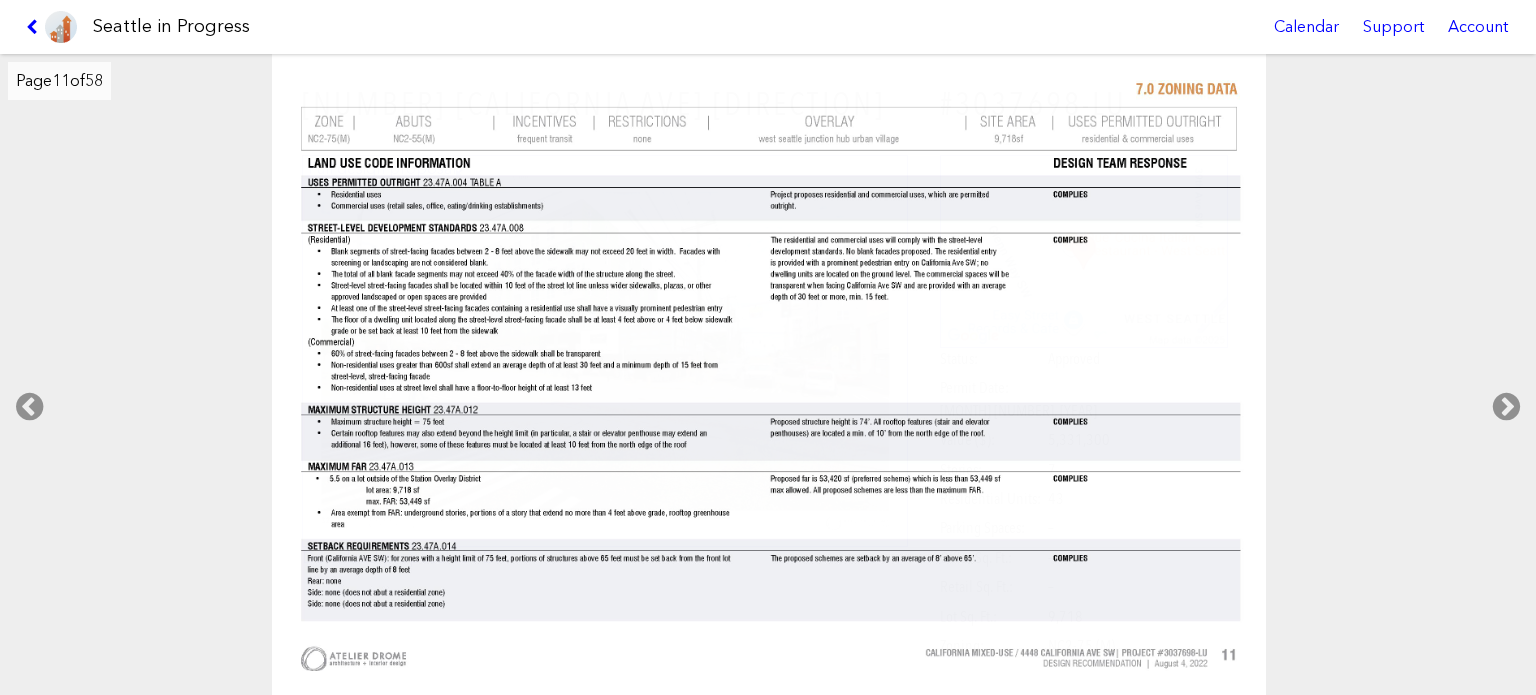scroll, scrollTop: 0, scrollLeft: 0, axis: both 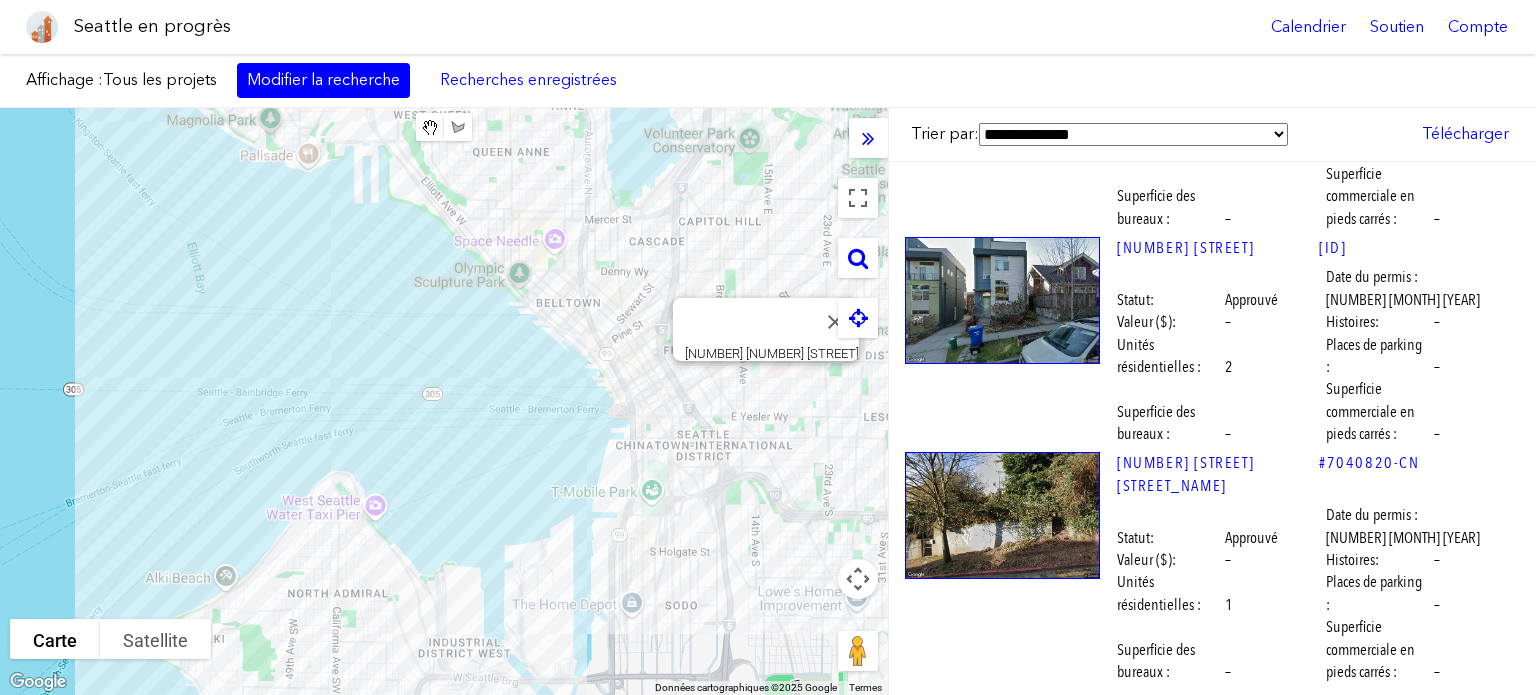 click at bounding box center [1002, 1870] 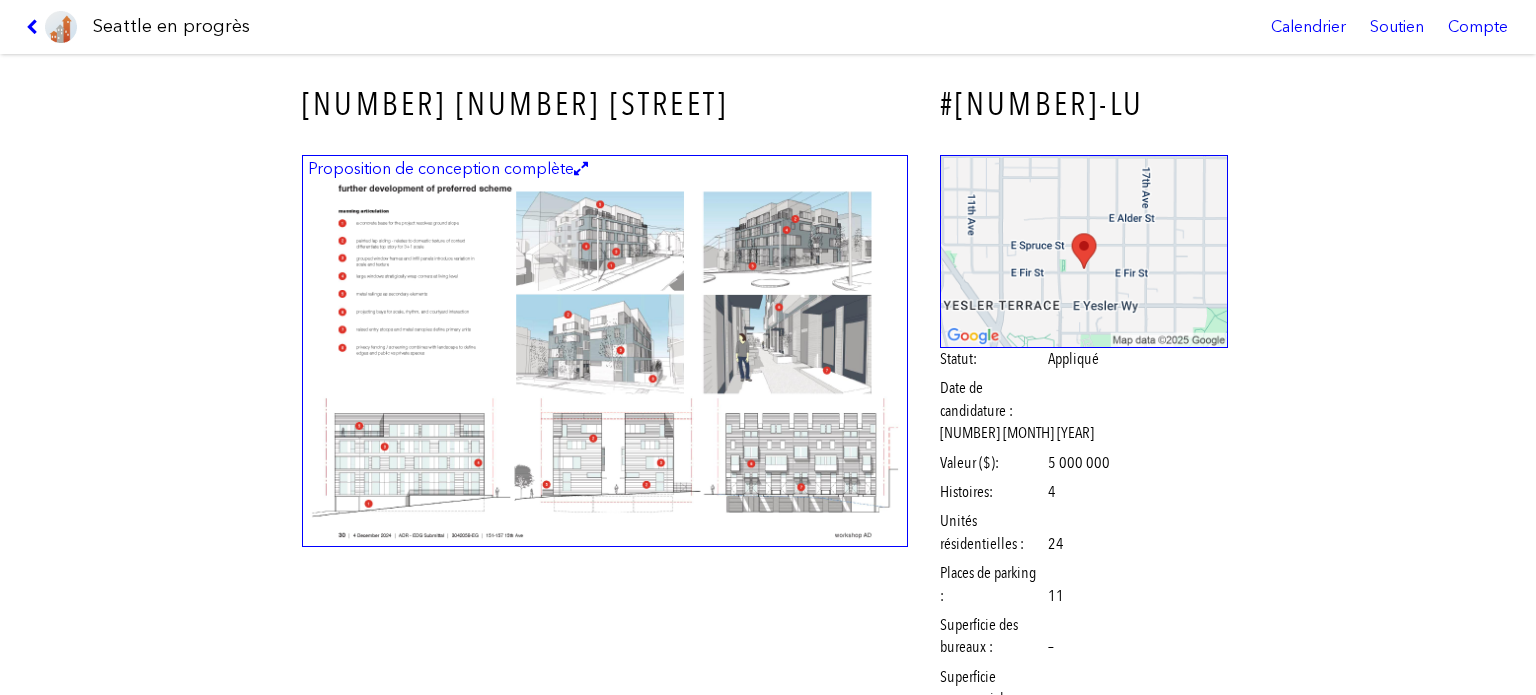 click at bounding box center [605, 351] 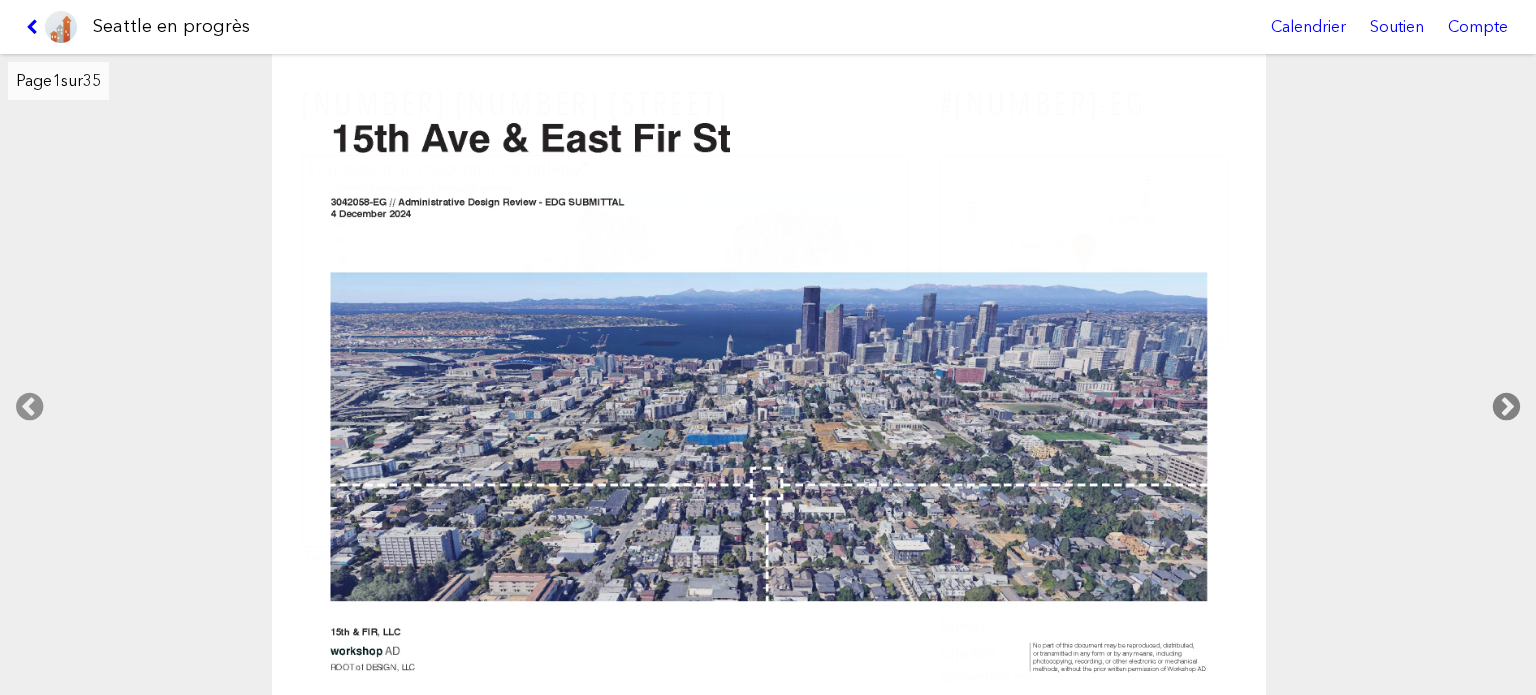 click at bounding box center [1506, 407] 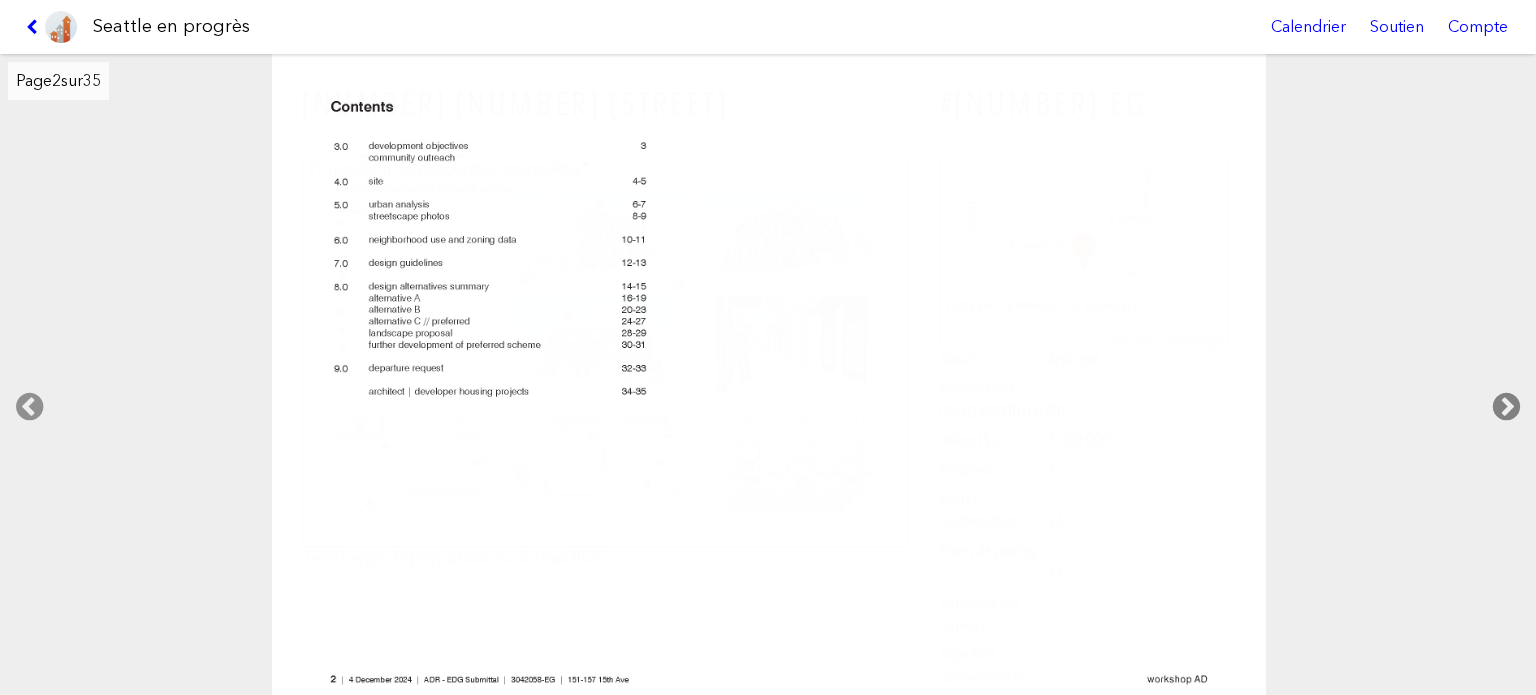 click at bounding box center (1506, 407) 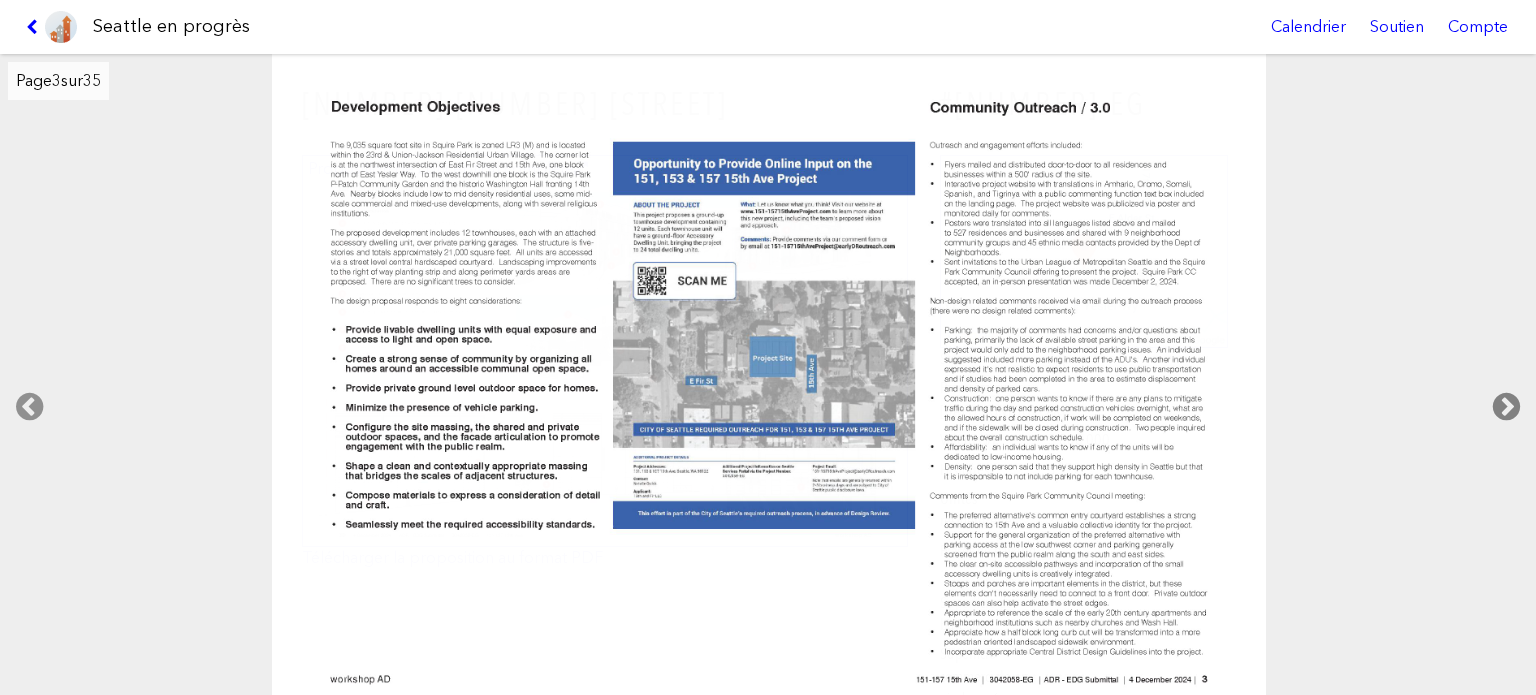 click at bounding box center [1506, 407] 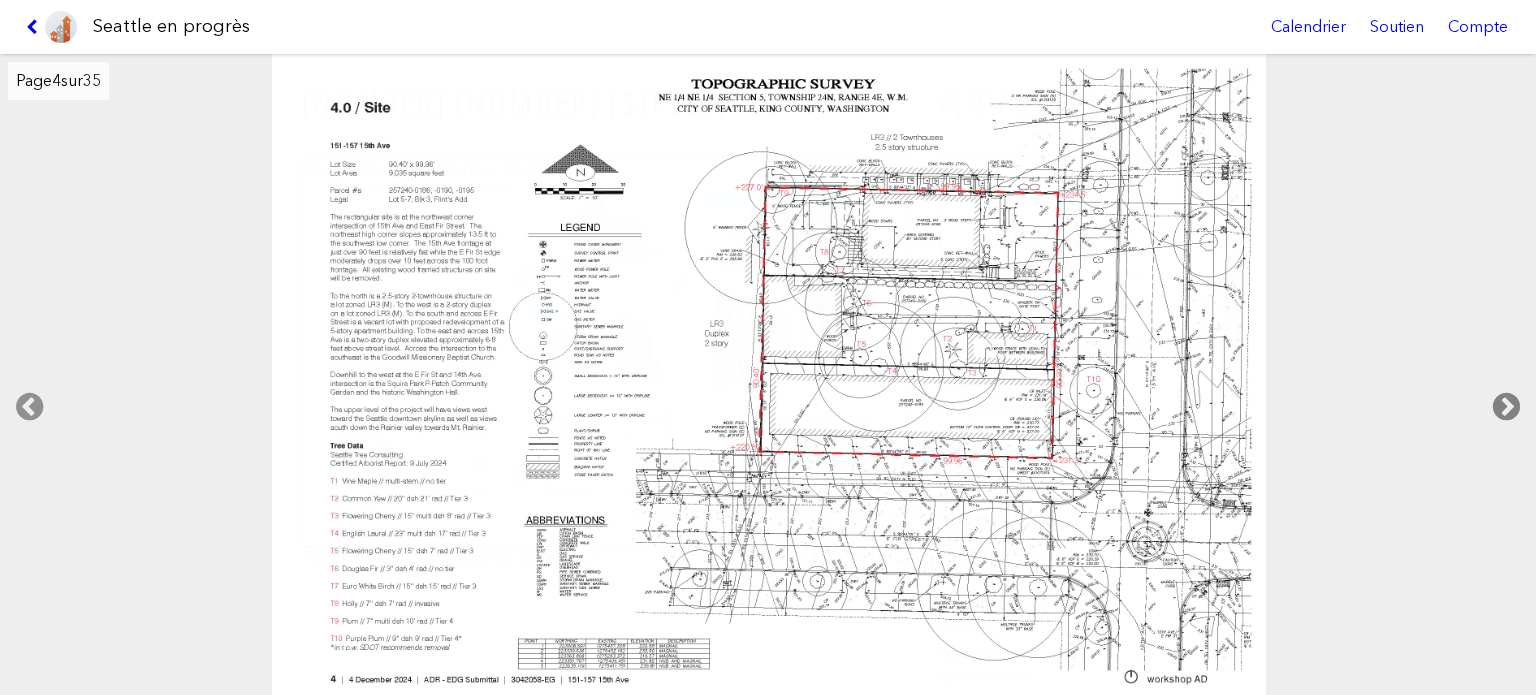 click at bounding box center [1506, 407] 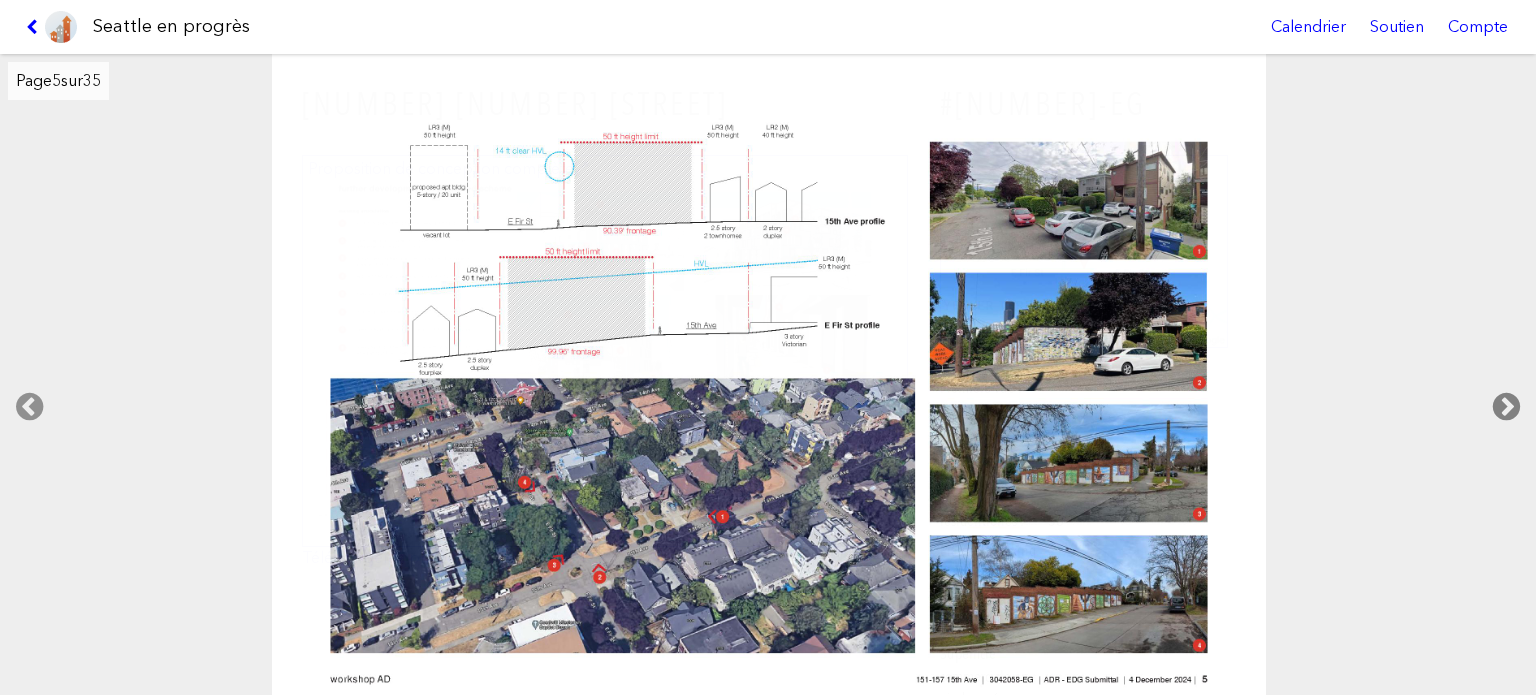 click at bounding box center [1506, 407] 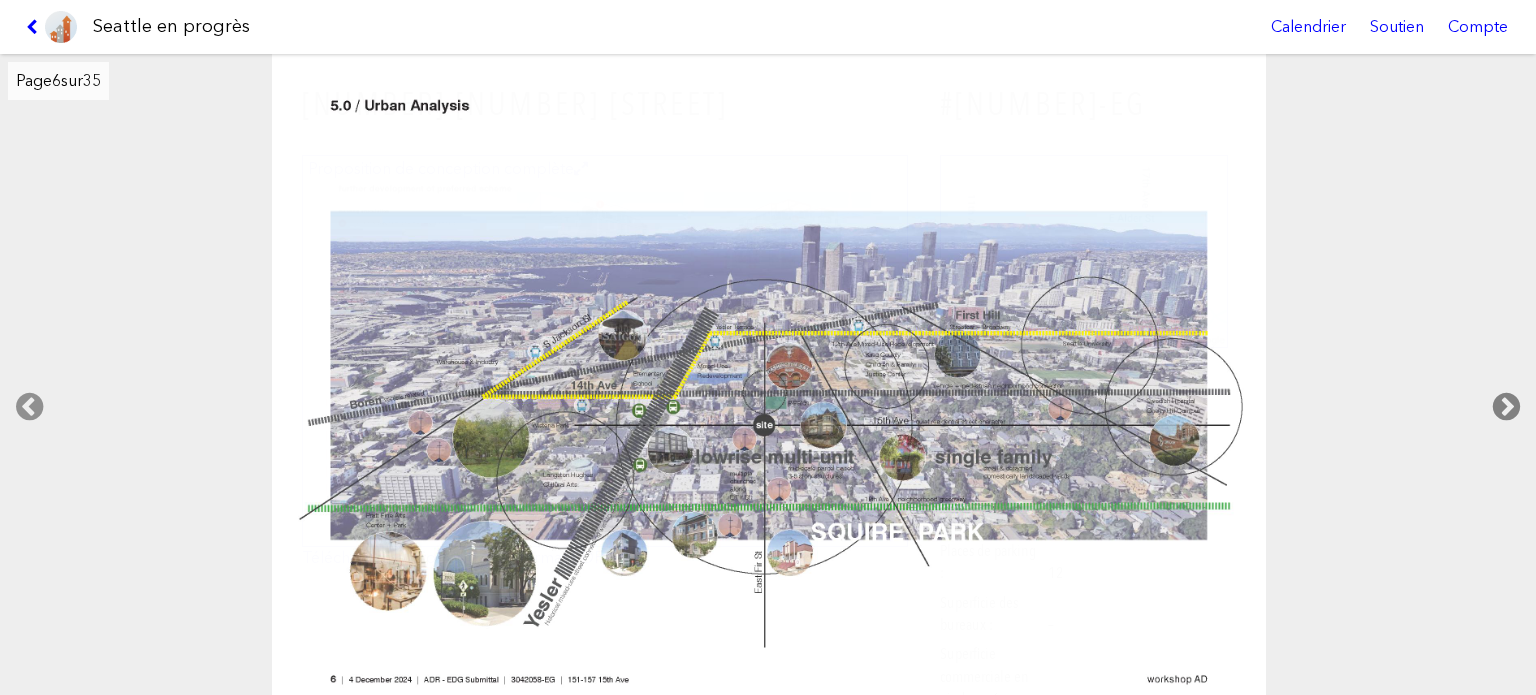 click at bounding box center (1506, 407) 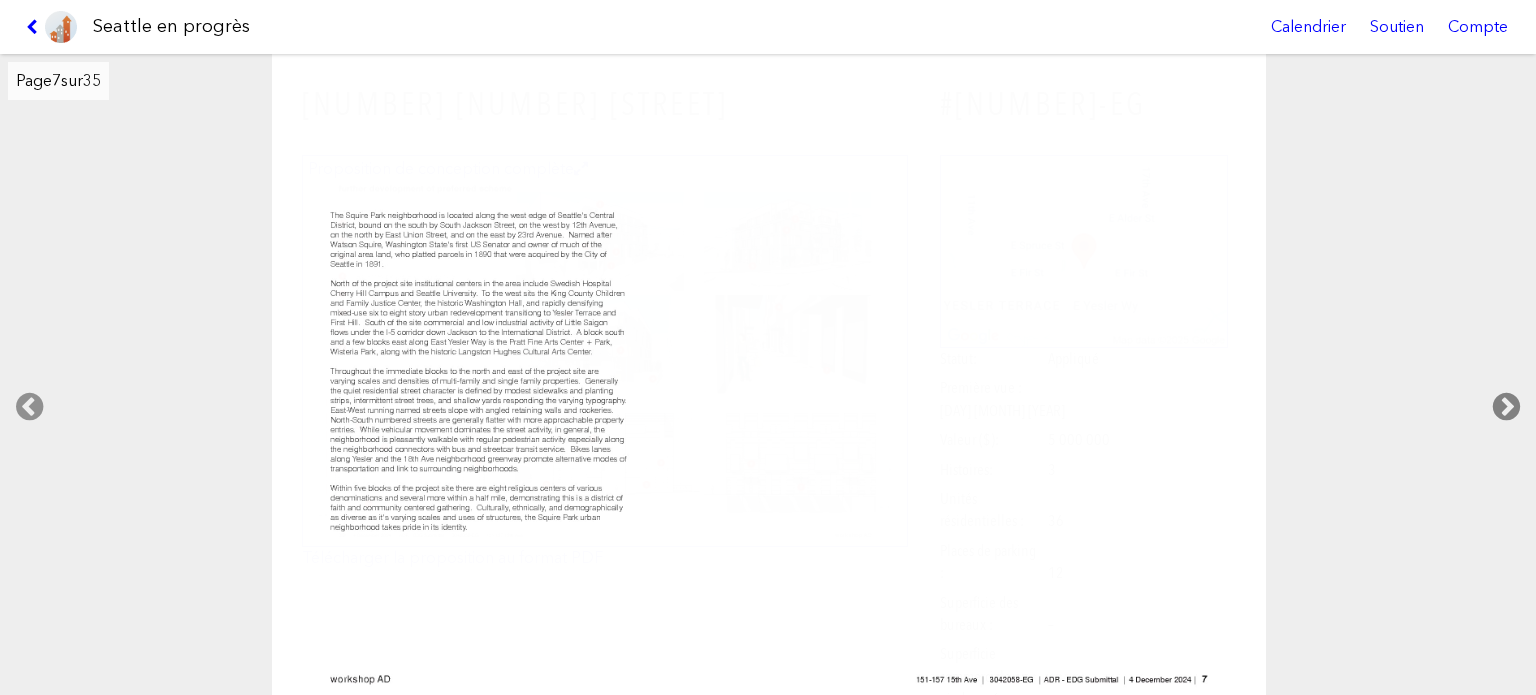 click at bounding box center (1506, 407) 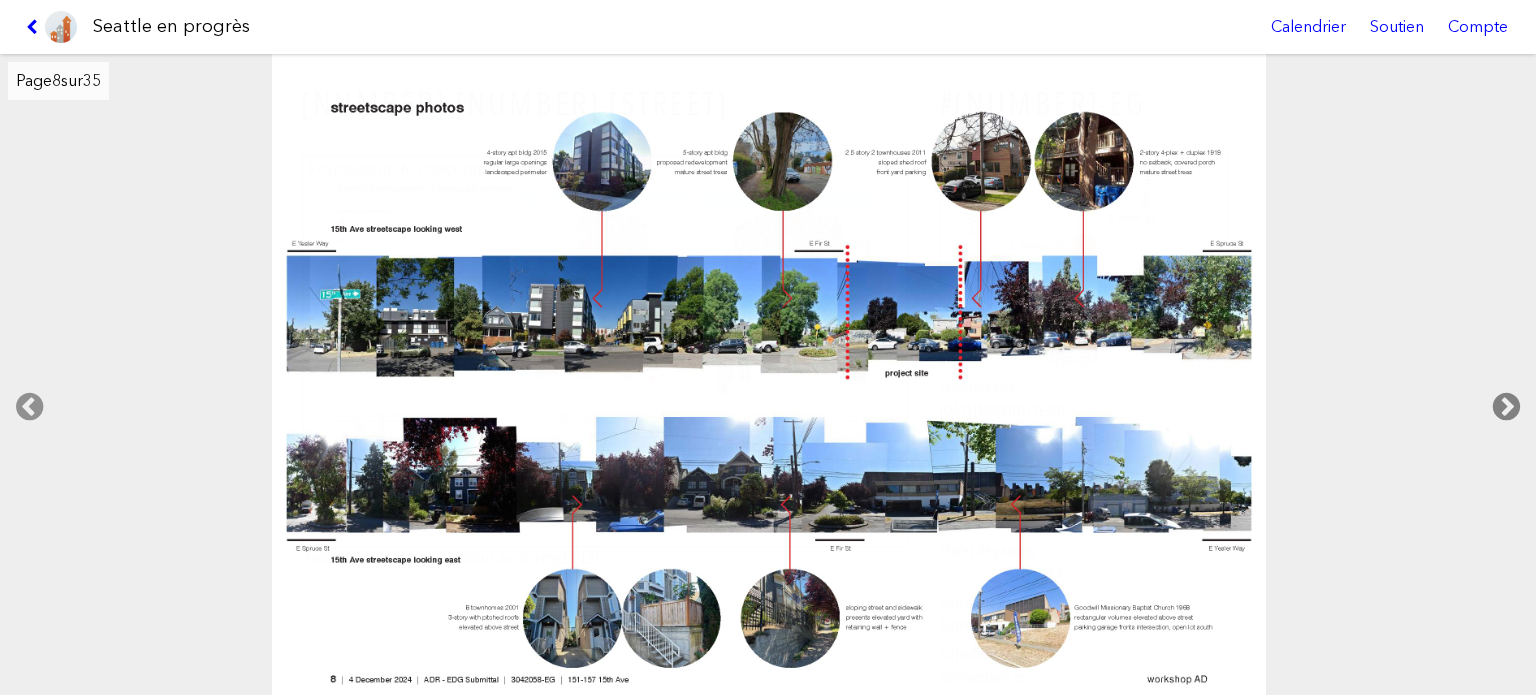 click at bounding box center [1506, 407] 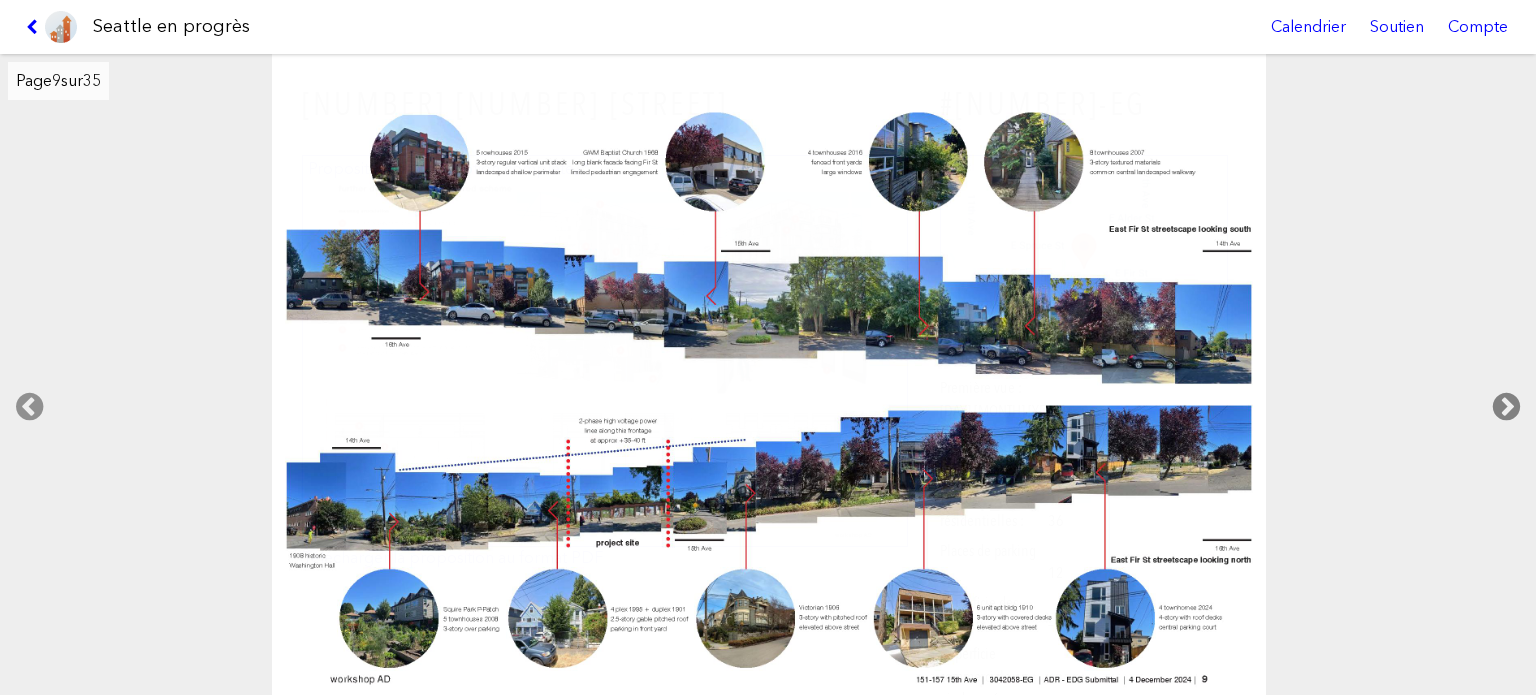click at bounding box center (1506, 407) 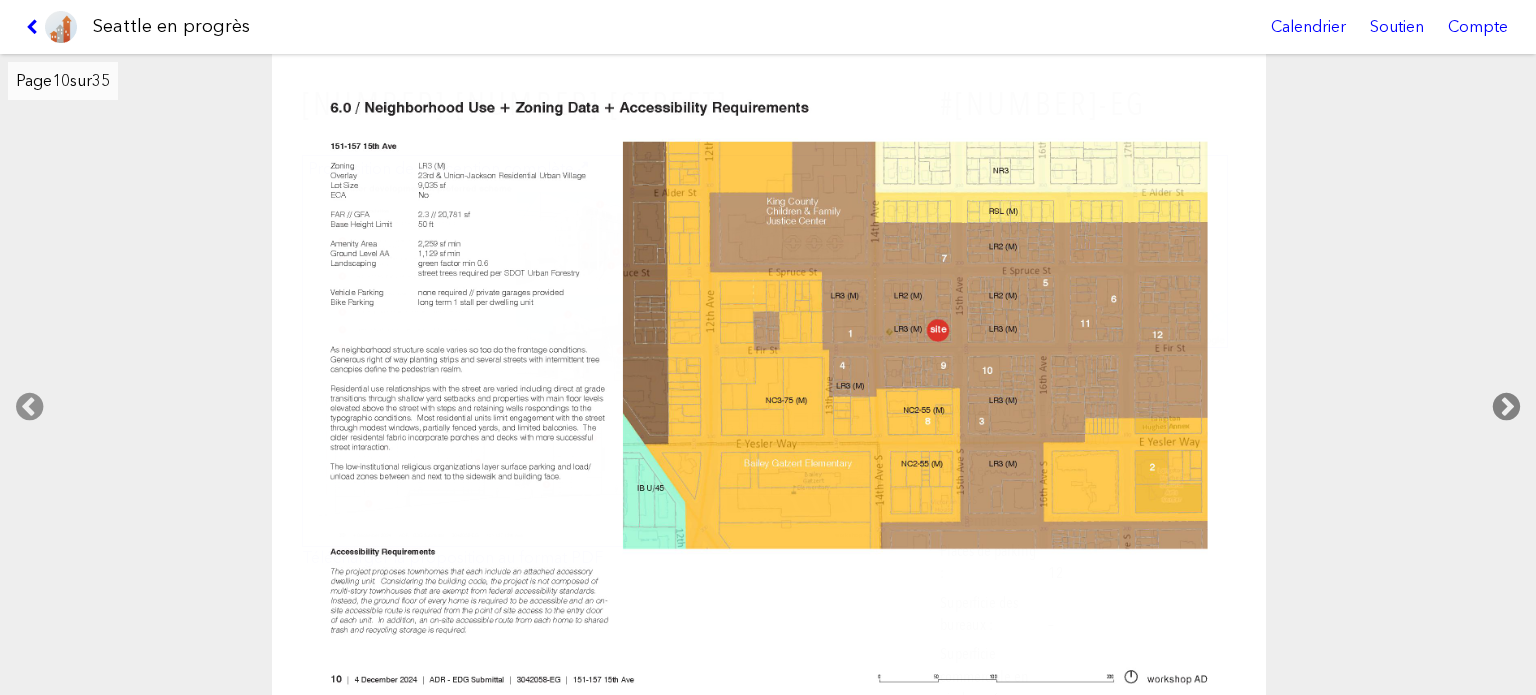 click at bounding box center (1506, 407) 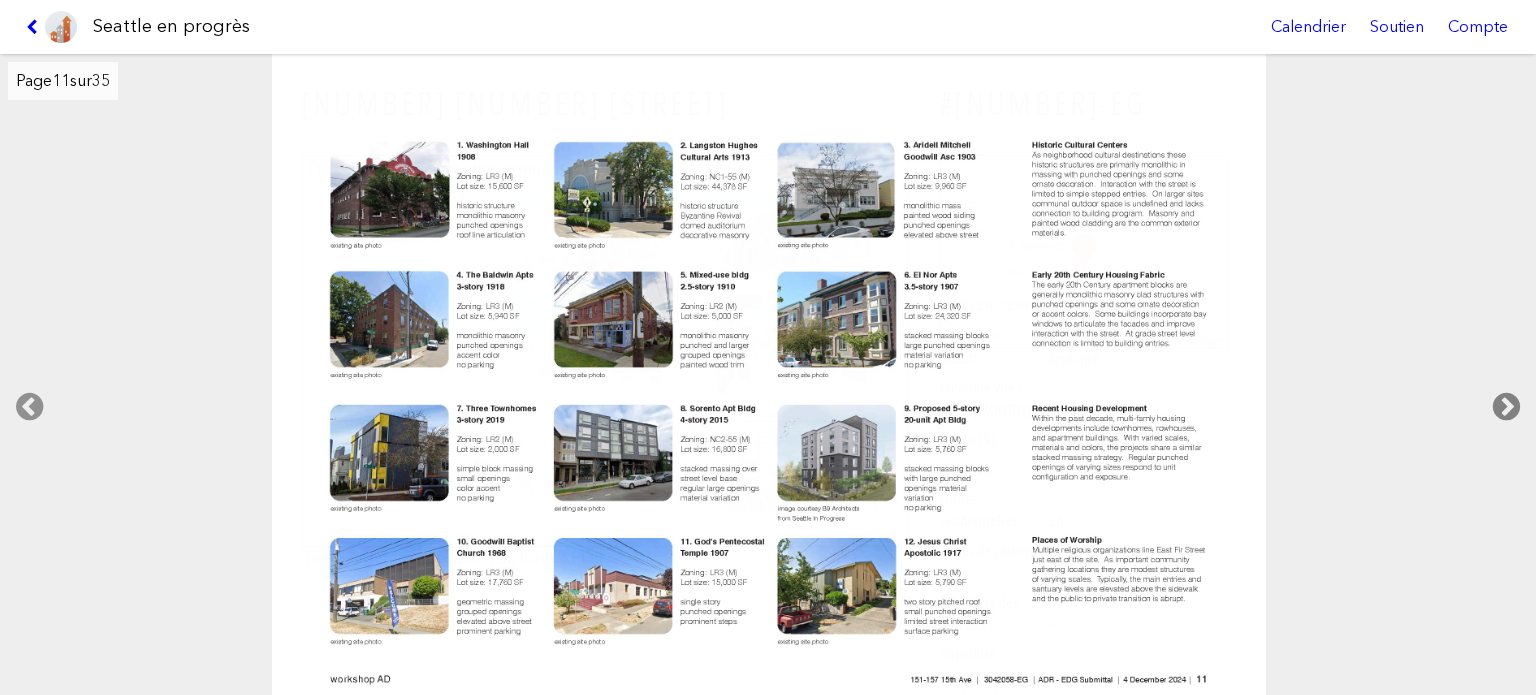 click at bounding box center [1506, 407] 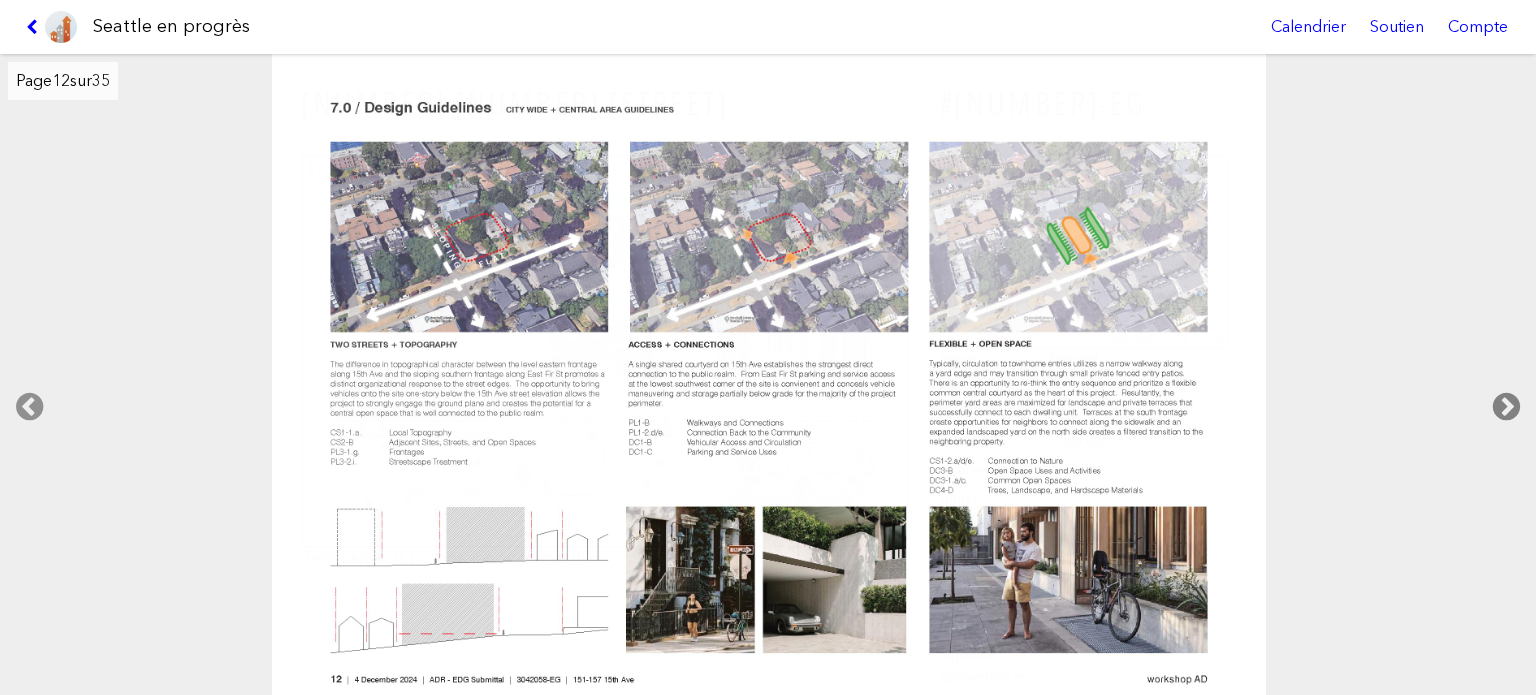 click at bounding box center (1506, 407) 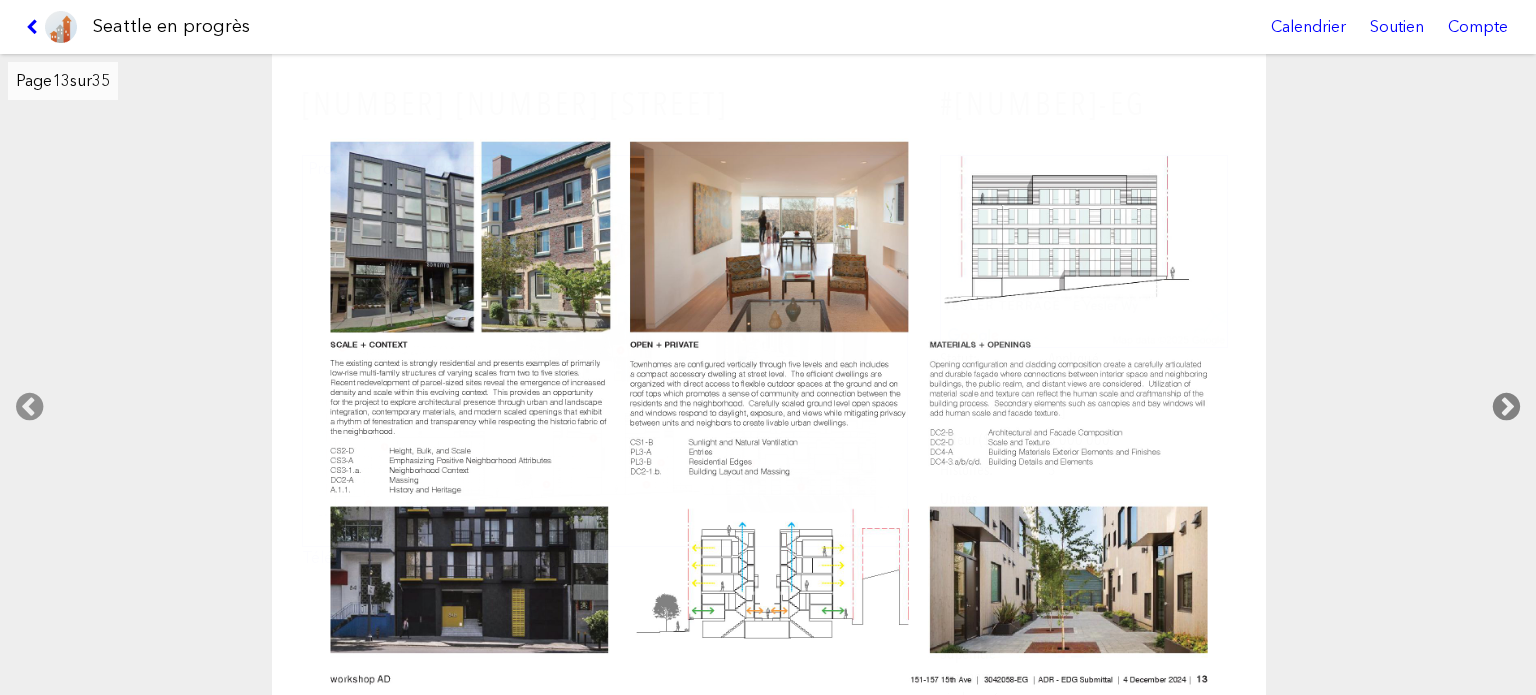click at bounding box center (1506, 407) 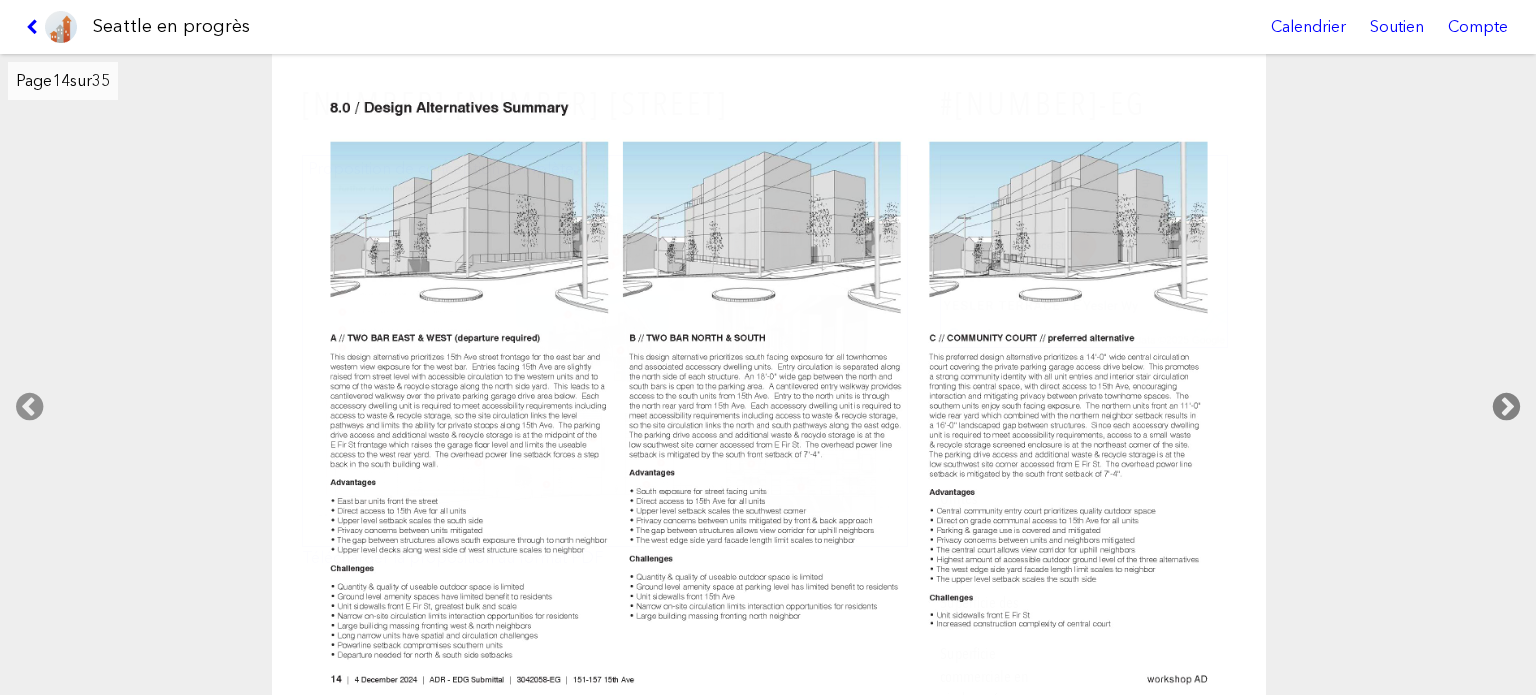 click at bounding box center [1506, 407] 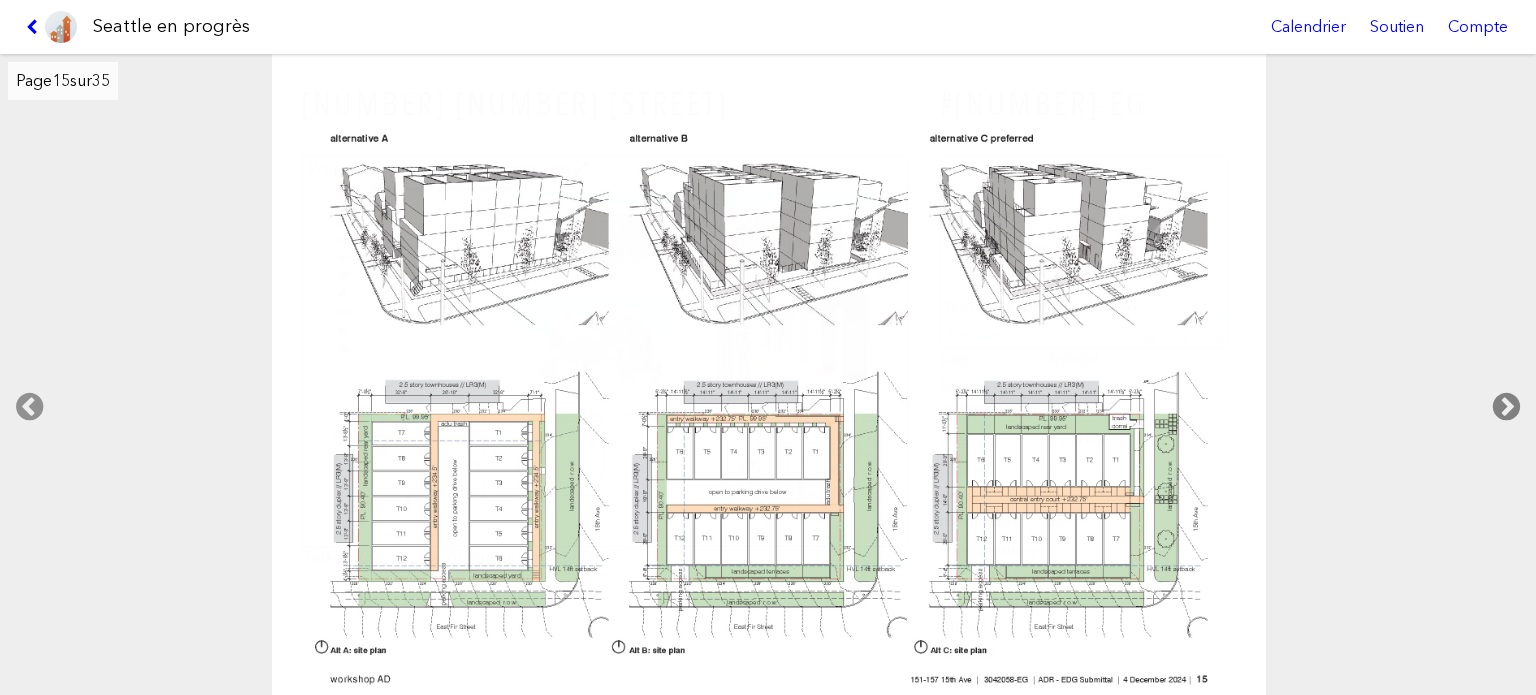 click at bounding box center (1506, 407) 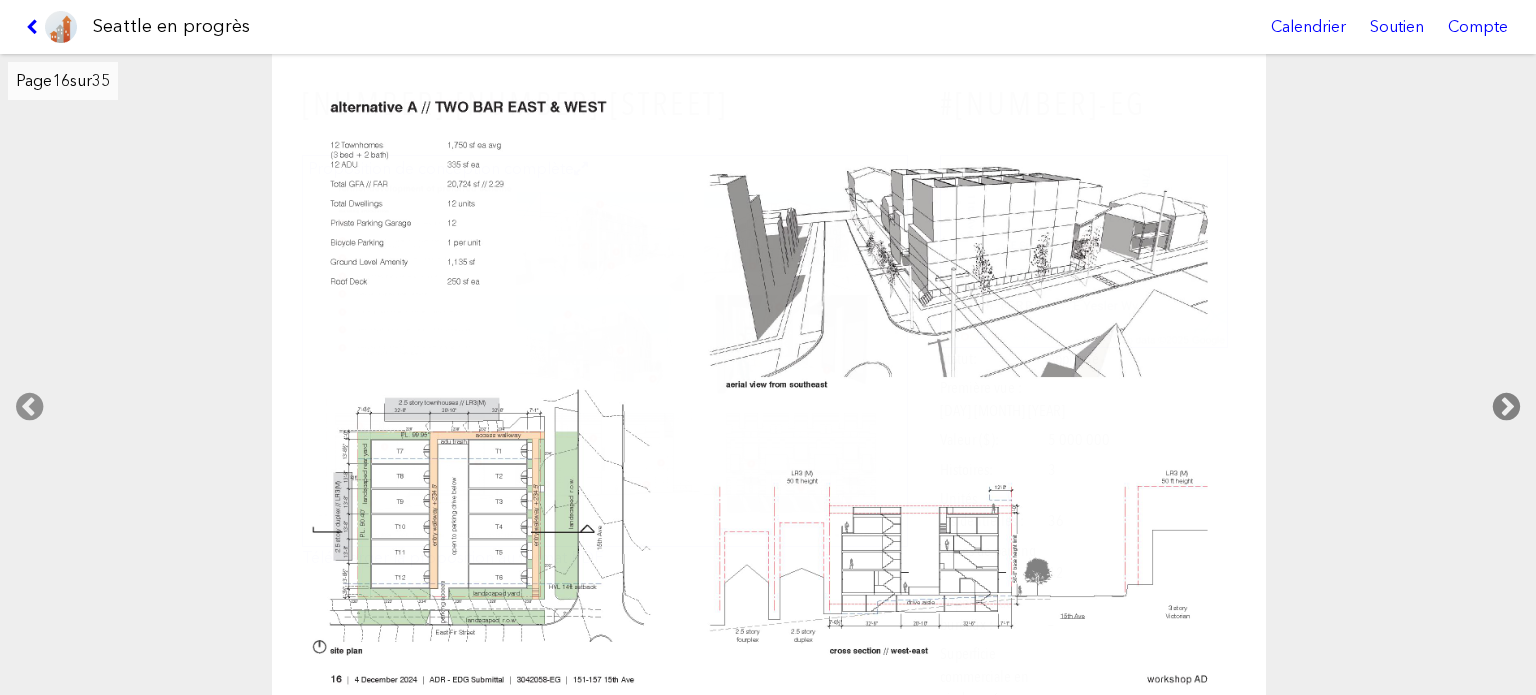 click at bounding box center (1506, 407) 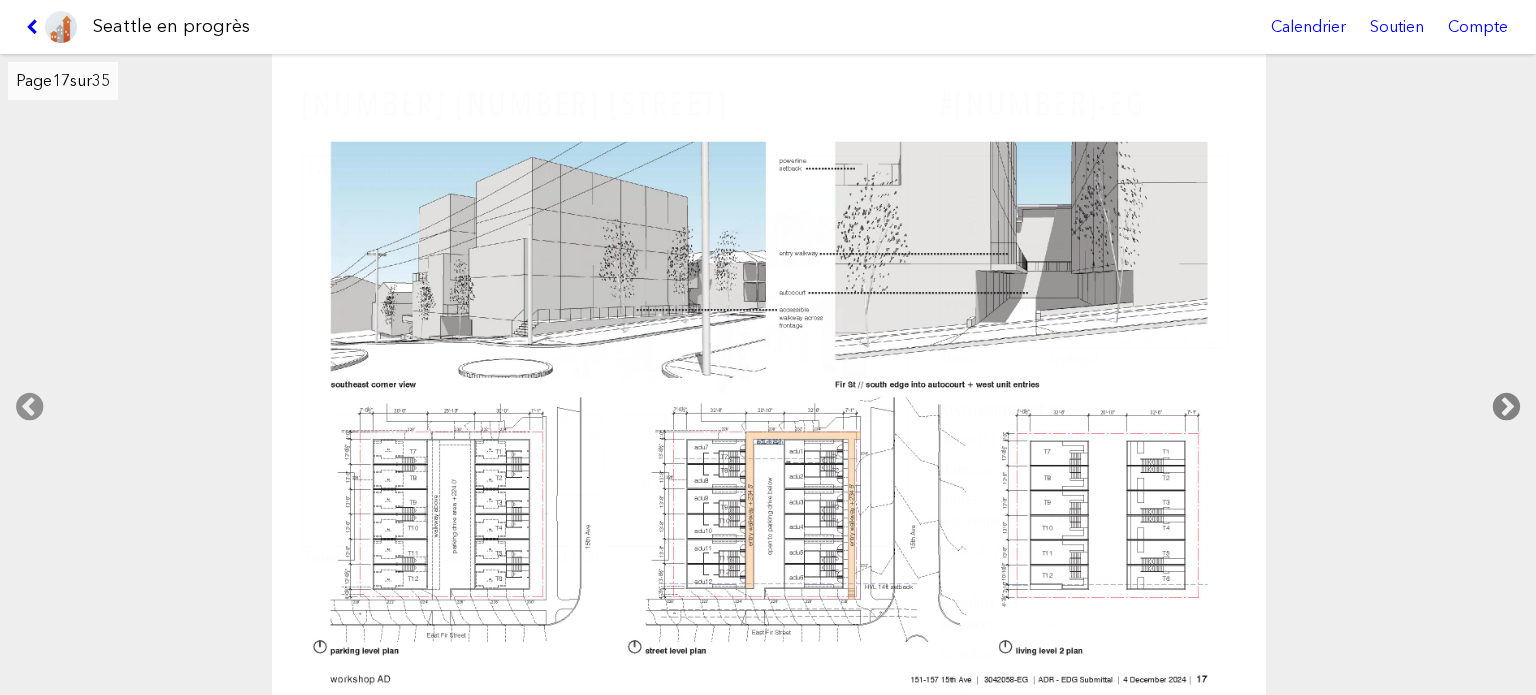 click at bounding box center [1506, 407] 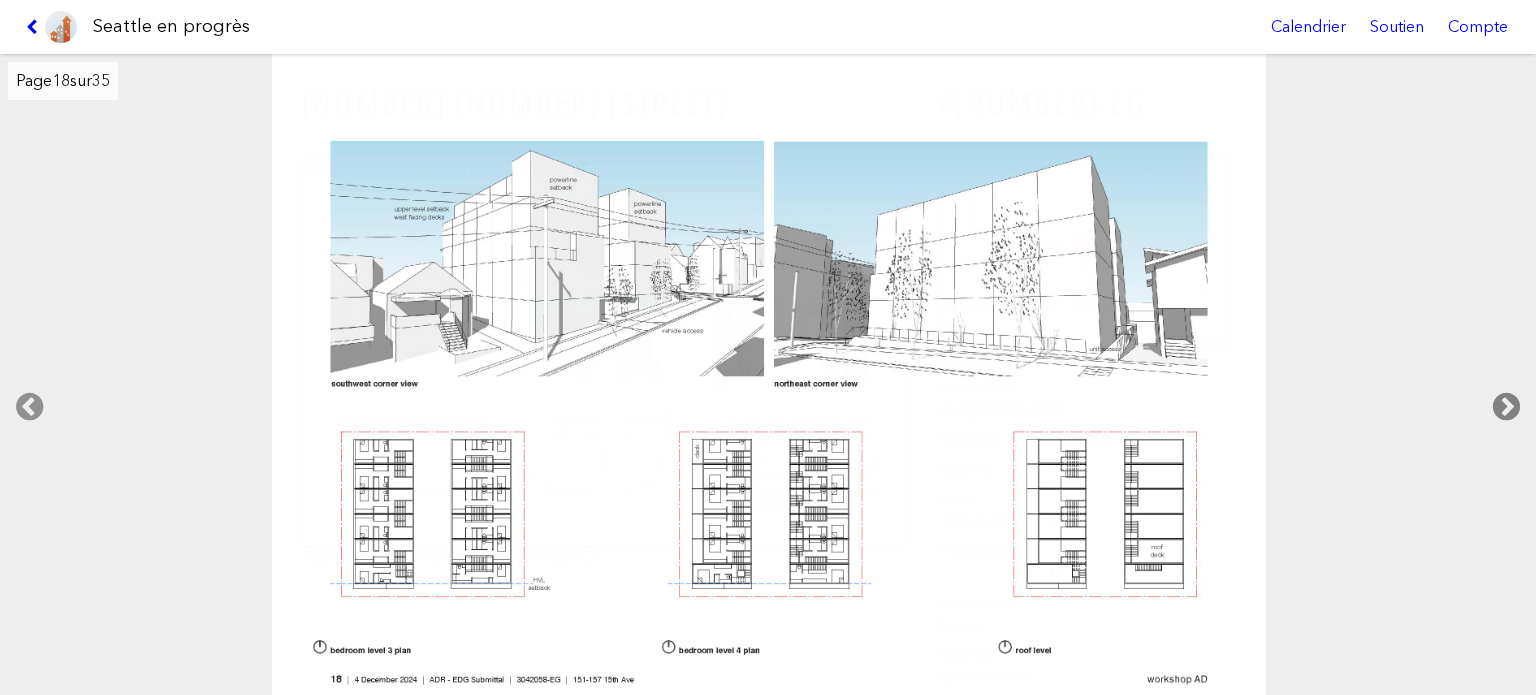 click at bounding box center (1506, 407) 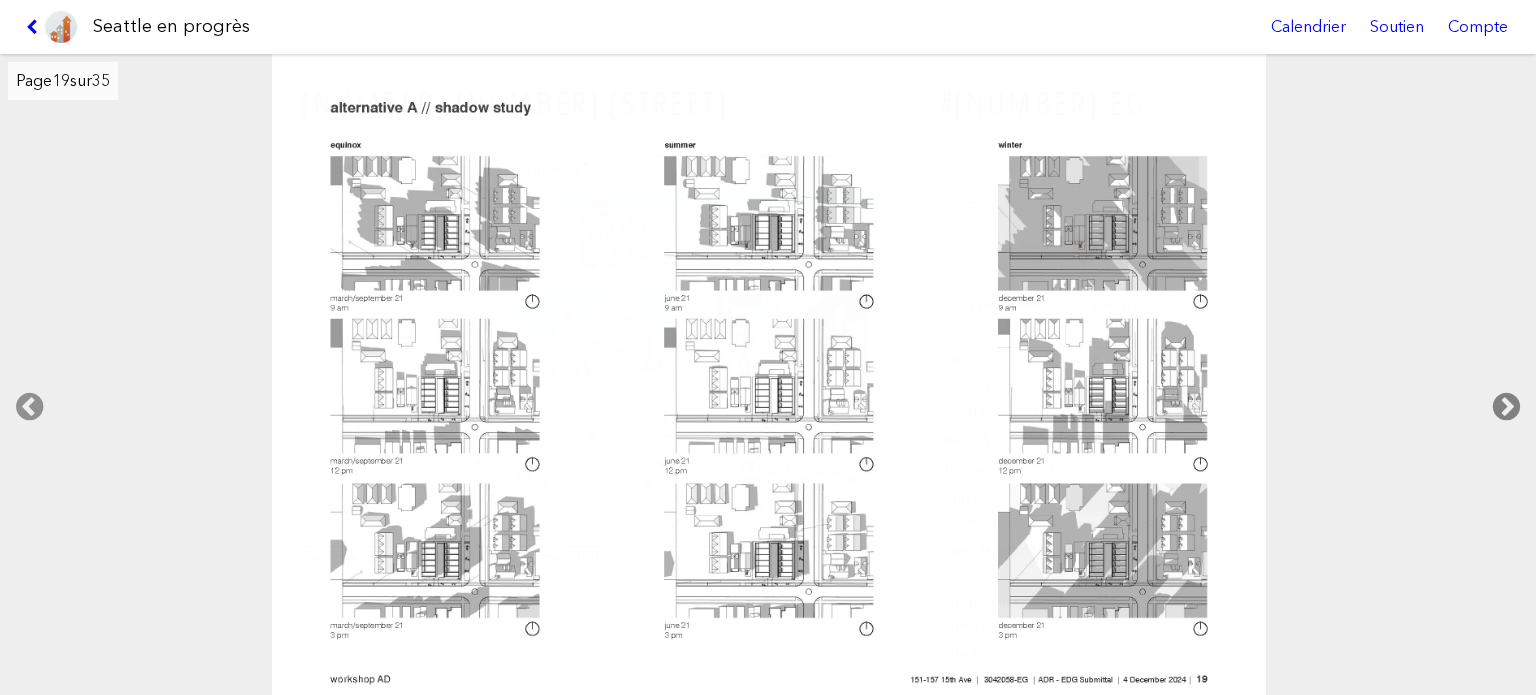 click at bounding box center [1506, 407] 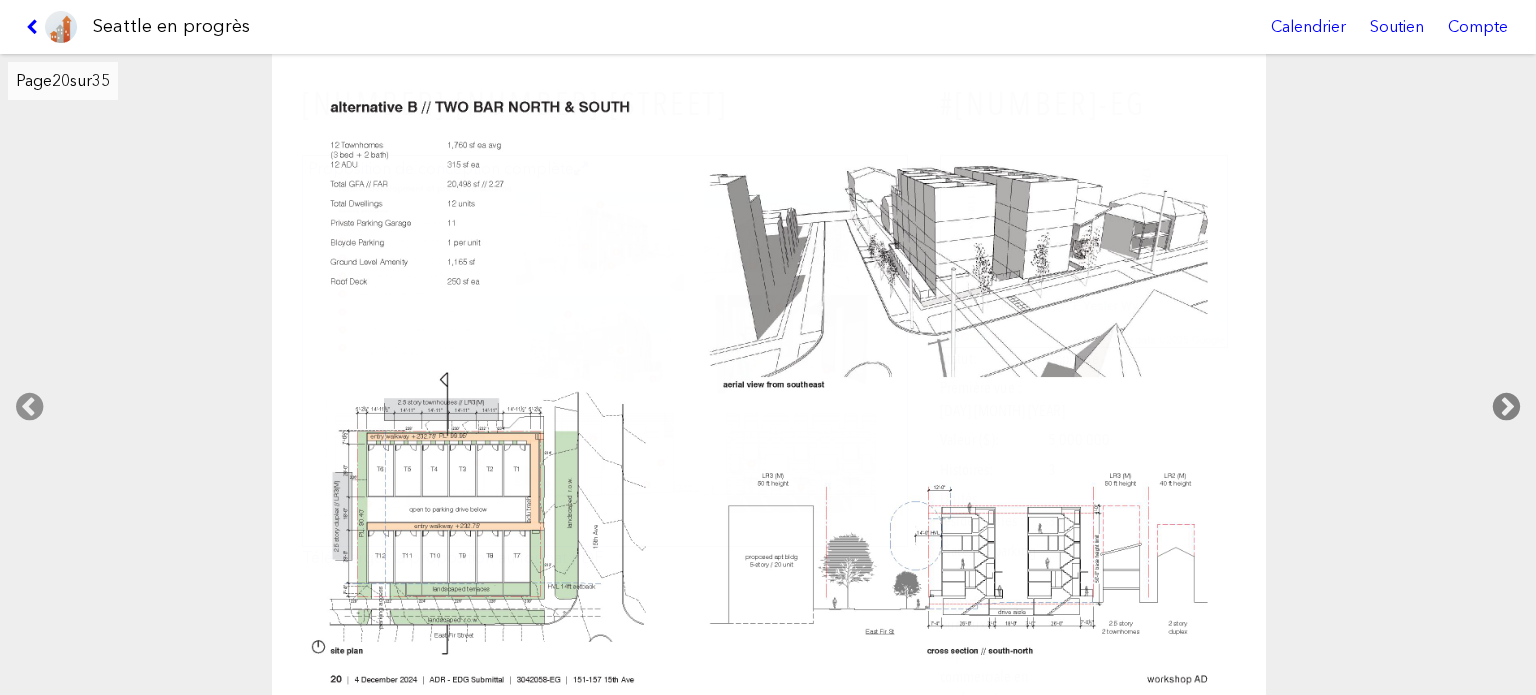 click at bounding box center (1506, 407) 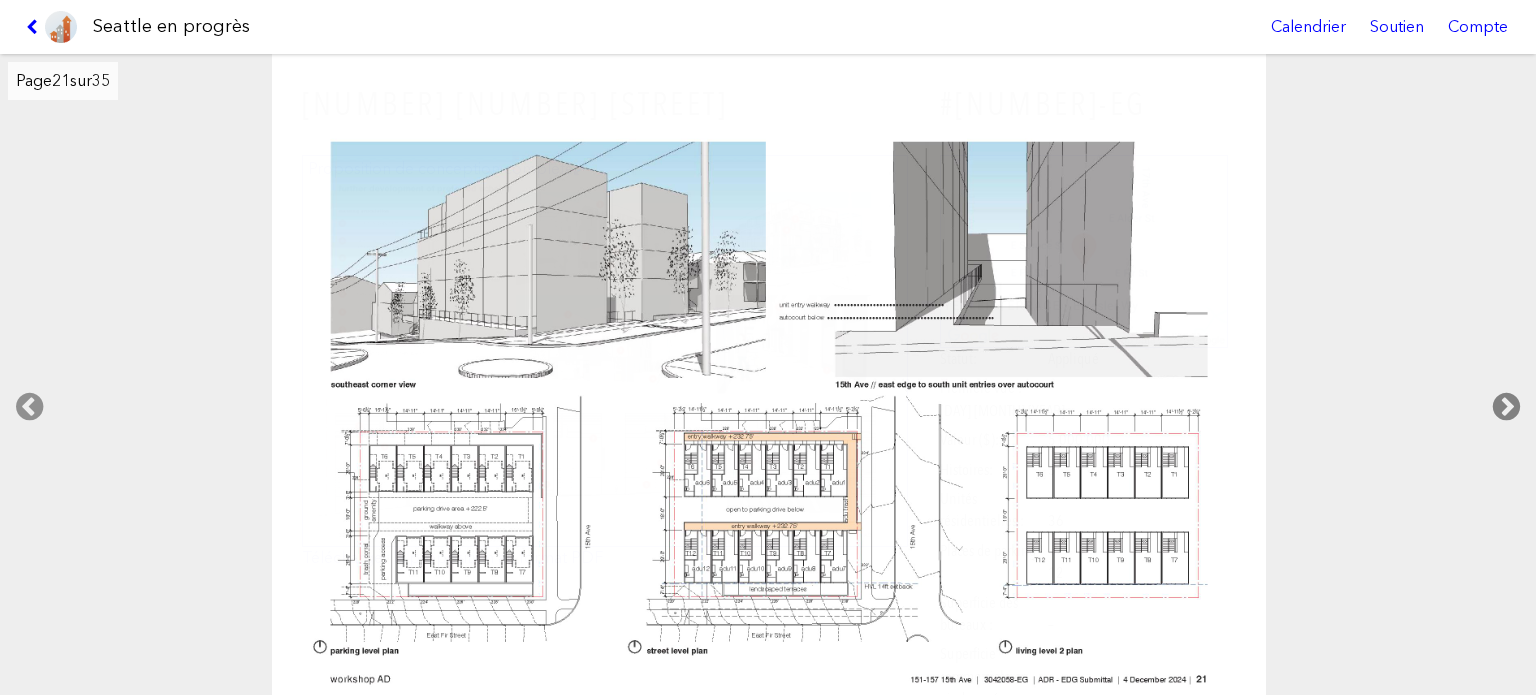 click at bounding box center (1506, 407) 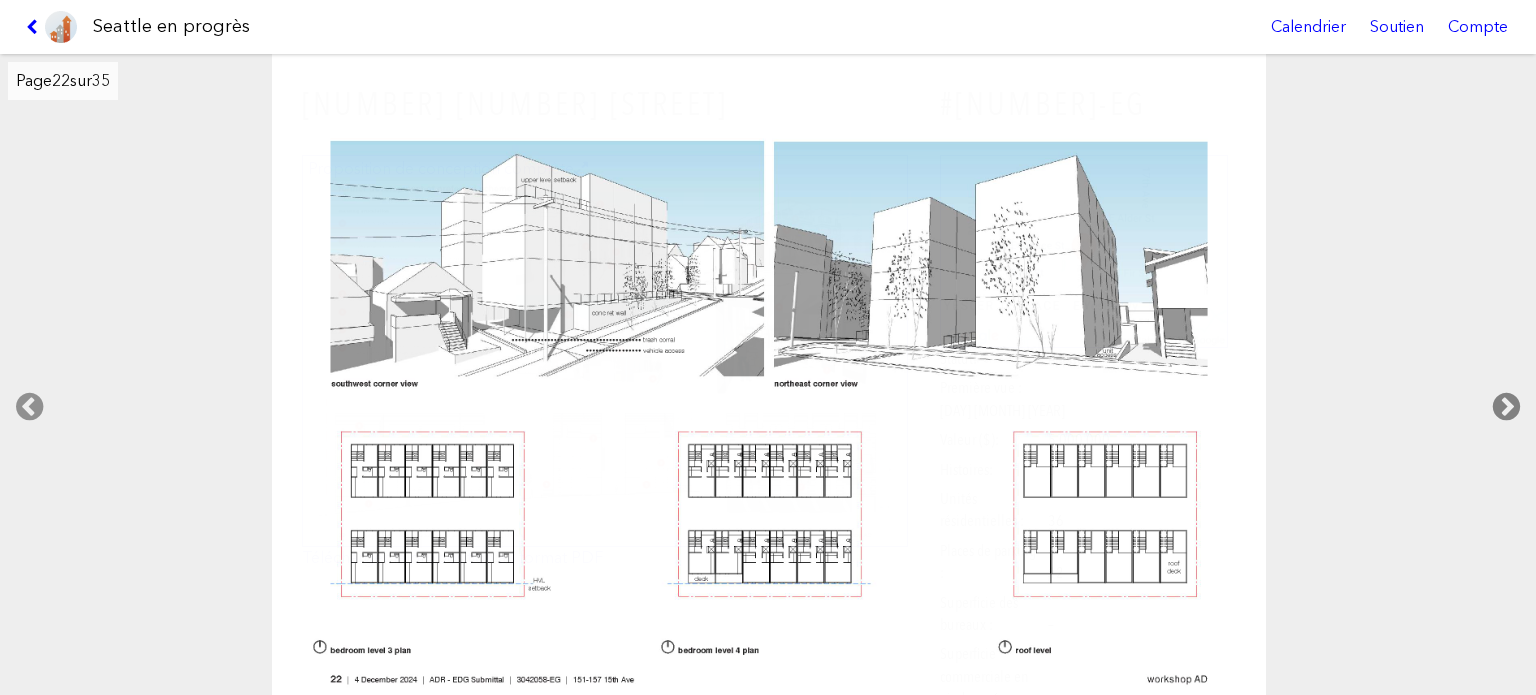 click at bounding box center [1506, 407] 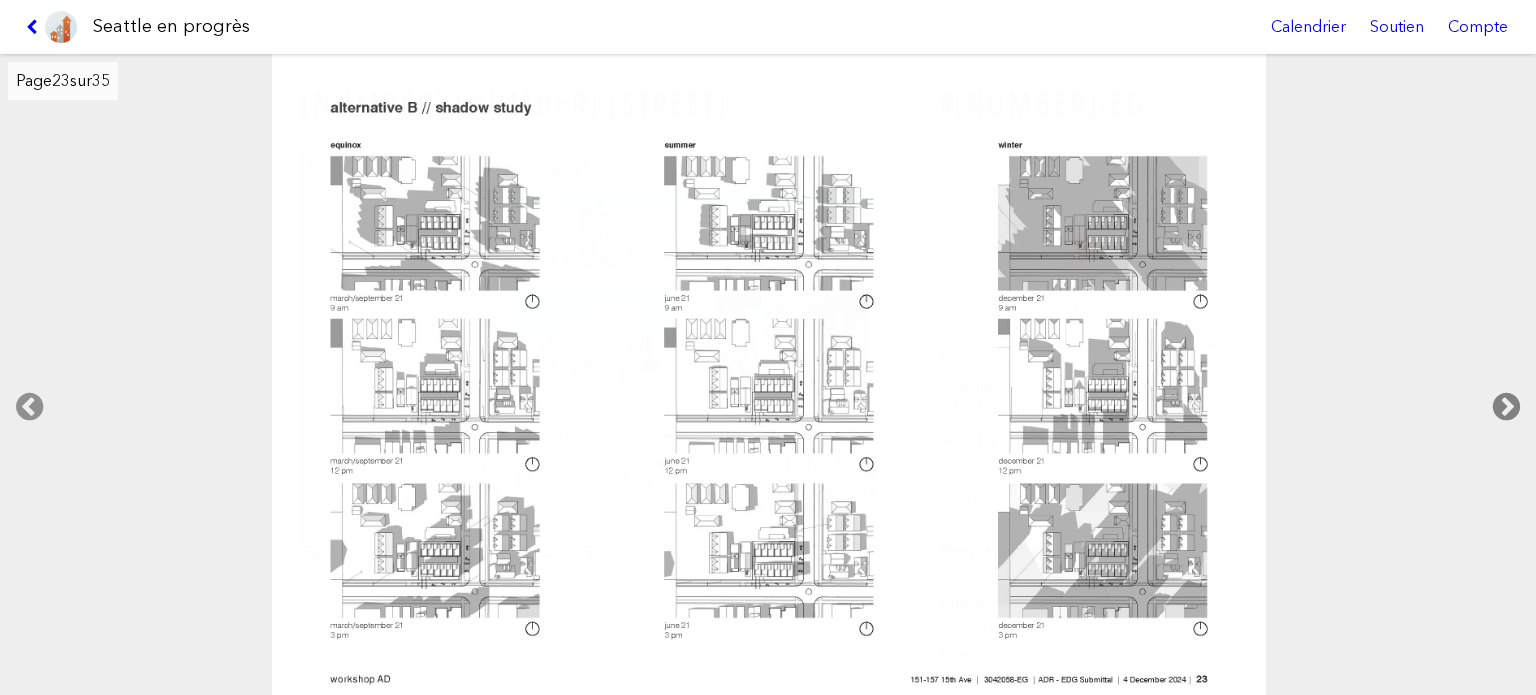 click at bounding box center [1506, 407] 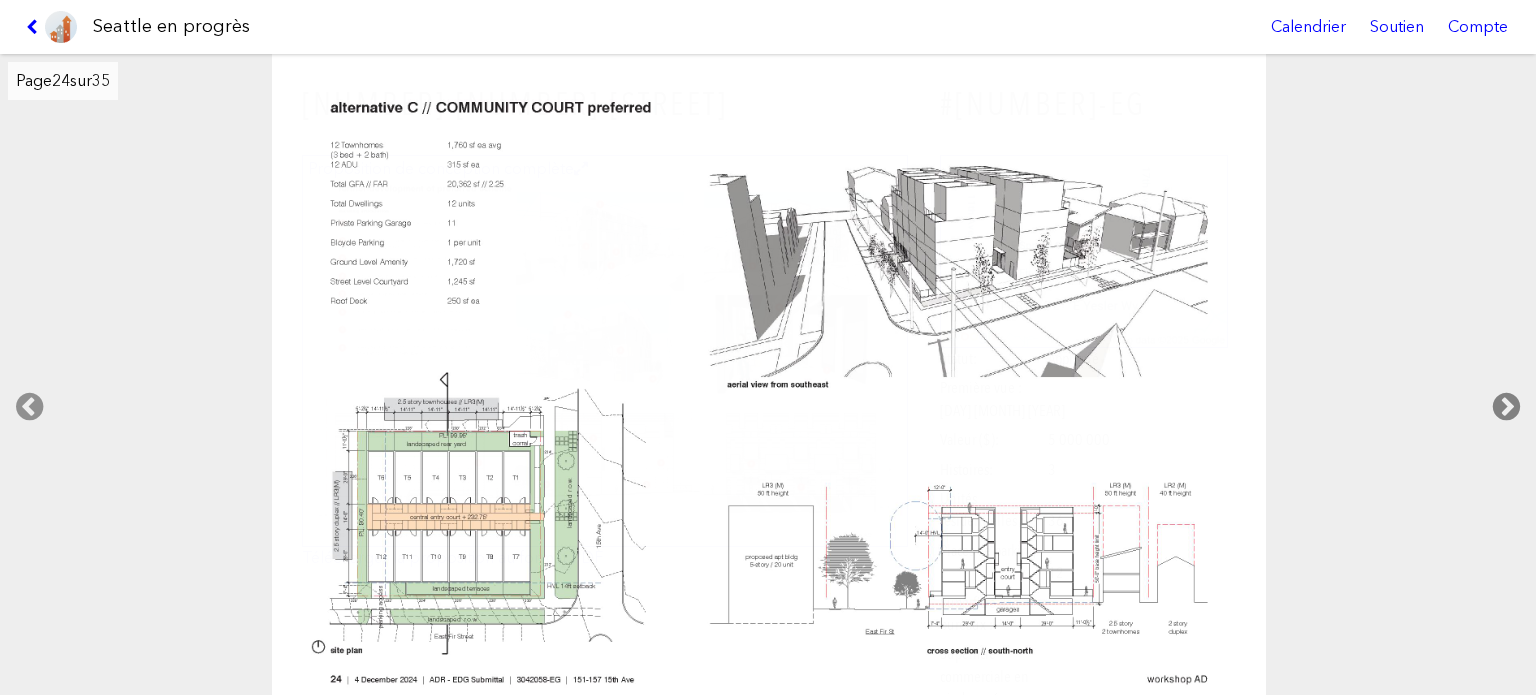 click at bounding box center [1506, 407] 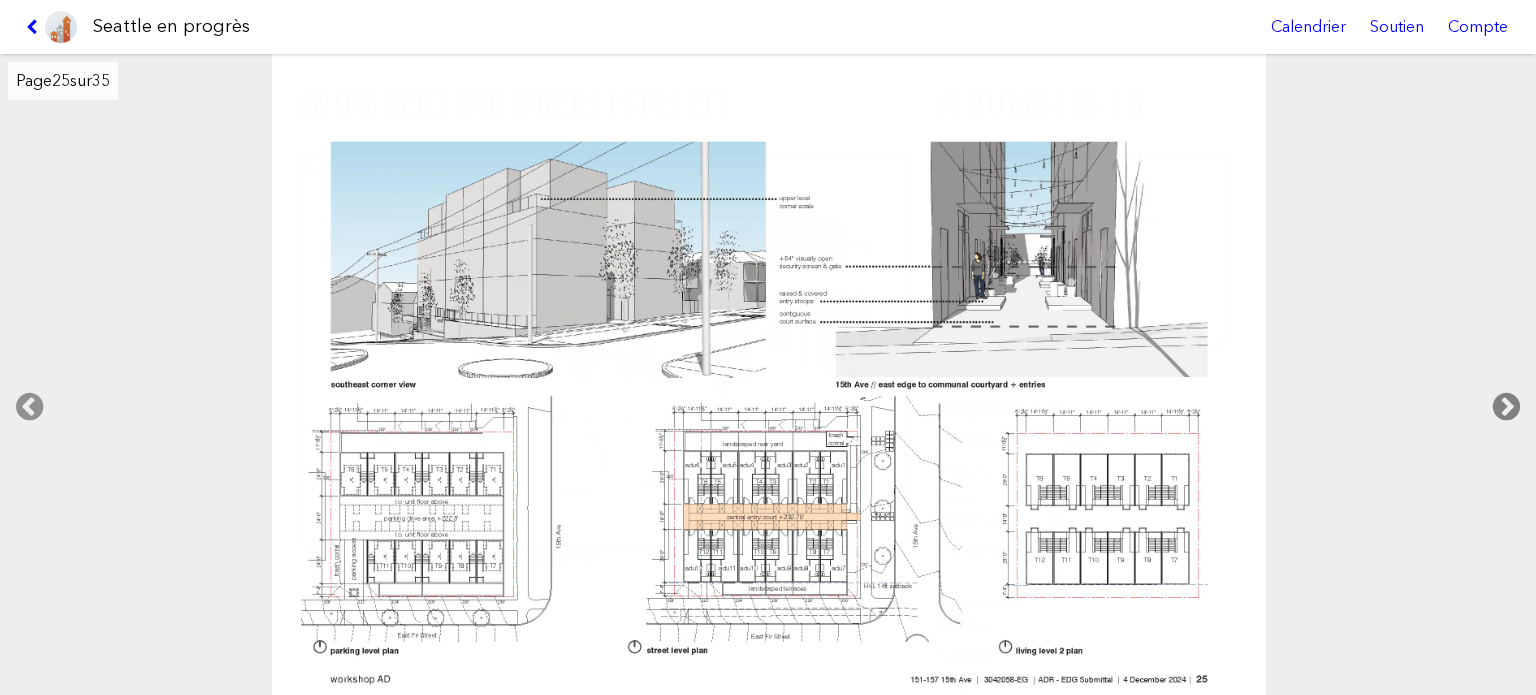 click at bounding box center [1506, 407] 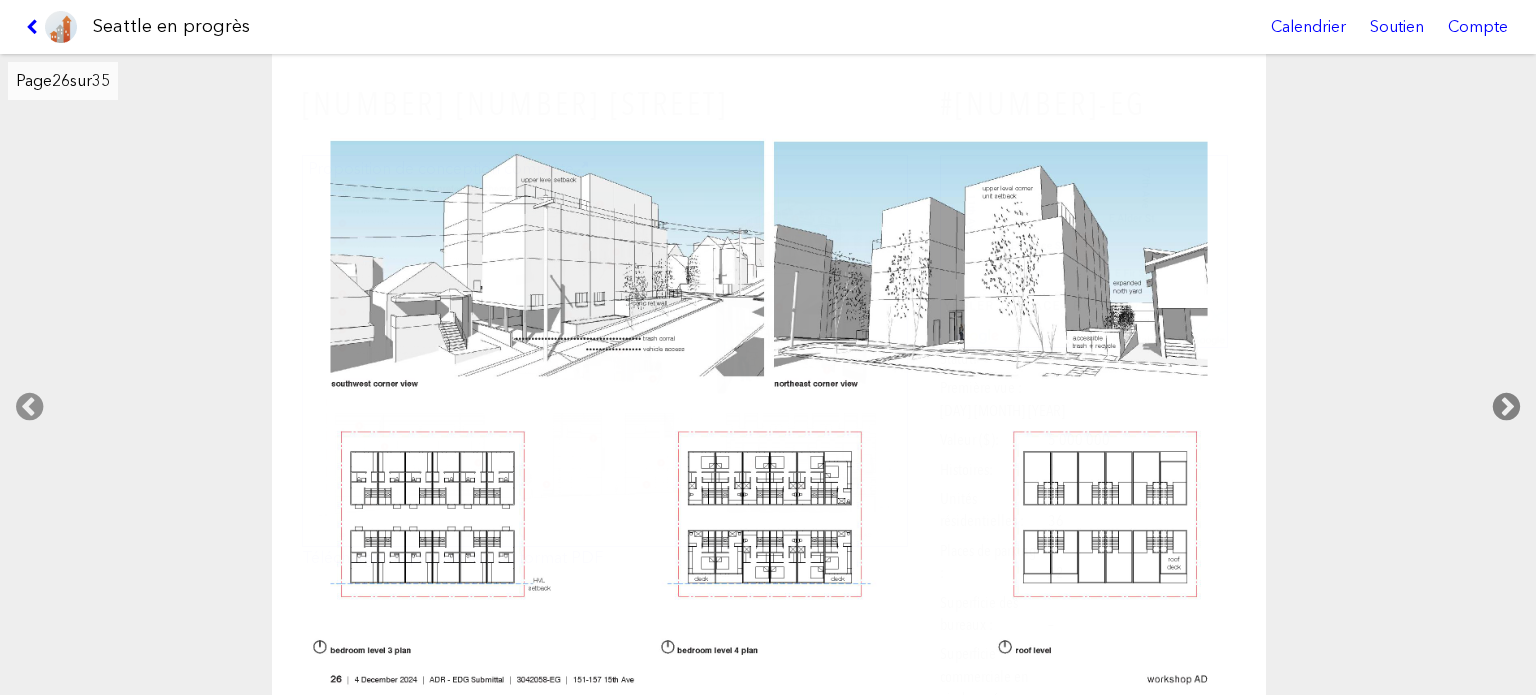 click at bounding box center [1506, 407] 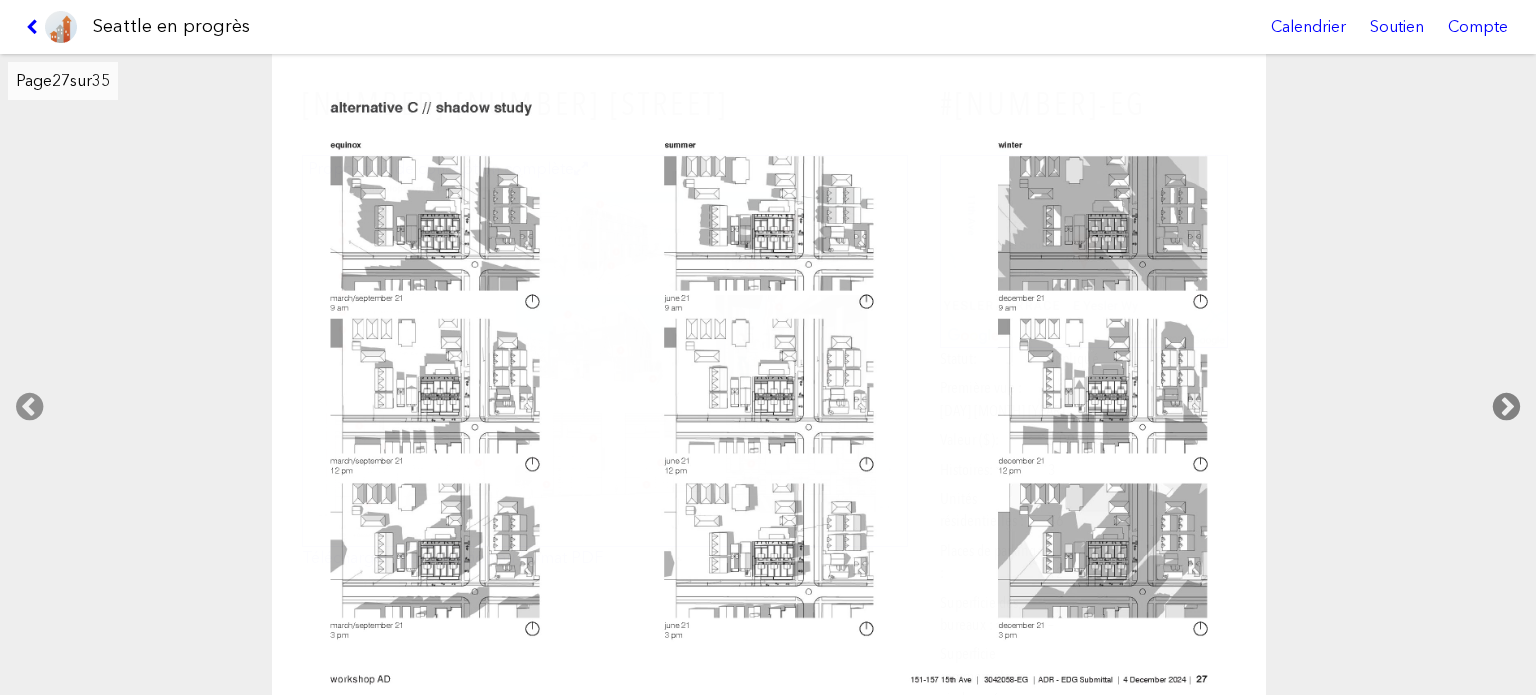 click at bounding box center (1506, 407) 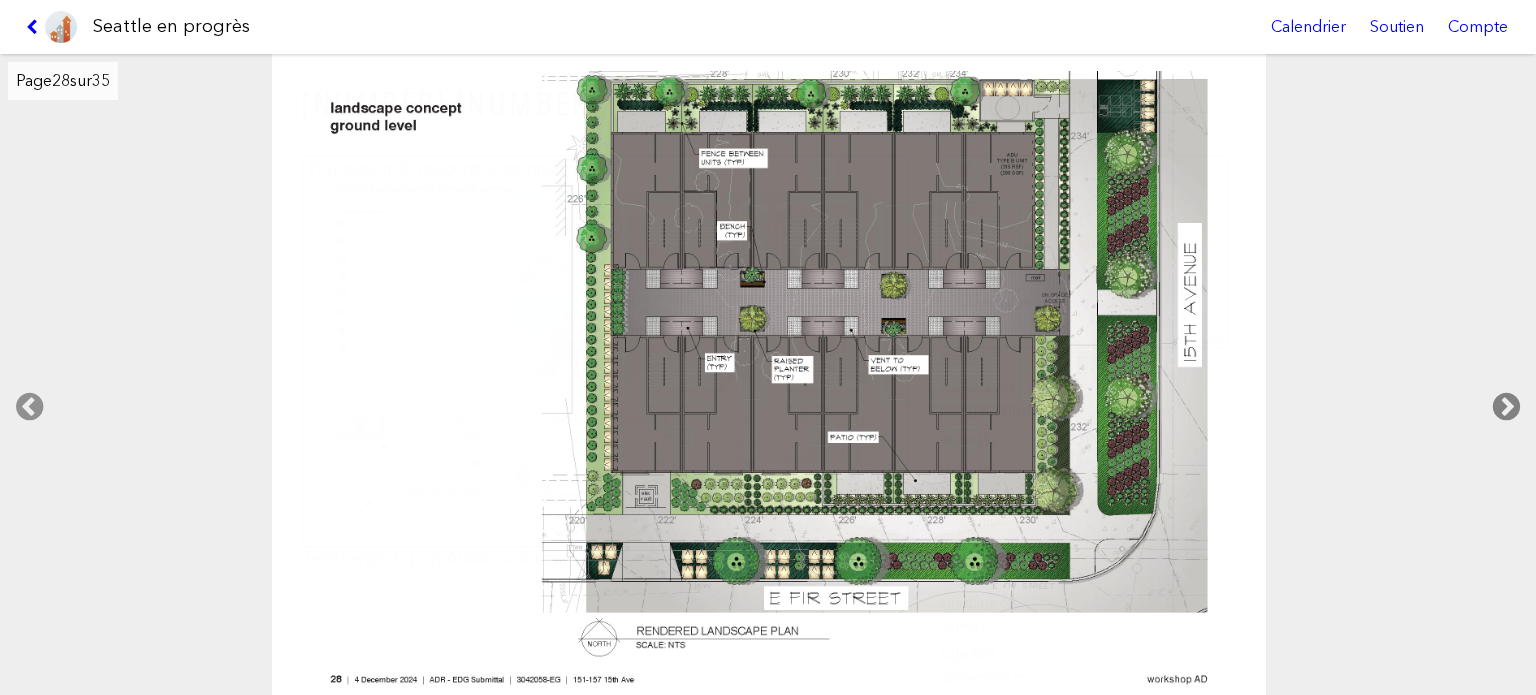 click at bounding box center (1506, 407) 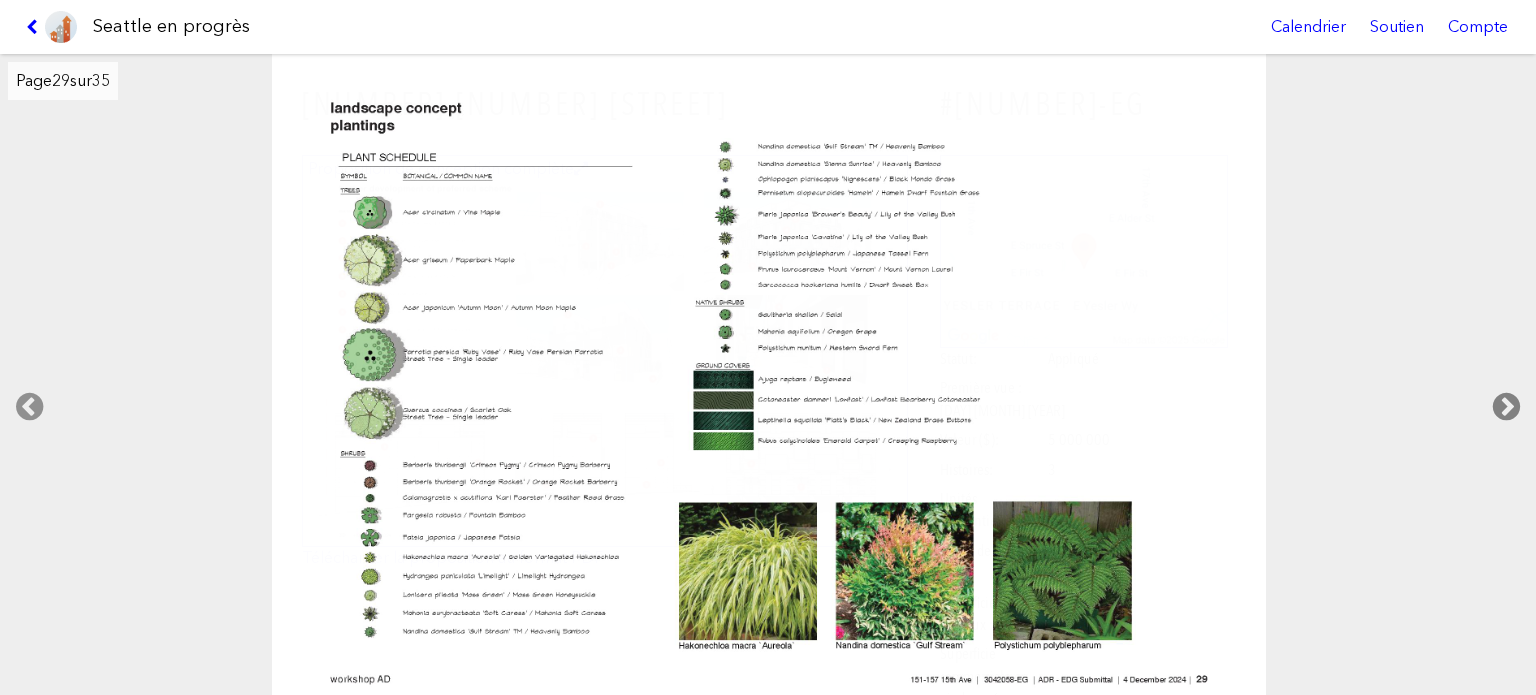click at bounding box center [1506, 407] 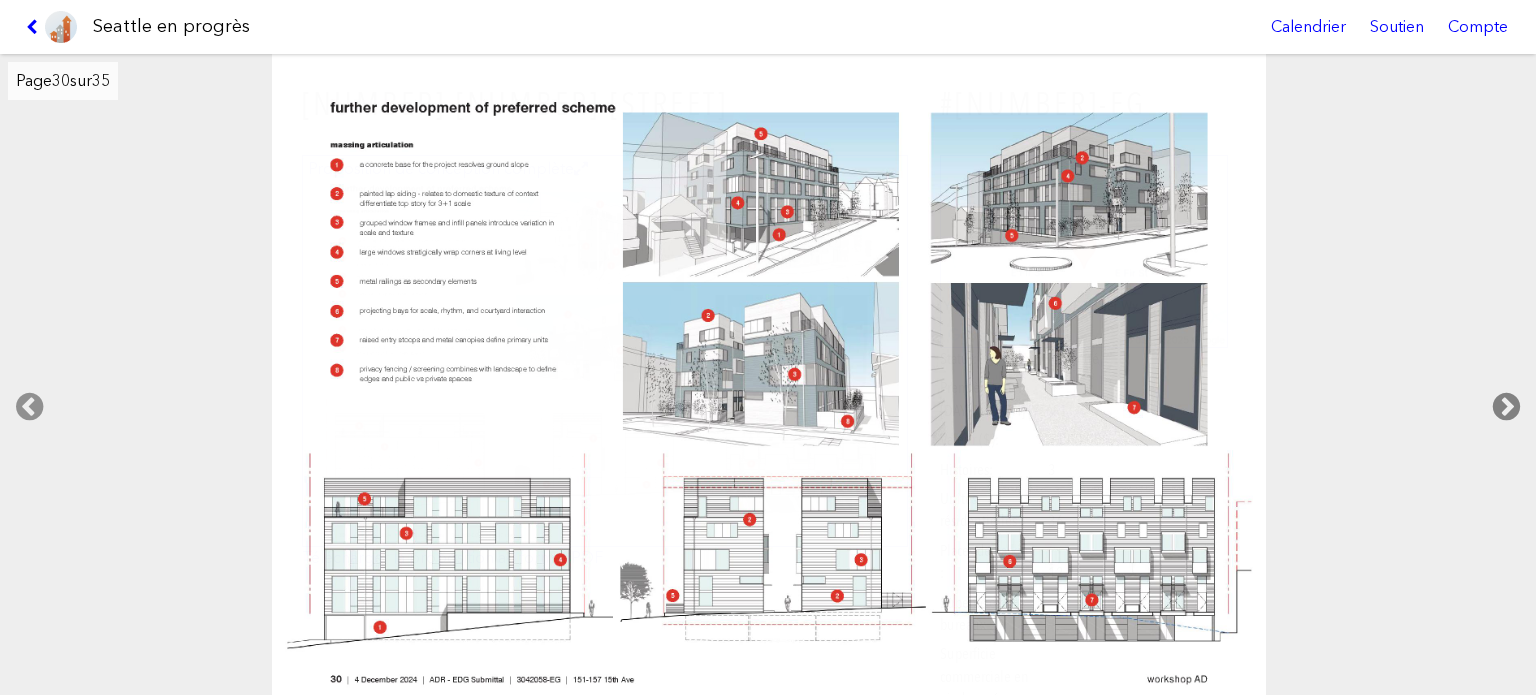 click at bounding box center [1506, 407] 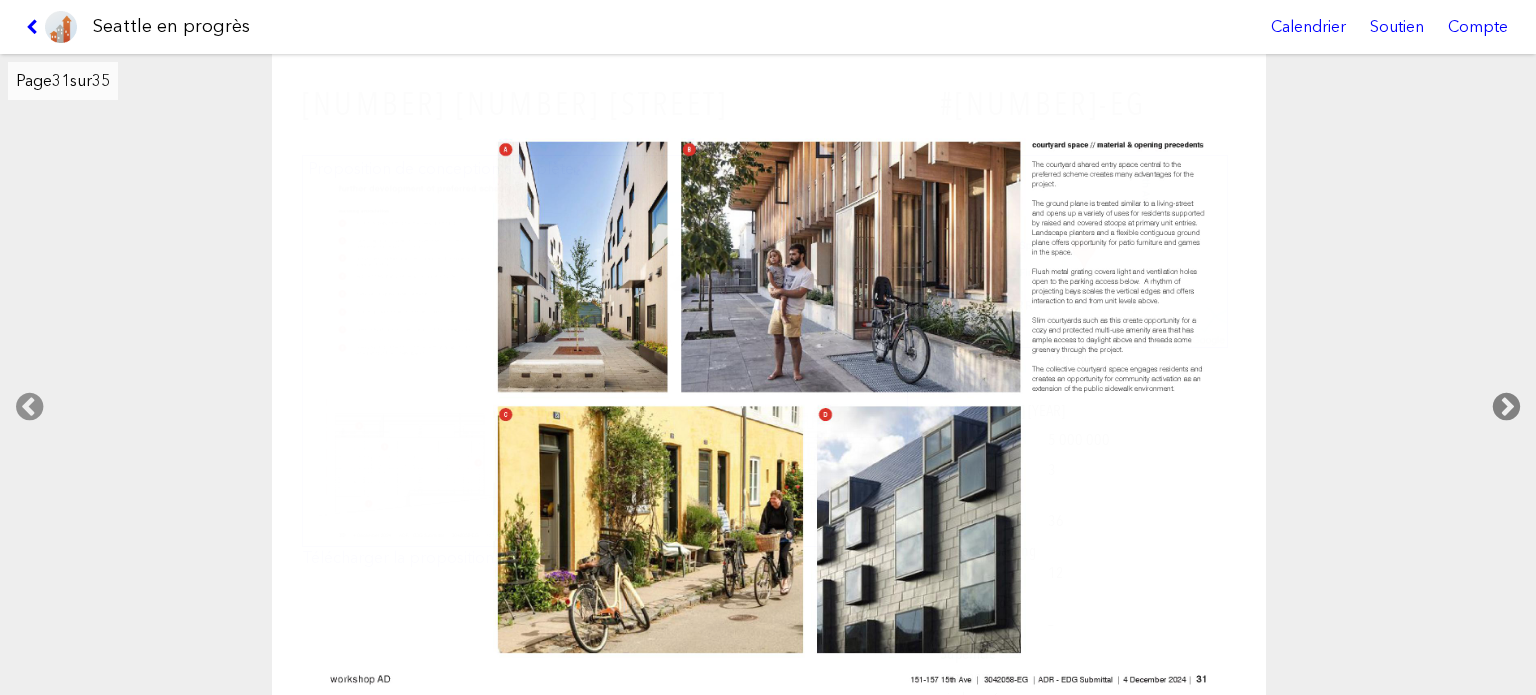 click at bounding box center (1506, 407) 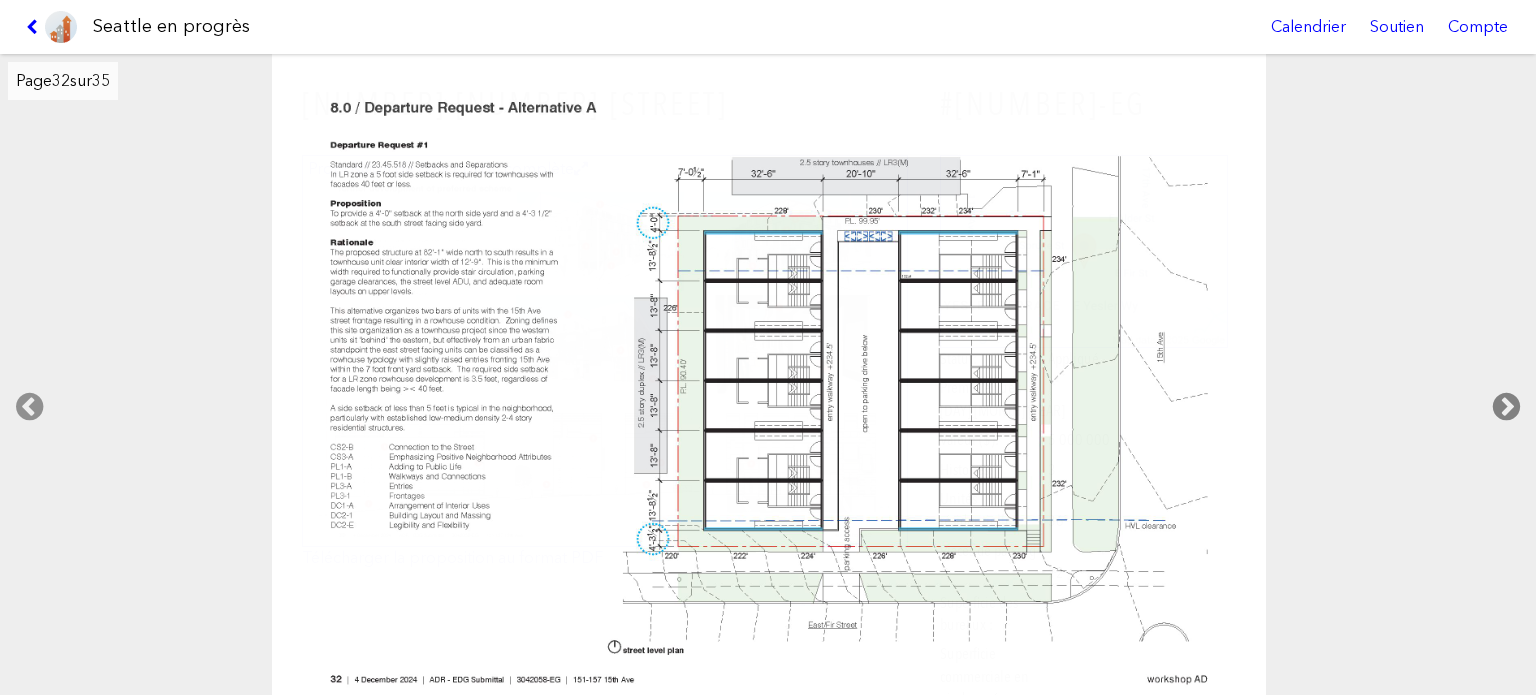 click at bounding box center (1506, 407) 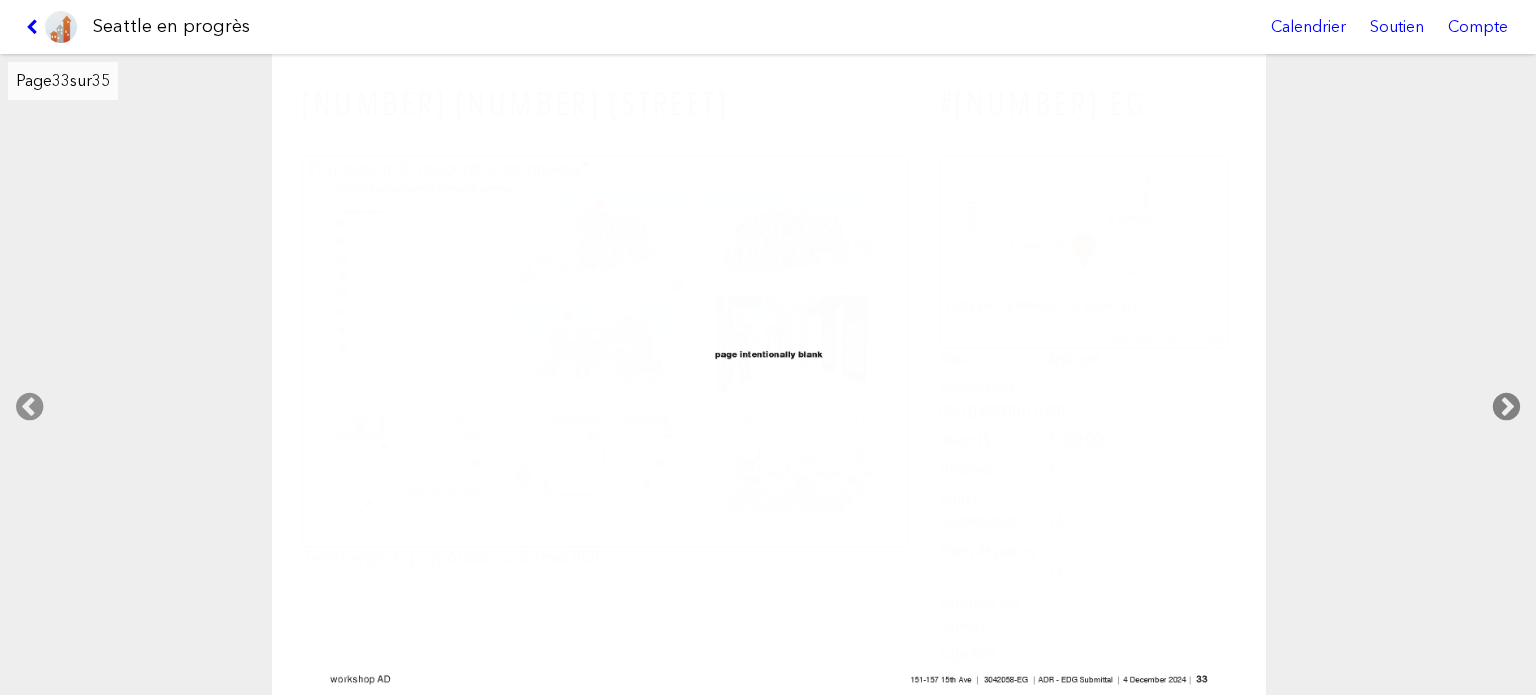 click at bounding box center [1506, 407] 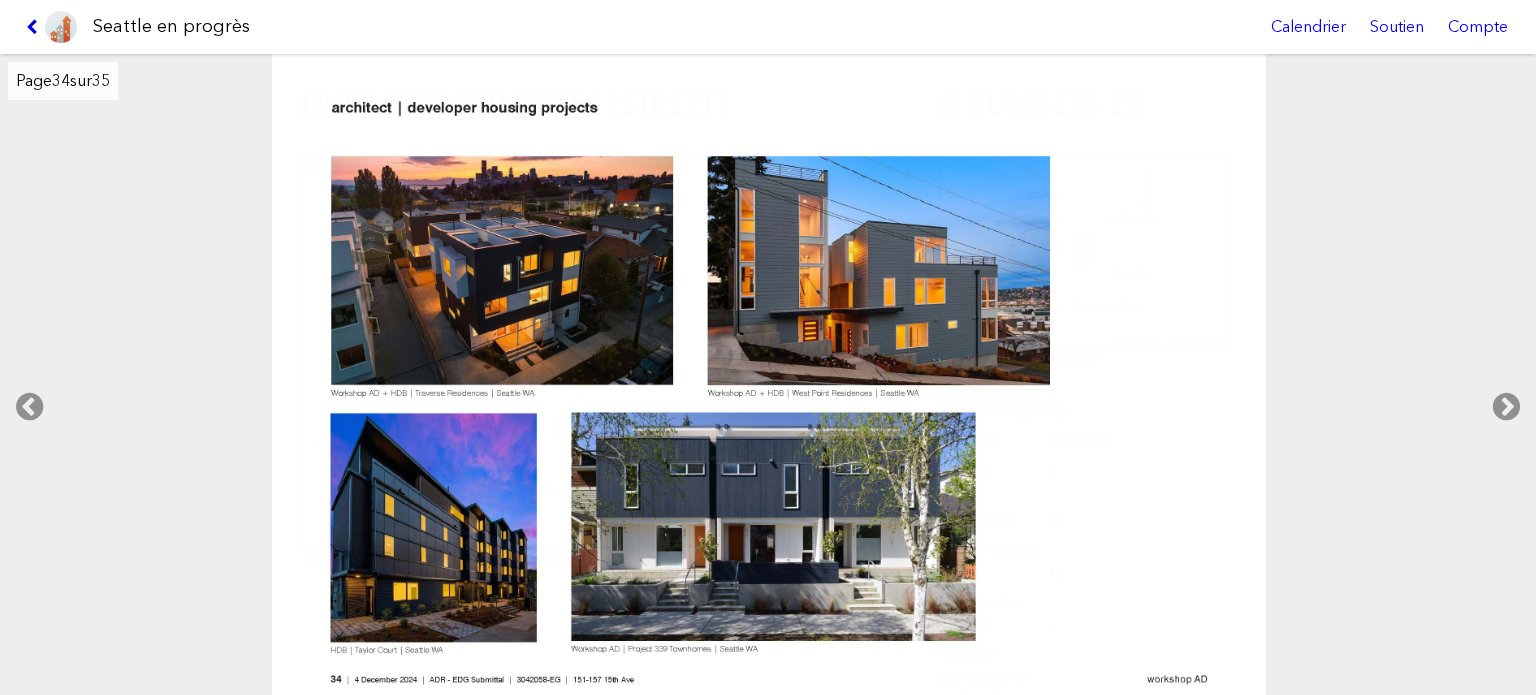 click at bounding box center [35, 27] 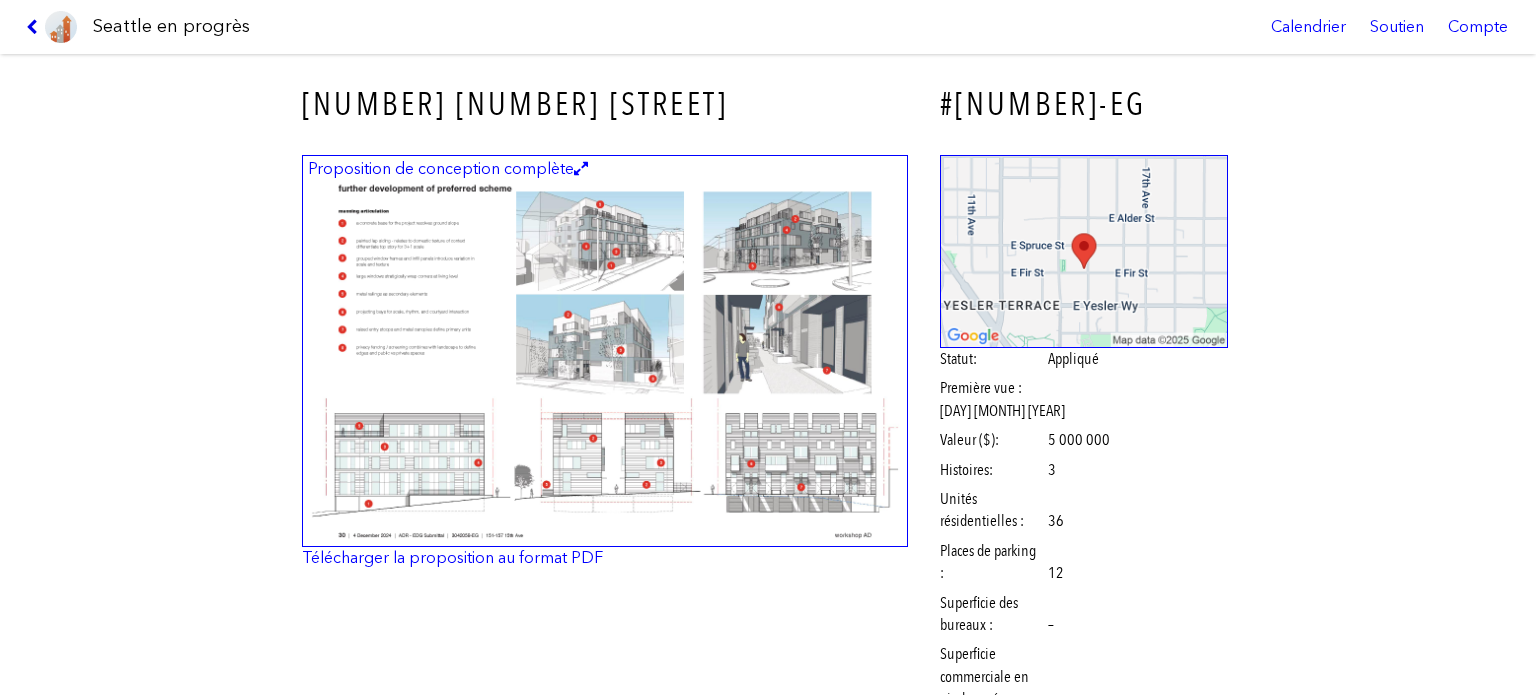 click at bounding box center [35, 27] 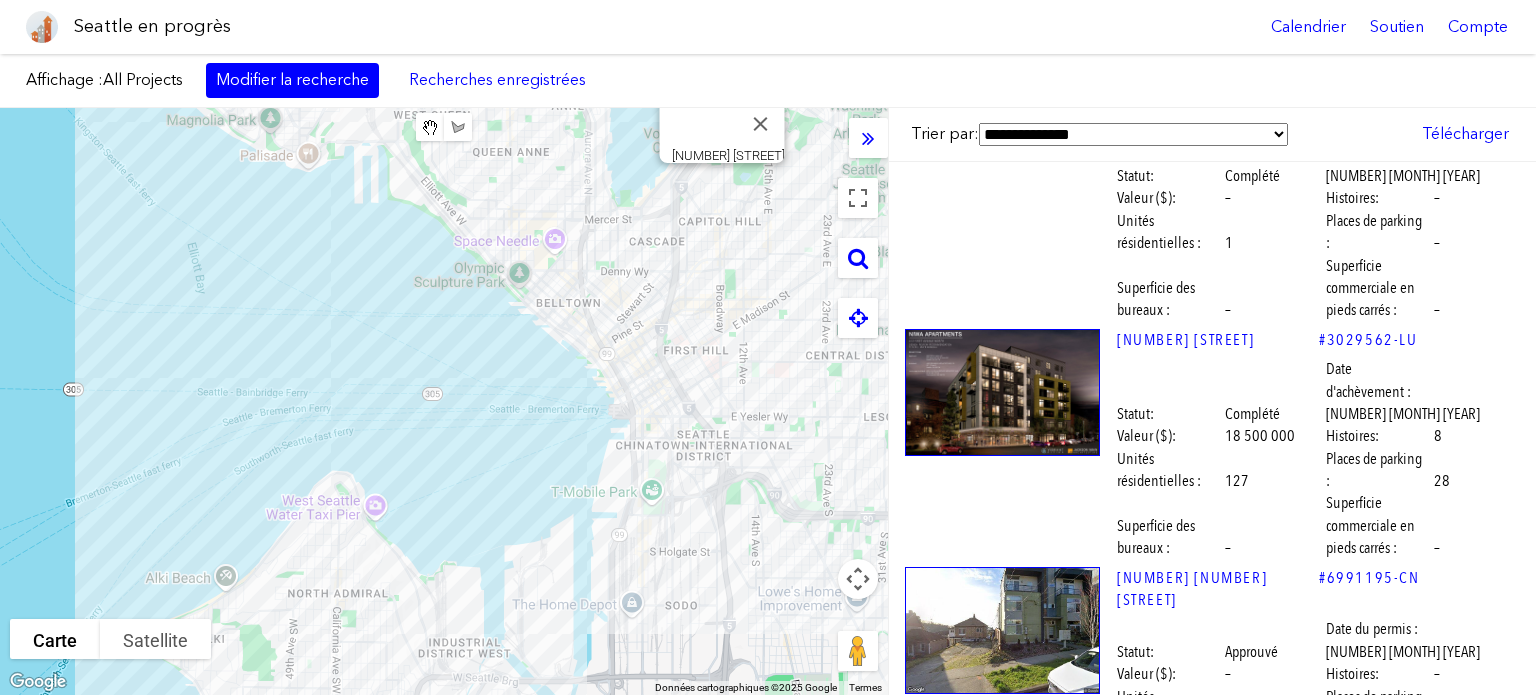 scroll, scrollTop: 13200, scrollLeft: 0, axis: vertical 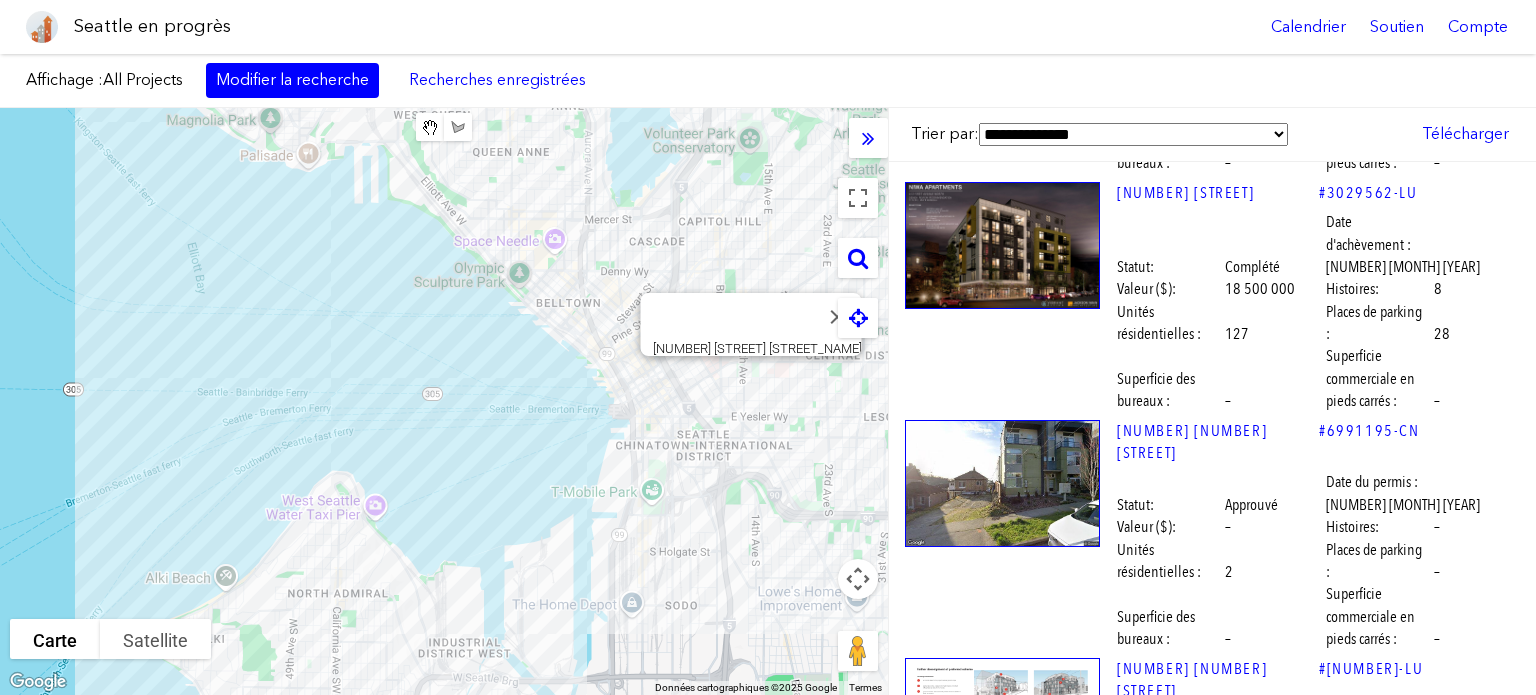 click at bounding box center [1002, 2052] 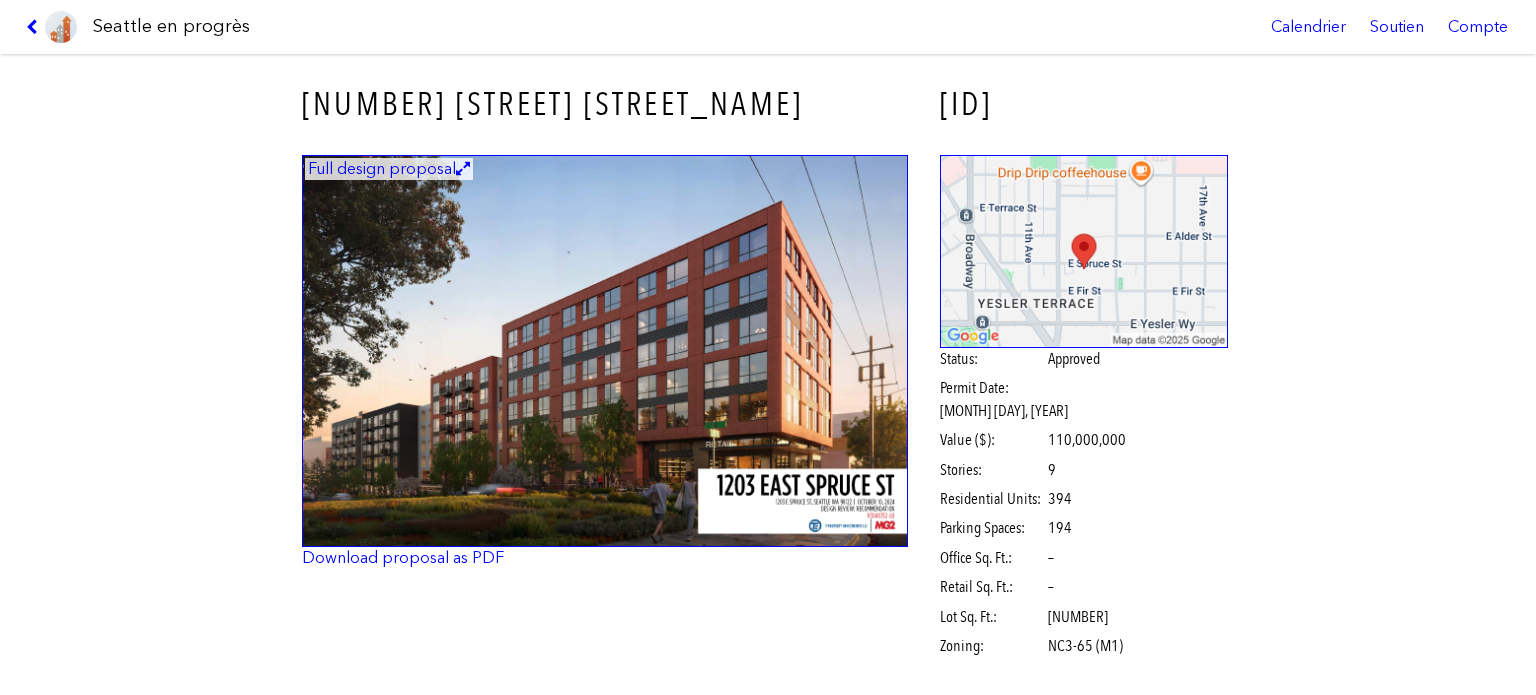 click at bounding box center [605, 351] 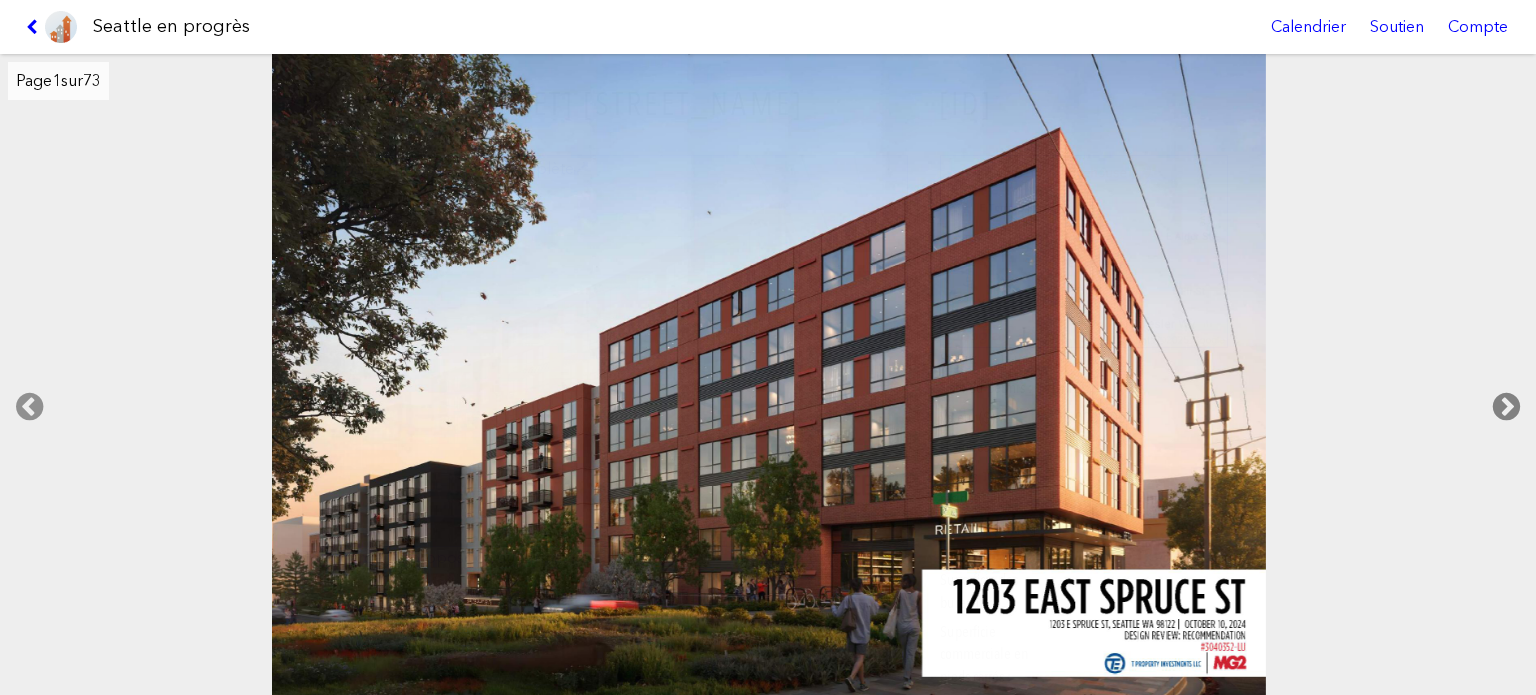 click at bounding box center [1506, 407] 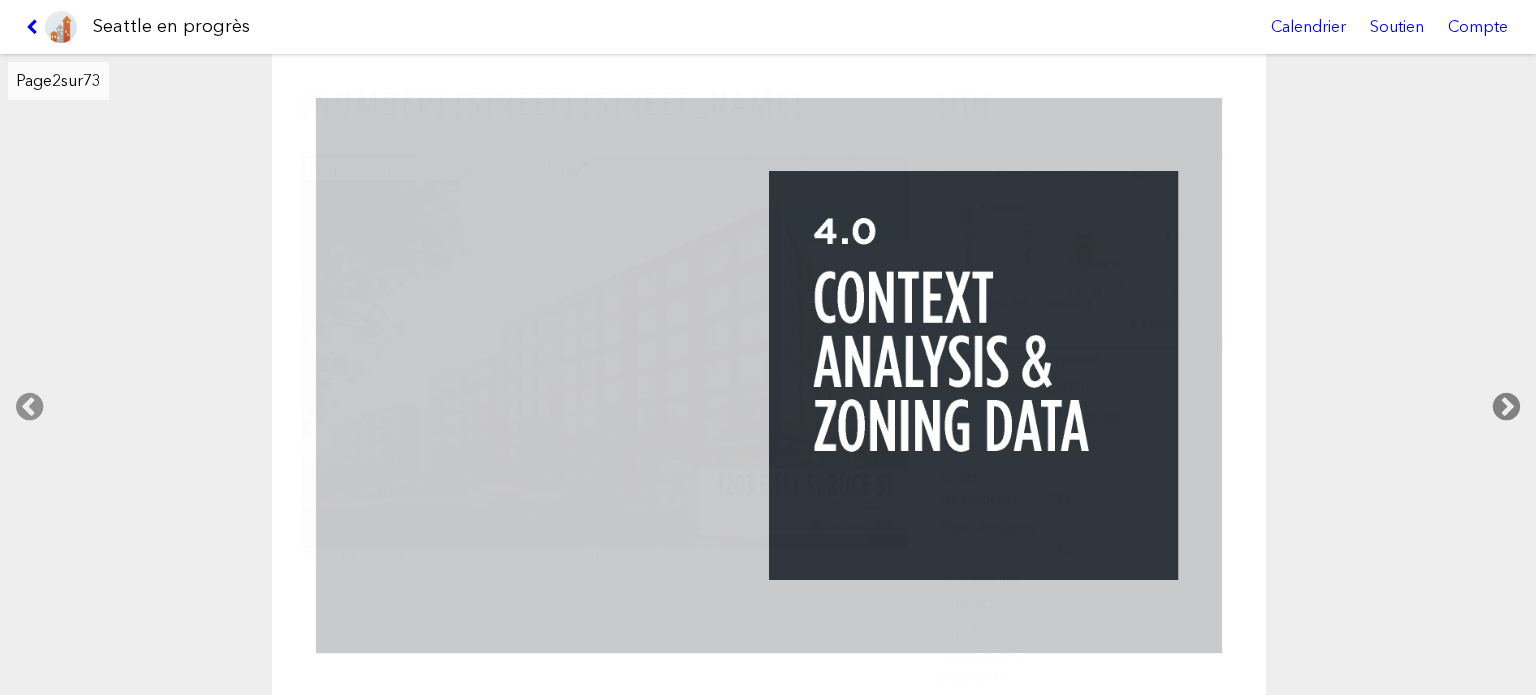 click at bounding box center [1506, 407] 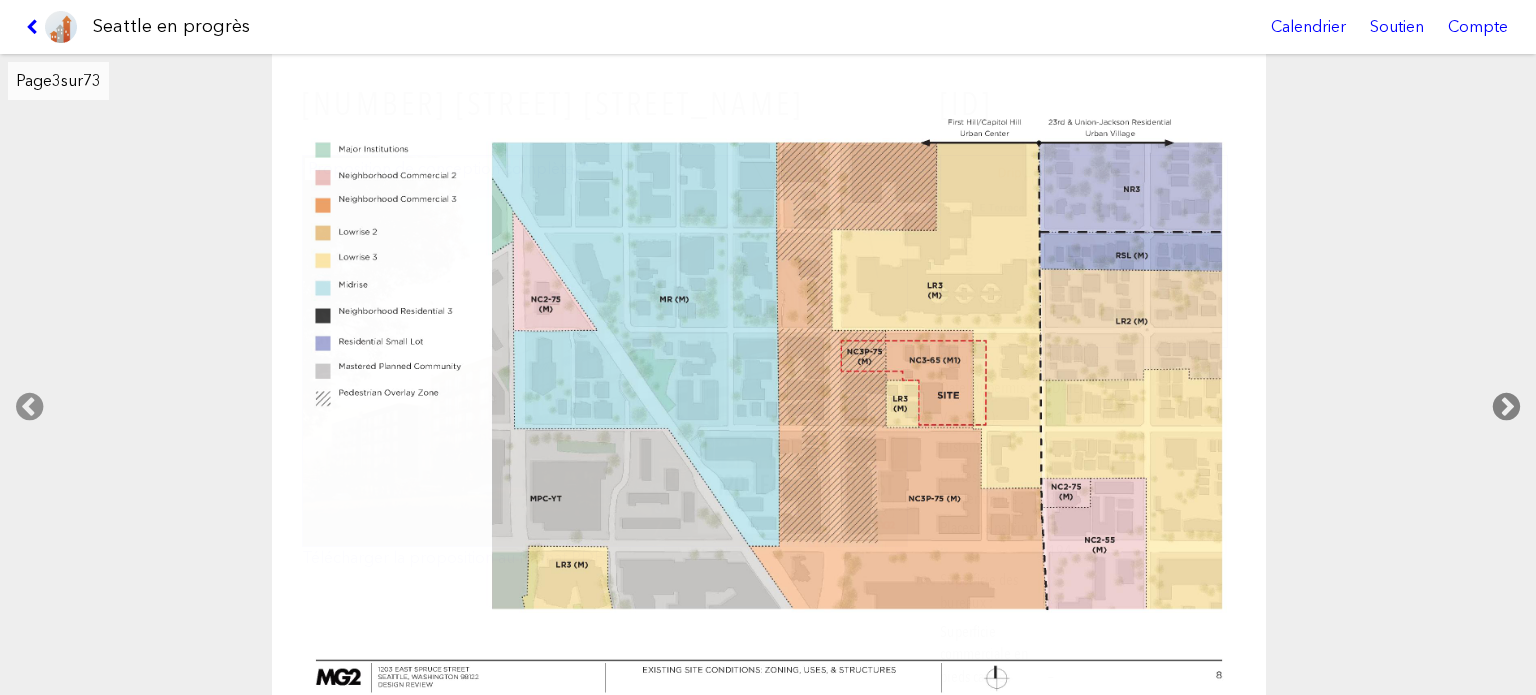 click at bounding box center (1506, 407) 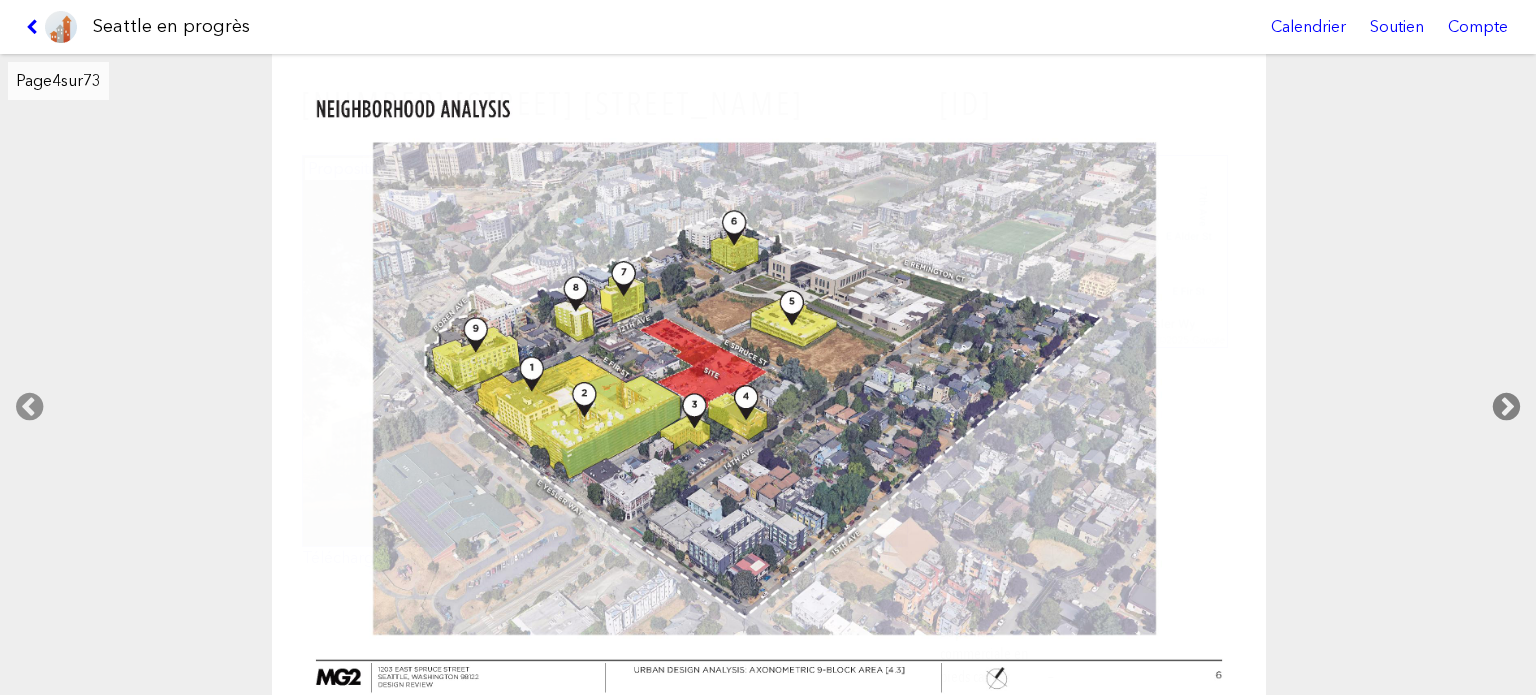 click at bounding box center [1506, 407] 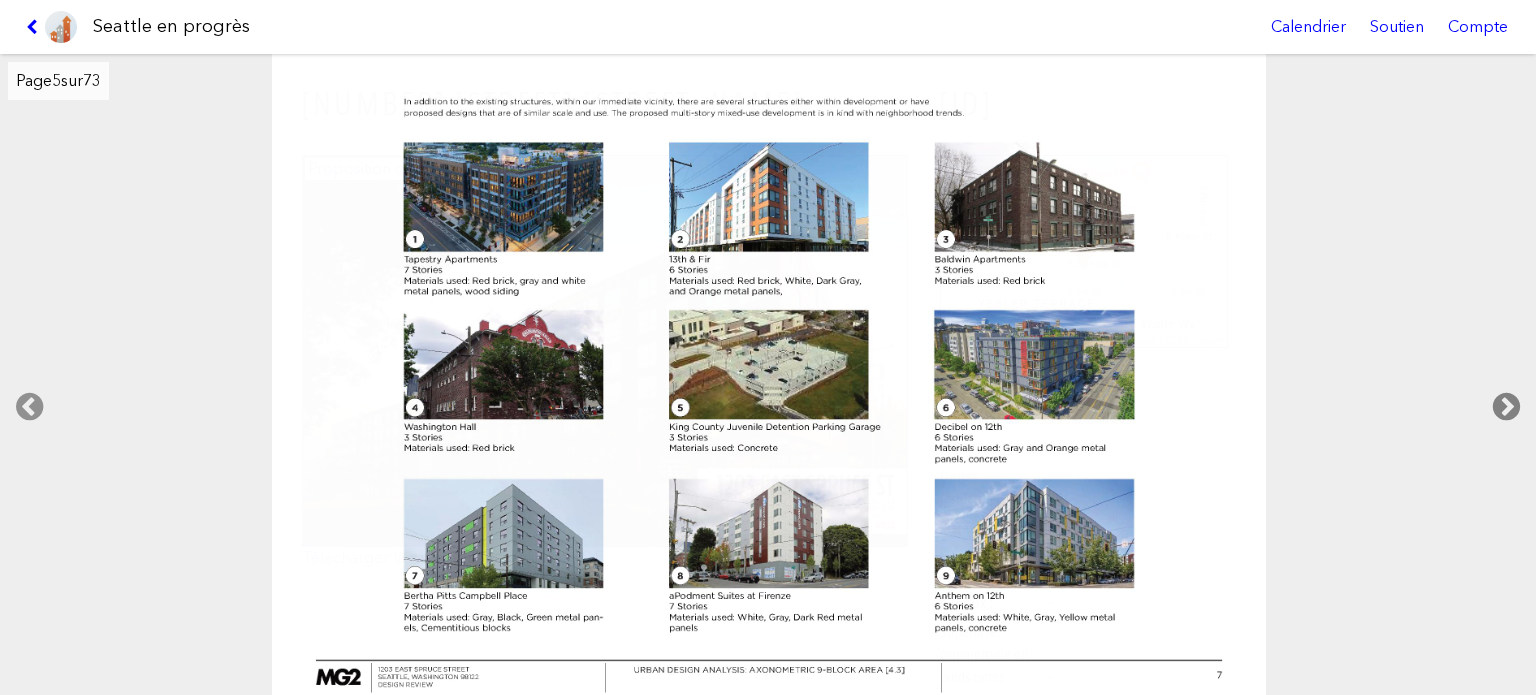 click at bounding box center [1506, 407] 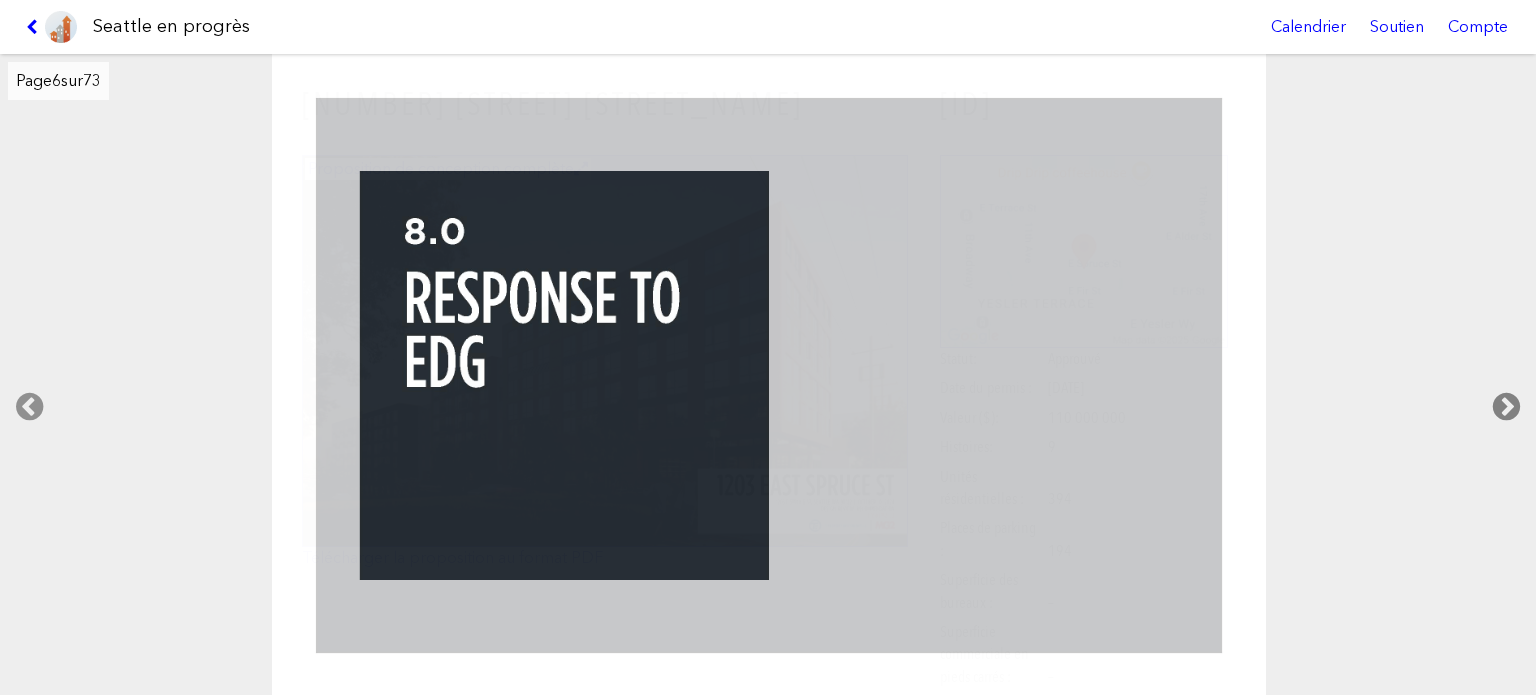 click at bounding box center (1506, 407) 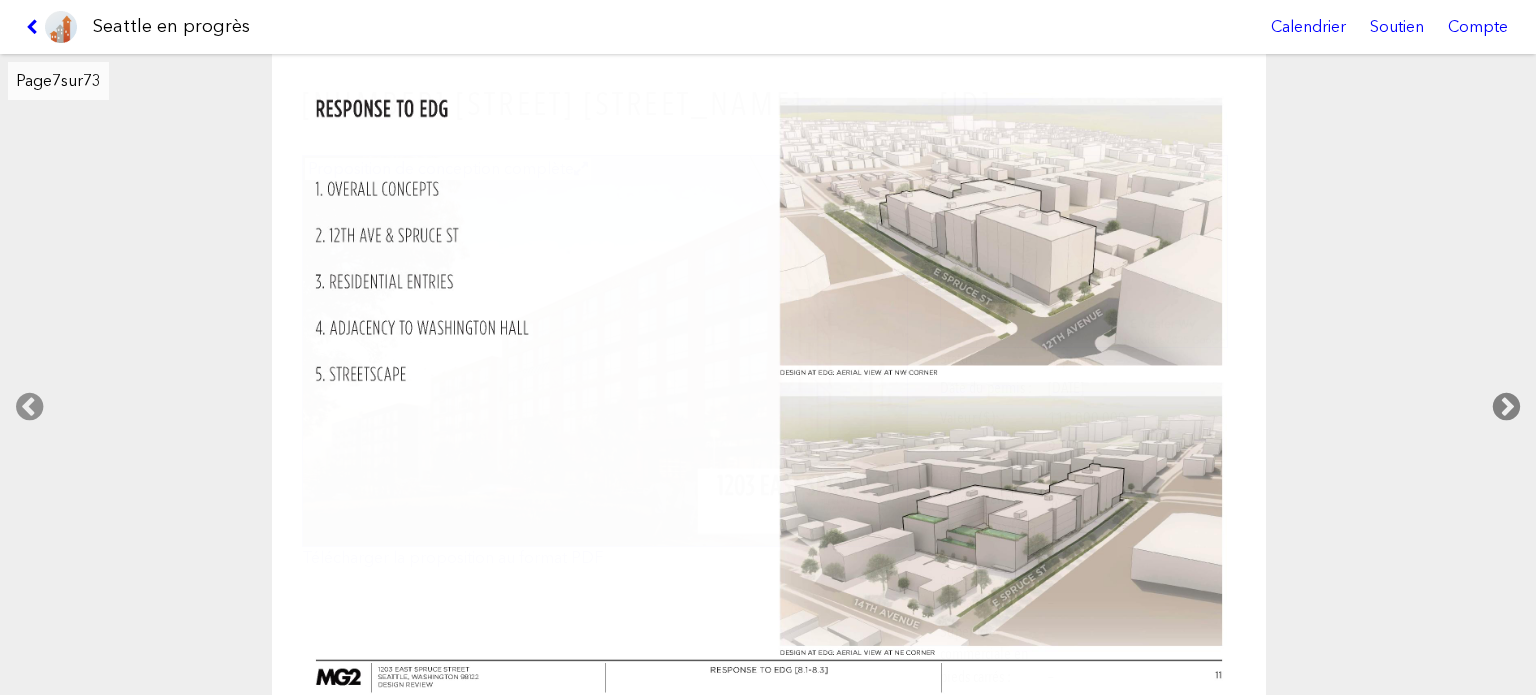 click at bounding box center [1506, 407] 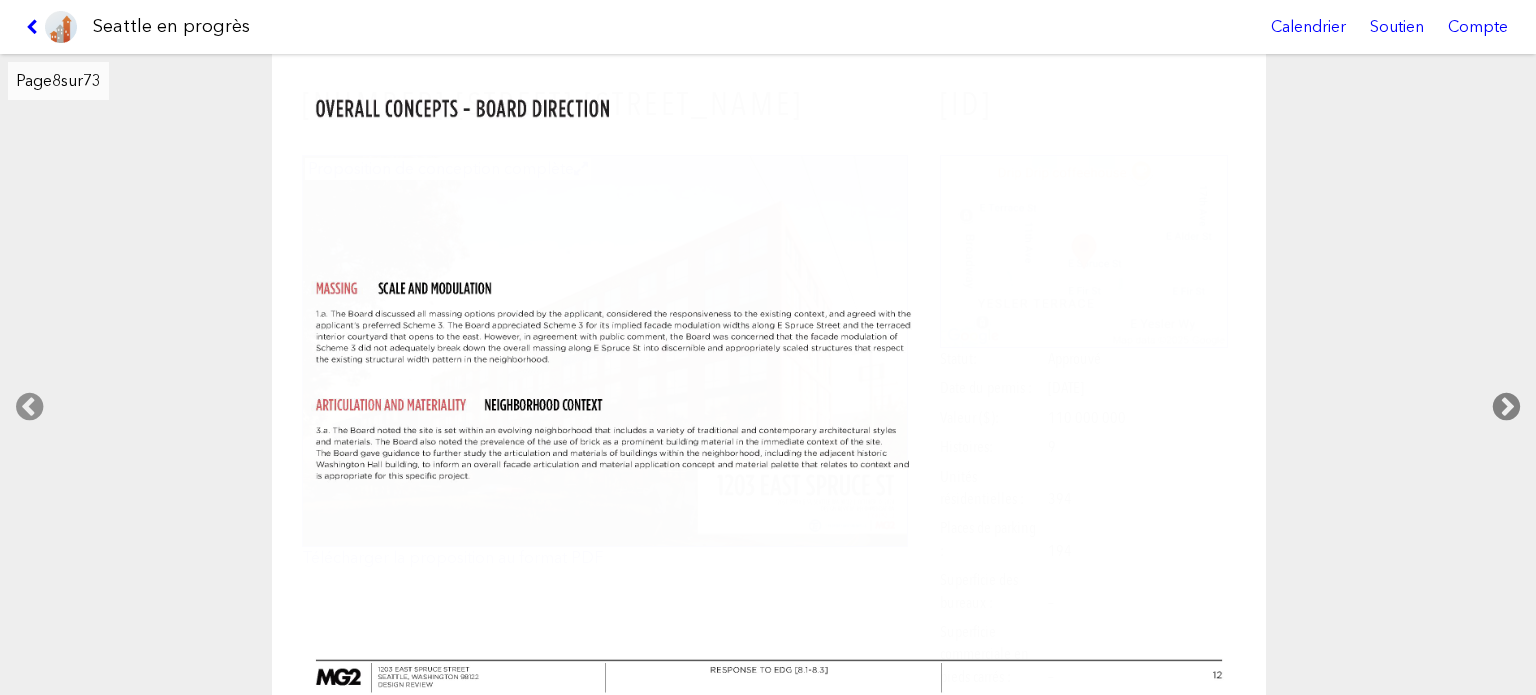 click at bounding box center (1506, 407) 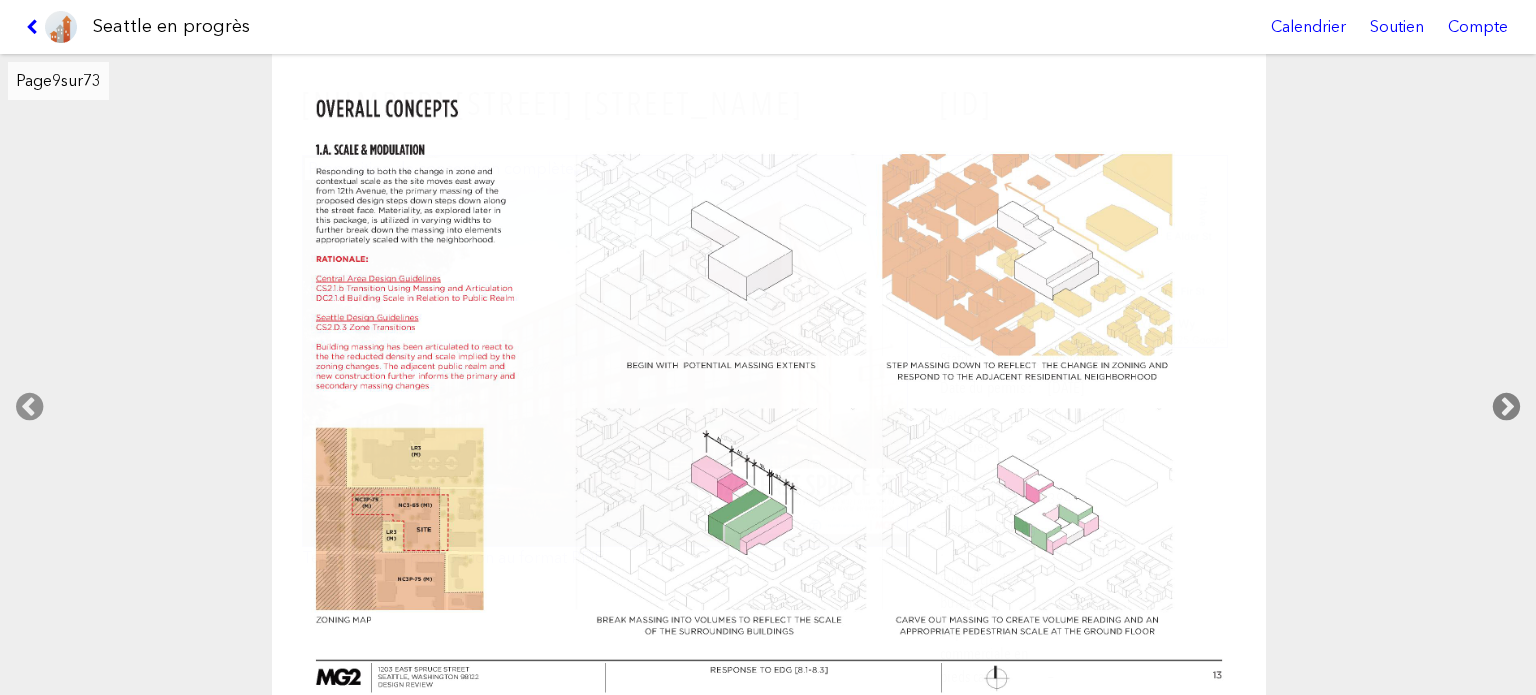 click at bounding box center [1506, 407] 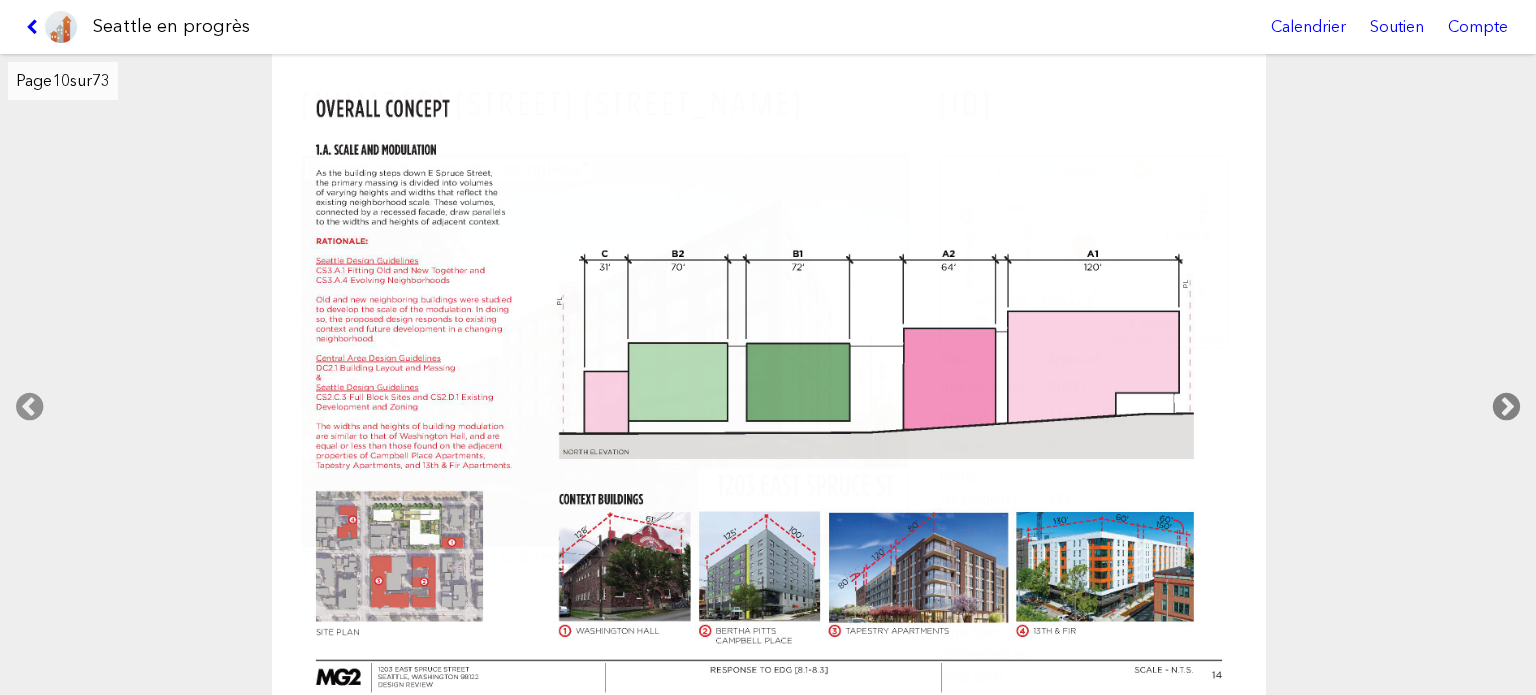 click at bounding box center (1506, 407) 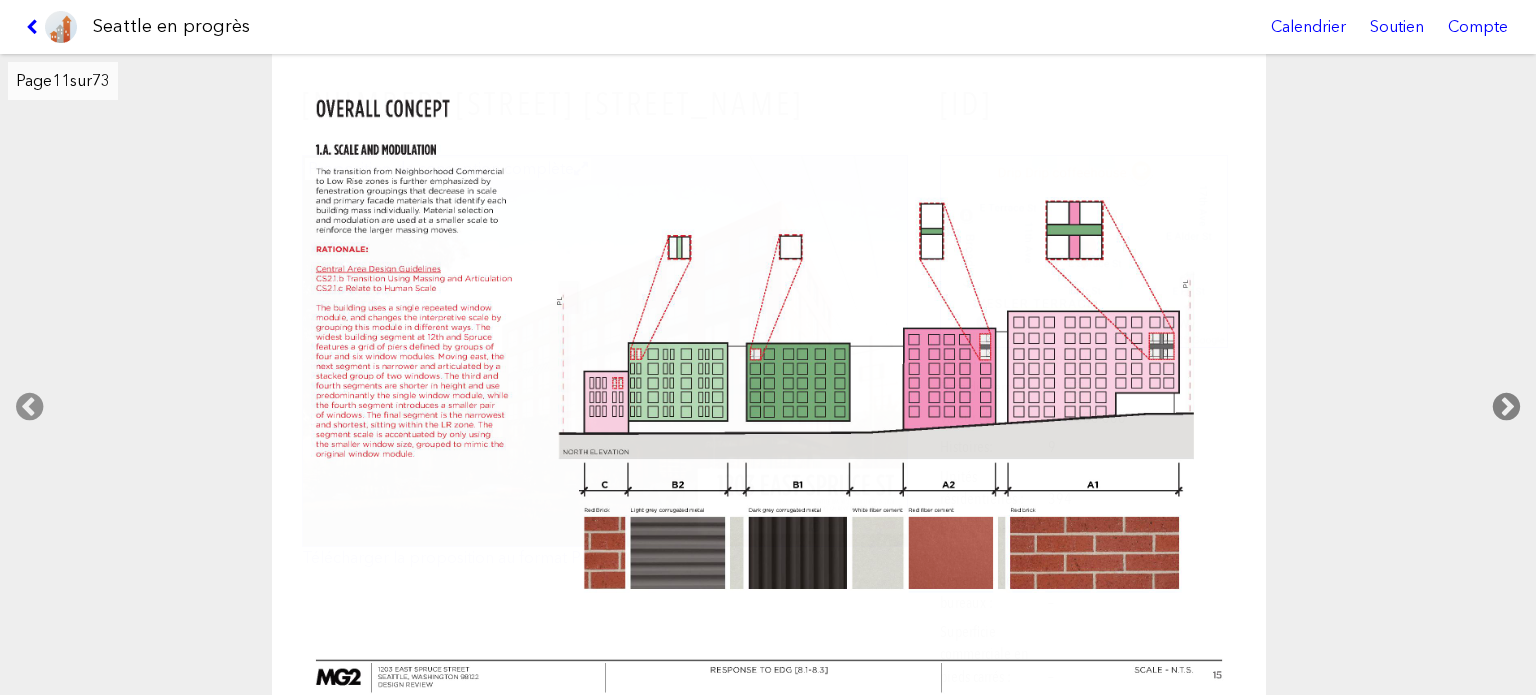 click at bounding box center [1506, 407] 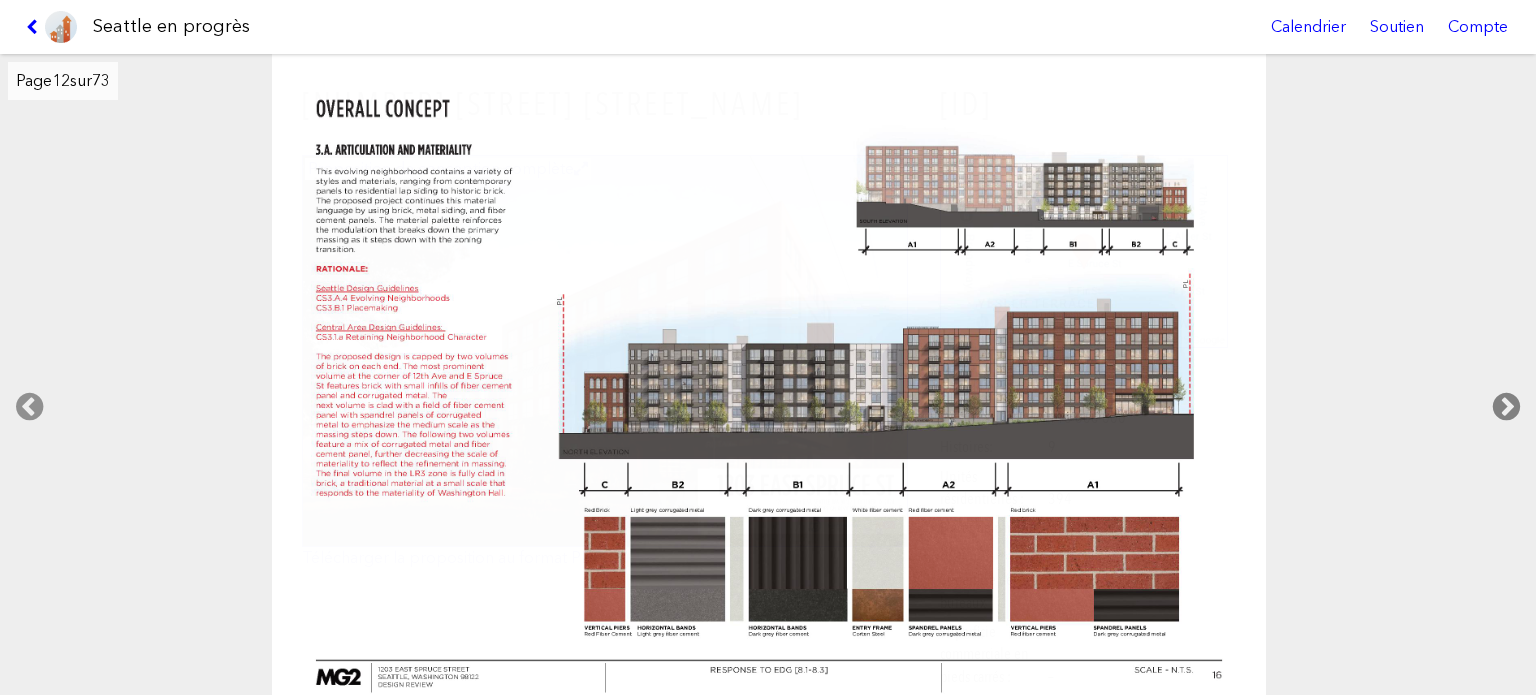 click at bounding box center [1506, 407] 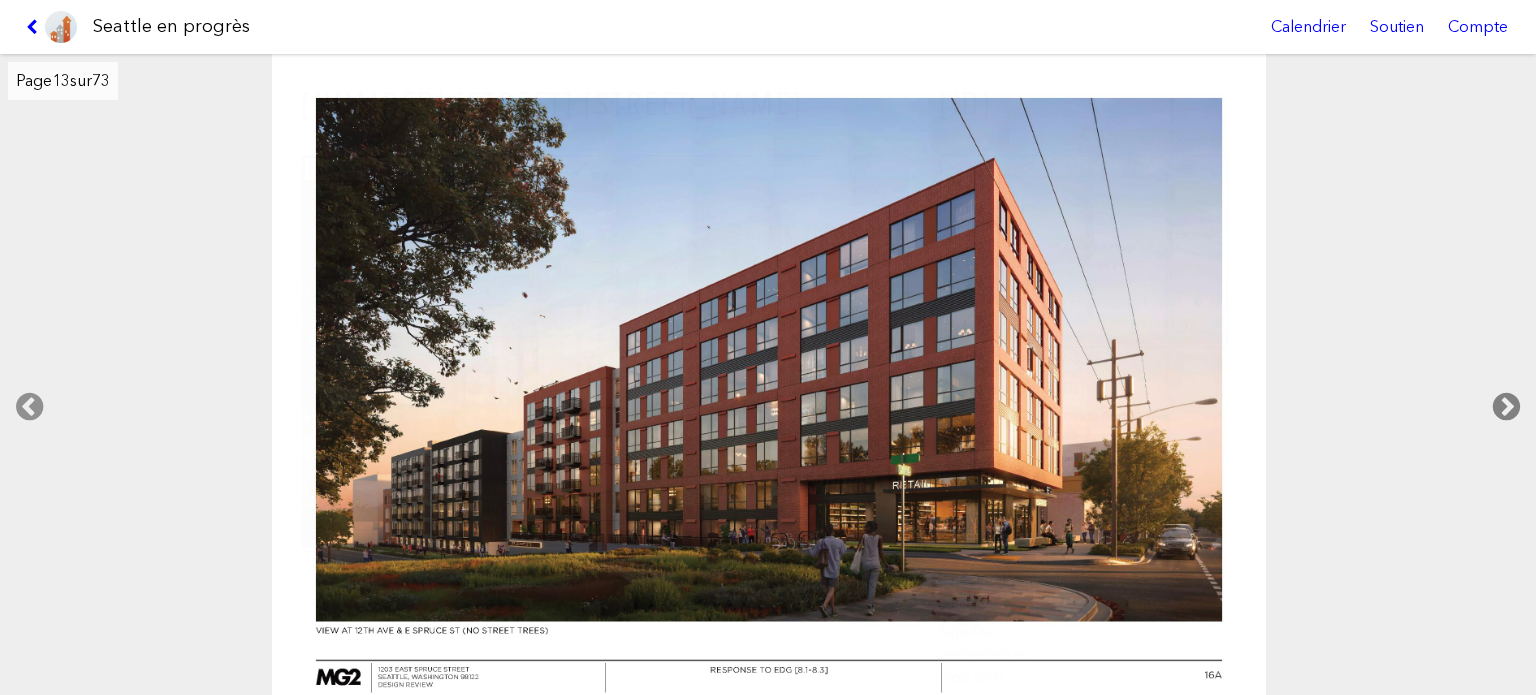 click at bounding box center [1506, 407] 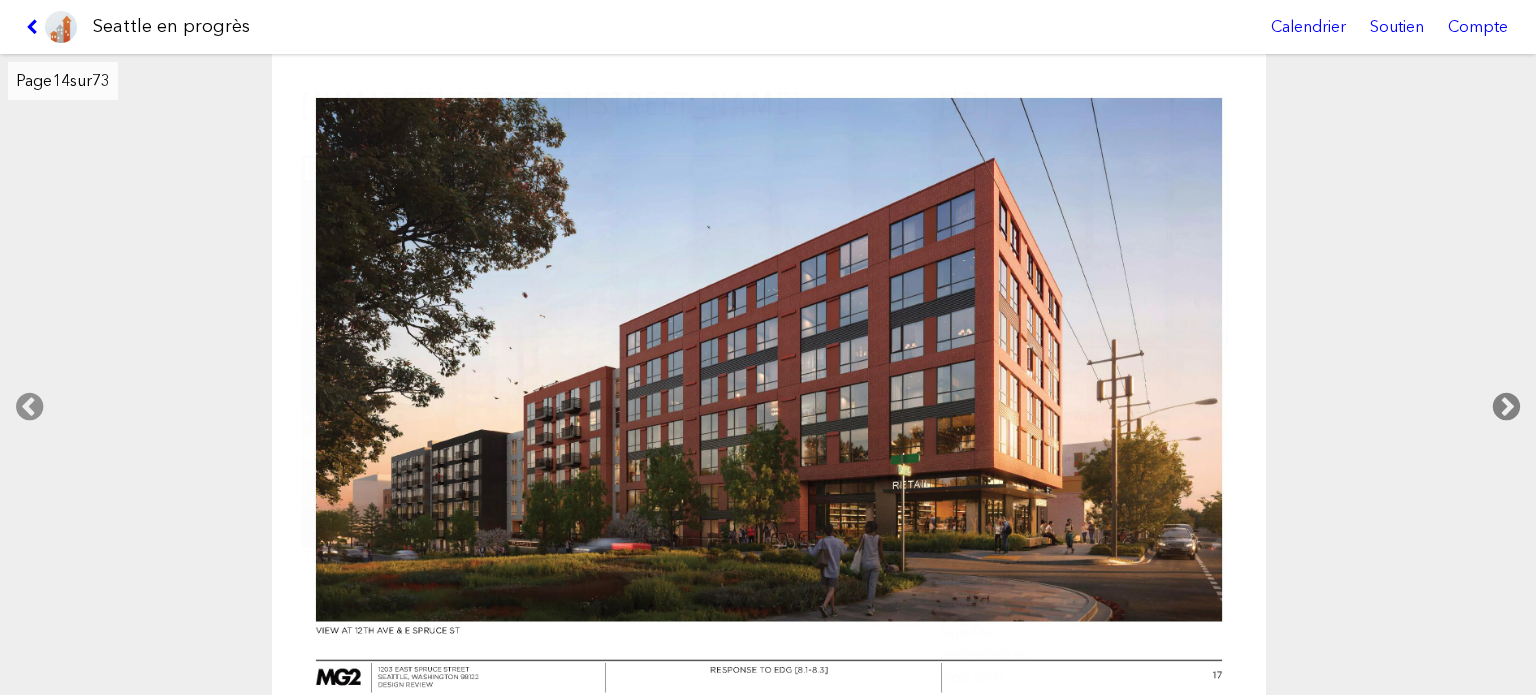click at bounding box center (1506, 407) 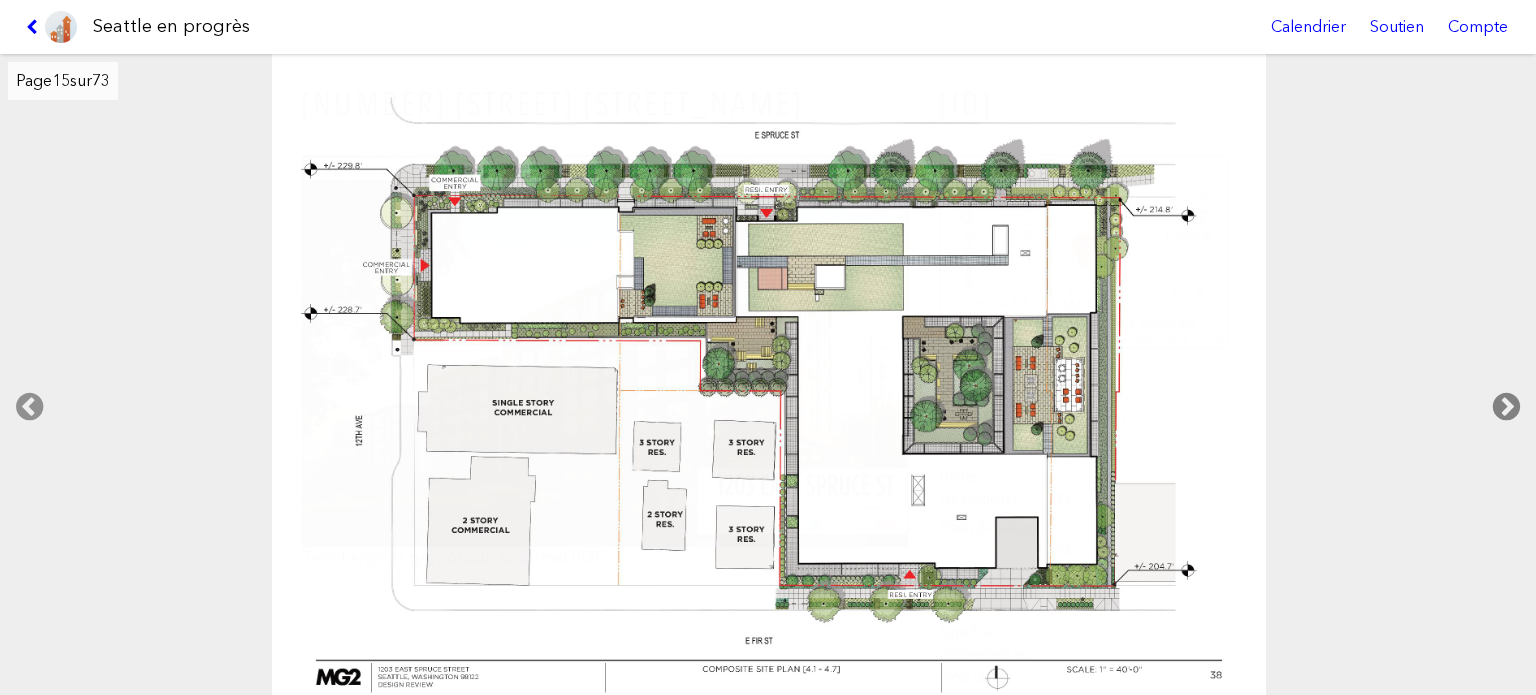 click at bounding box center [1506, 407] 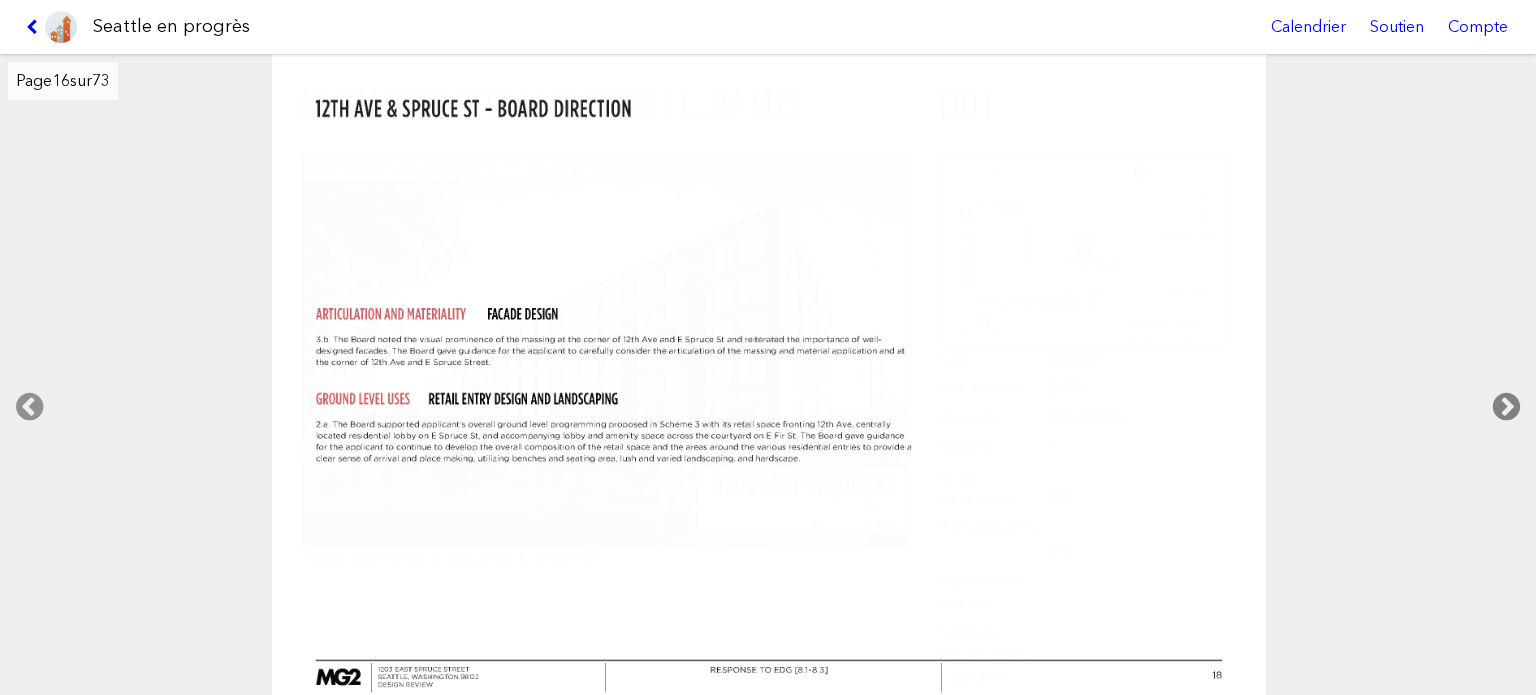 click at bounding box center (1506, 407) 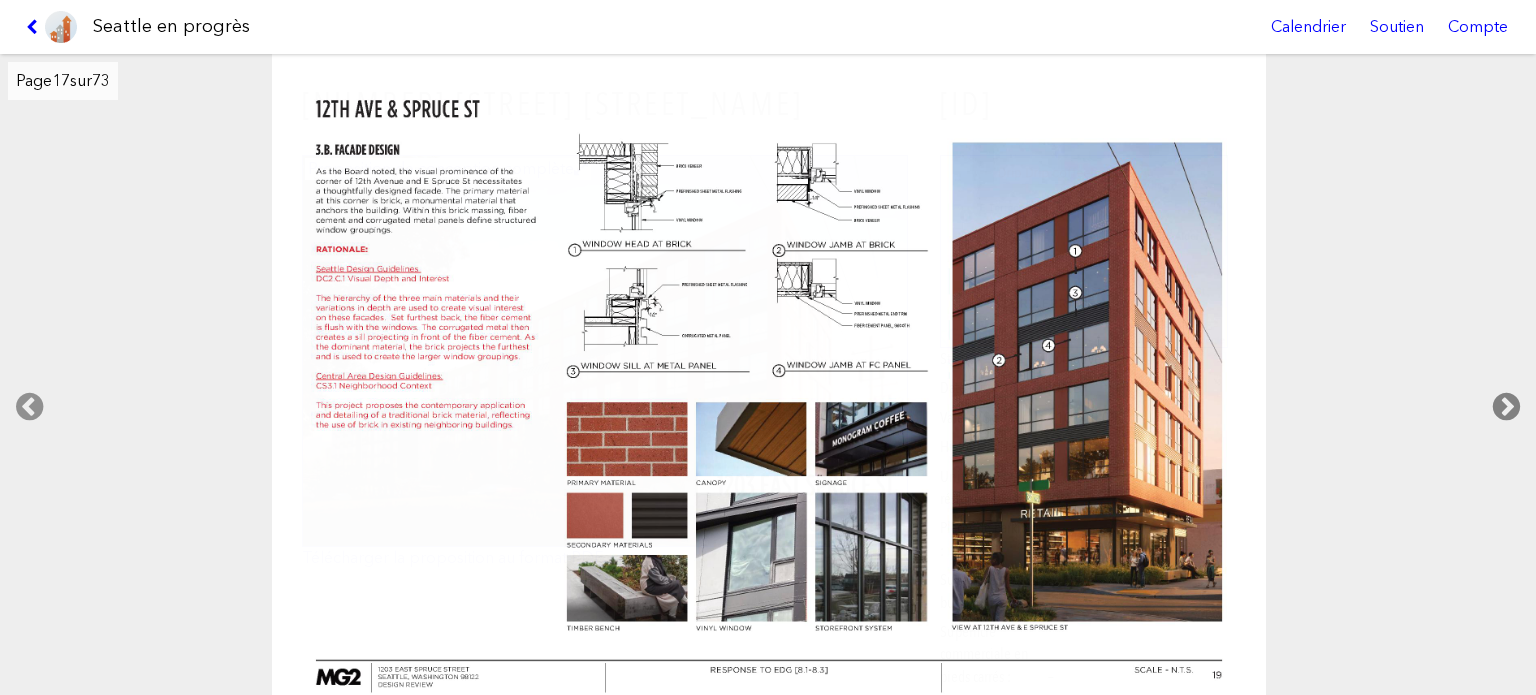 click at bounding box center [1506, 407] 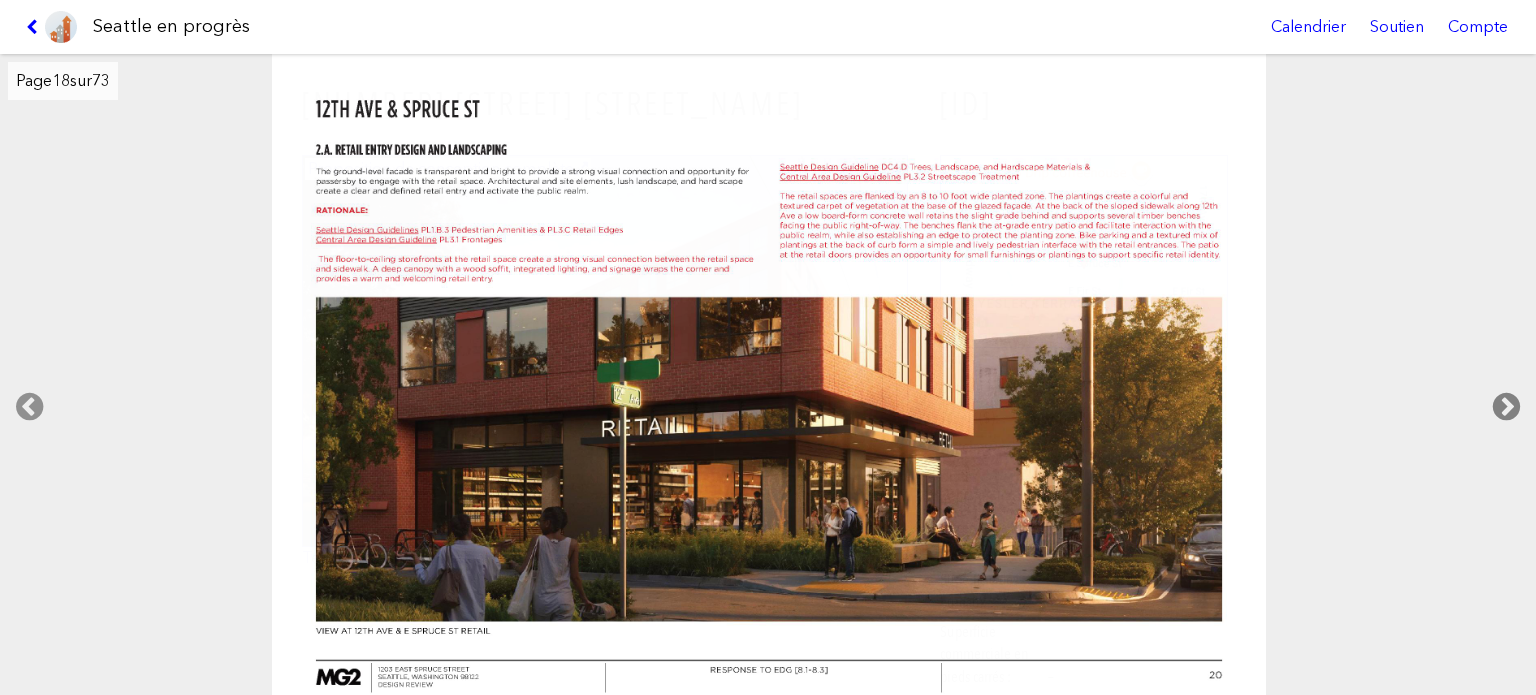 click at bounding box center (1506, 407) 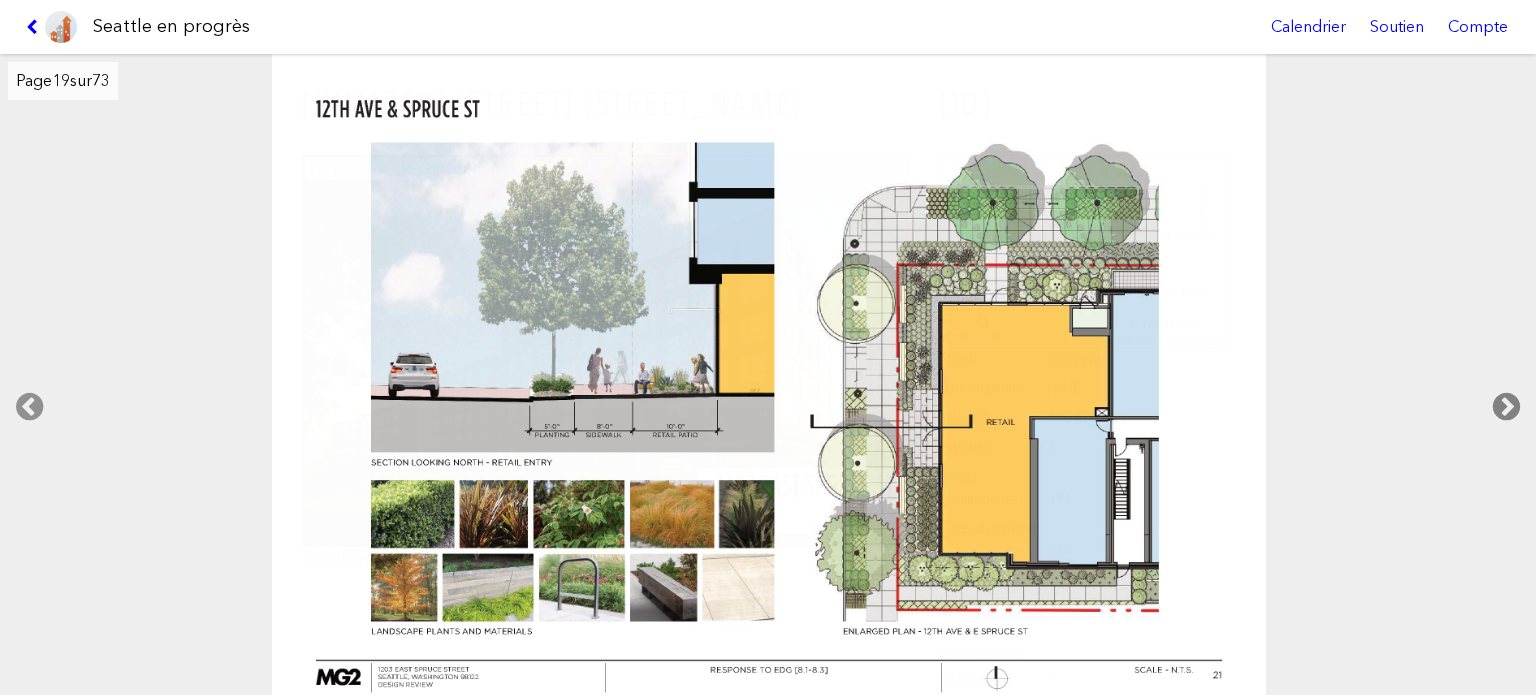 click at bounding box center [1506, 407] 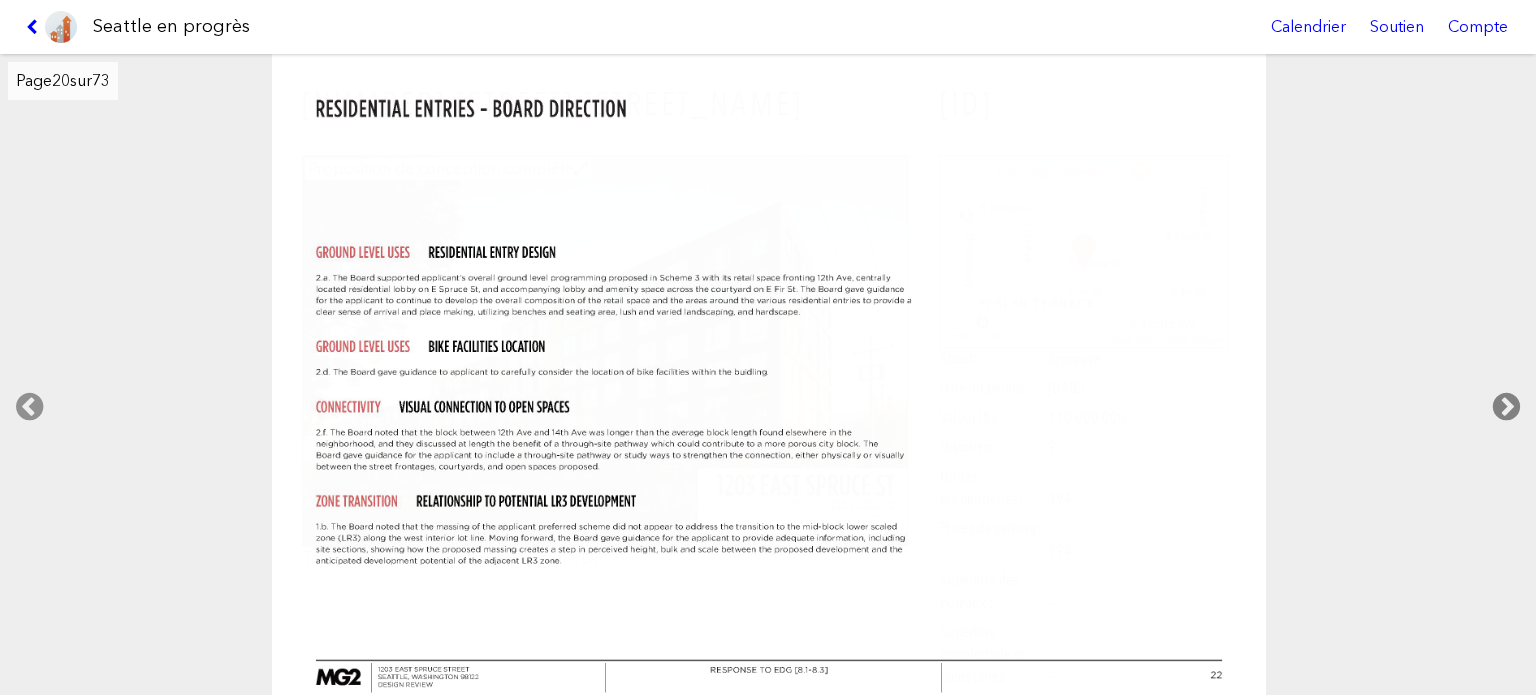 click at bounding box center [1506, 407] 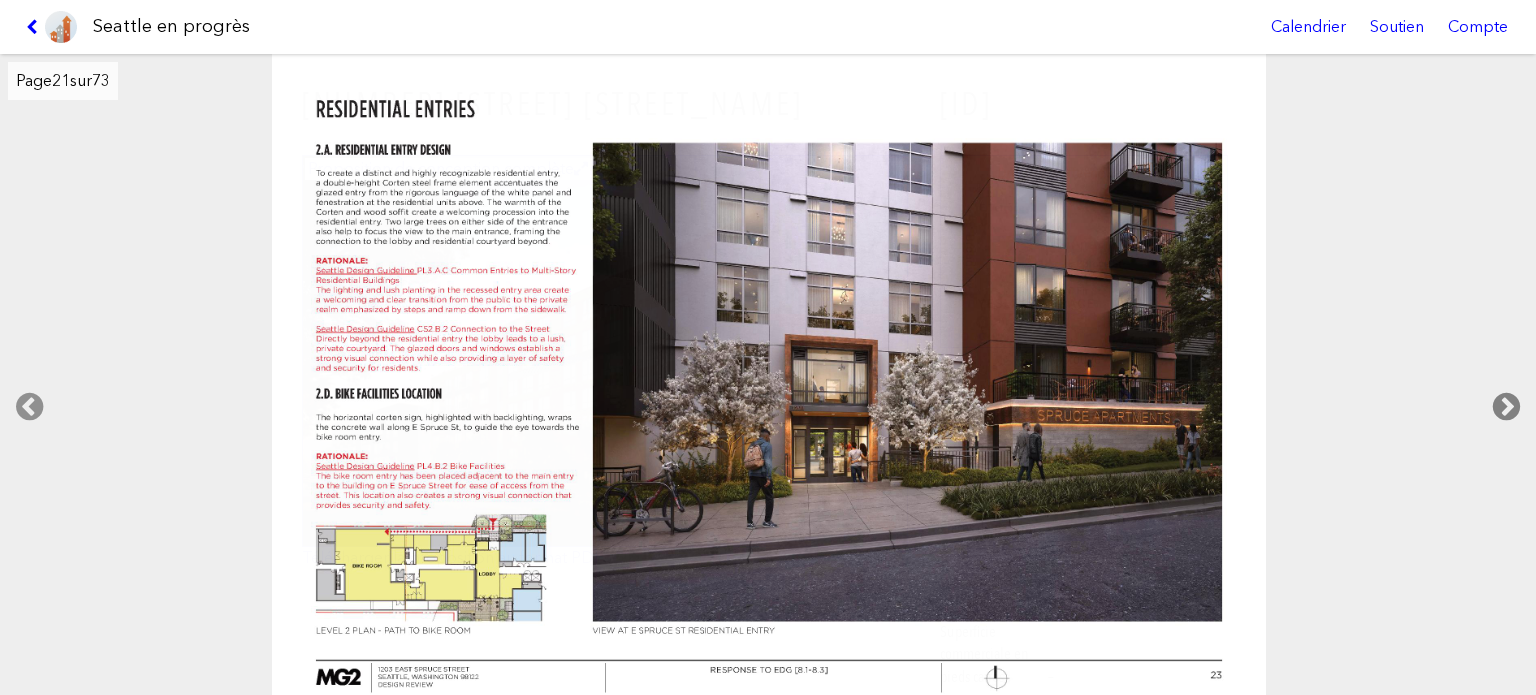 click at bounding box center (1506, 407) 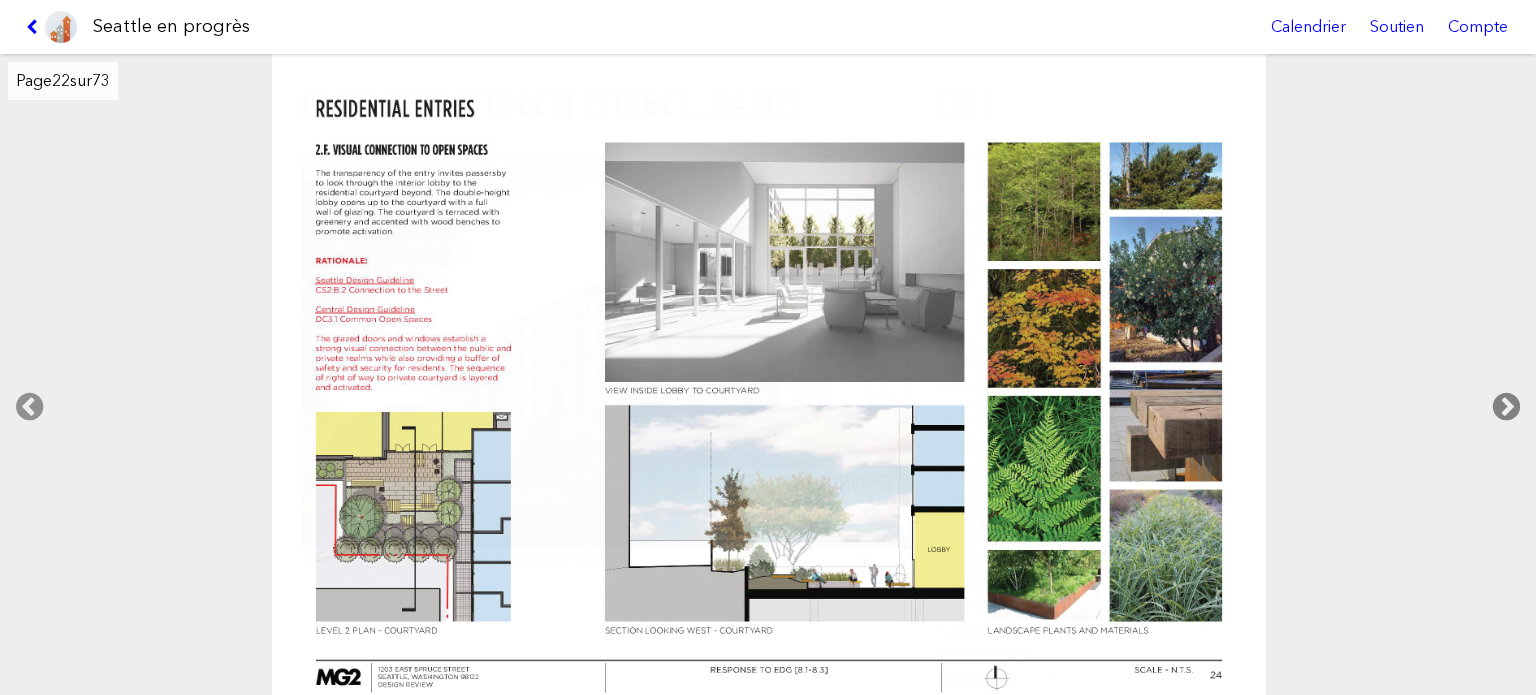 click at bounding box center [1506, 407] 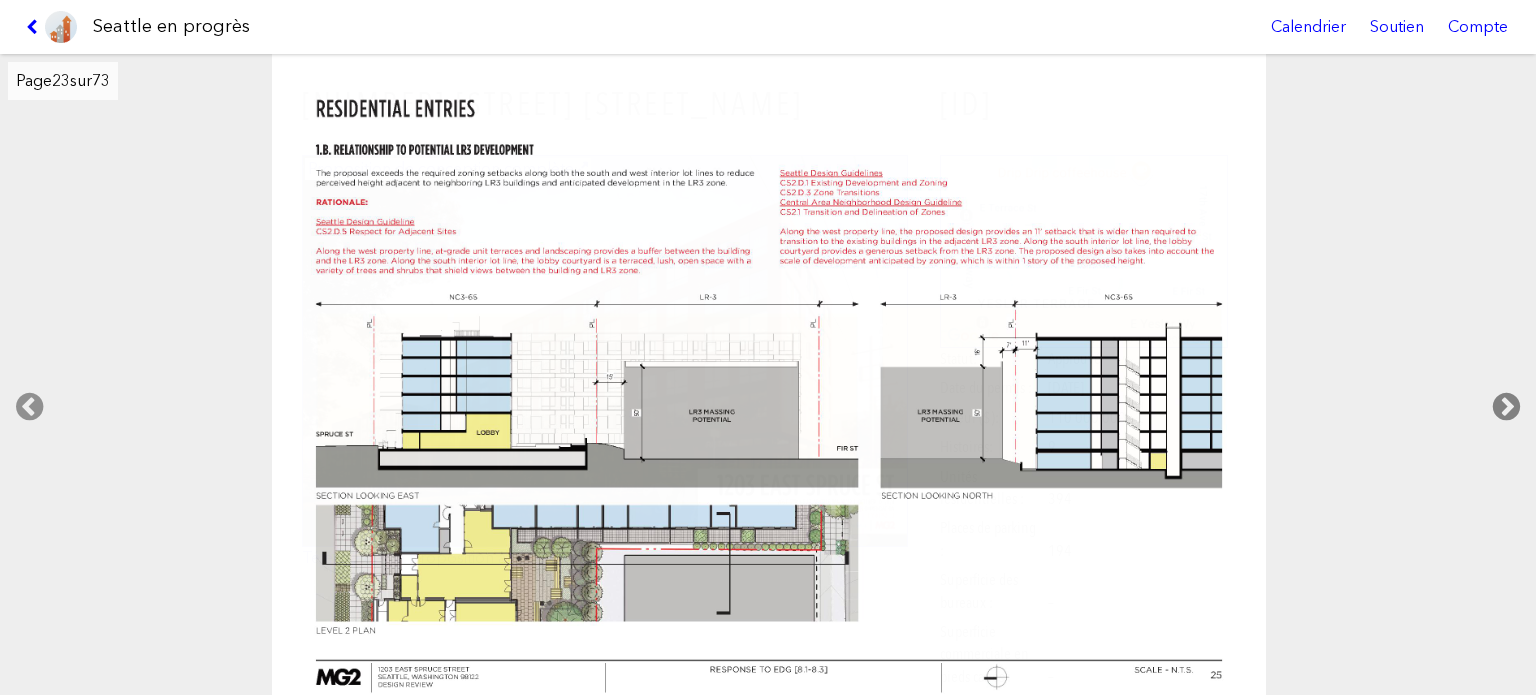 click at bounding box center [1506, 407] 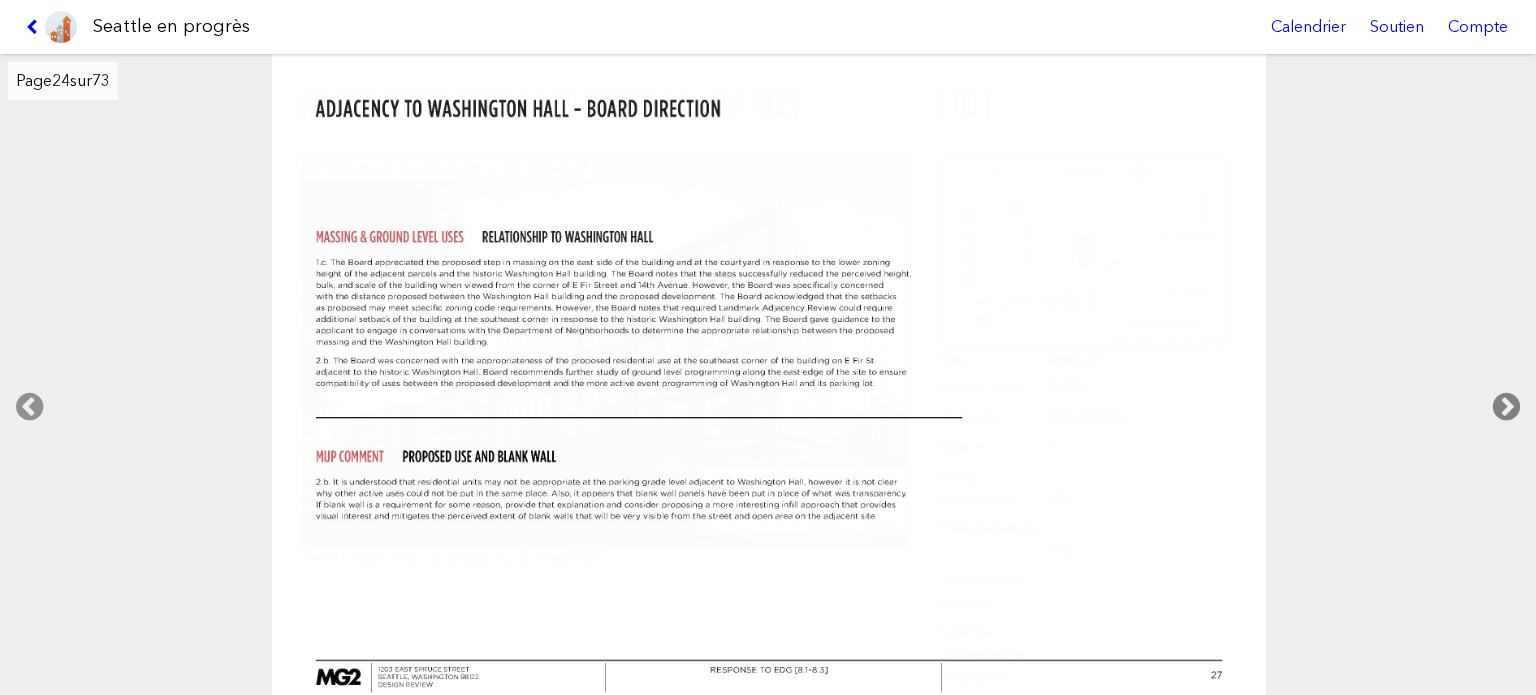 click at bounding box center (1506, 407) 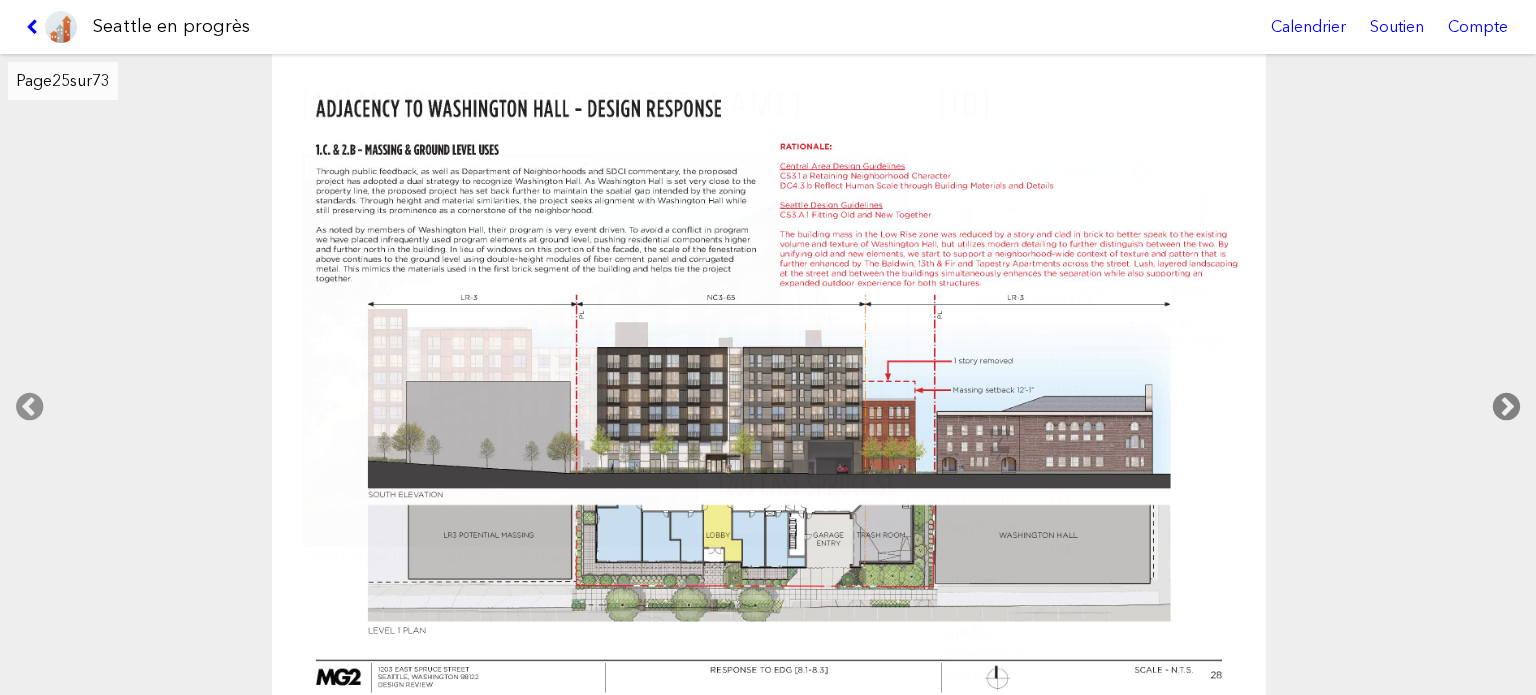 click at bounding box center [1506, 407] 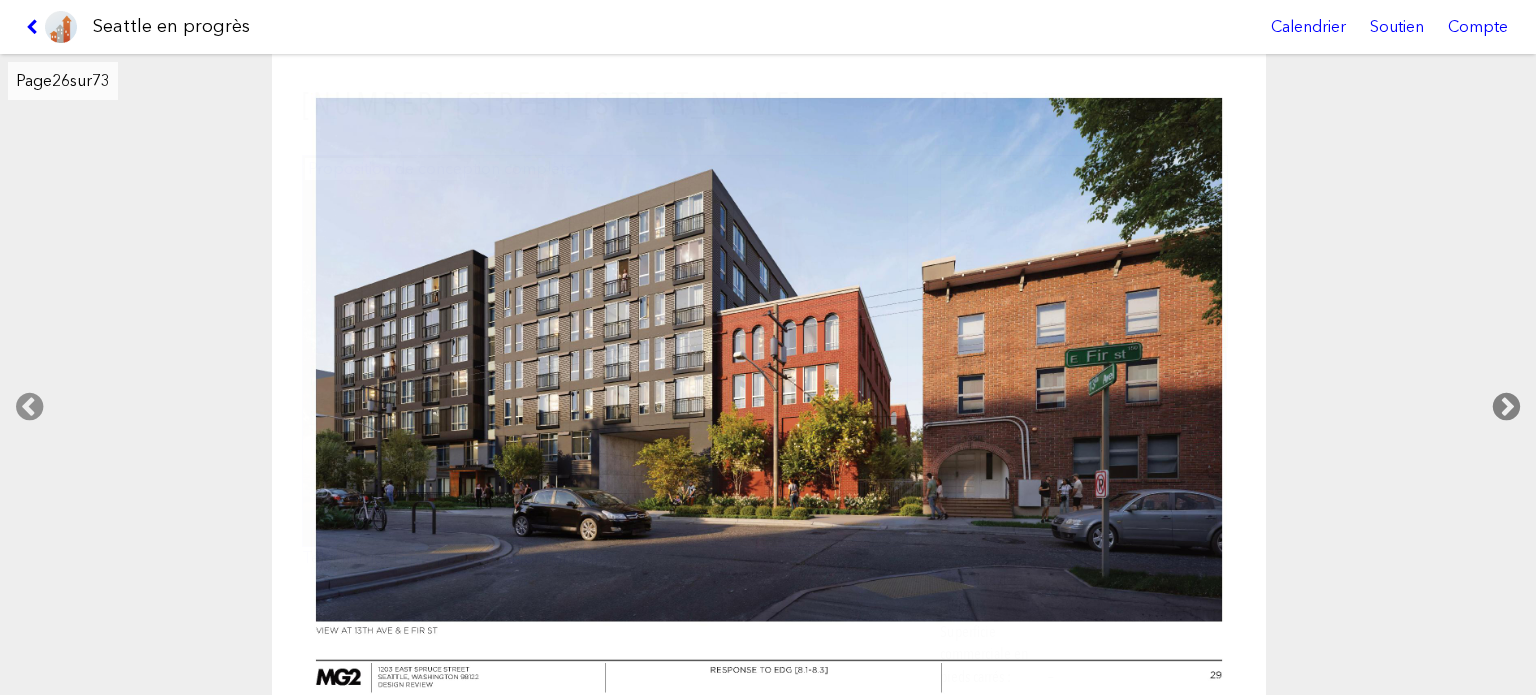 click at bounding box center (1506, 407) 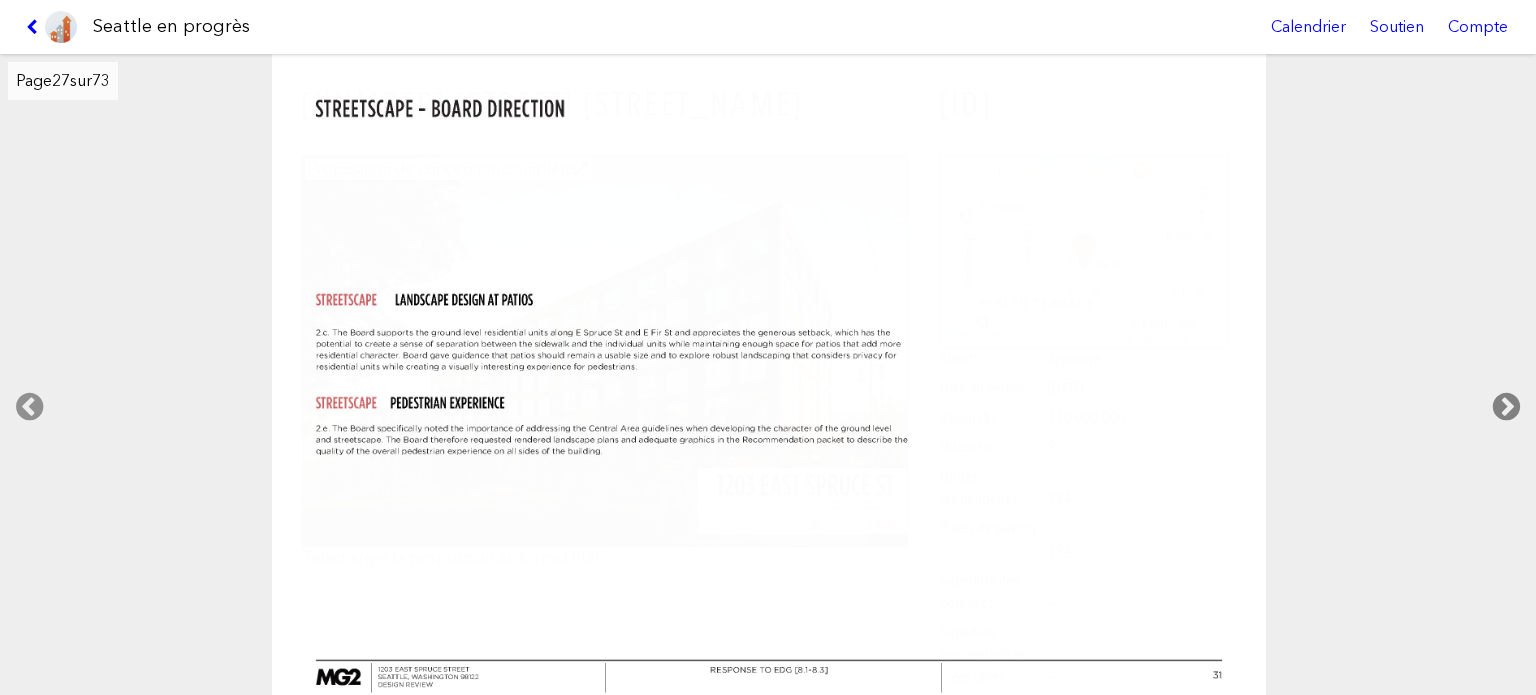 click at bounding box center (1506, 407) 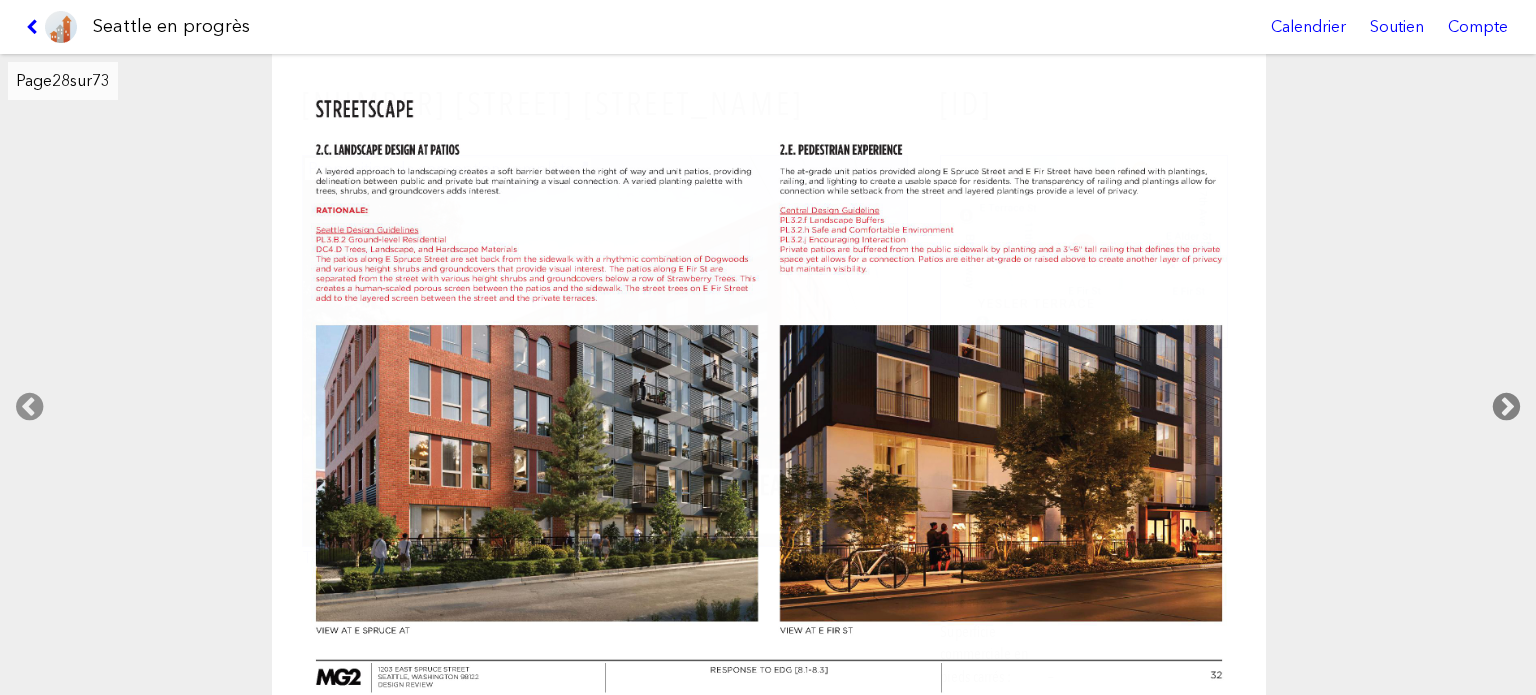 click at bounding box center [1506, 407] 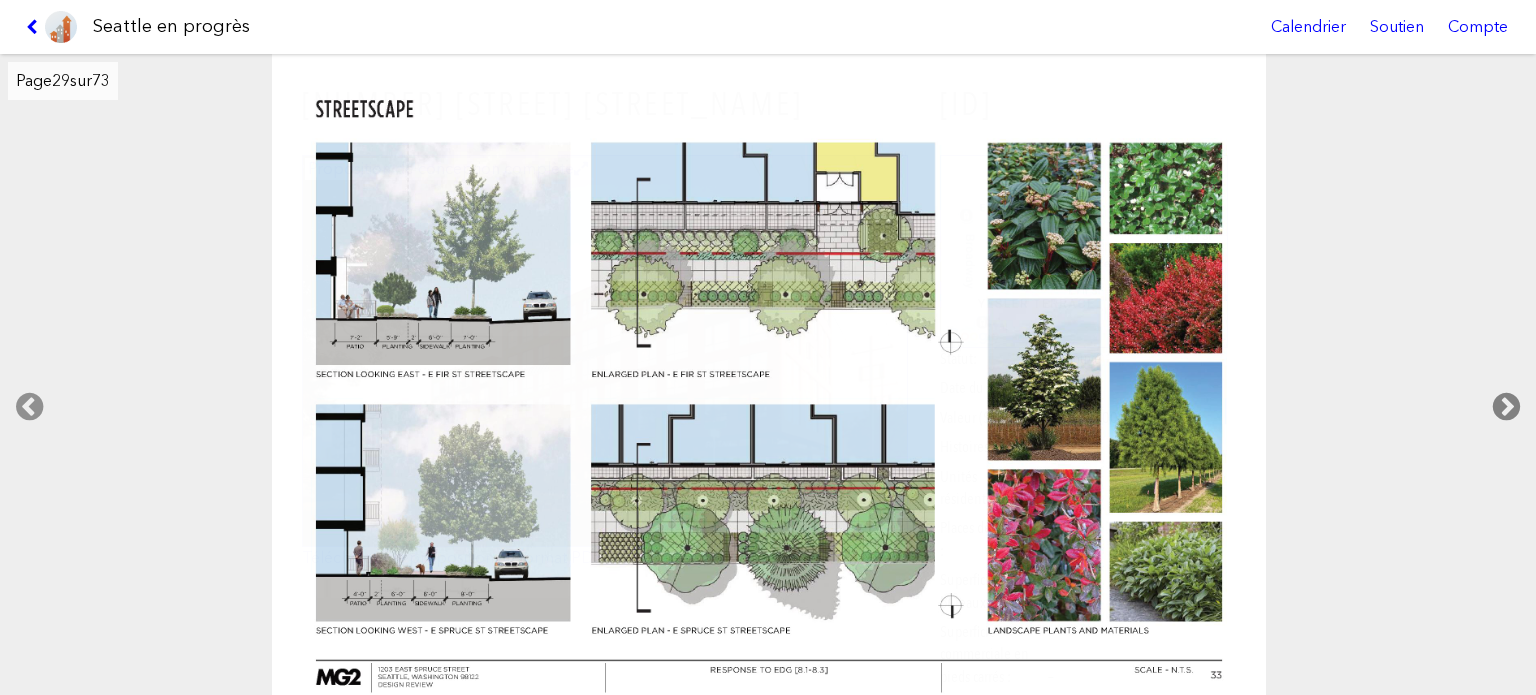 click at bounding box center [1506, 407] 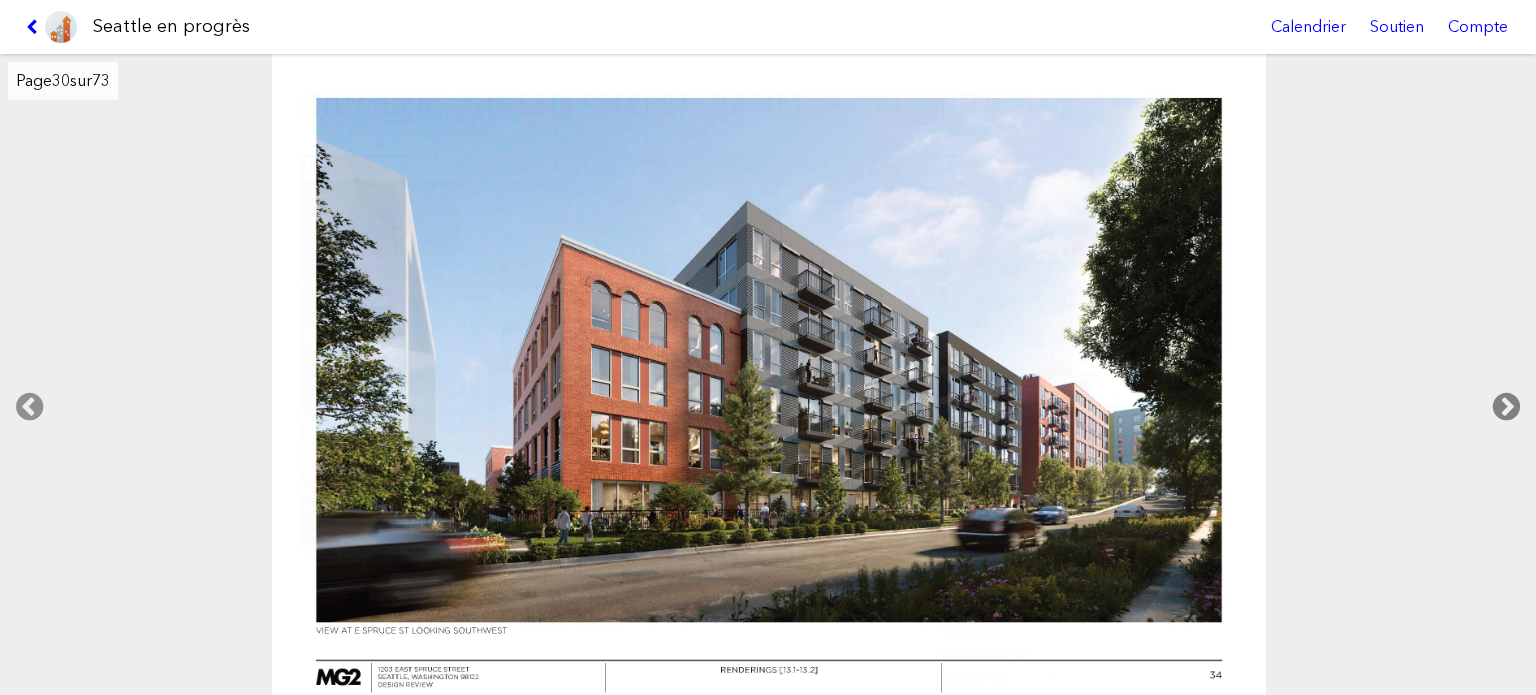 click at bounding box center [1506, 407] 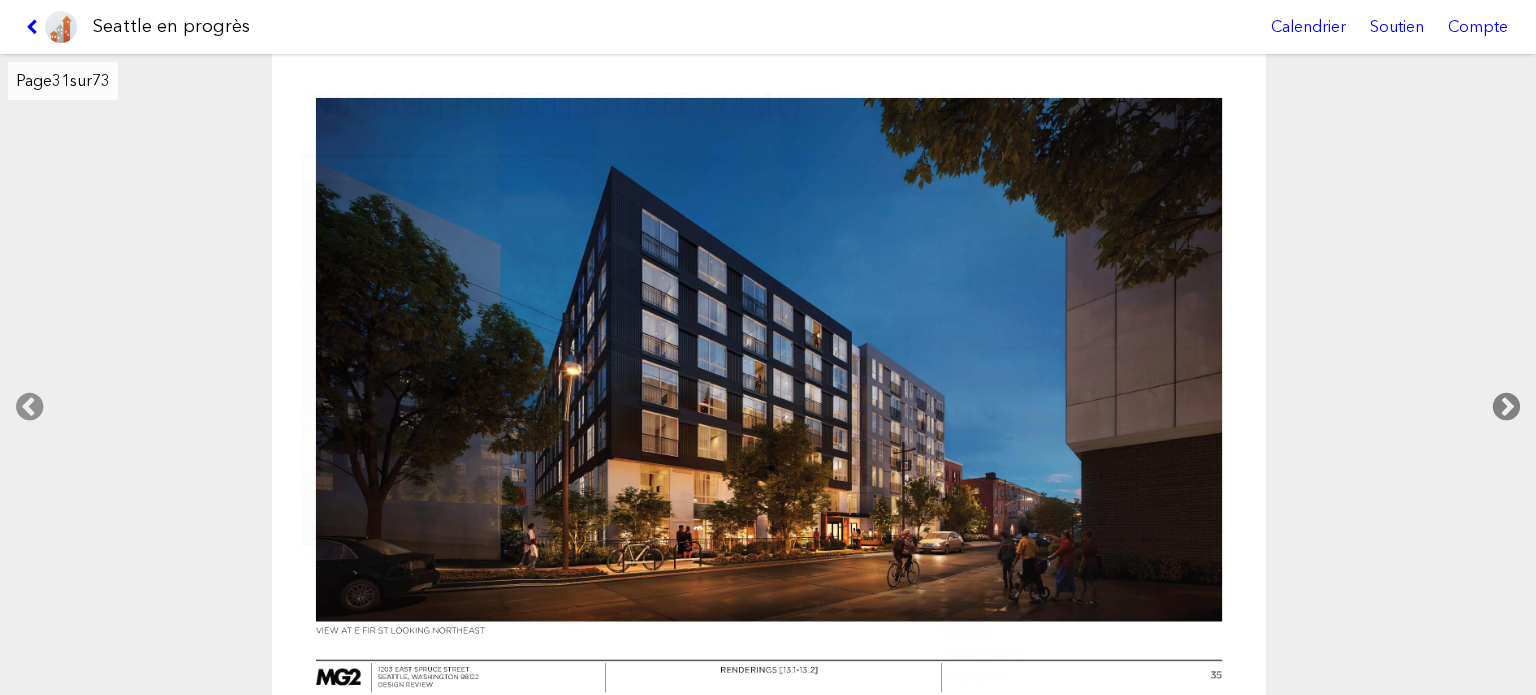 click at bounding box center (1506, 407) 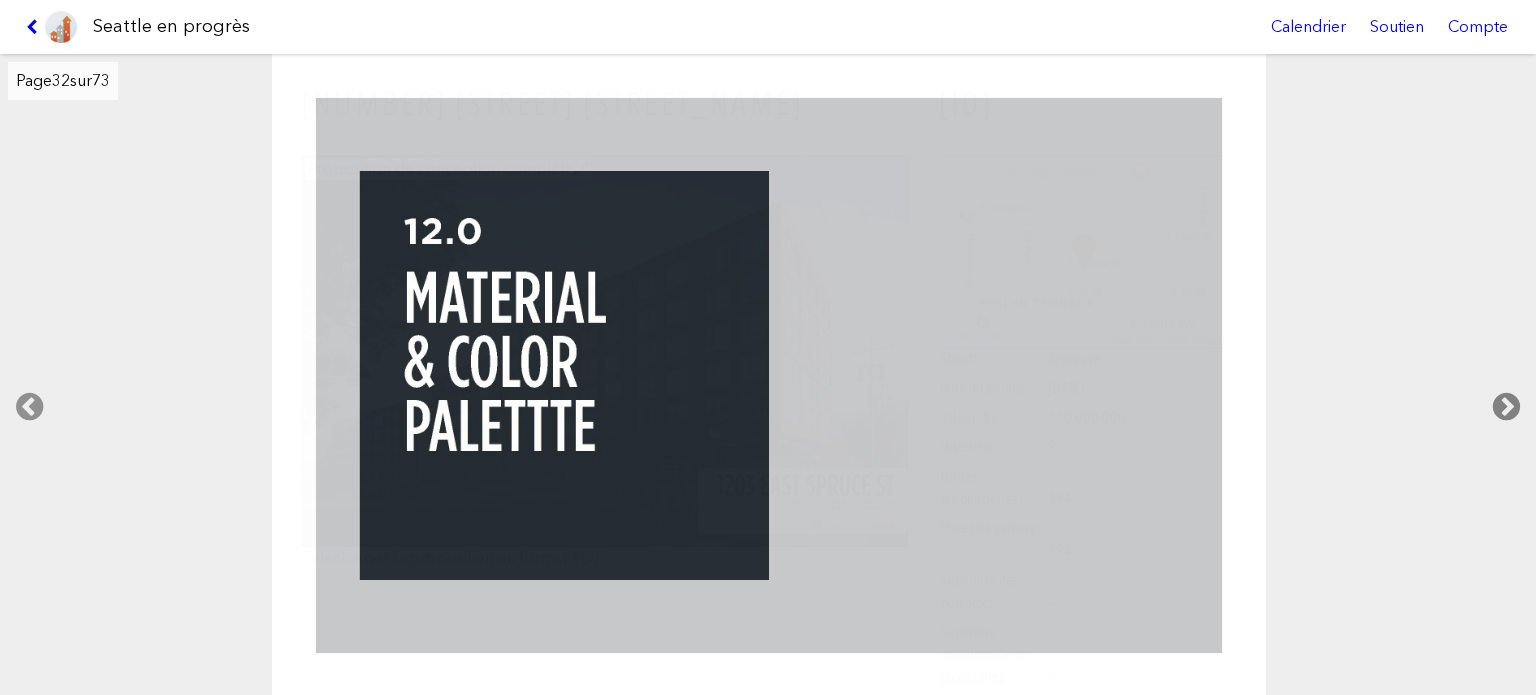 click at bounding box center (1506, 407) 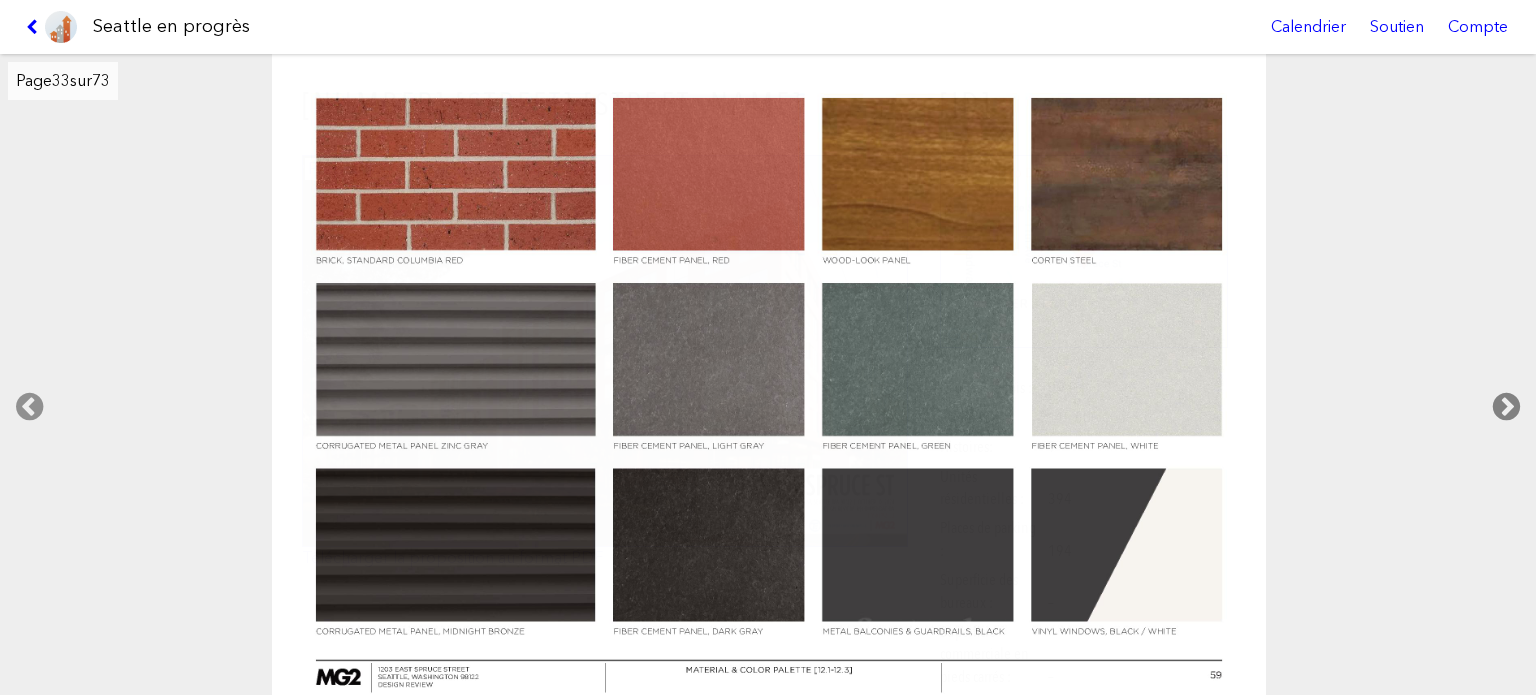 click at bounding box center [1506, 407] 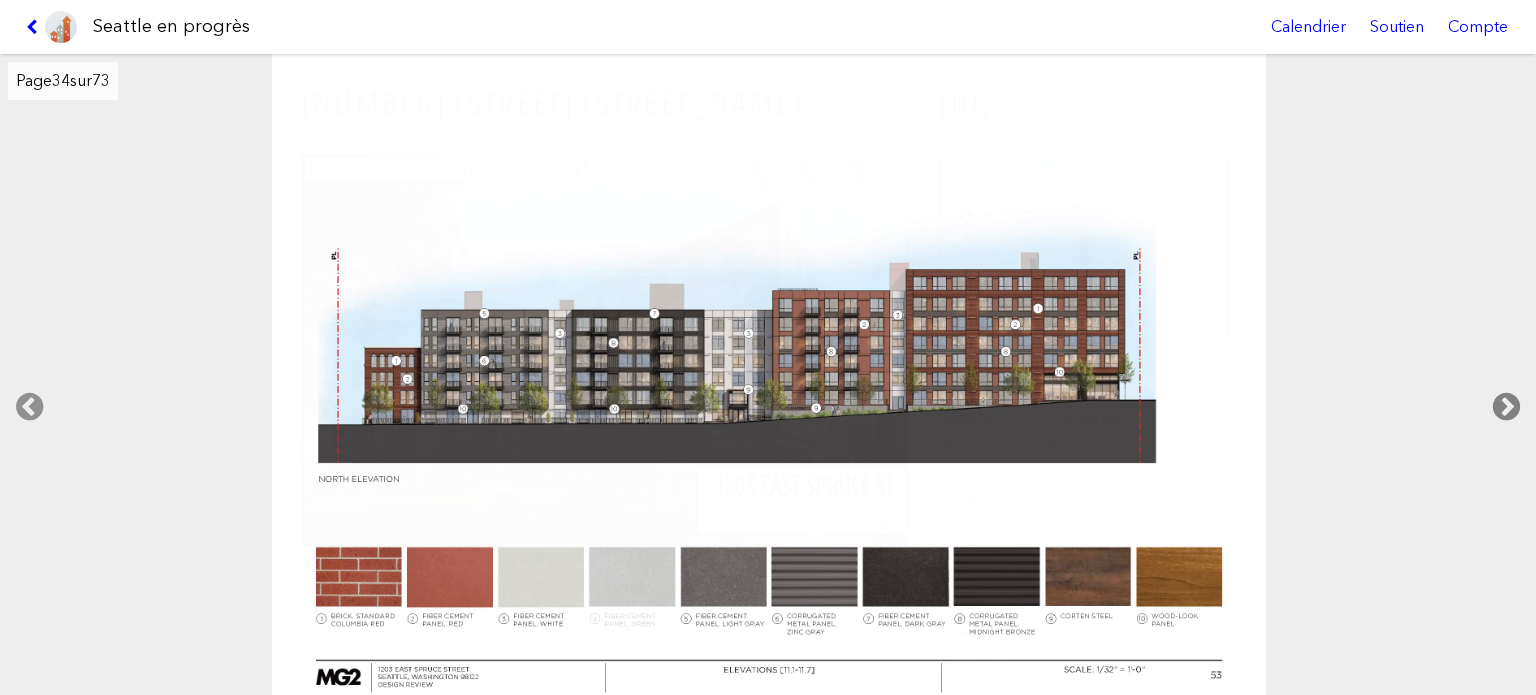 click at bounding box center (1506, 407) 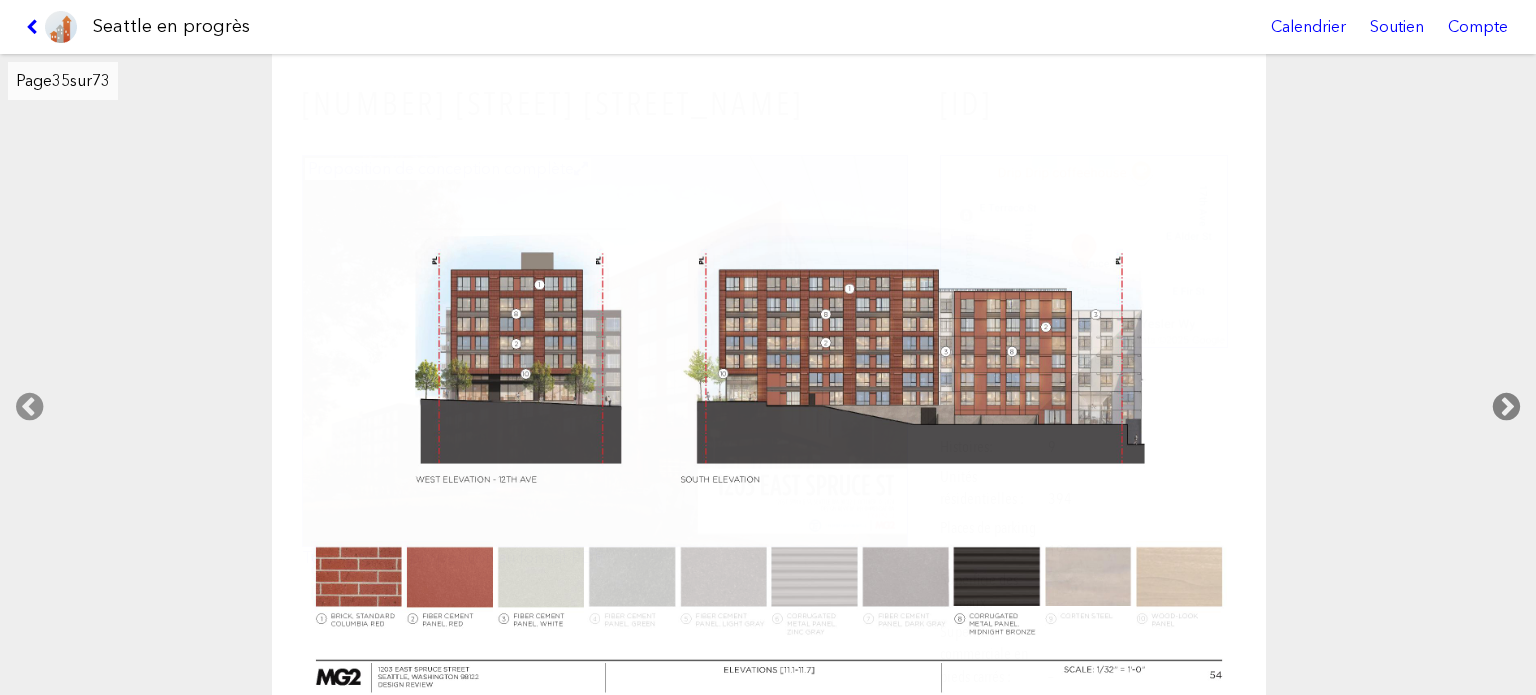 click at bounding box center [1506, 407] 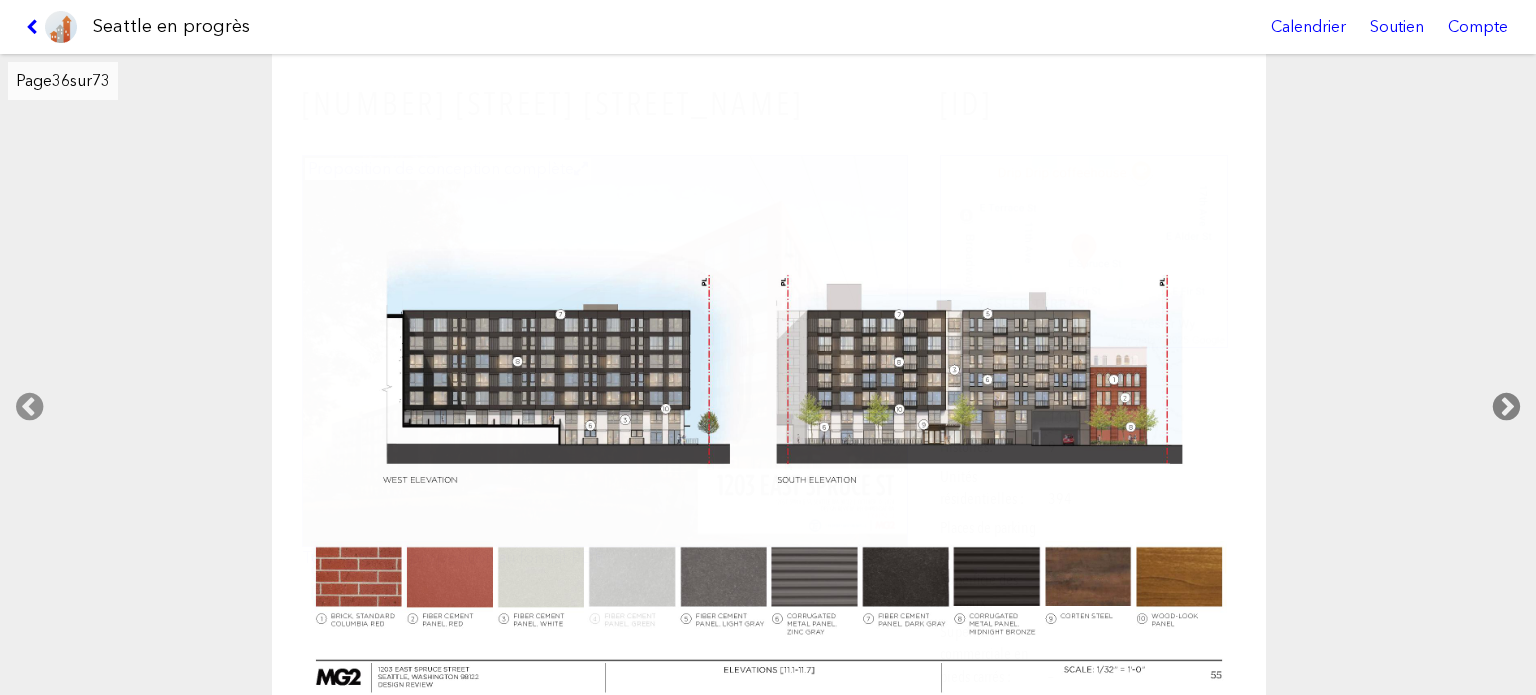 click at bounding box center (1506, 407) 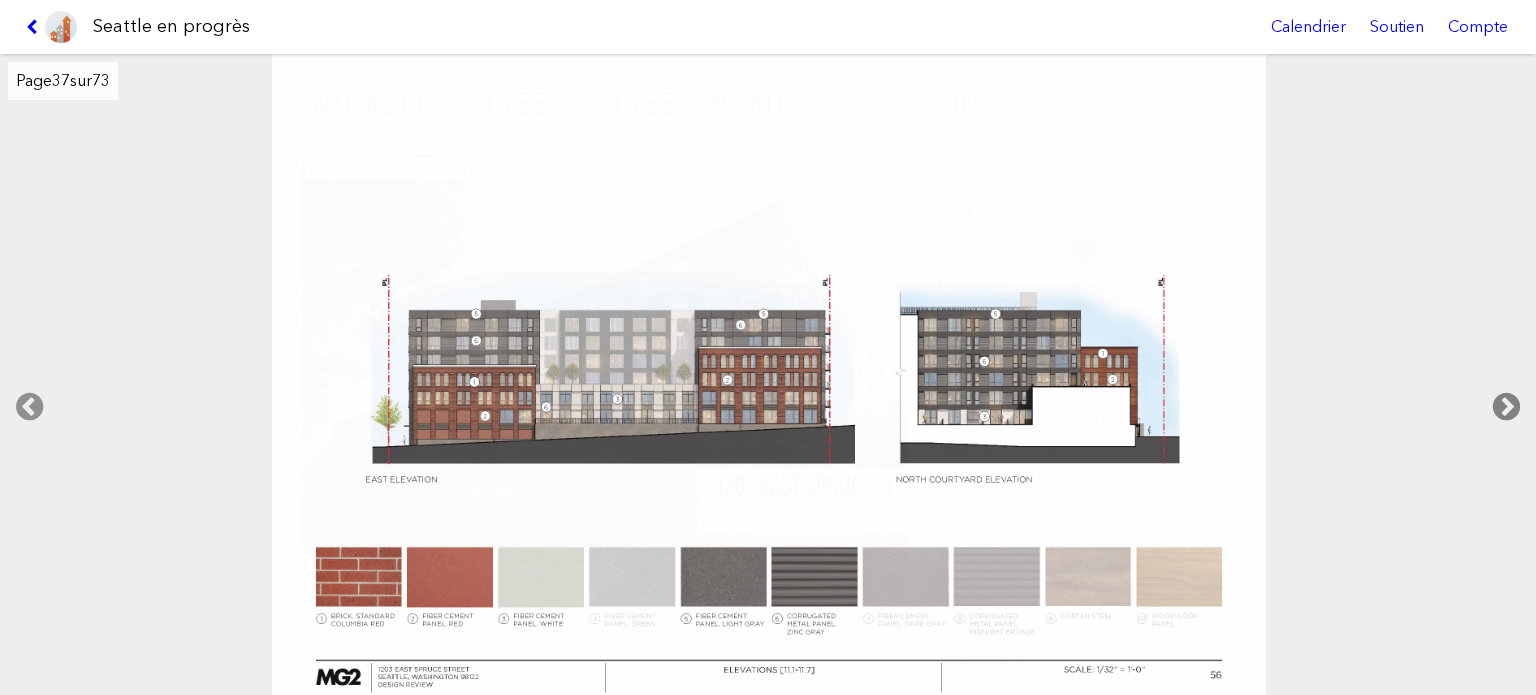 click at bounding box center [1506, 407] 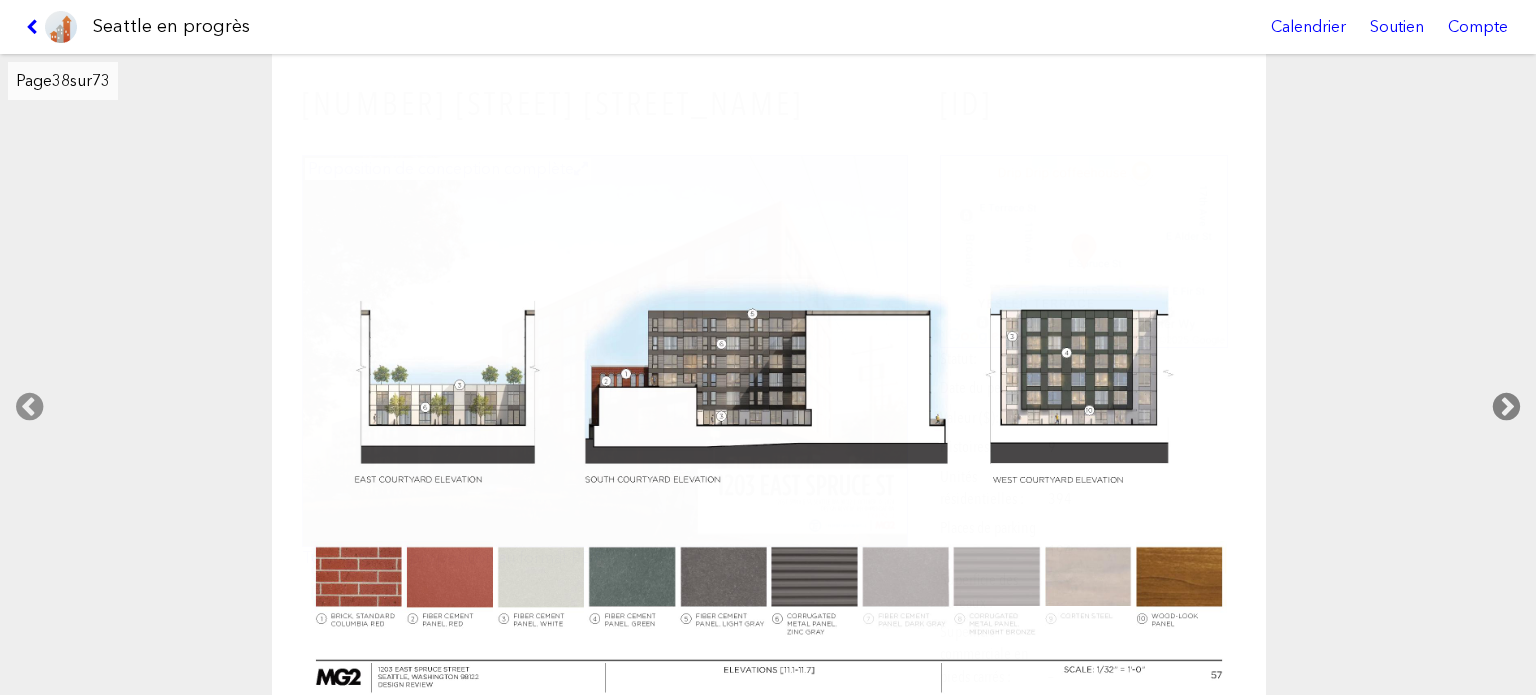 click at bounding box center [1506, 407] 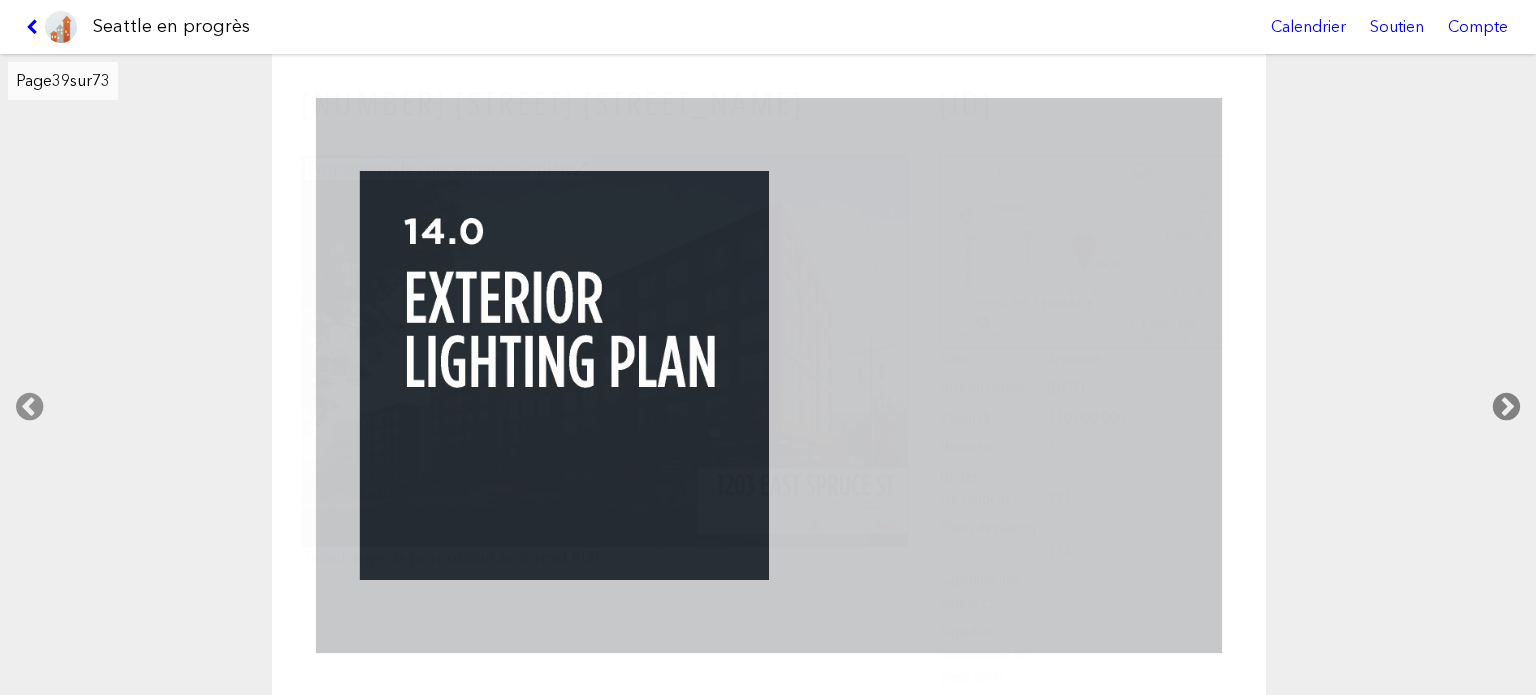 click at bounding box center (1506, 407) 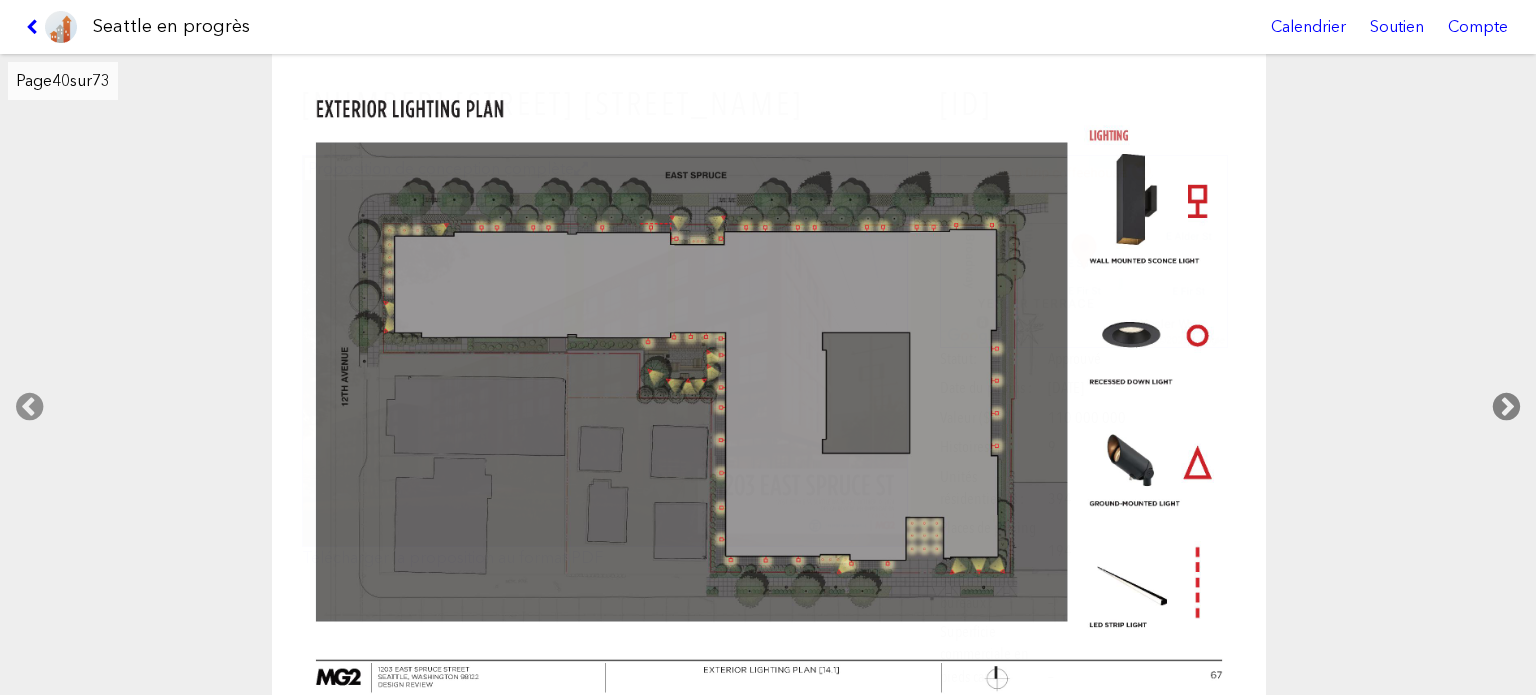 click at bounding box center [1506, 407] 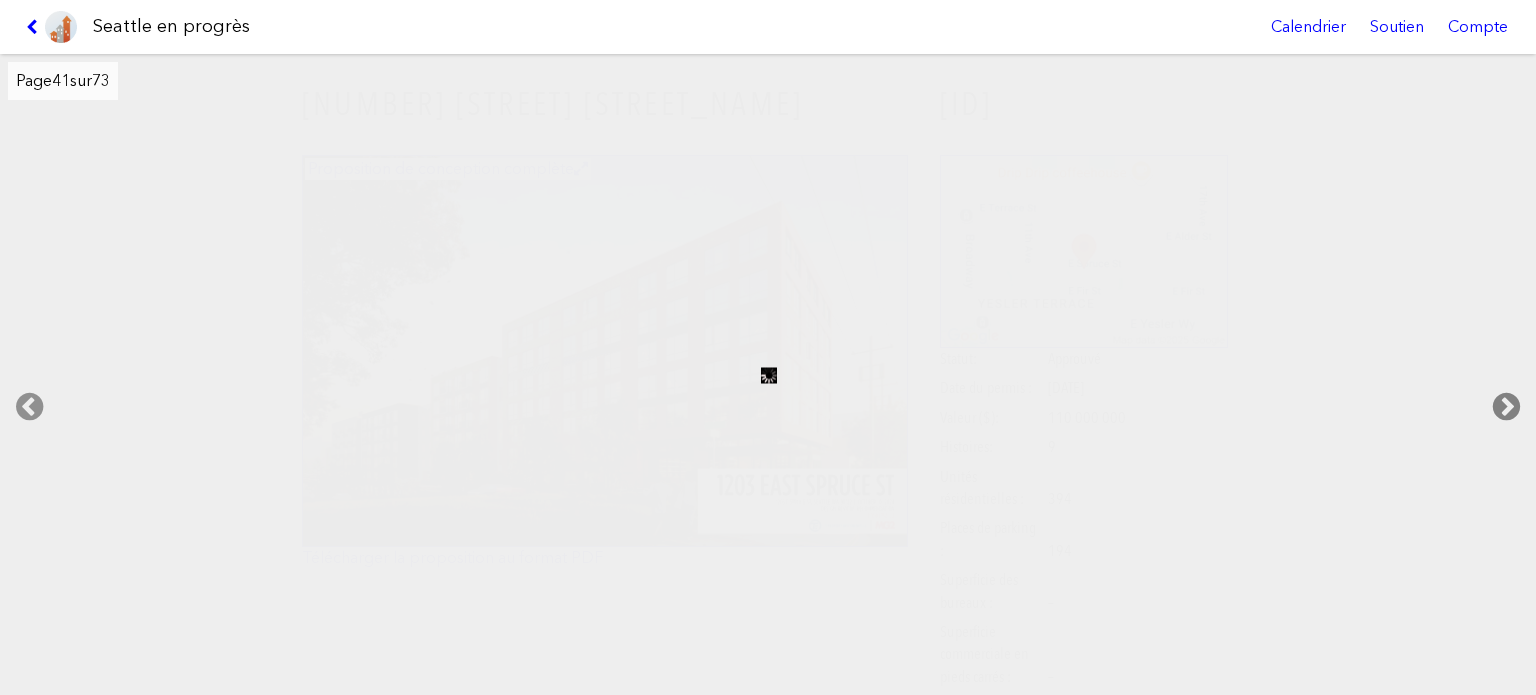 click at bounding box center (1506, 407) 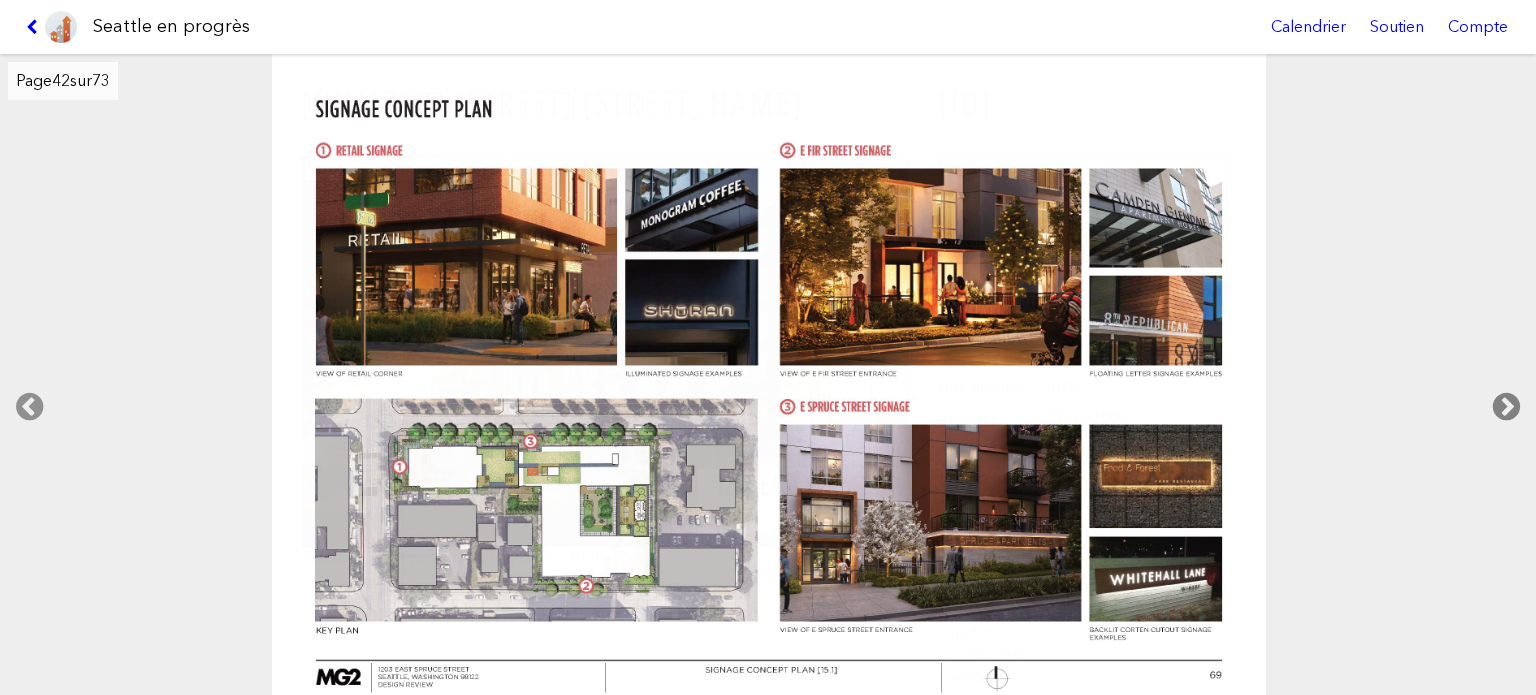click at bounding box center (1506, 407) 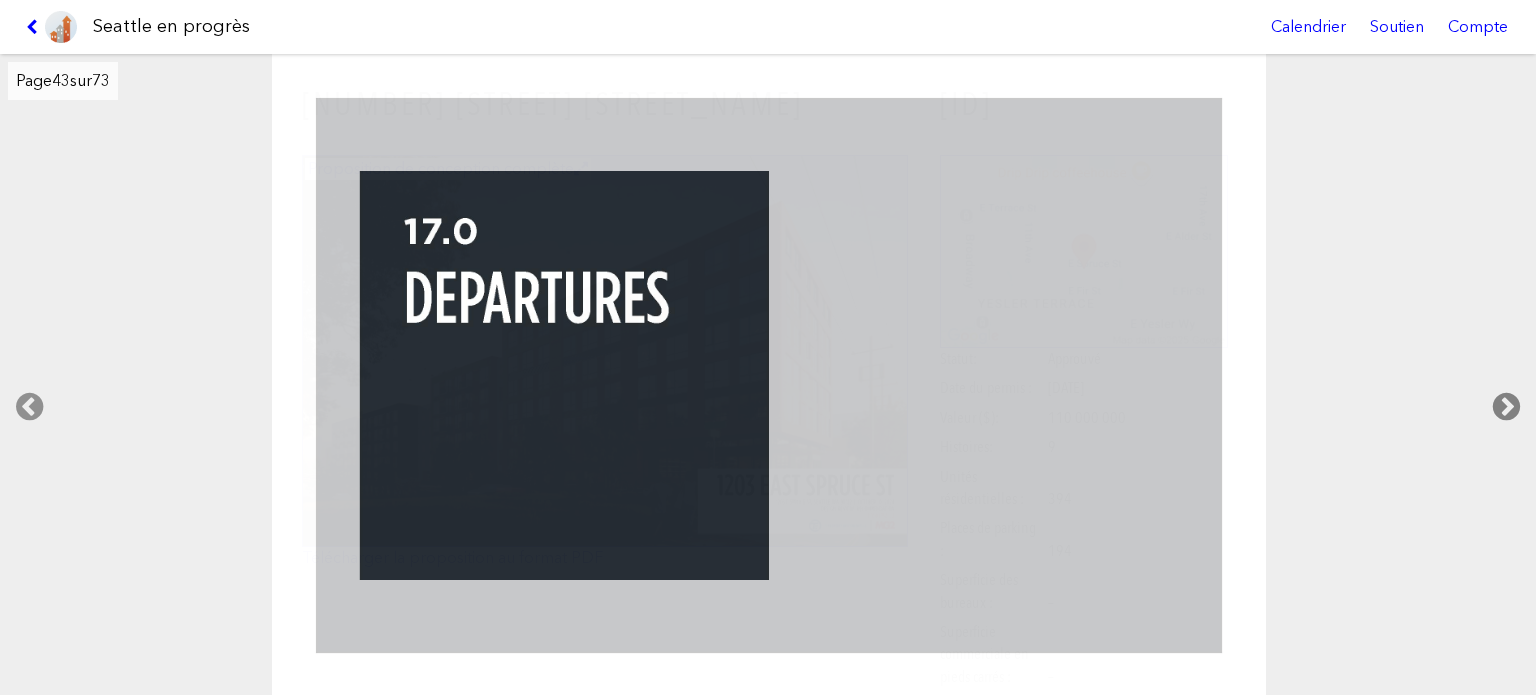click at bounding box center (1506, 407) 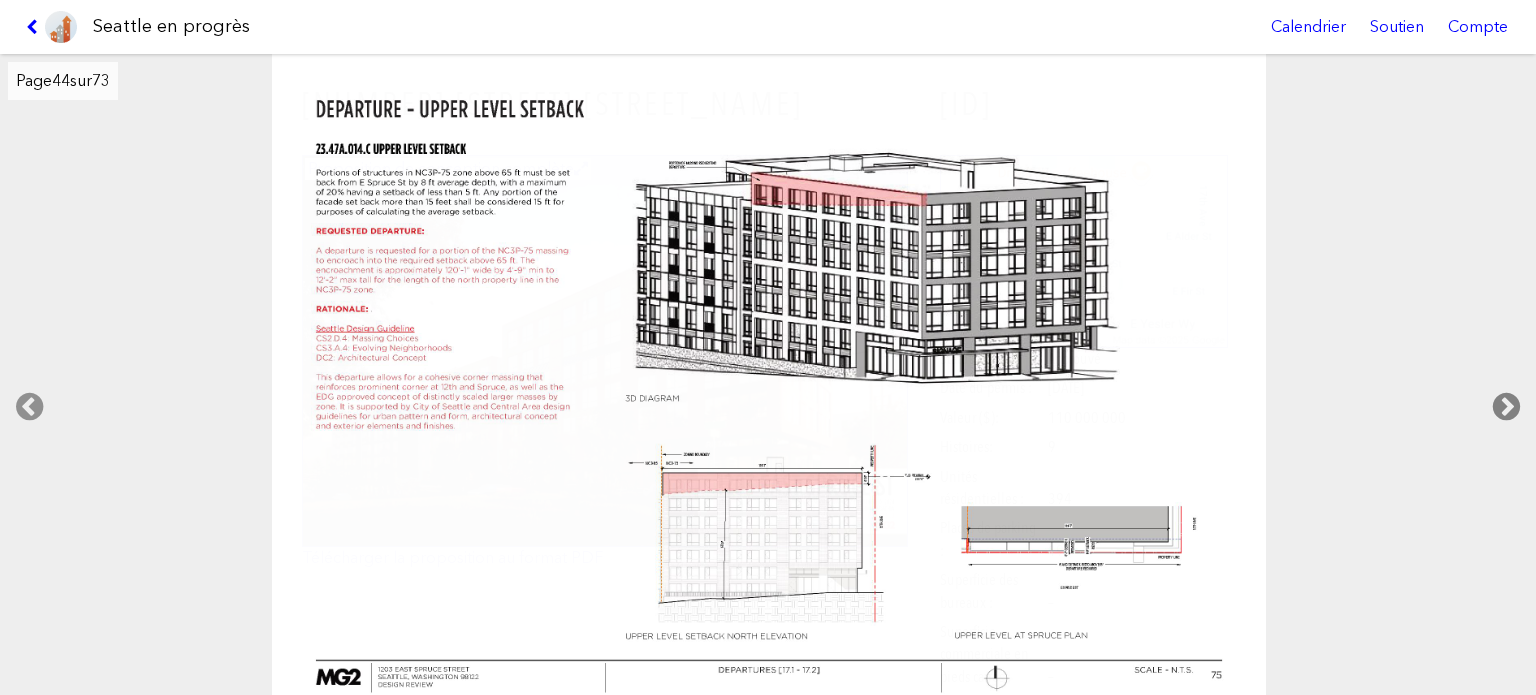 click at bounding box center [1506, 407] 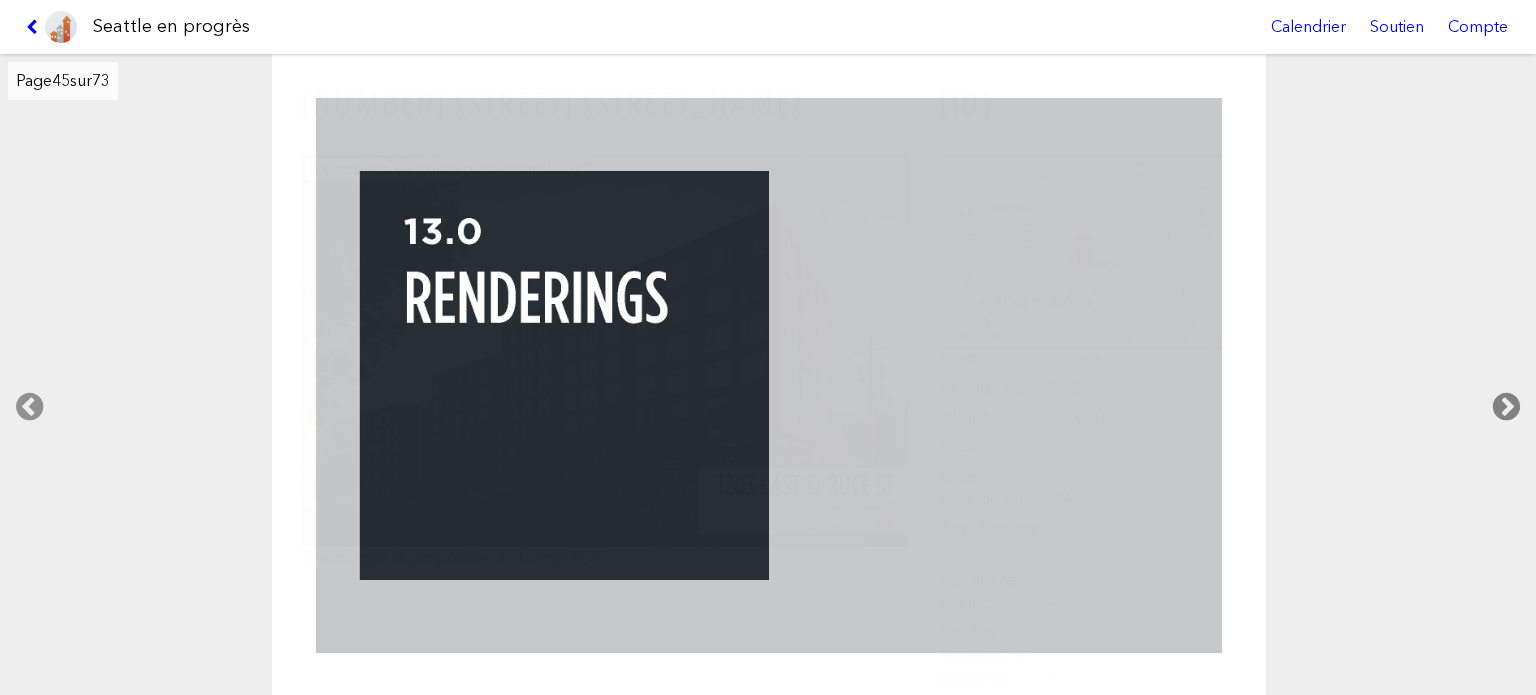 click at bounding box center (1506, 407) 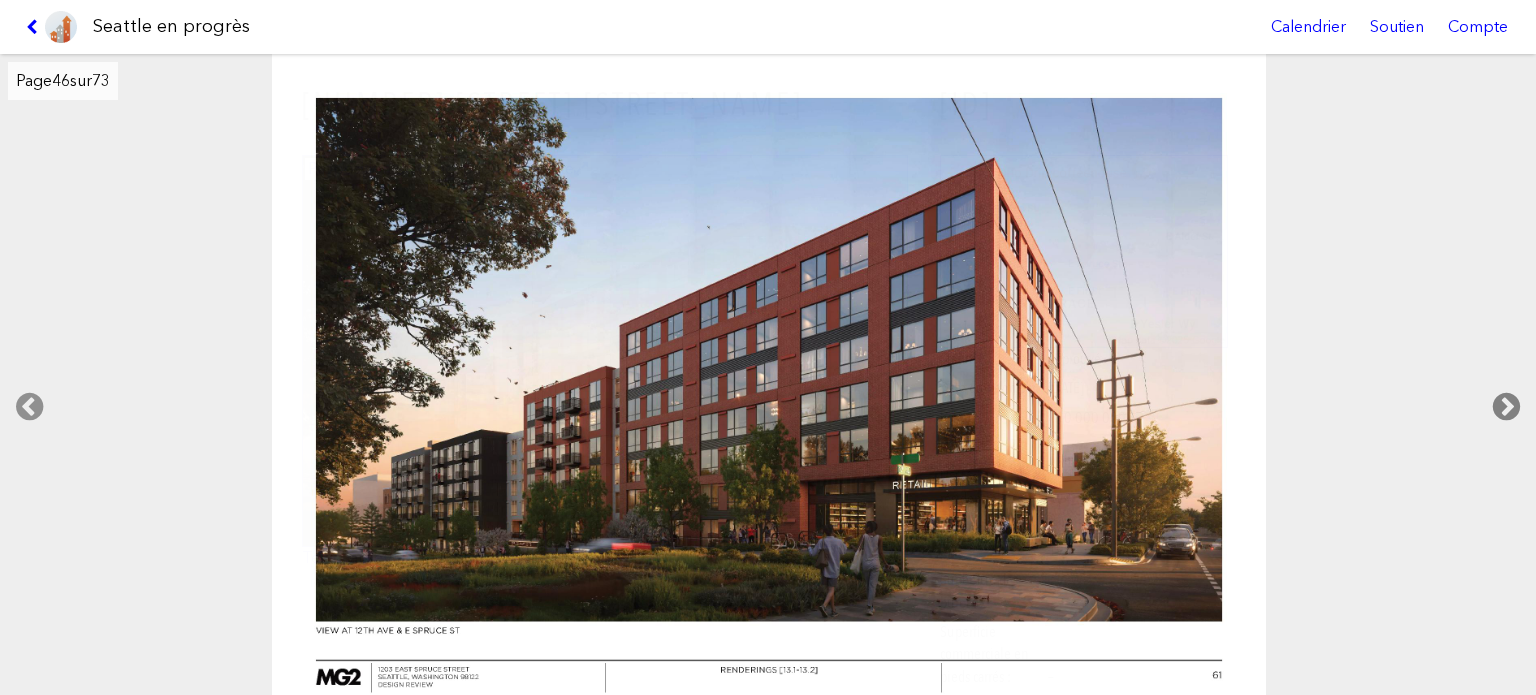 click at bounding box center [1506, 407] 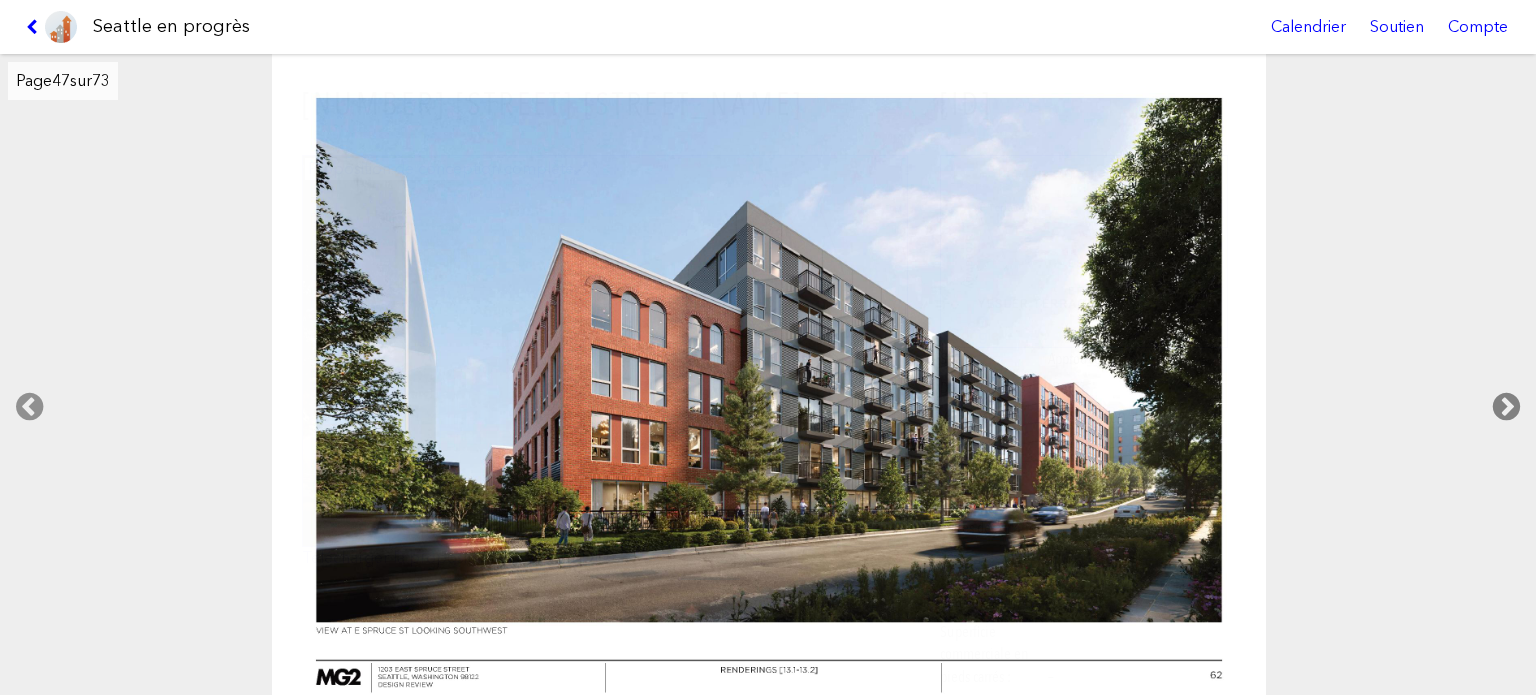 click at bounding box center (1506, 407) 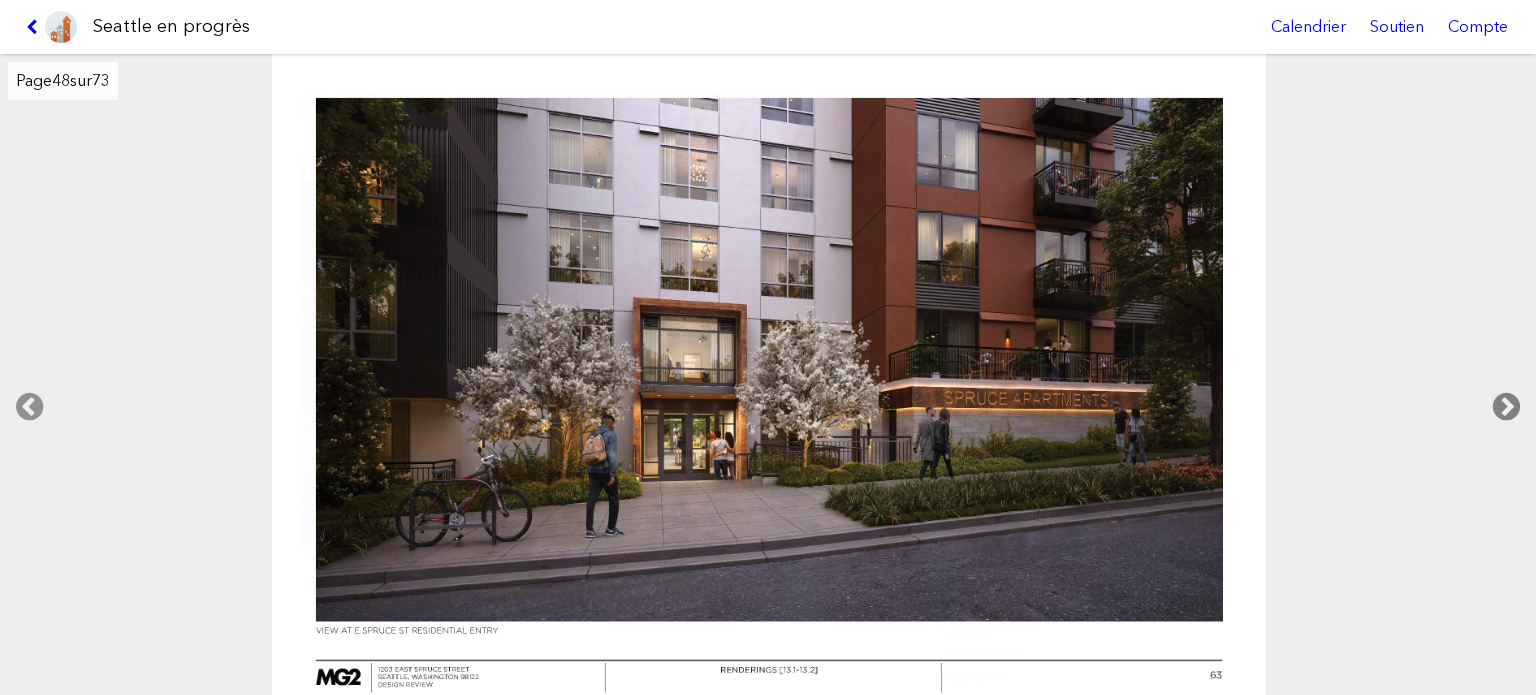 click at bounding box center [1506, 407] 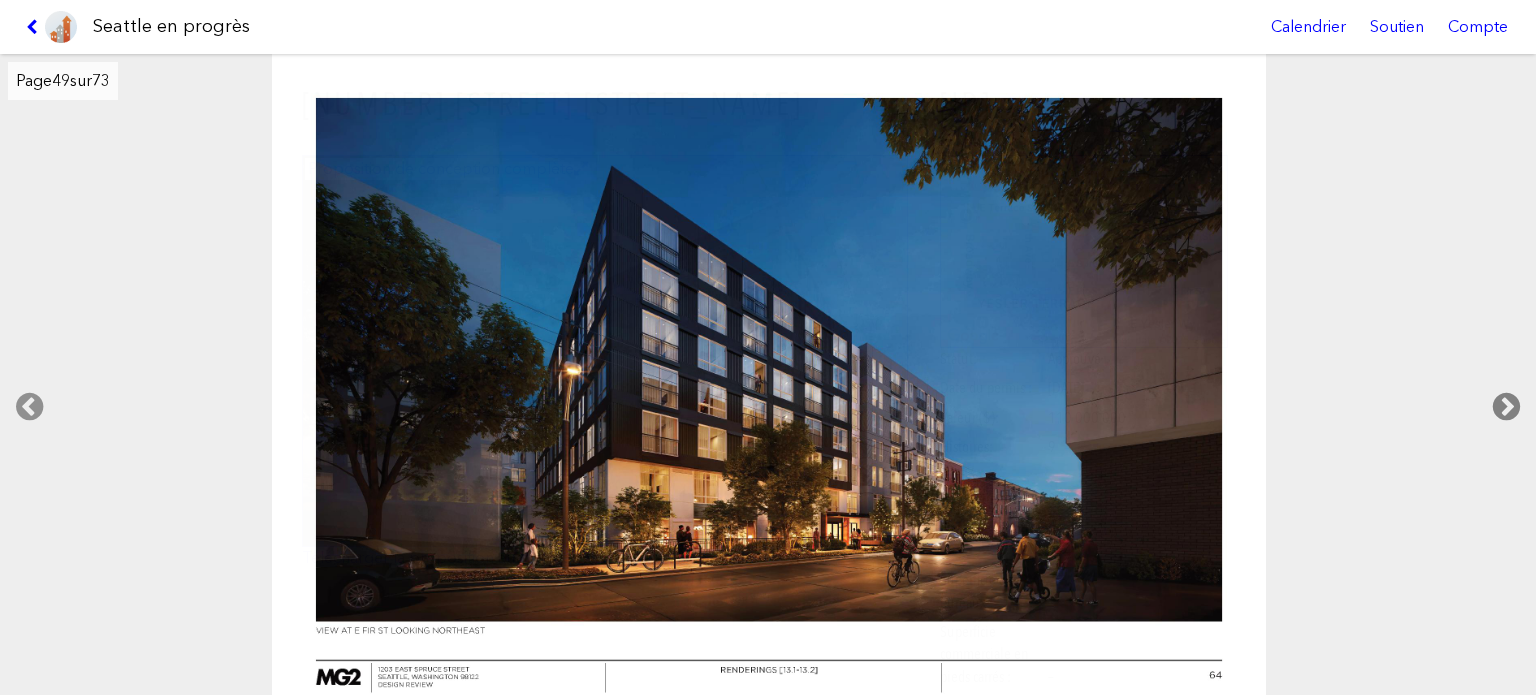 click at bounding box center [1506, 407] 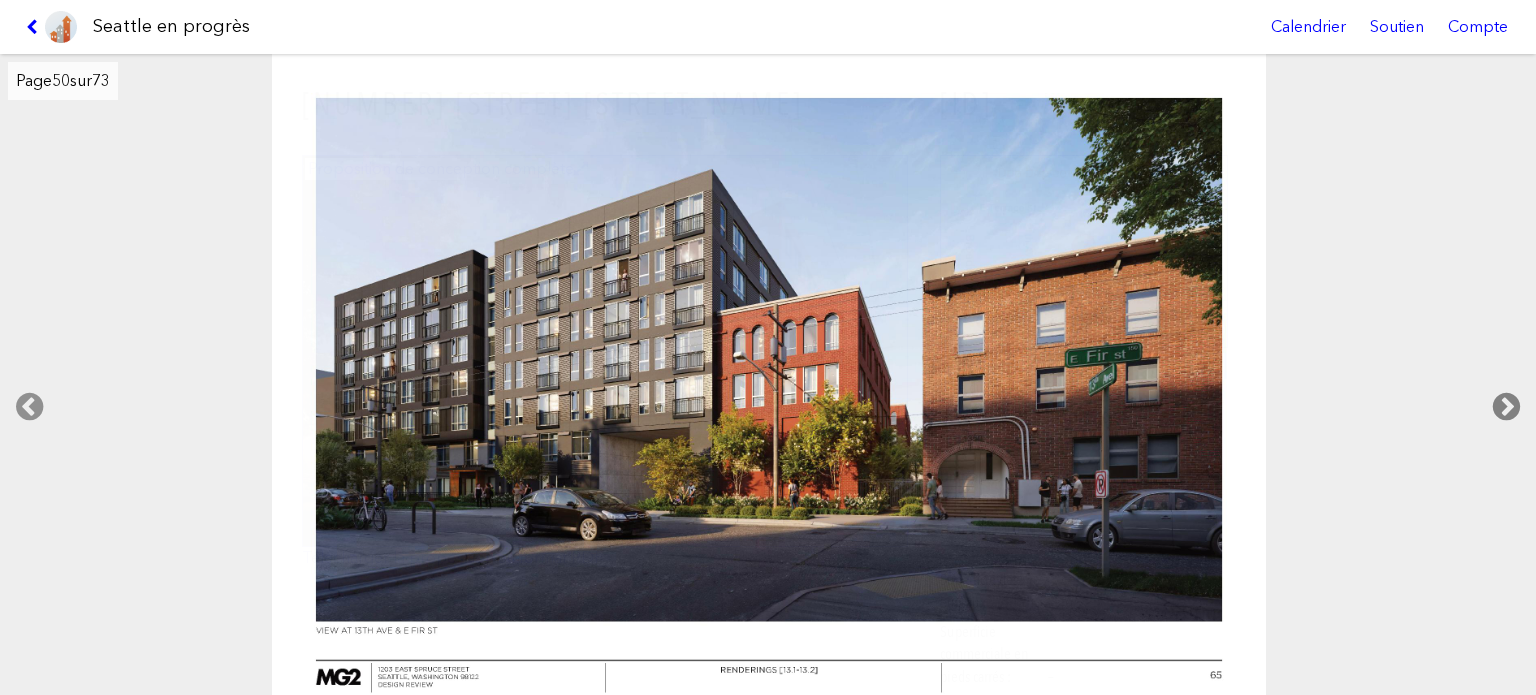 click at bounding box center [1506, 407] 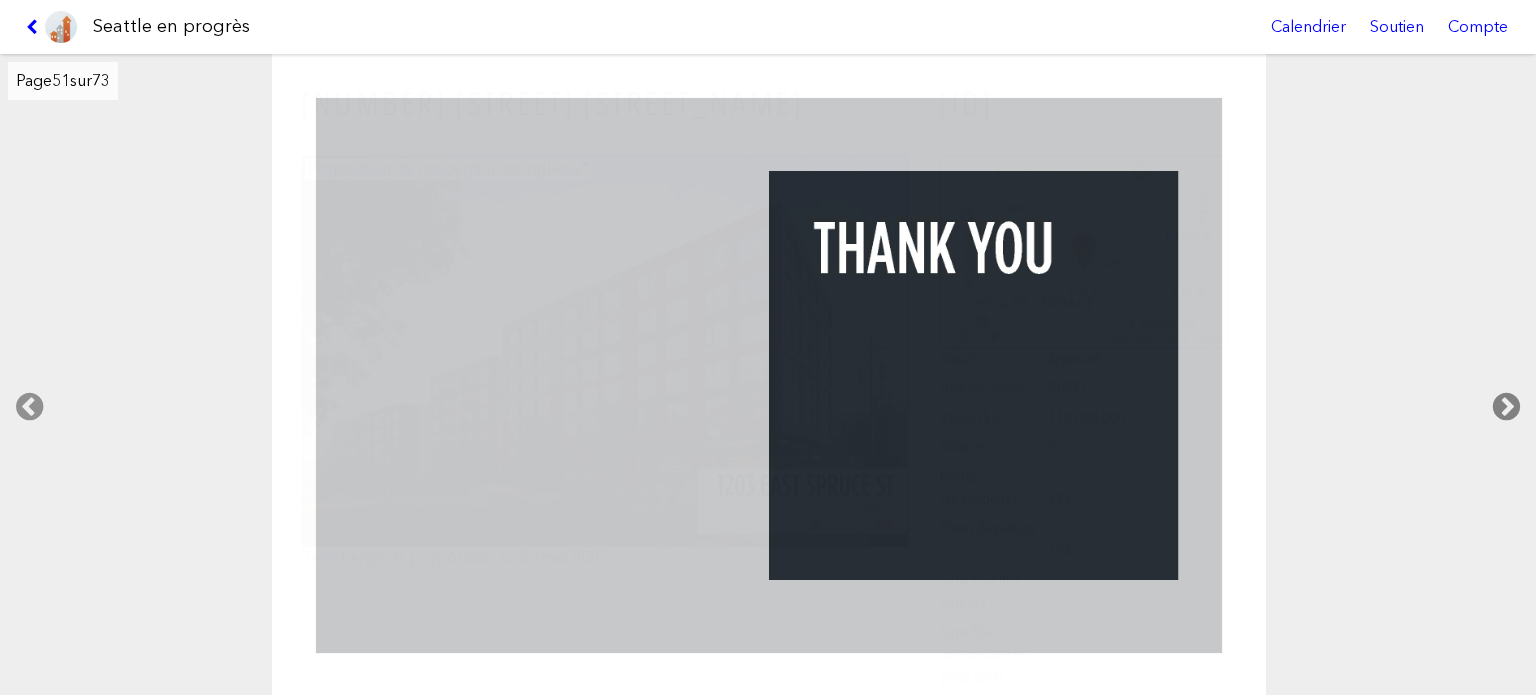 click at bounding box center [1506, 407] 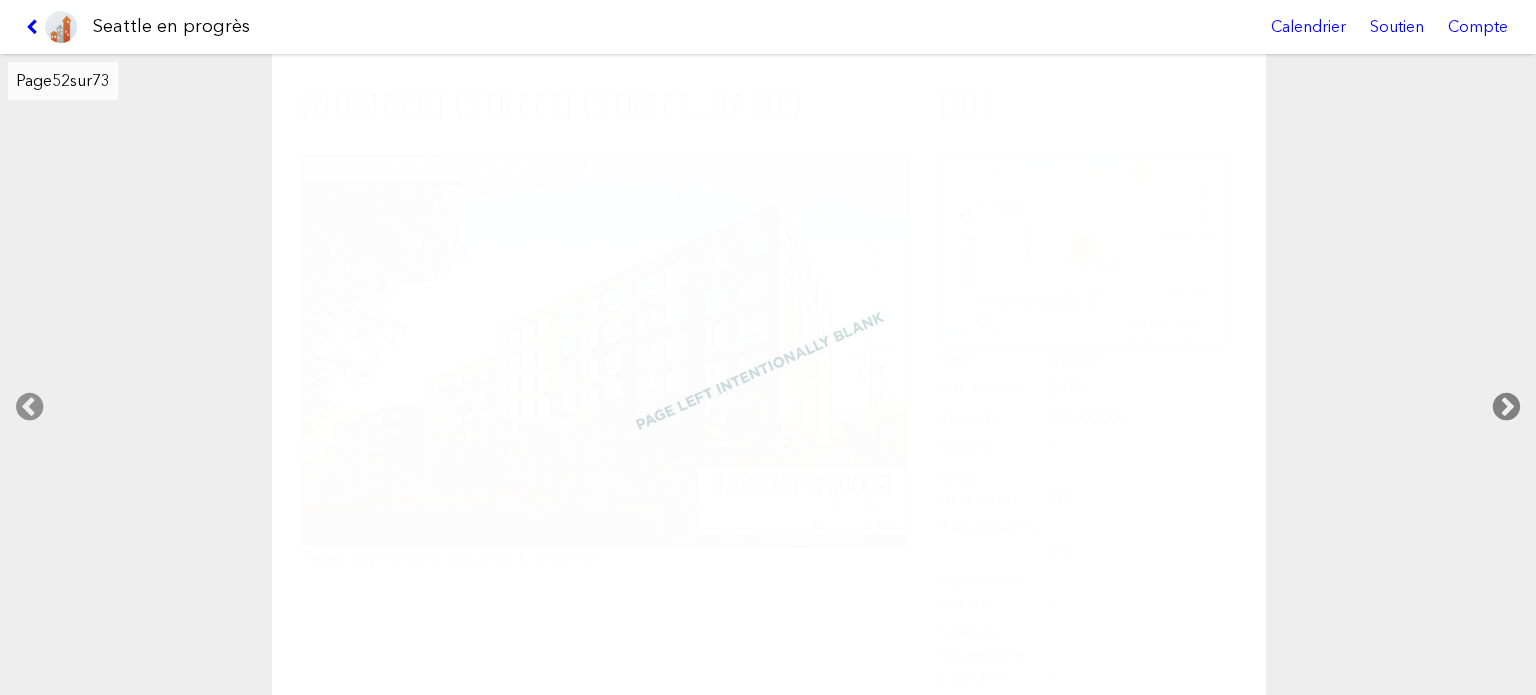 click at bounding box center (1506, 407) 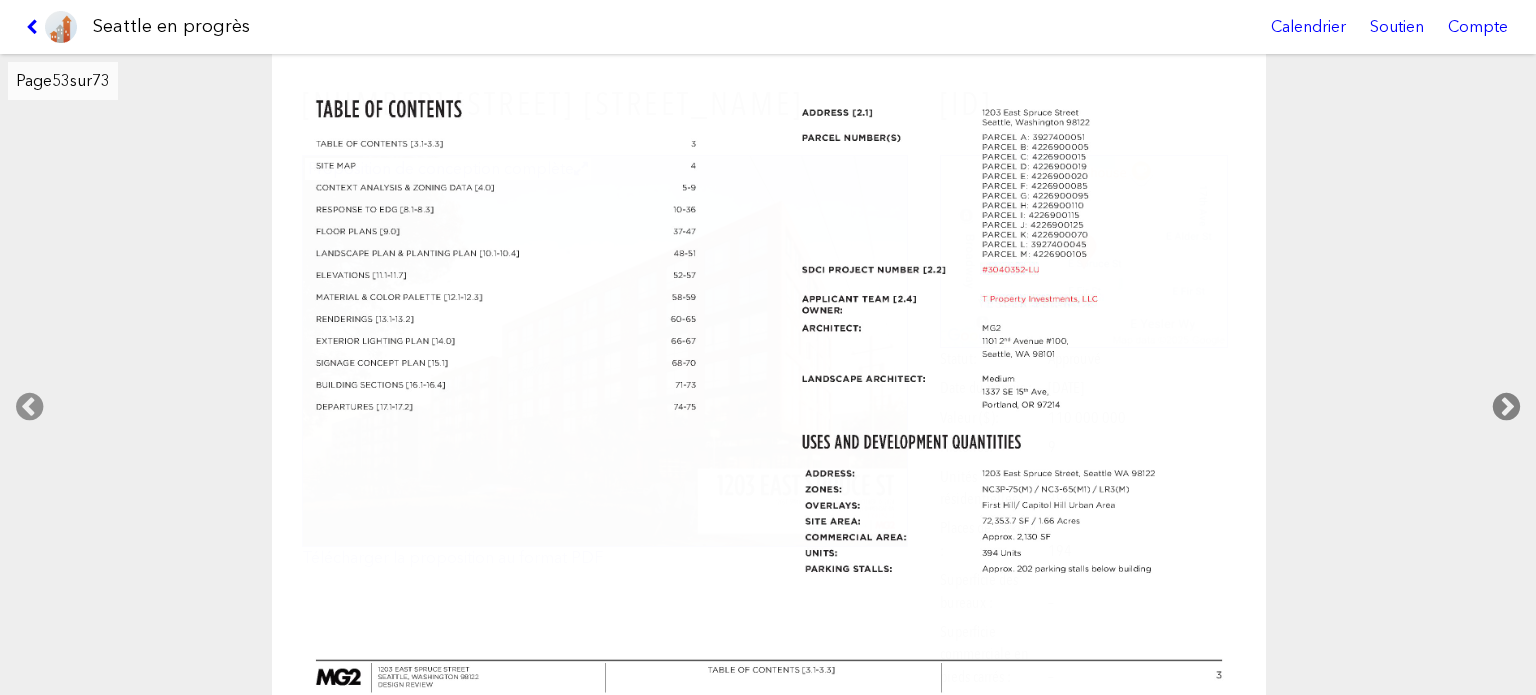 click at bounding box center (1506, 407) 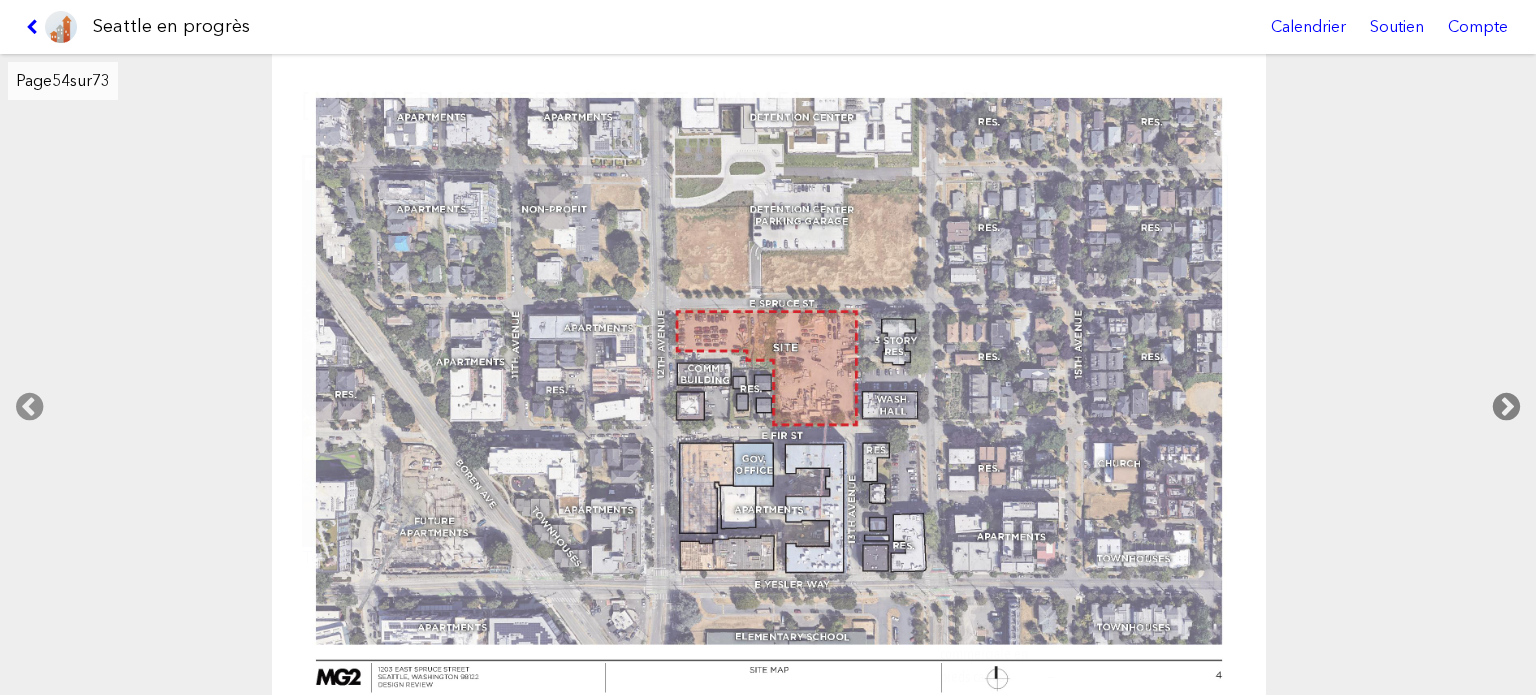 click at bounding box center [1506, 407] 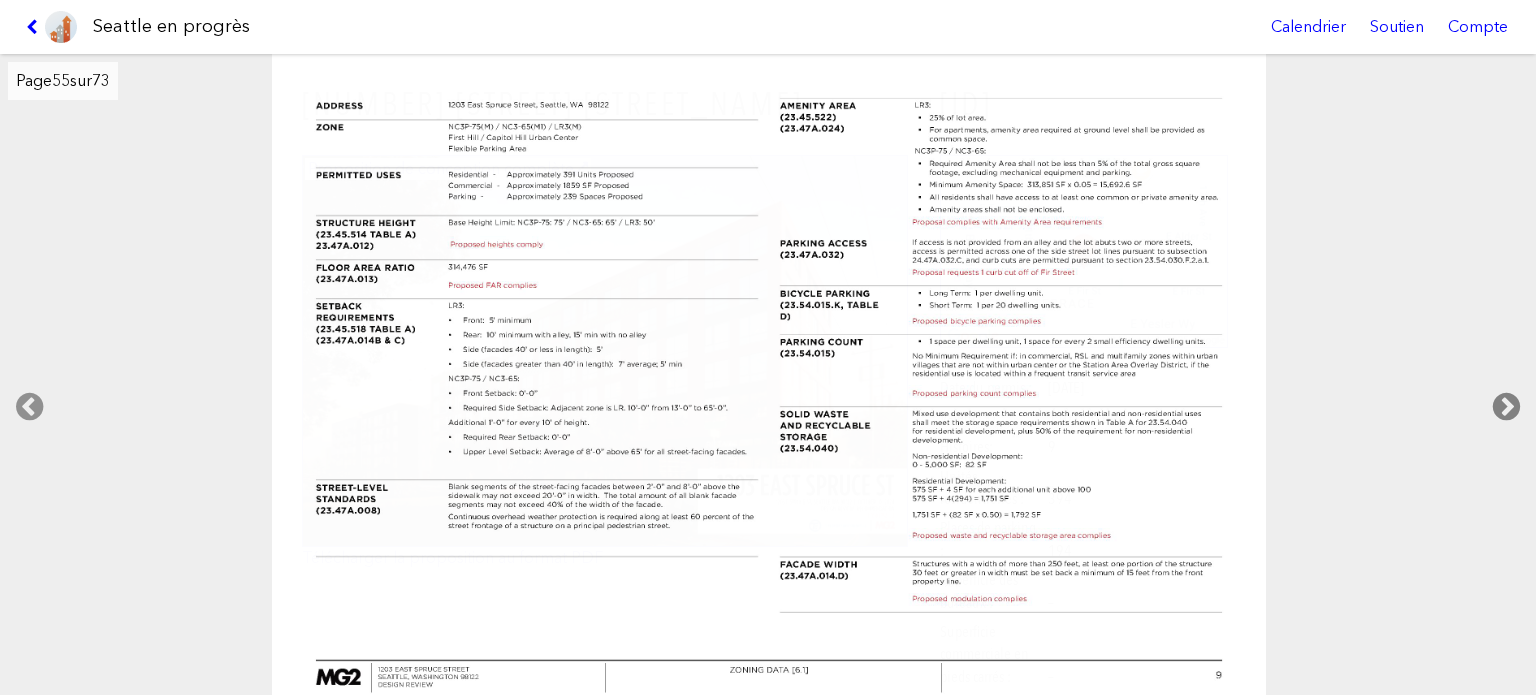 click at bounding box center (1506, 407) 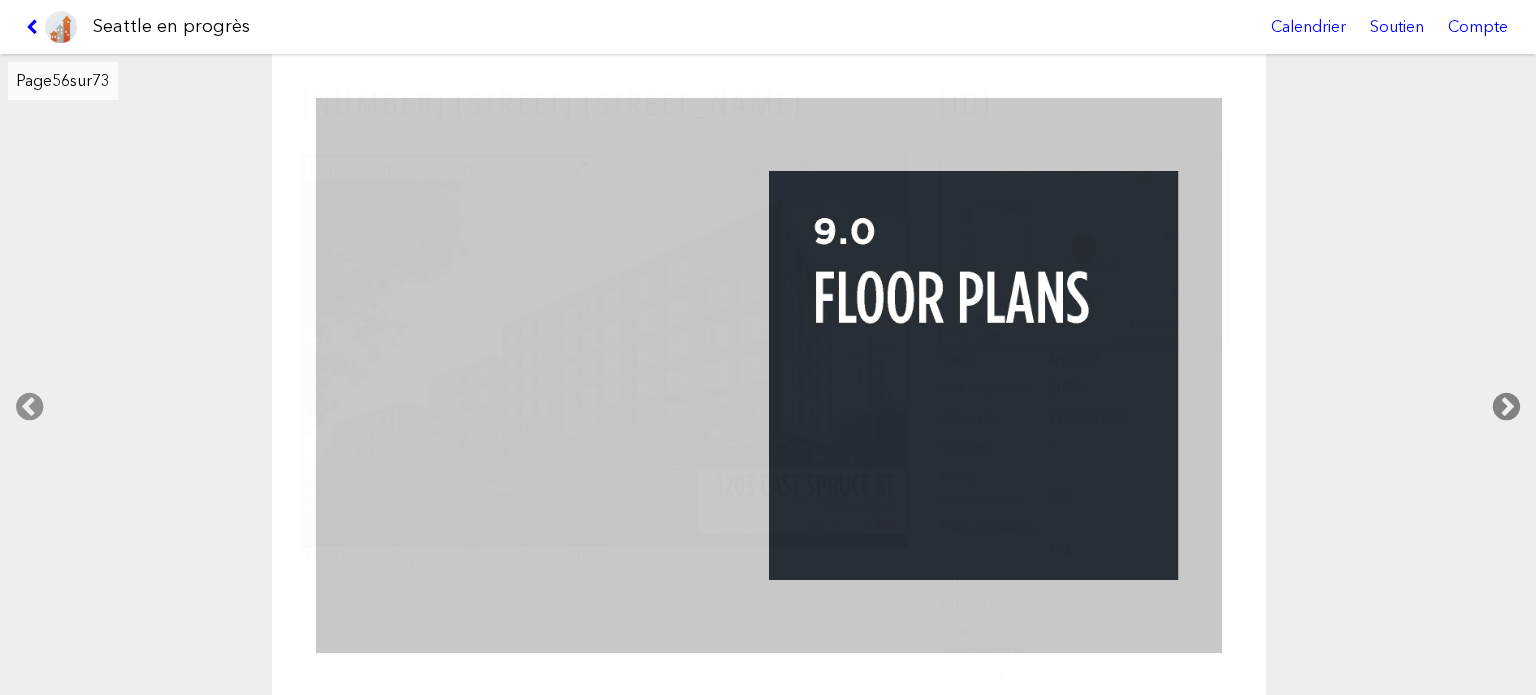 click at bounding box center [1506, 407] 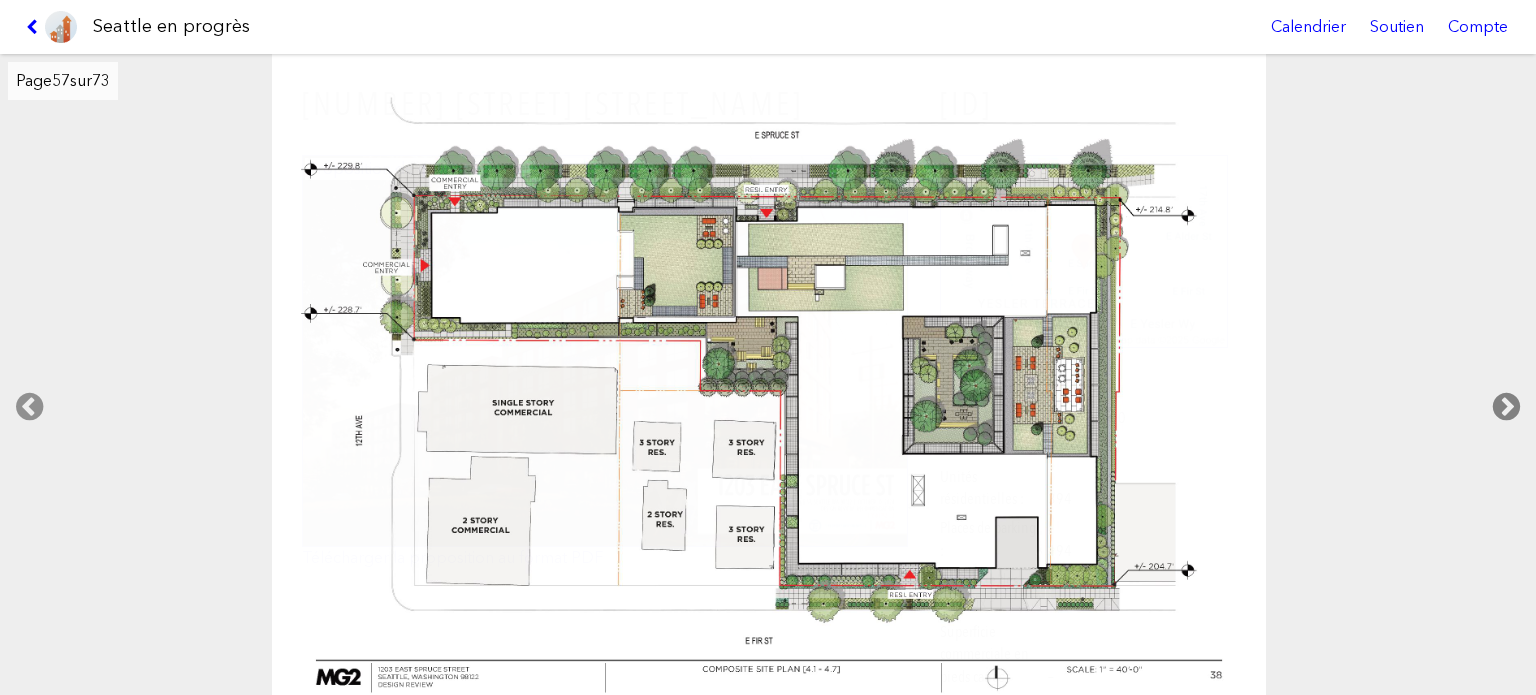 click at bounding box center [1506, 407] 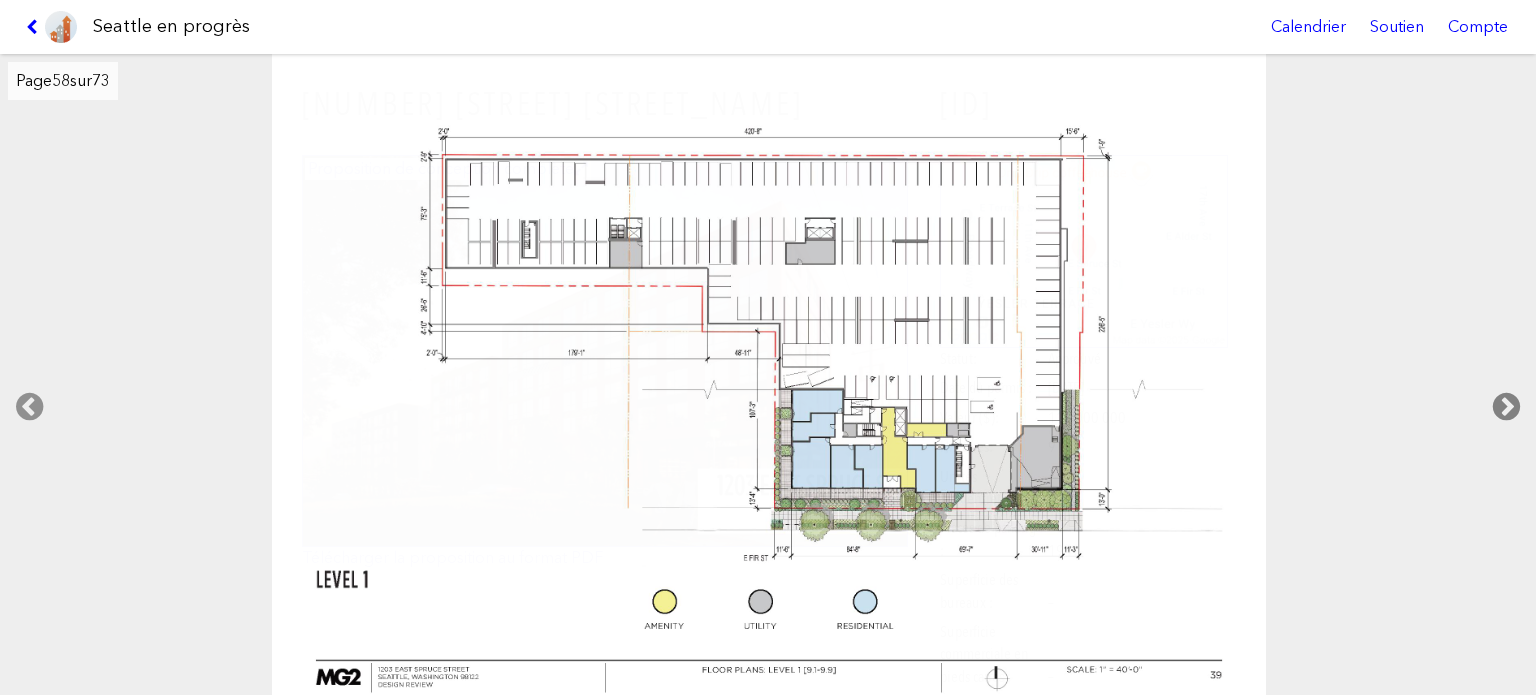 click at bounding box center (1506, 407) 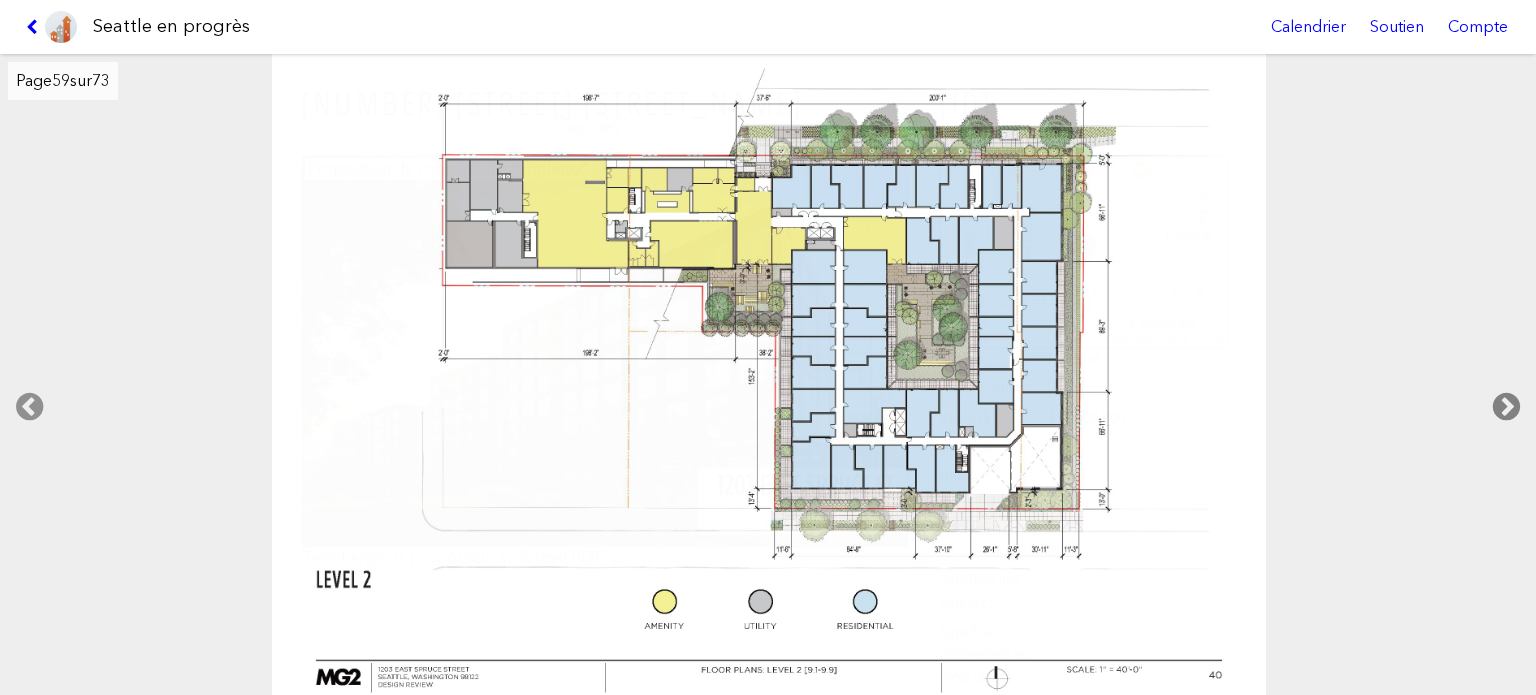 click at bounding box center [1506, 407] 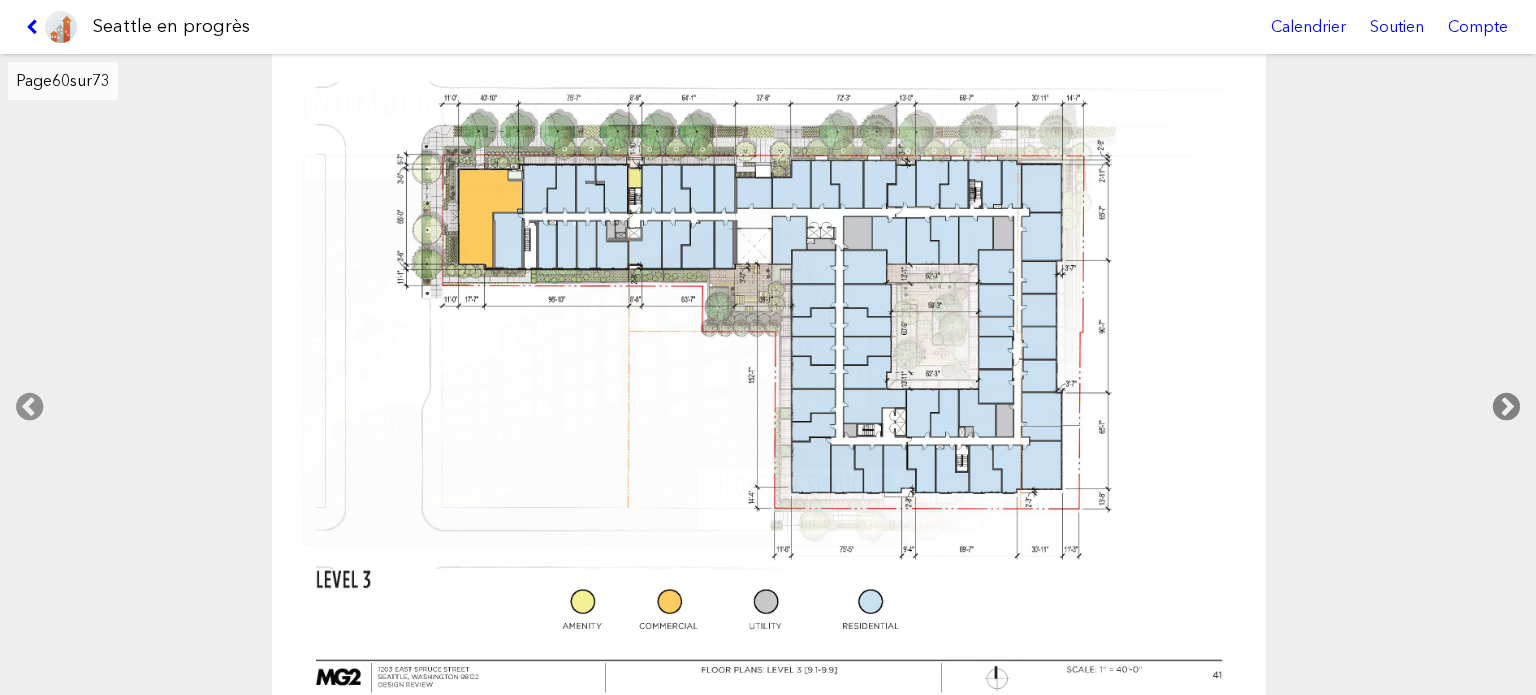 click at bounding box center (1506, 407) 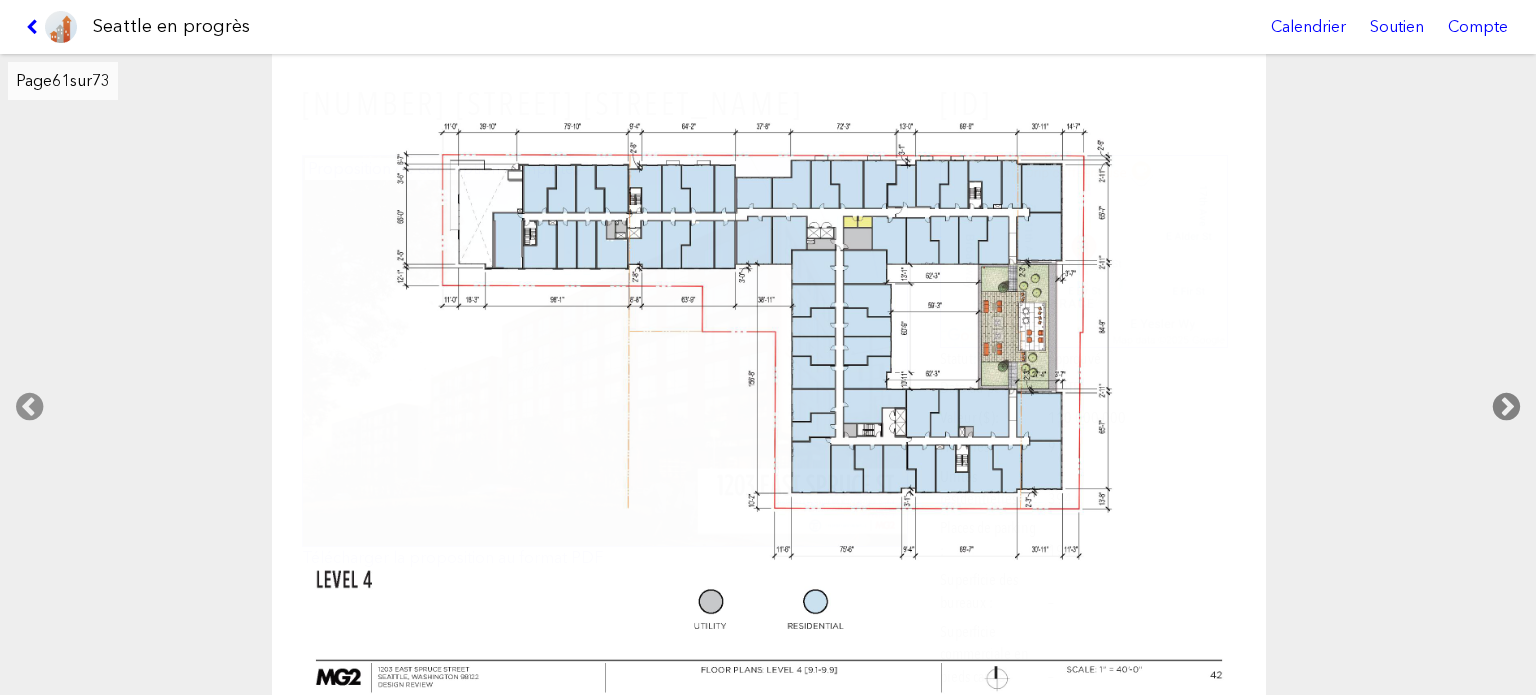 click at bounding box center [1506, 407] 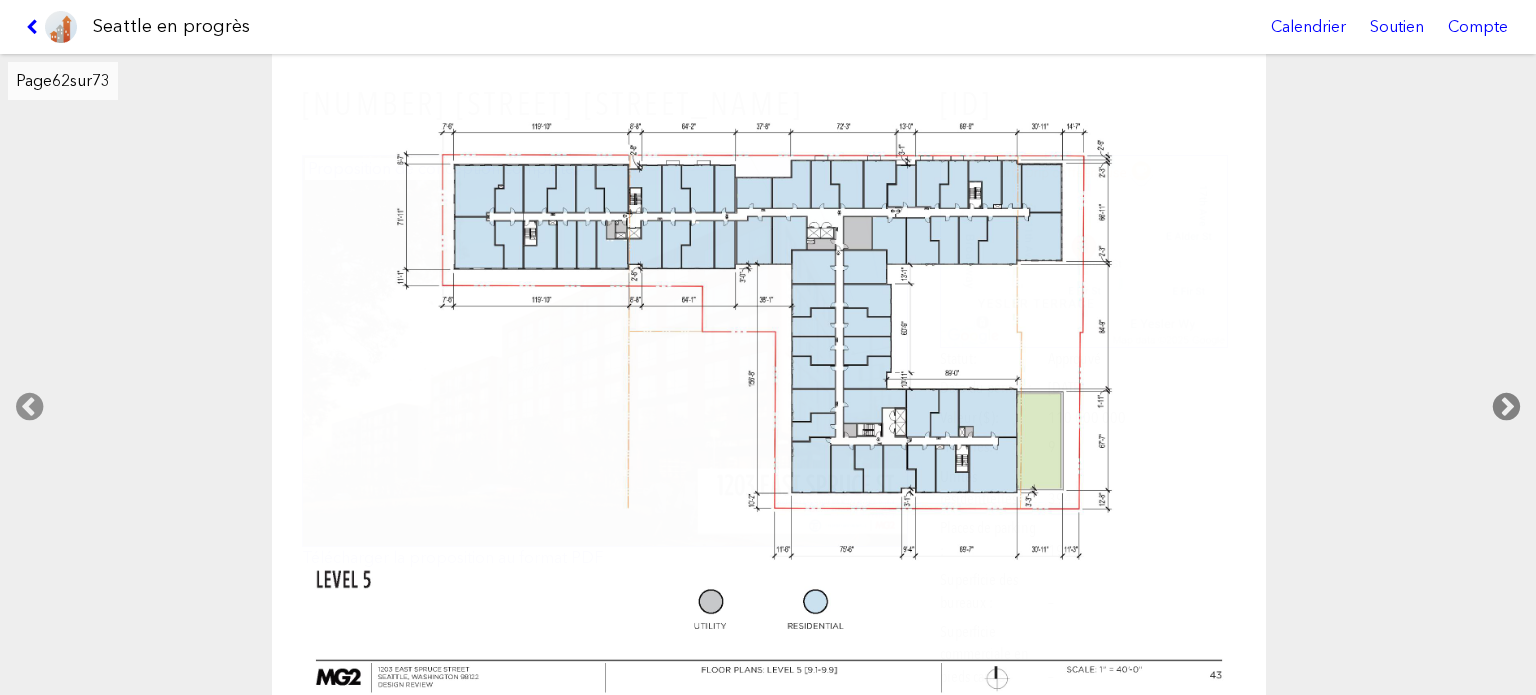 click at bounding box center (1506, 407) 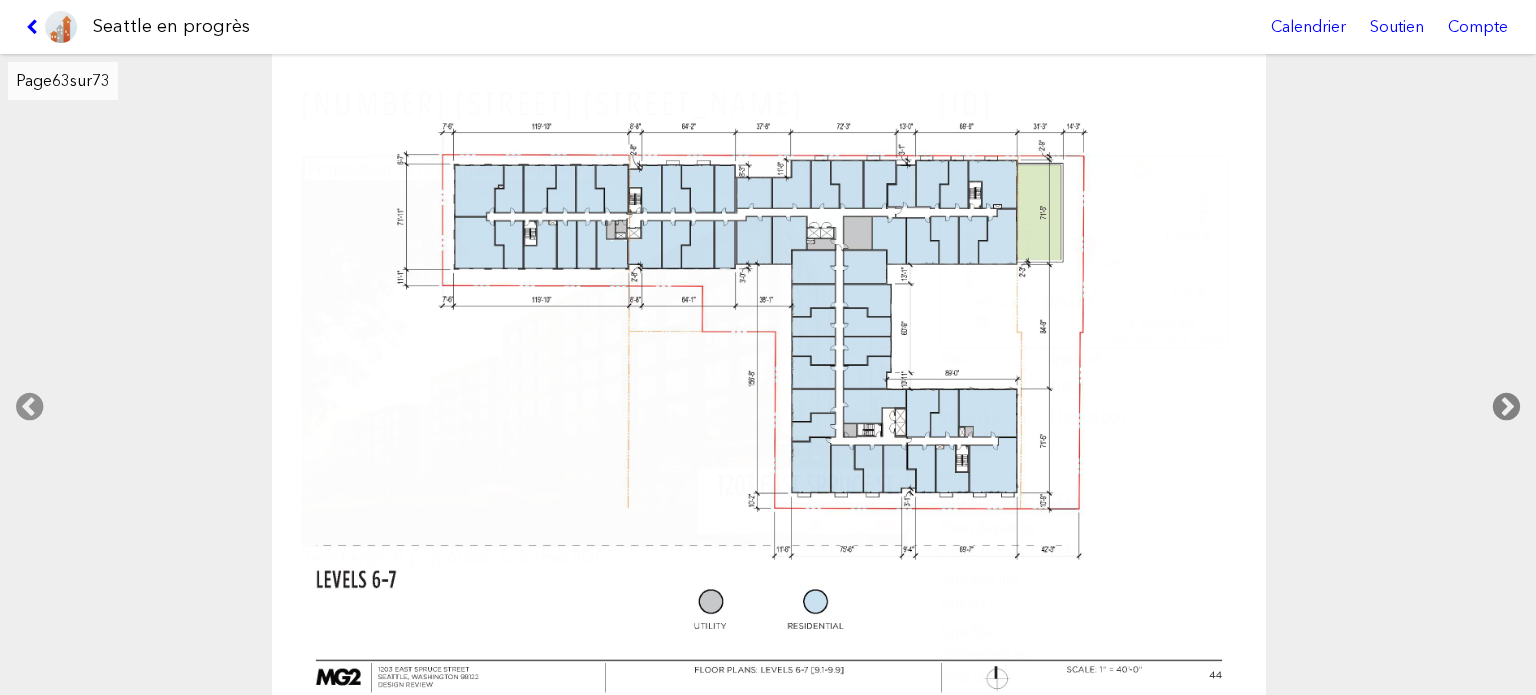 click at bounding box center (1506, 407) 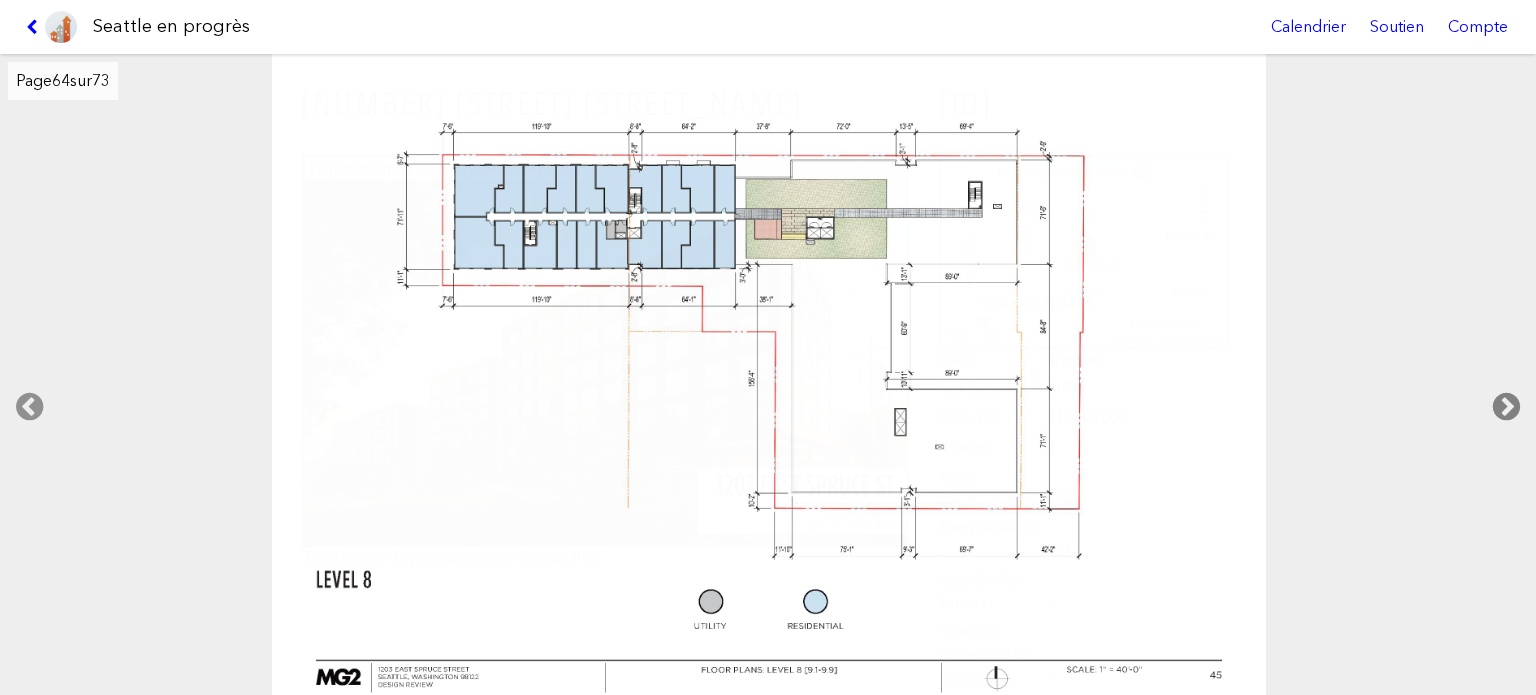 click at bounding box center (1506, 407) 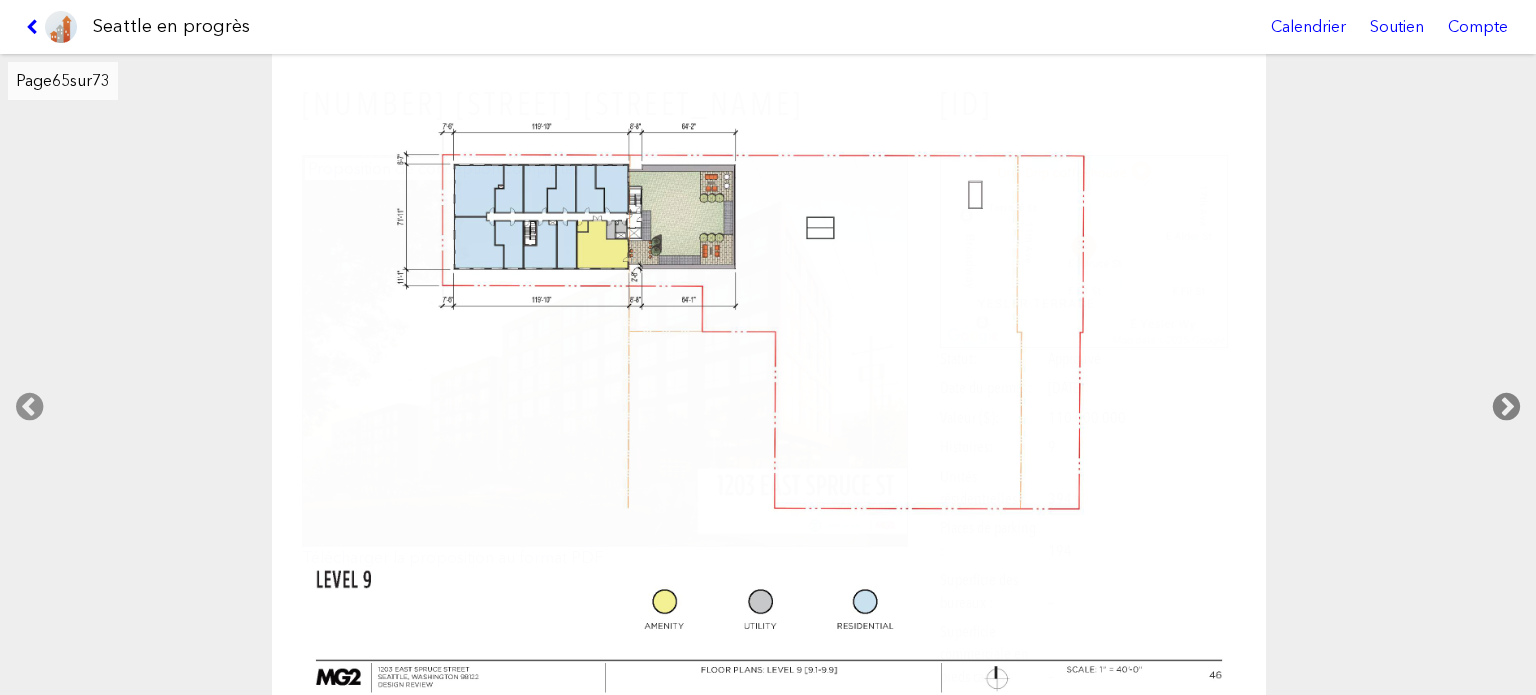 click at bounding box center (1506, 407) 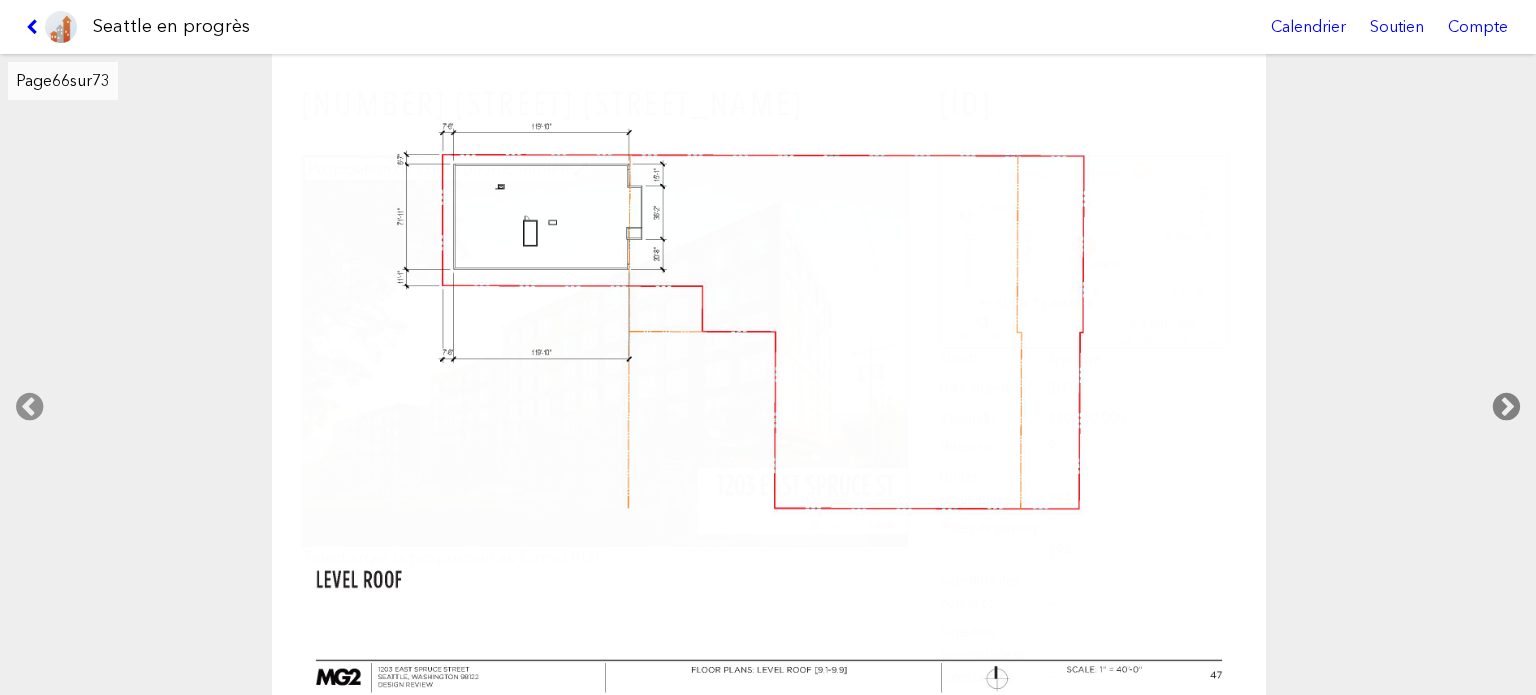 click at bounding box center [1506, 407] 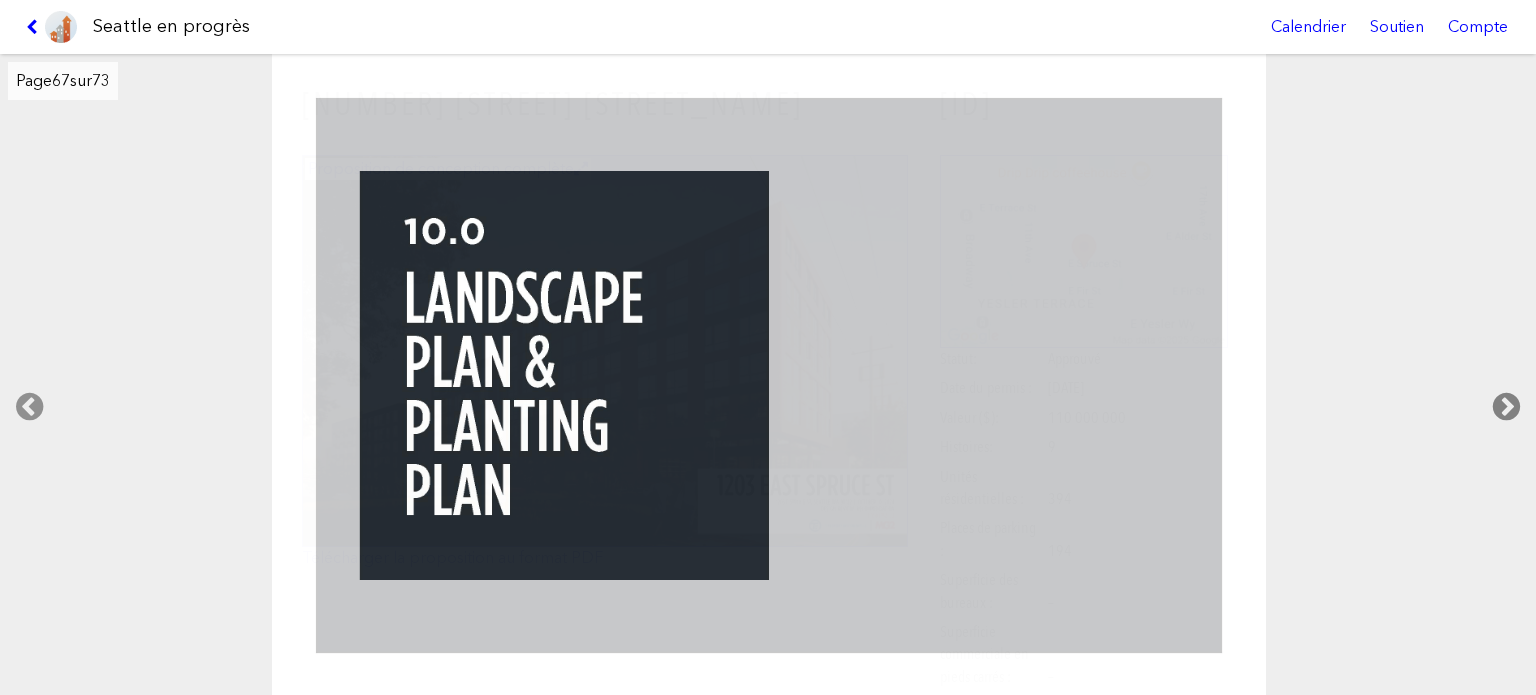 click at bounding box center (1506, 407) 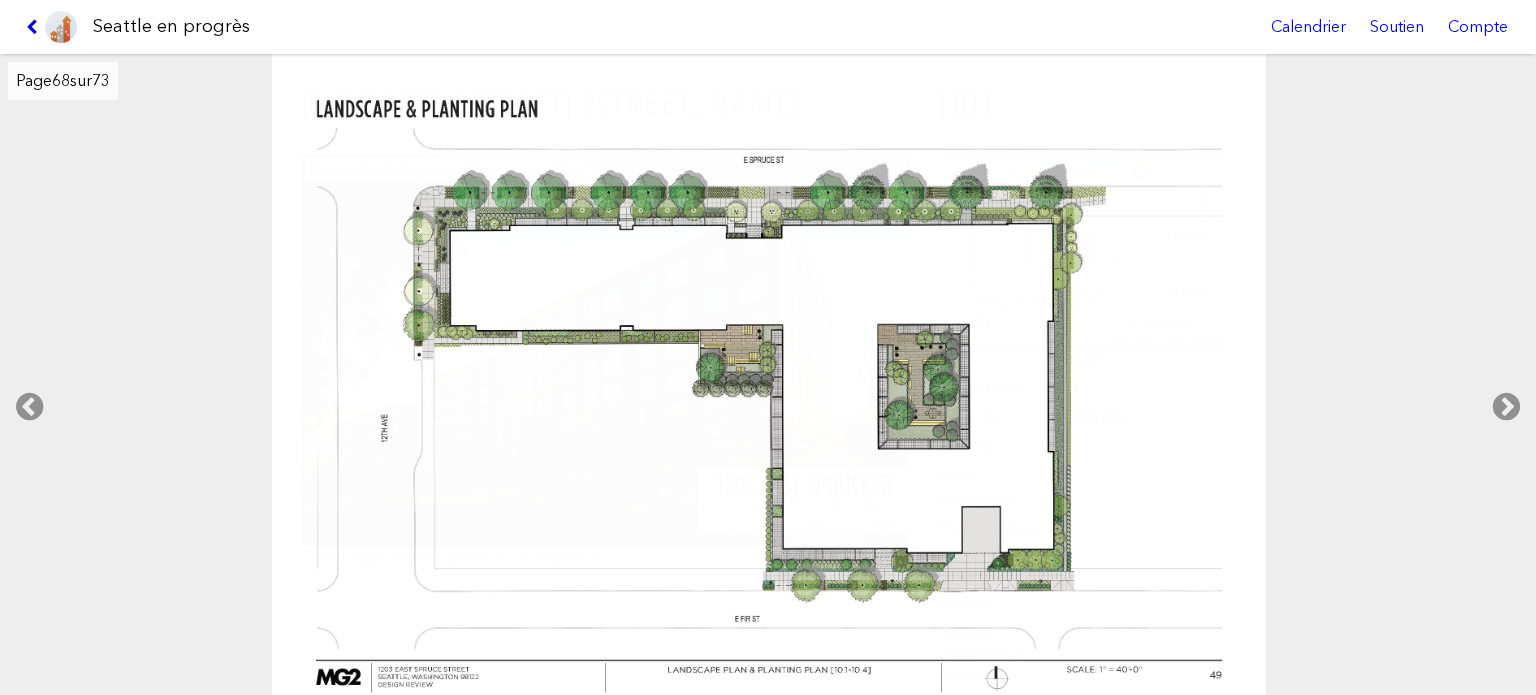 click at bounding box center [35, 27] 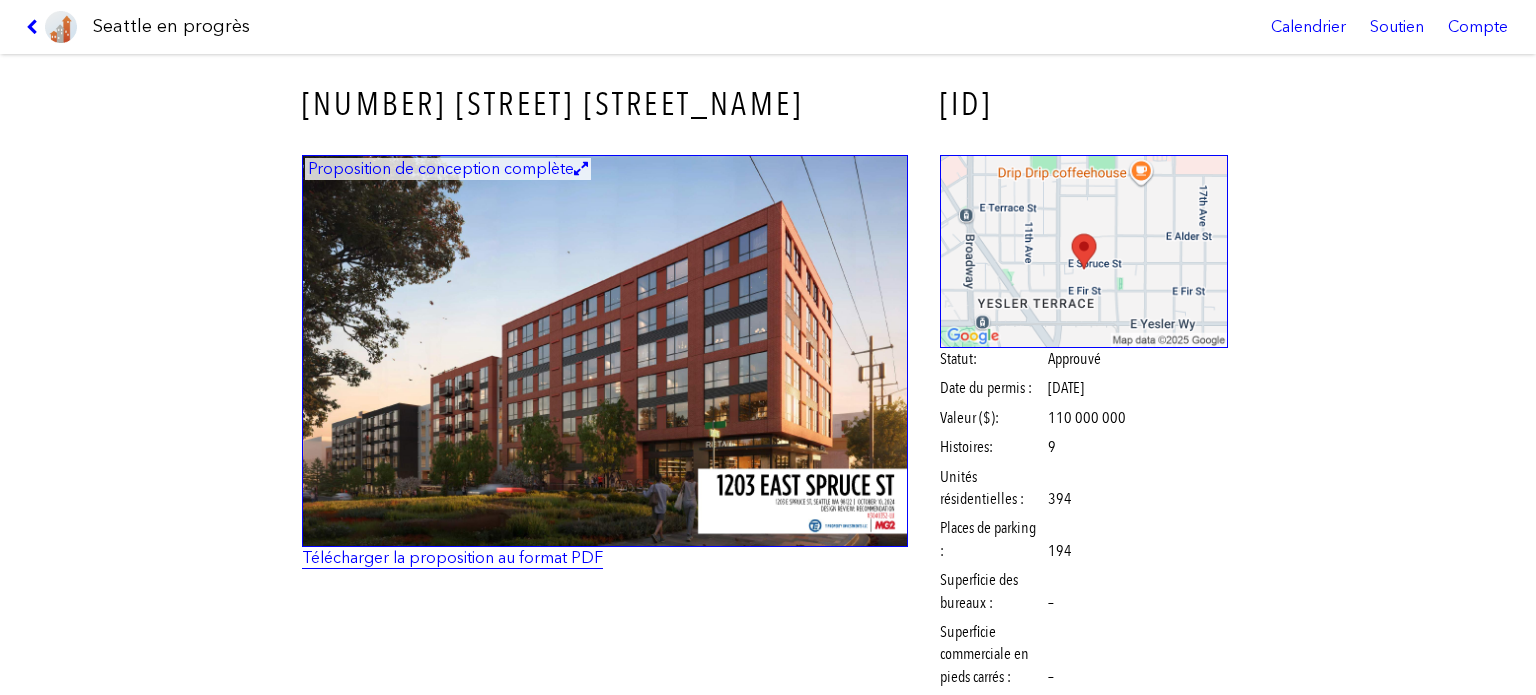 click on "Télécharger la proposition au format PDF" at bounding box center (452, 557) 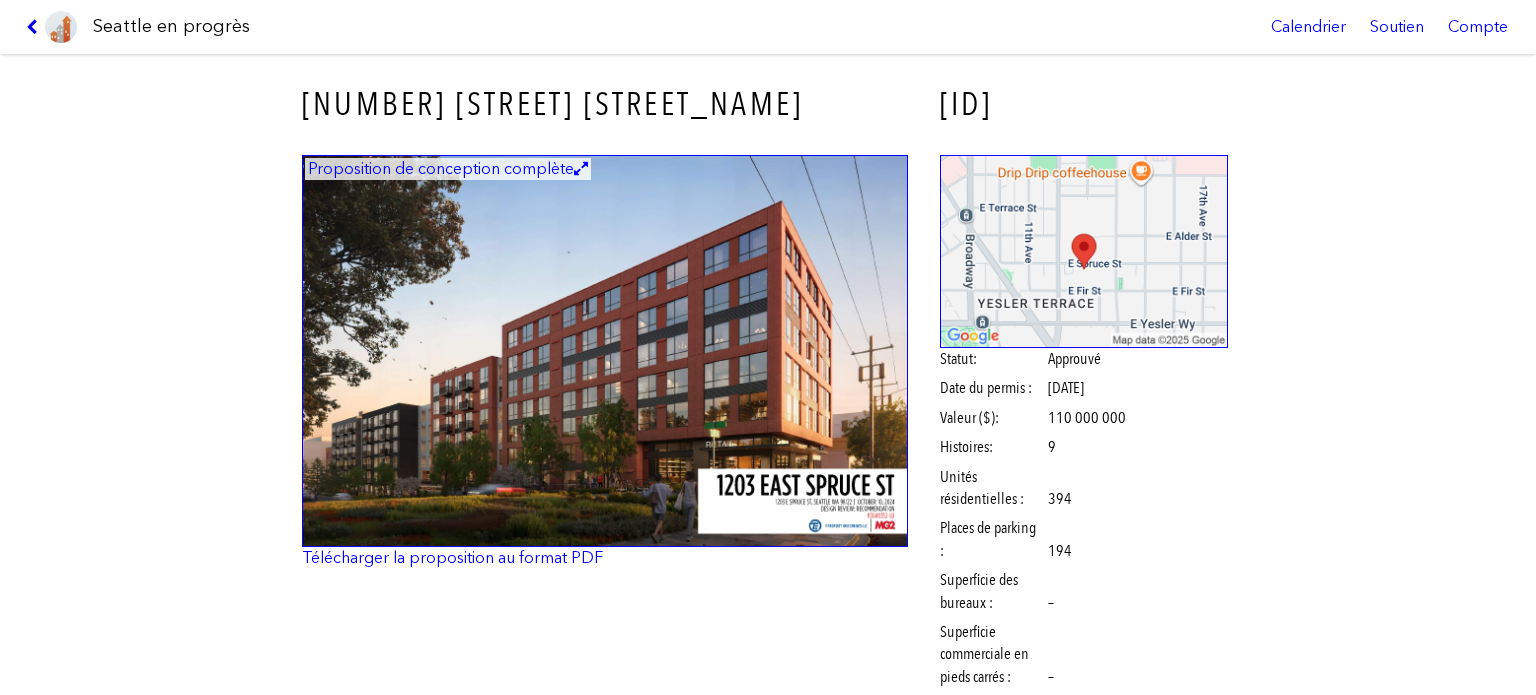 click at bounding box center [35, 27] 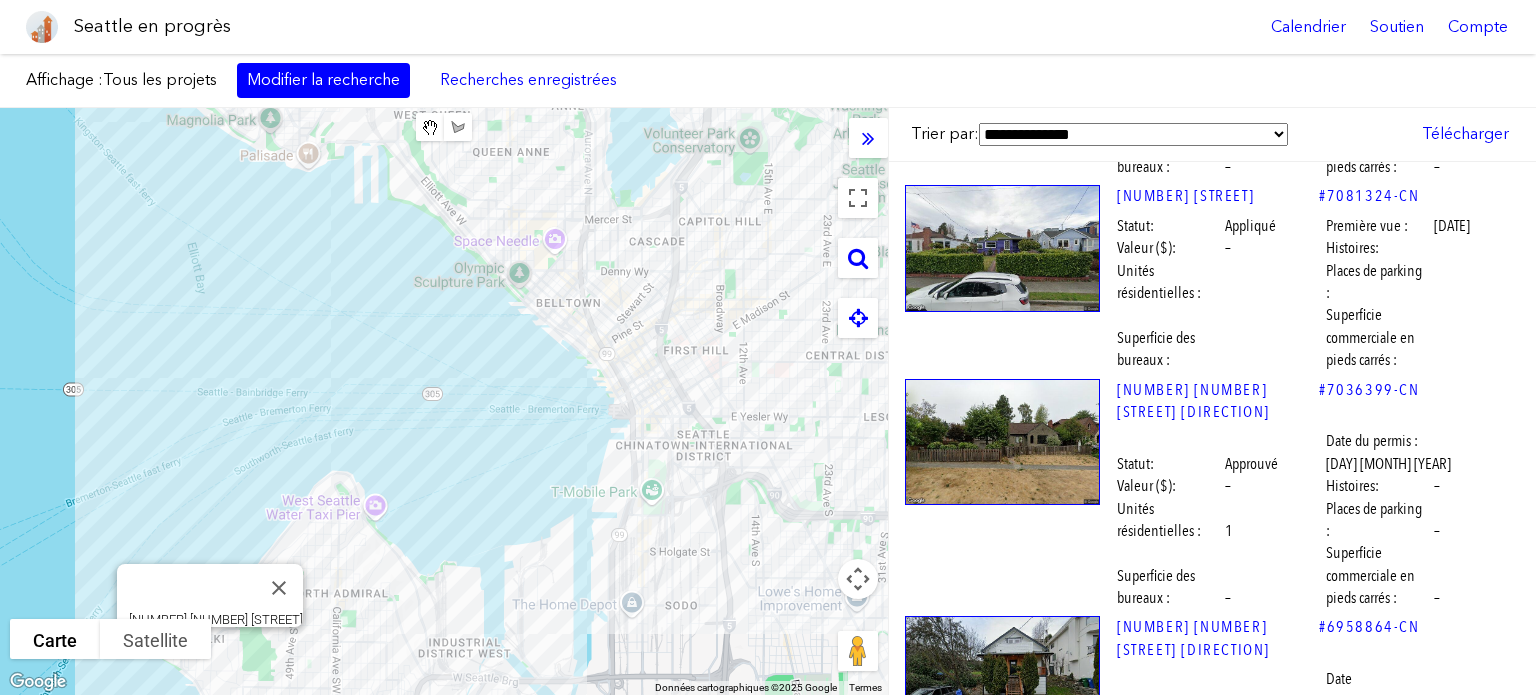scroll, scrollTop: 18600, scrollLeft: 0, axis: vertical 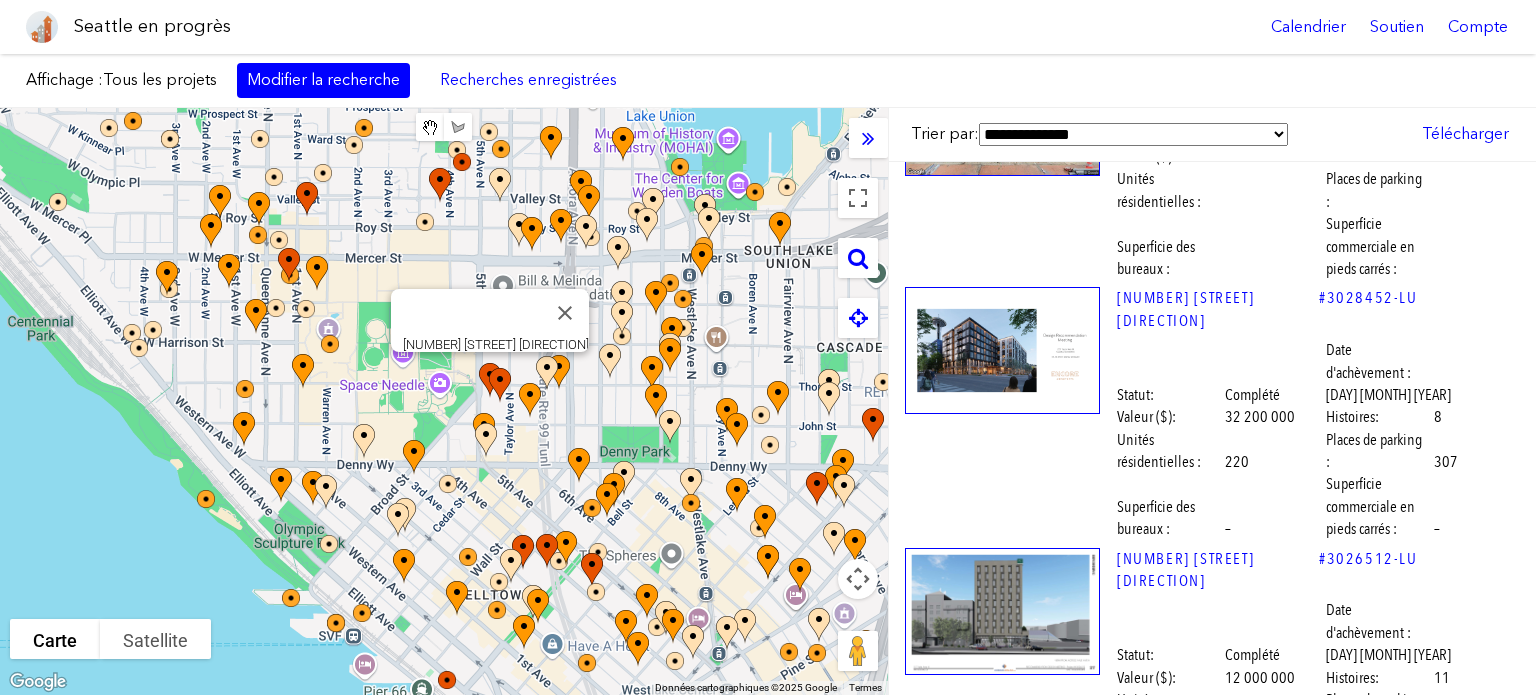 click at bounding box center [1002, 820] 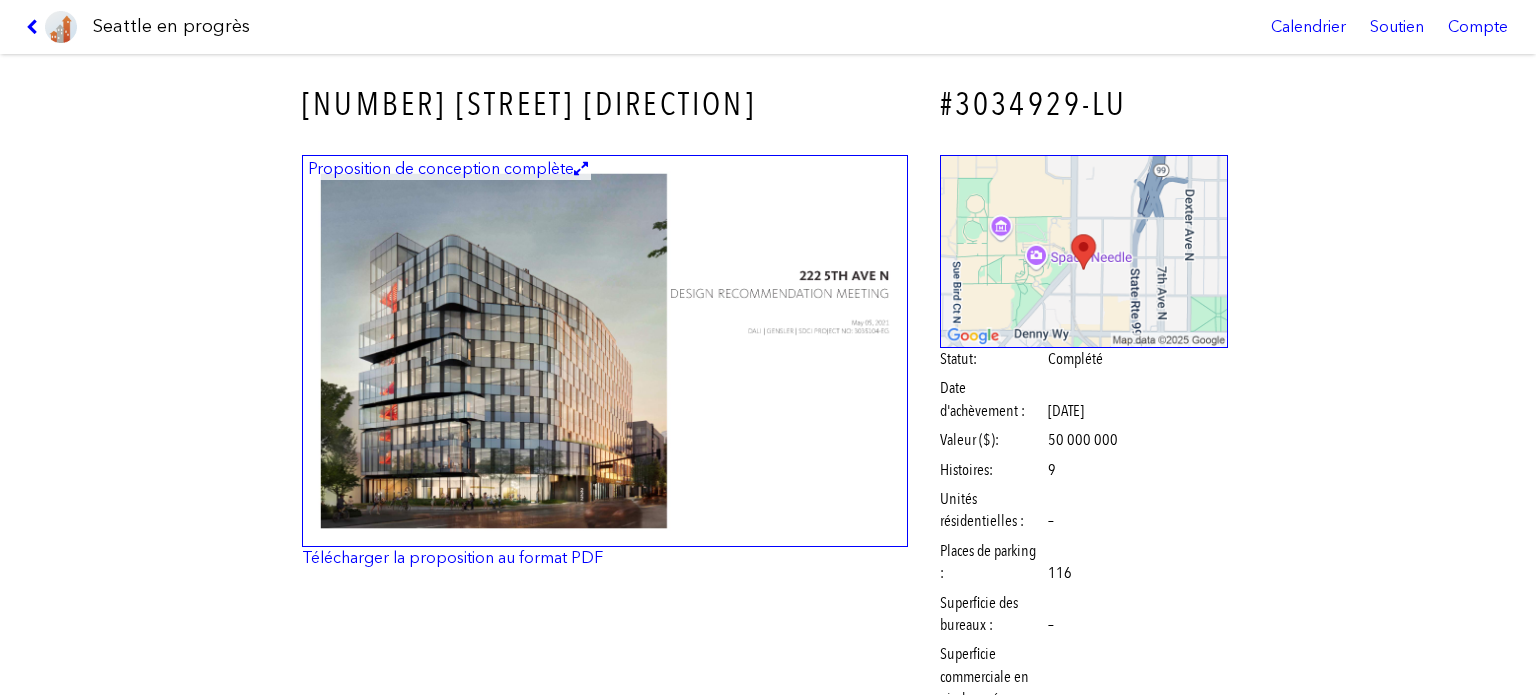 click at bounding box center (605, 351) 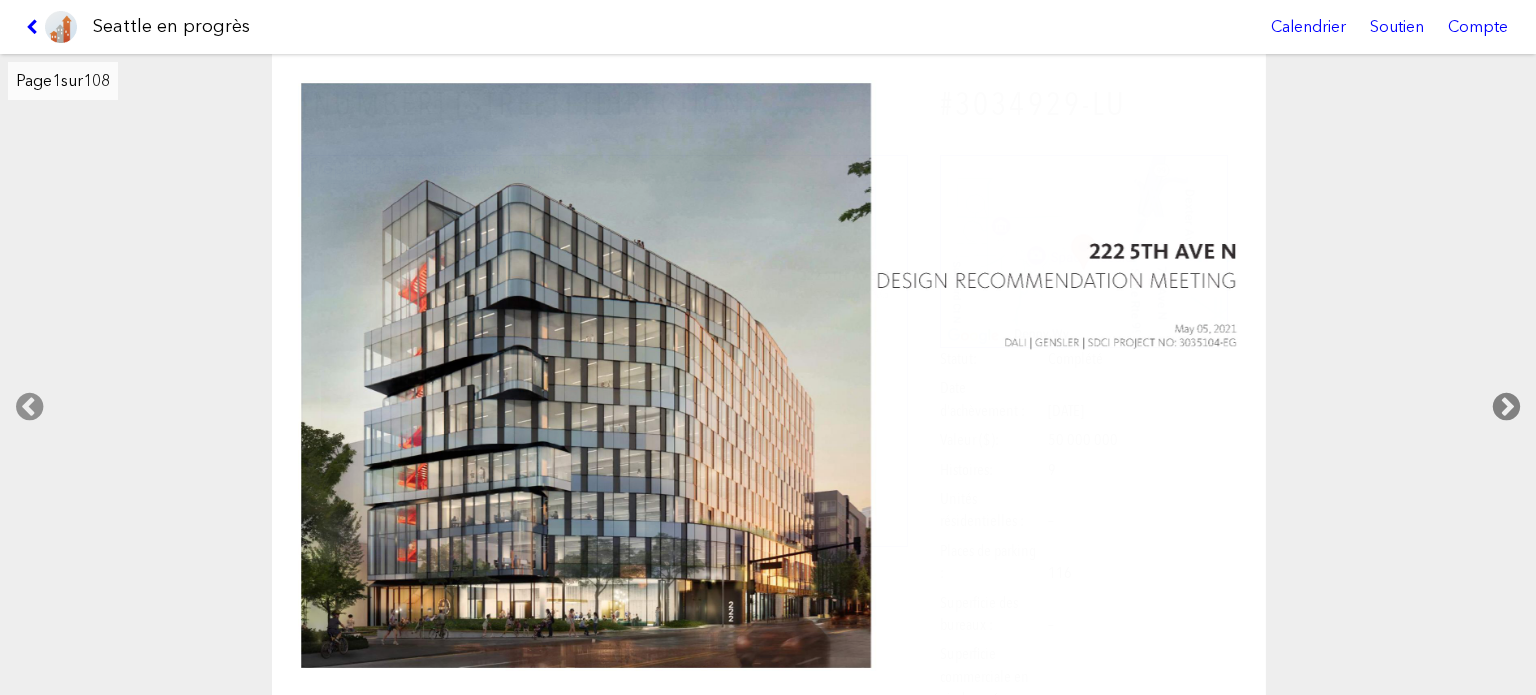 click at bounding box center [1506, 407] 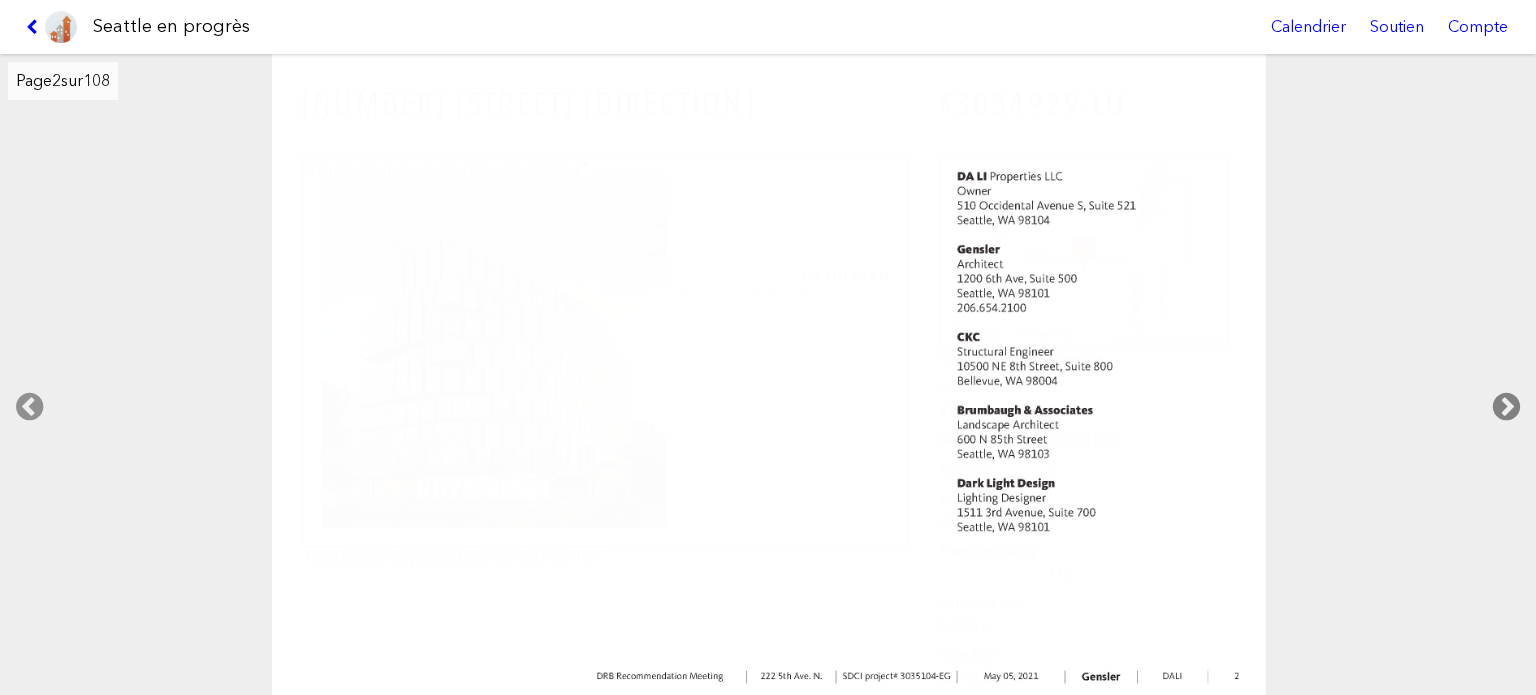 click at bounding box center (1506, 407) 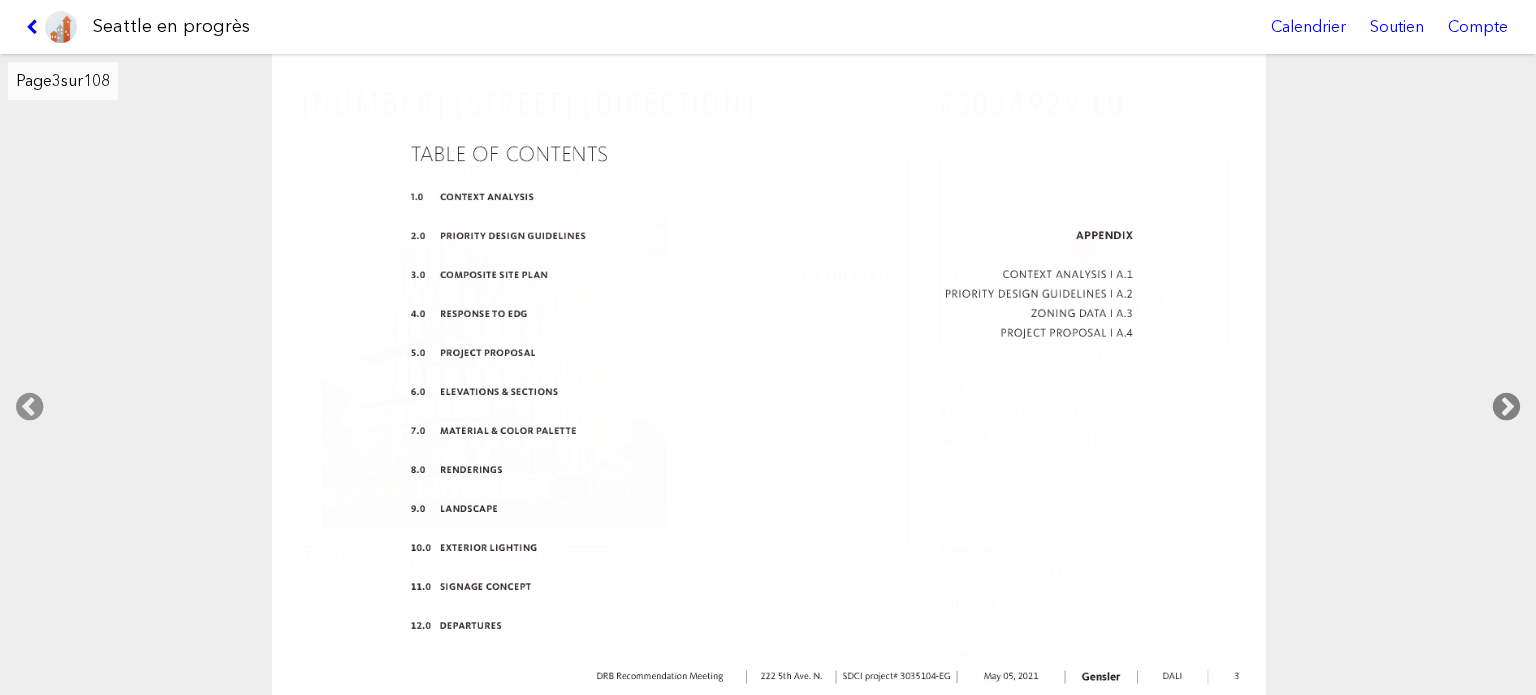 click at bounding box center (1506, 407) 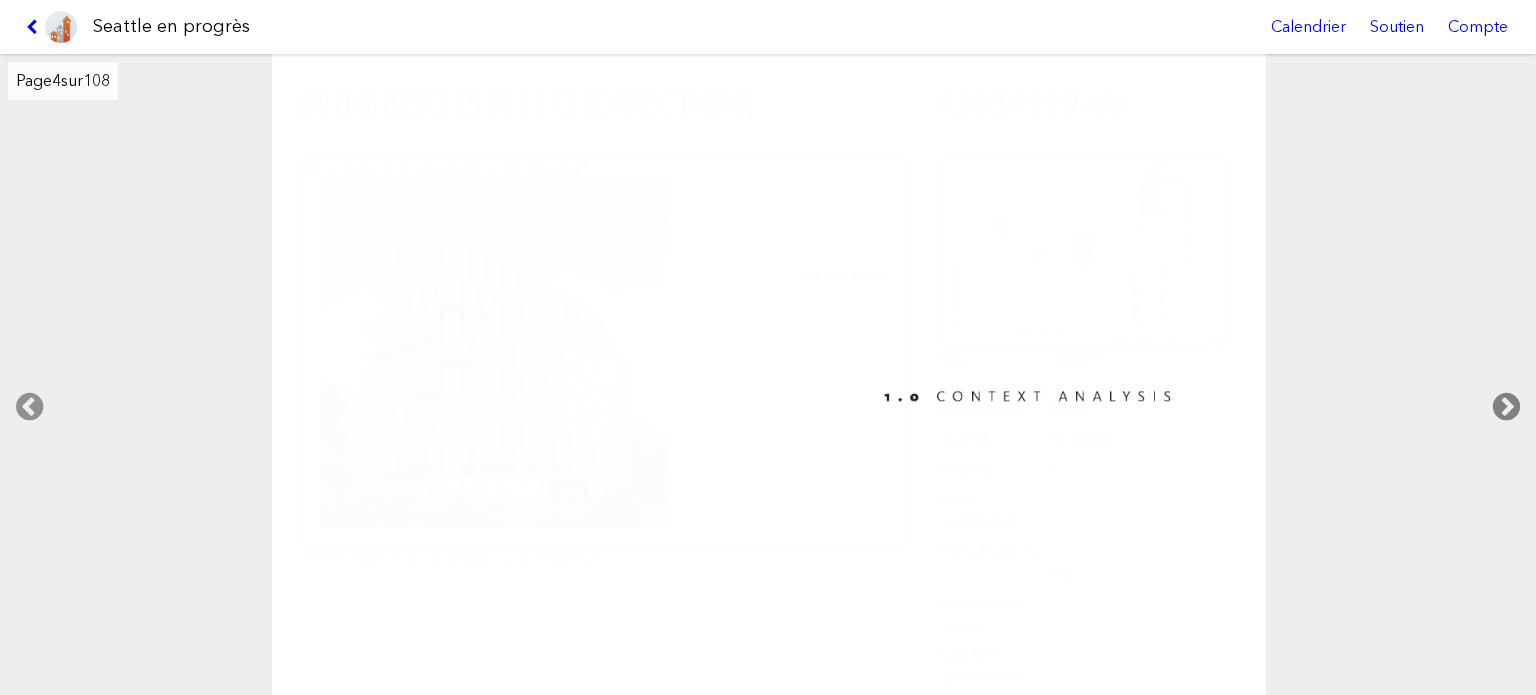 click at bounding box center [1506, 407] 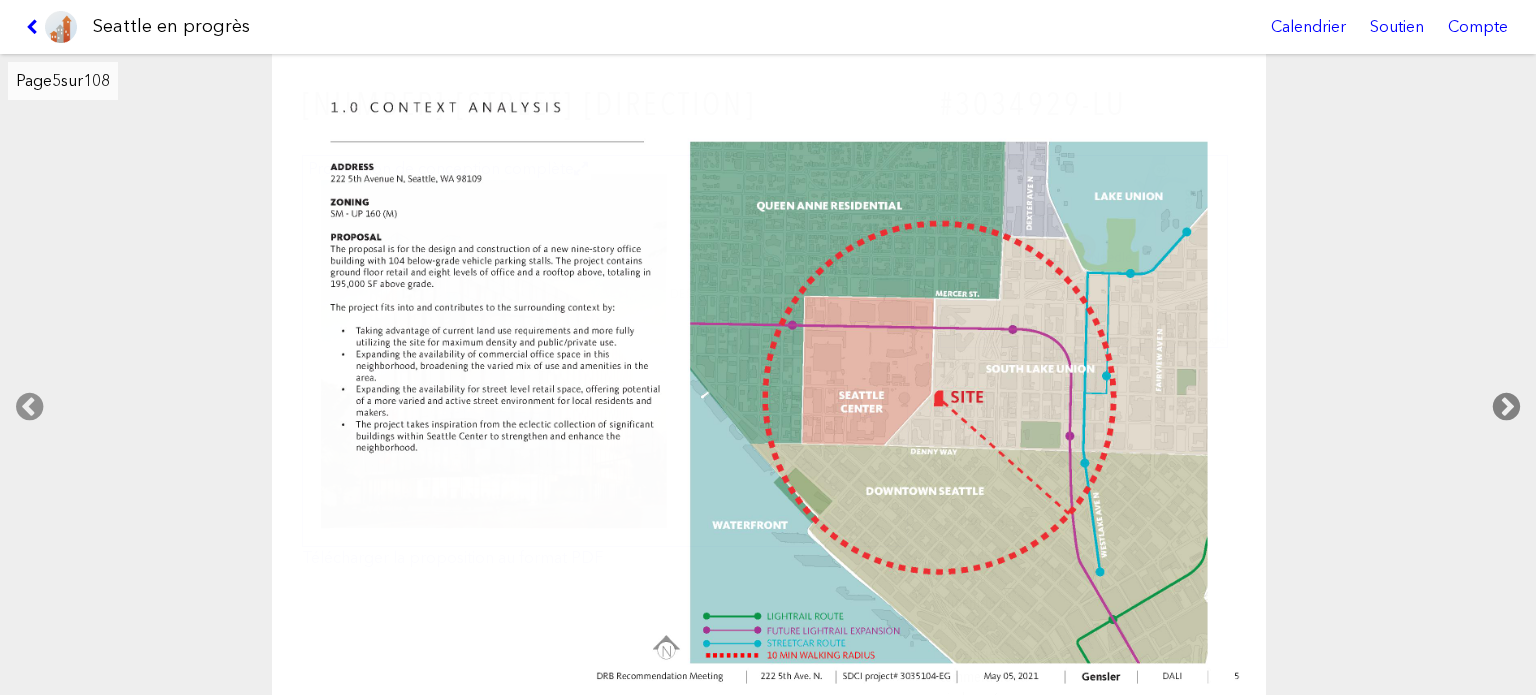 click at bounding box center [1506, 407] 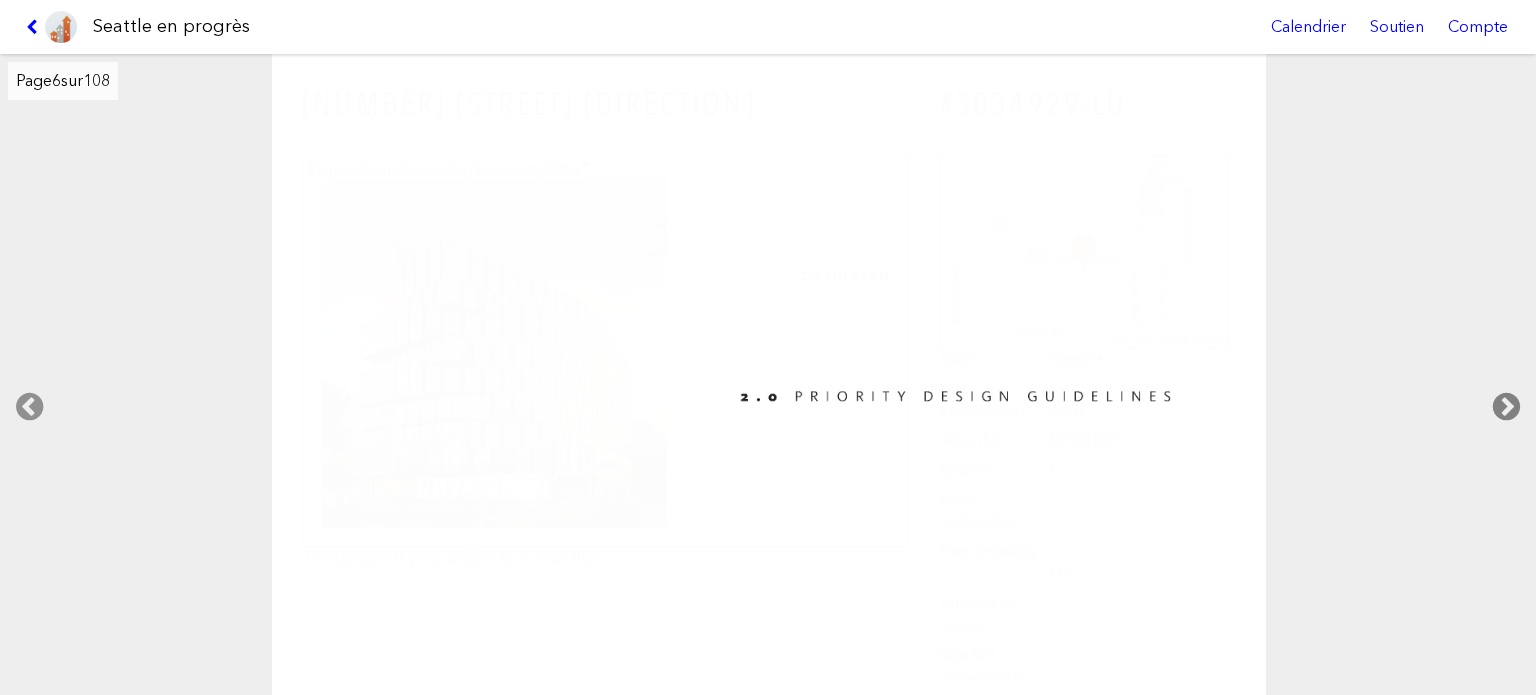 click at bounding box center (1506, 407) 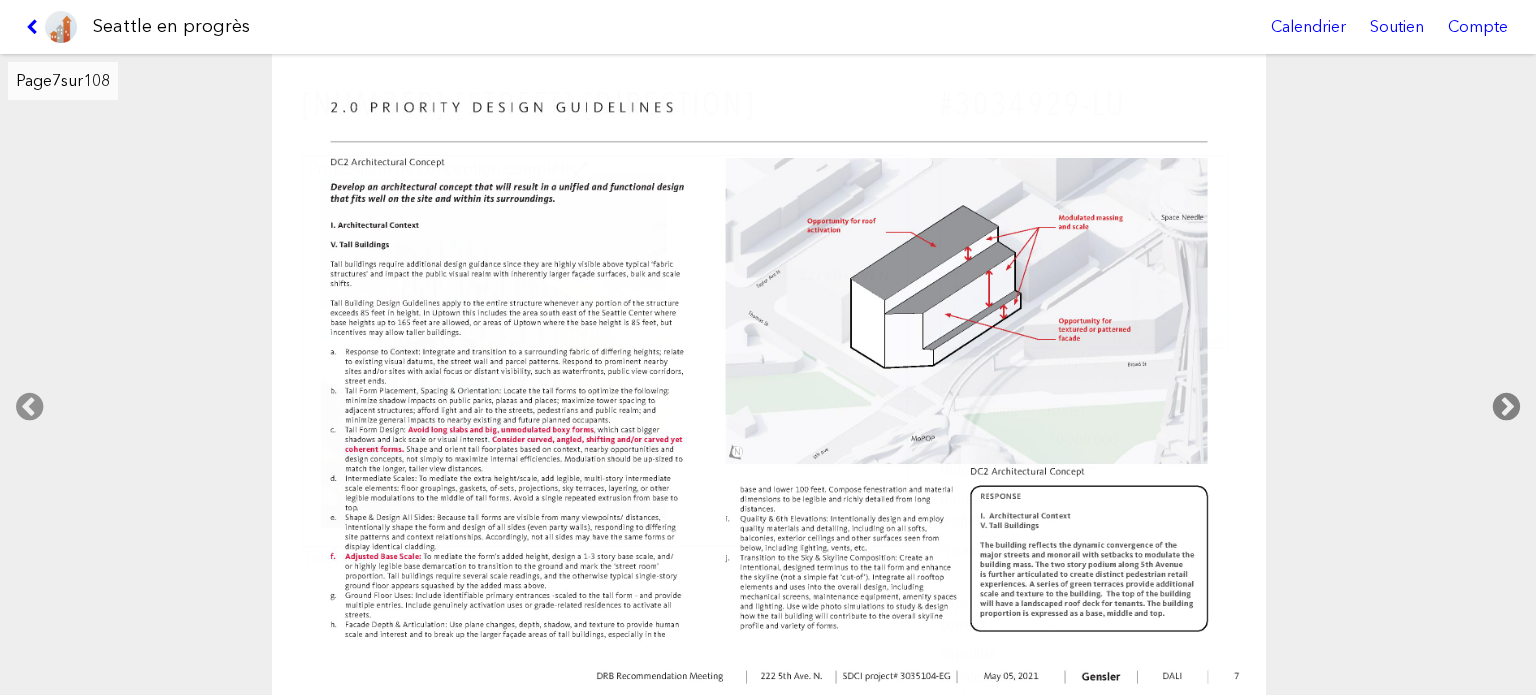 click at bounding box center [1506, 407] 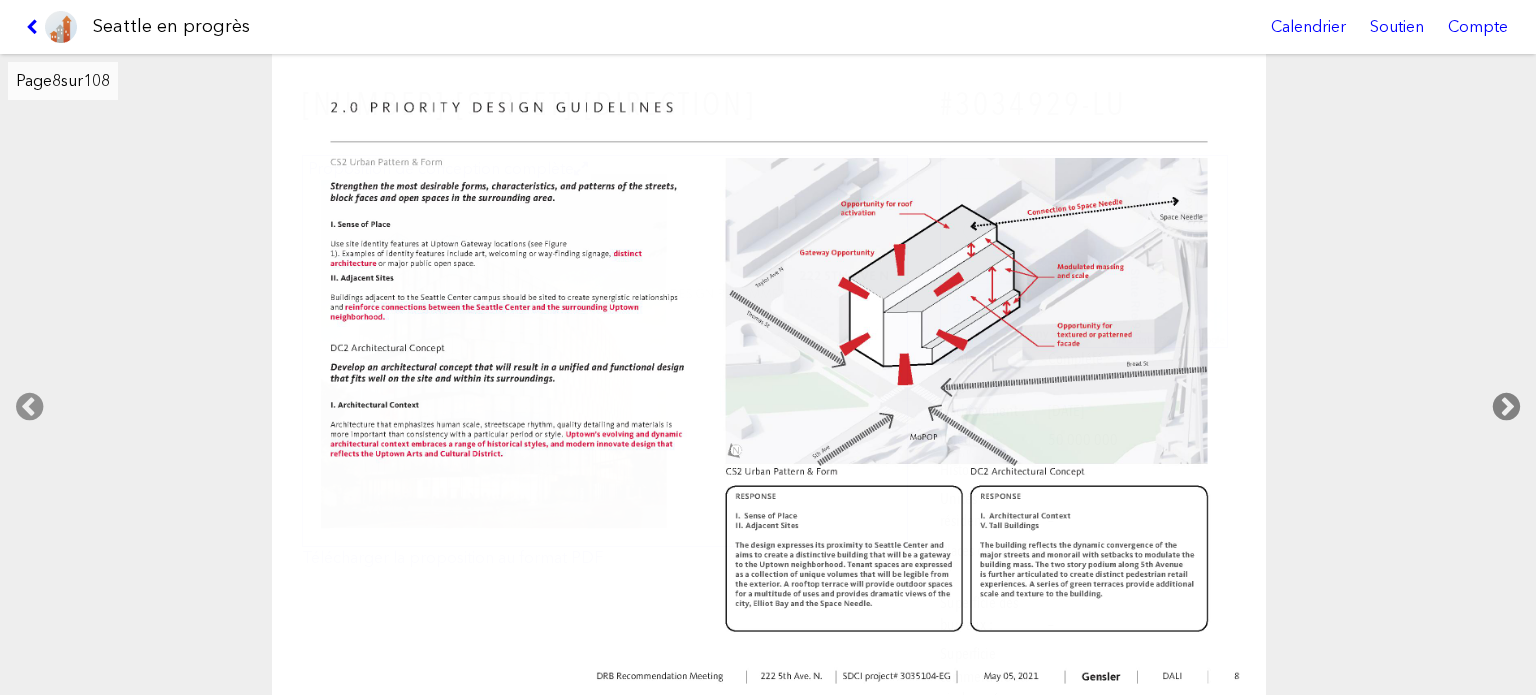 click at bounding box center (1506, 407) 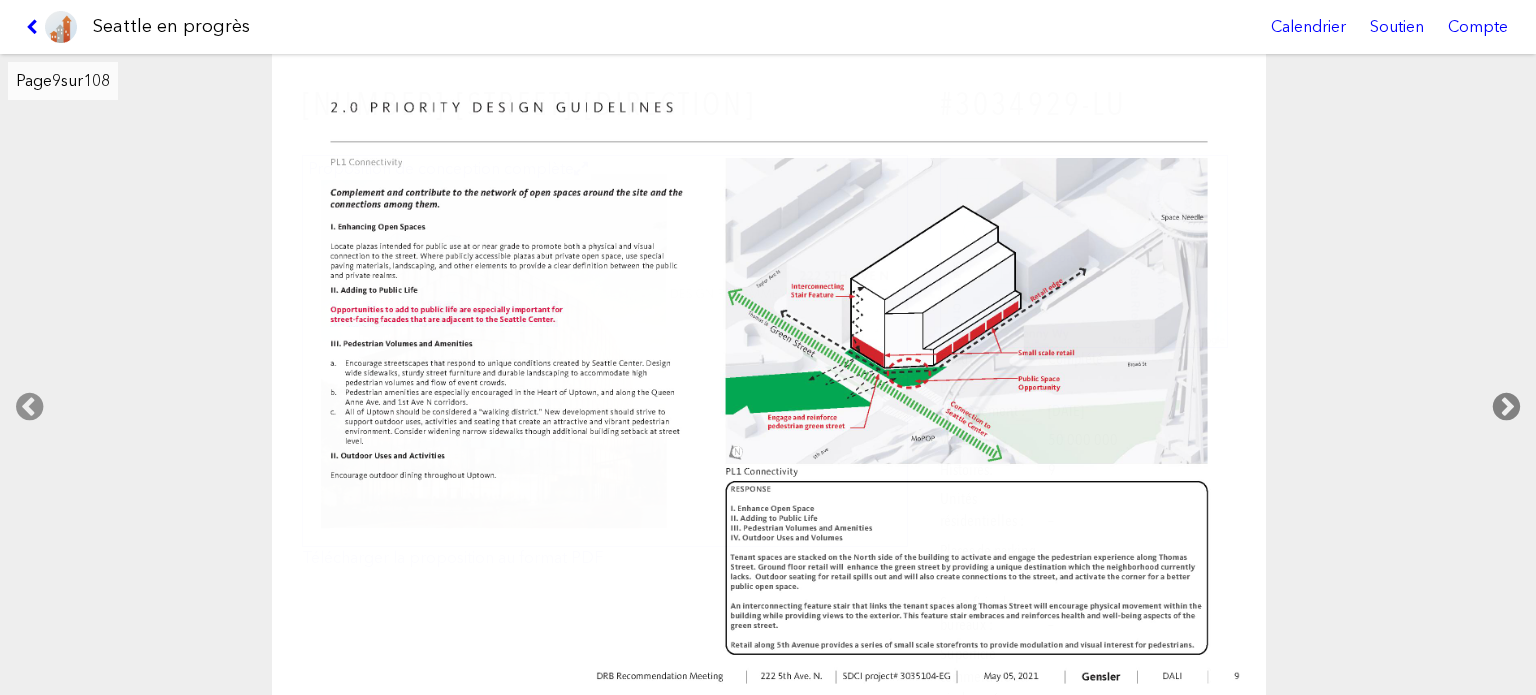 click at bounding box center (1506, 407) 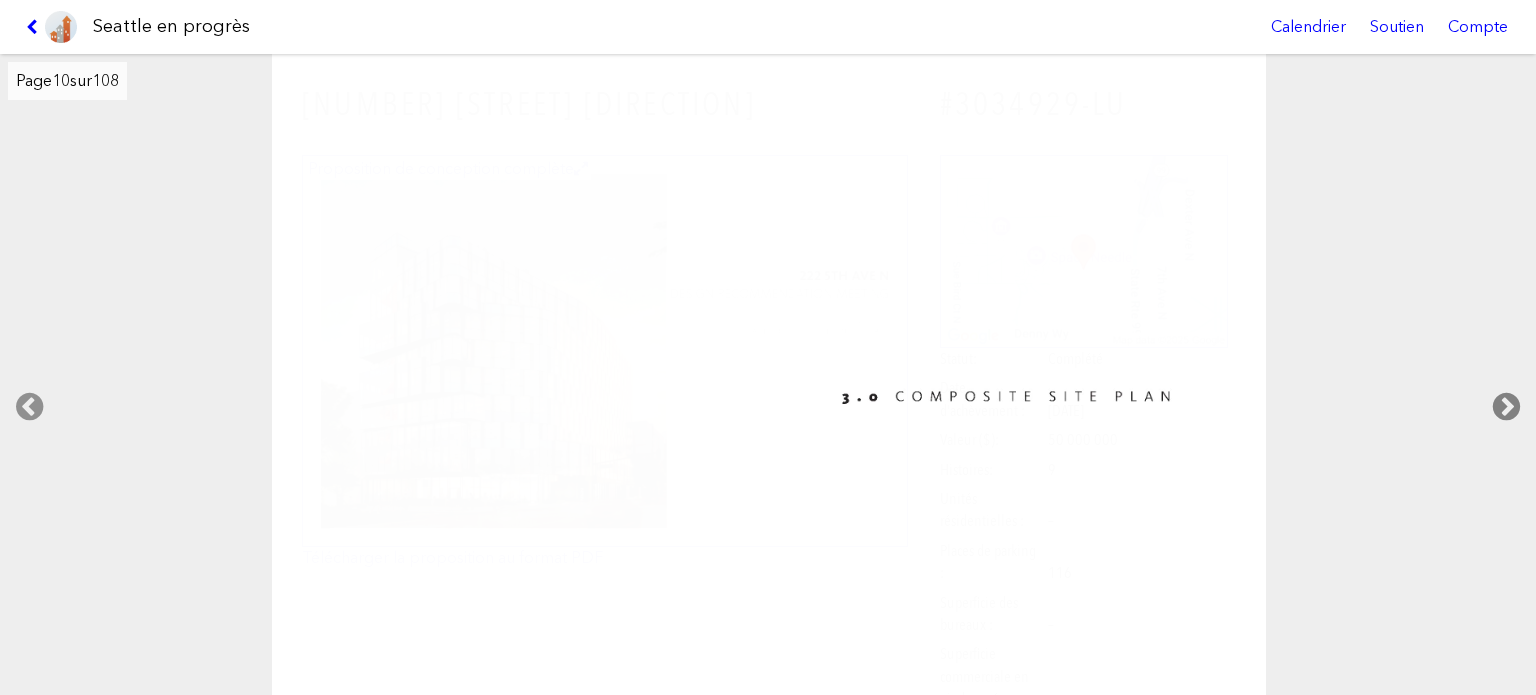 click at bounding box center (1506, 407) 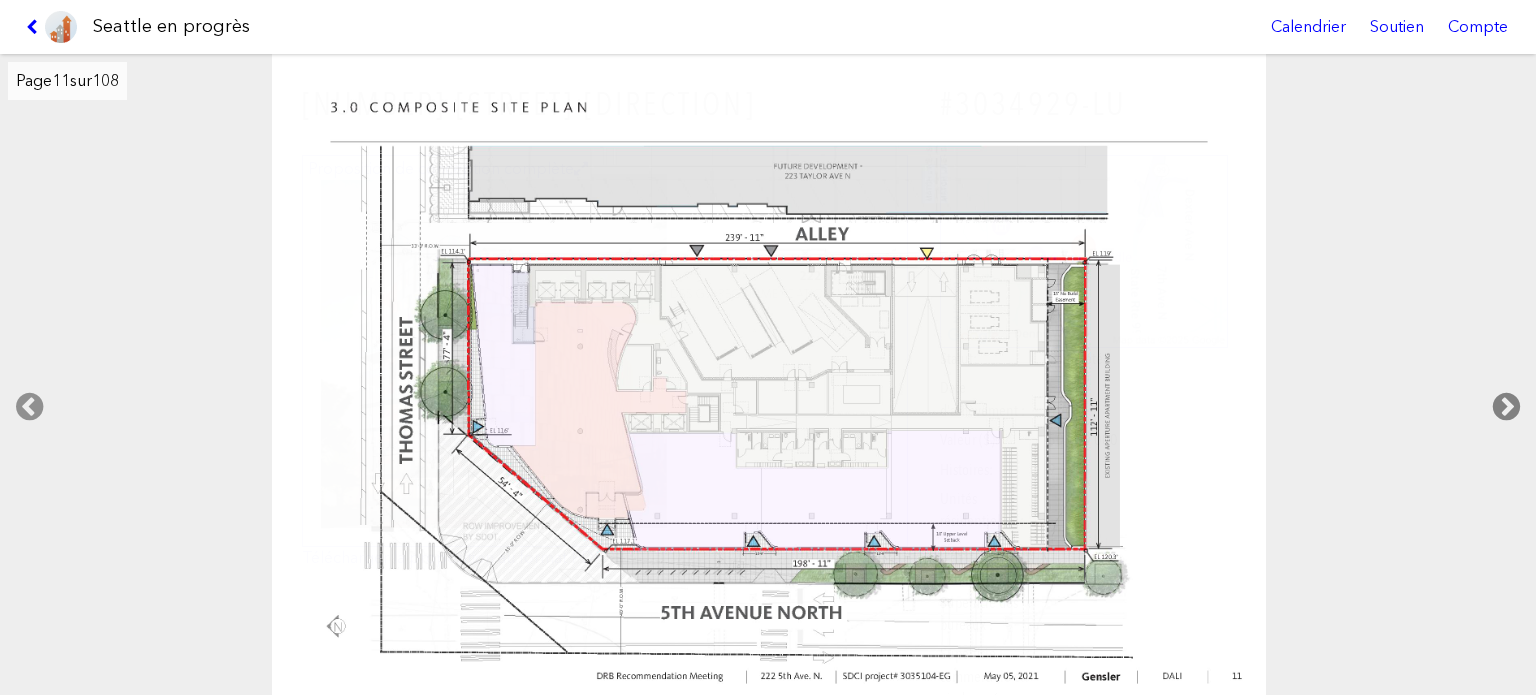 click at bounding box center [1506, 407] 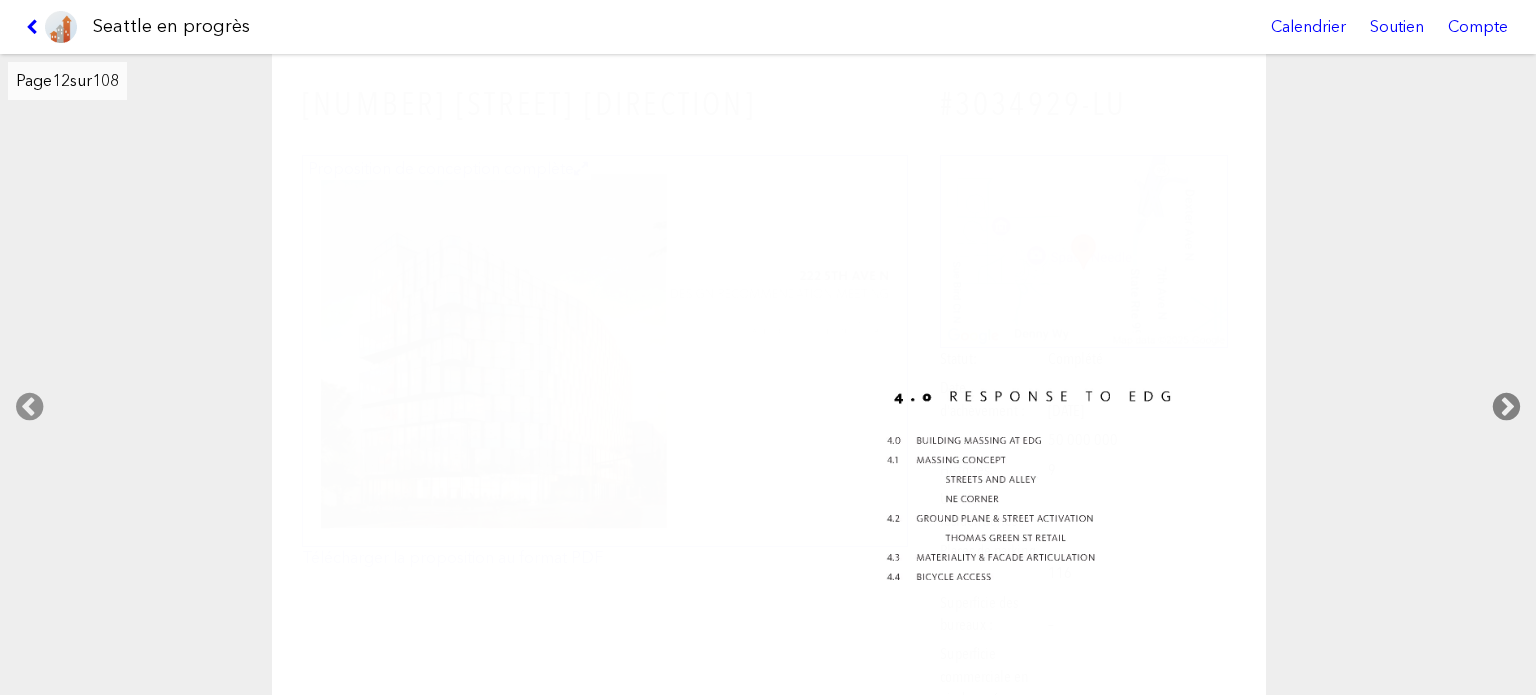click at bounding box center [1506, 407] 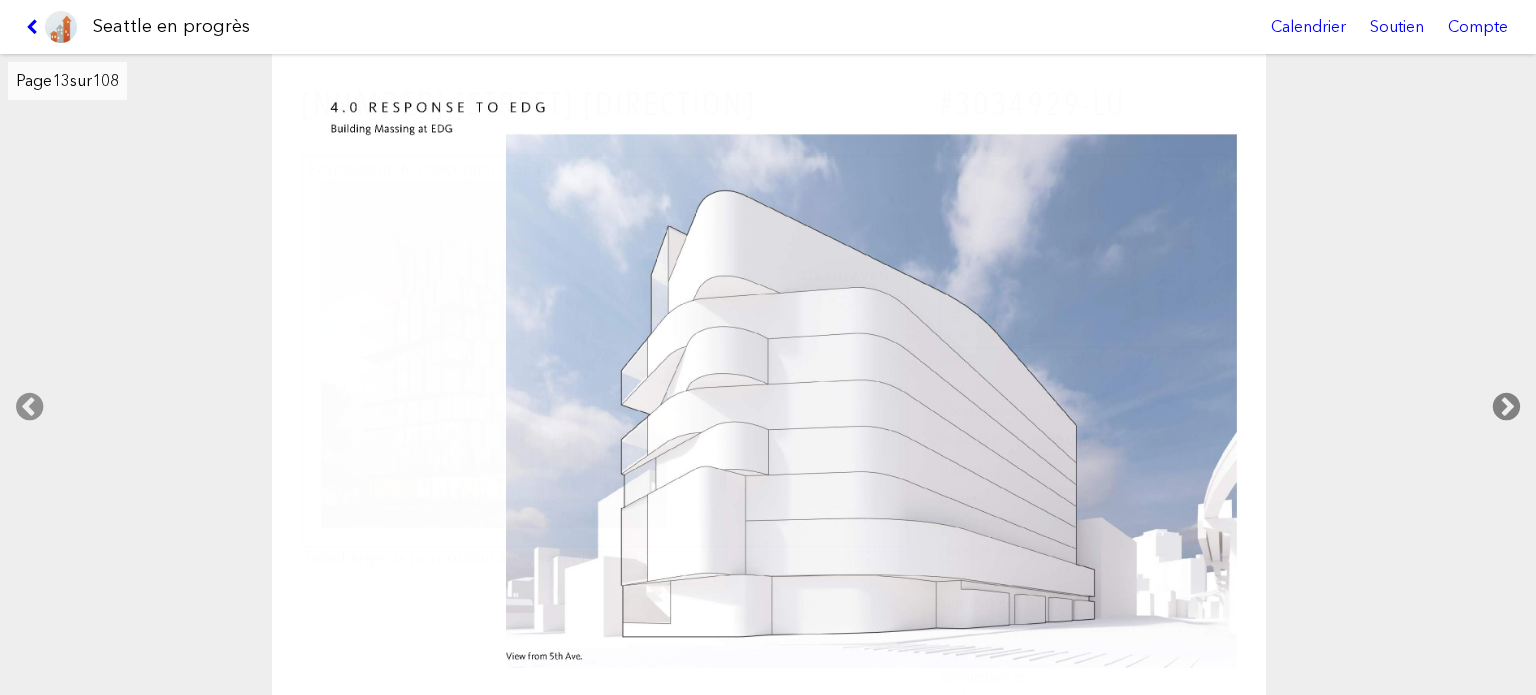 click at bounding box center (1506, 407) 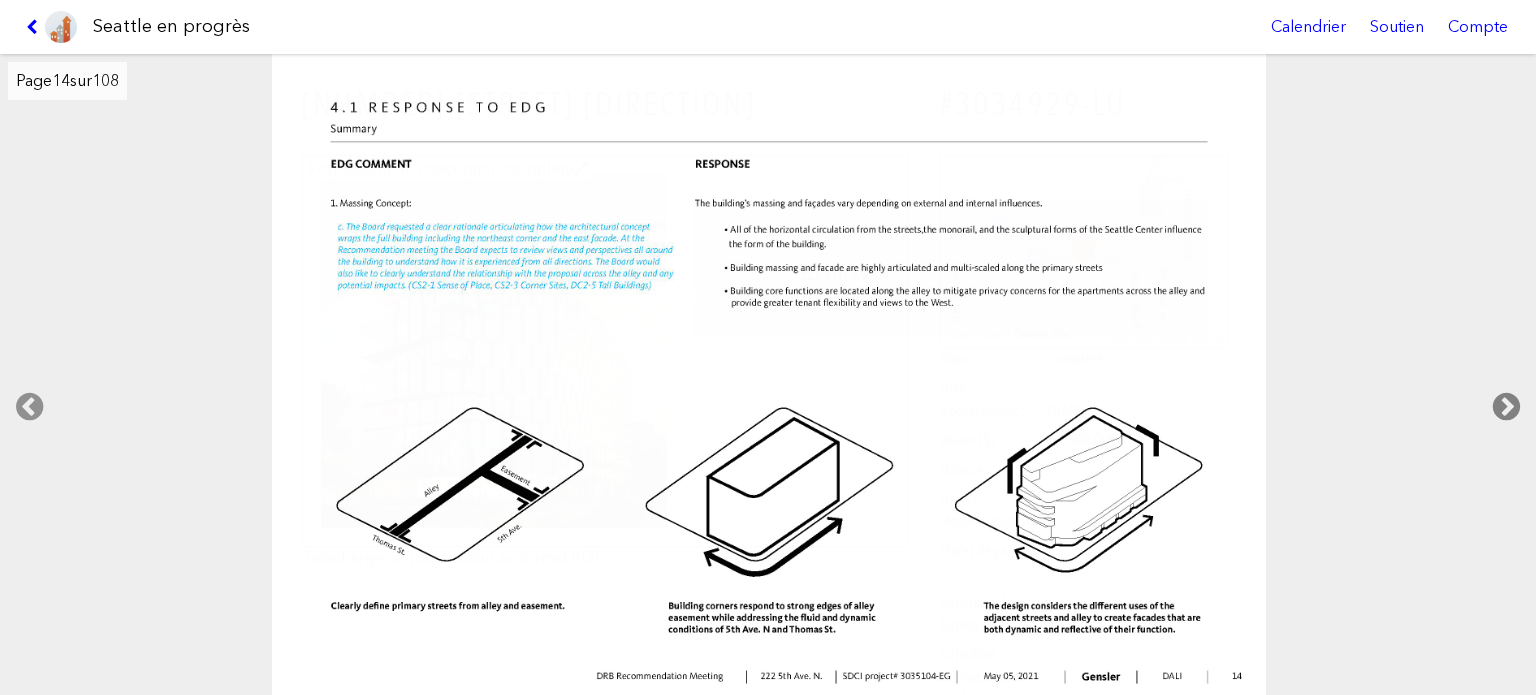 click at bounding box center (1506, 407) 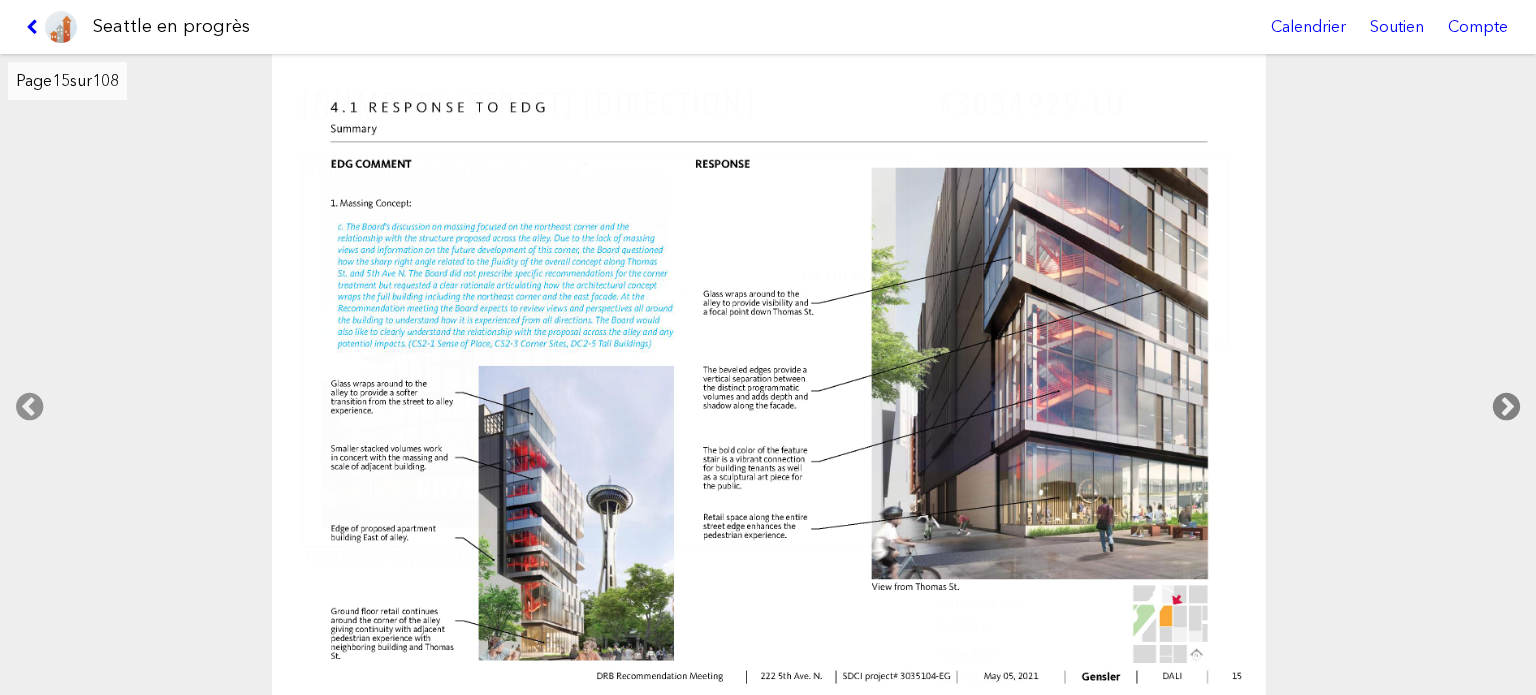 click at bounding box center [1506, 407] 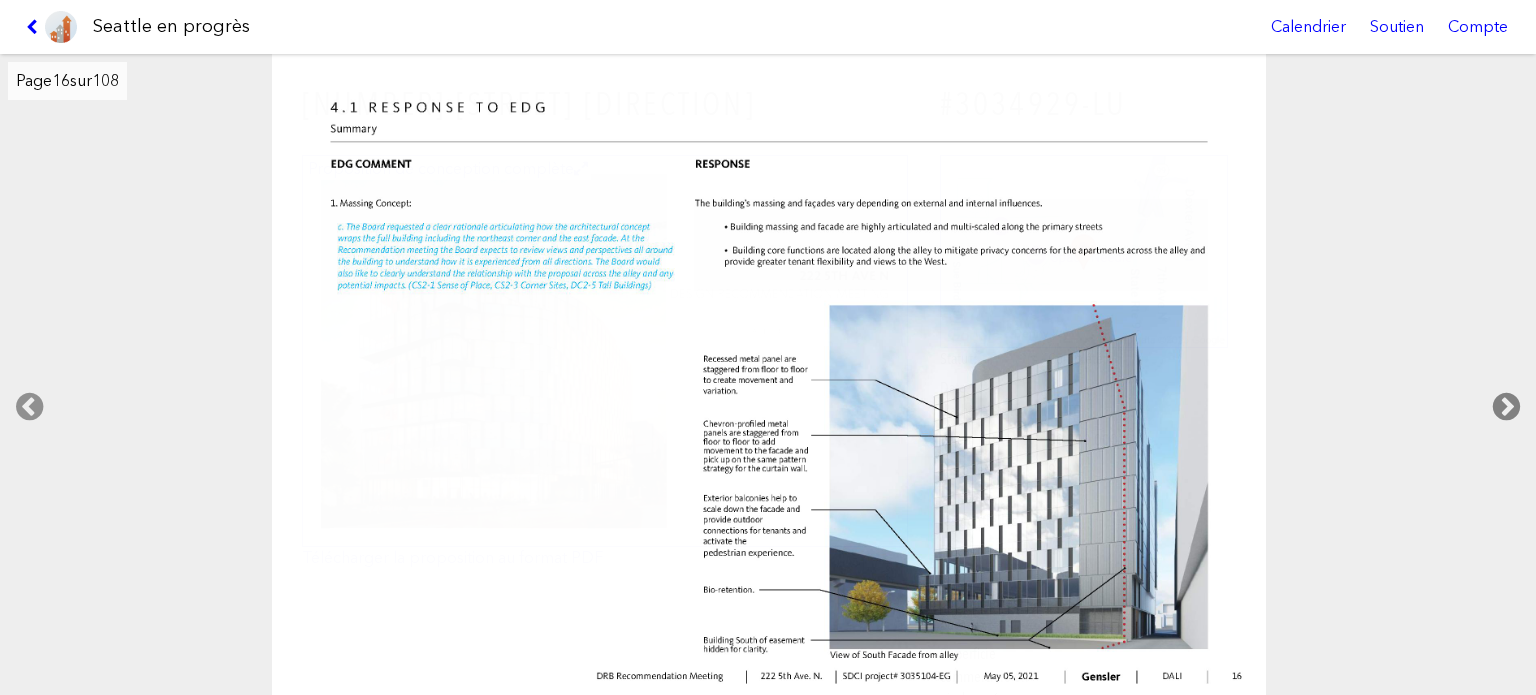 click at bounding box center [1506, 407] 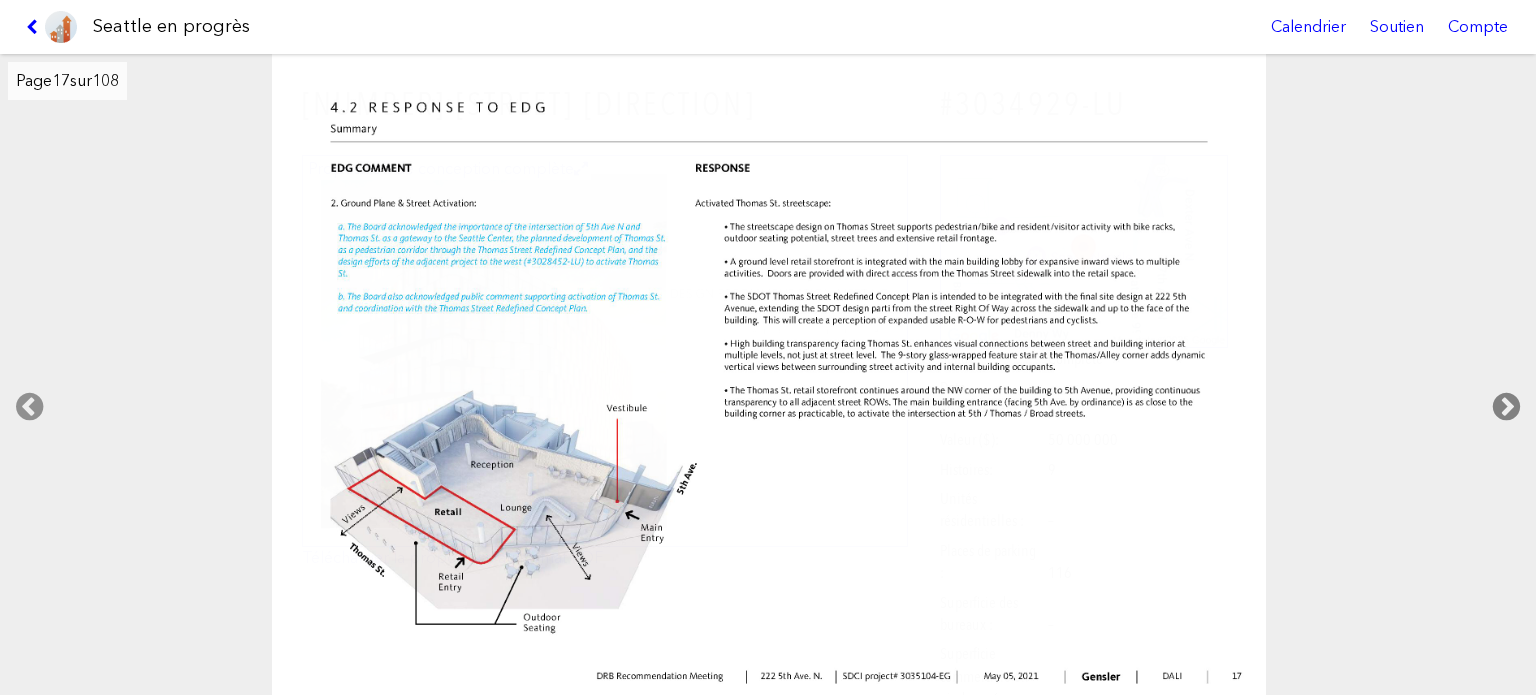 click at bounding box center [1506, 407] 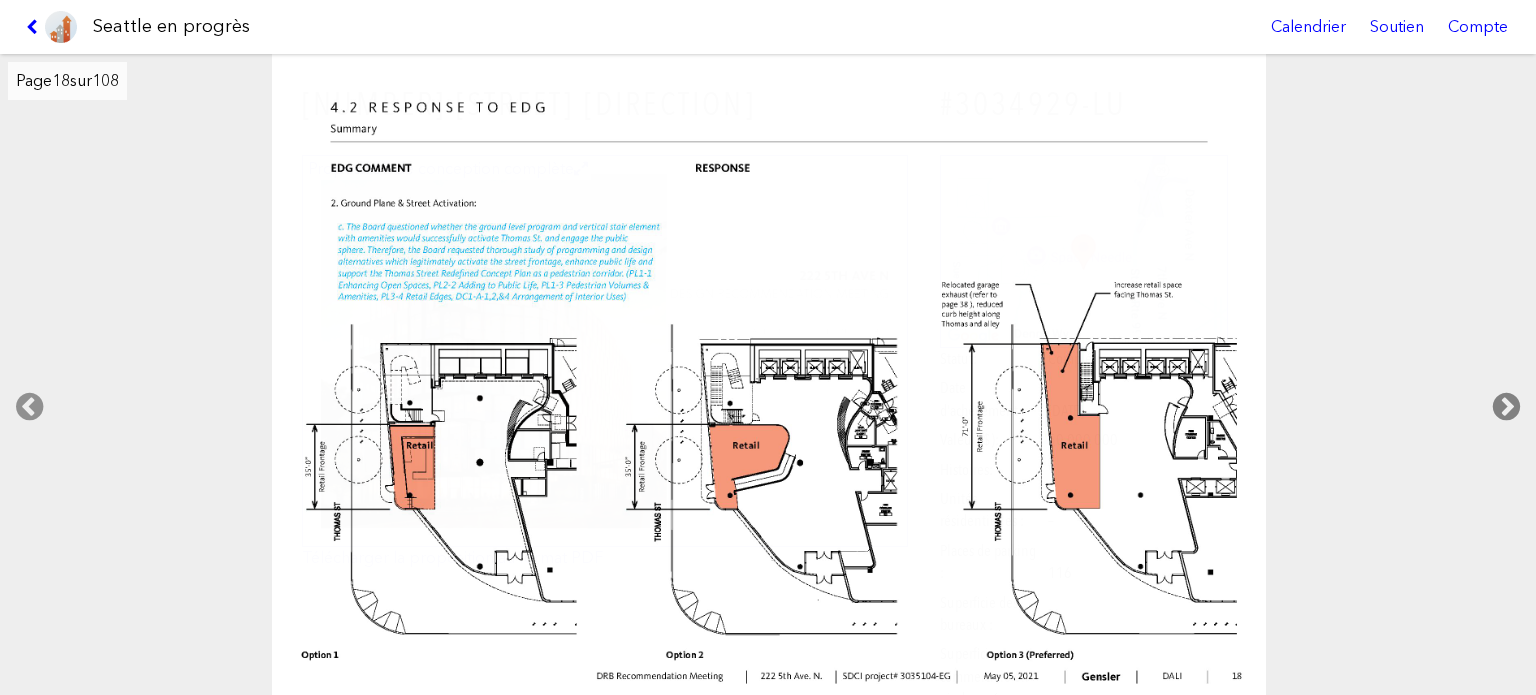 click at bounding box center (1506, 407) 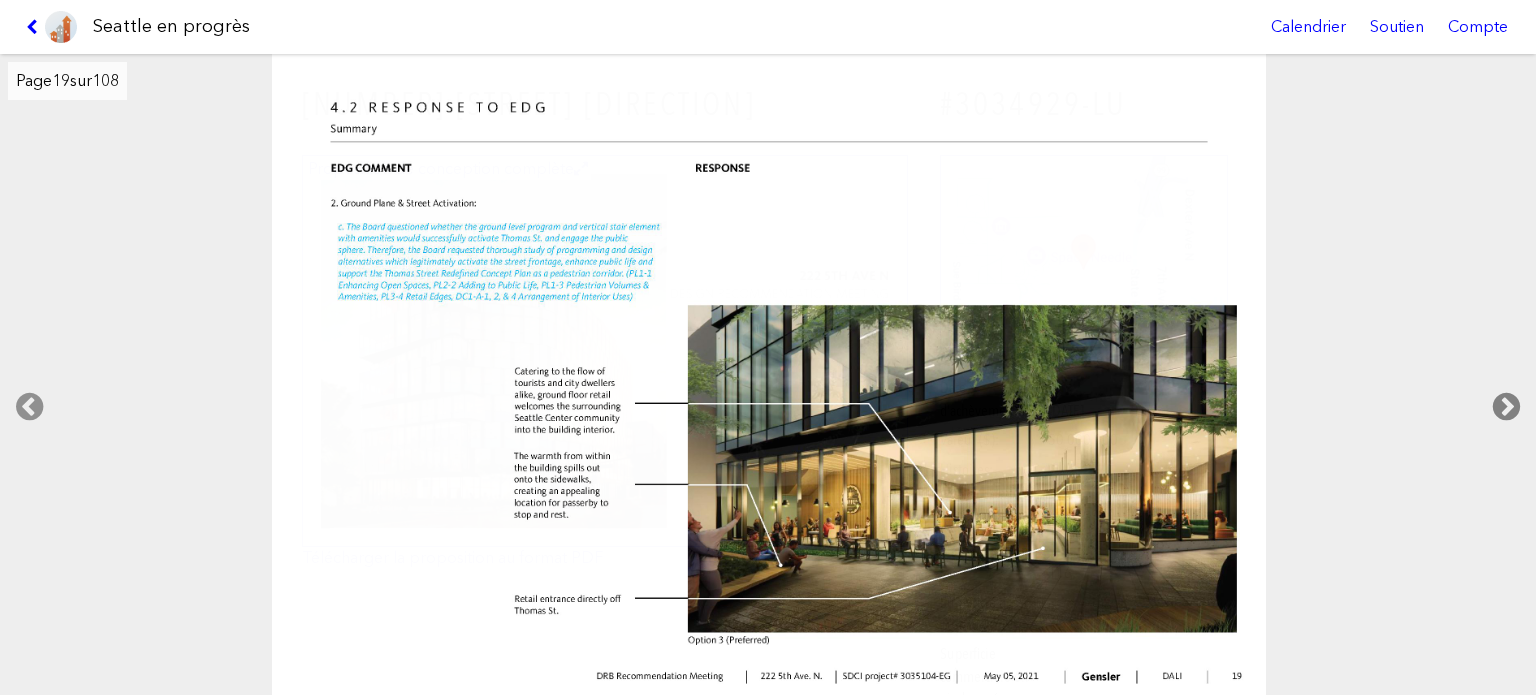 click at bounding box center [1506, 407] 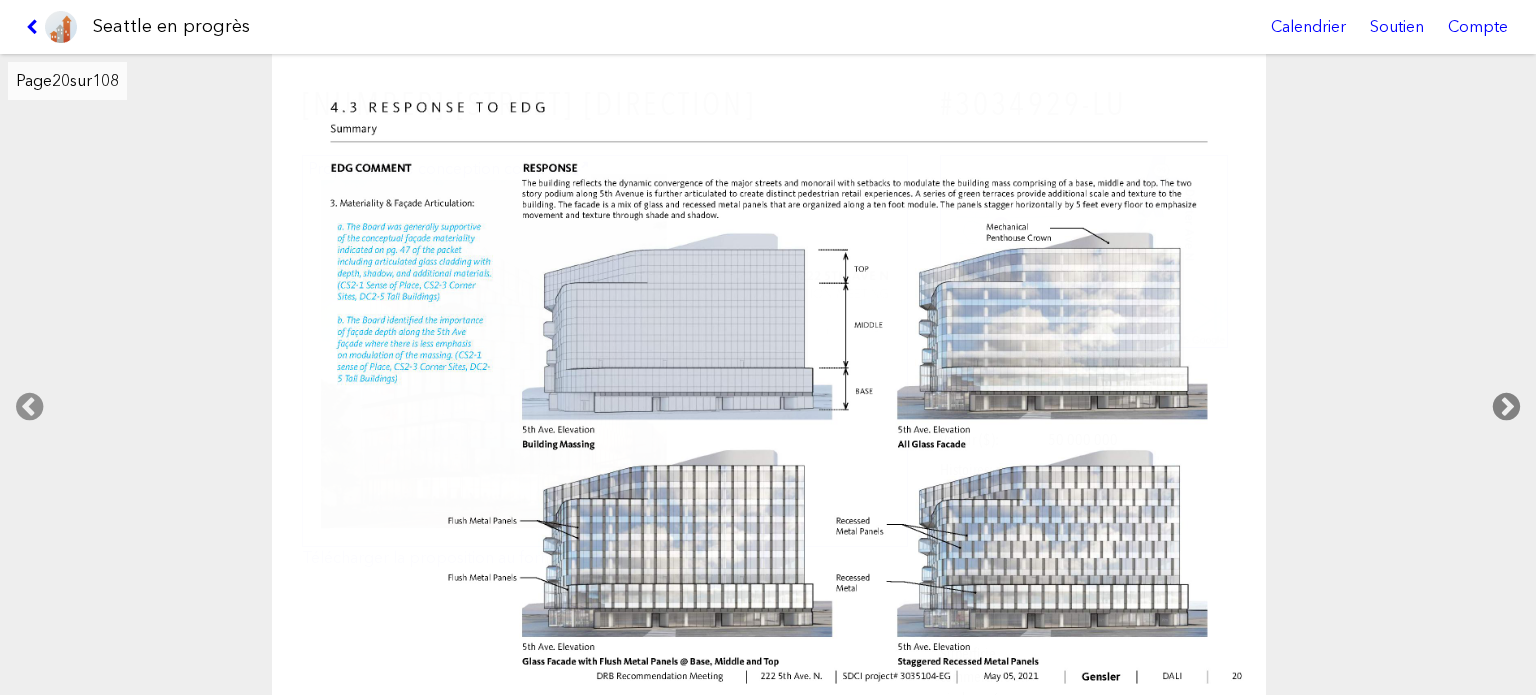 click at bounding box center (1506, 407) 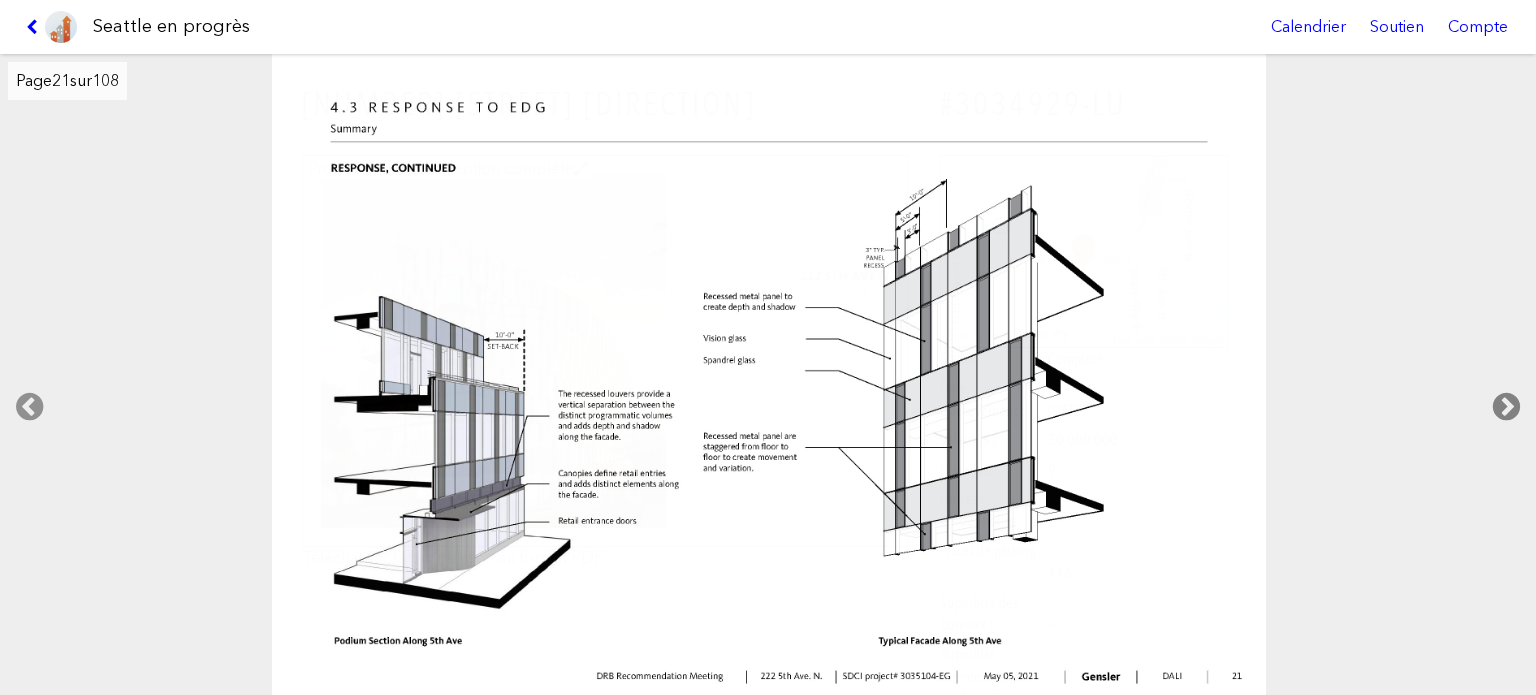 click at bounding box center (1506, 407) 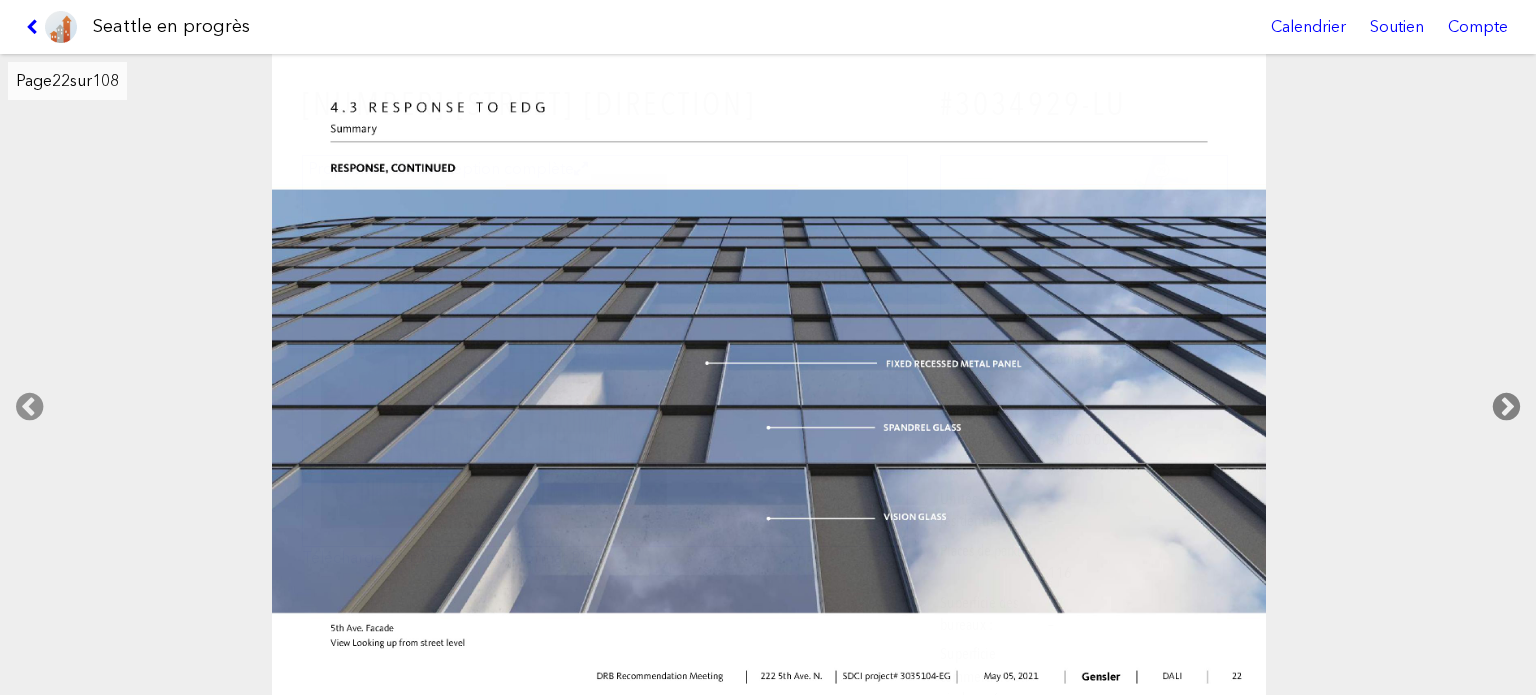 click at bounding box center [1506, 407] 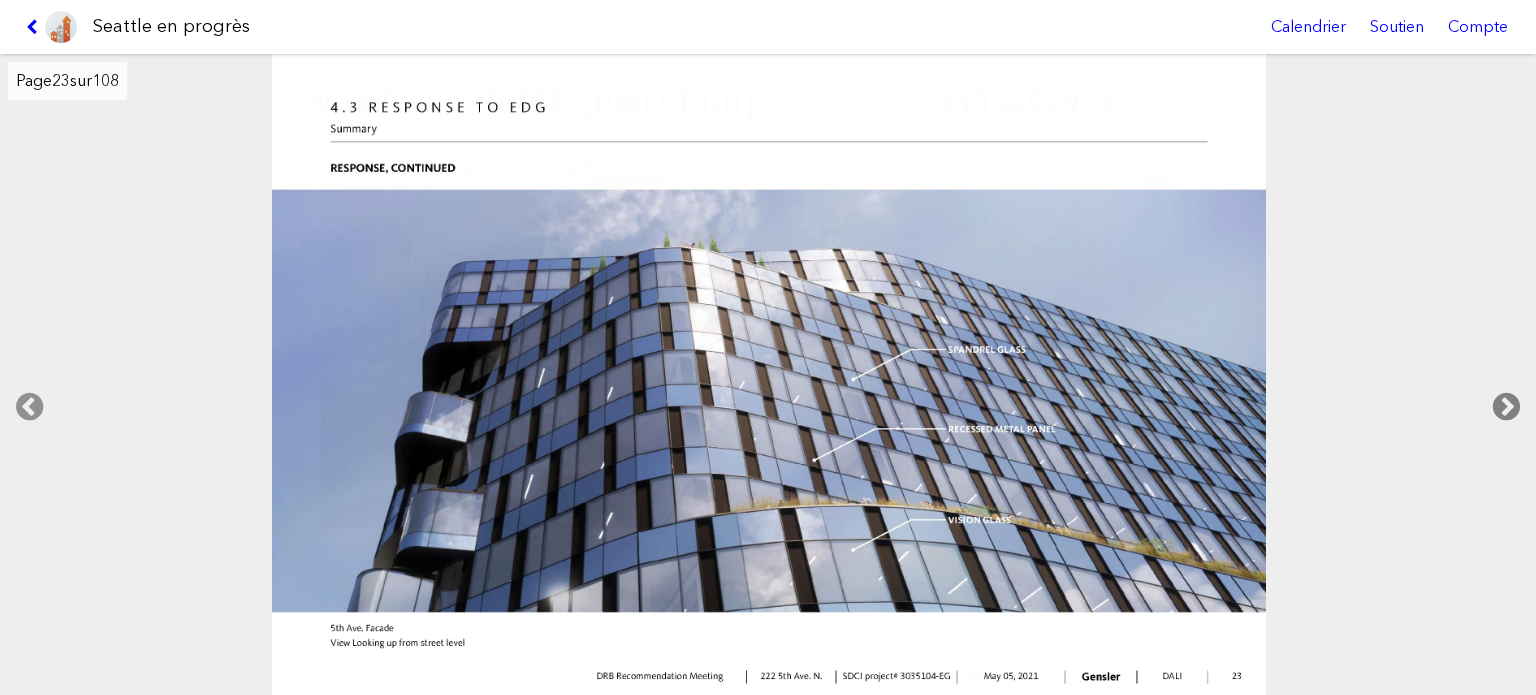 click at bounding box center [1506, 407] 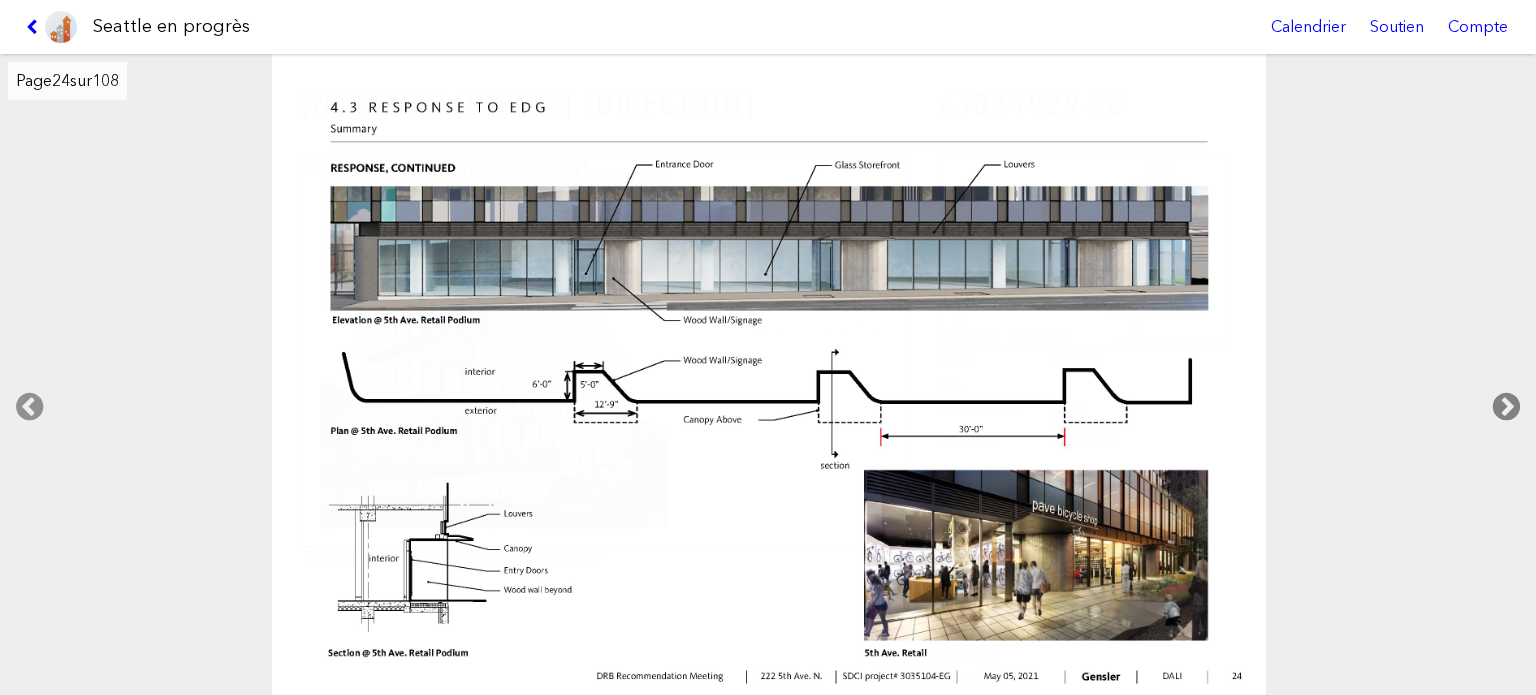 click at bounding box center (1506, 407) 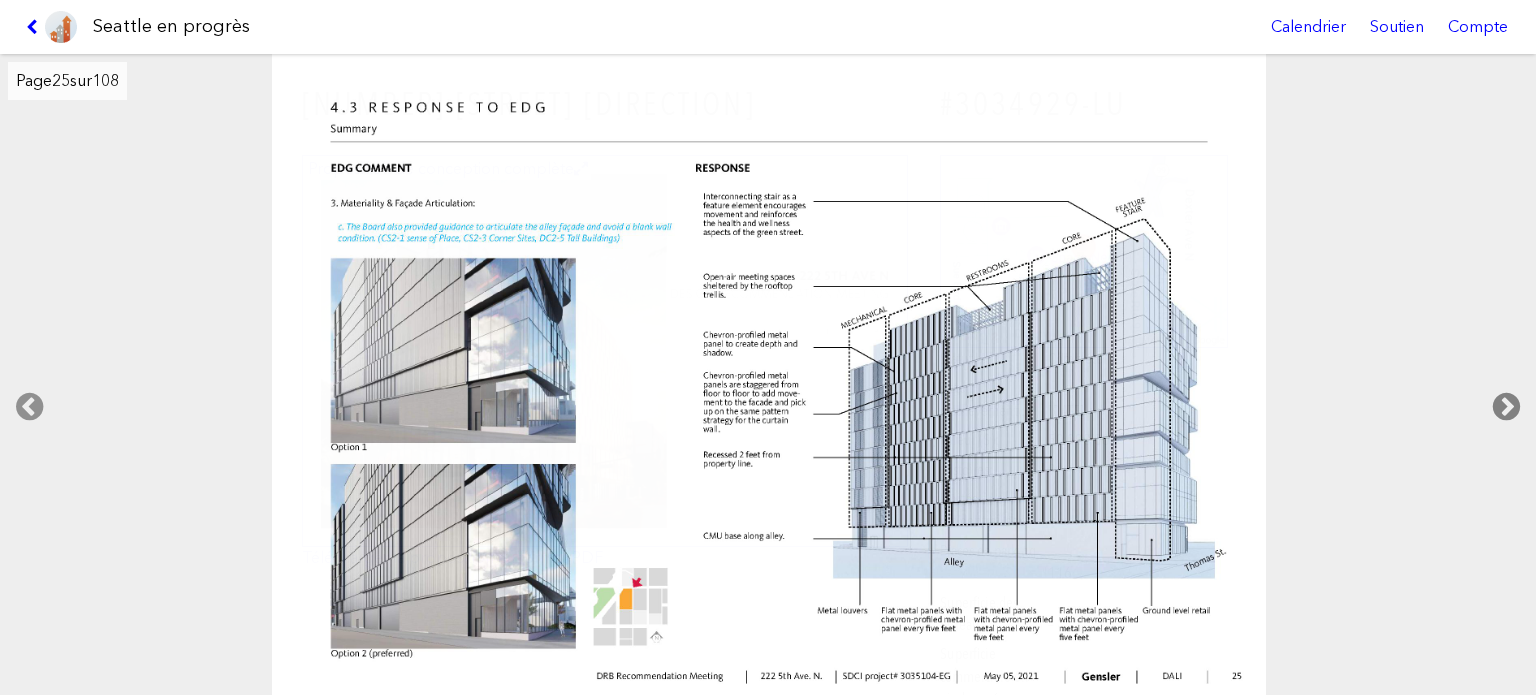 click at bounding box center [1506, 407] 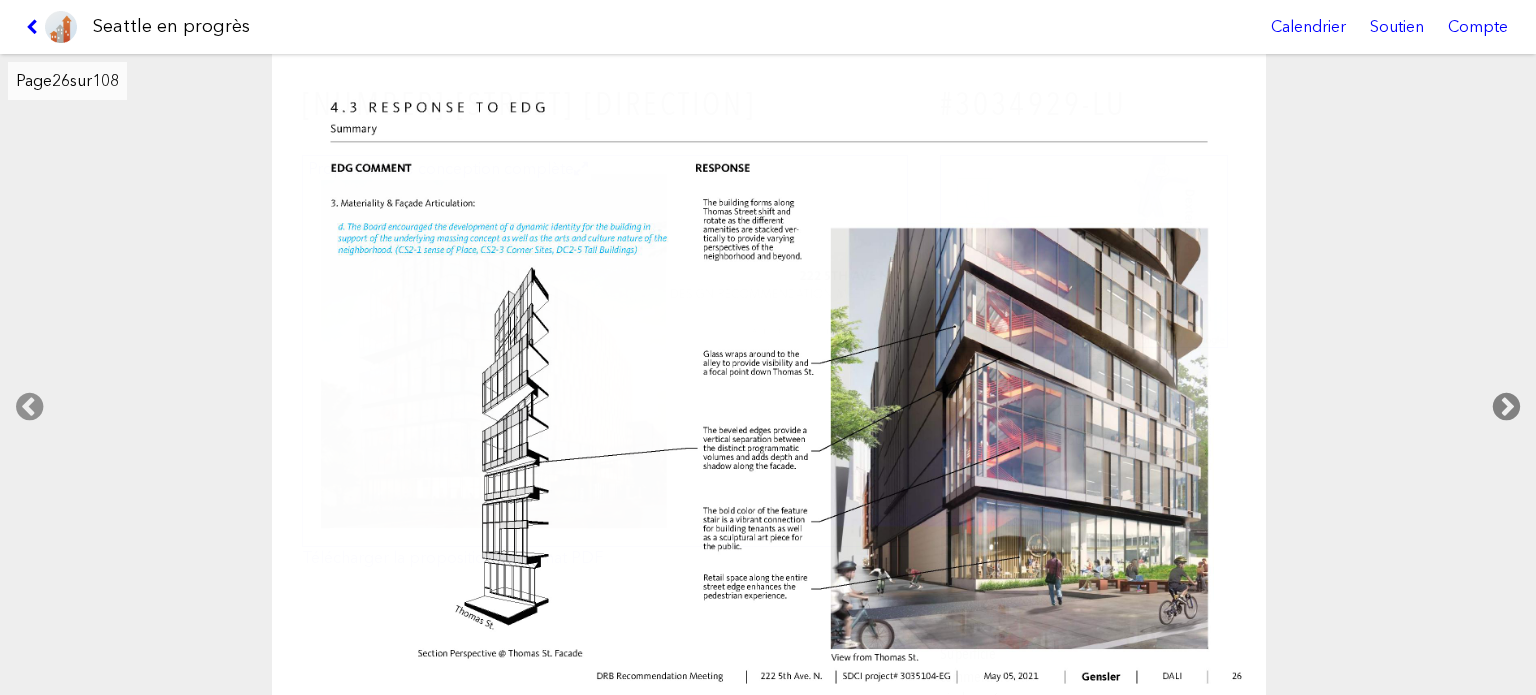 click at bounding box center [1506, 407] 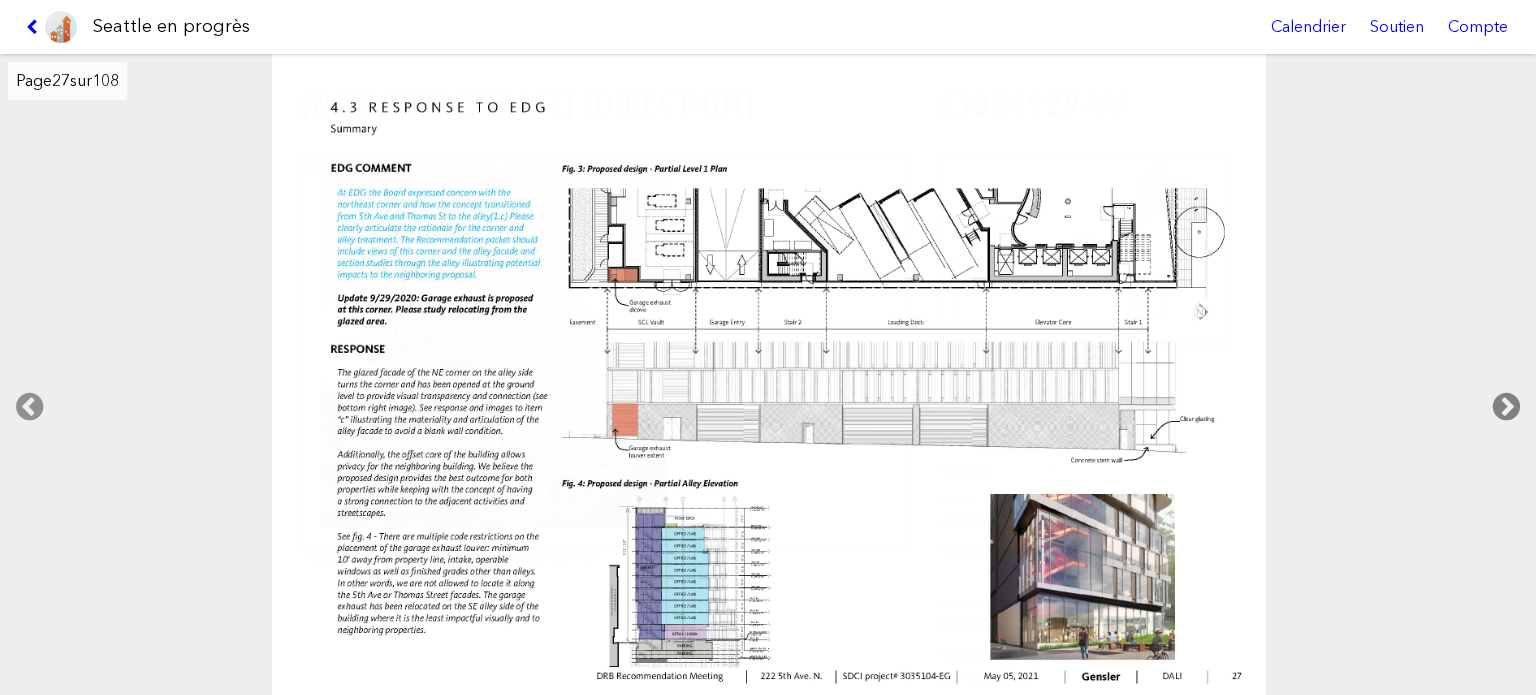 click at bounding box center [1506, 407] 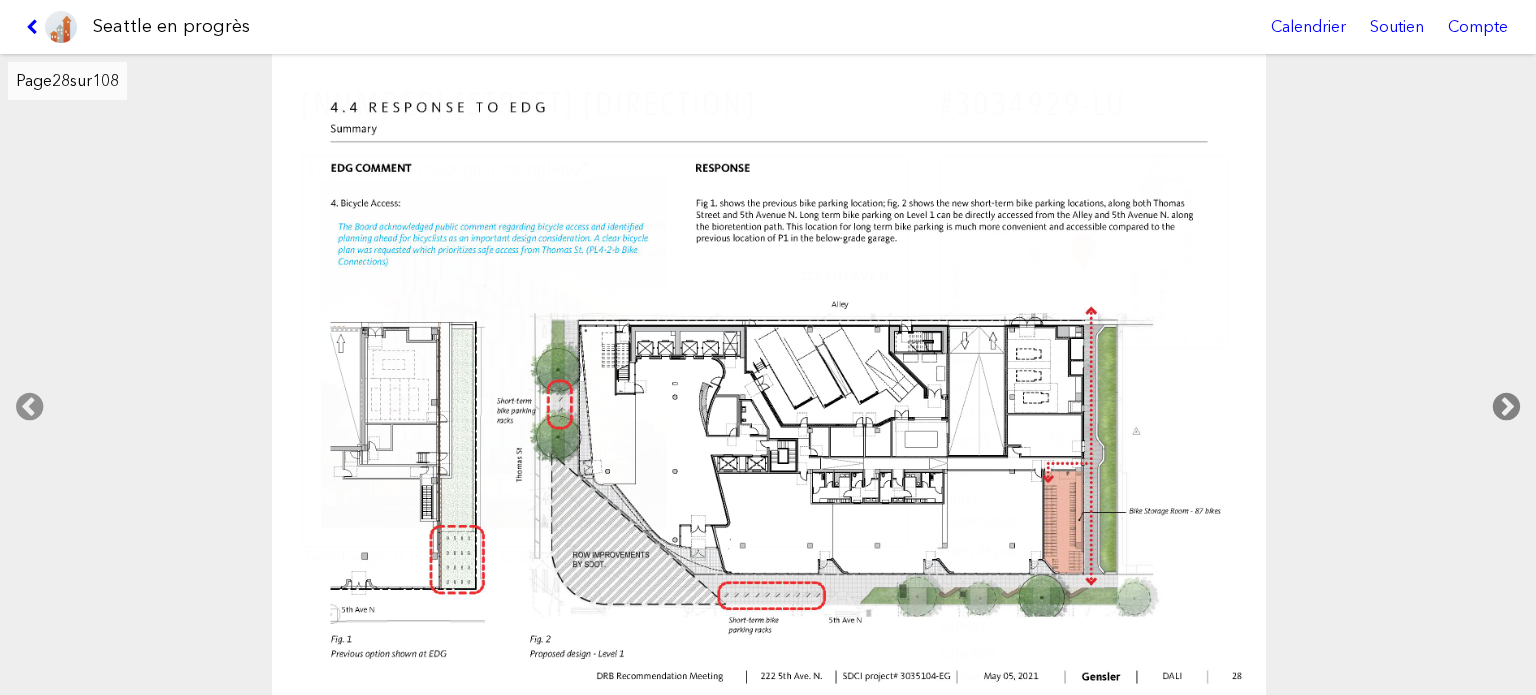 click at bounding box center (1506, 407) 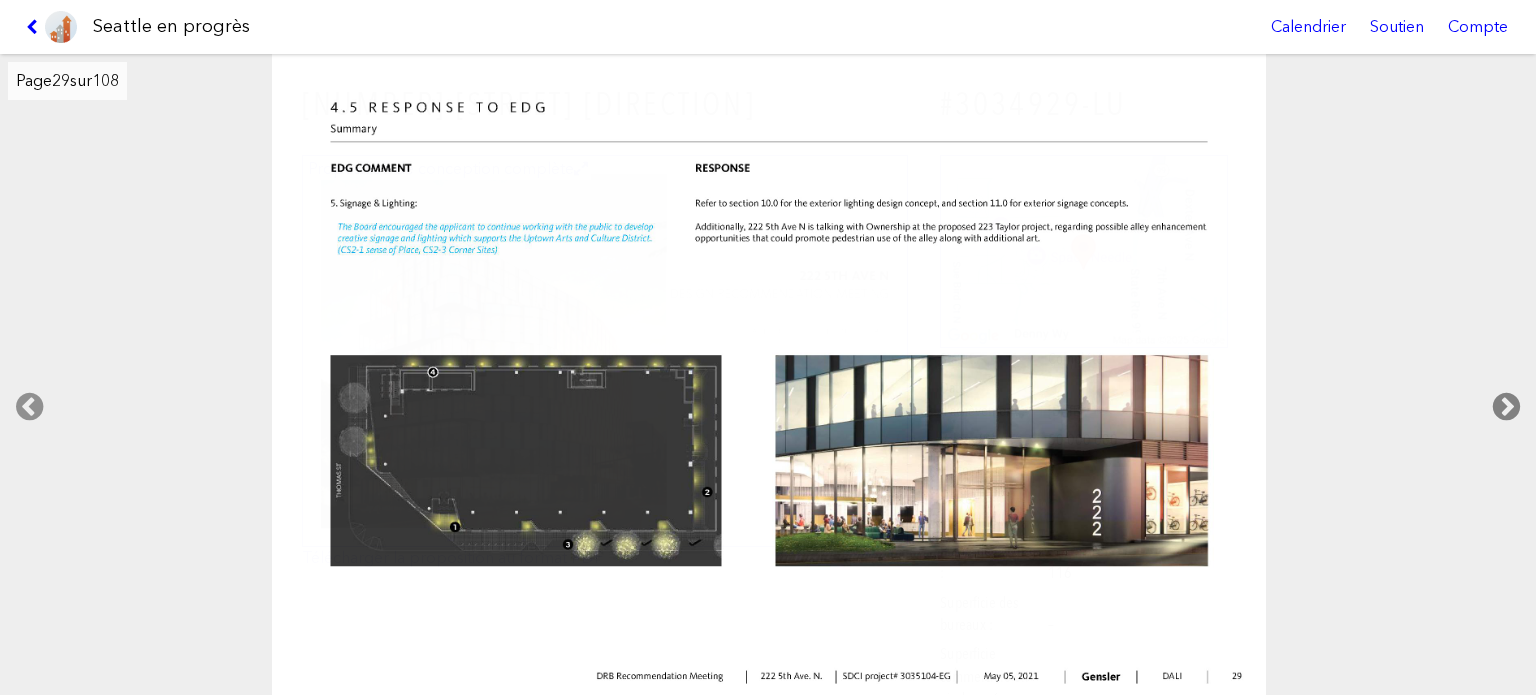 click at bounding box center (1506, 407) 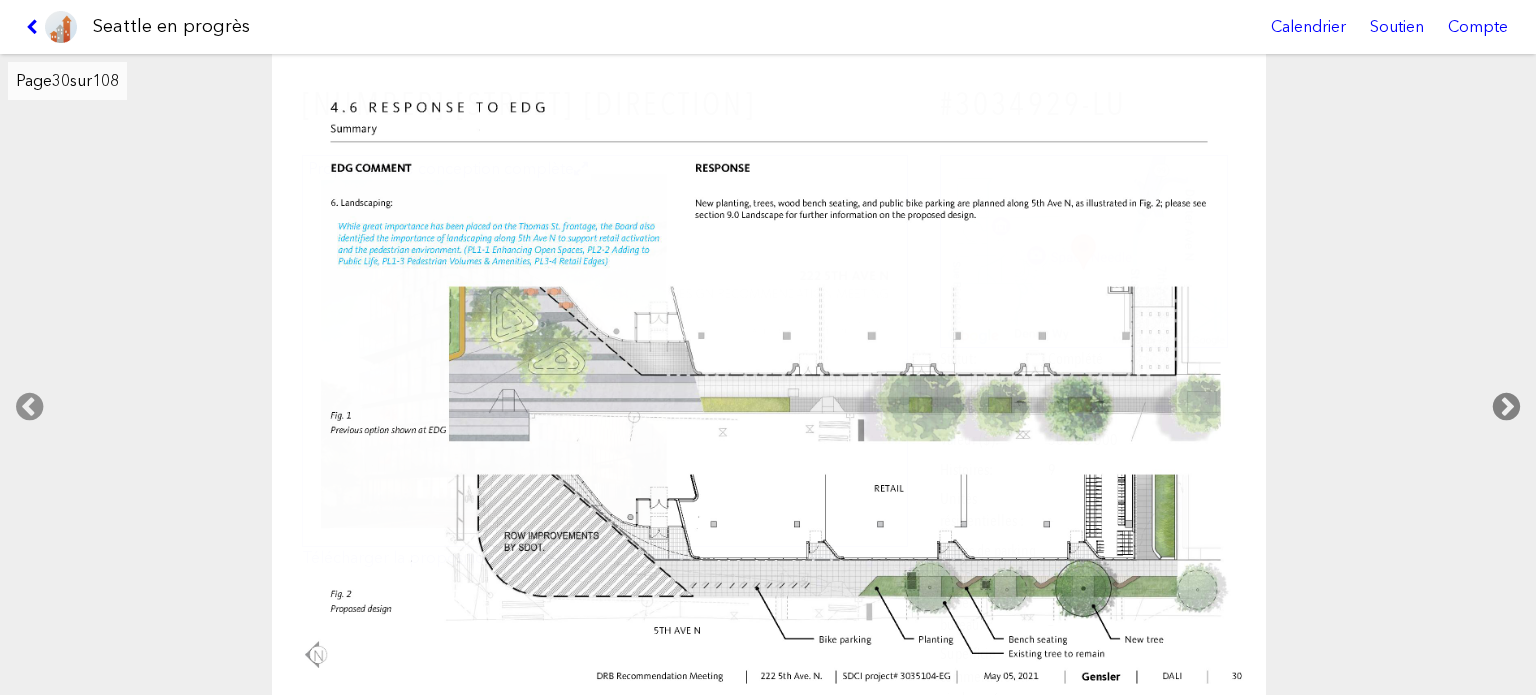 click at bounding box center (1506, 407) 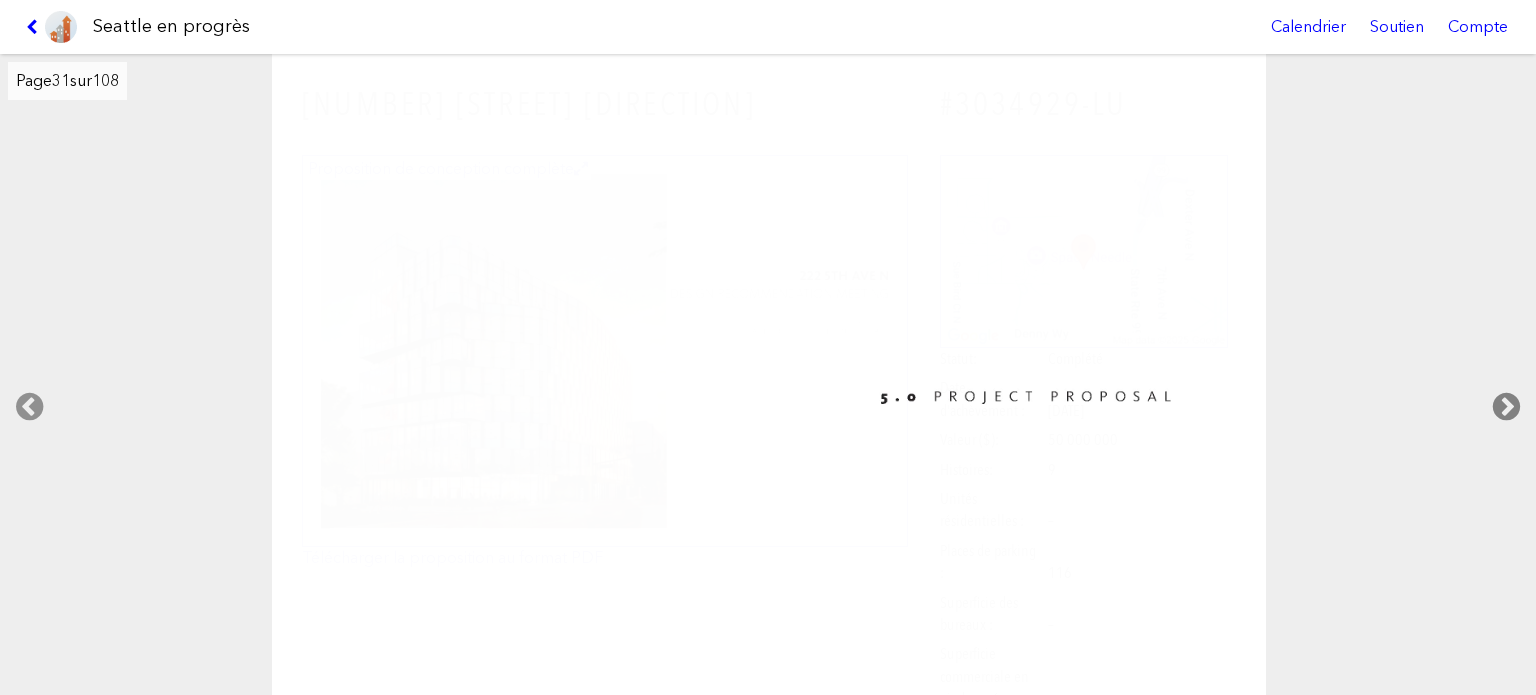 click at bounding box center (1506, 407) 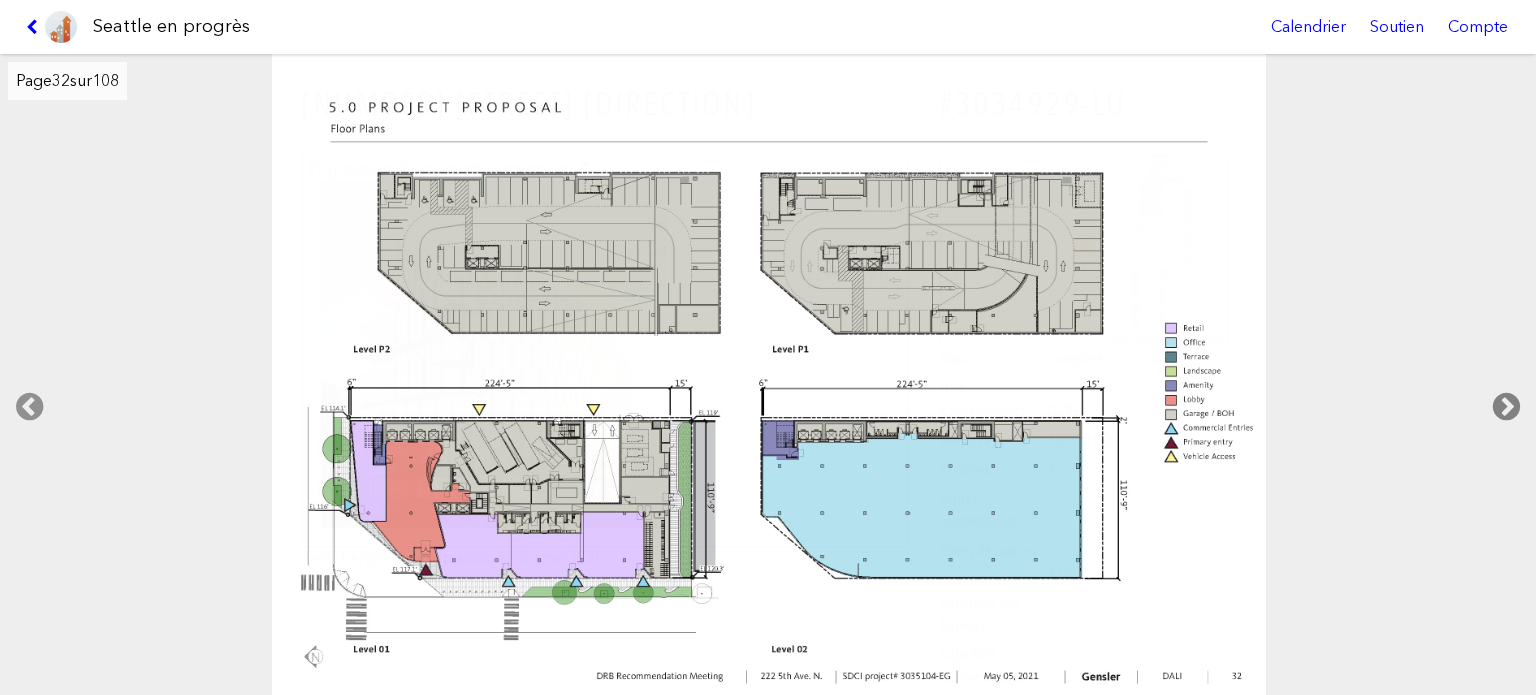 click at bounding box center (1506, 407) 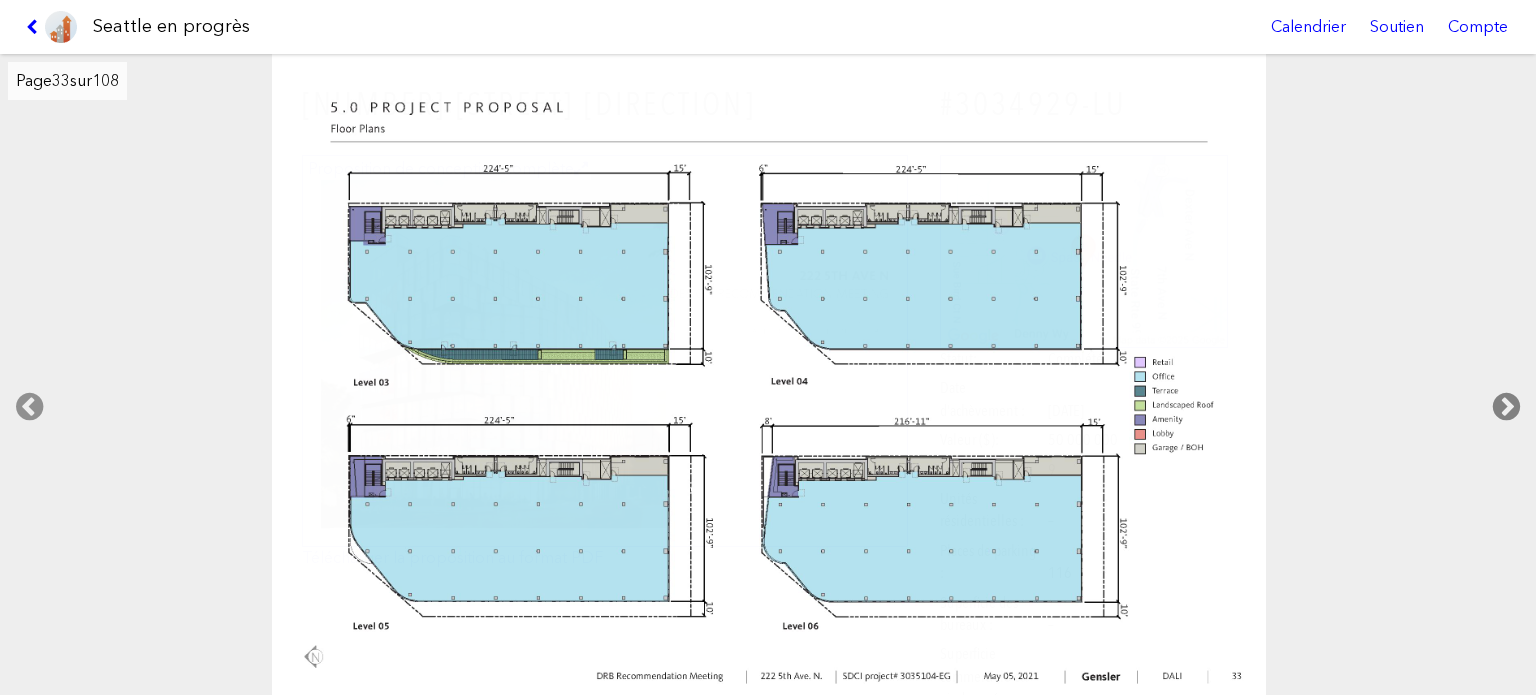 click at bounding box center [1506, 407] 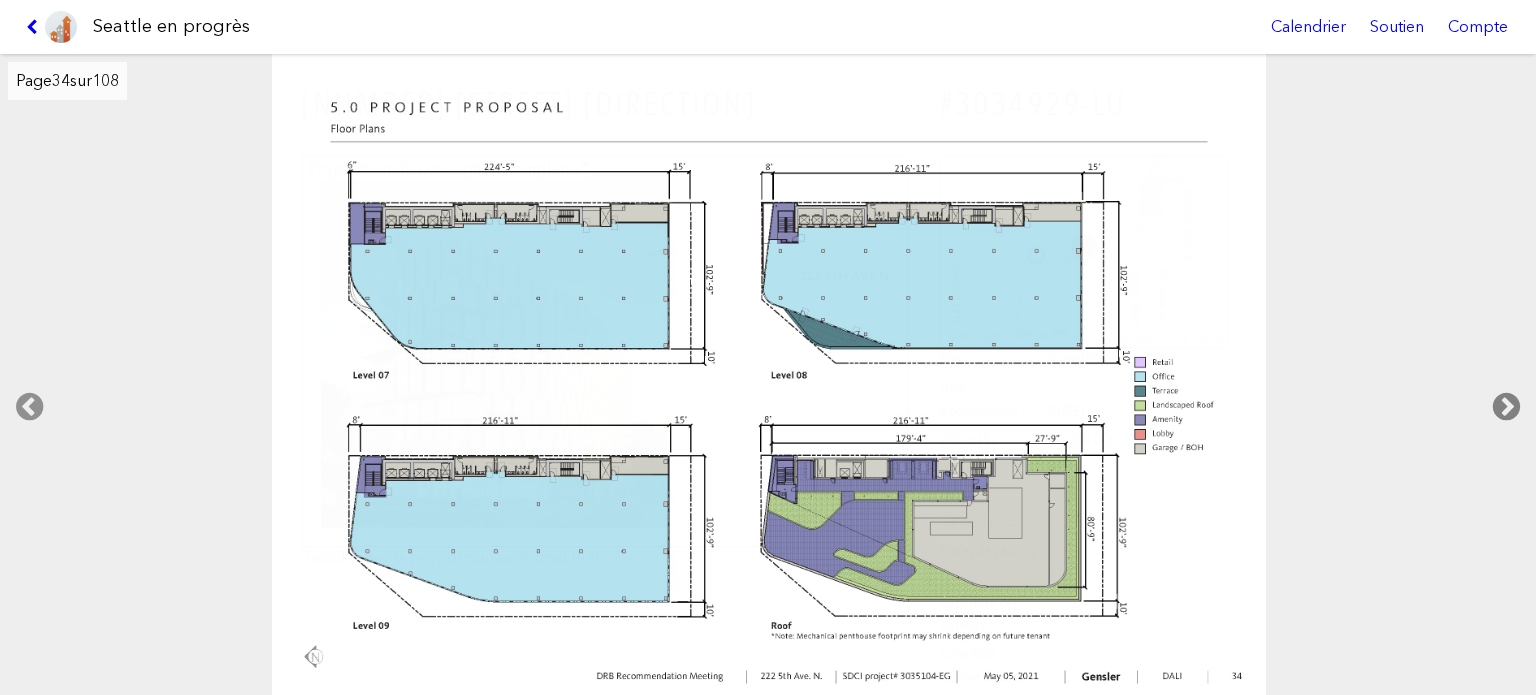 click at bounding box center [1506, 407] 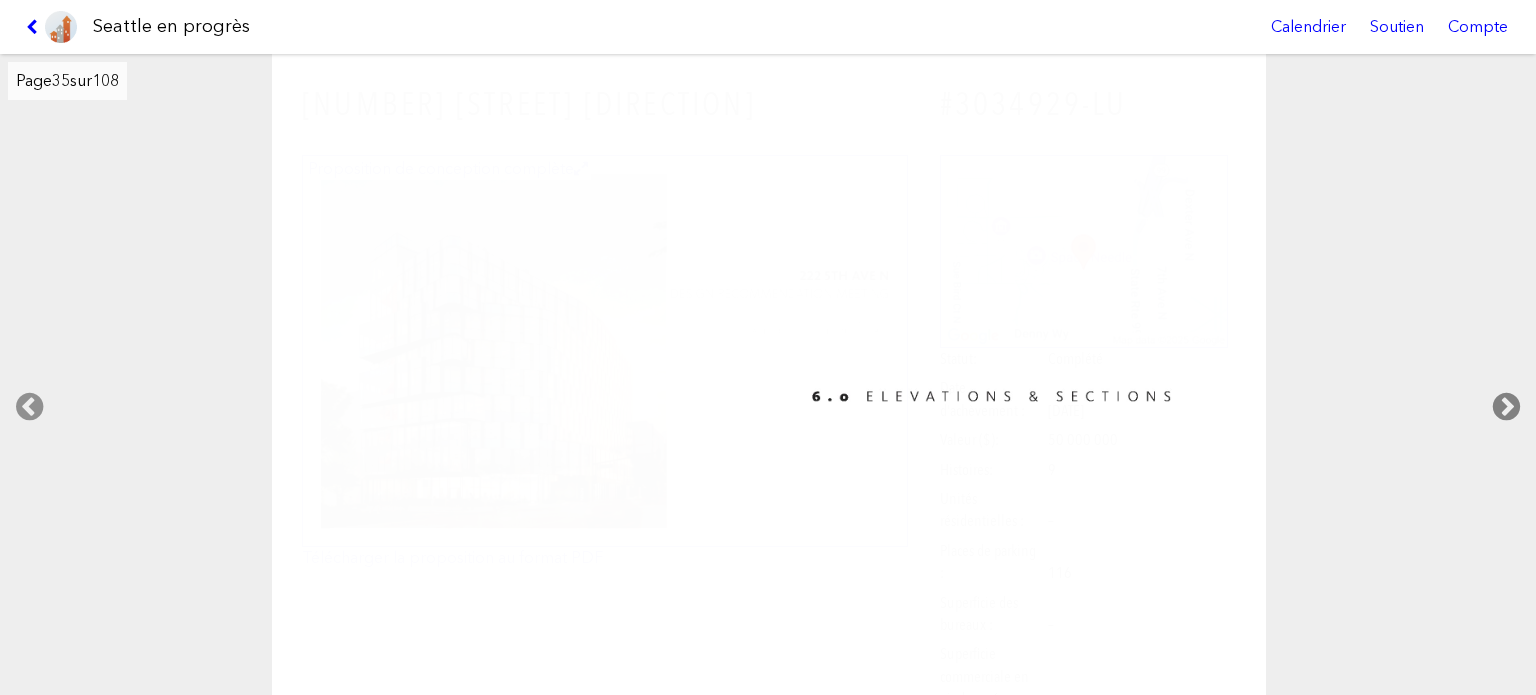 click at bounding box center [1506, 407] 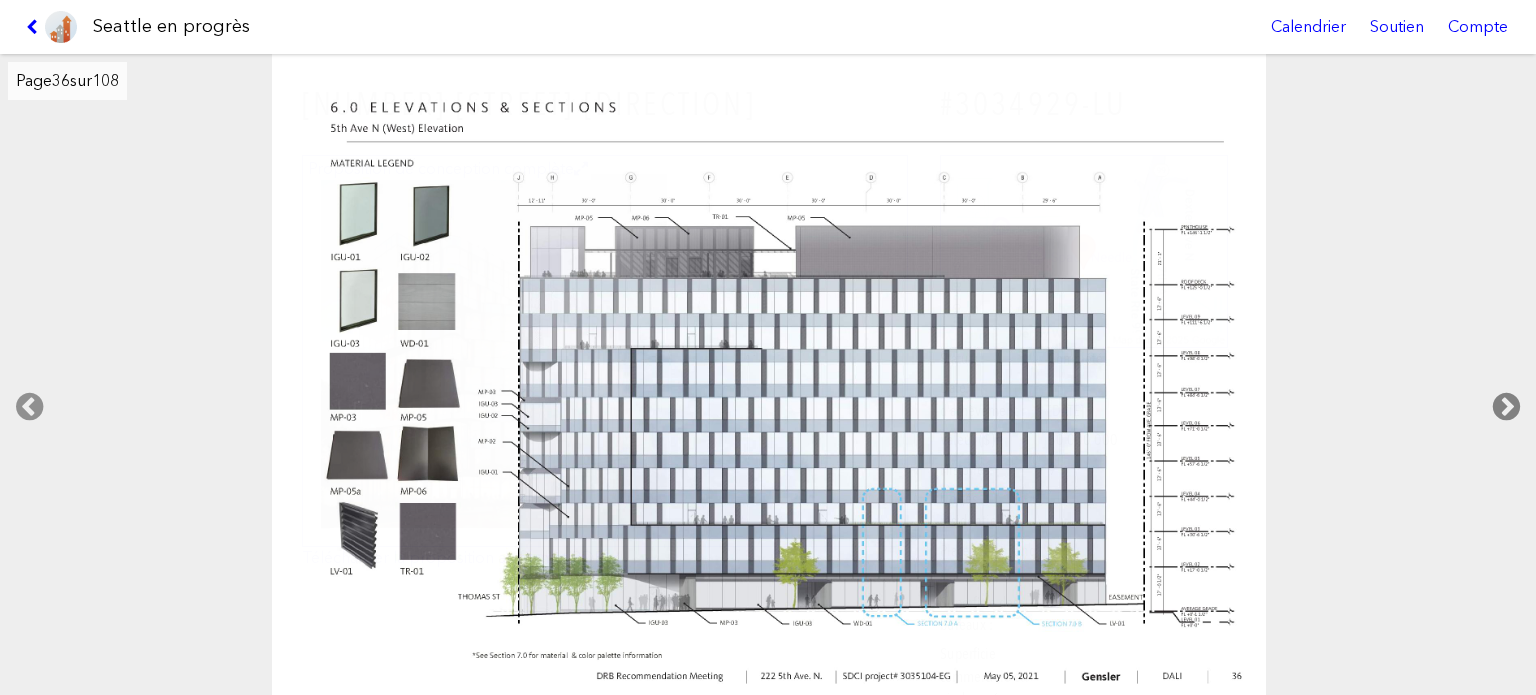 click at bounding box center (1506, 407) 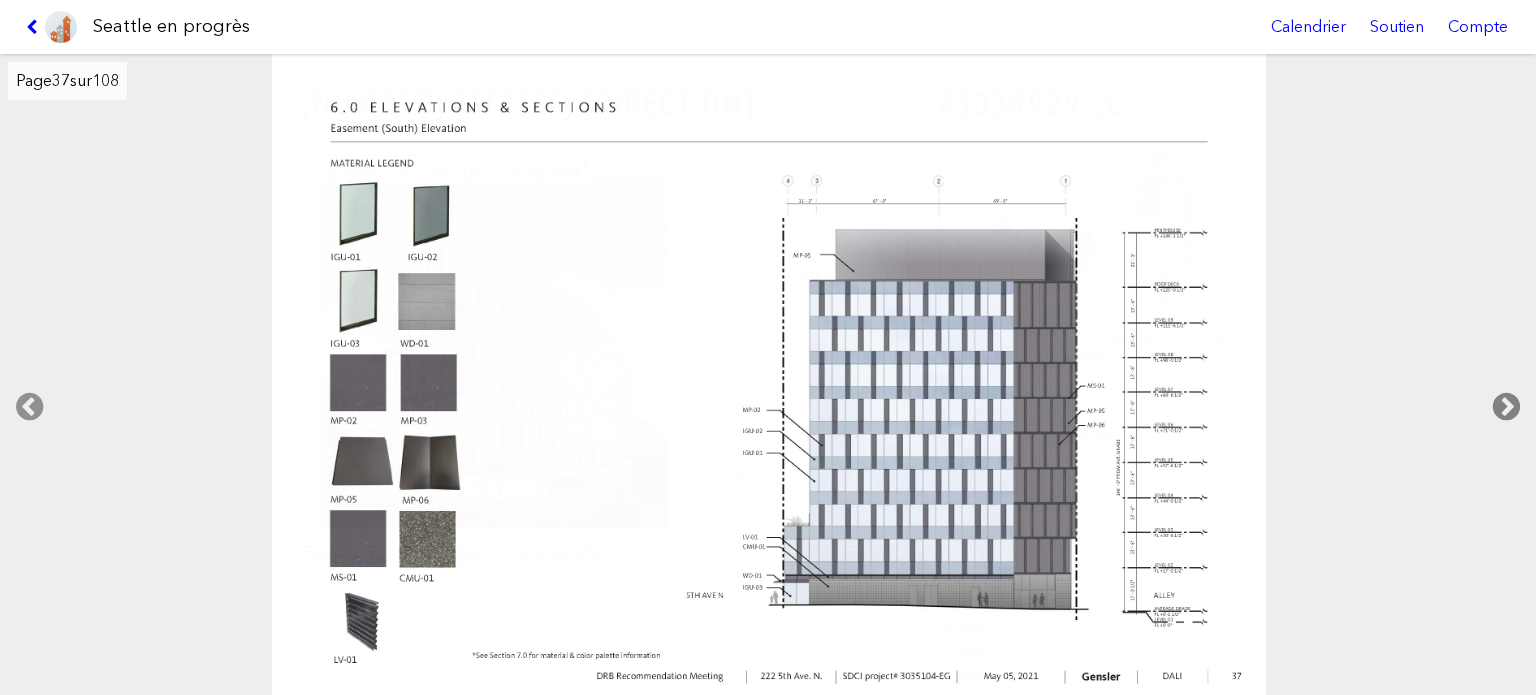 click at bounding box center [1506, 407] 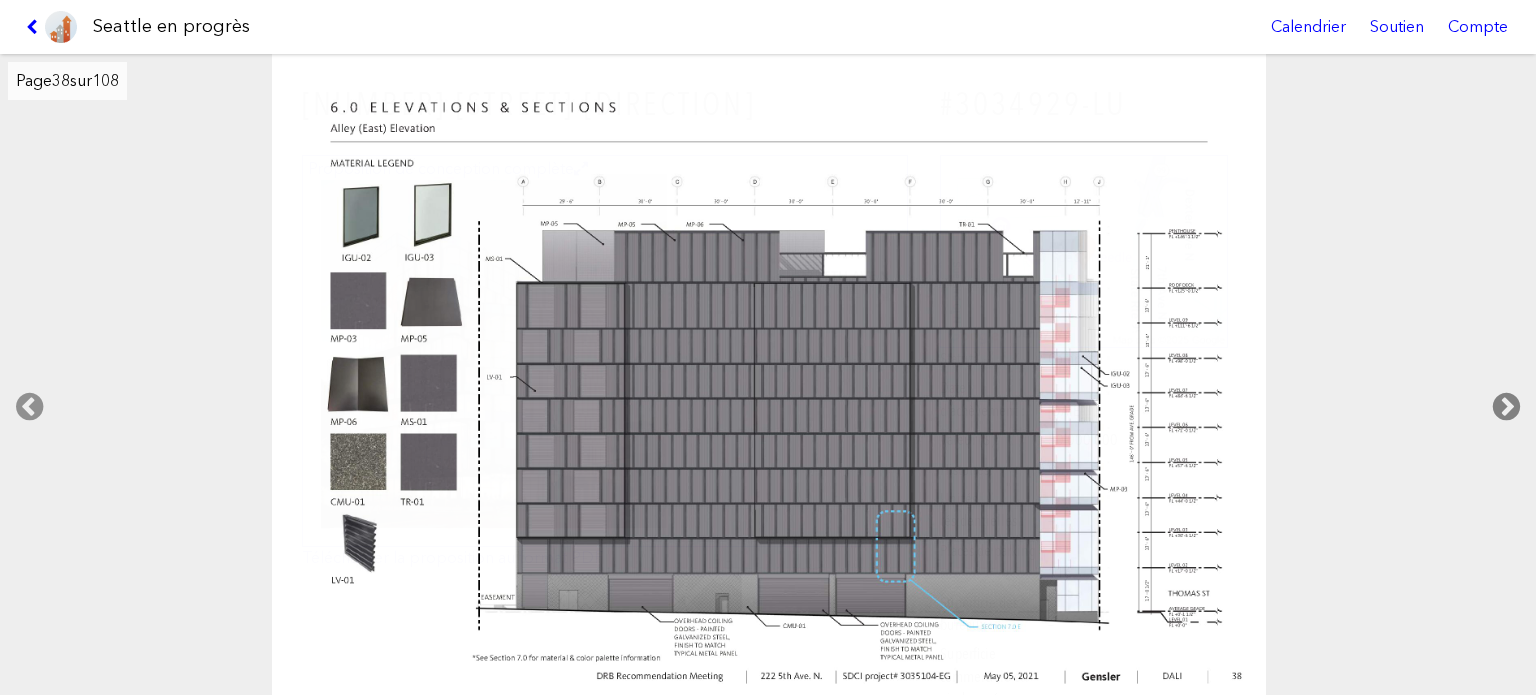 click at bounding box center [1506, 407] 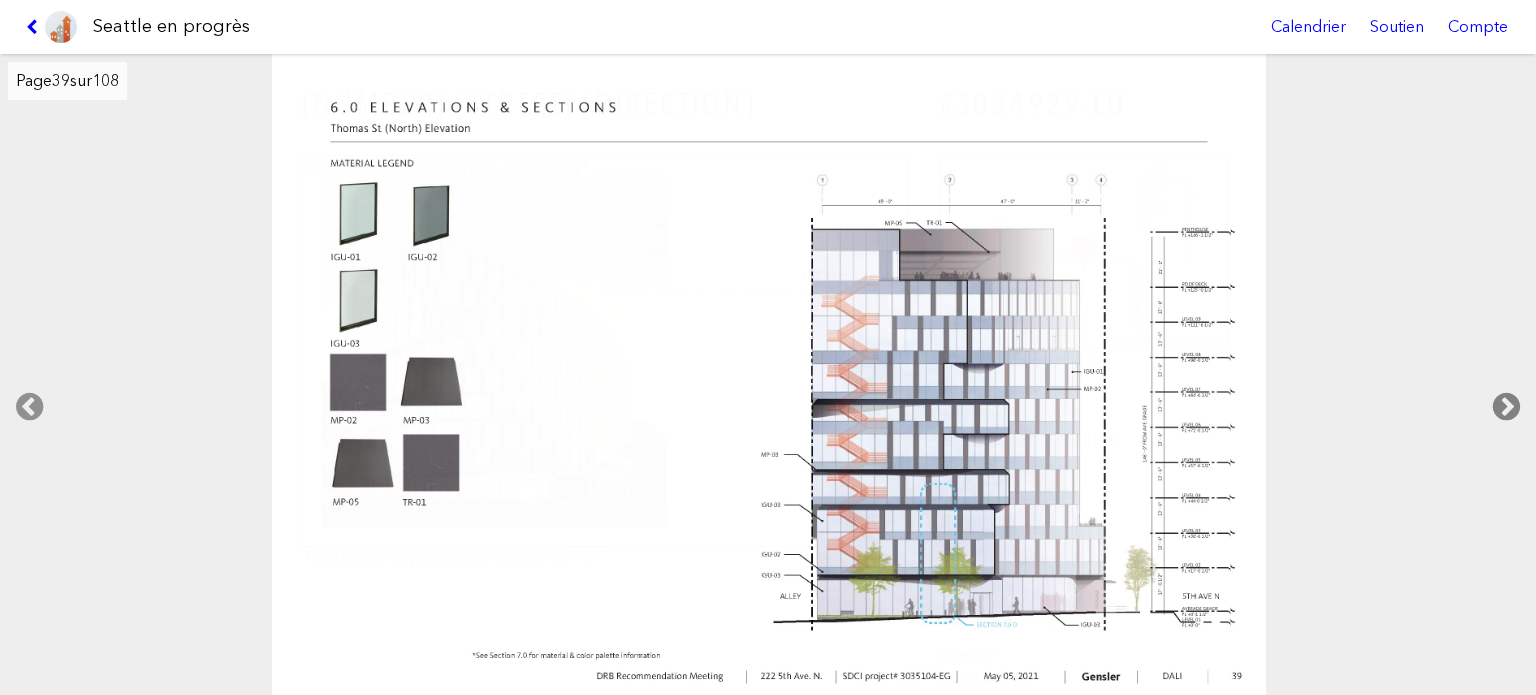 click at bounding box center (1506, 407) 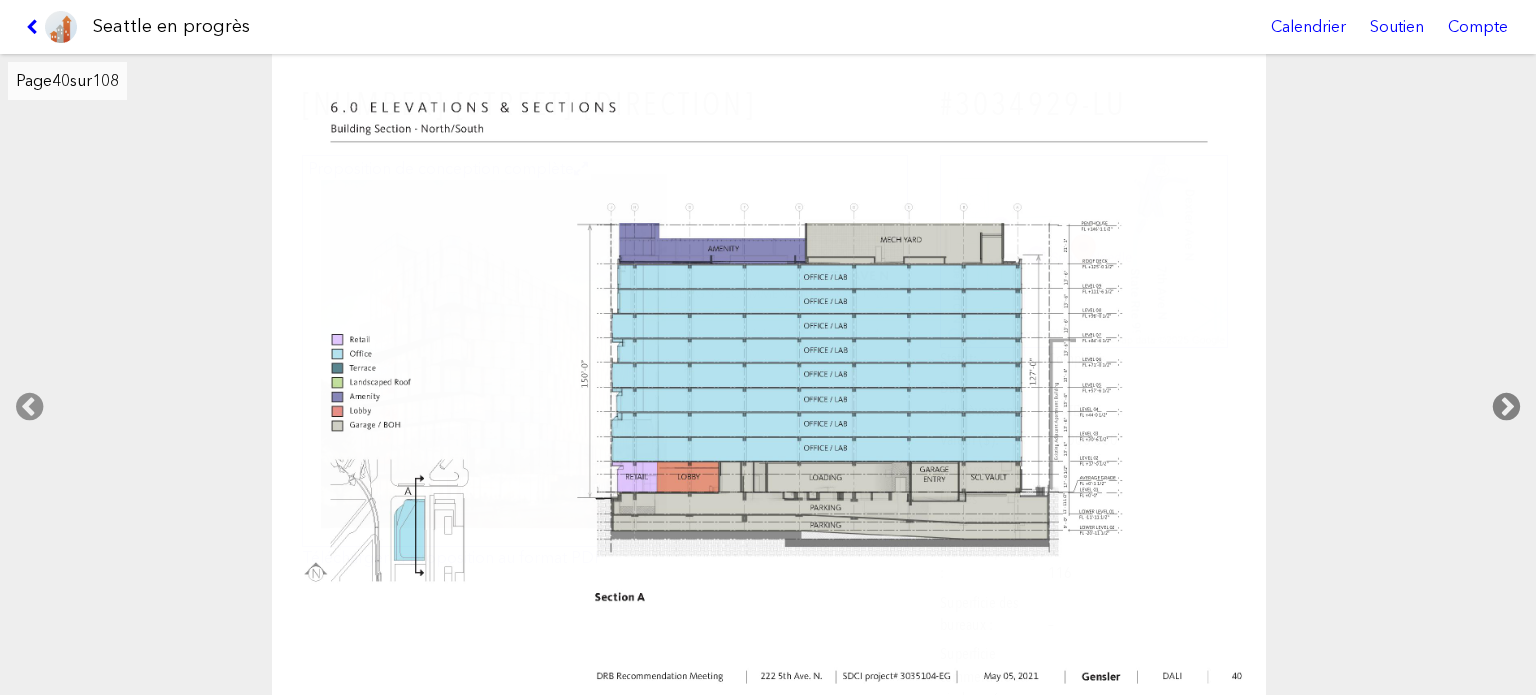 click at bounding box center [1506, 407] 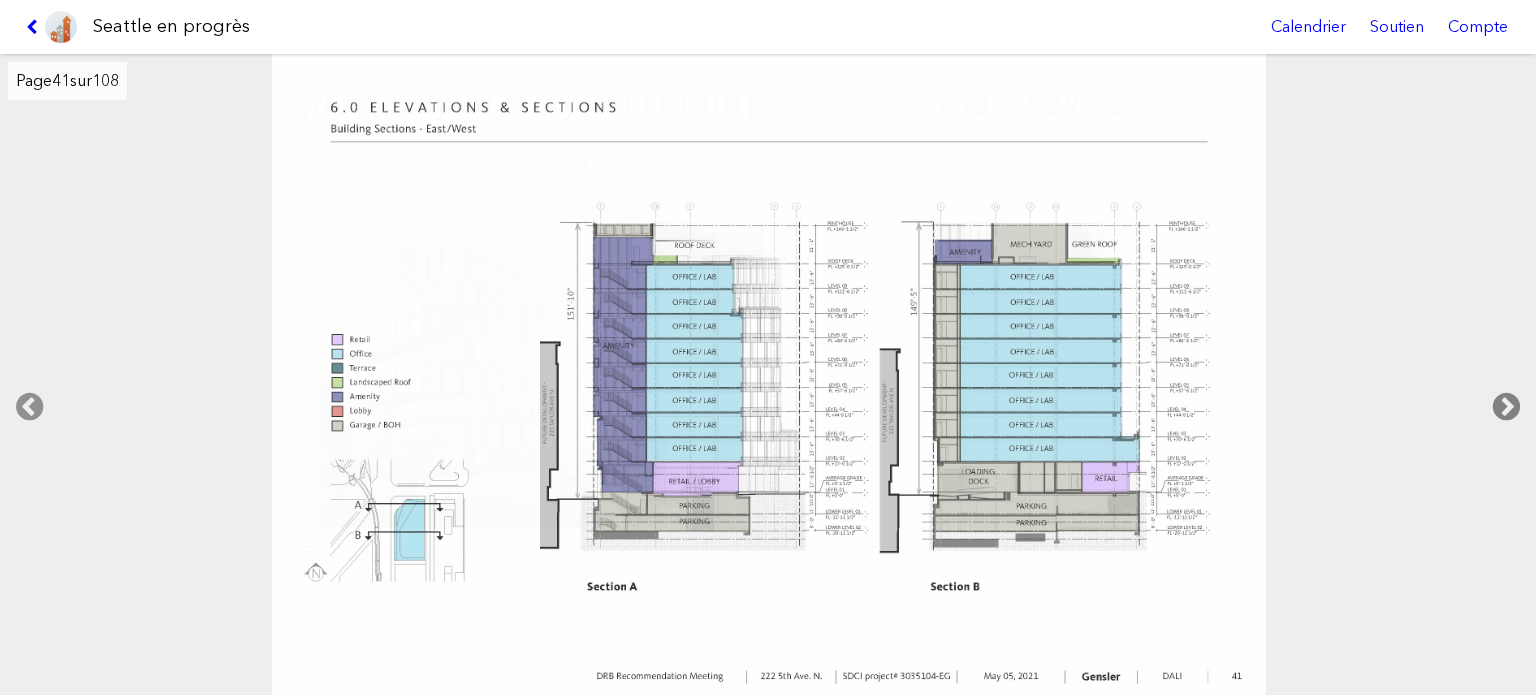 click at bounding box center [1506, 407] 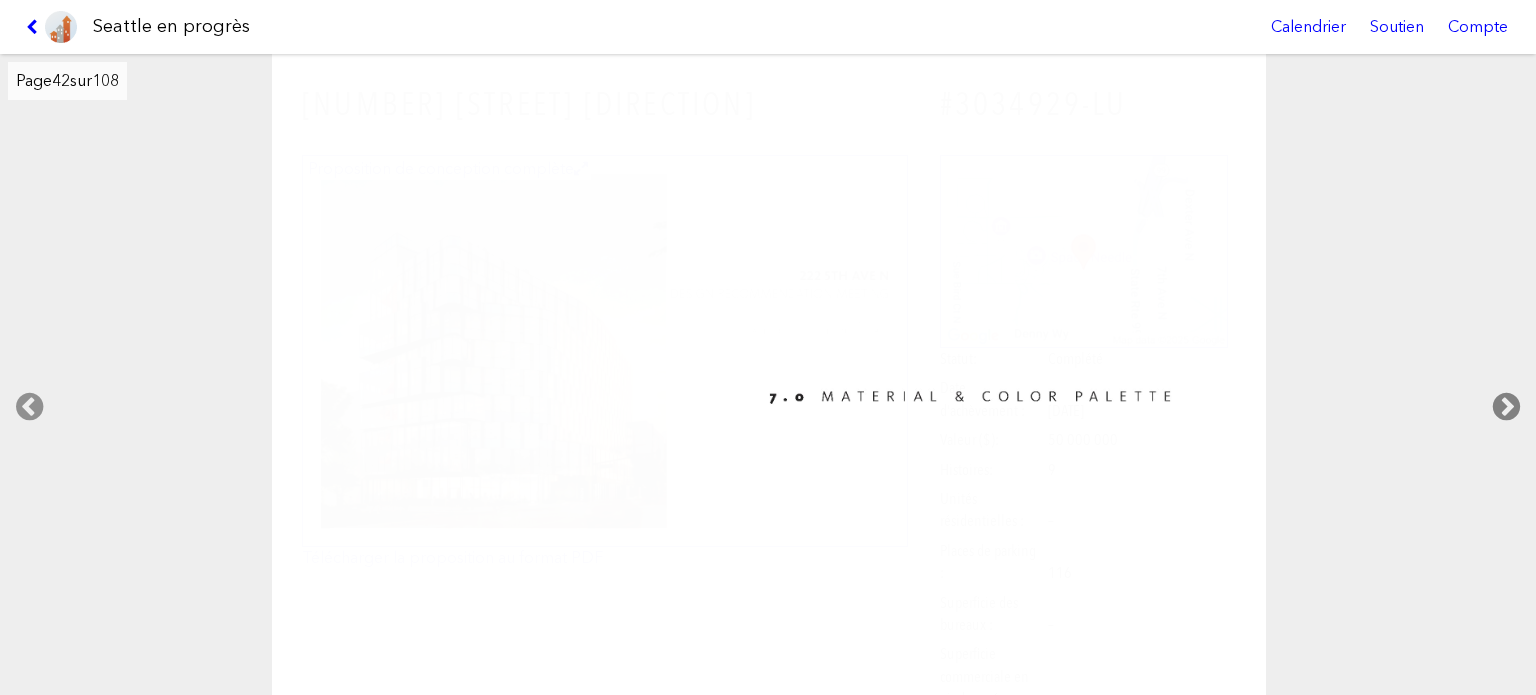 click at bounding box center [1506, 407] 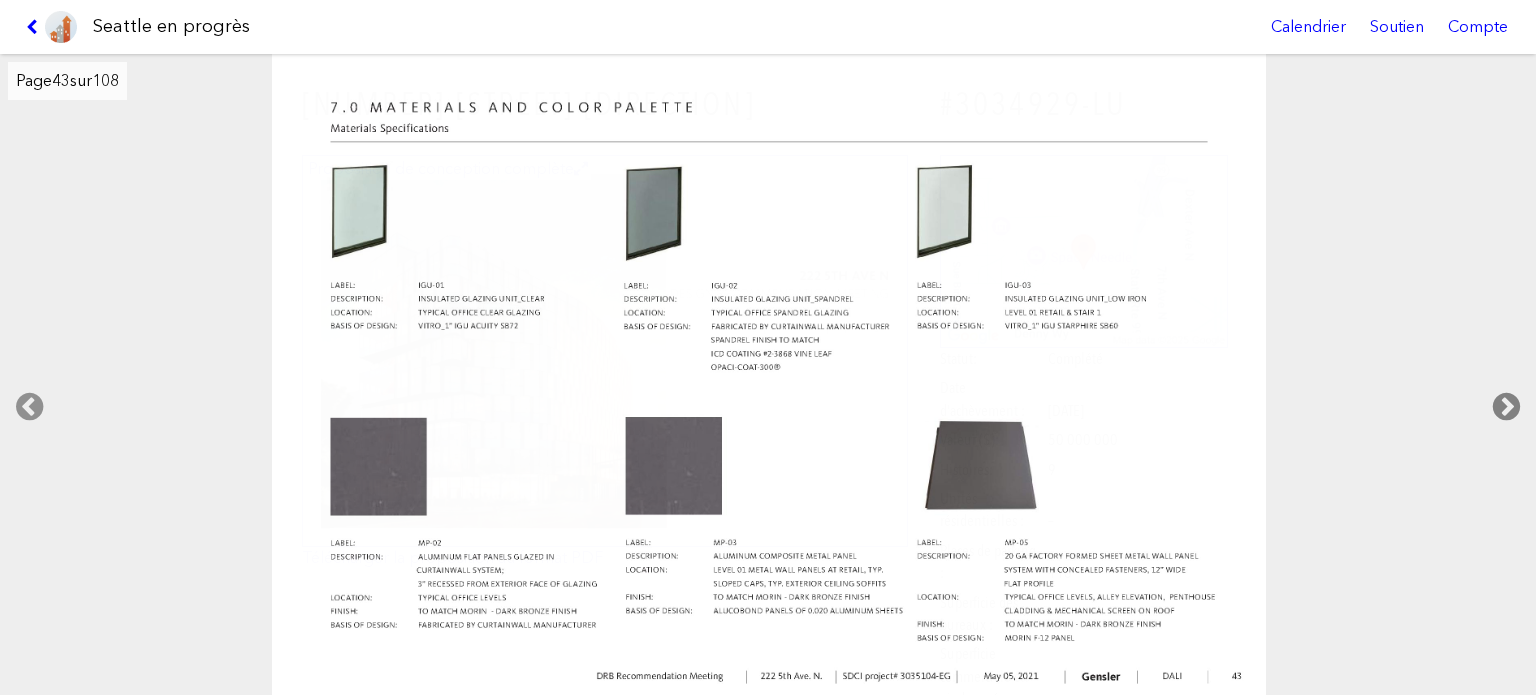 click at bounding box center [1506, 407] 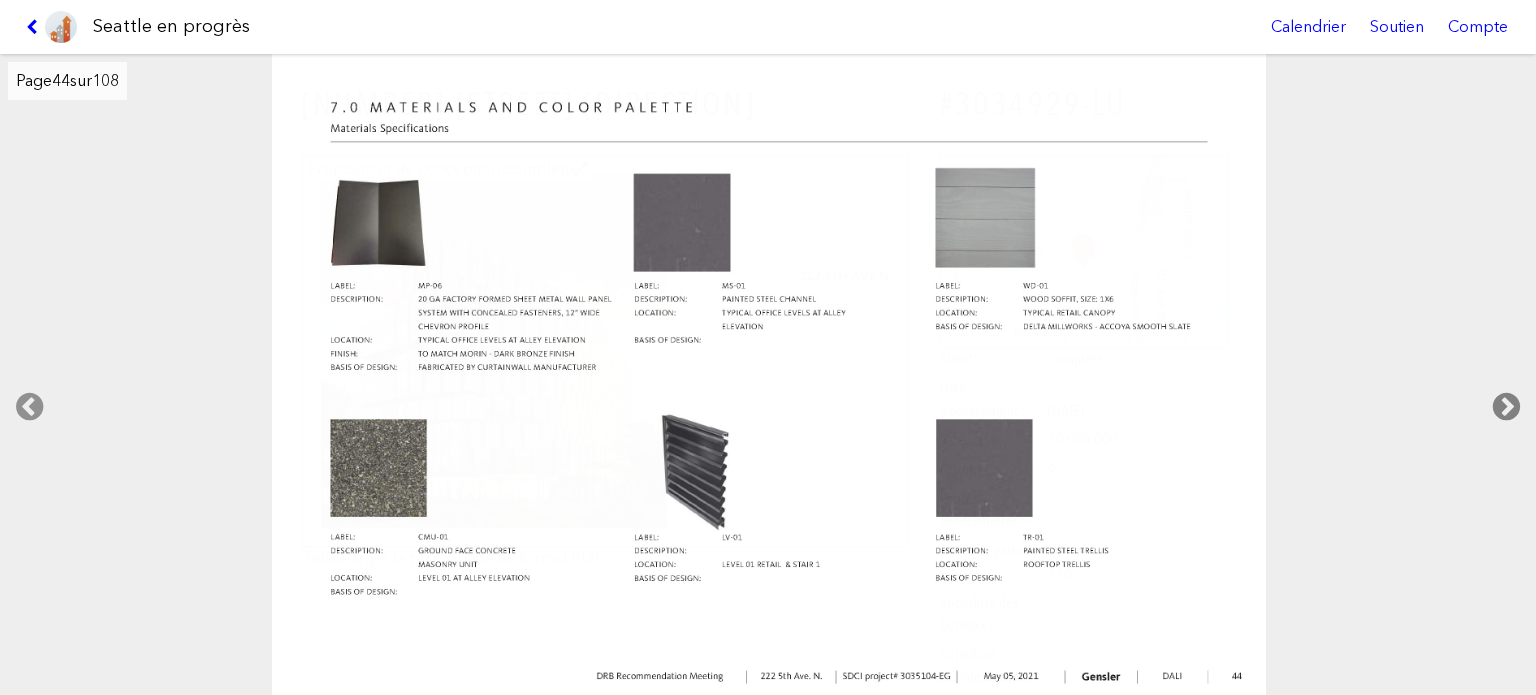 click at bounding box center (1506, 407) 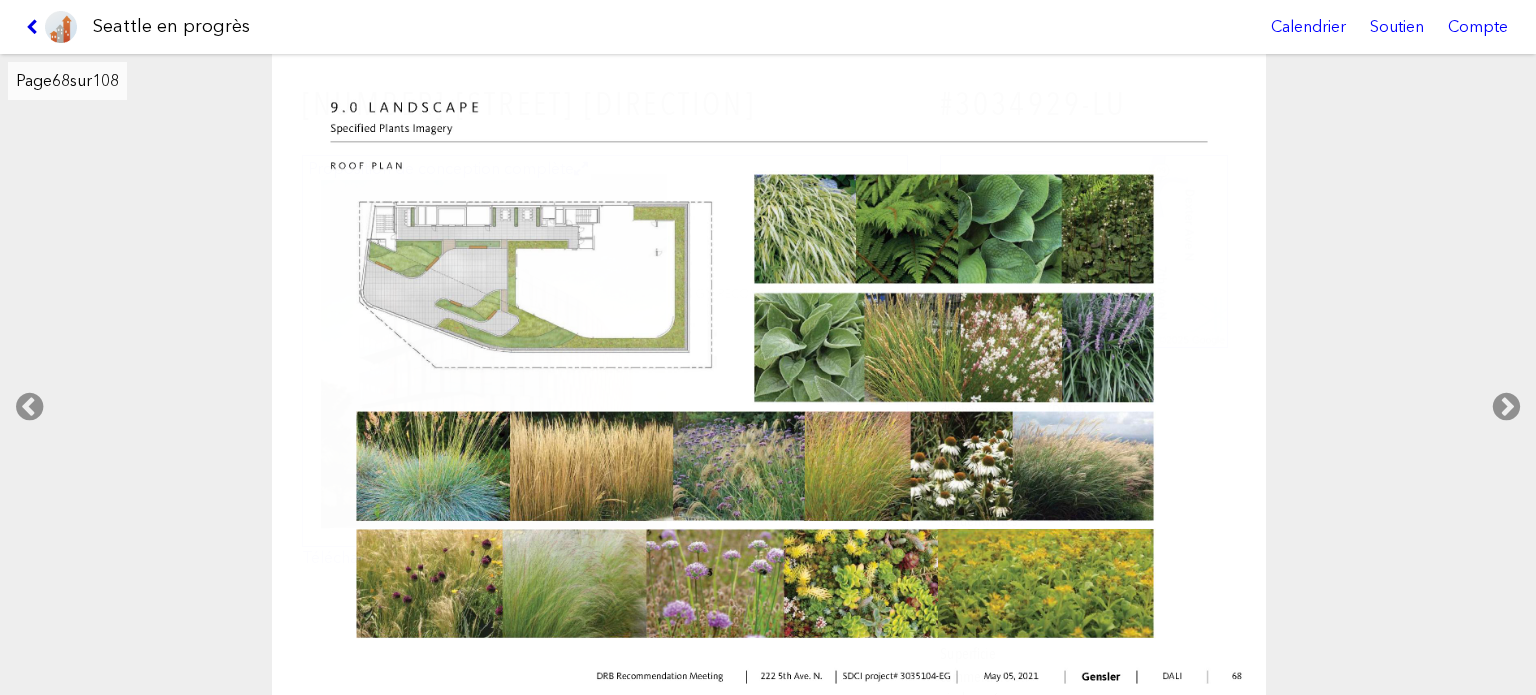 click at bounding box center [35, 27] 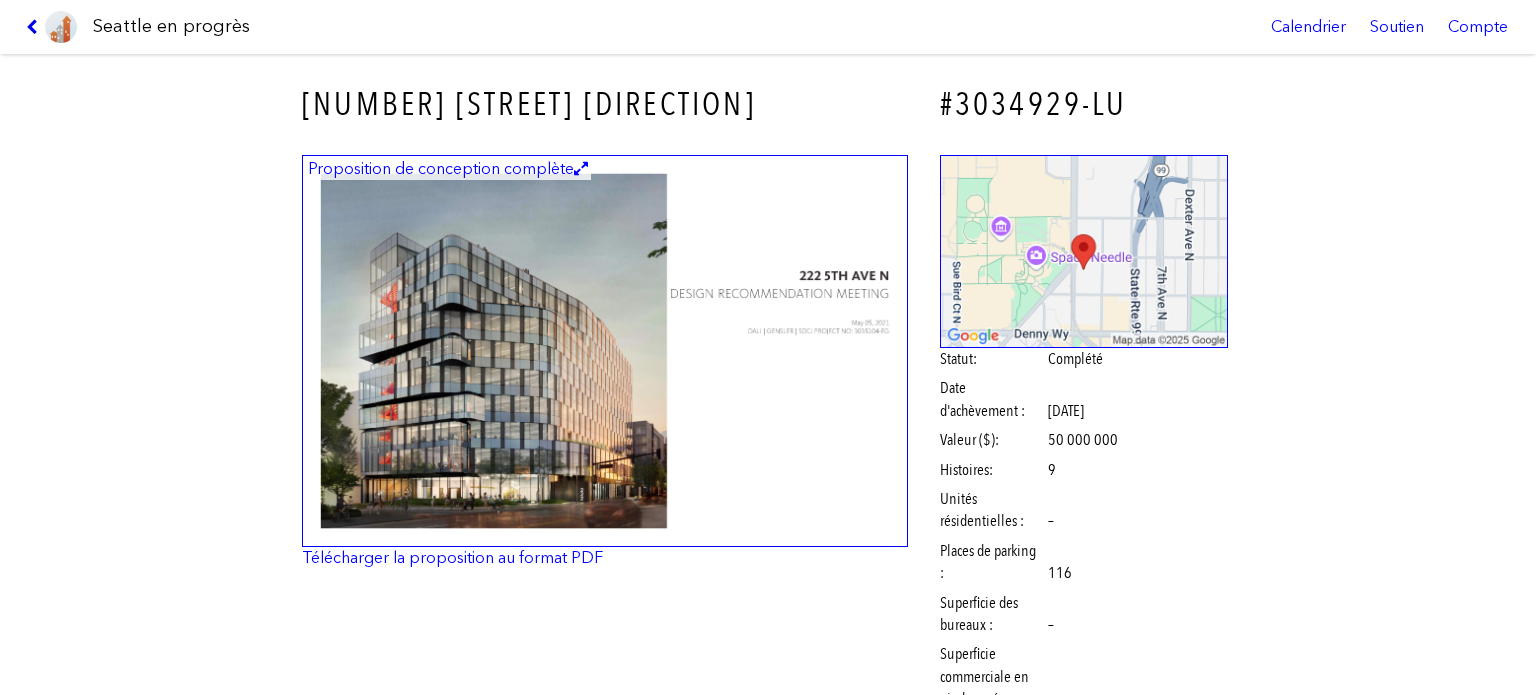 click at bounding box center [35, 27] 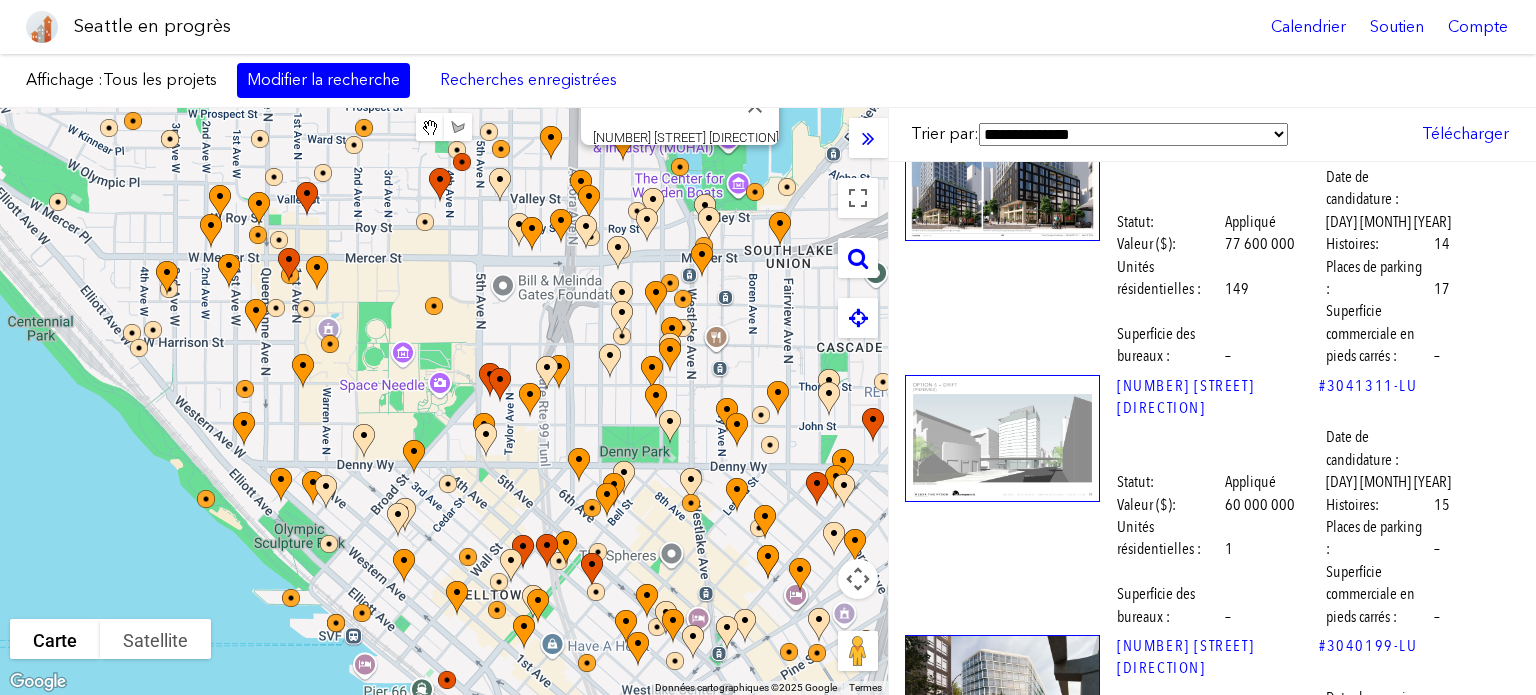 scroll, scrollTop: 8100, scrollLeft: 0, axis: vertical 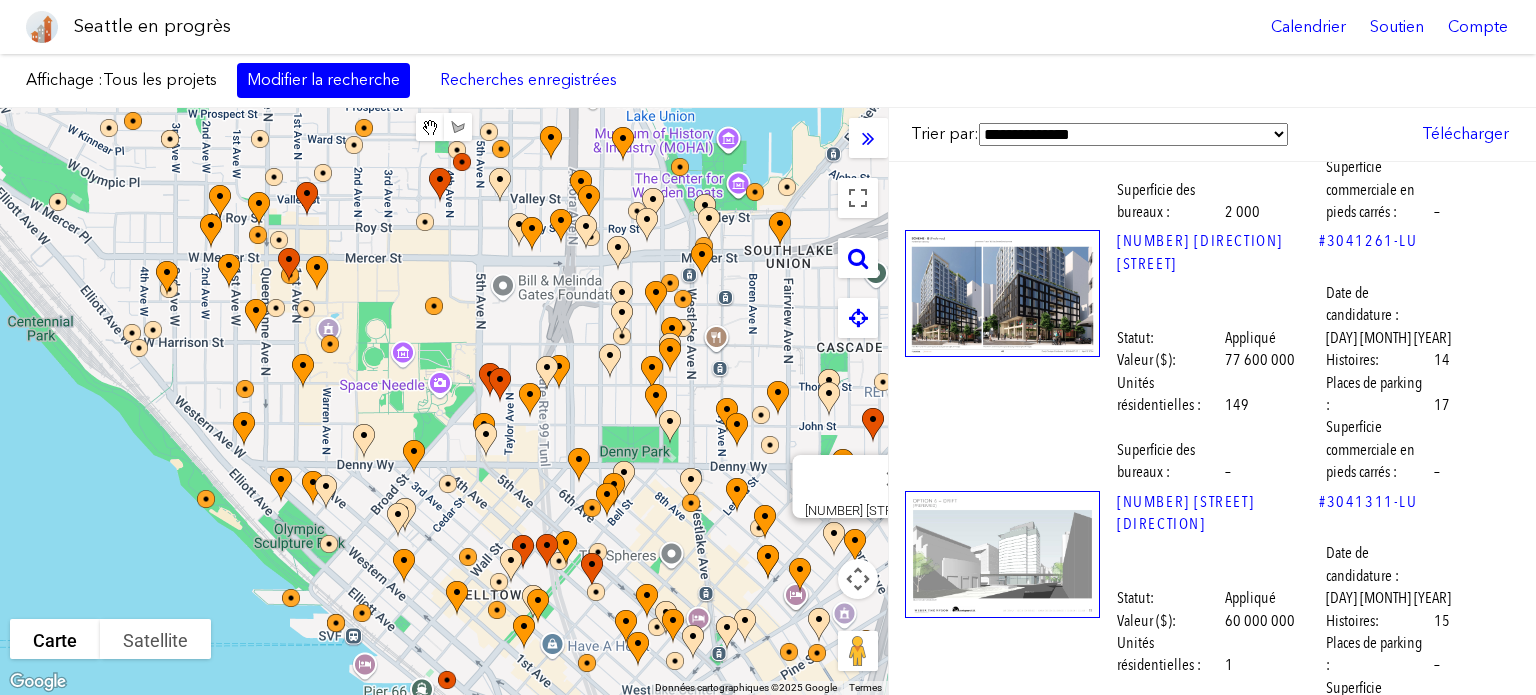 click at bounding box center (1002, 1001) 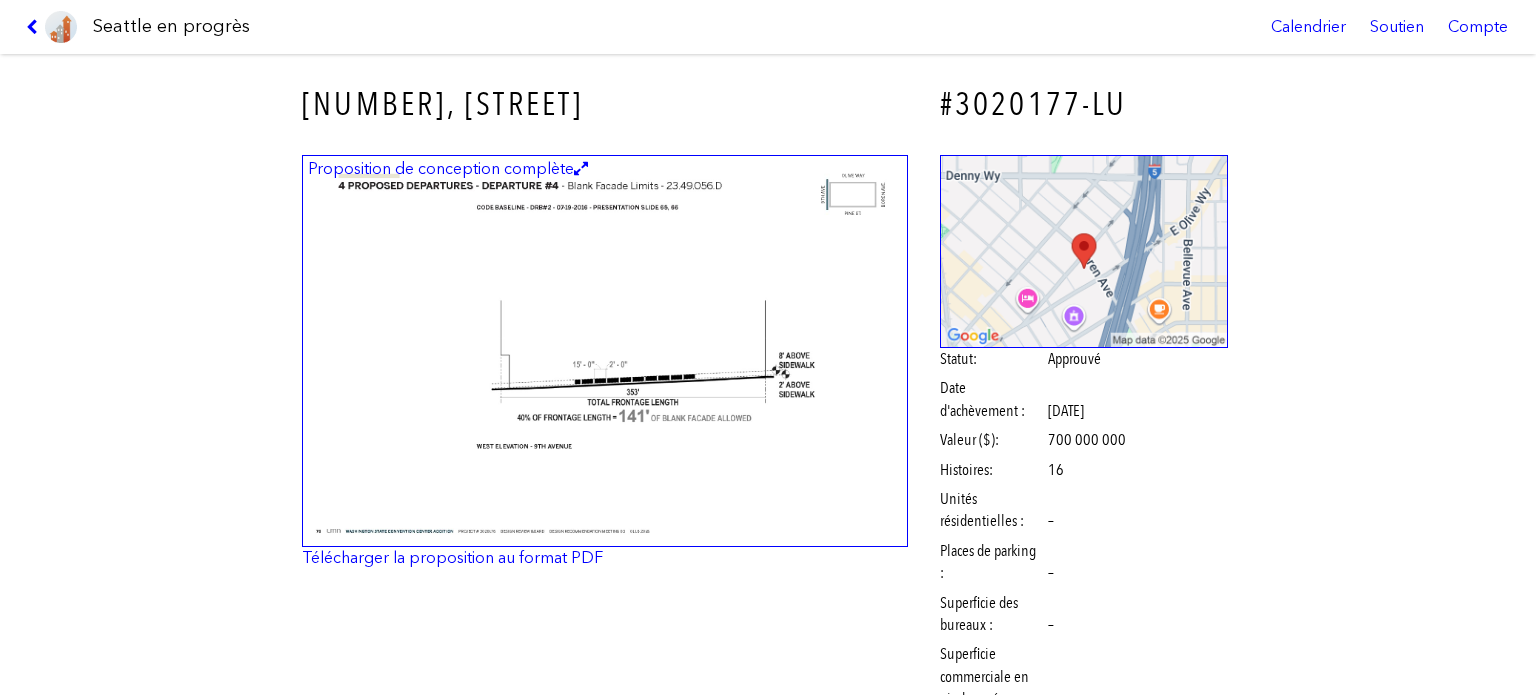 click at bounding box center [605, 351] 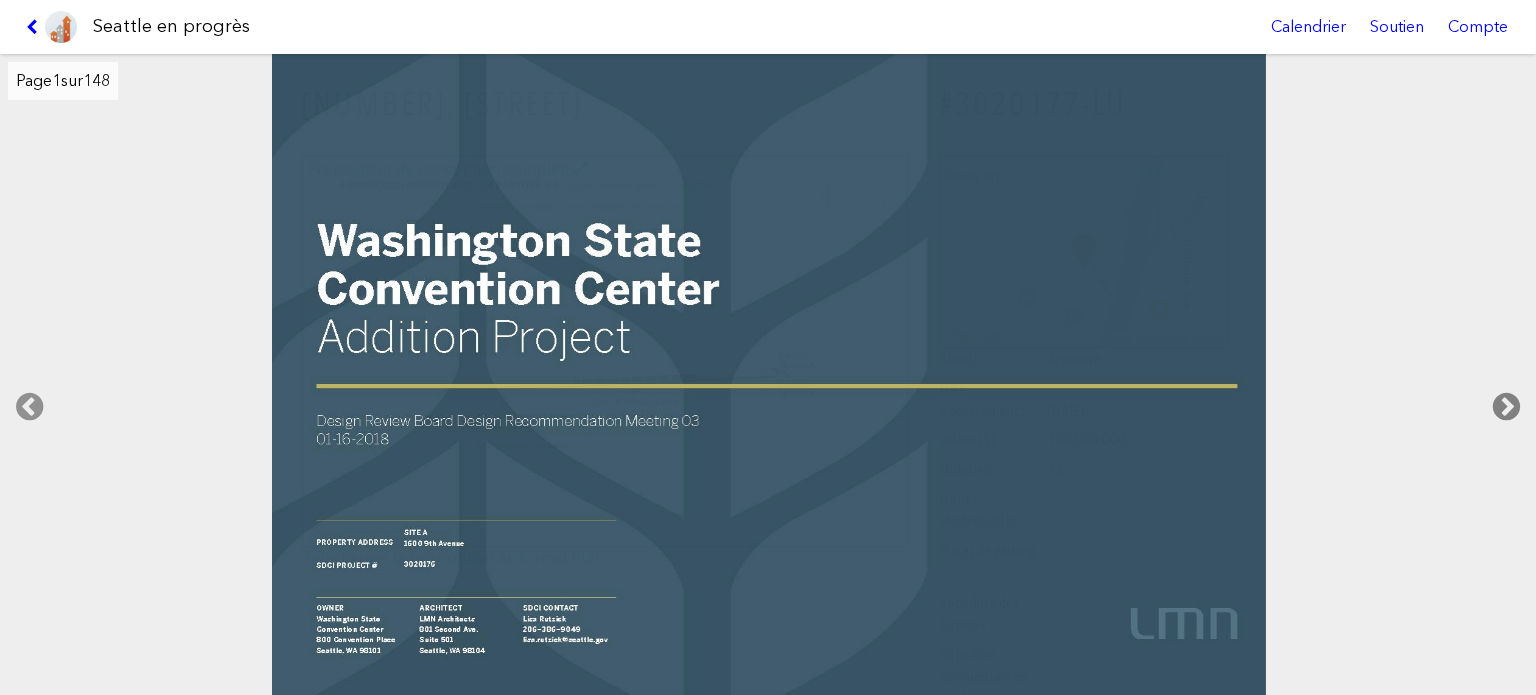 click at bounding box center [1506, 407] 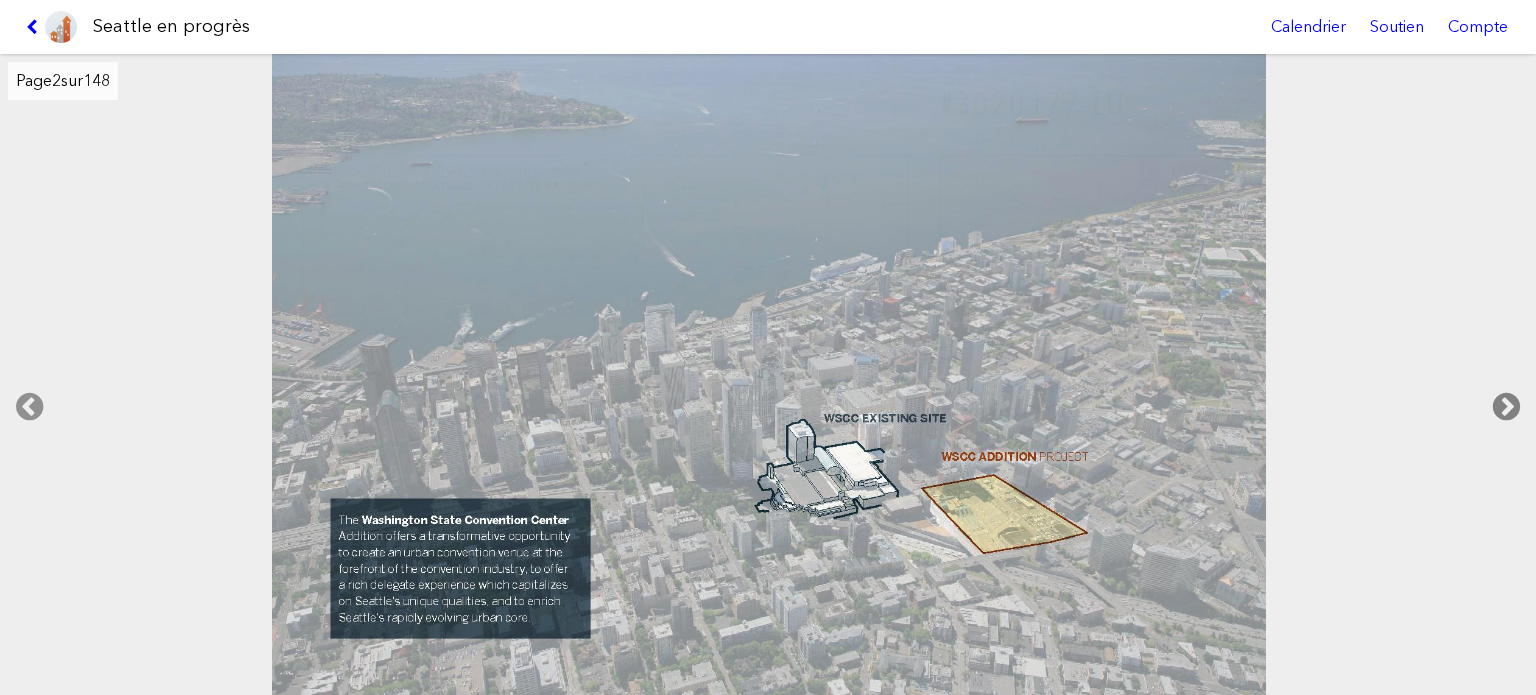 click at bounding box center [1506, 407] 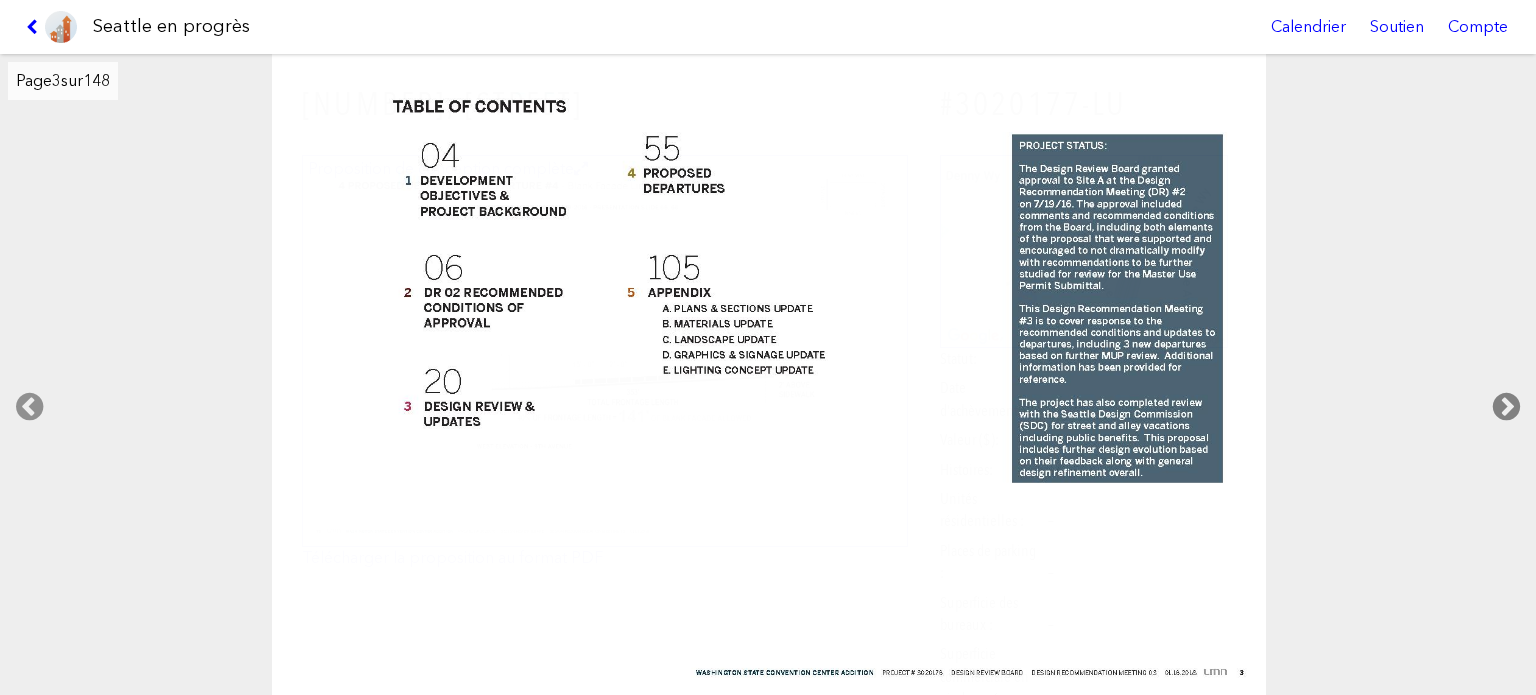 click at bounding box center (1506, 407) 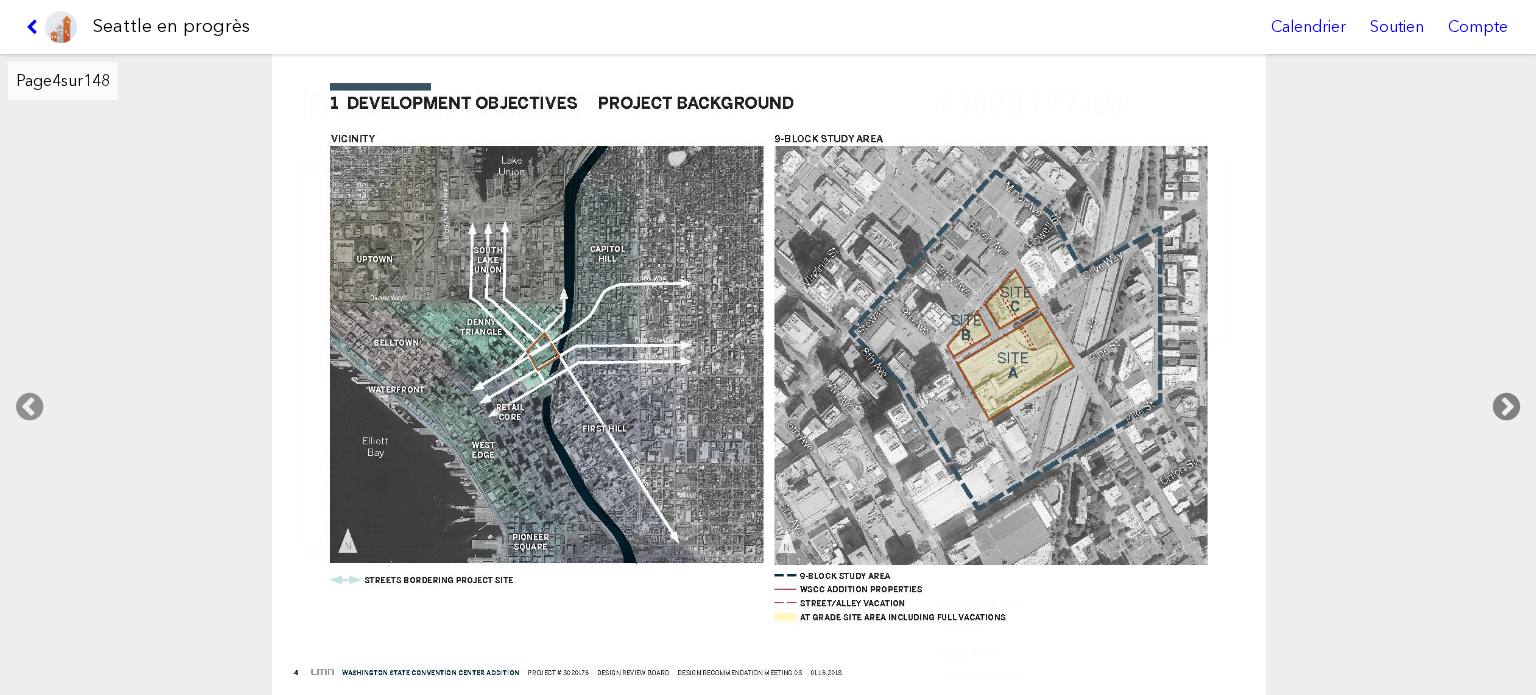 click at bounding box center (1506, 407) 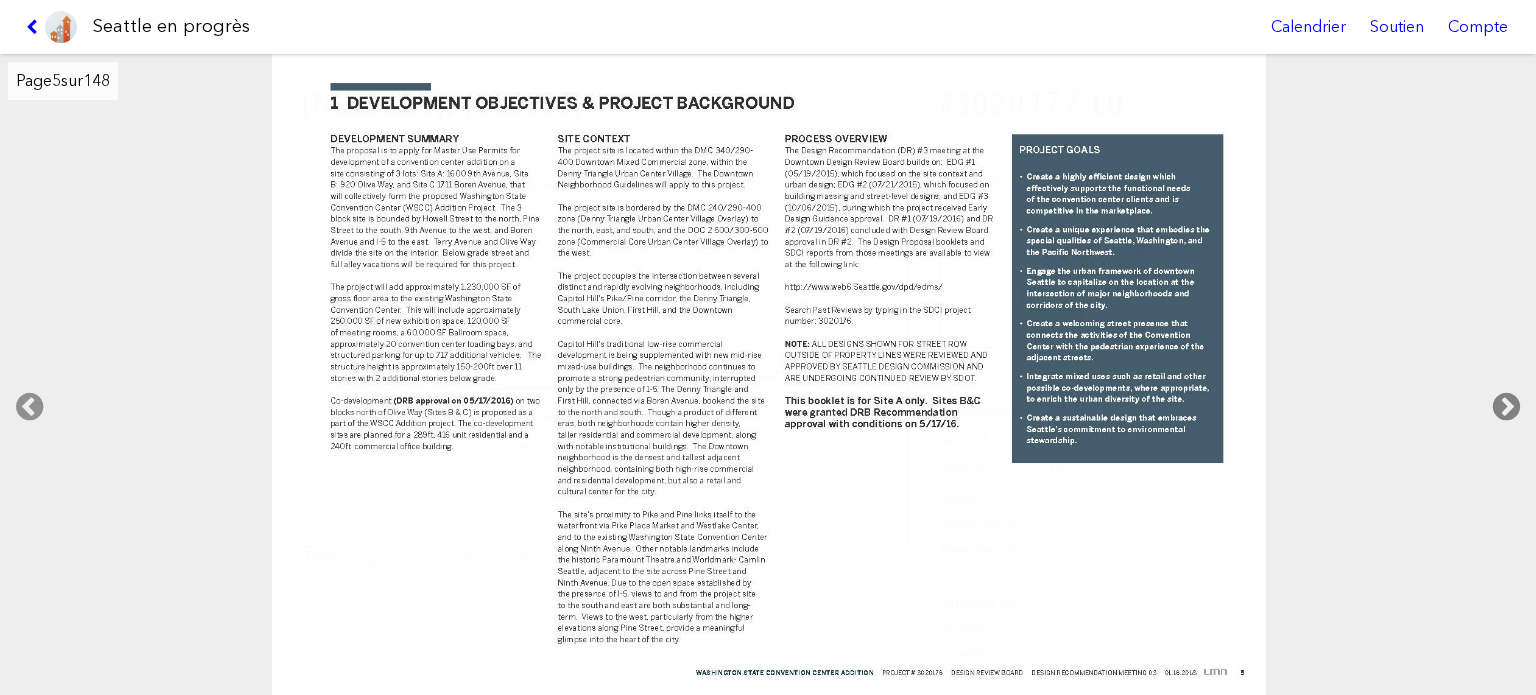 click at bounding box center (1506, 407) 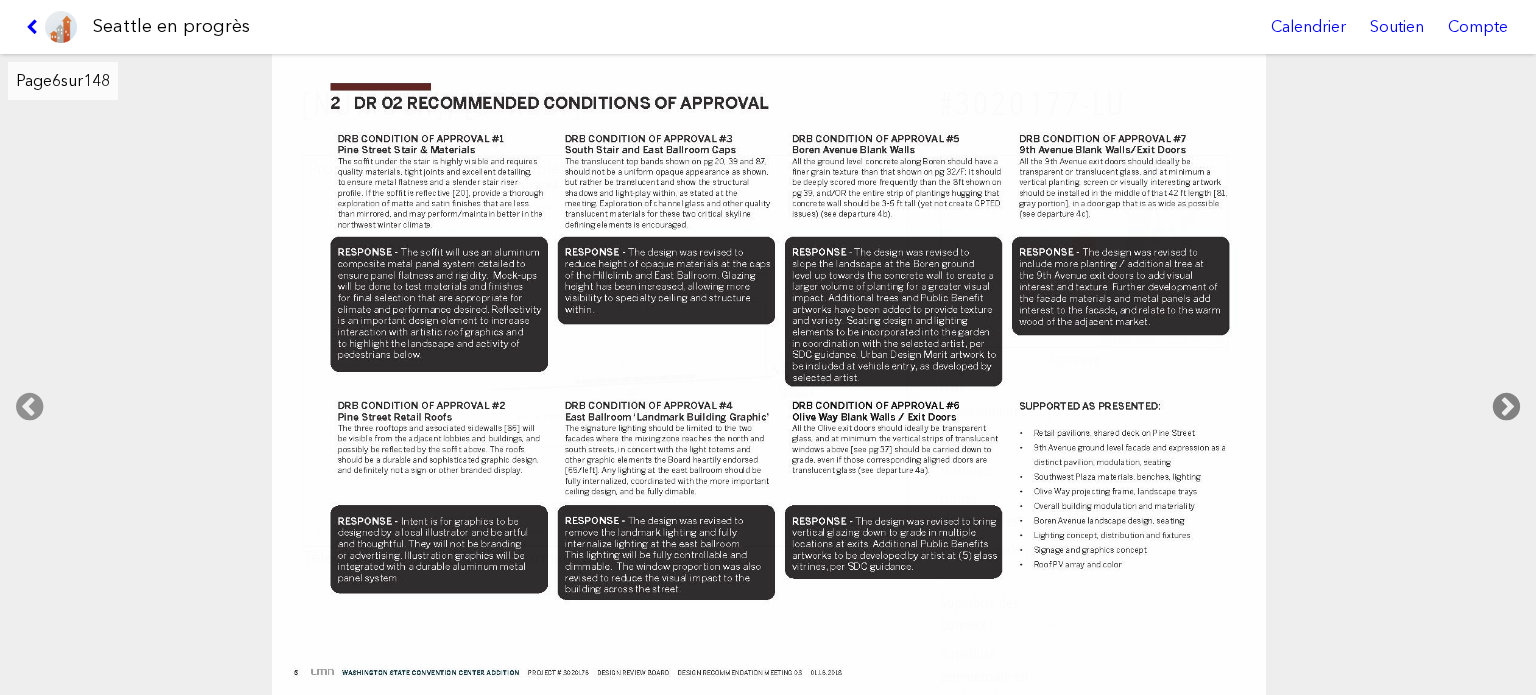 click at bounding box center (1506, 407) 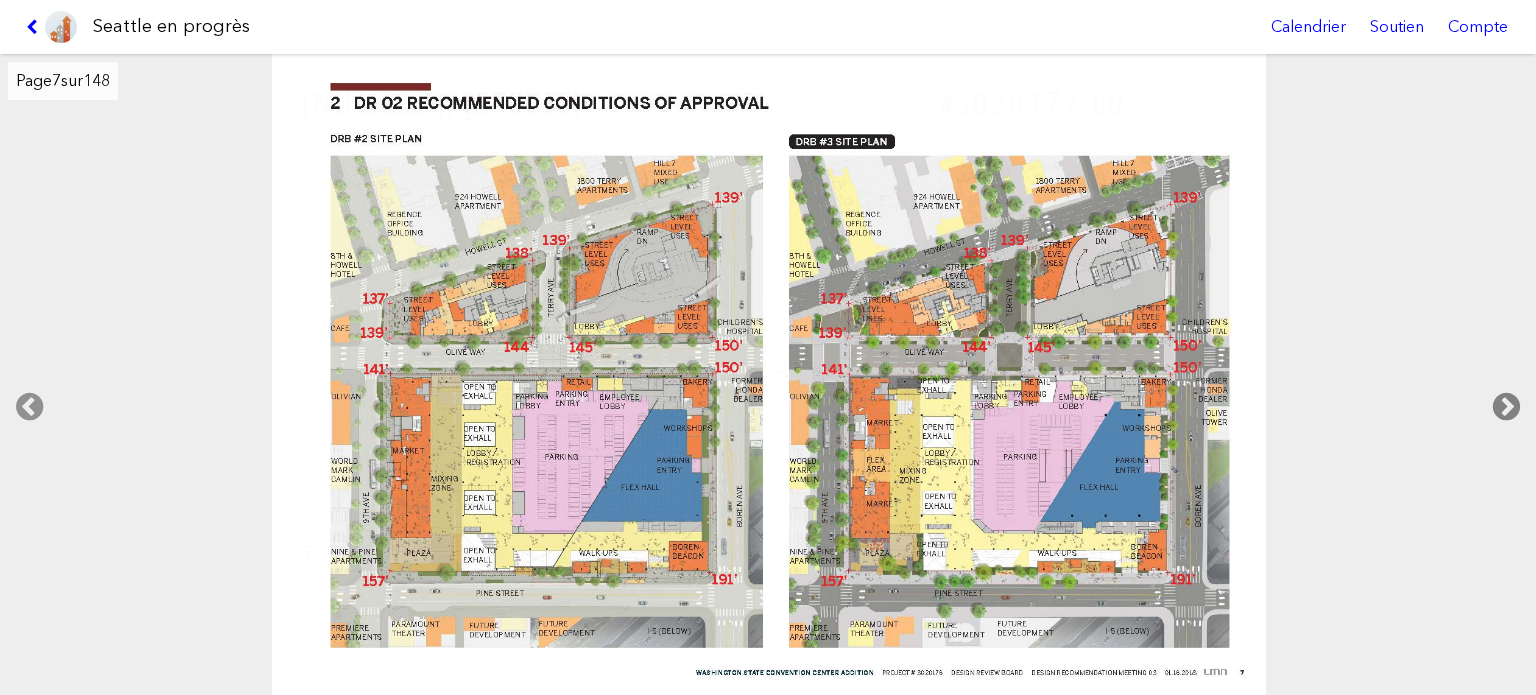 click at bounding box center [1506, 407] 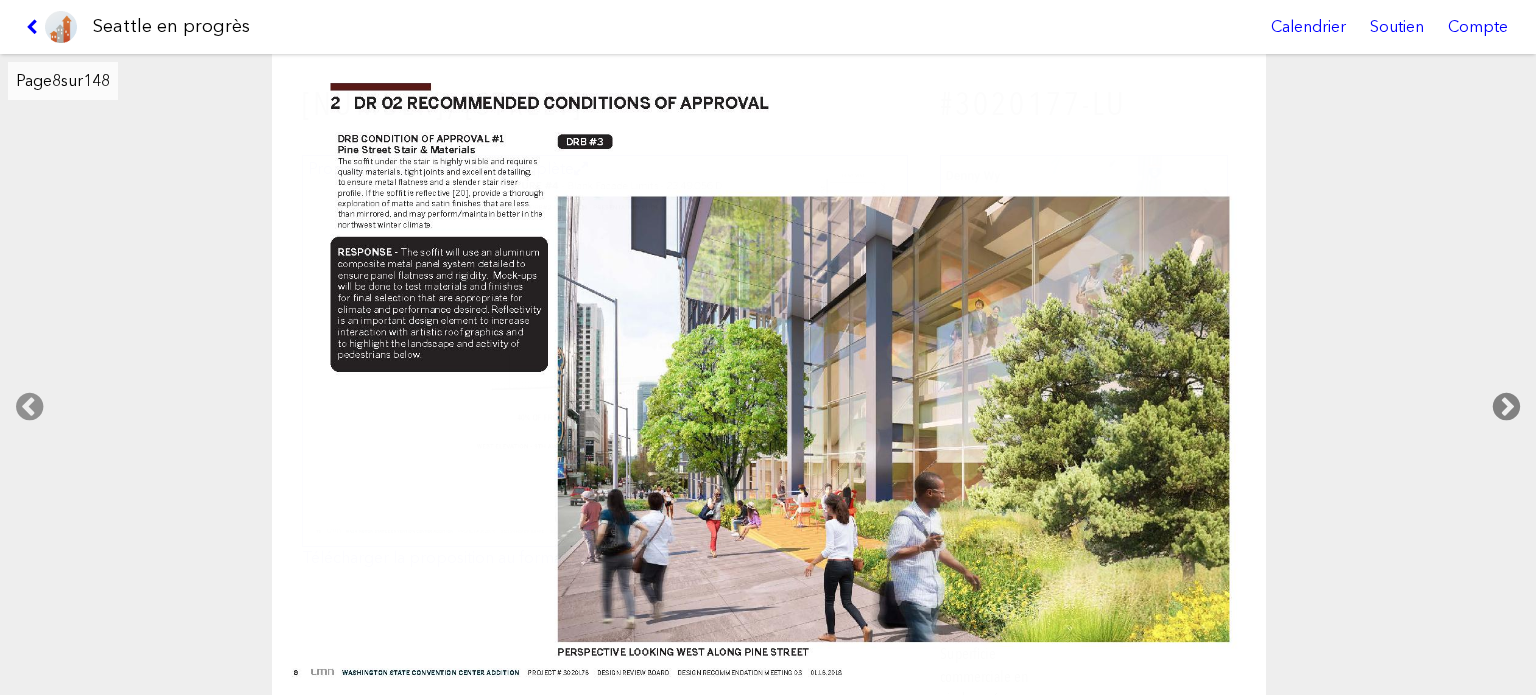 click at bounding box center [1506, 407] 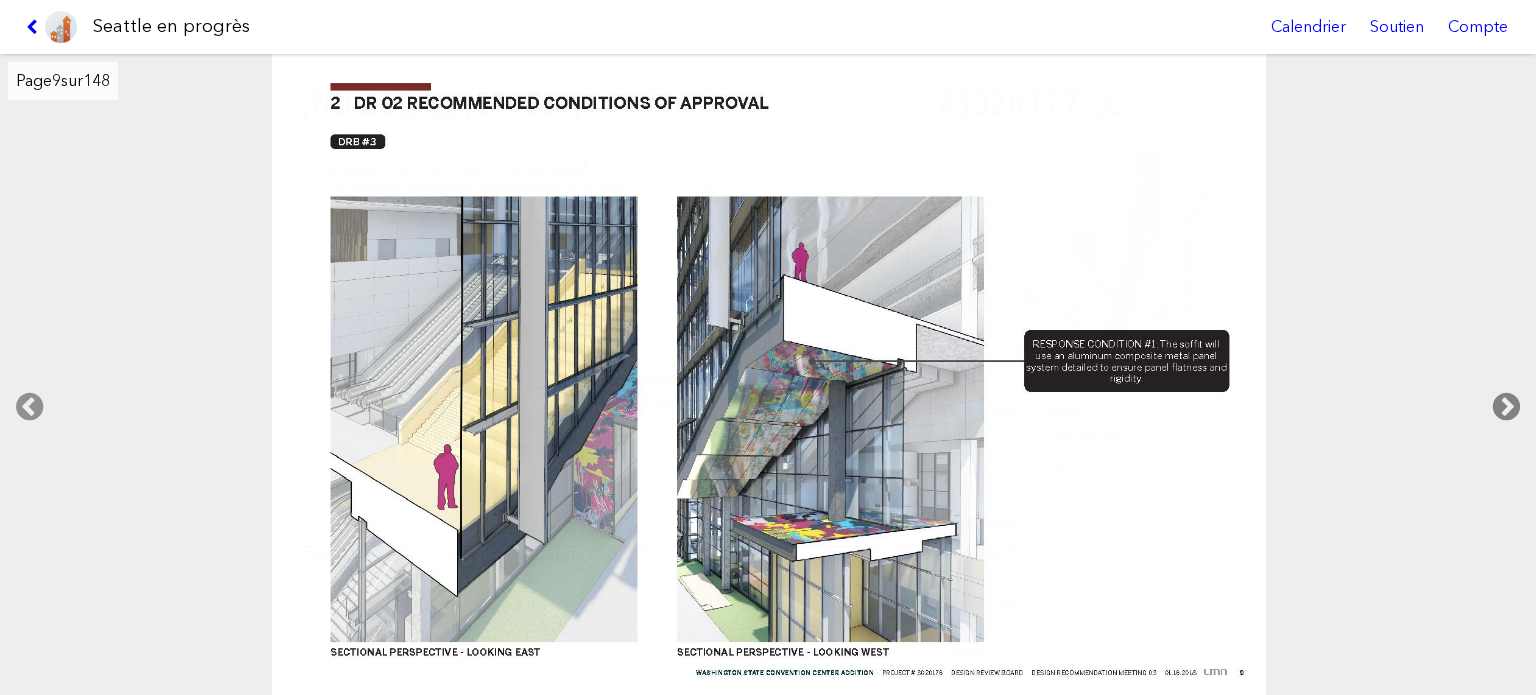 click at bounding box center (1506, 407) 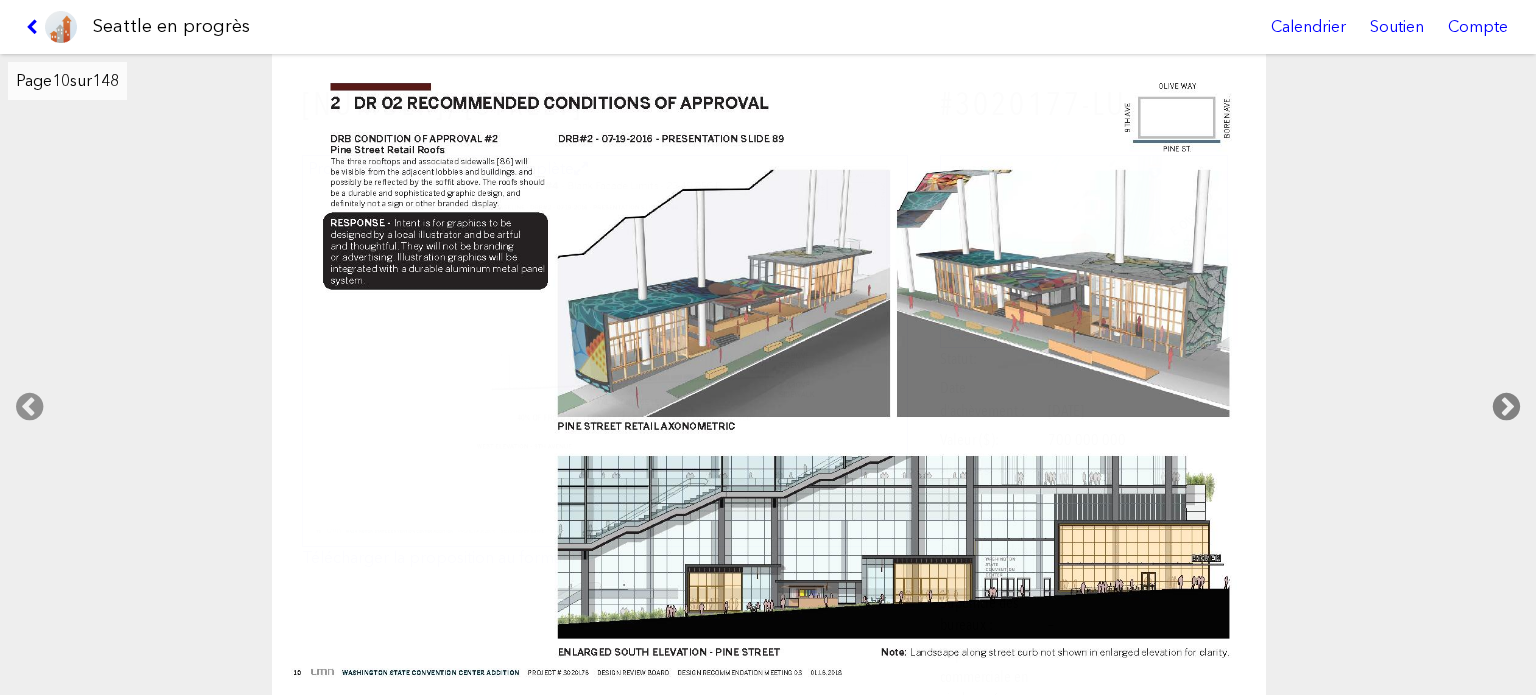 click at bounding box center (1506, 407) 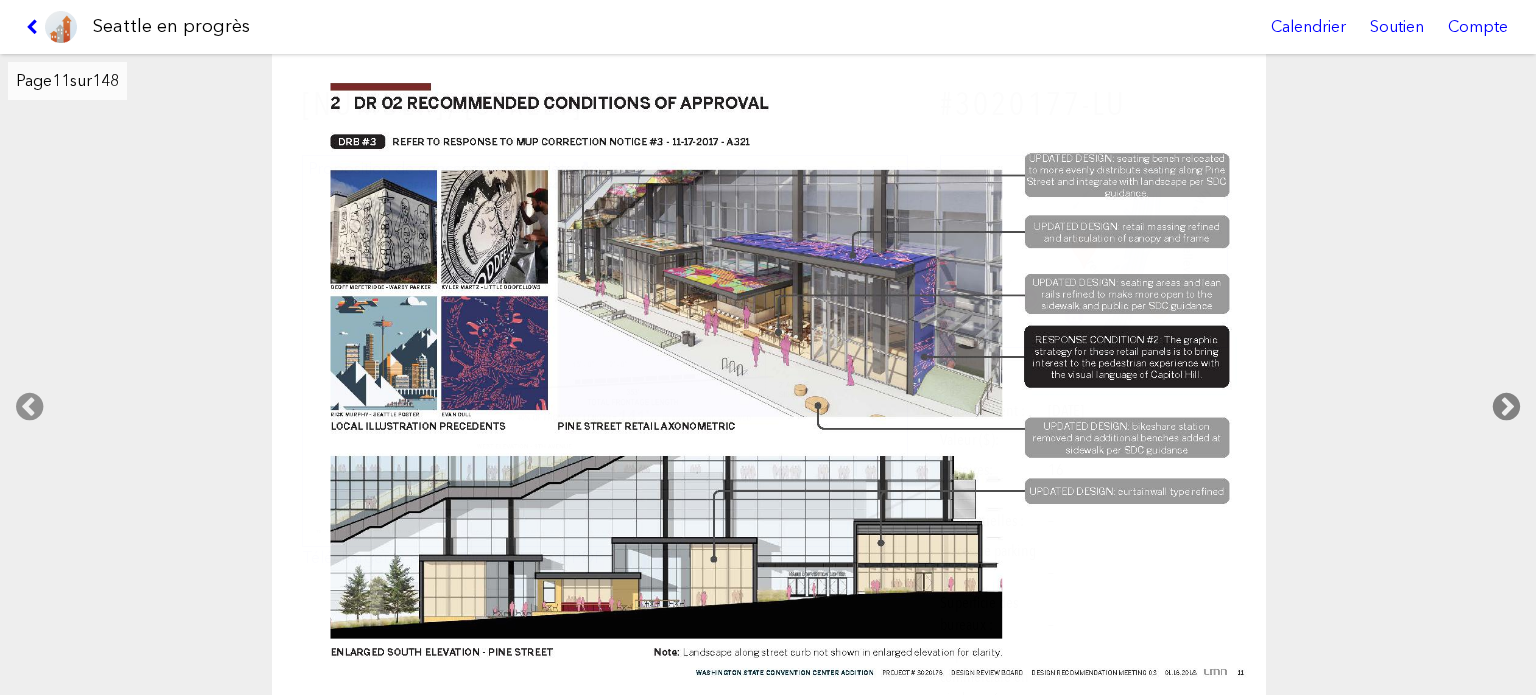 click at bounding box center [1506, 407] 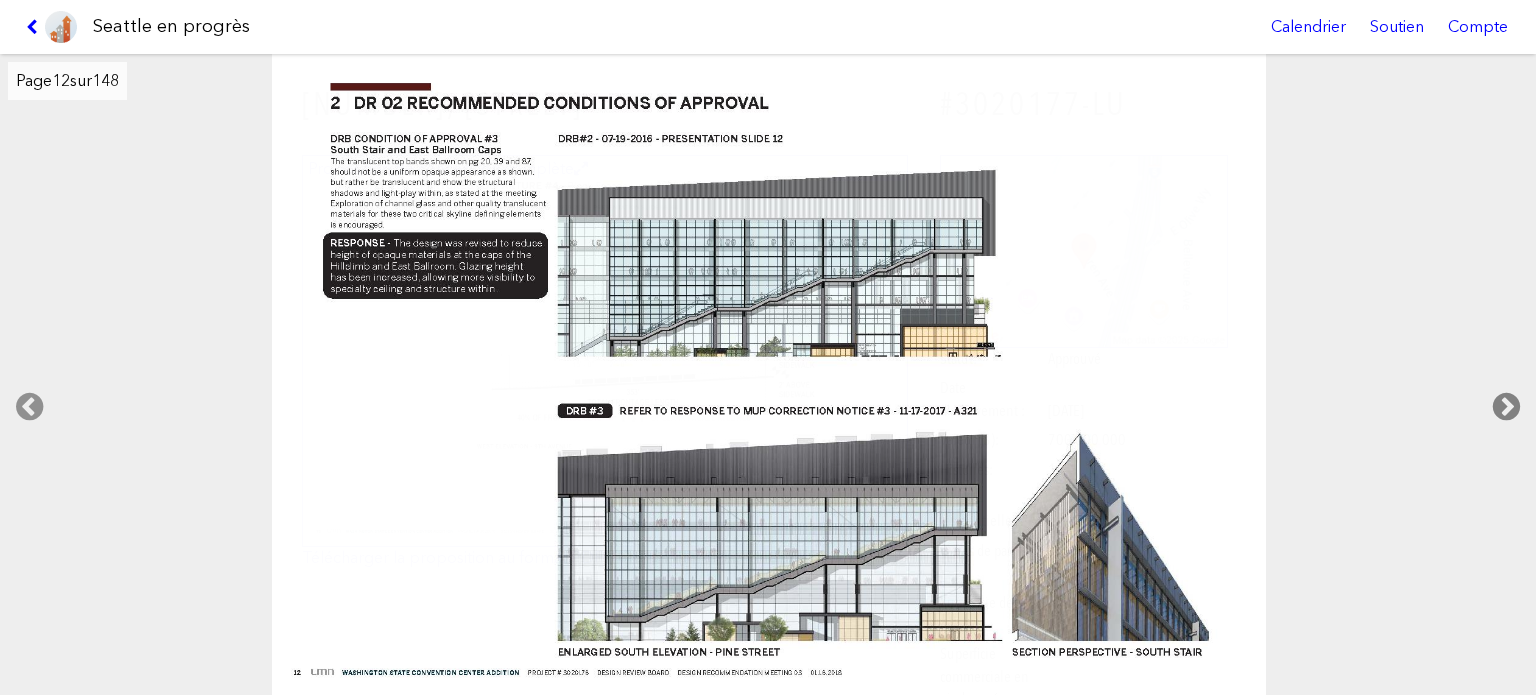 click at bounding box center (1506, 407) 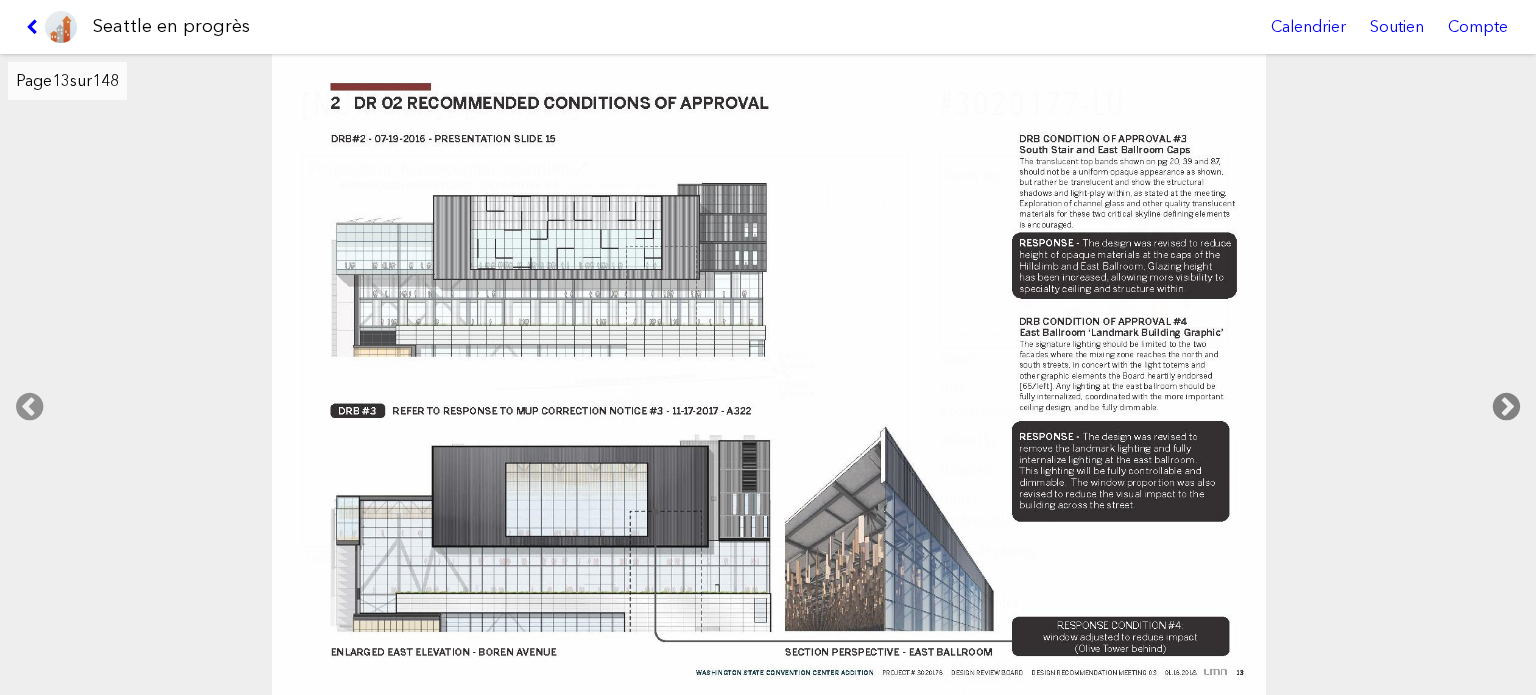 click at bounding box center [1506, 407] 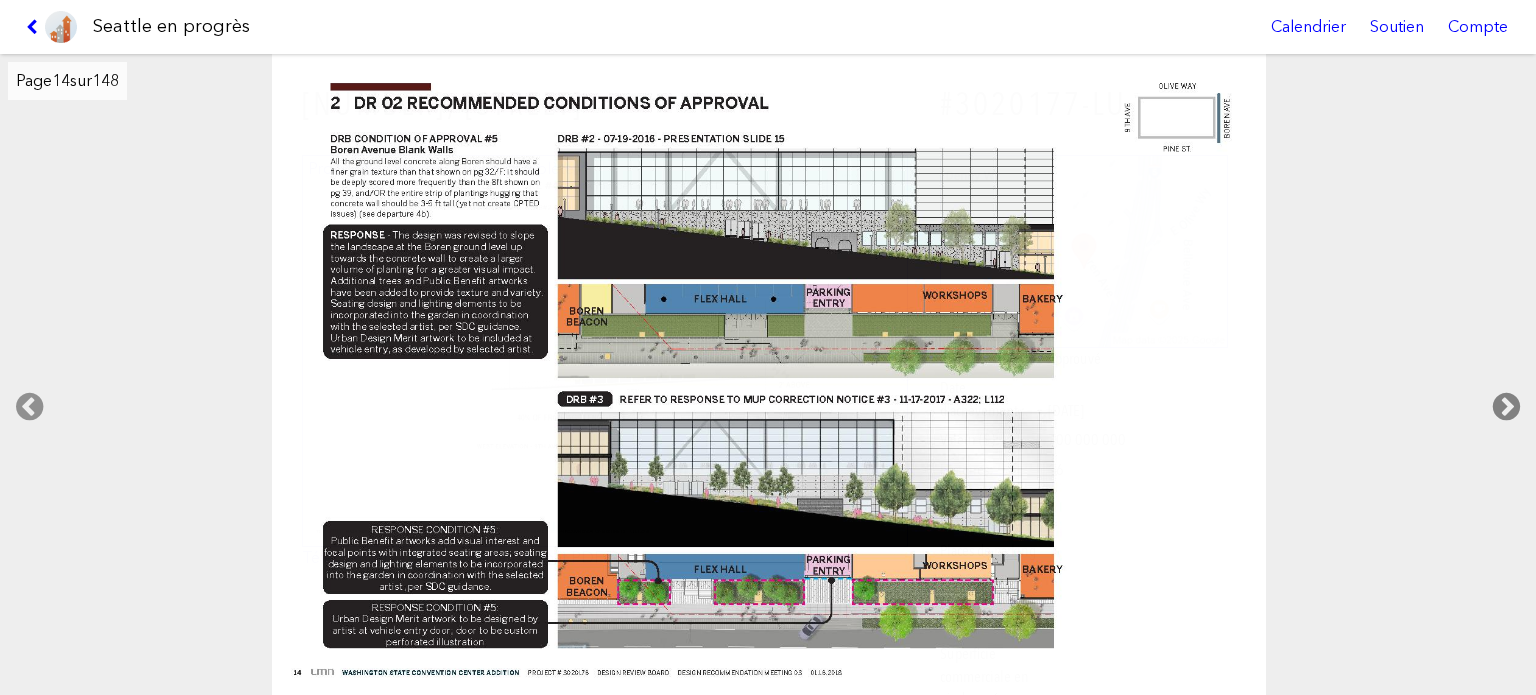 click at bounding box center [1506, 407] 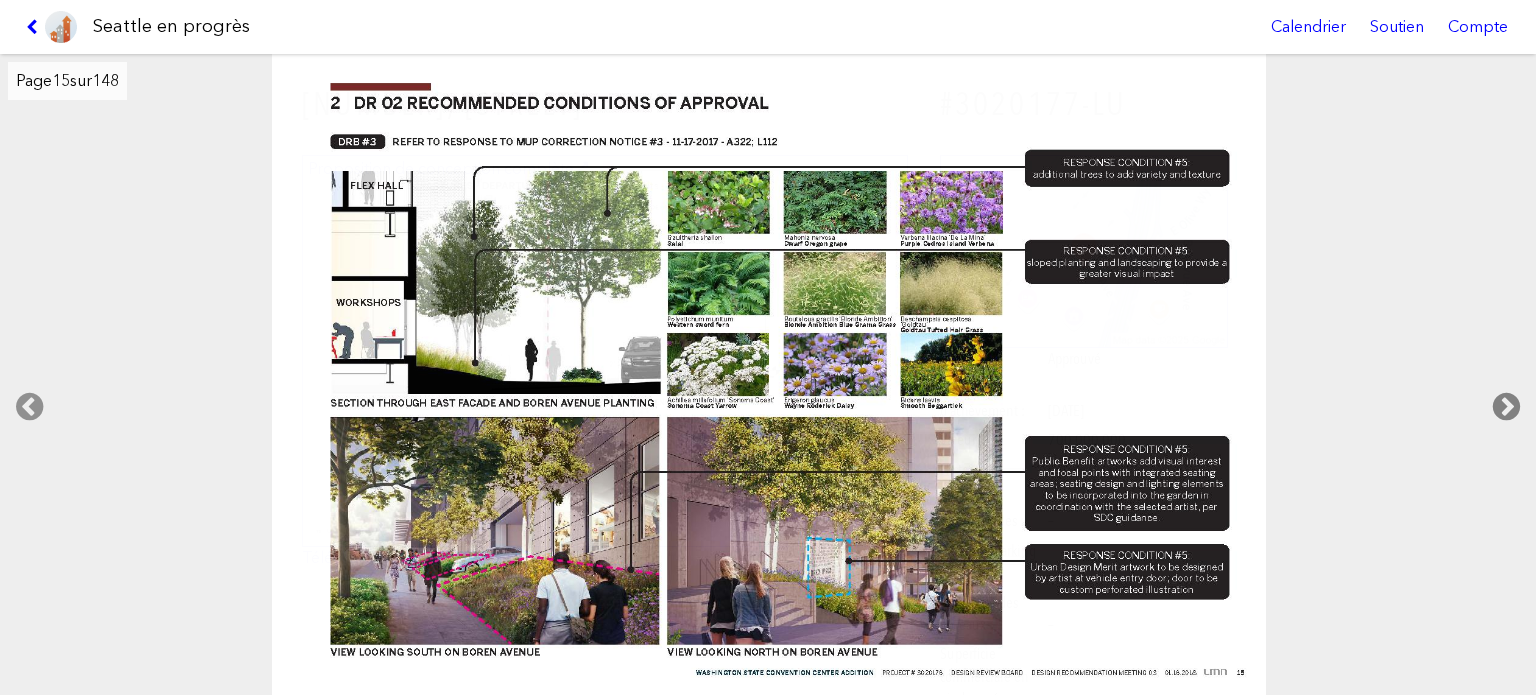 click at bounding box center [1506, 407] 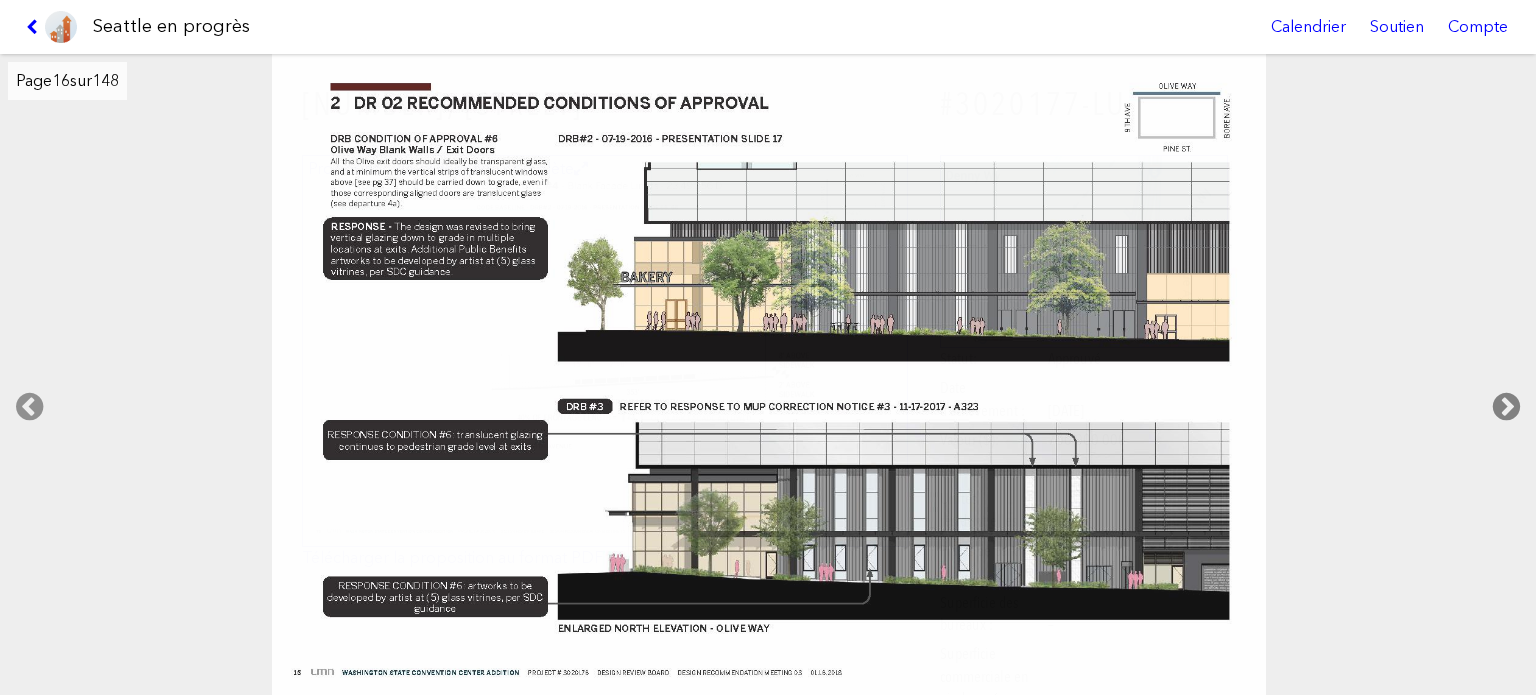 click at bounding box center (1506, 407) 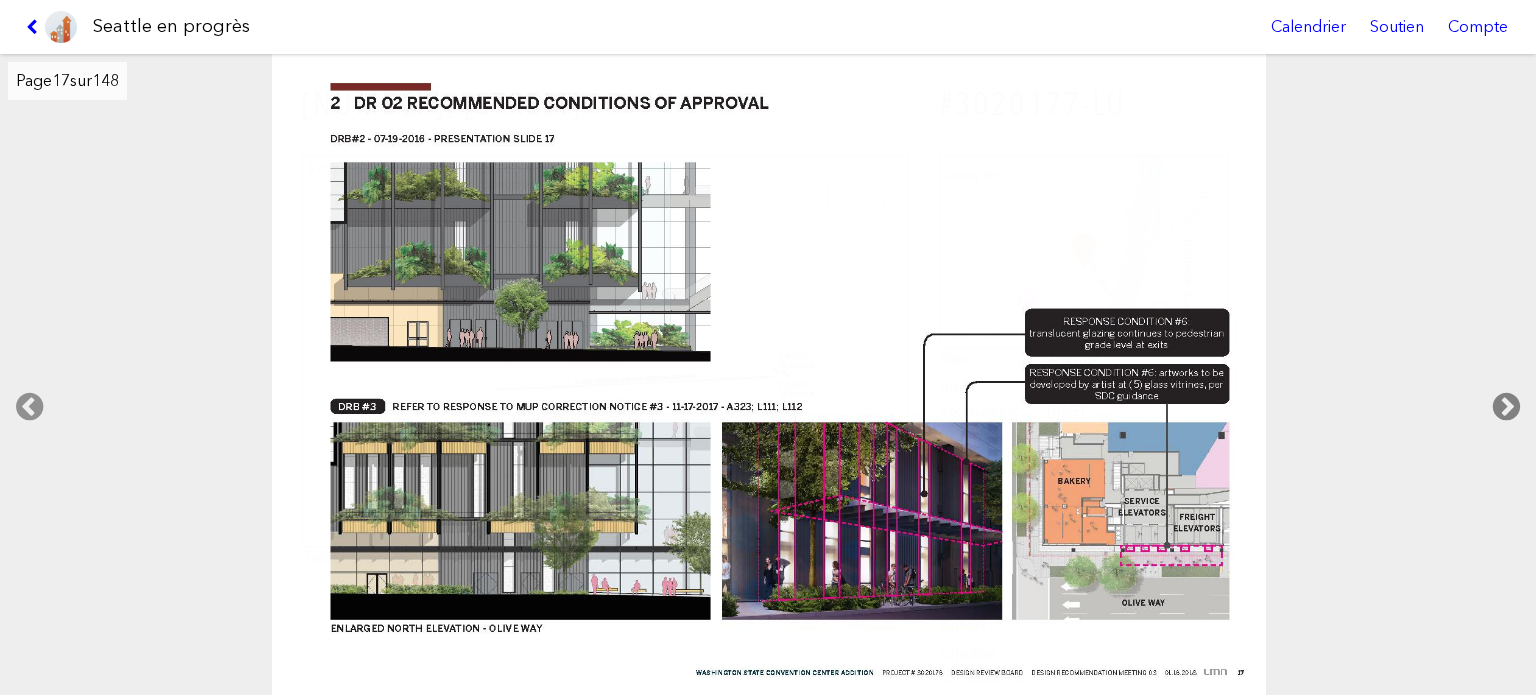 click at bounding box center [1506, 407] 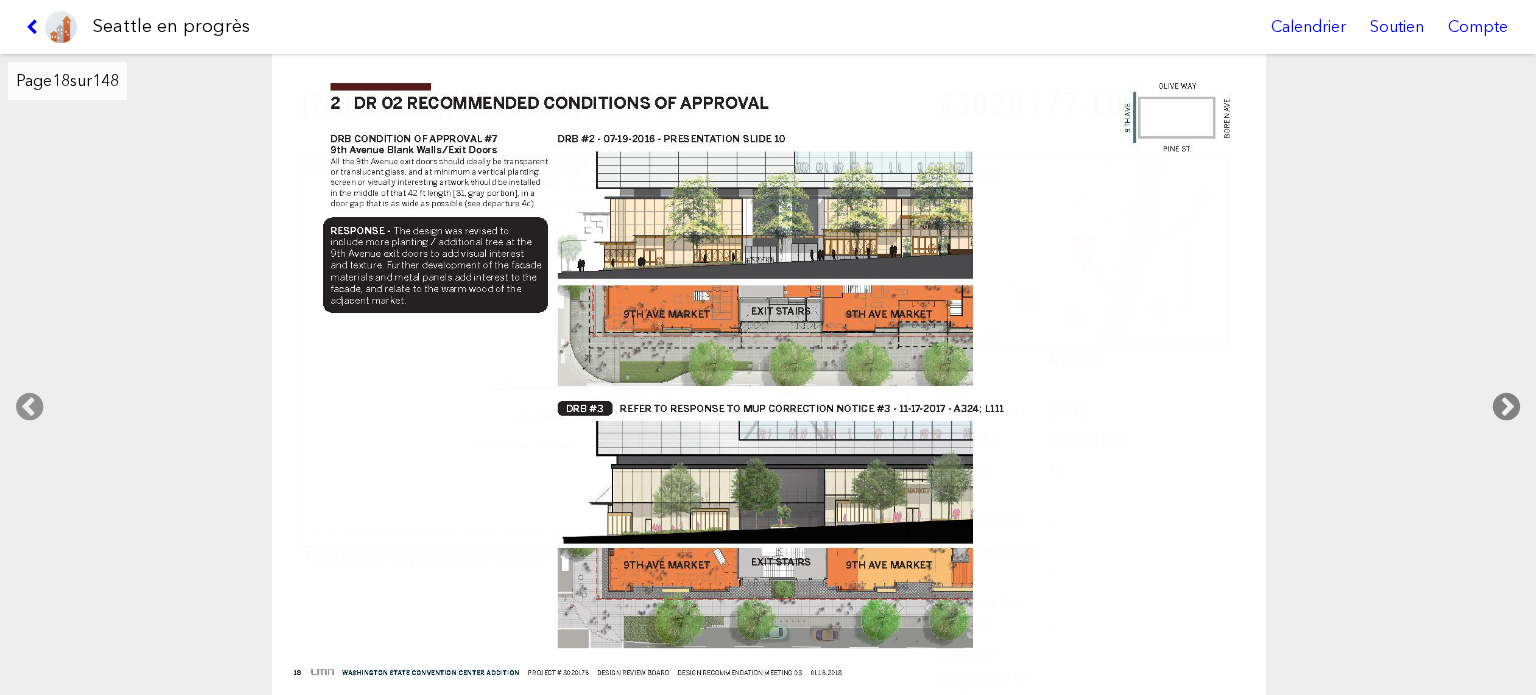 click at bounding box center [1506, 407] 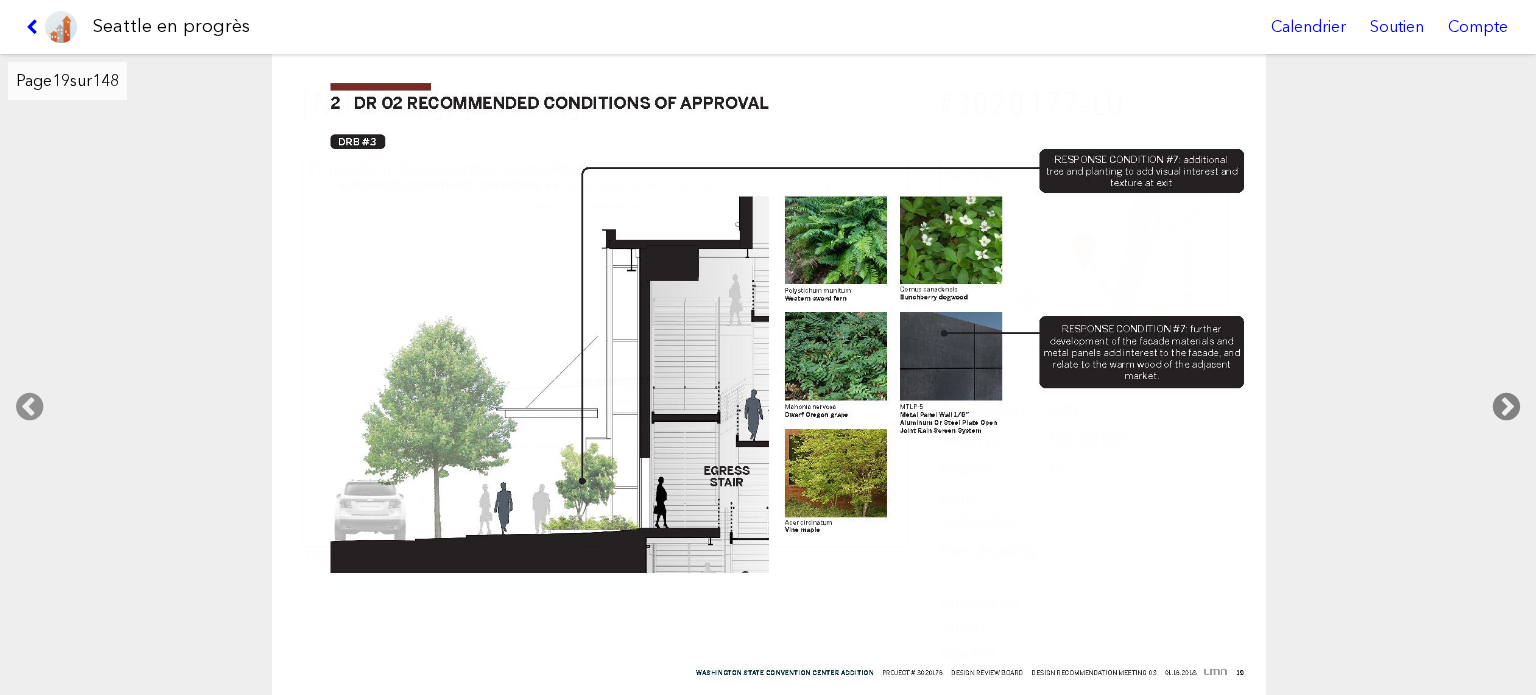 click at bounding box center (1506, 407) 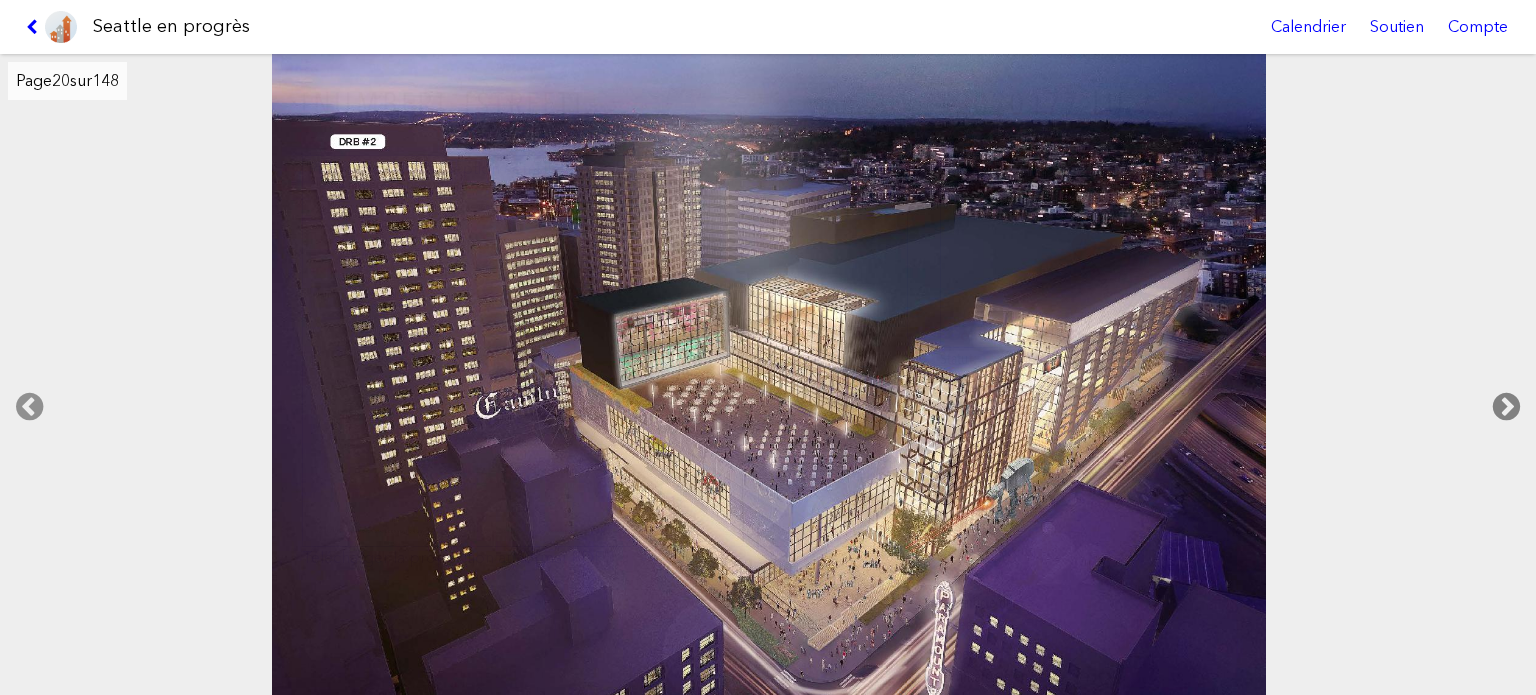 click at bounding box center (1506, 407) 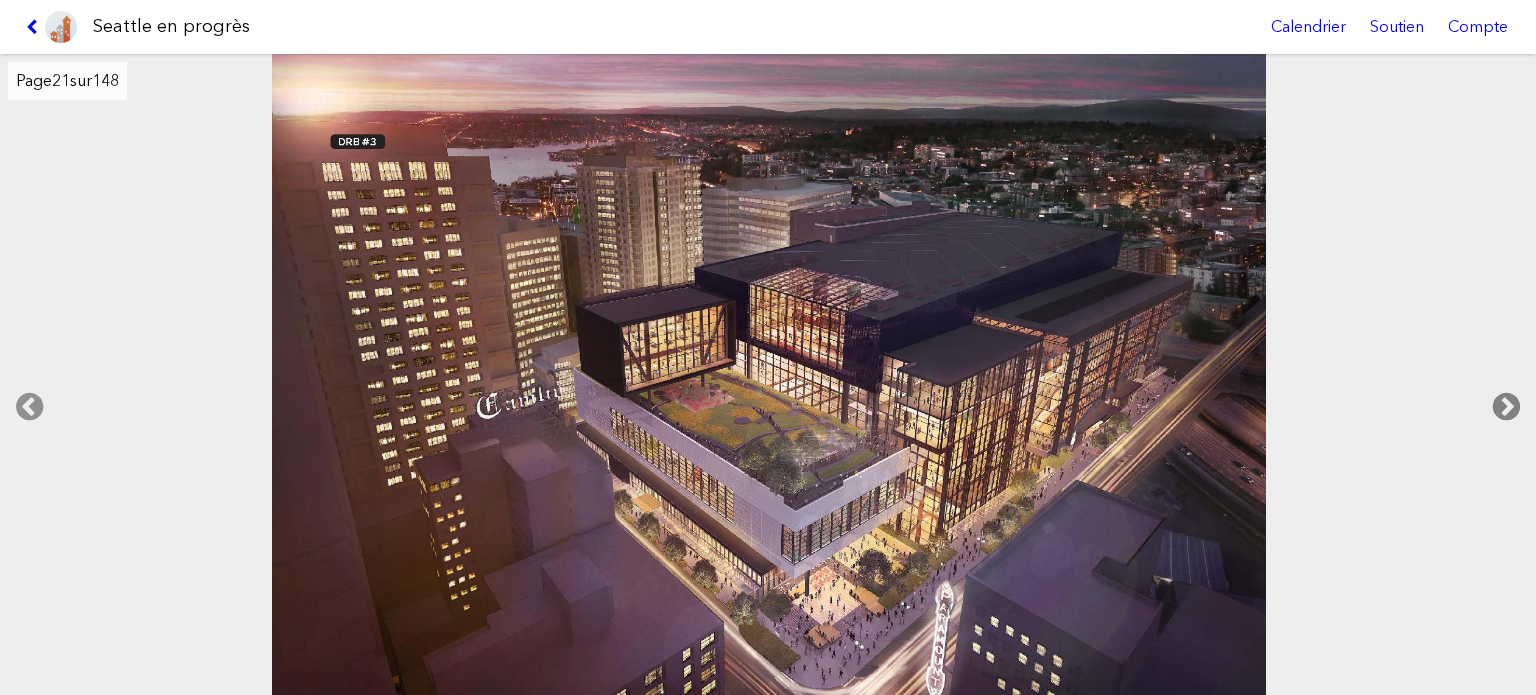 click at bounding box center (1506, 407) 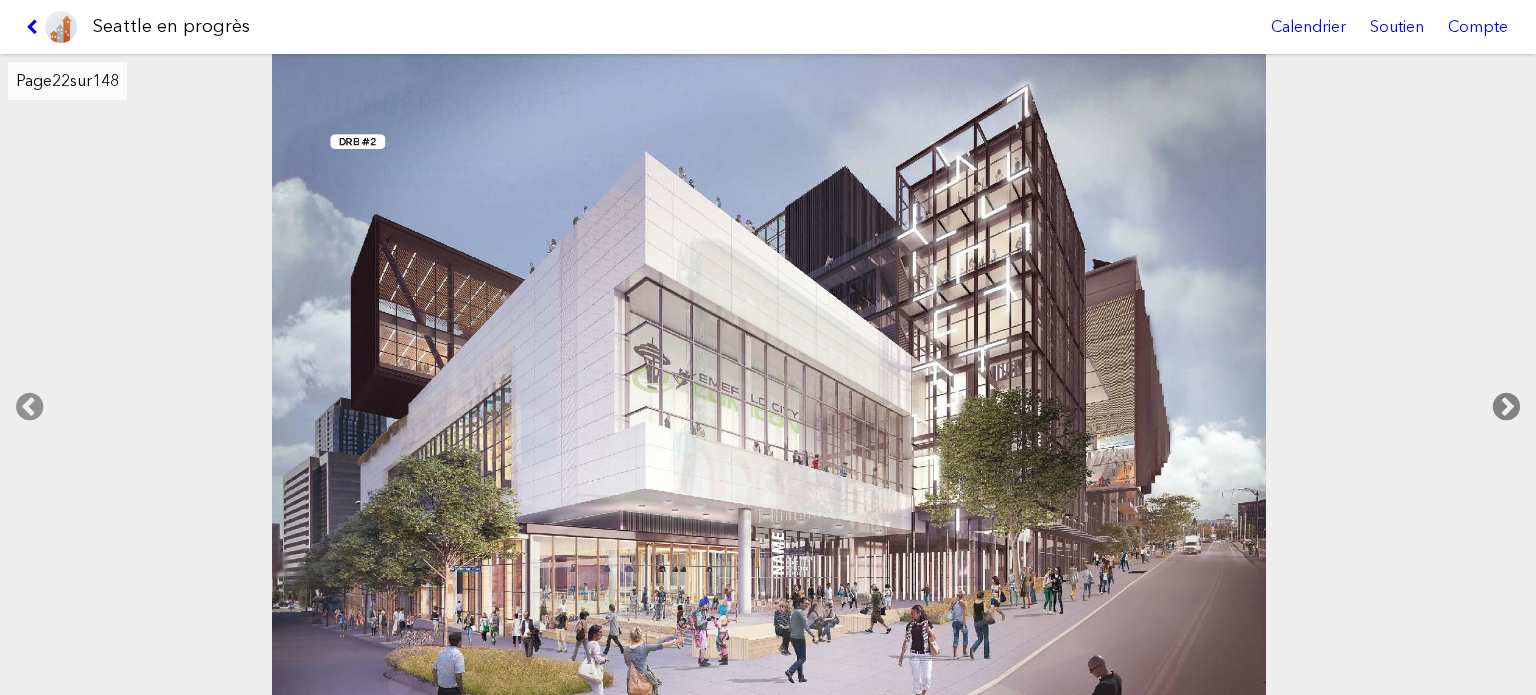 click at bounding box center [1506, 407] 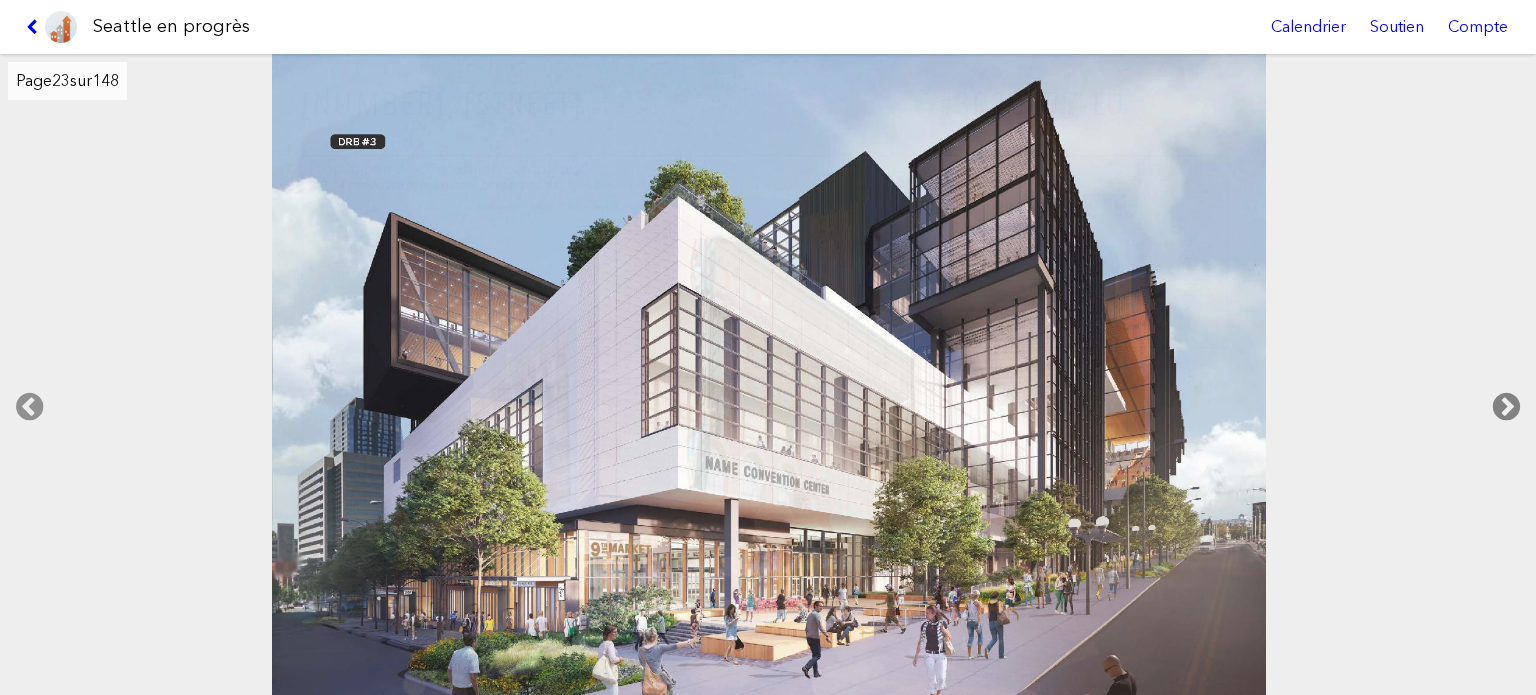 click at bounding box center [1506, 407] 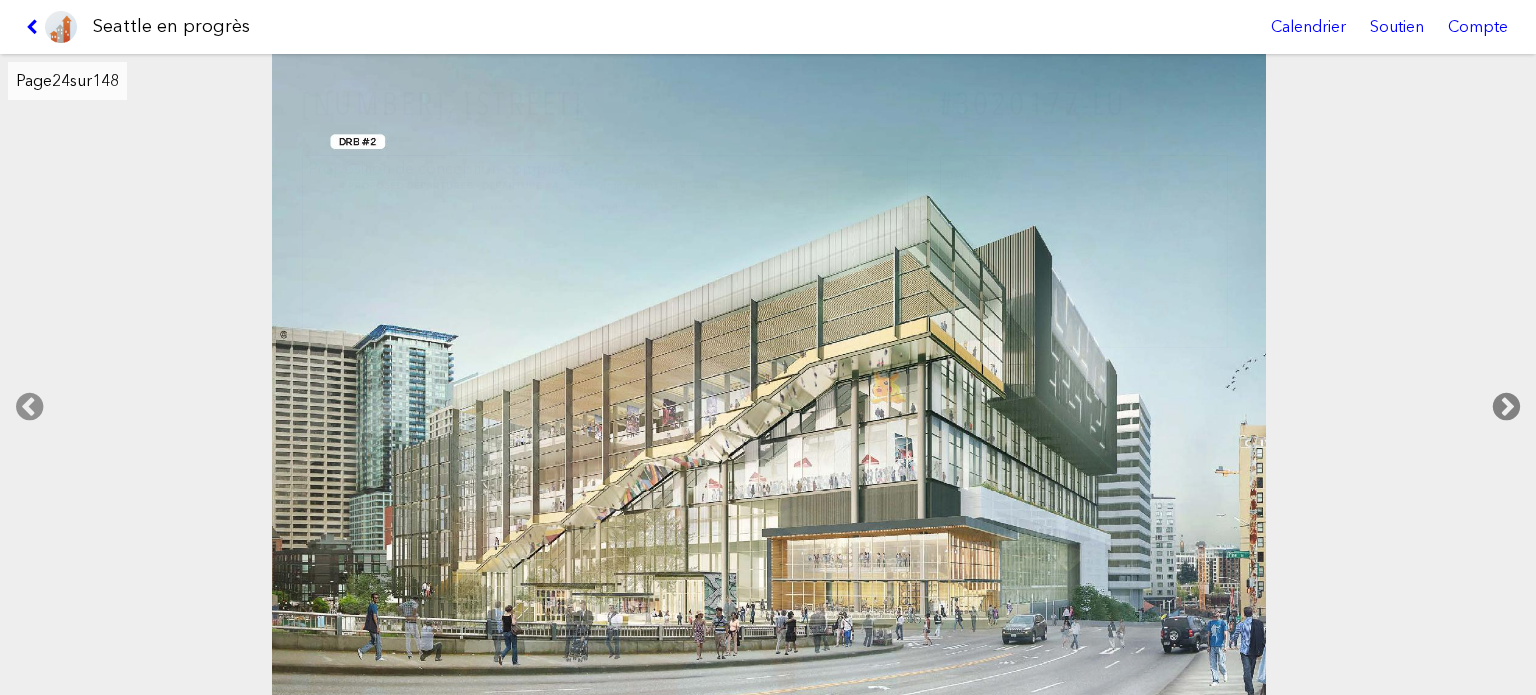 click at bounding box center (1506, 407) 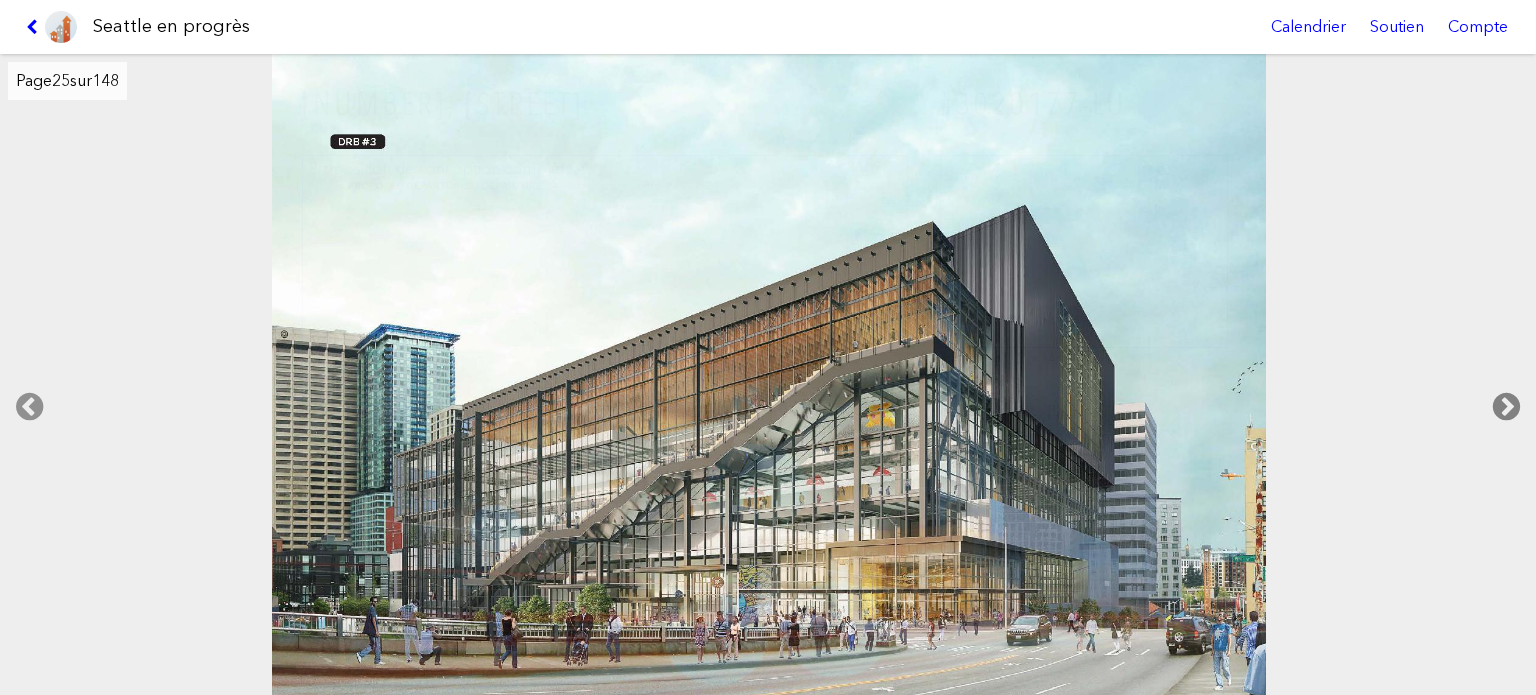 click at bounding box center [1506, 407] 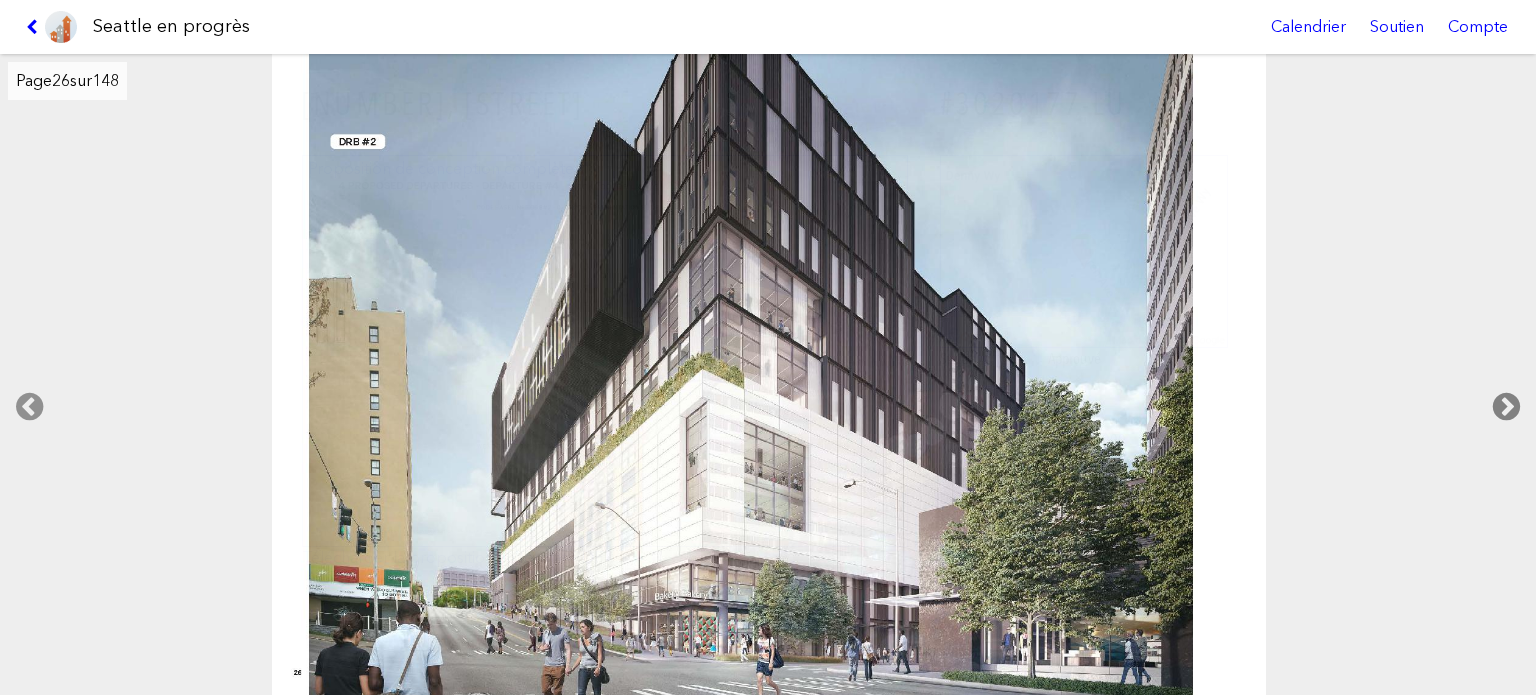 click at bounding box center (1506, 407) 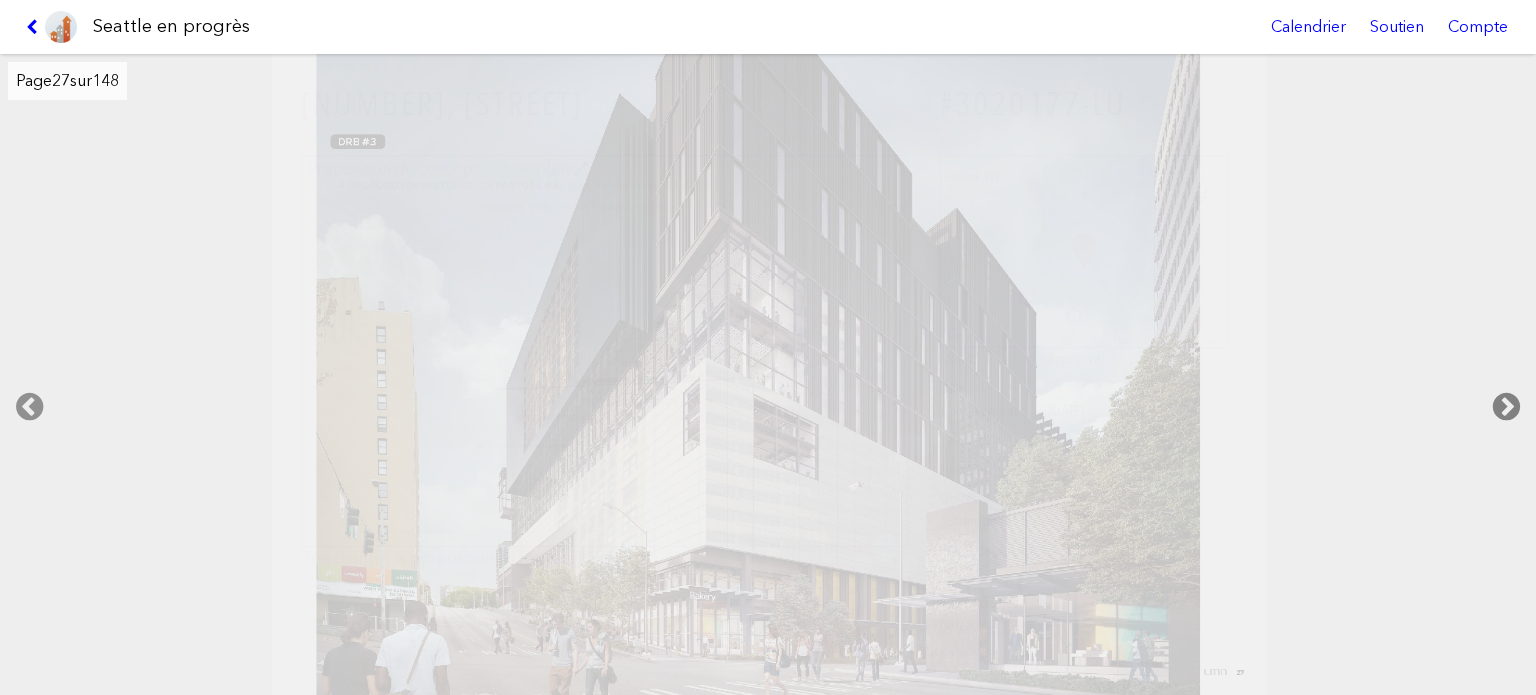 click at bounding box center [1506, 407] 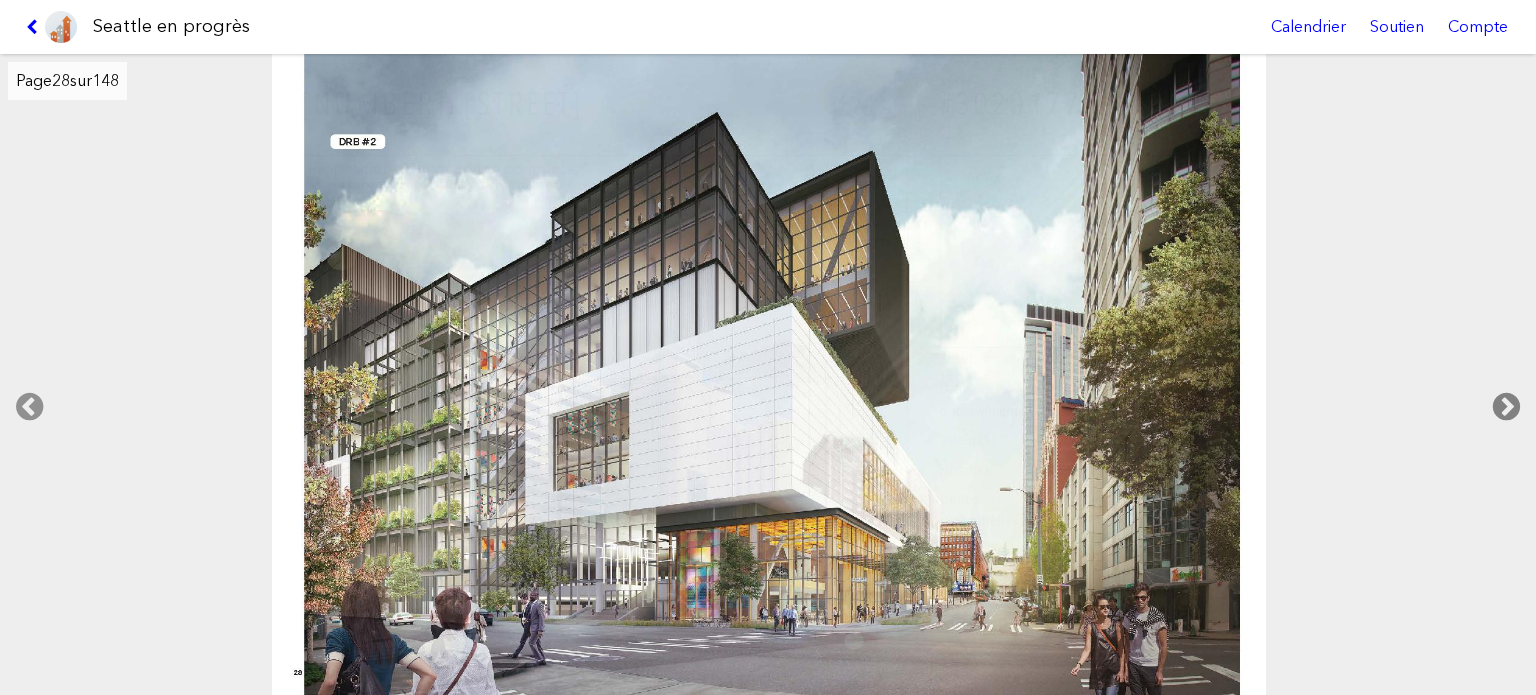 click at bounding box center [1506, 407] 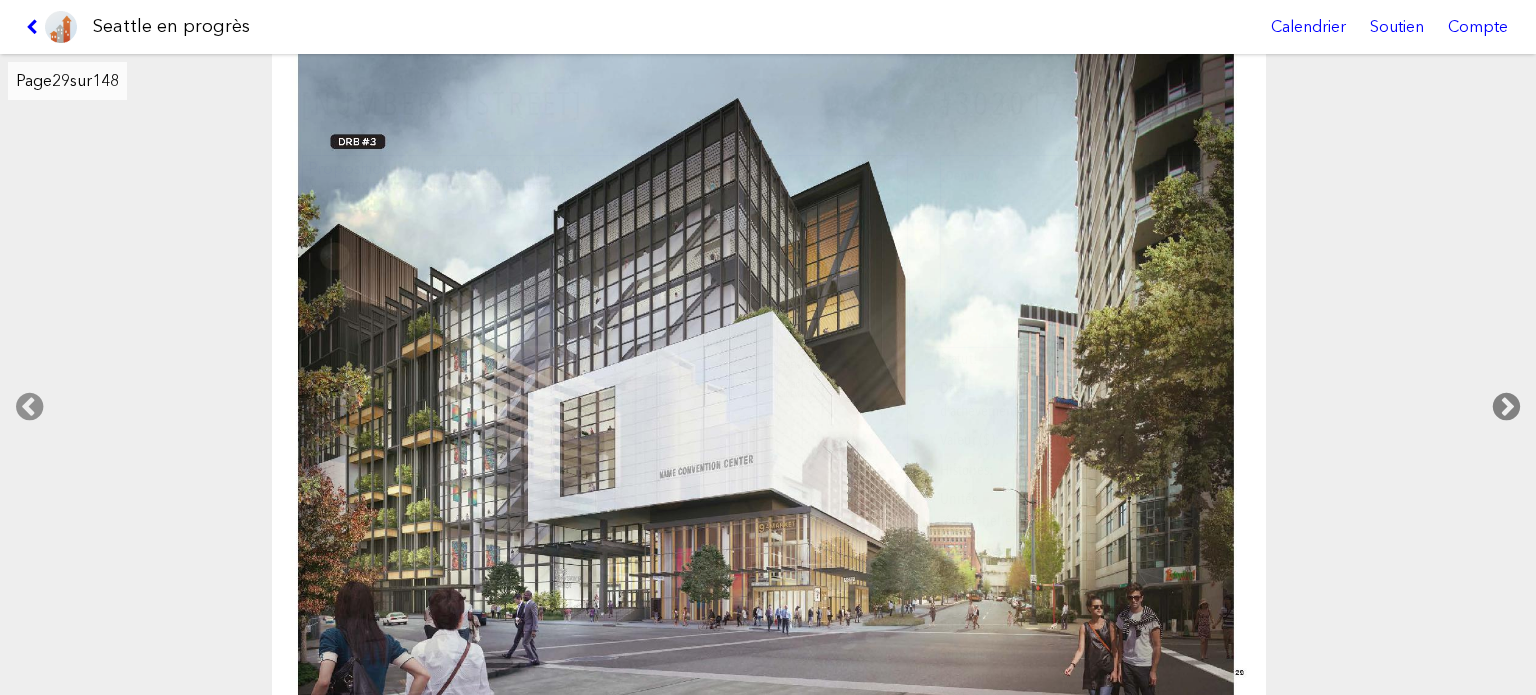 click at bounding box center (1506, 407) 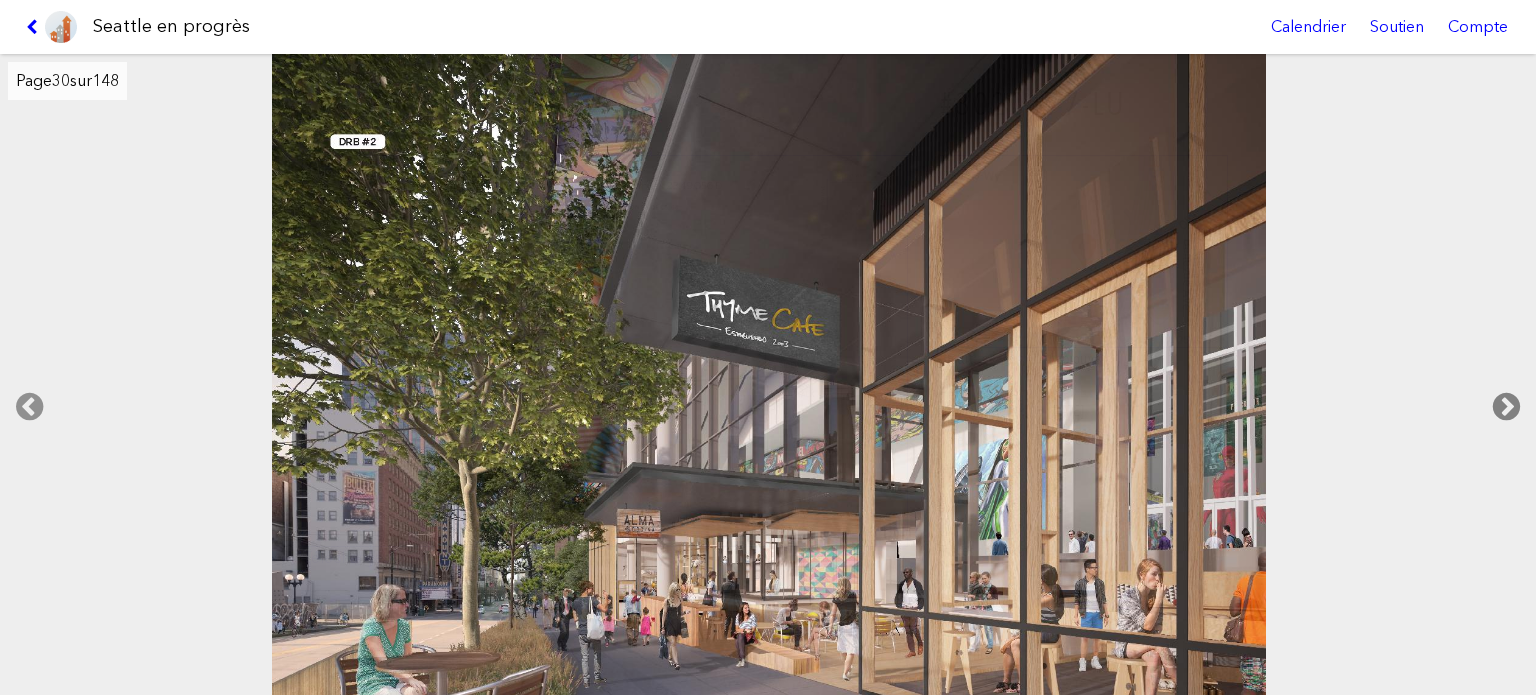 click at bounding box center [1506, 407] 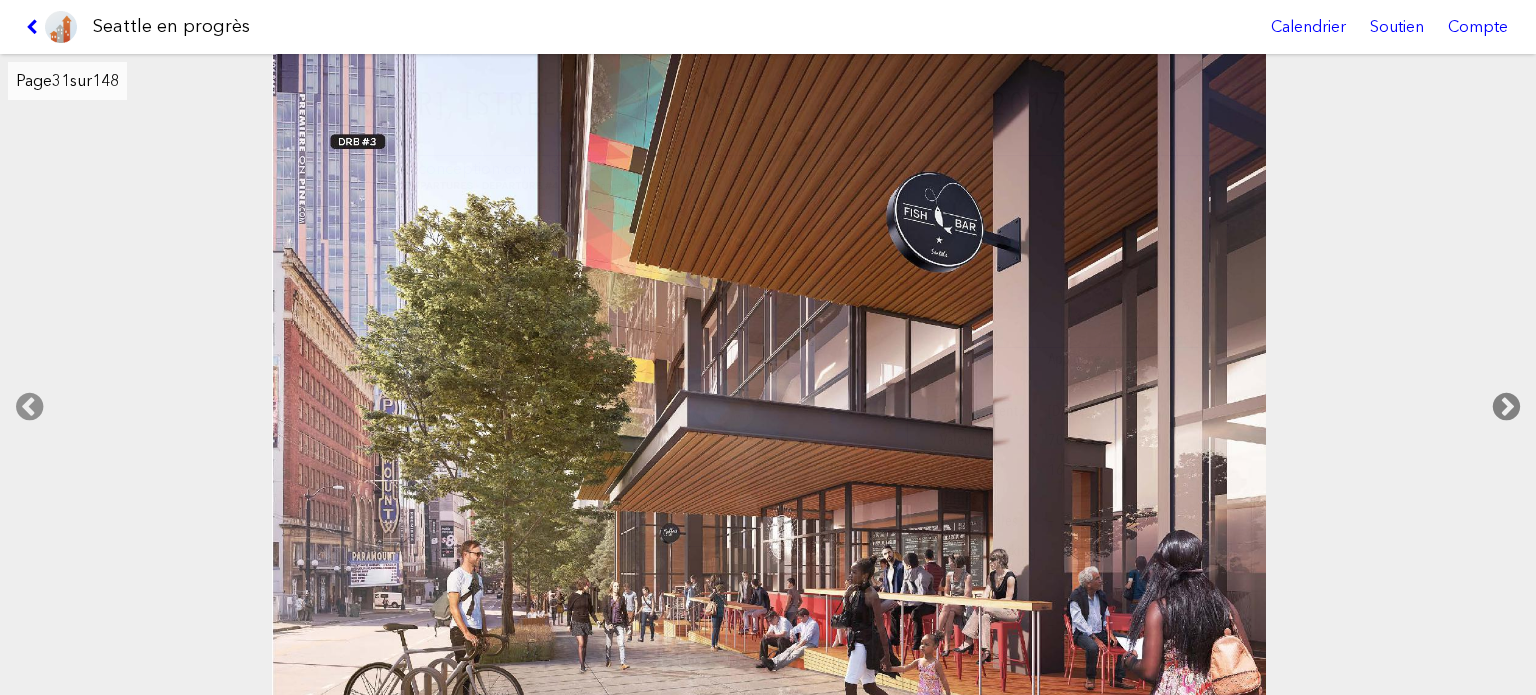 click at bounding box center [1506, 407] 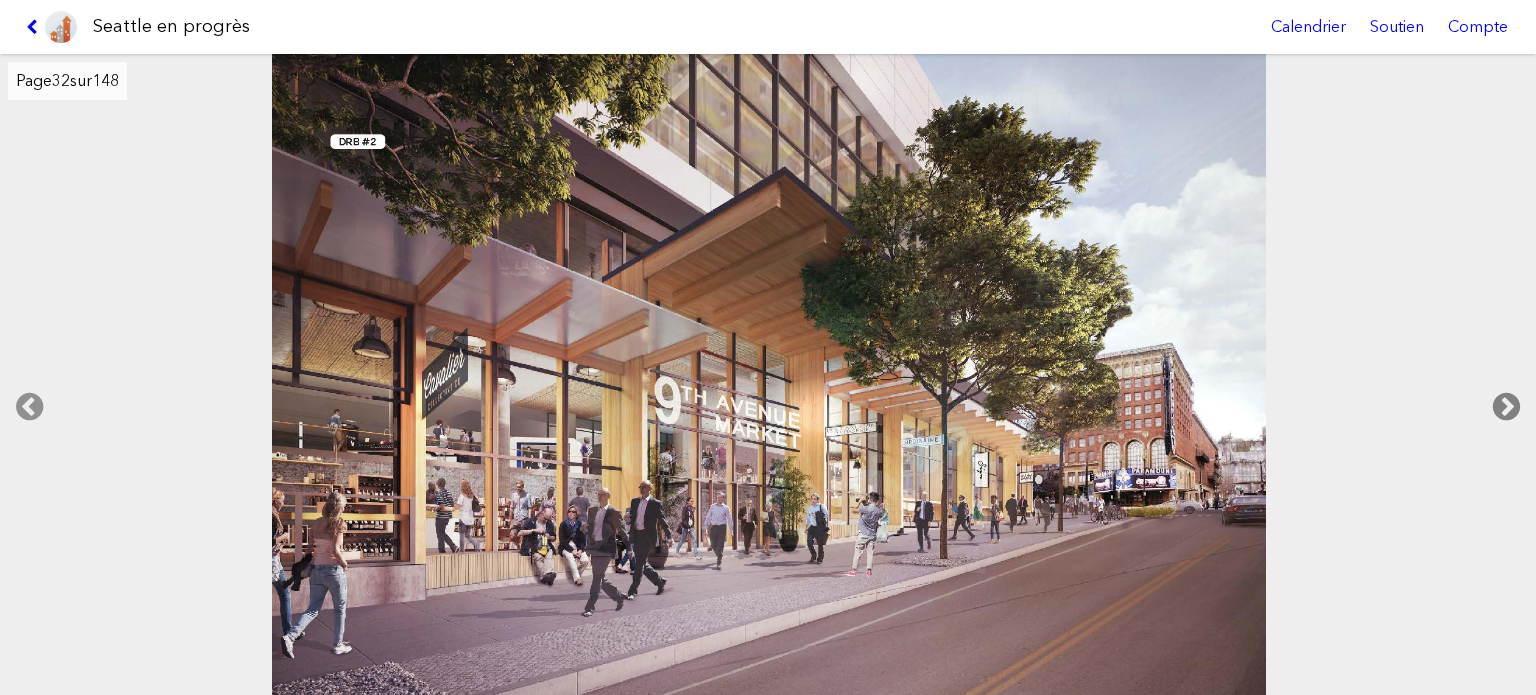 click at bounding box center (1506, 407) 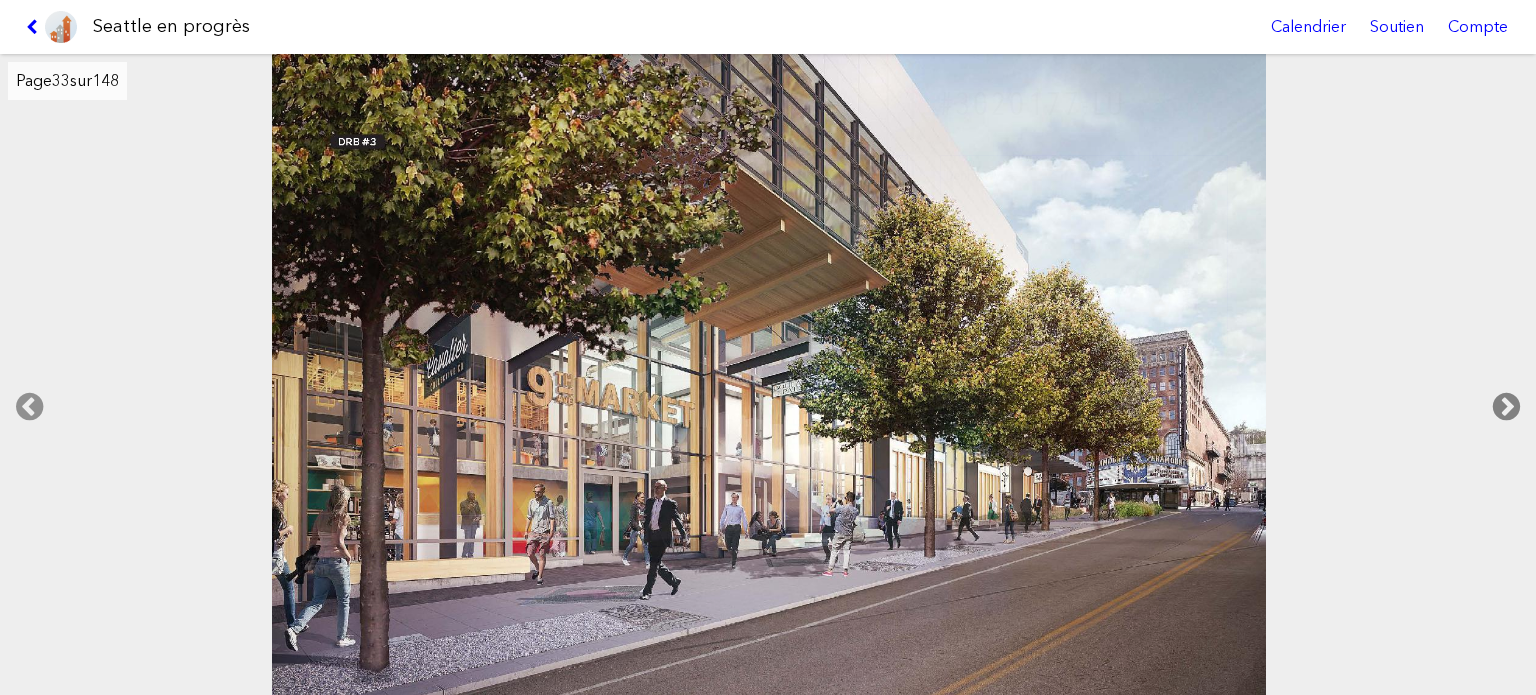 click at bounding box center (1506, 407) 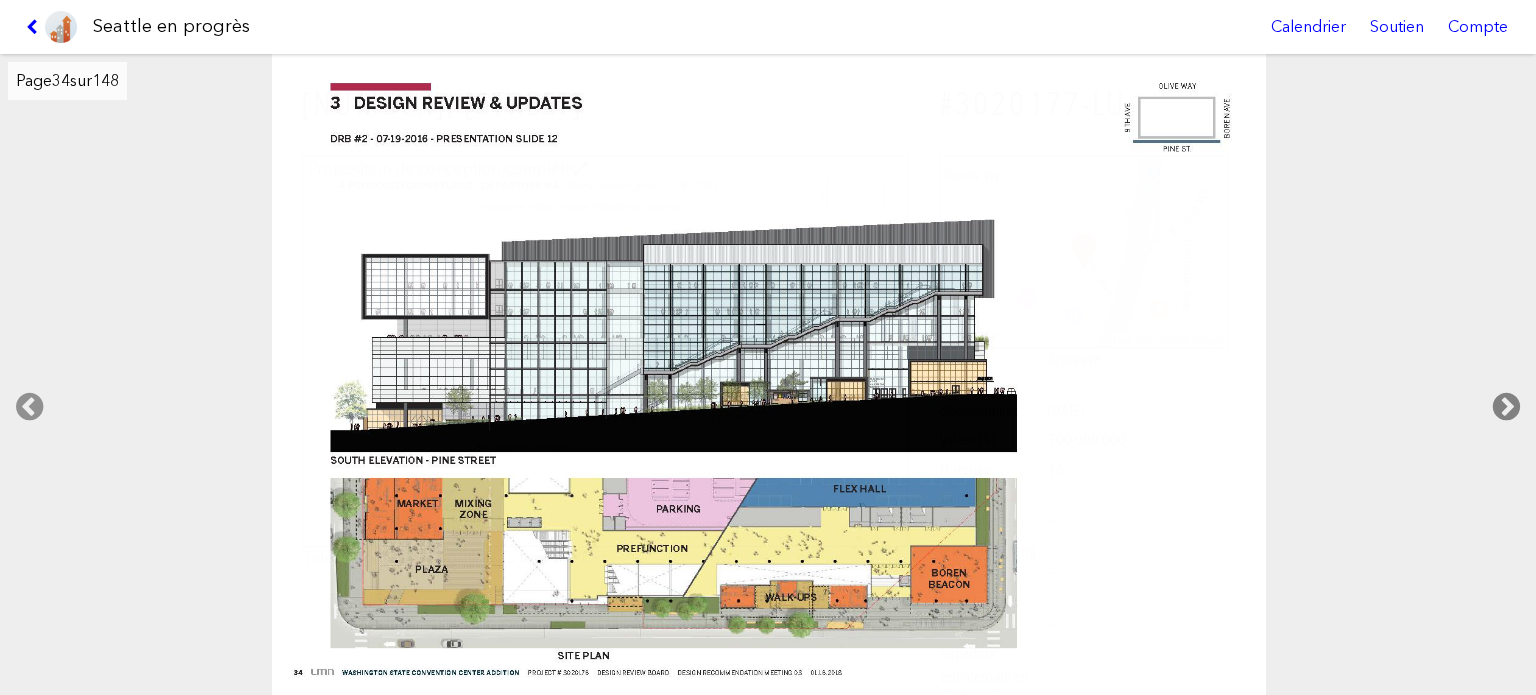 click at bounding box center (1506, 407) 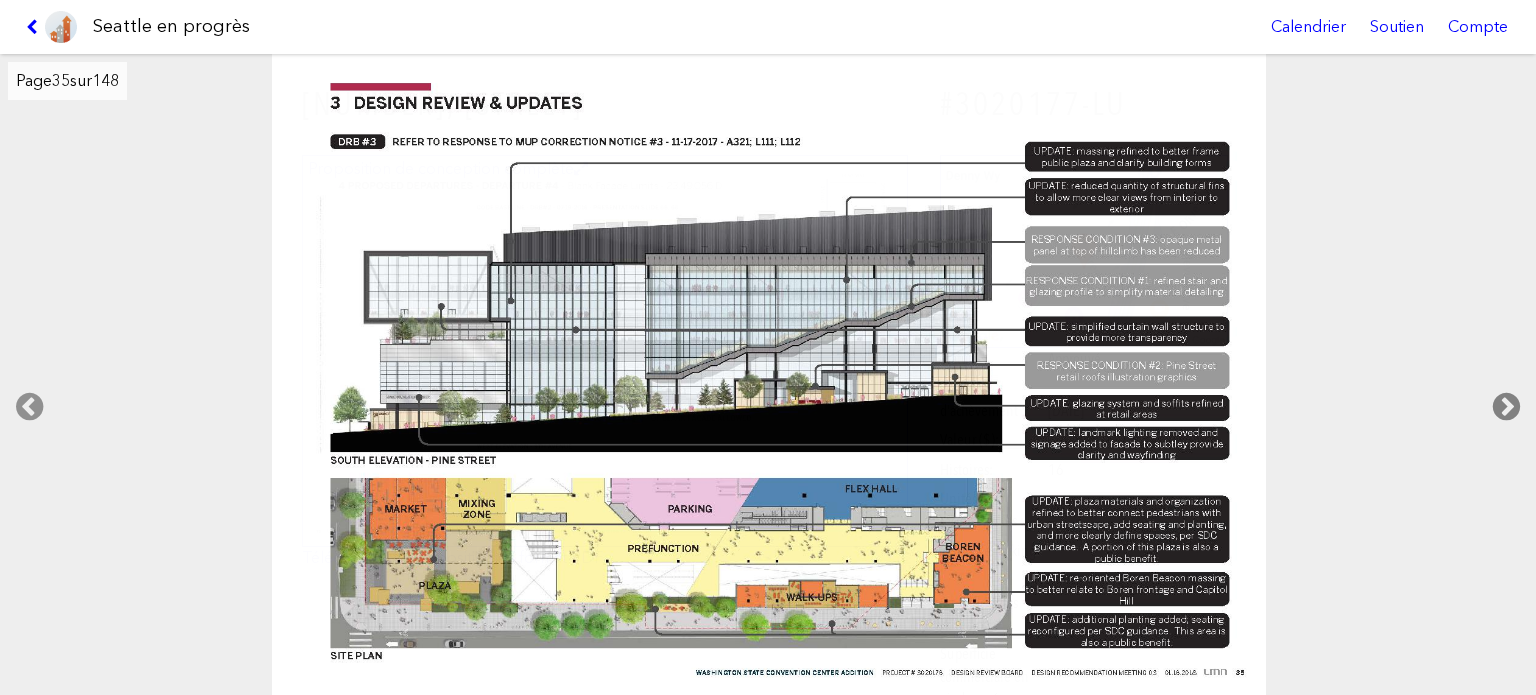 click at bounding box center [1506, 407] 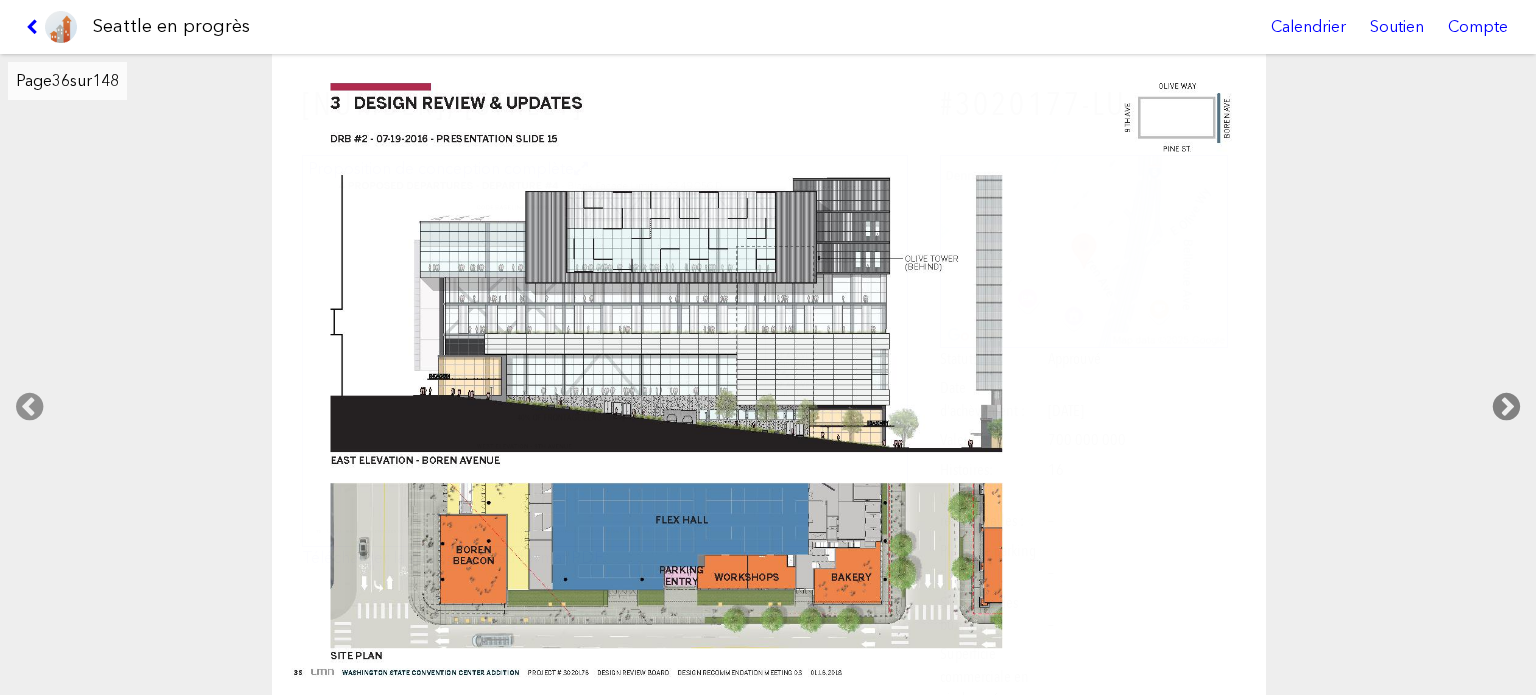click at bounding box center (1506, 407) 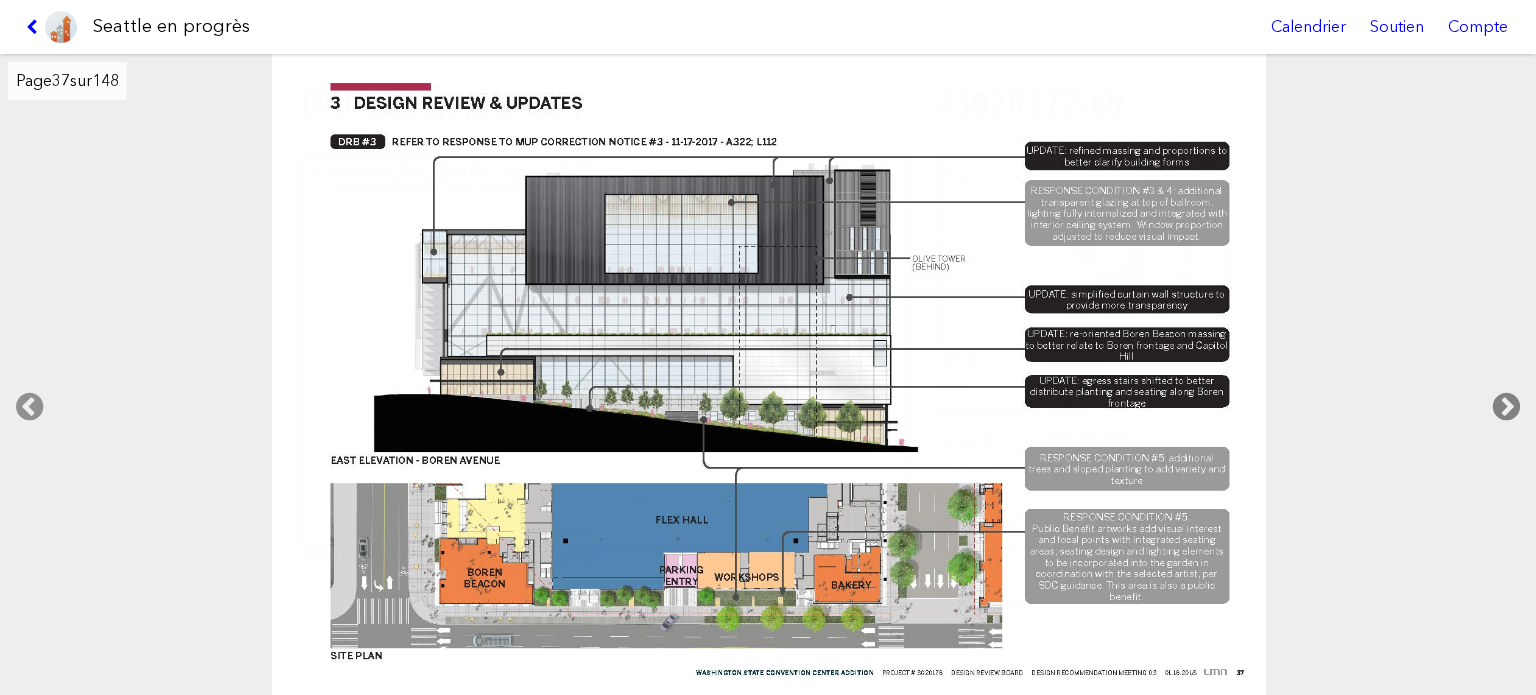 click at bounding box center [1506, 407] 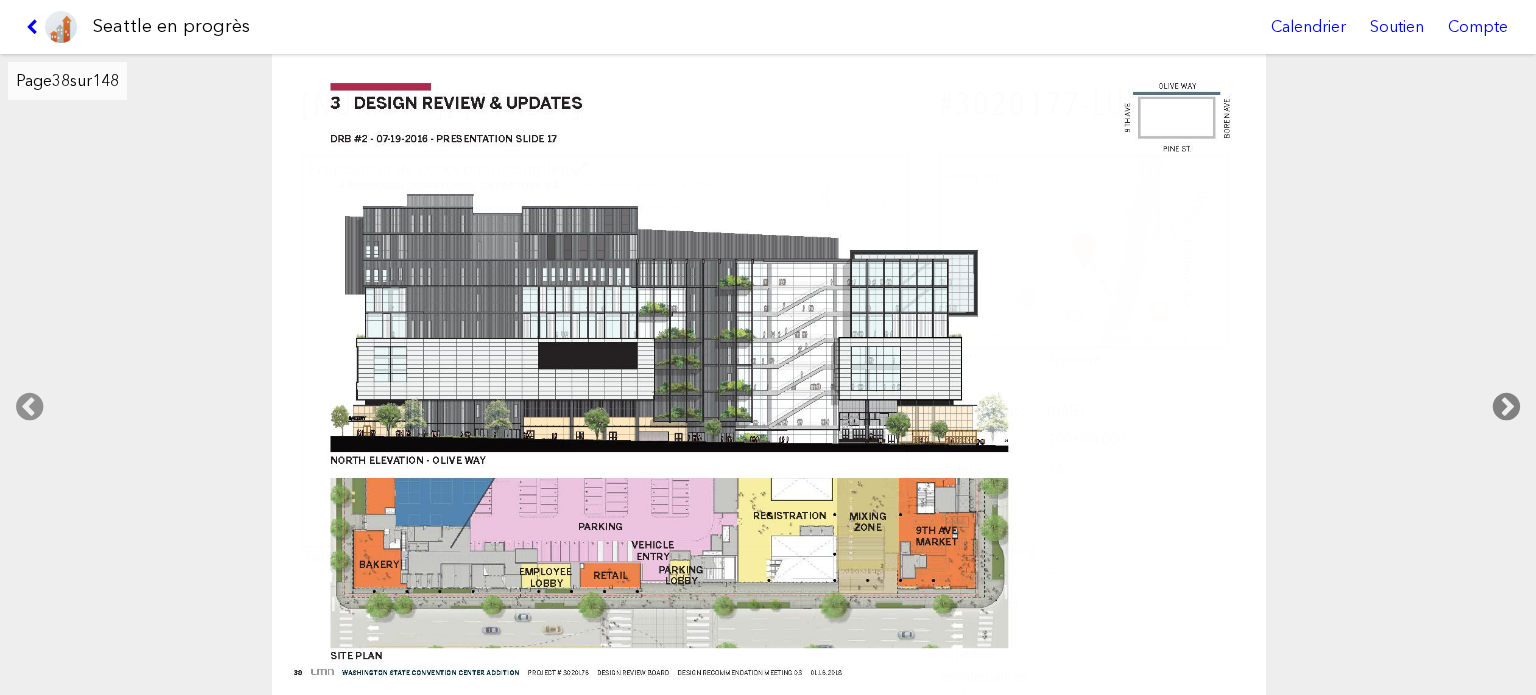 click at bounding box center (1506, 407) 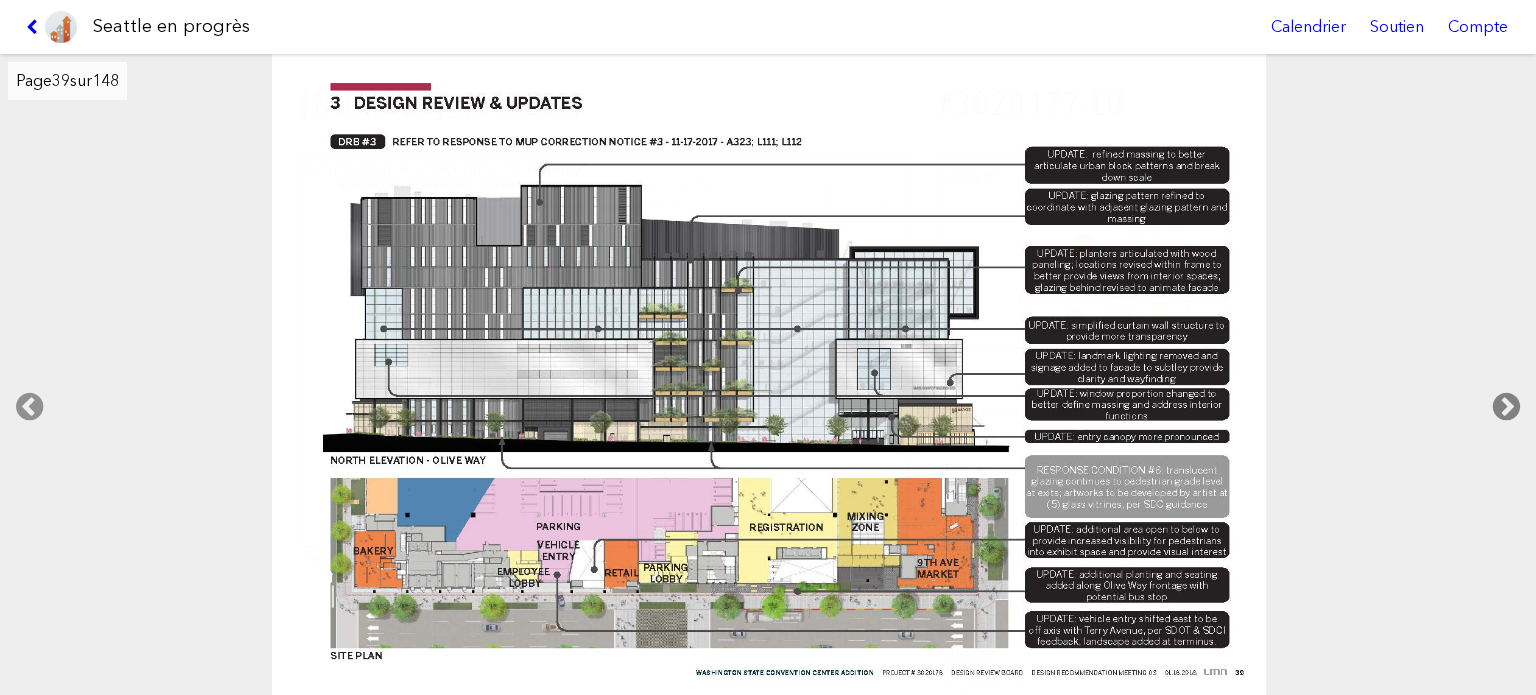 click at bounding box center [1506, 407] 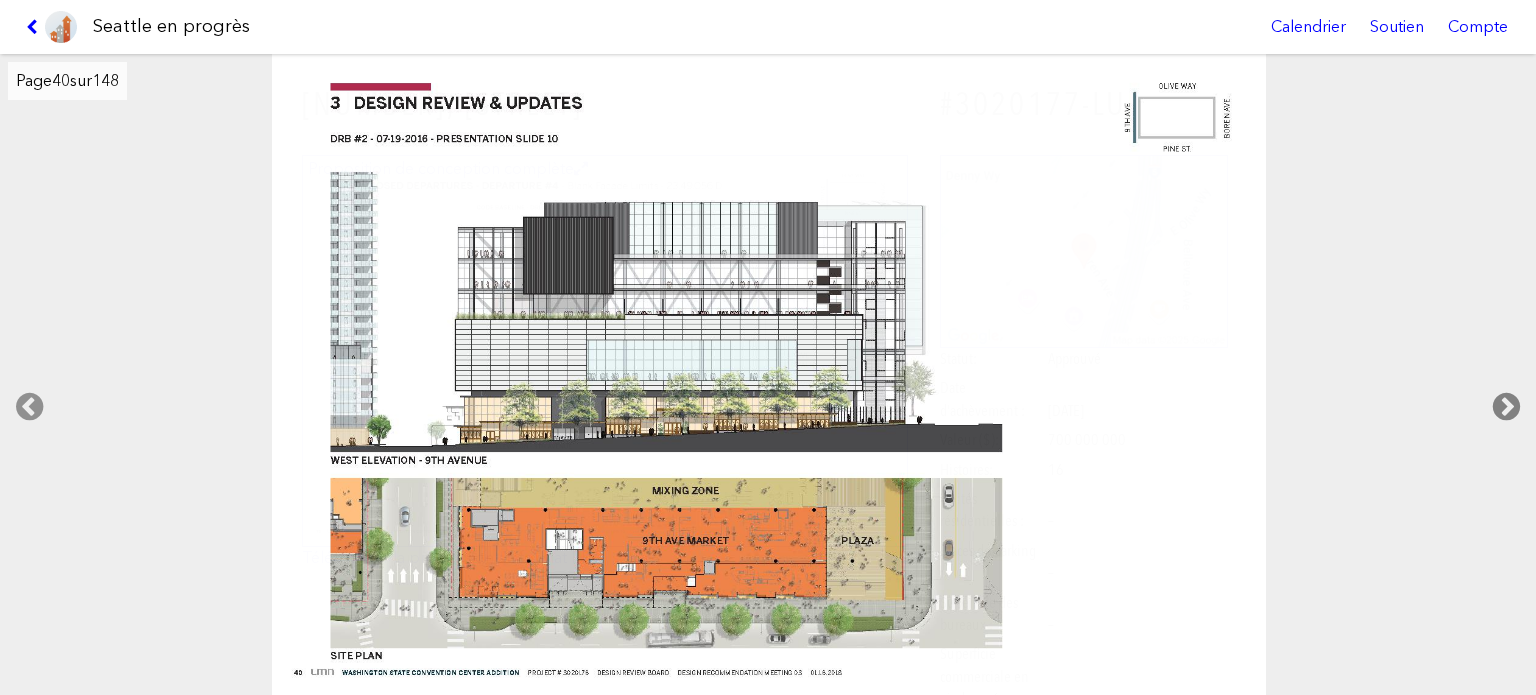 click at bounding box center (1506, 407) 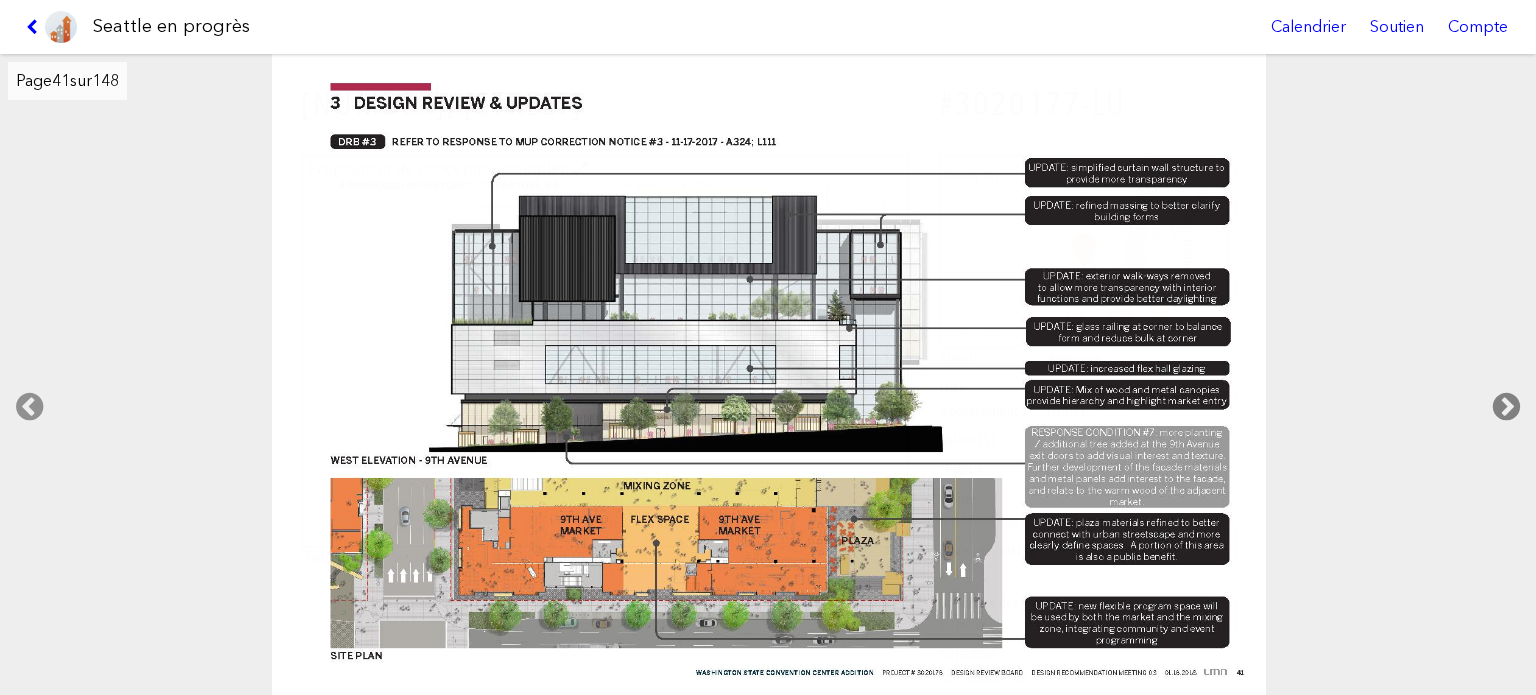 click at bounding box center [1506, 407] 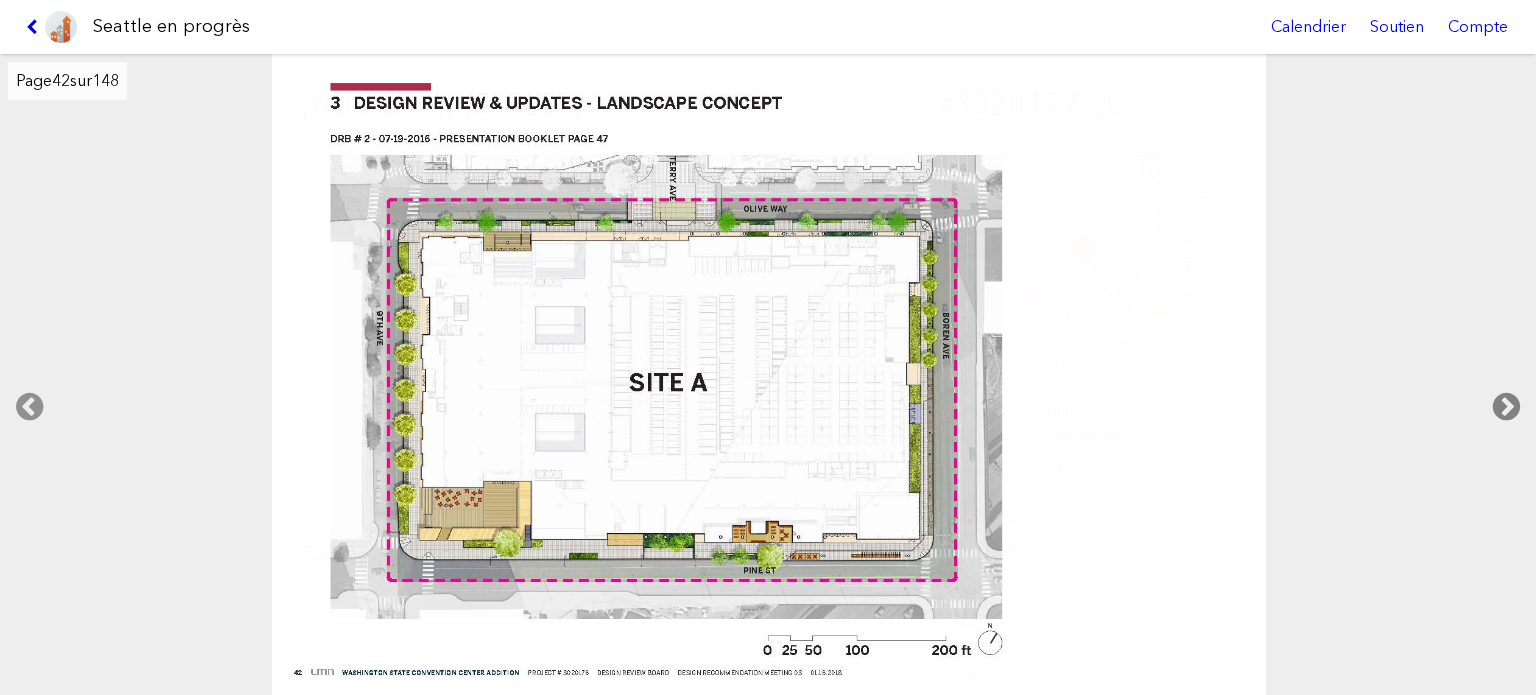 click at bounding box center (1506, 407) 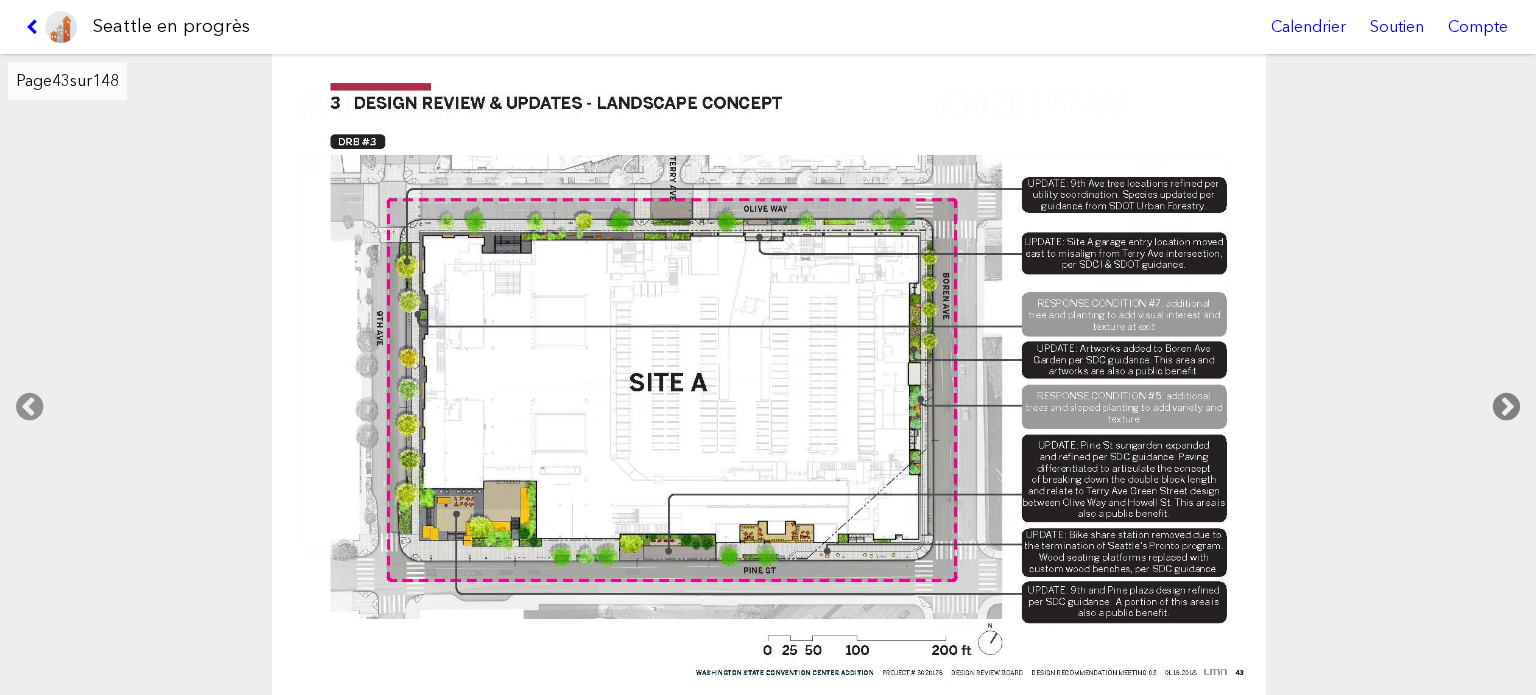 click at bounding box center (1506, 407) 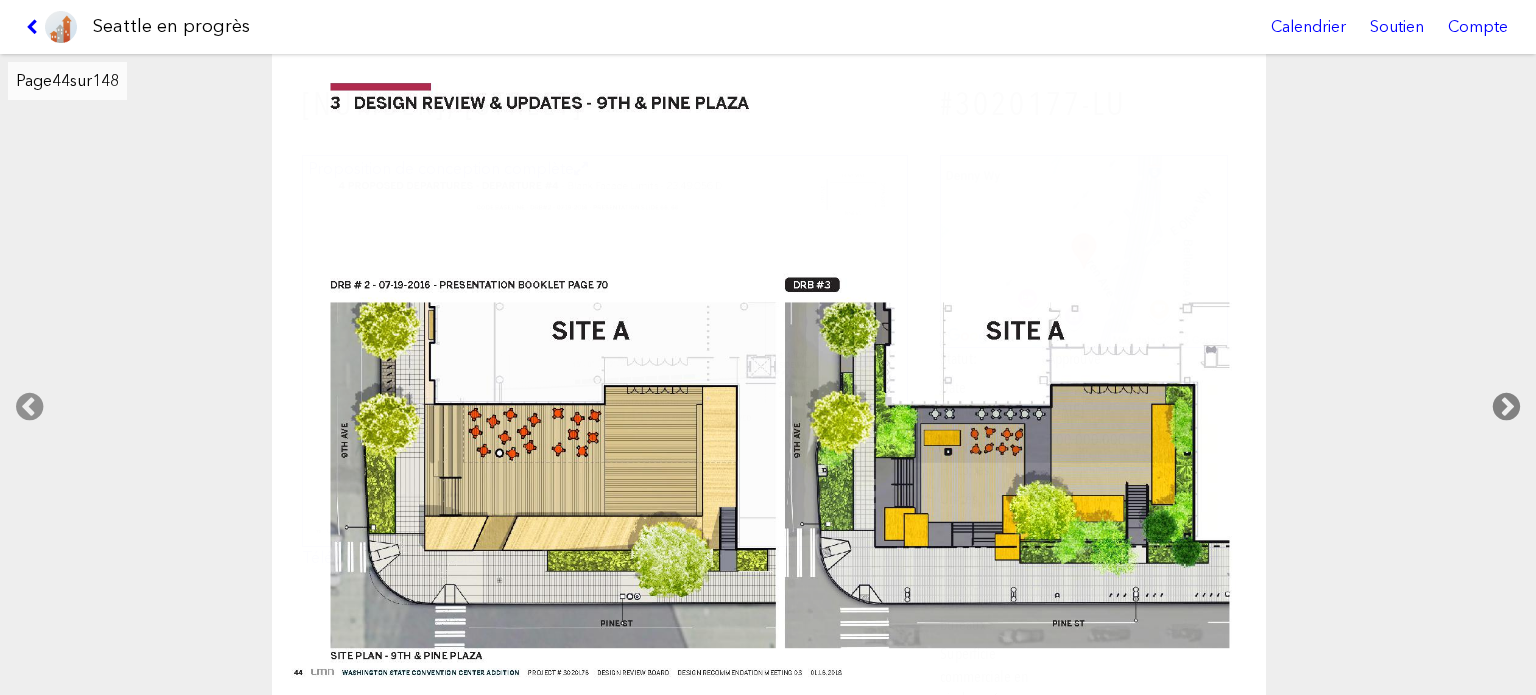click at bounding box center (1506, 407) 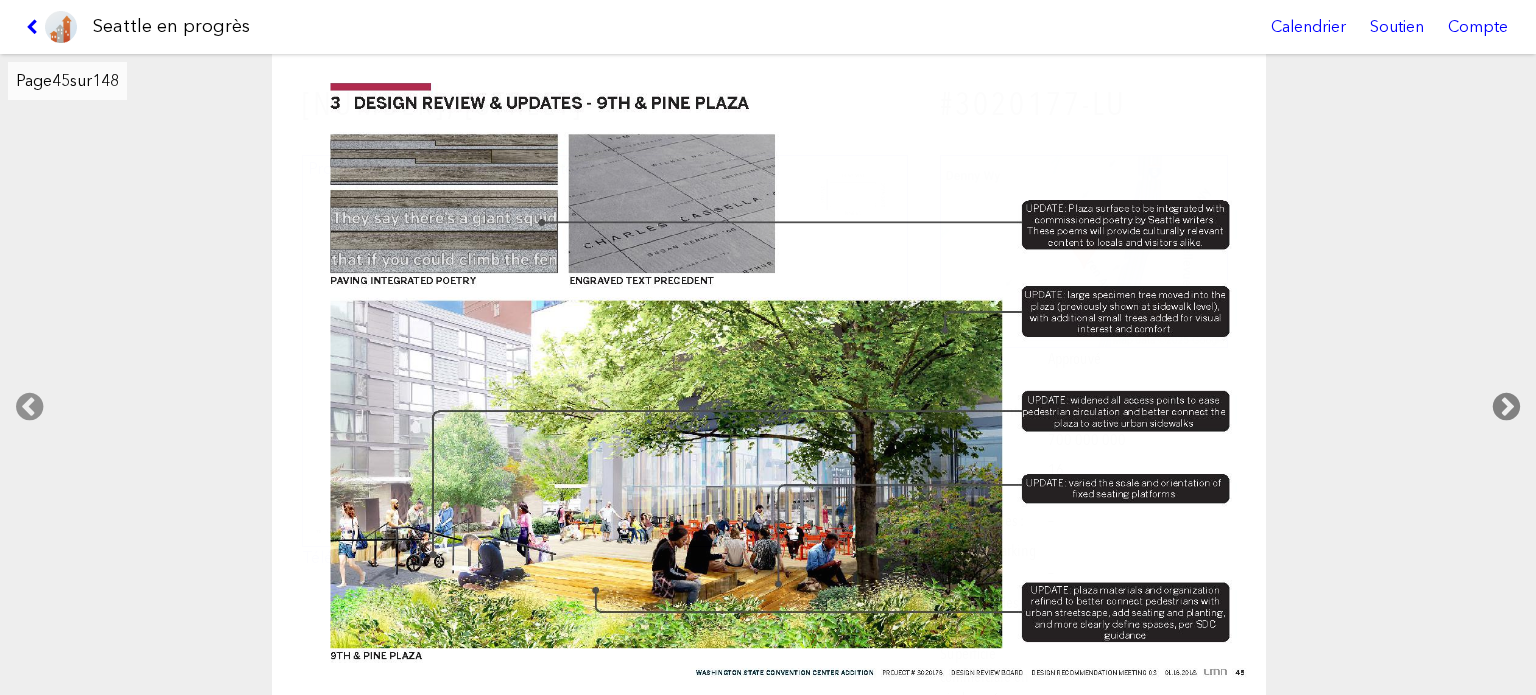 click at bounding box center [1506, 407] 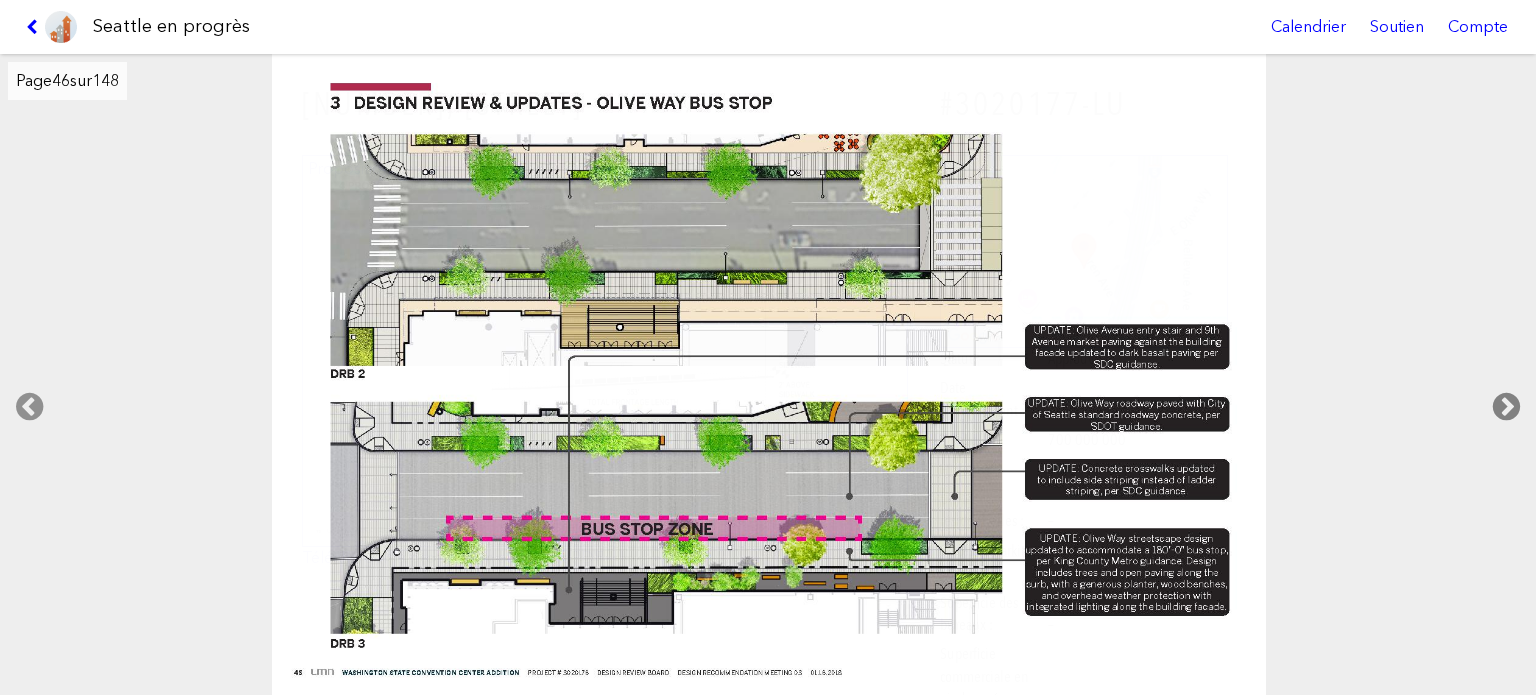 click at bounding box center (1506, 407) 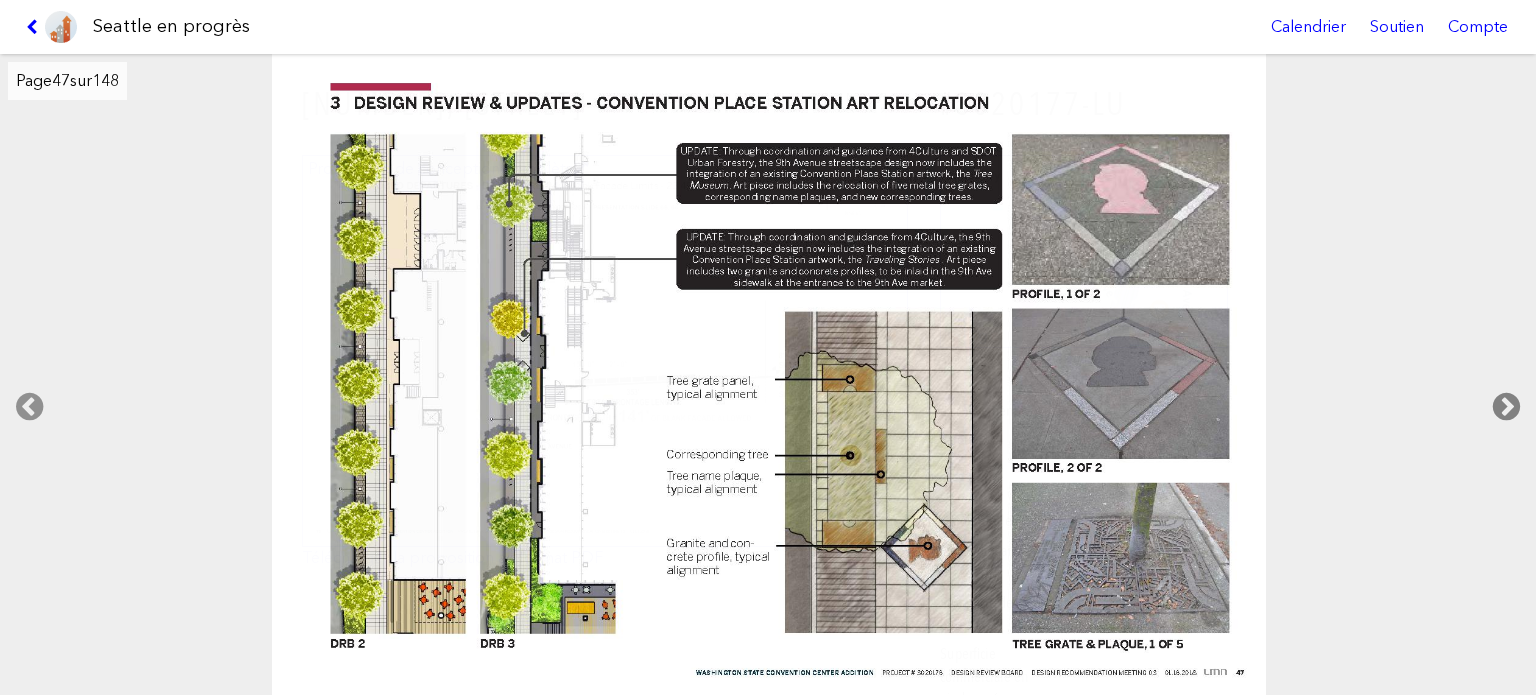 click at bounding box center [1506, 407] 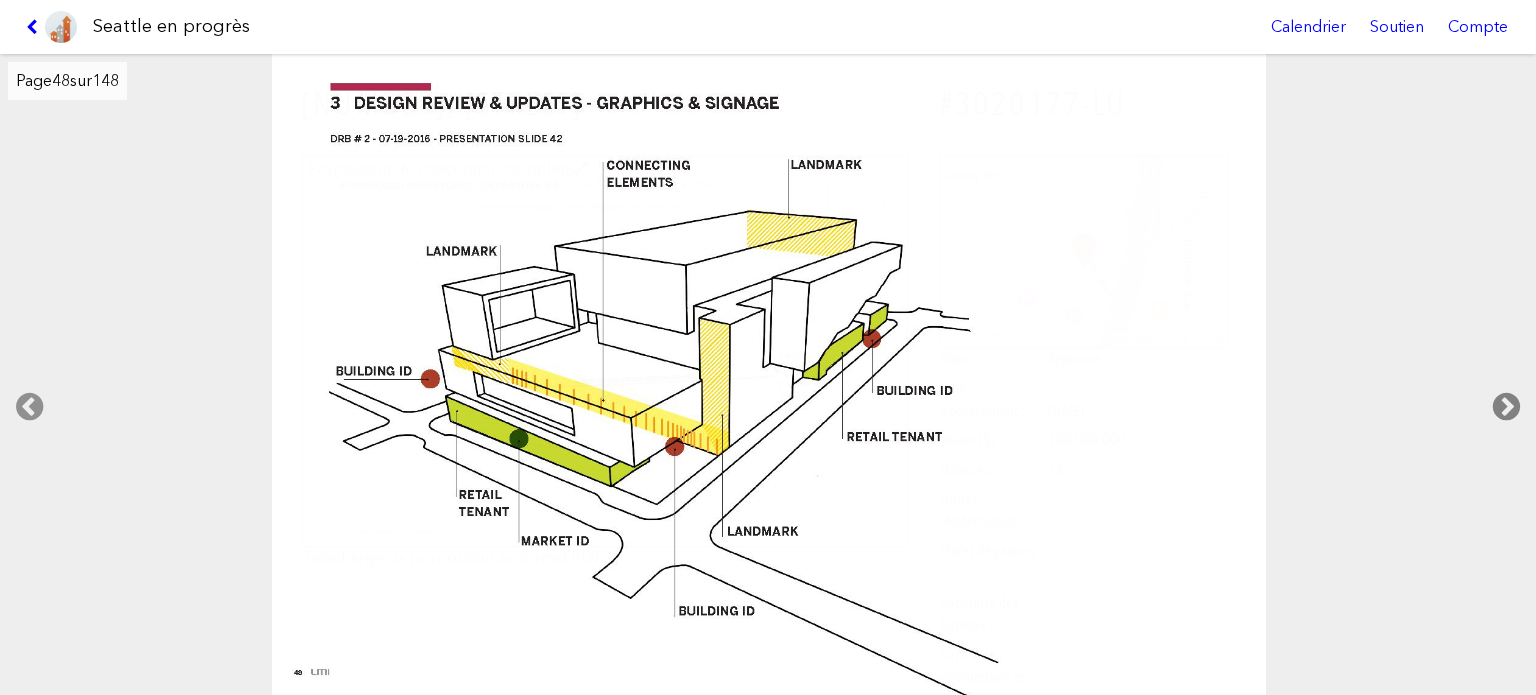 click at bounding box center (1506, 407) 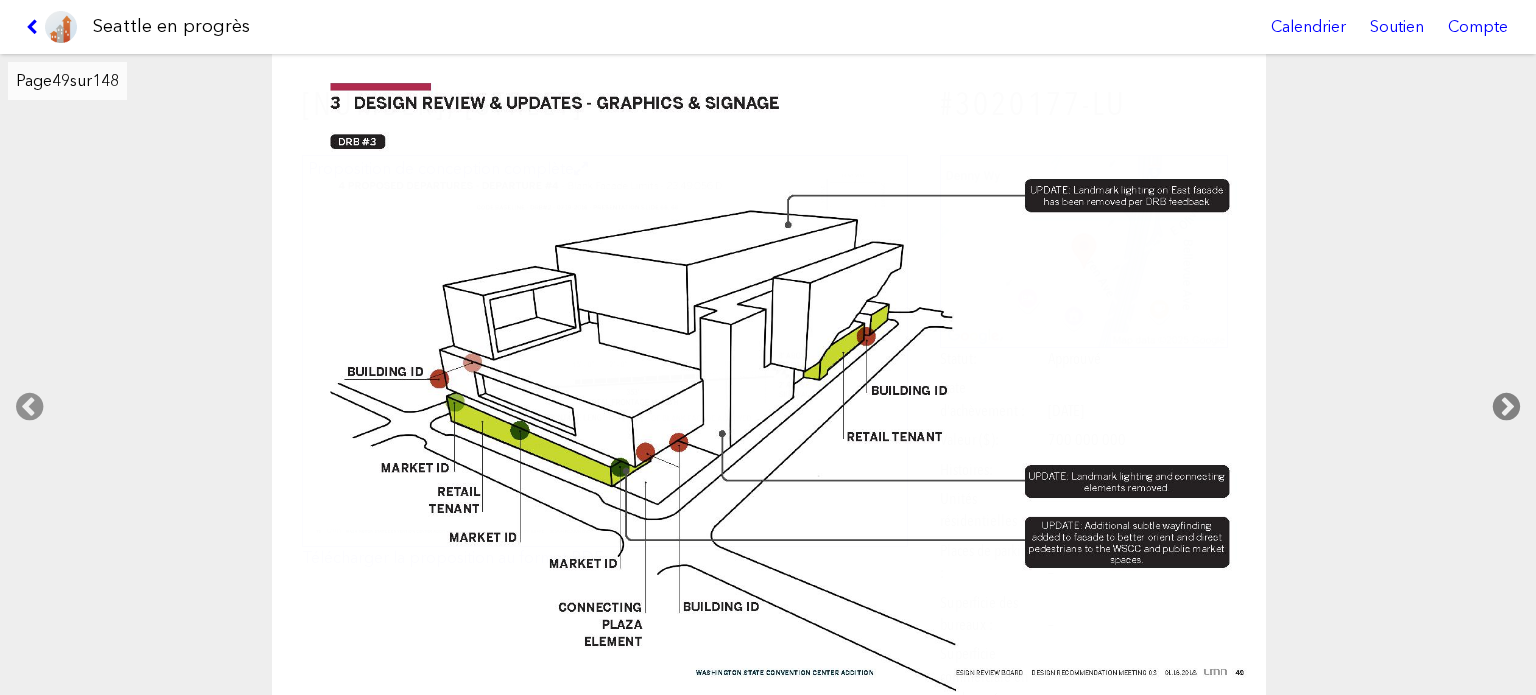 click at bounding box center (1506, 407) 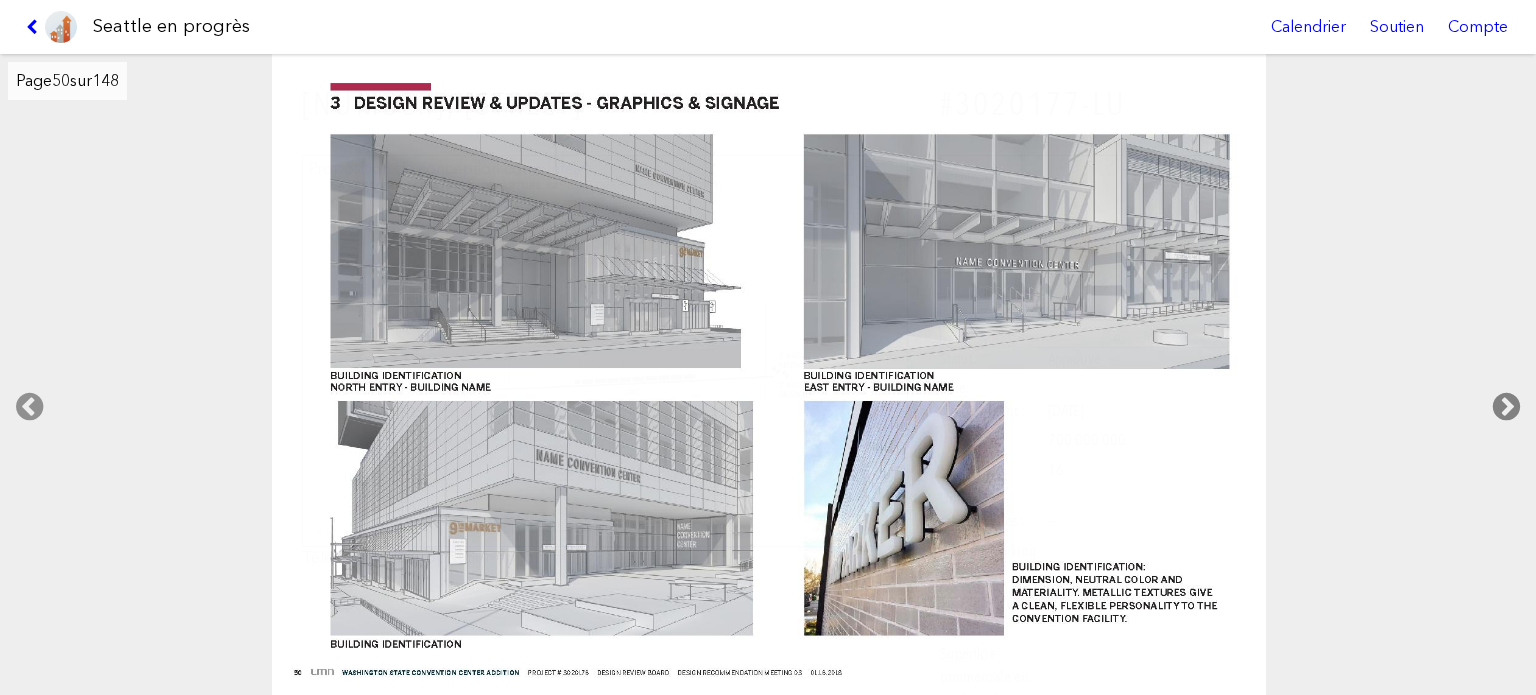 click at bounding box center (1506, 407) 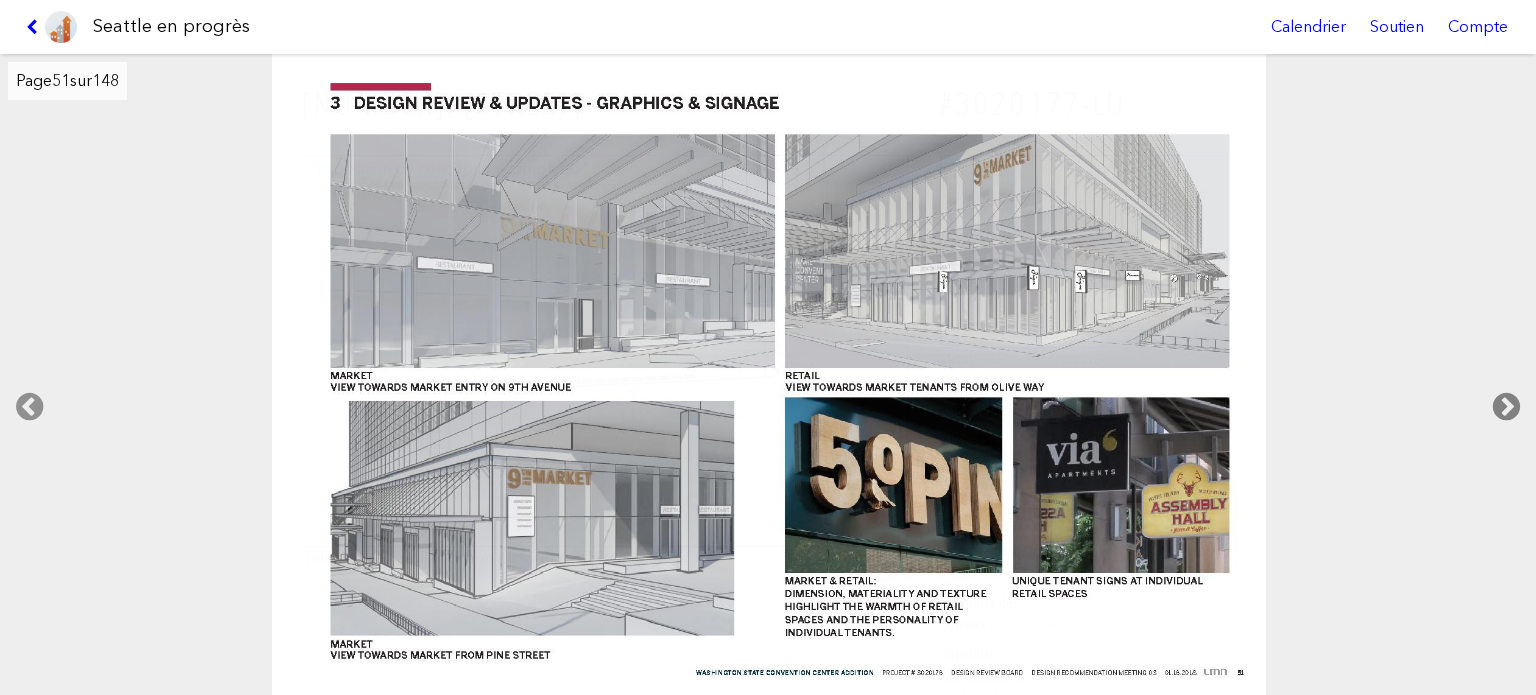 click at bounding box center [1506, 407] 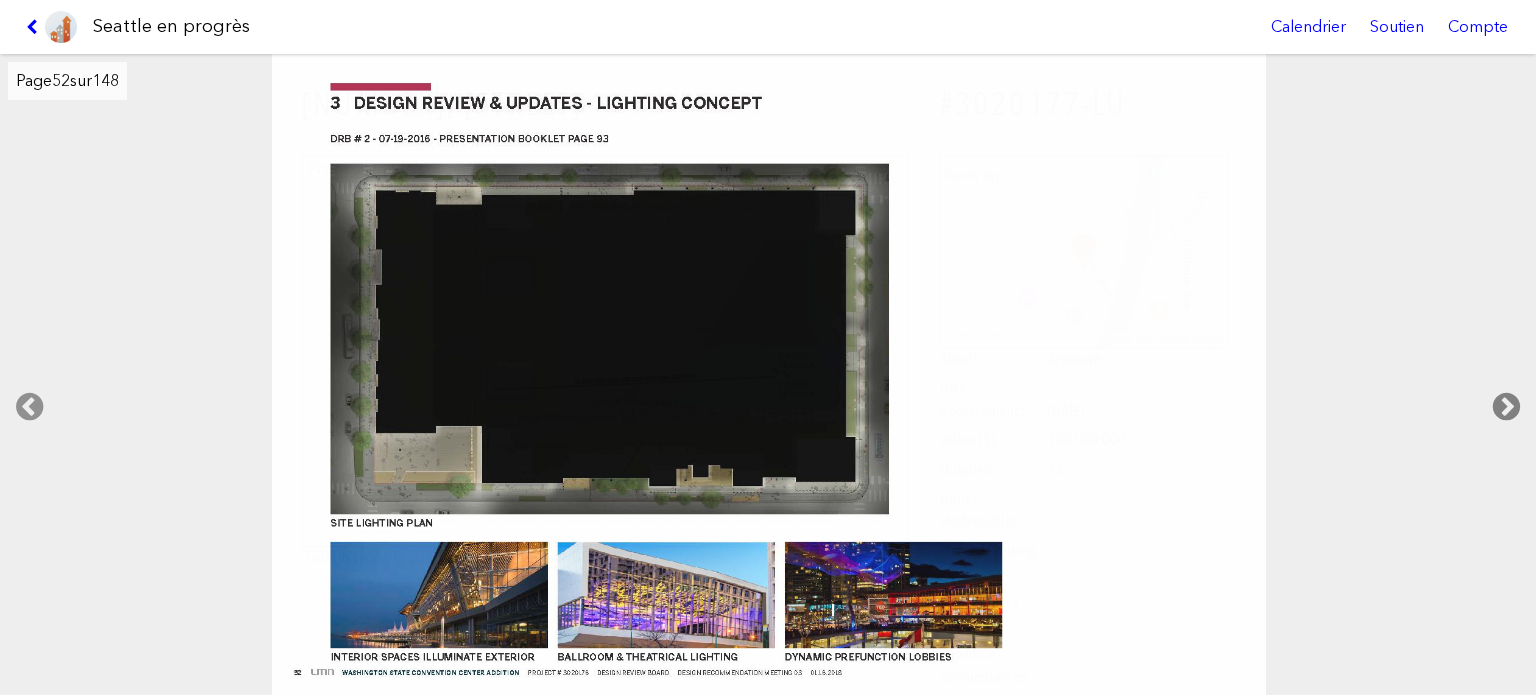 click at bounding box center (1506, 407) 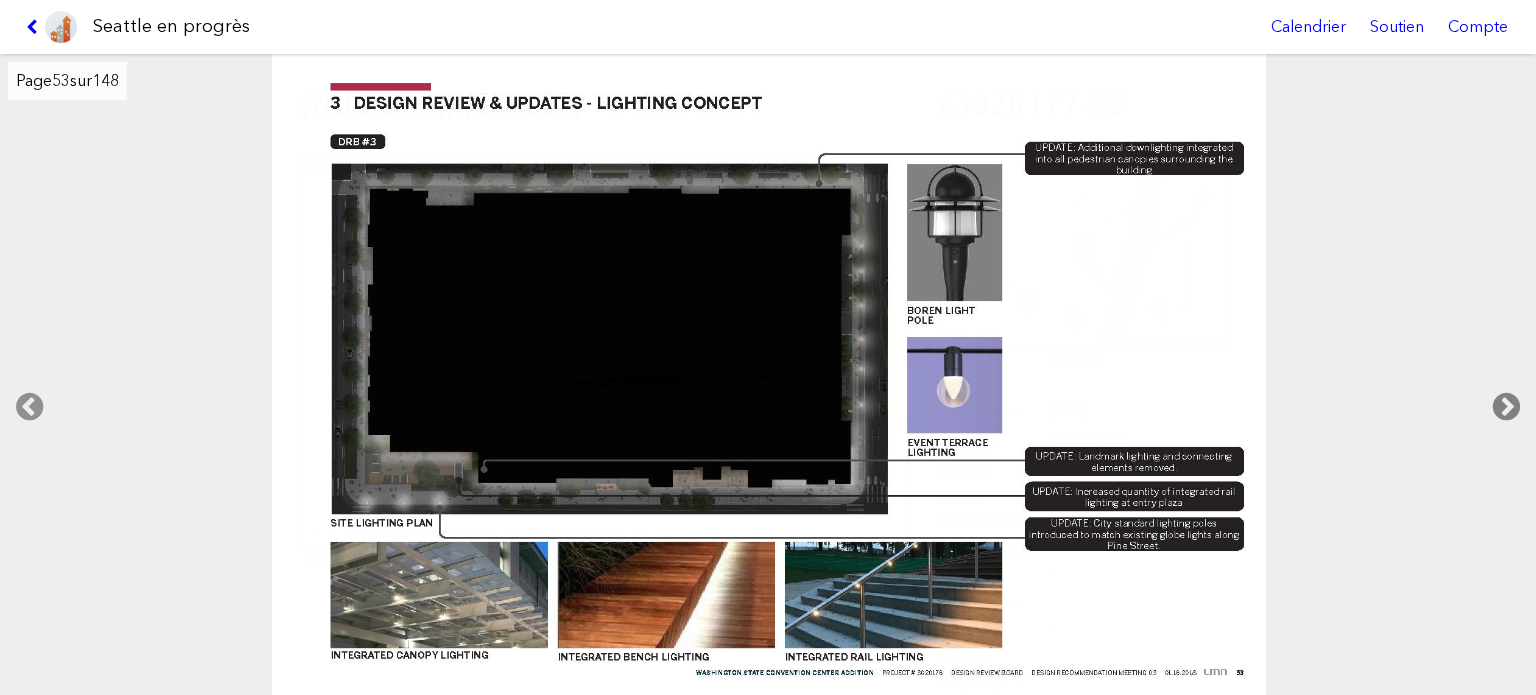 click at bounding box center [1506, 407] 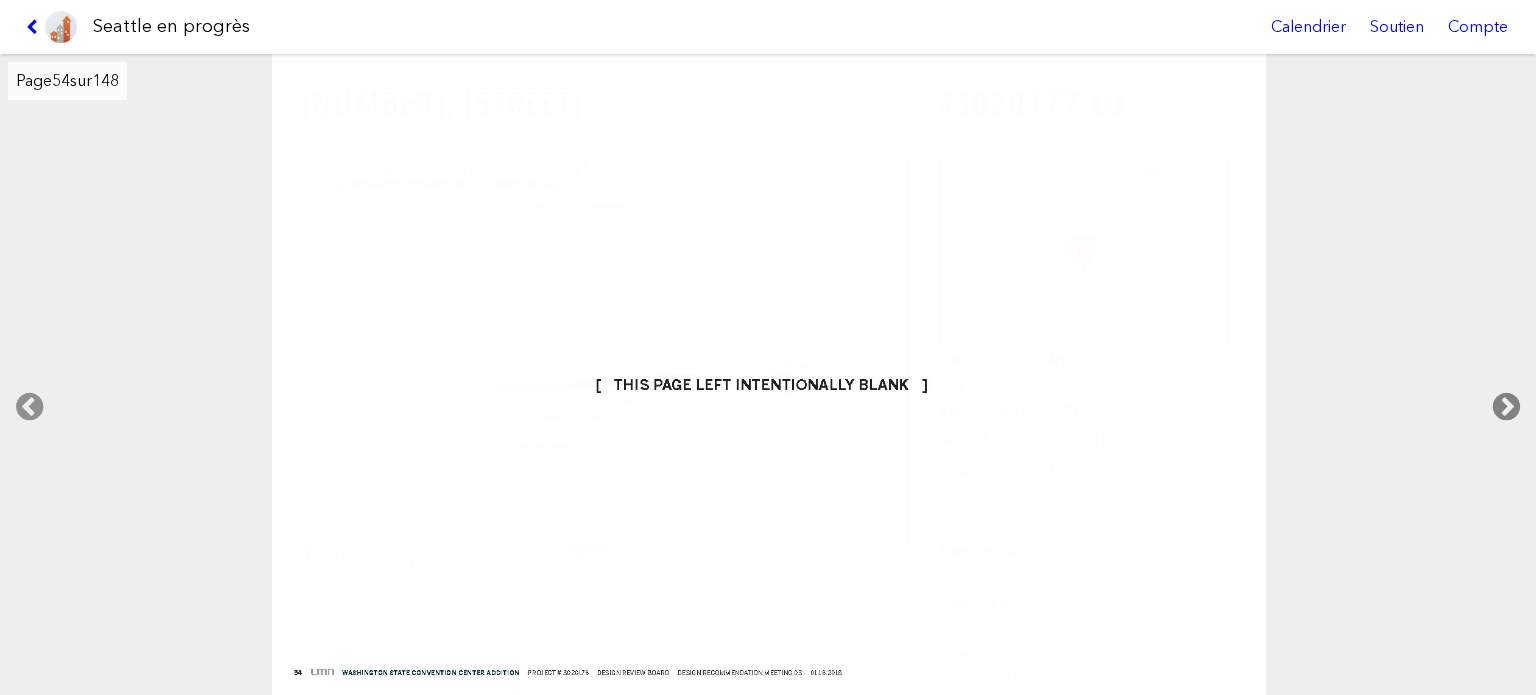 click at bounding box center (1506, 407) 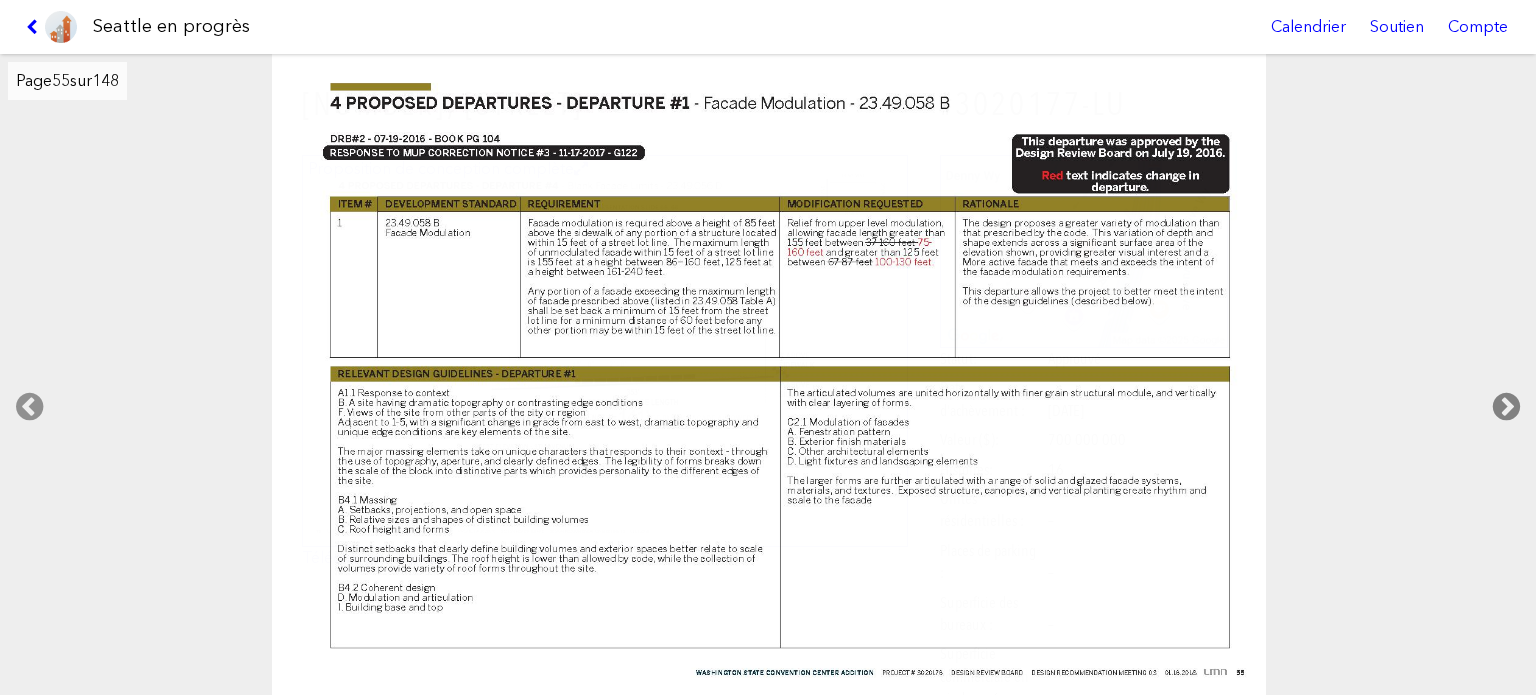 click at bounding box center (1506, 407) 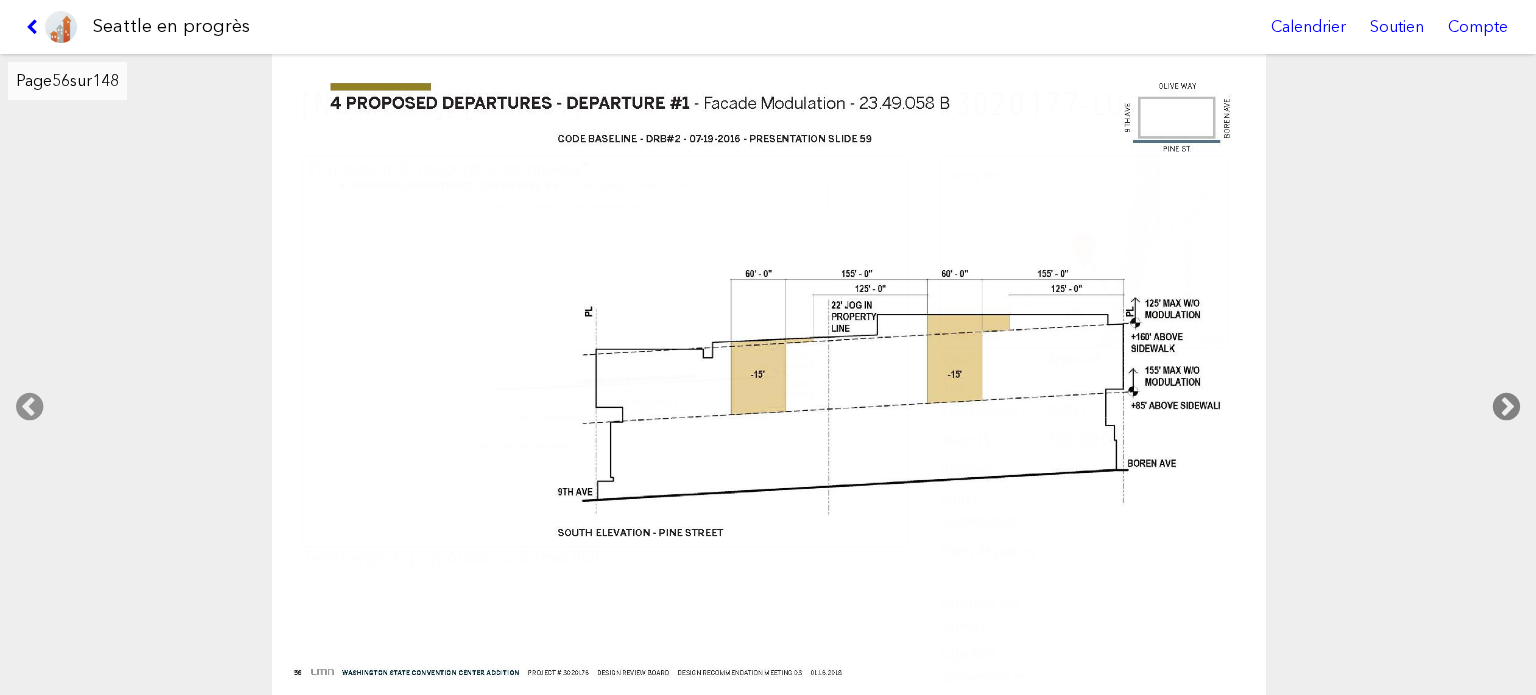 click at bounding box center [1506, 407] 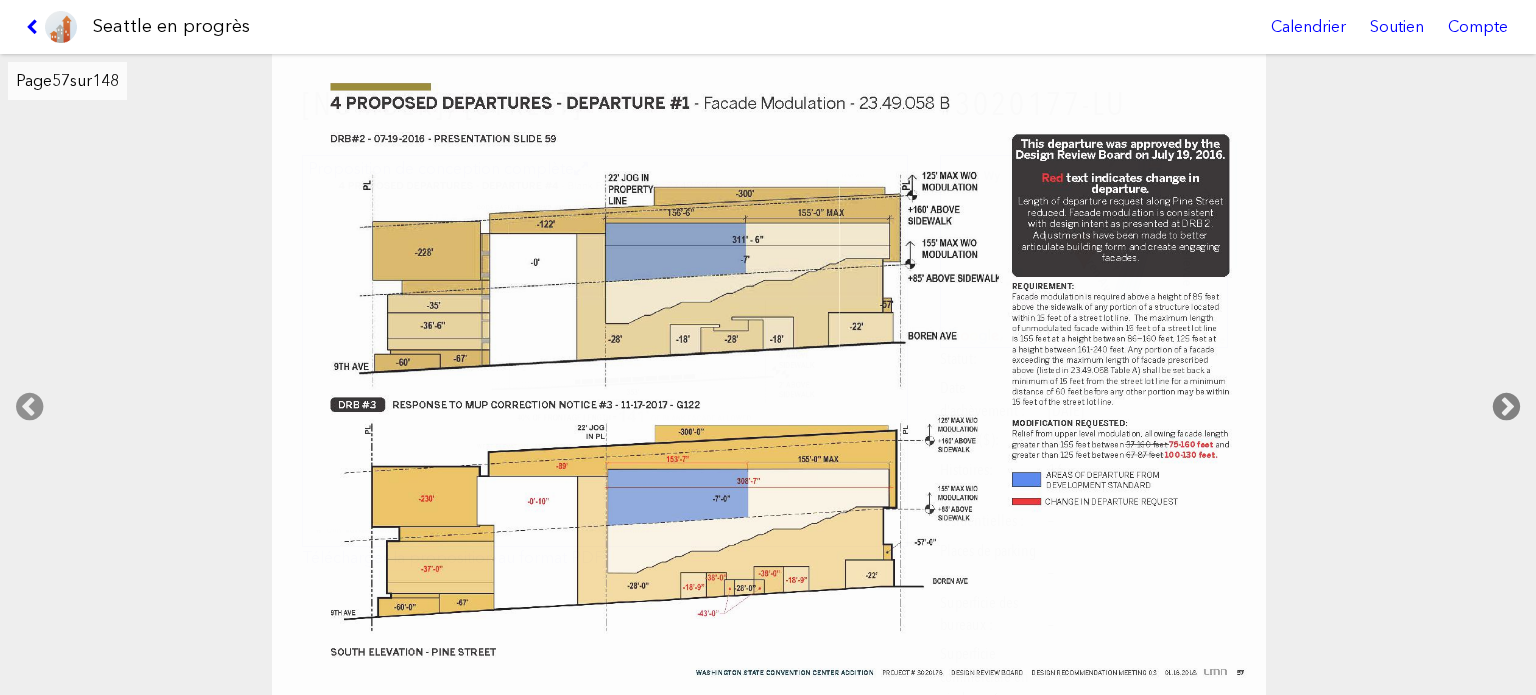 click at bounding box center [1506, 407] 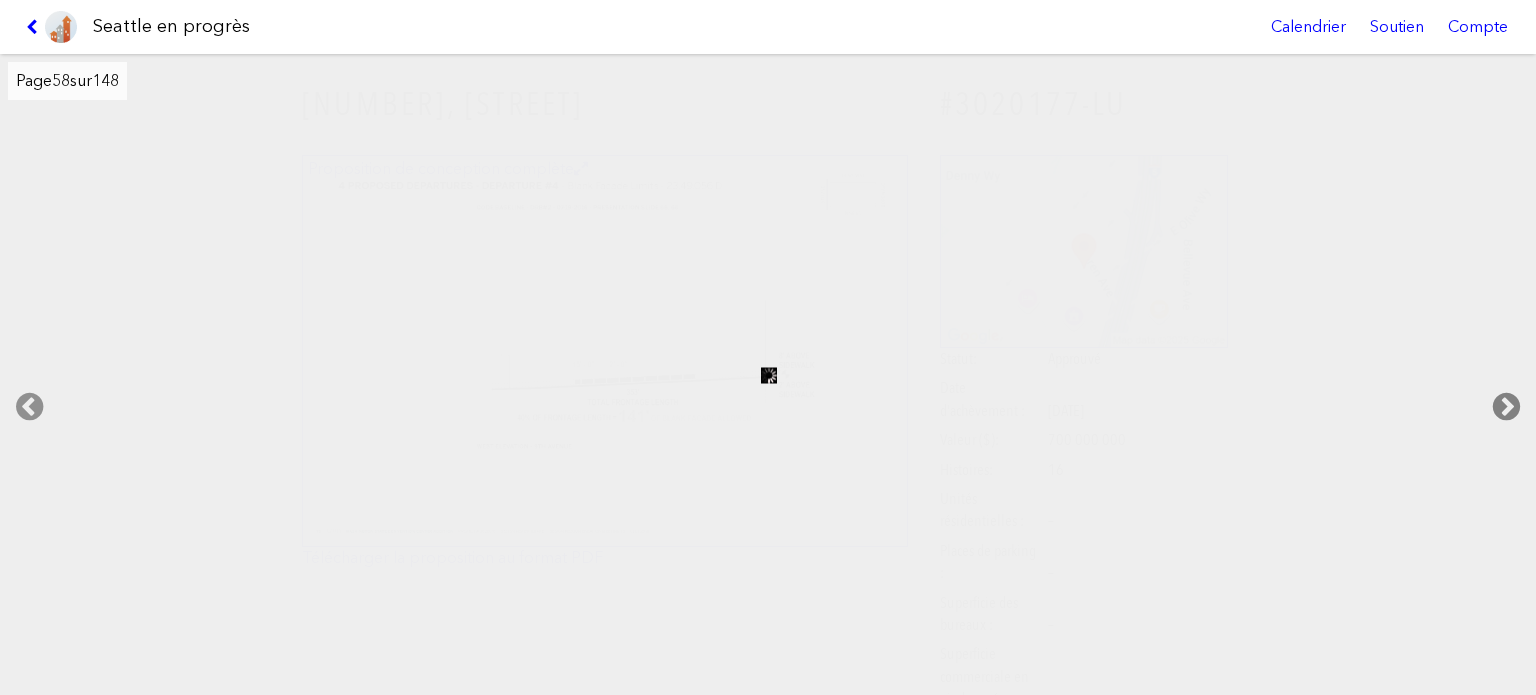 click at bounding box center (1506, 407) 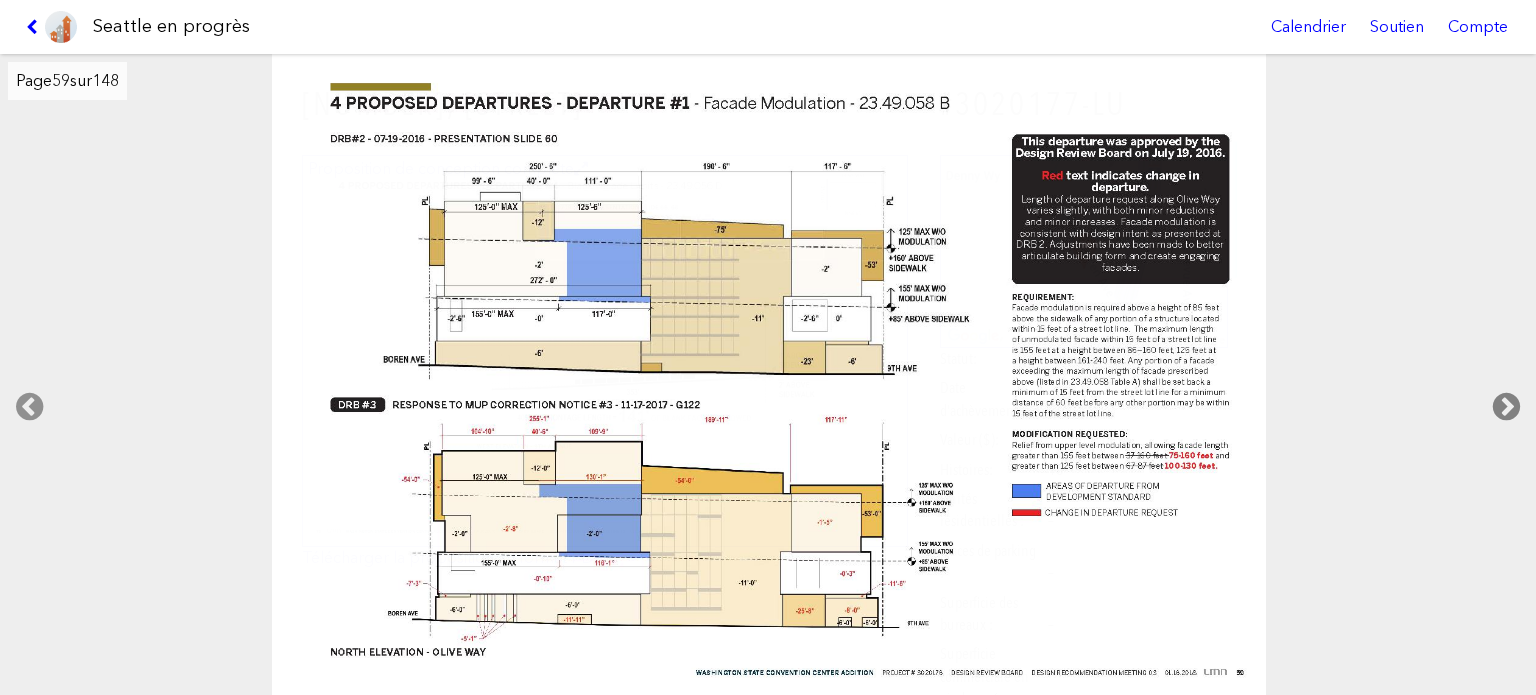 click at bounding box center (1506, 407) 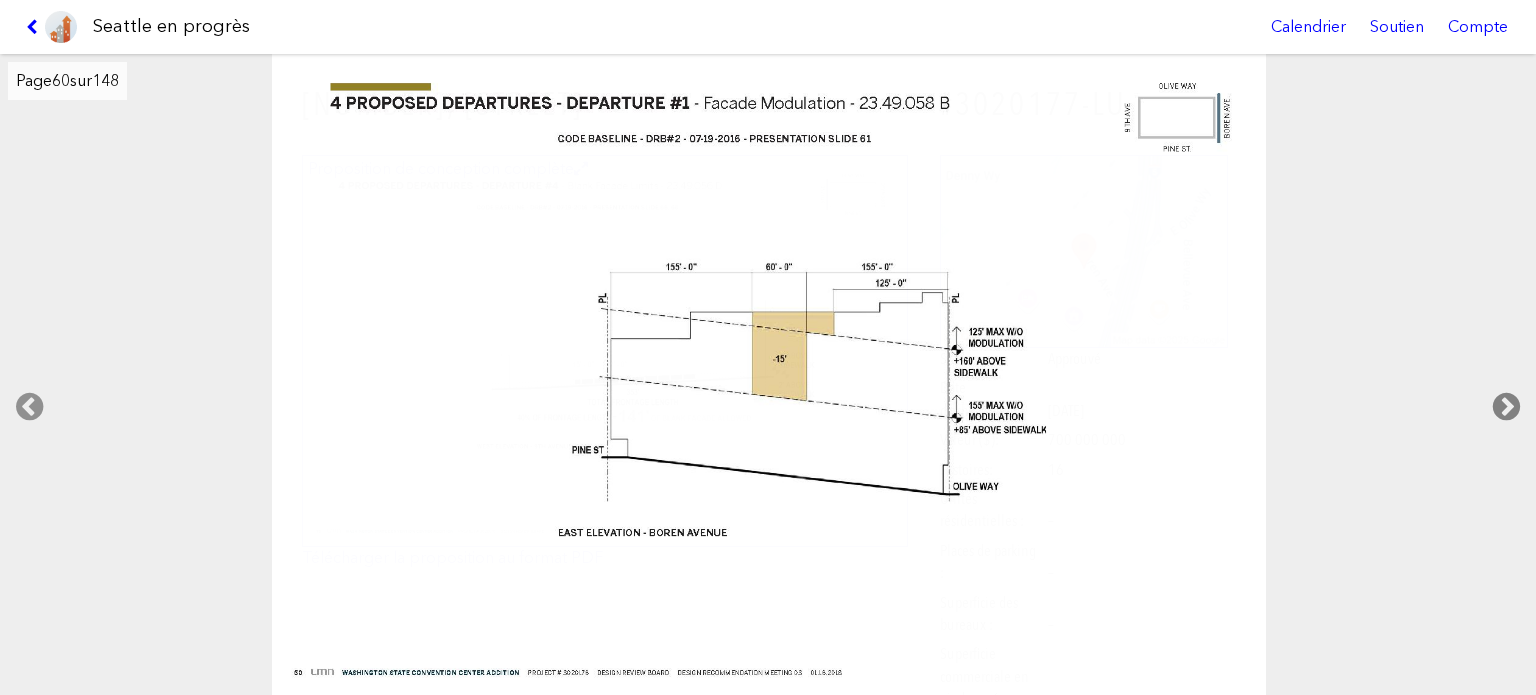 click at bounding box center (1506, 407) 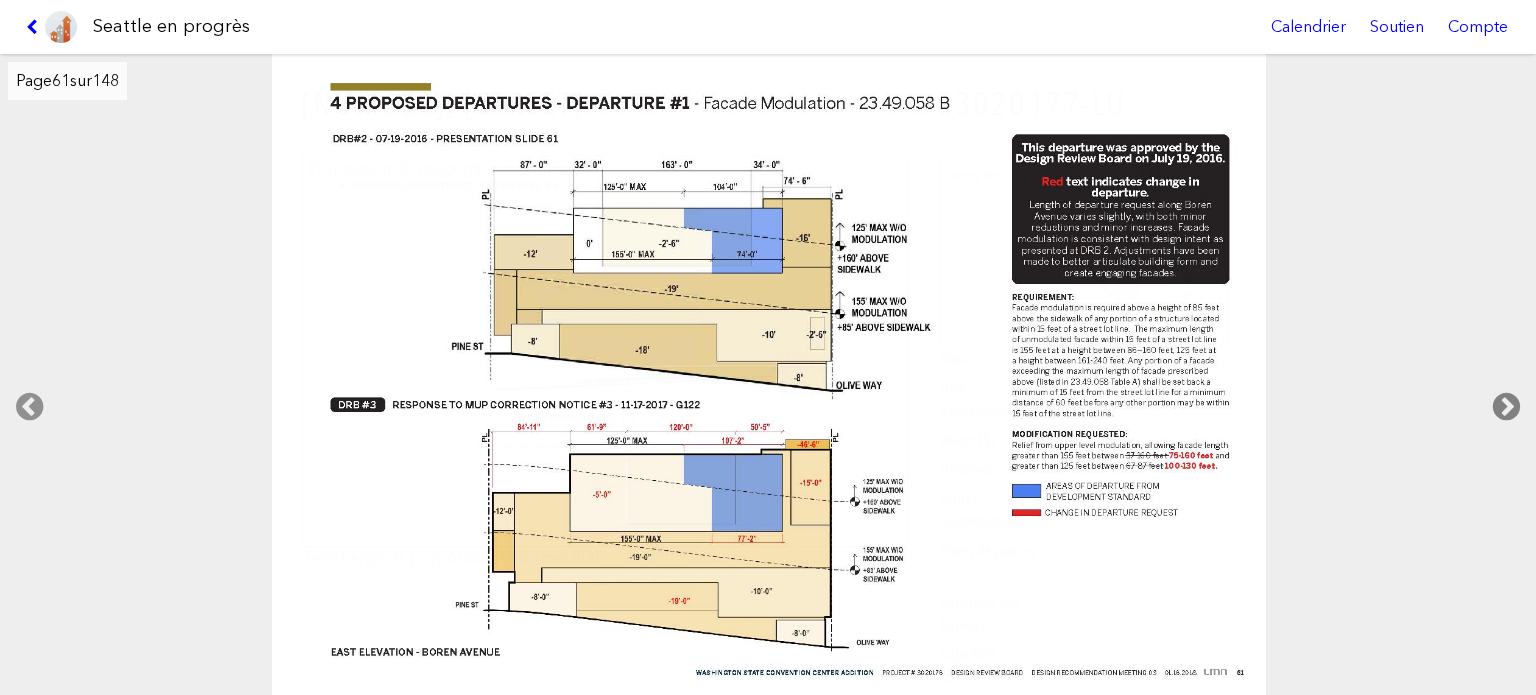 click at bounding box center (1506, 407) 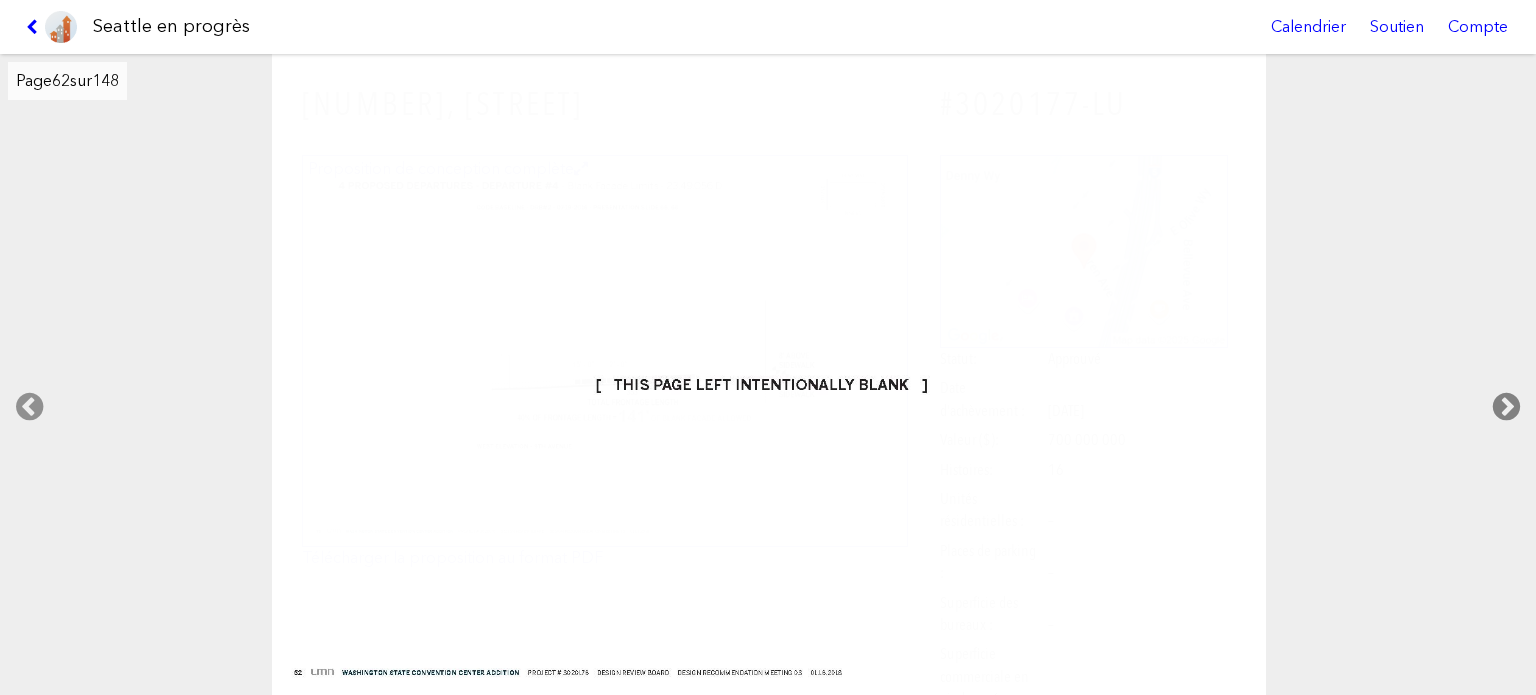 click at bounding box center [1506, 407] 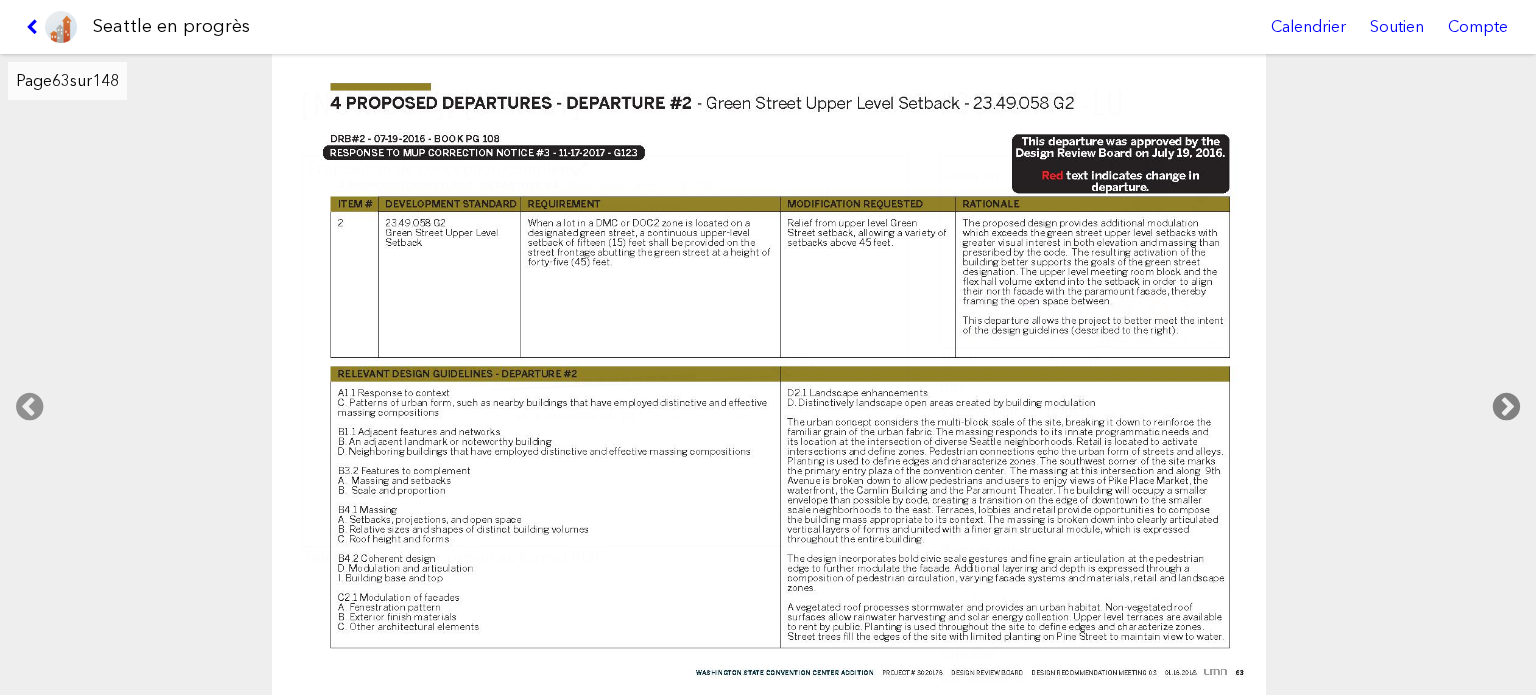 click at bounding box center (1506, 407) 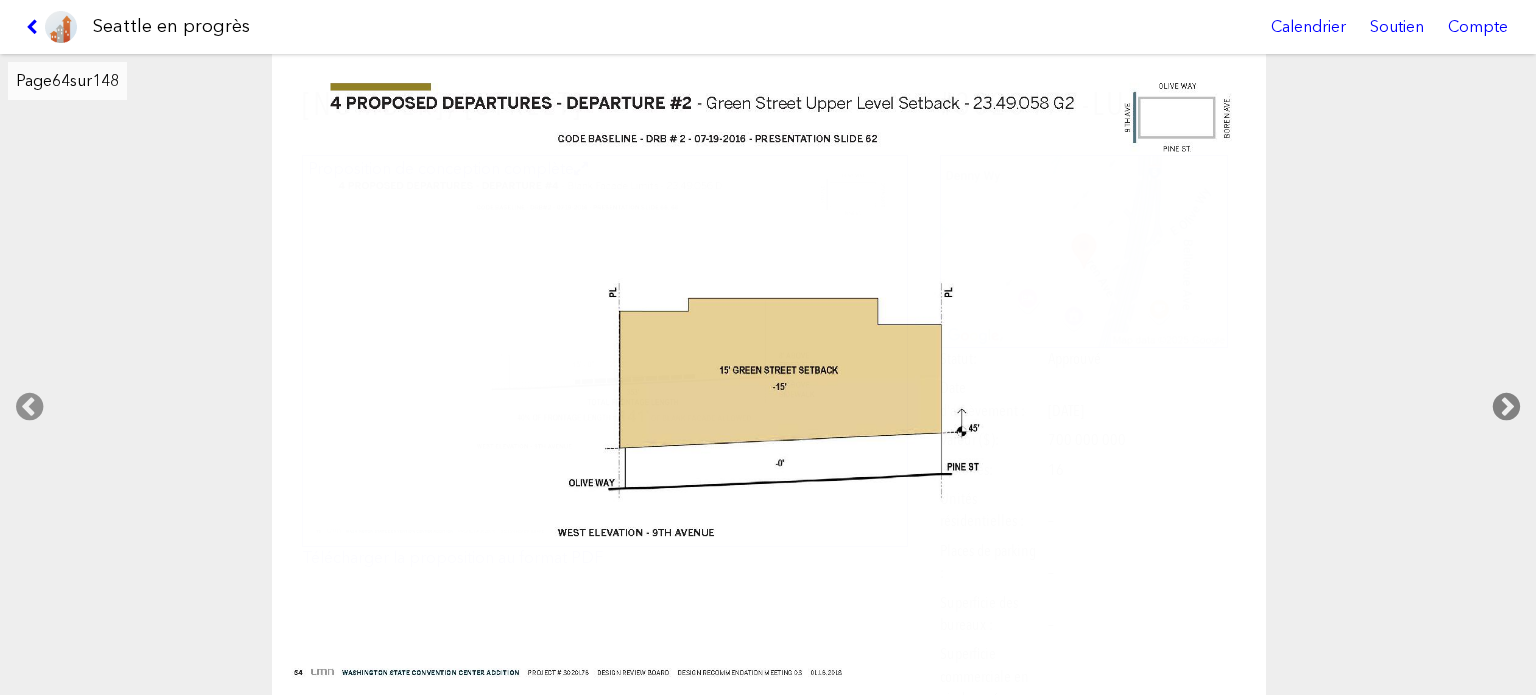 click at bounding box center (1506, 407) 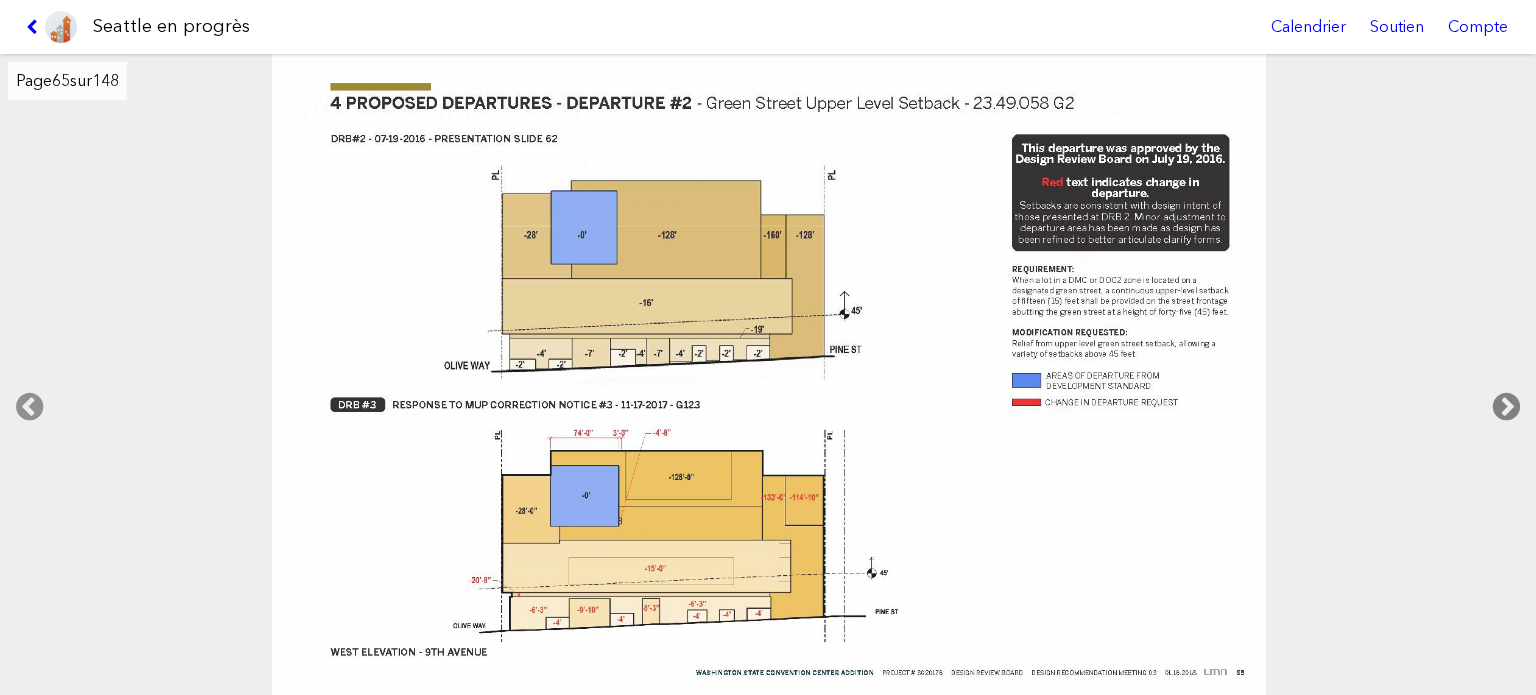 click at bounding box center [1506, 407] 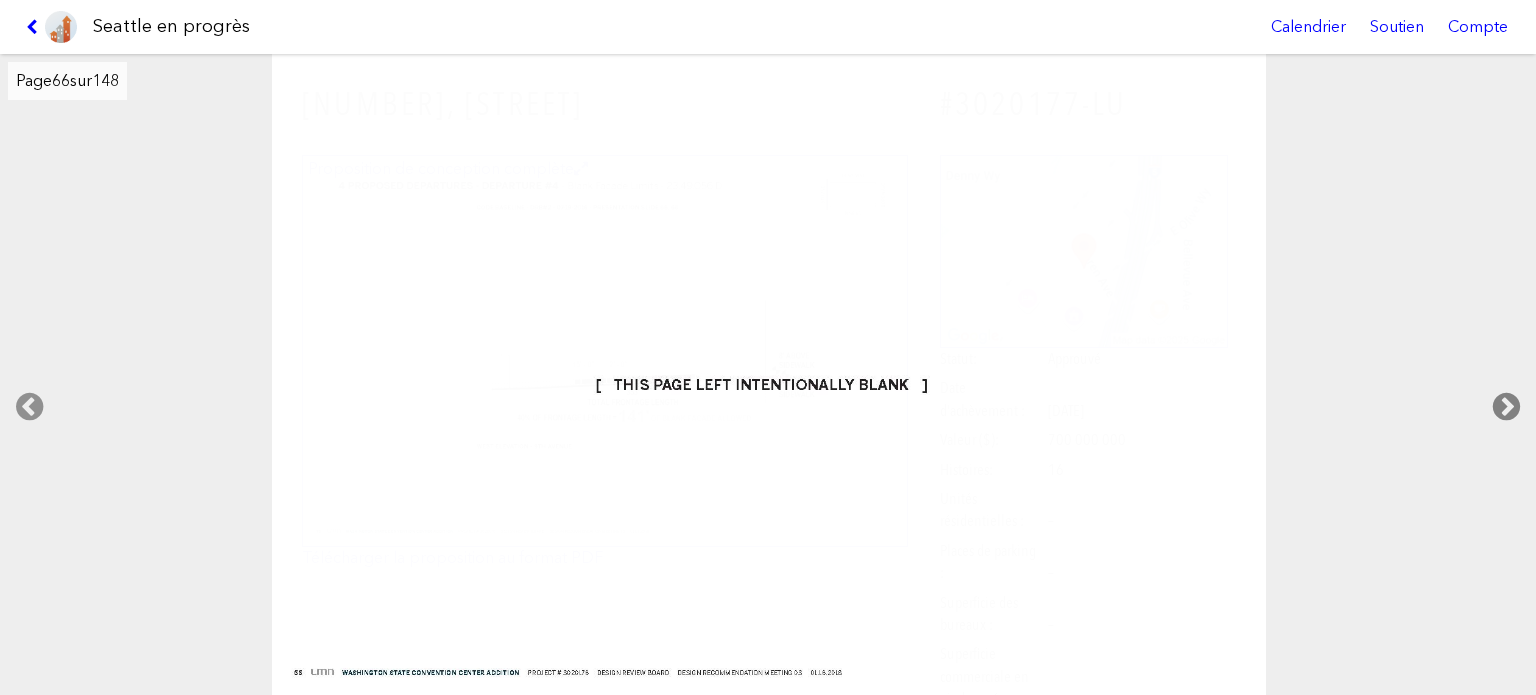 click at bounding box center [1506, 407] 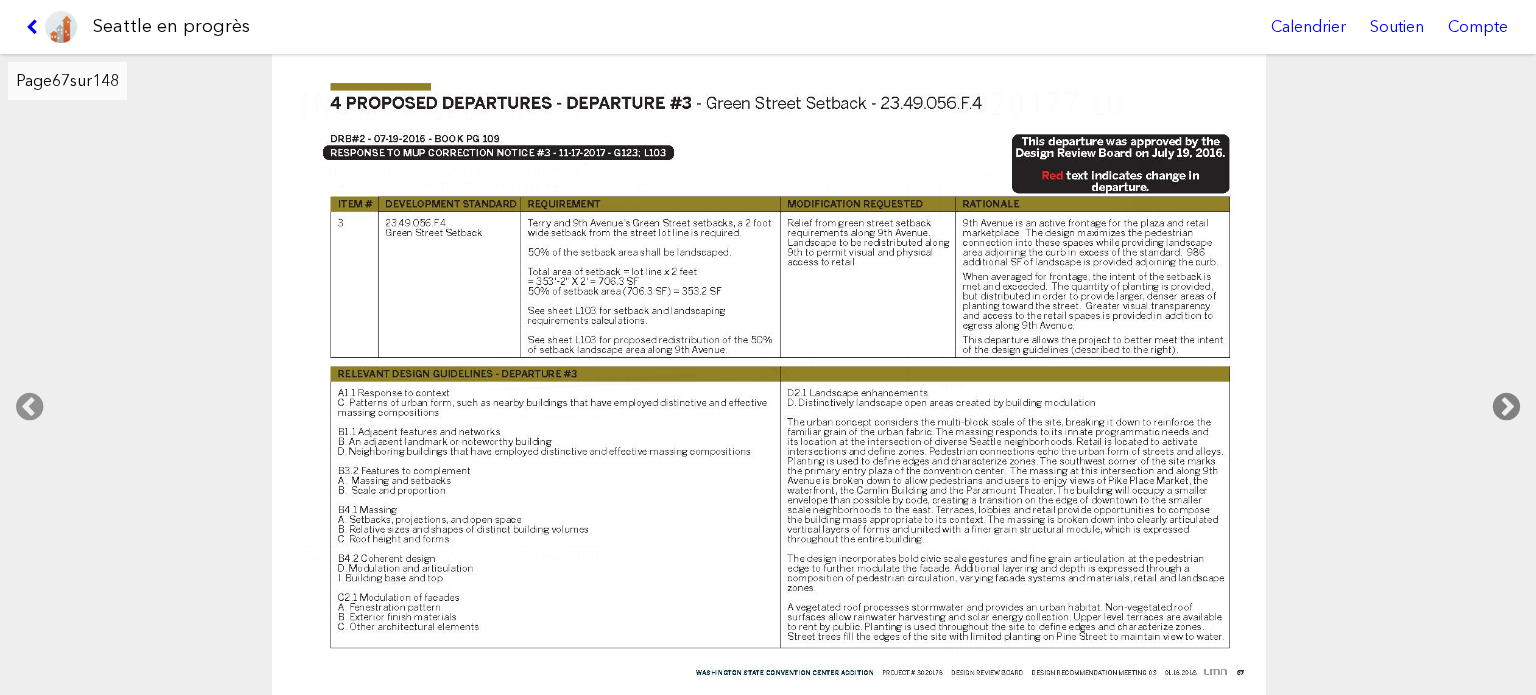 click at bounding box center [1506, 407] 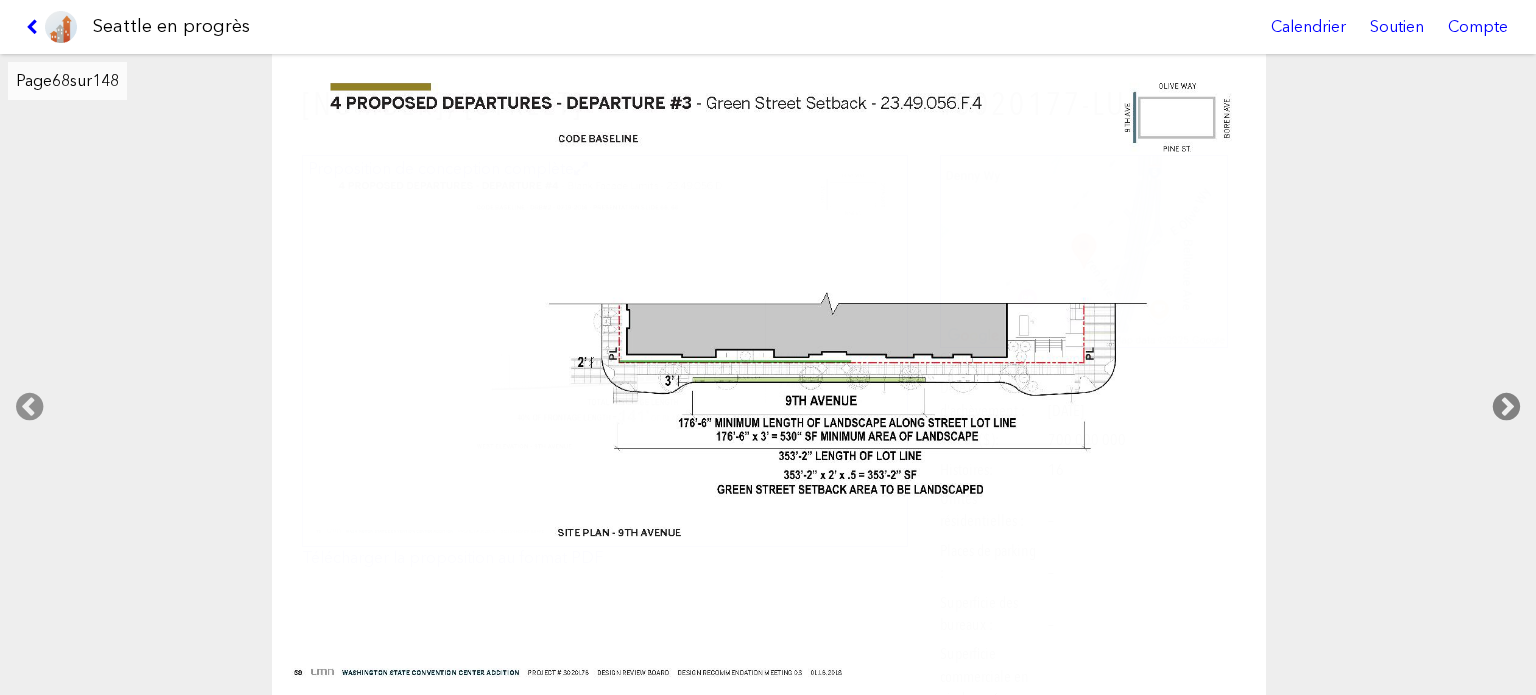 click at bounding box center [1506, 407] 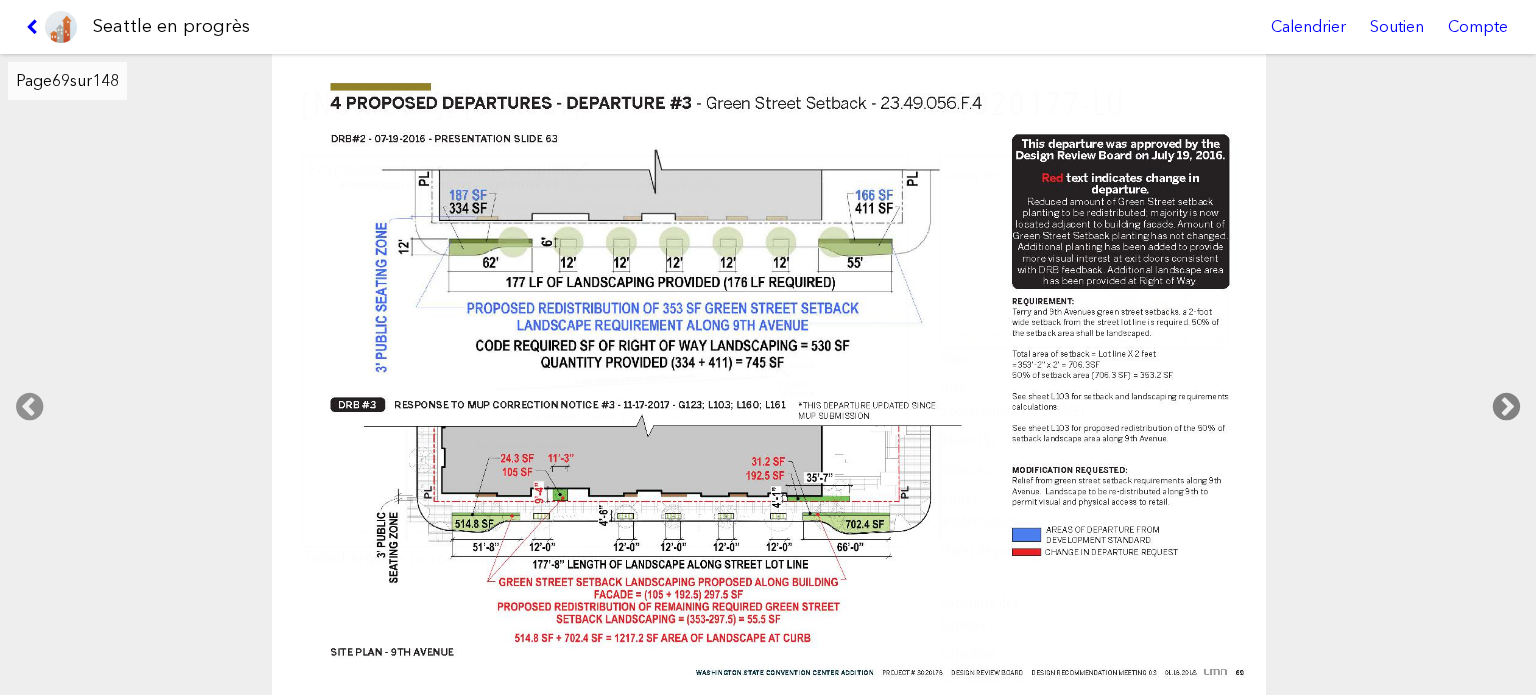 click at bounding box center (1506, 407) 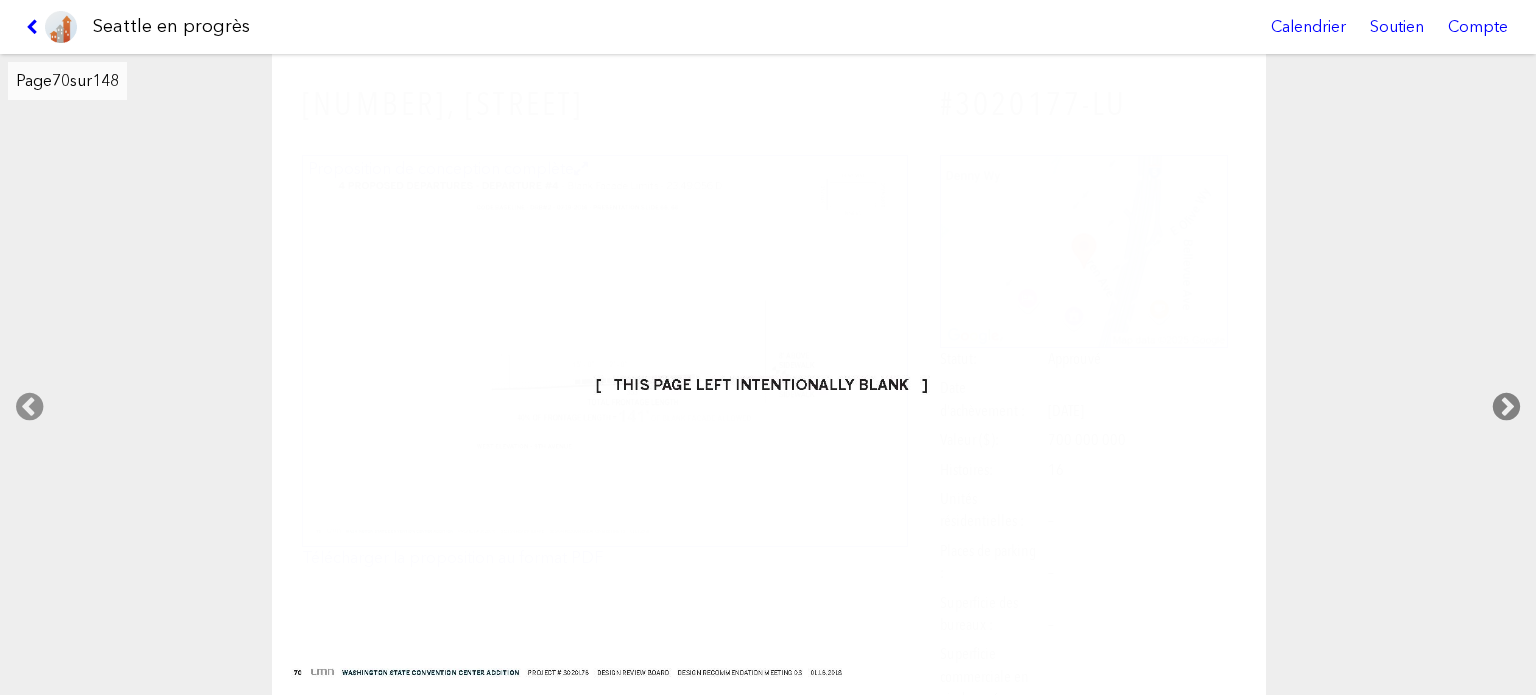click at bounding box center [1506, 407] 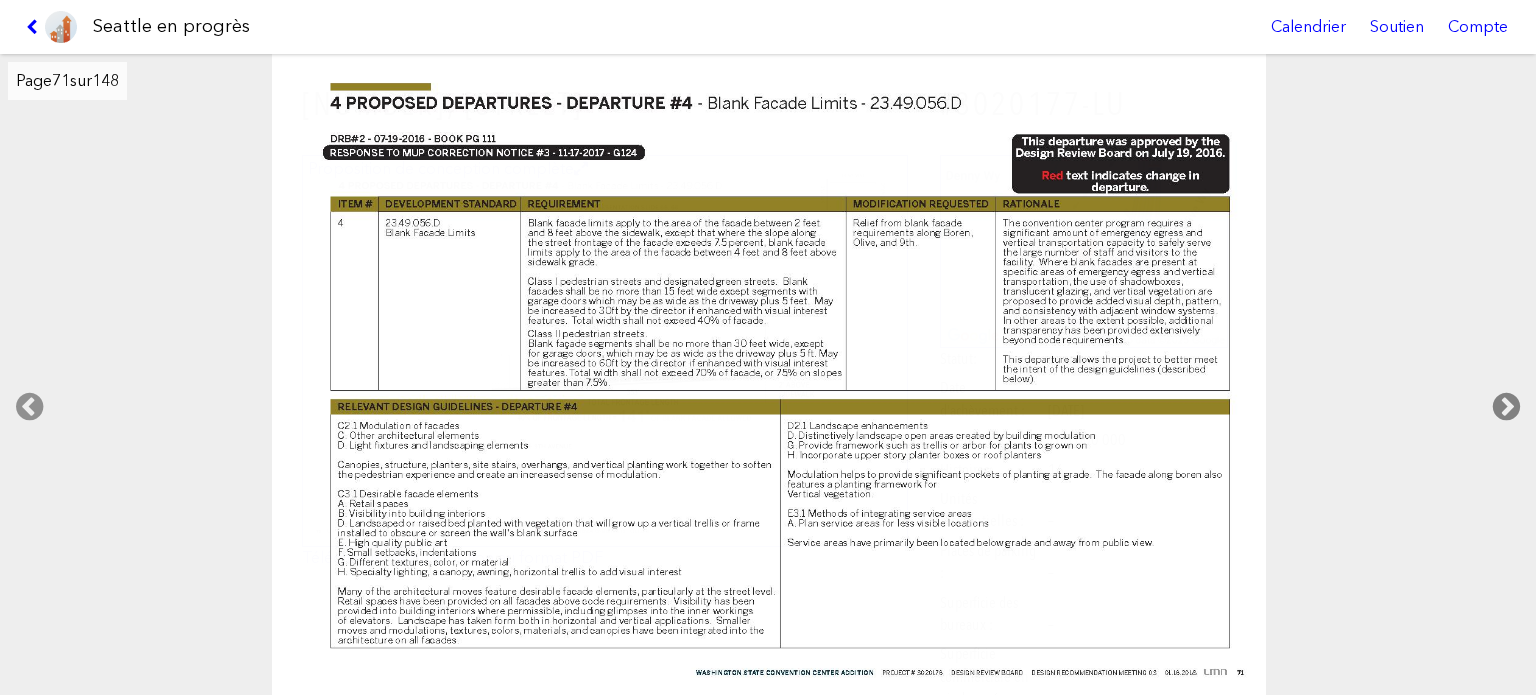 click at bounding box center (1506, 407) 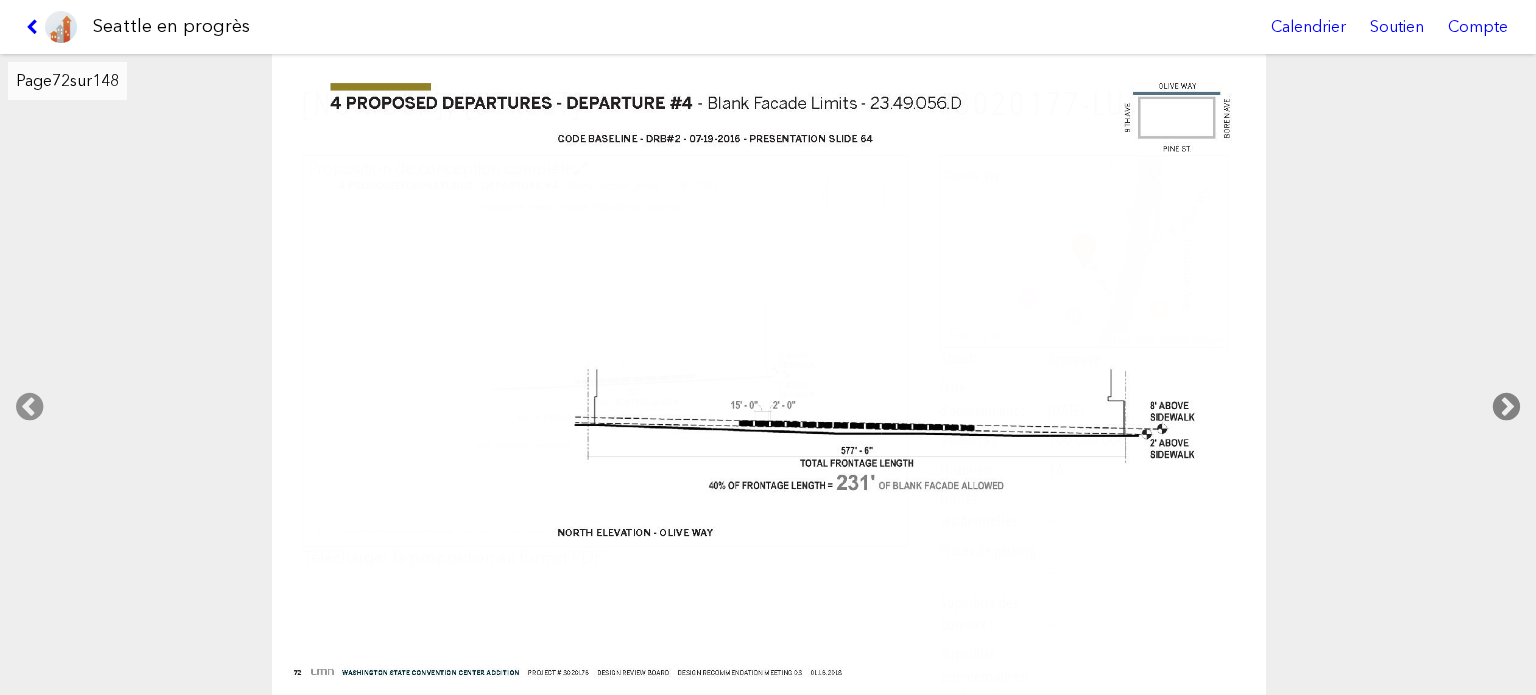 click at bounding box center (1506, 407) 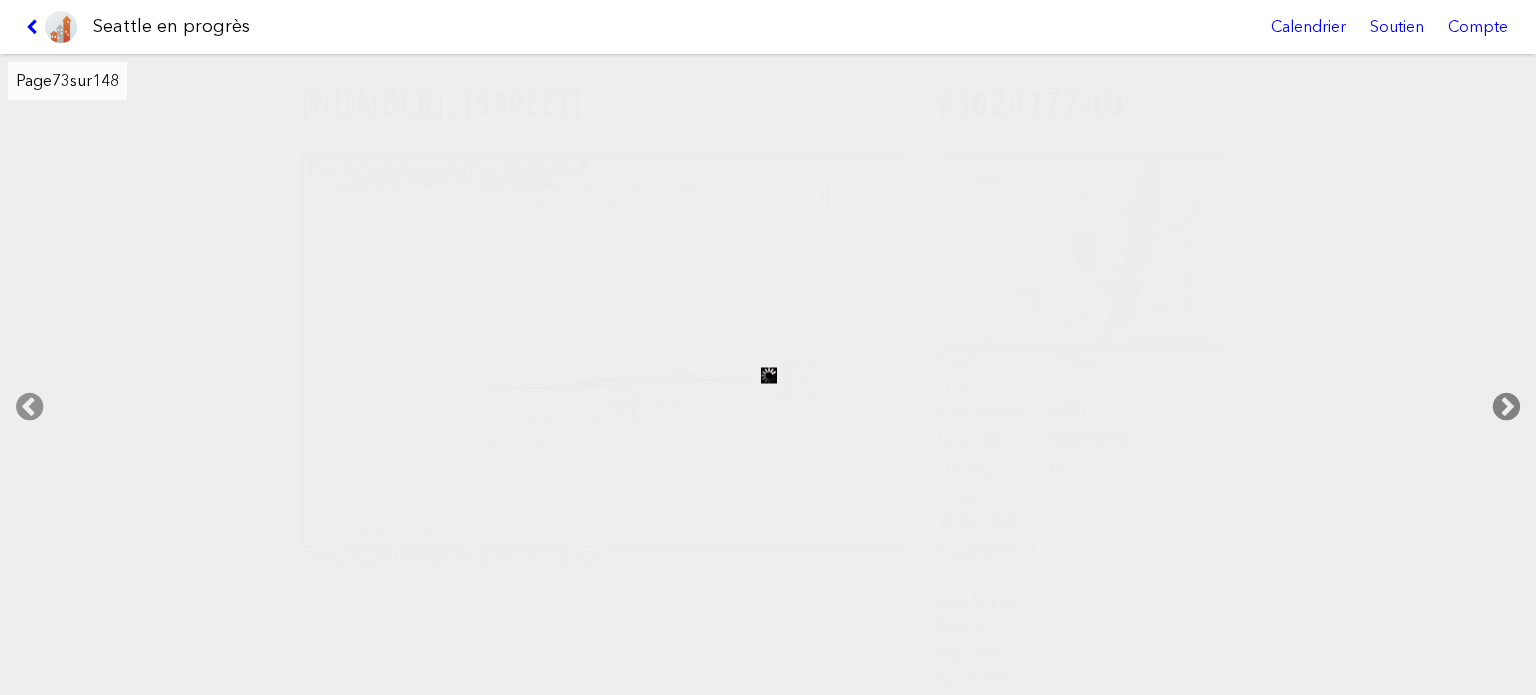 click at bounding box center [1506, 407] 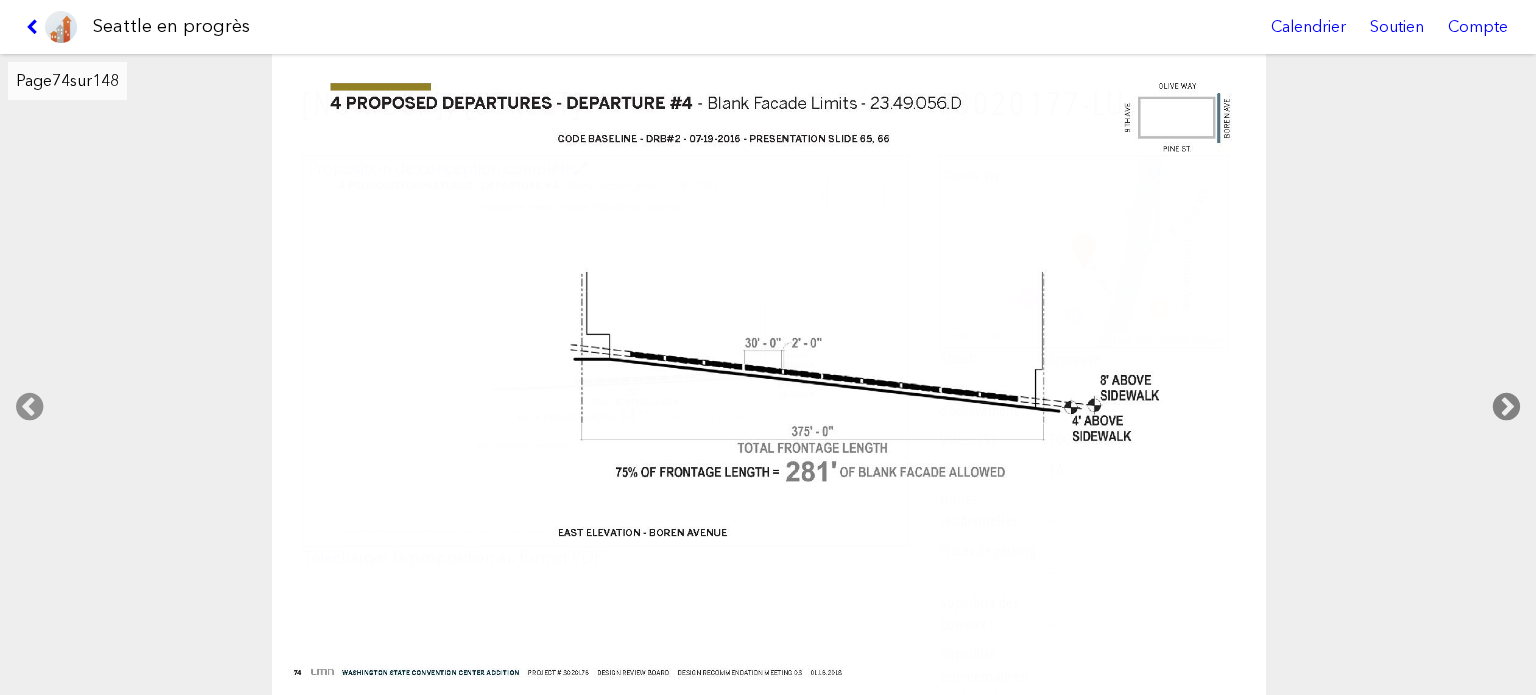 click at bounding box center (1506, 407) 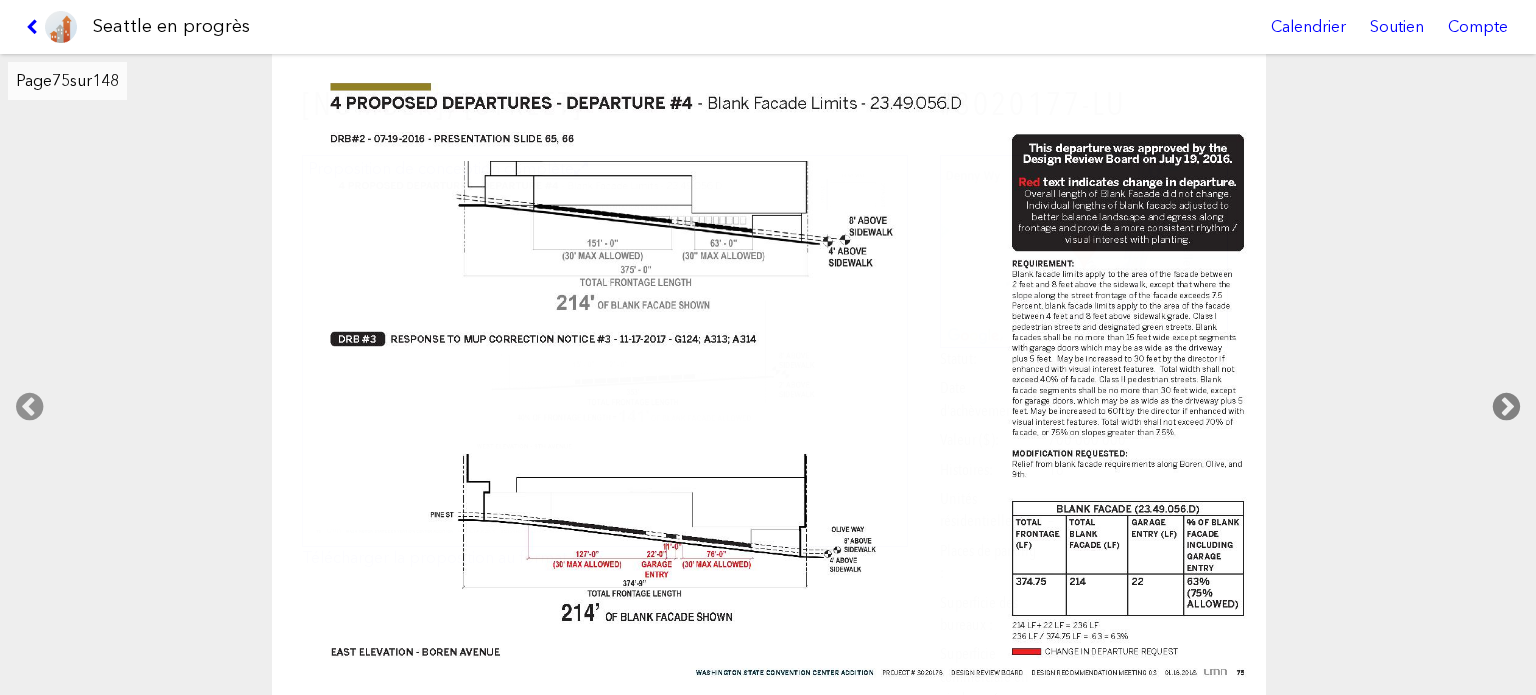 click at bounding box center [1506, 407] 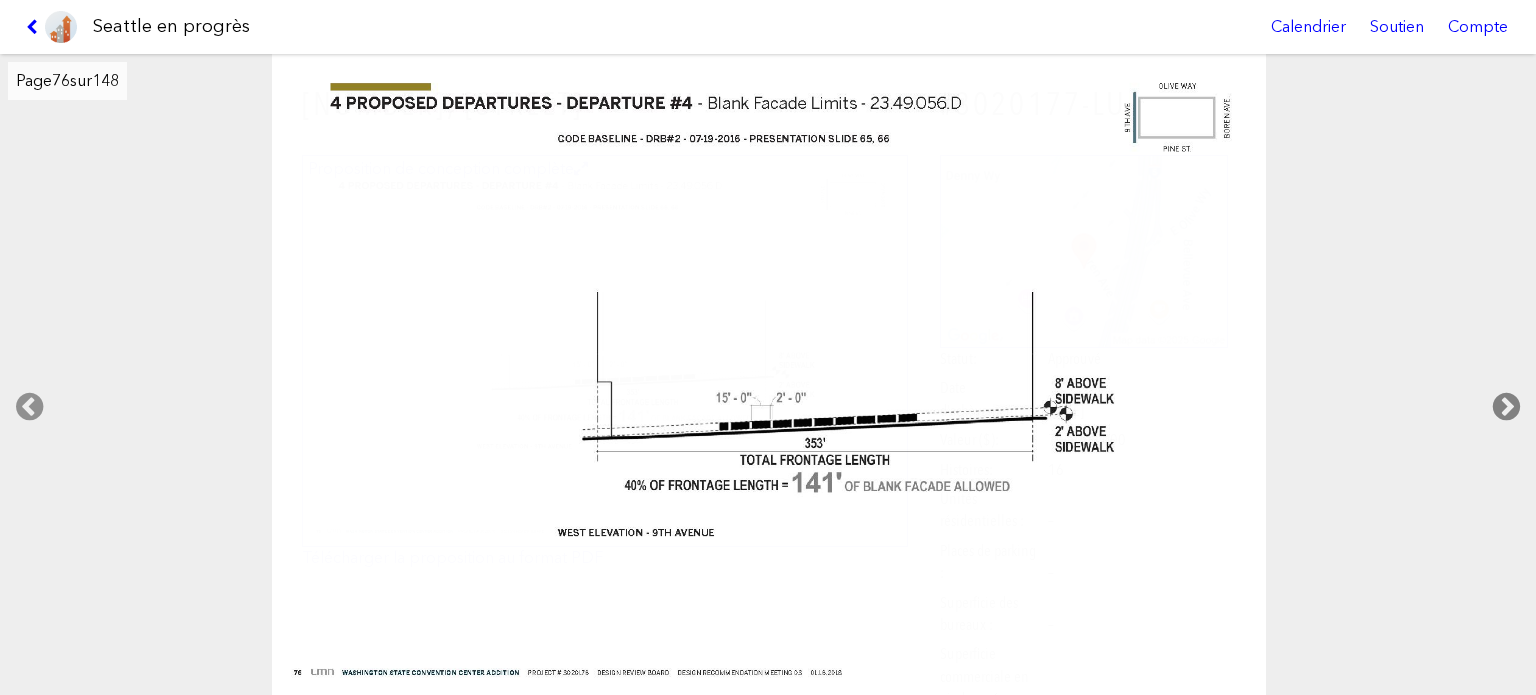 click at bounding box center [1506, 407] 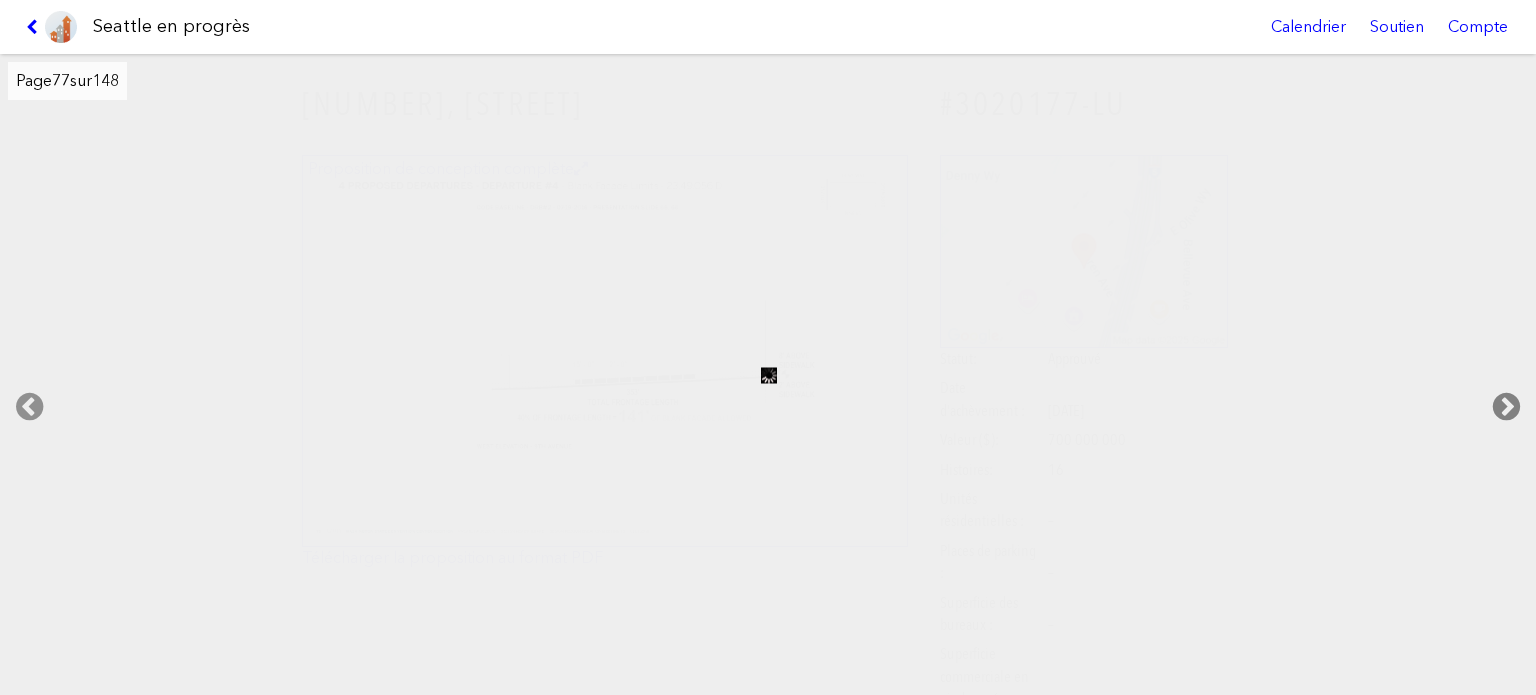 click at bounding box center (1506, 407) 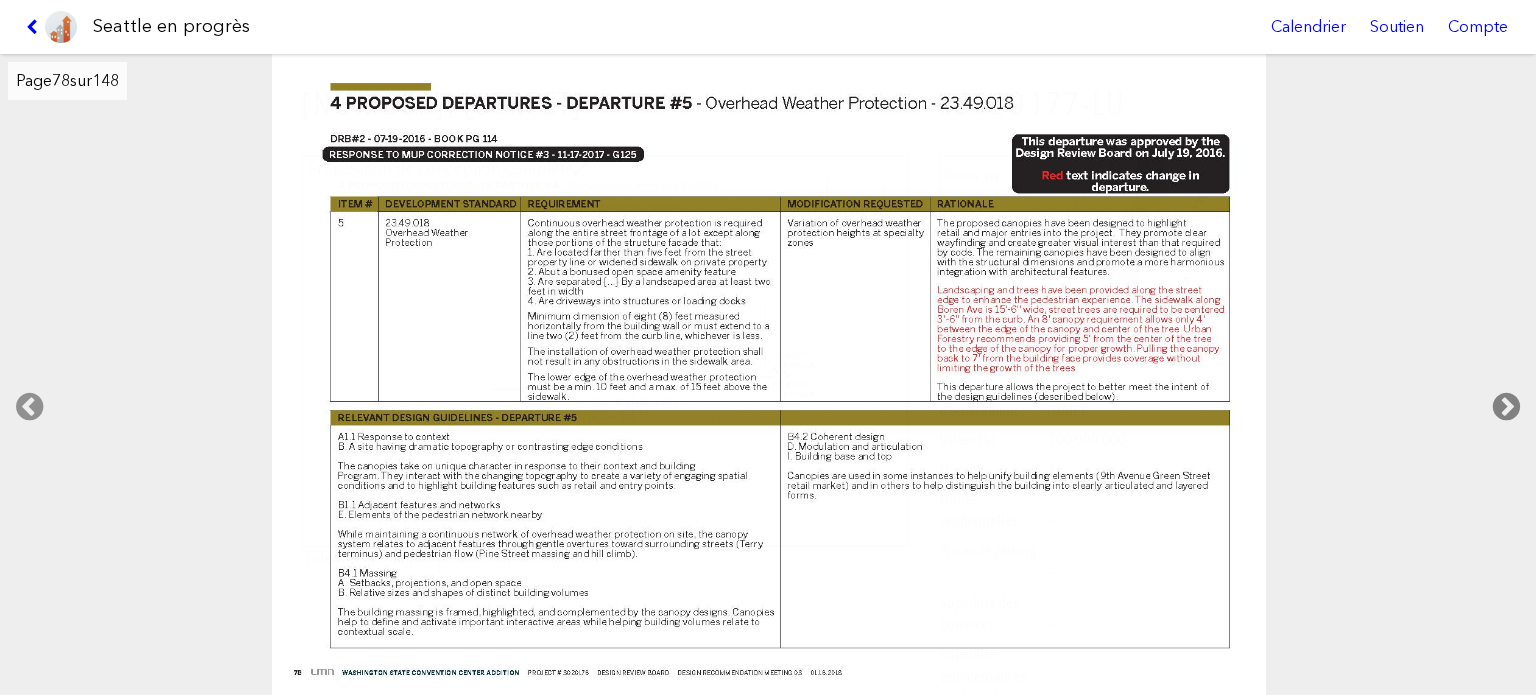 click at bounding box center (1506, 407) 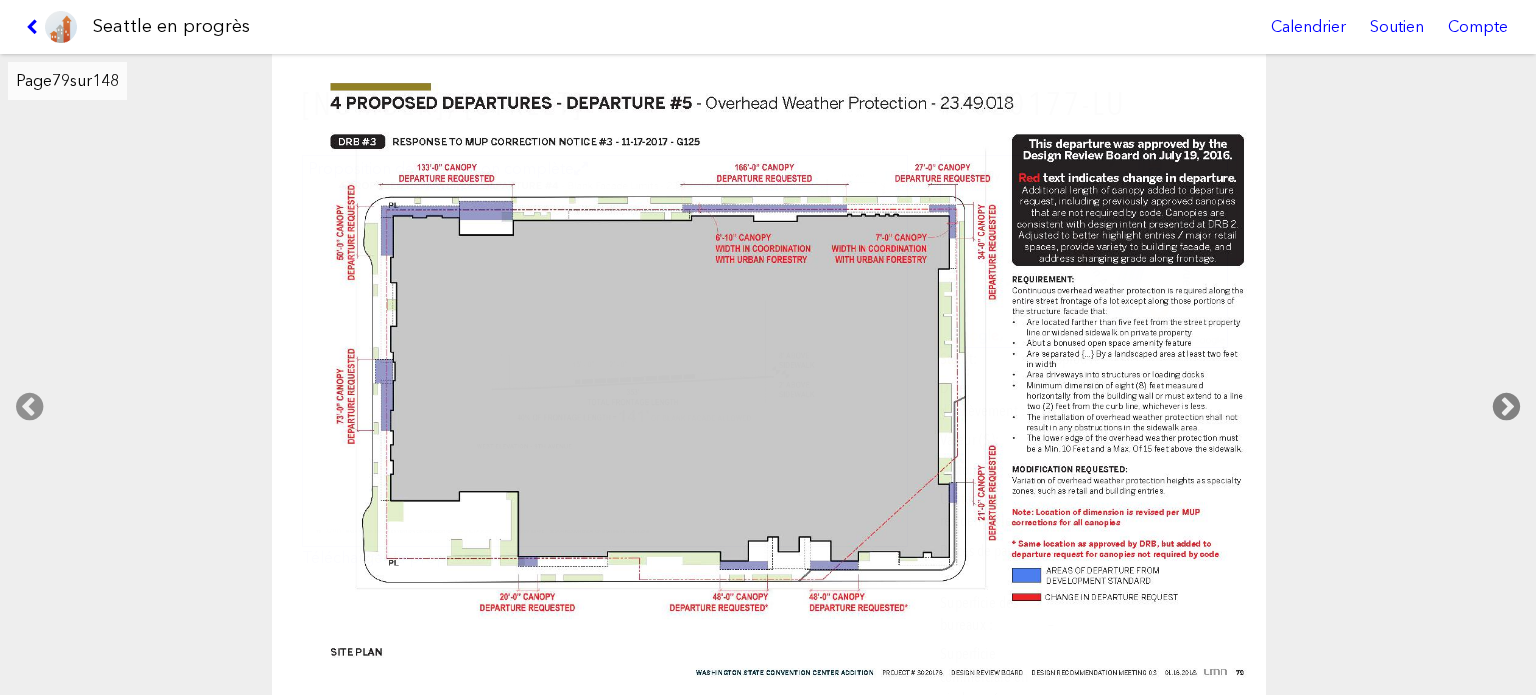 click at bounding box center [1506, 407] 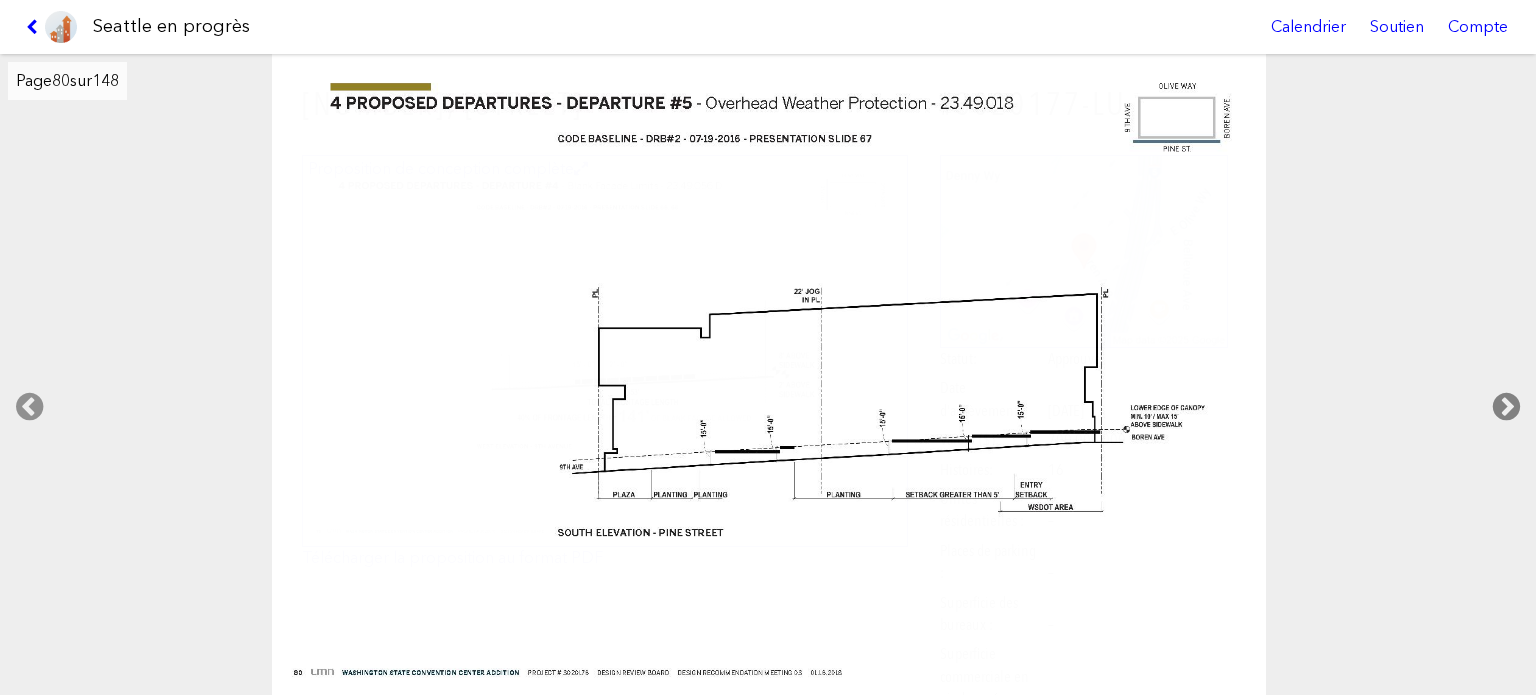 click at bounding box center [1506, 407] 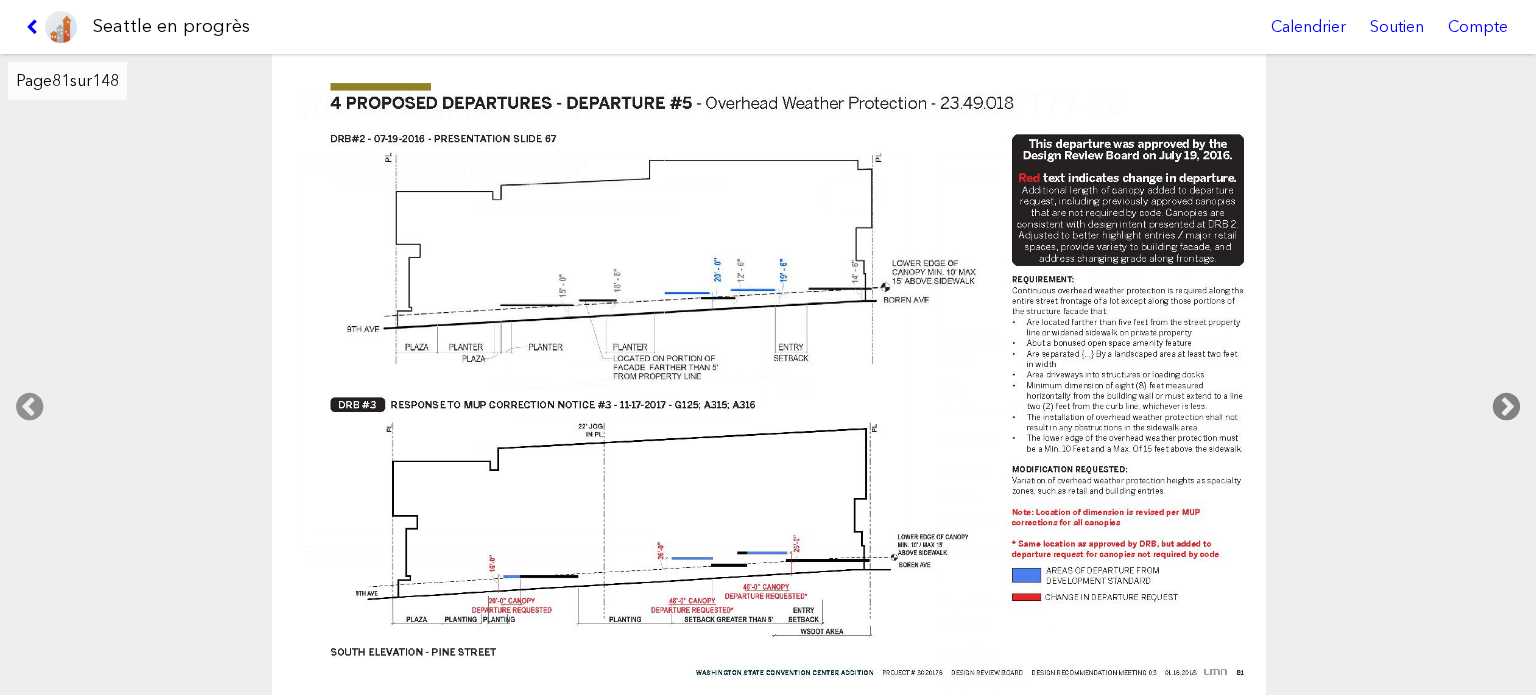 click at bounding box center [1506, 407] 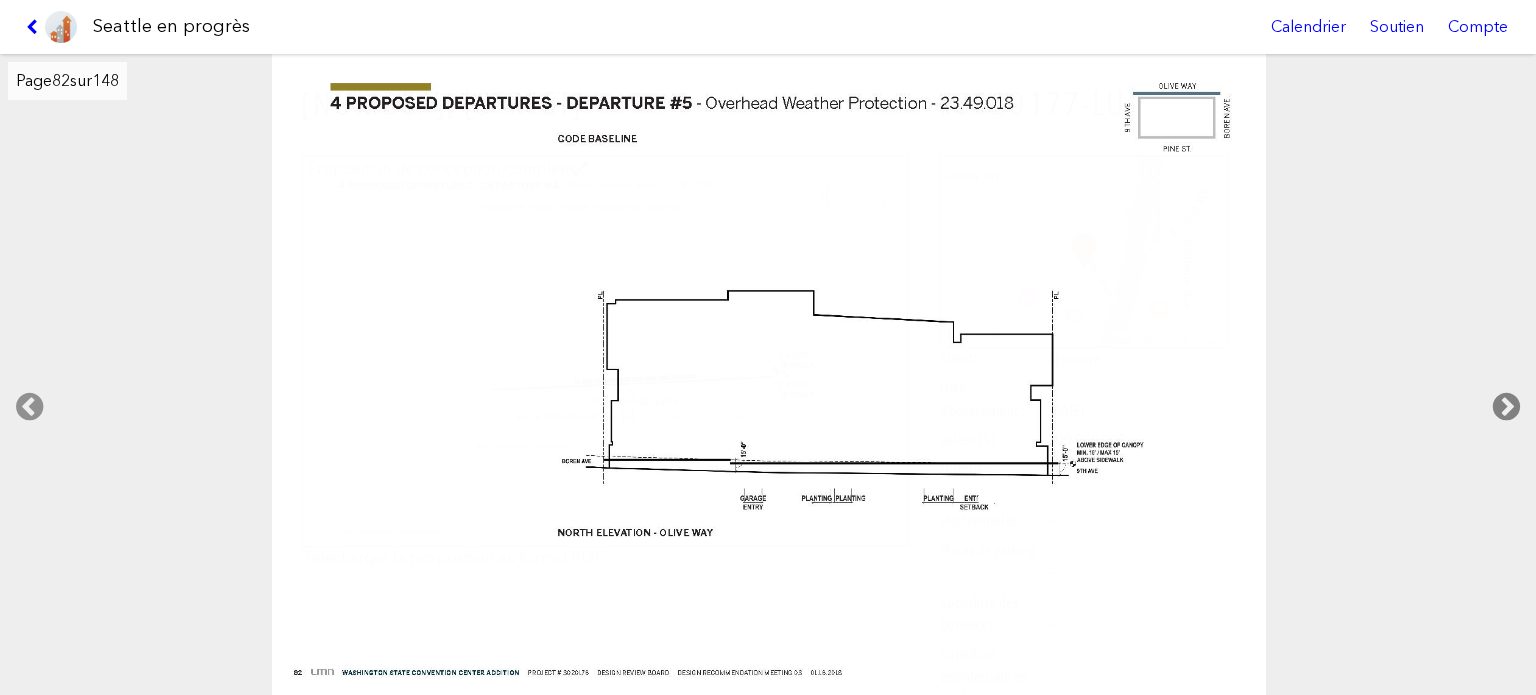click at bounding box center (1506, 407) 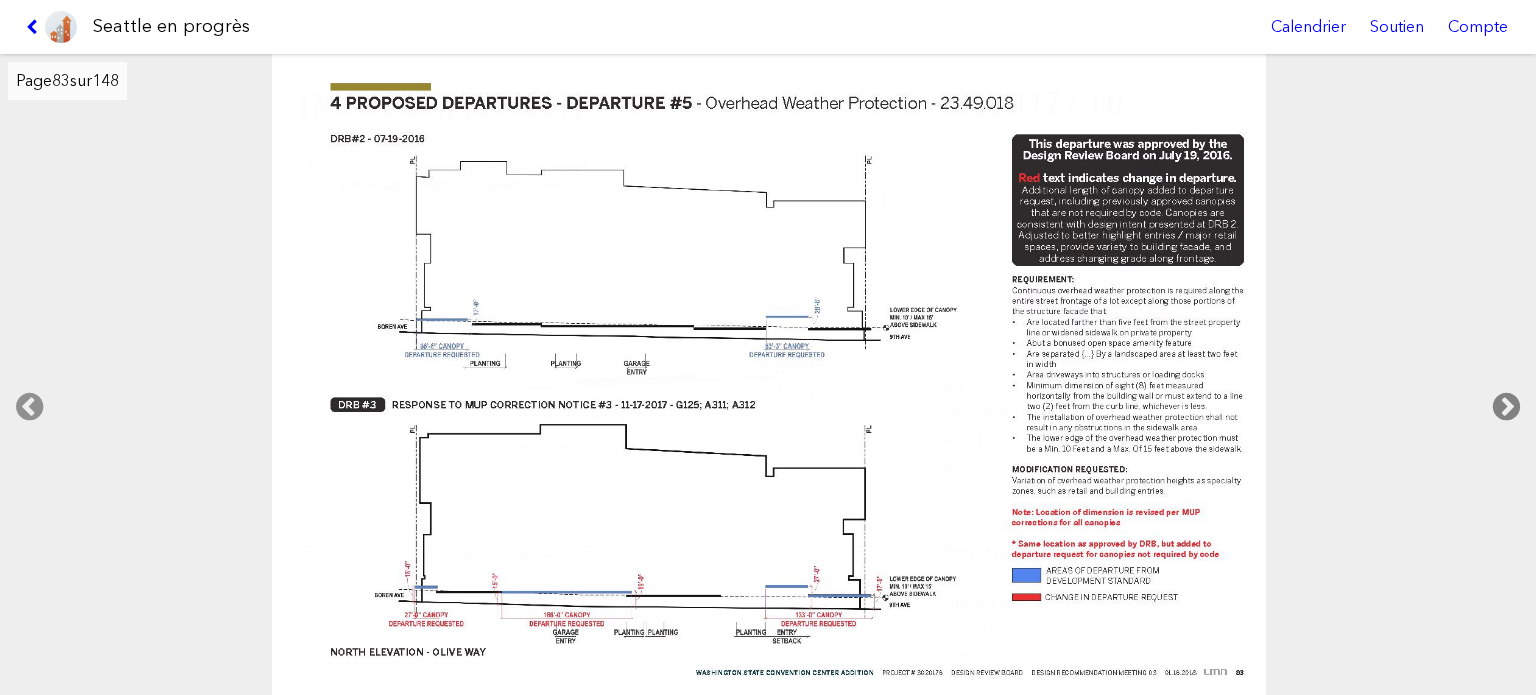 click at bounding box center (1506, 407) 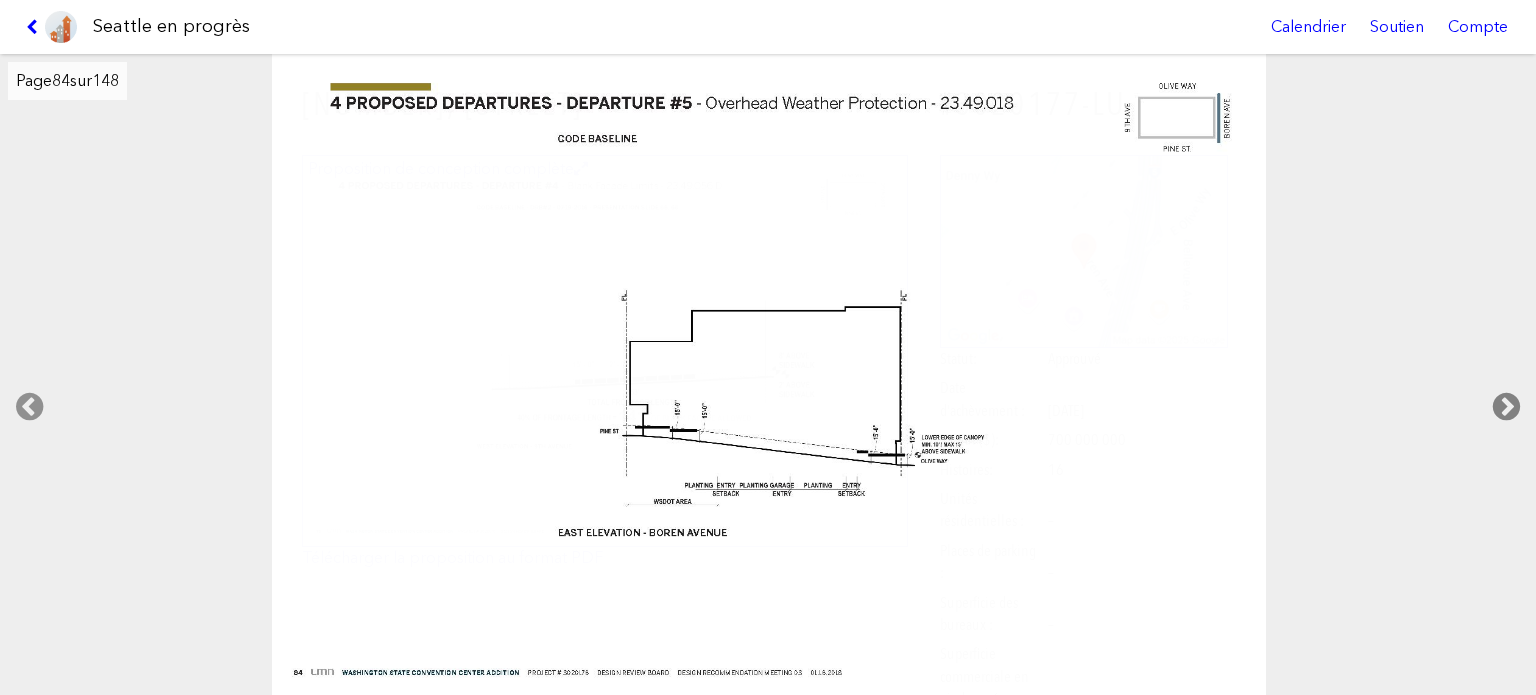 click at bounding box center (1506, 407) 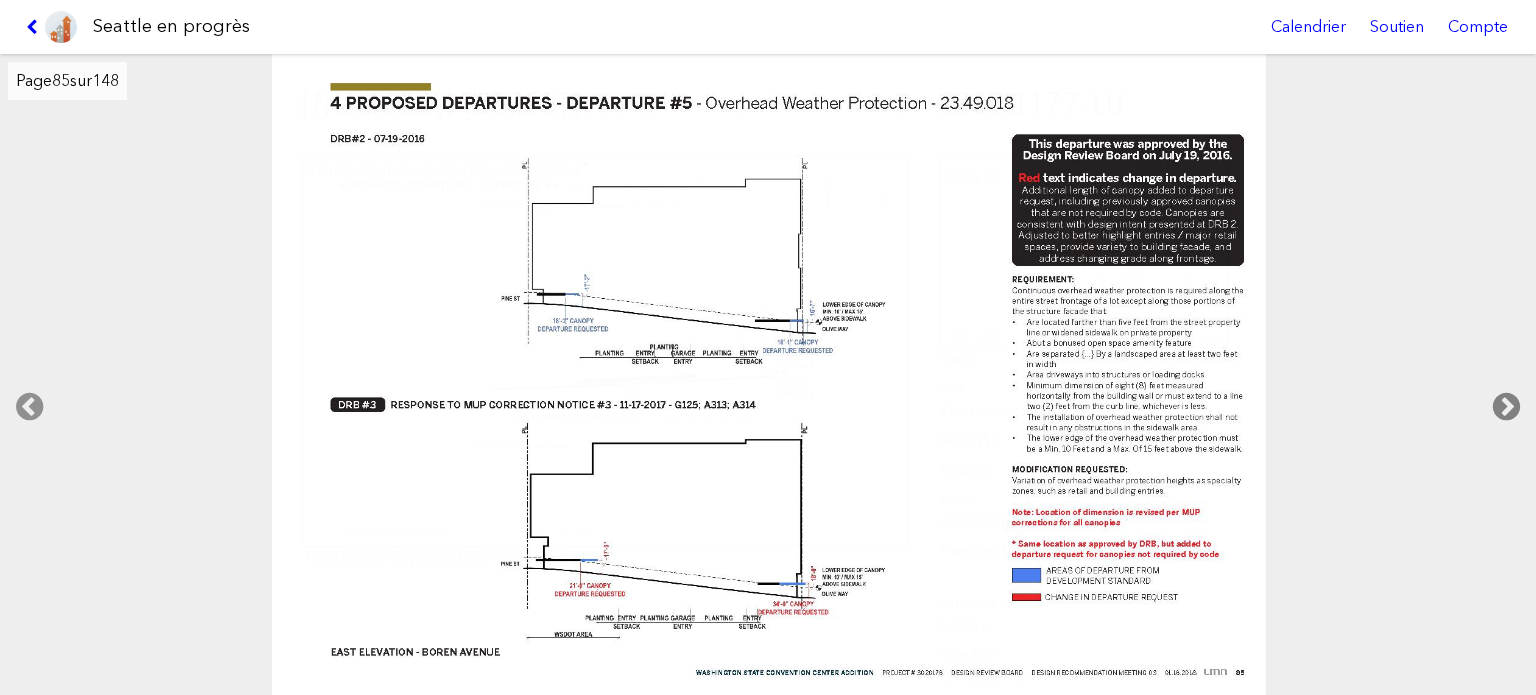 click at bounding box center (1506, 407) 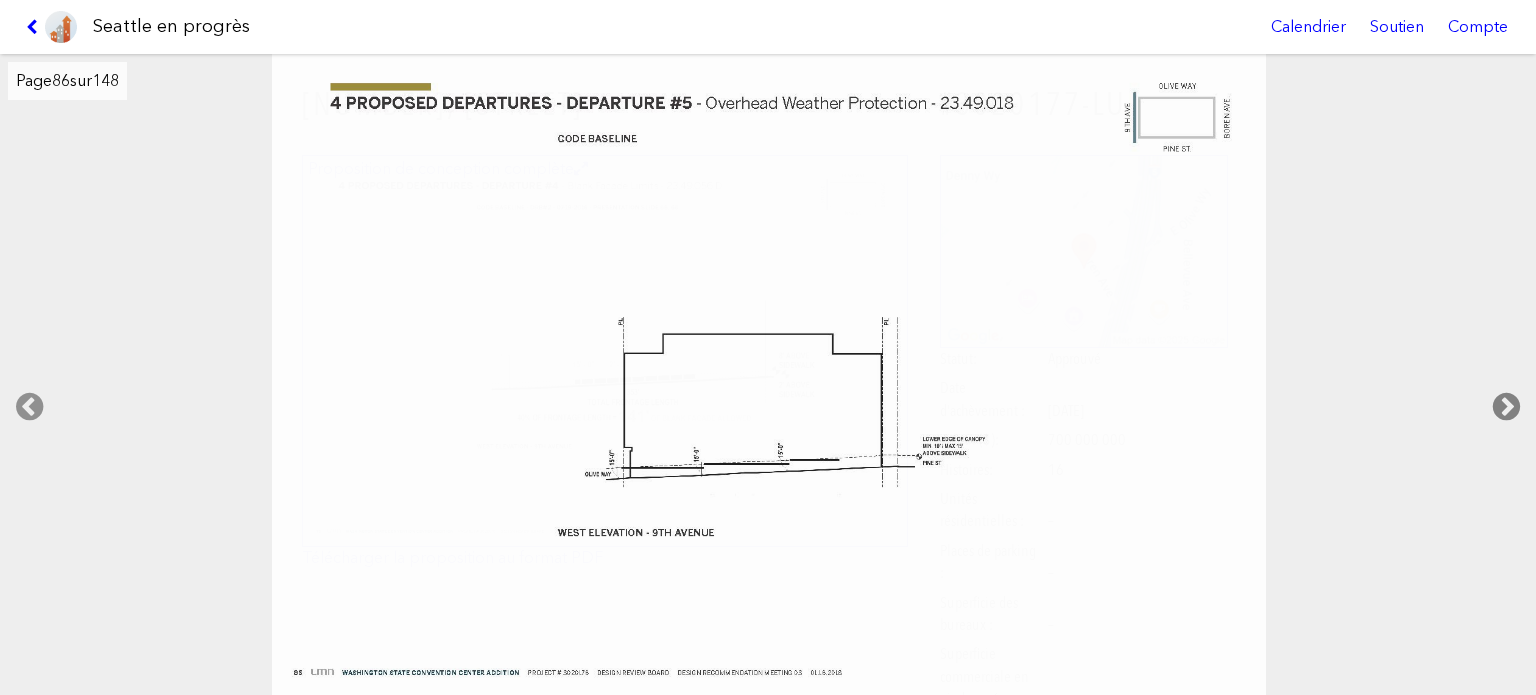 click at bounding box center (1506, 407) 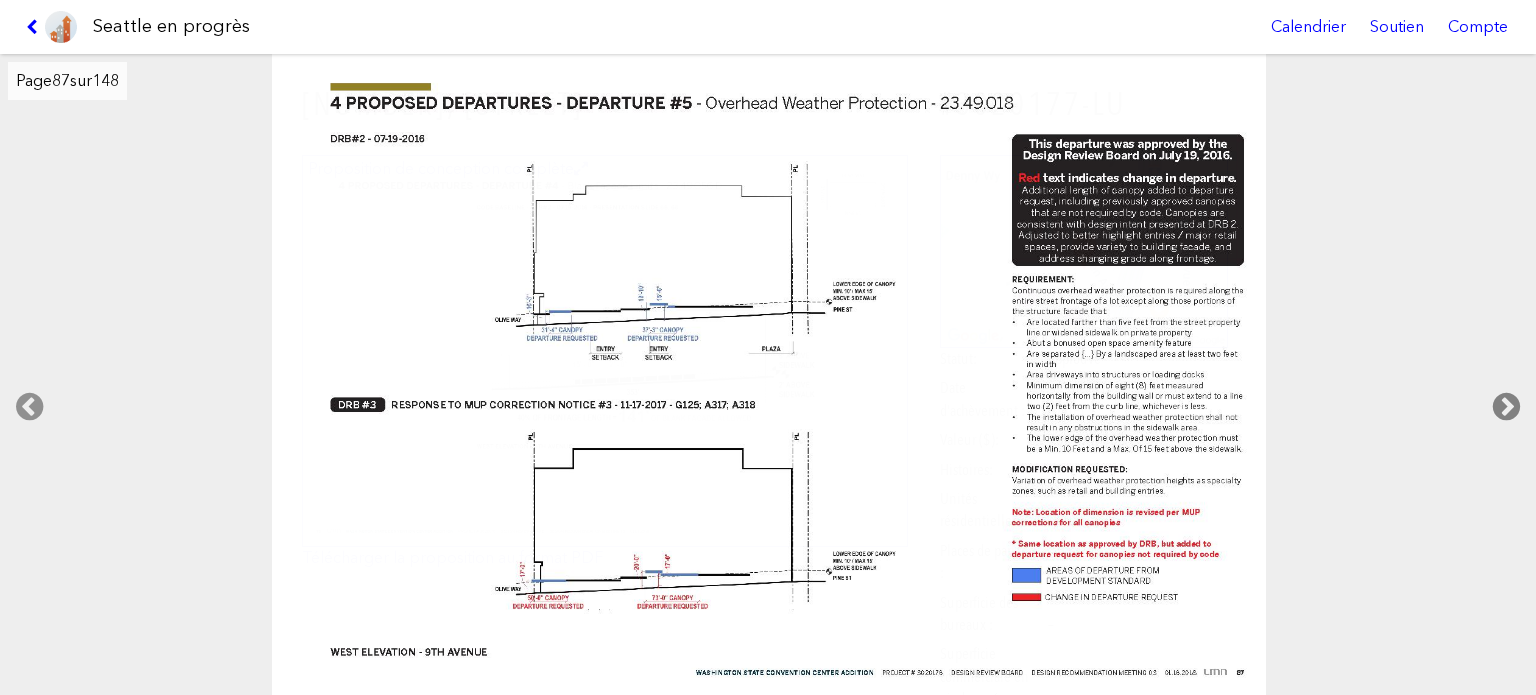 click at bounding box center (1506, 407) 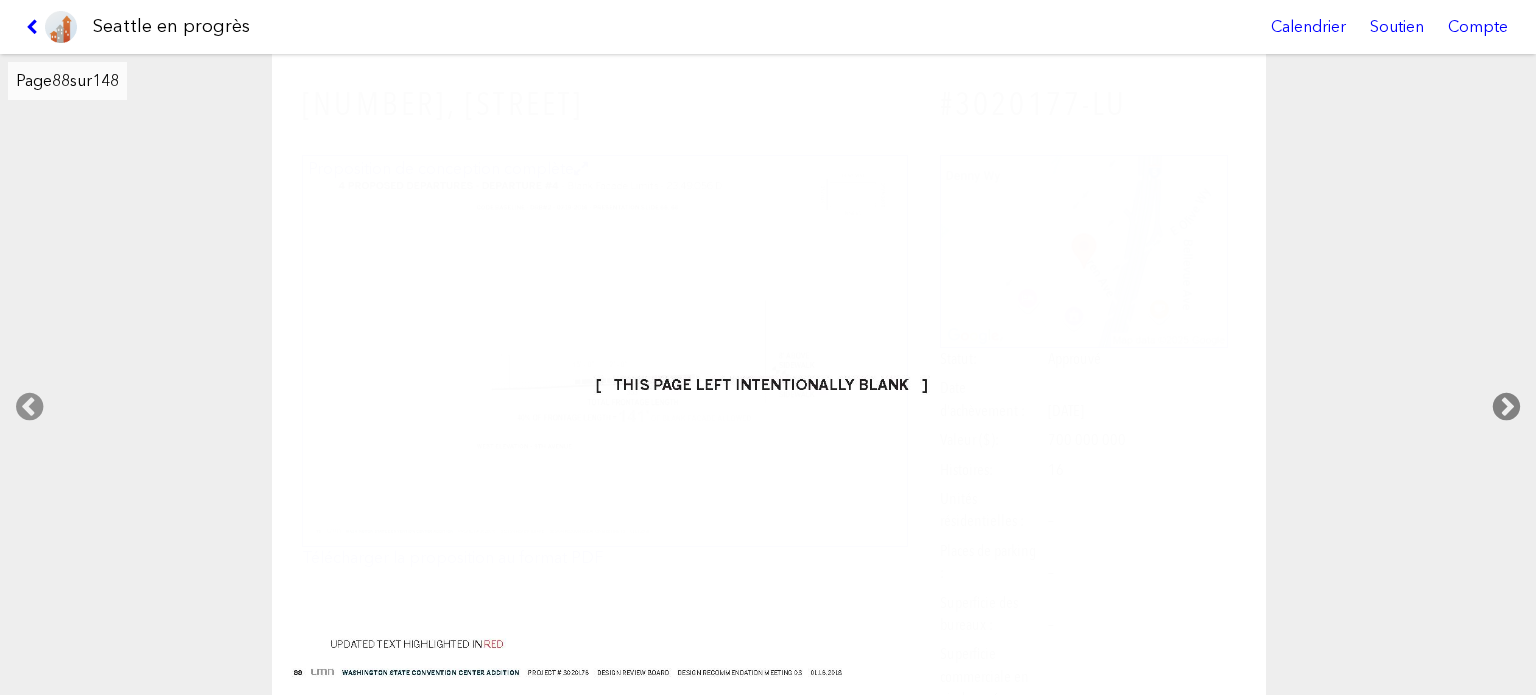click at bounding box center (1506, 407) 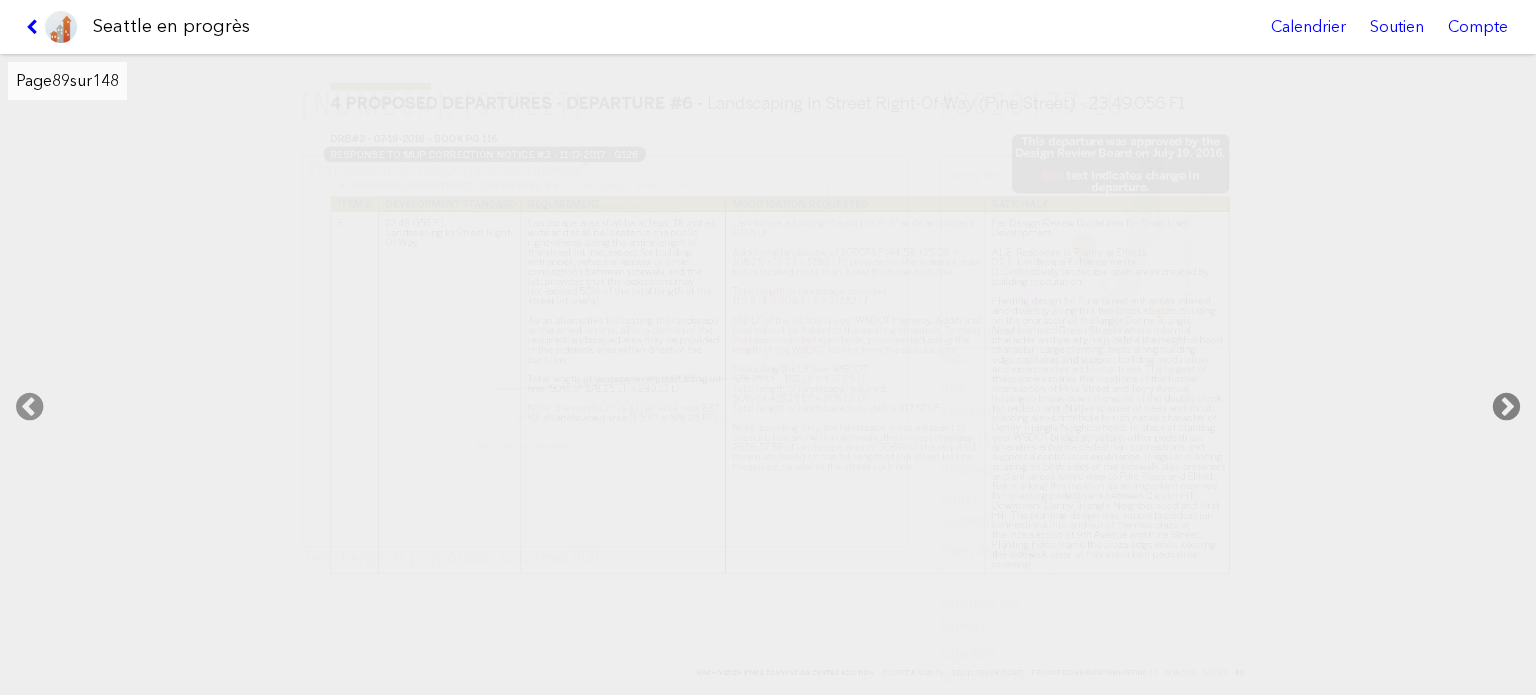 click at bounding box center (1506, 407) 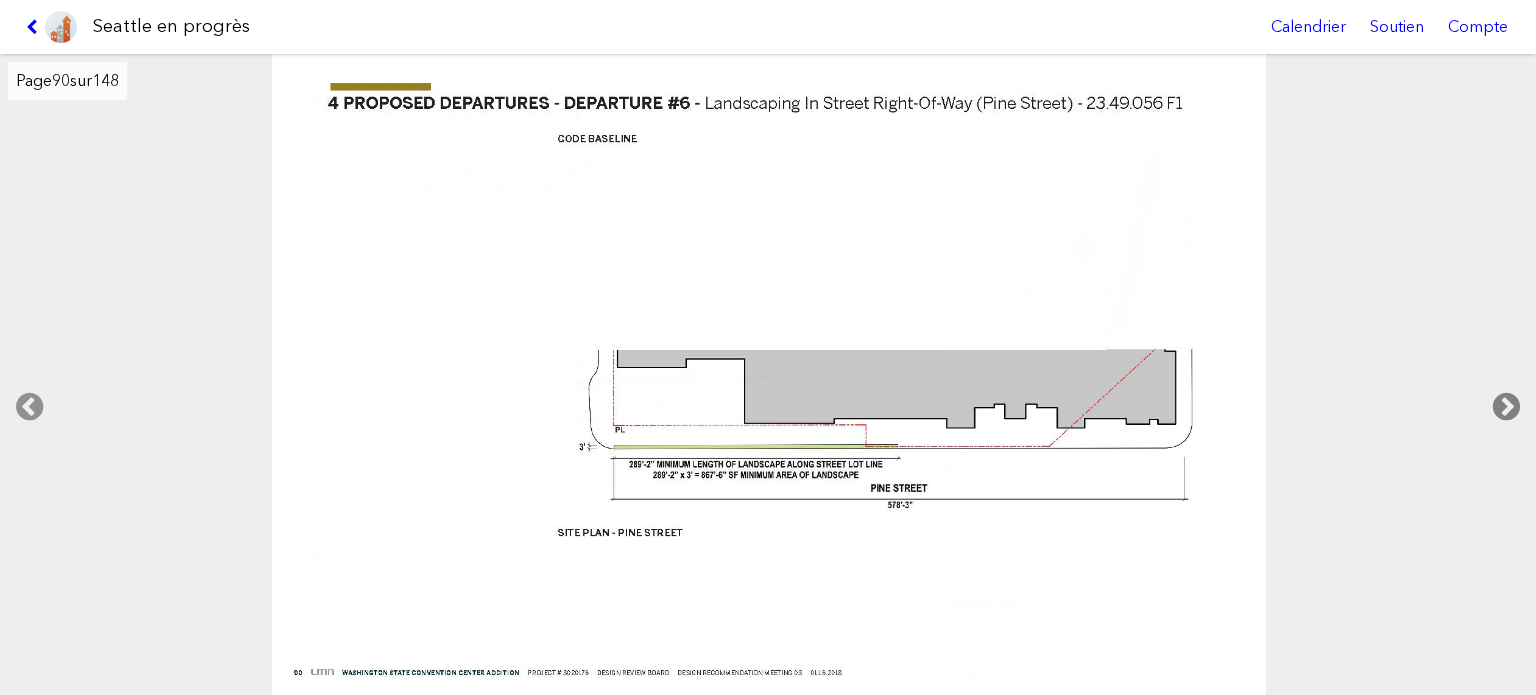 click at bounding box center (1506, 407) 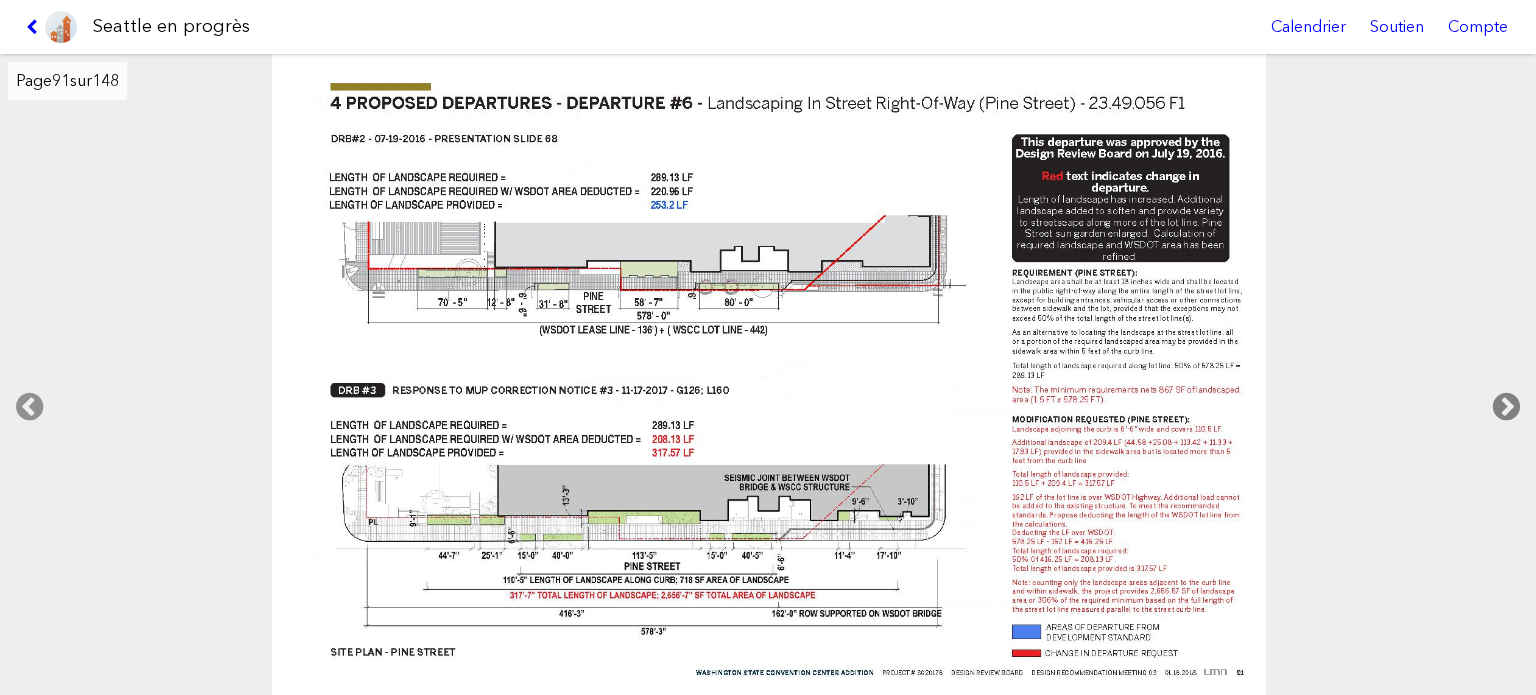 click at bounding box center (1506, 407) 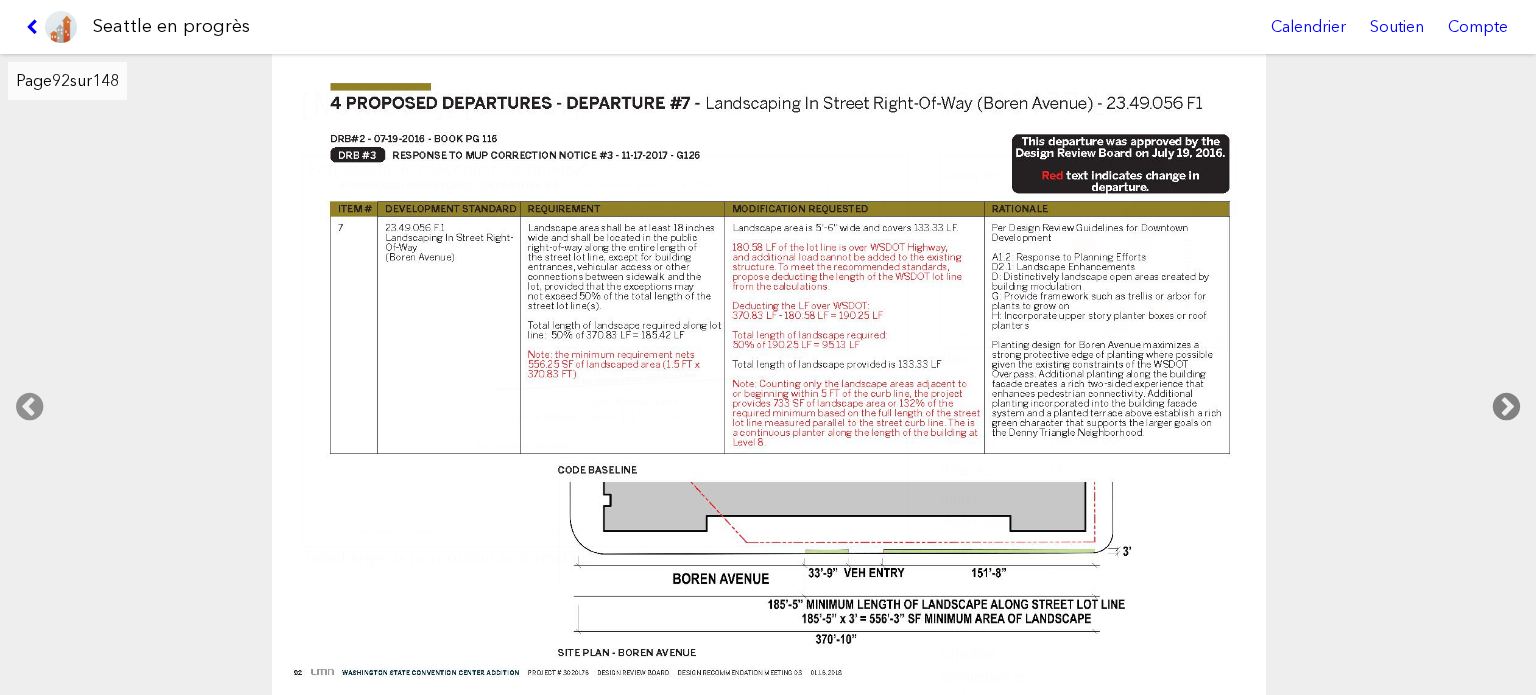 click at bounding box center (1506, 407) 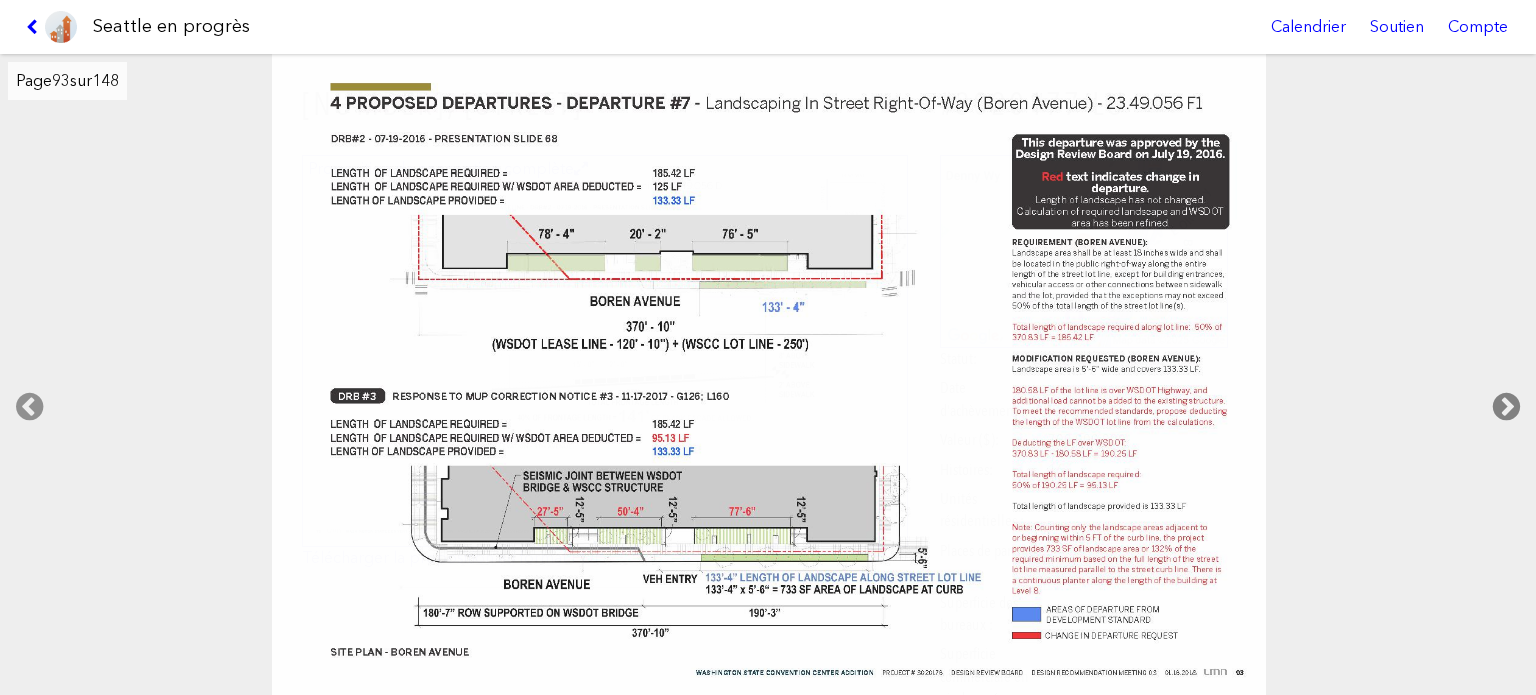 click at bounding box center [1506, 407] 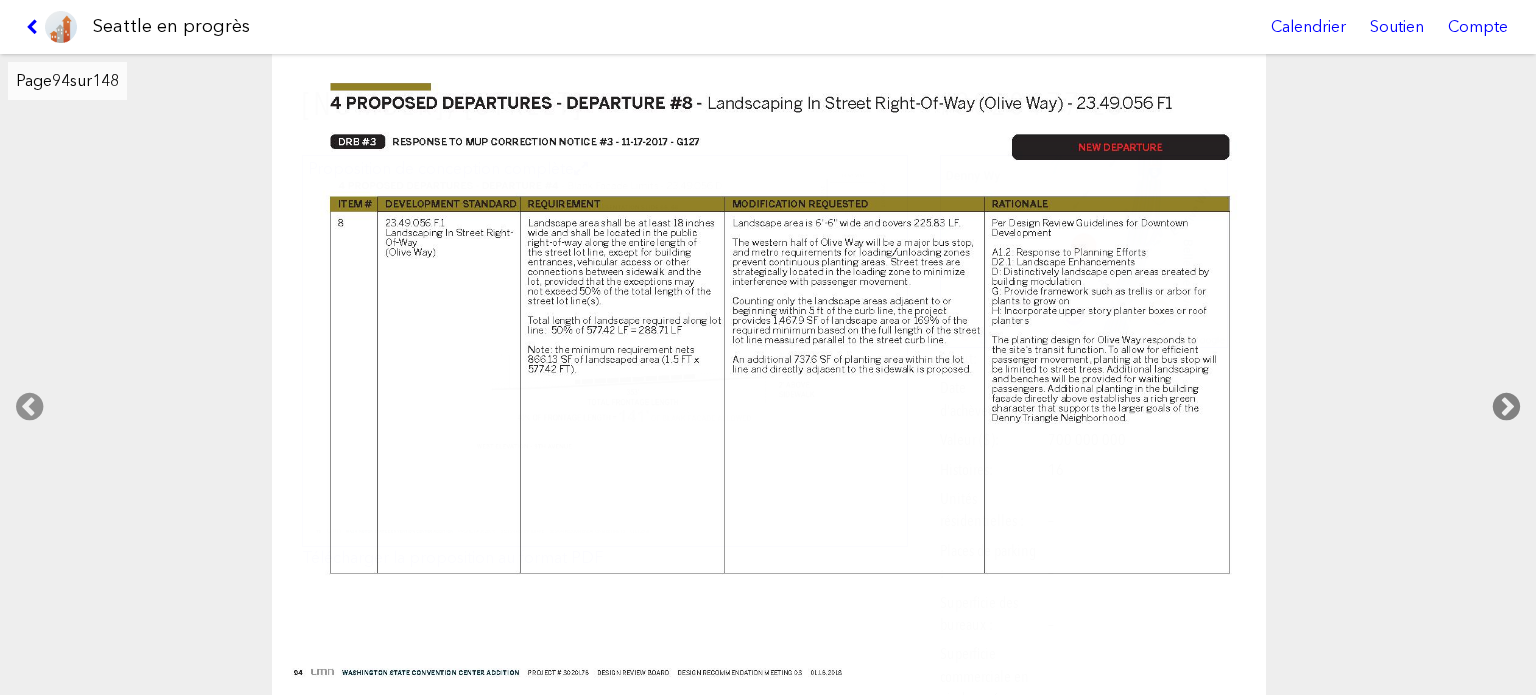 click at bounding box center (1506, 407) 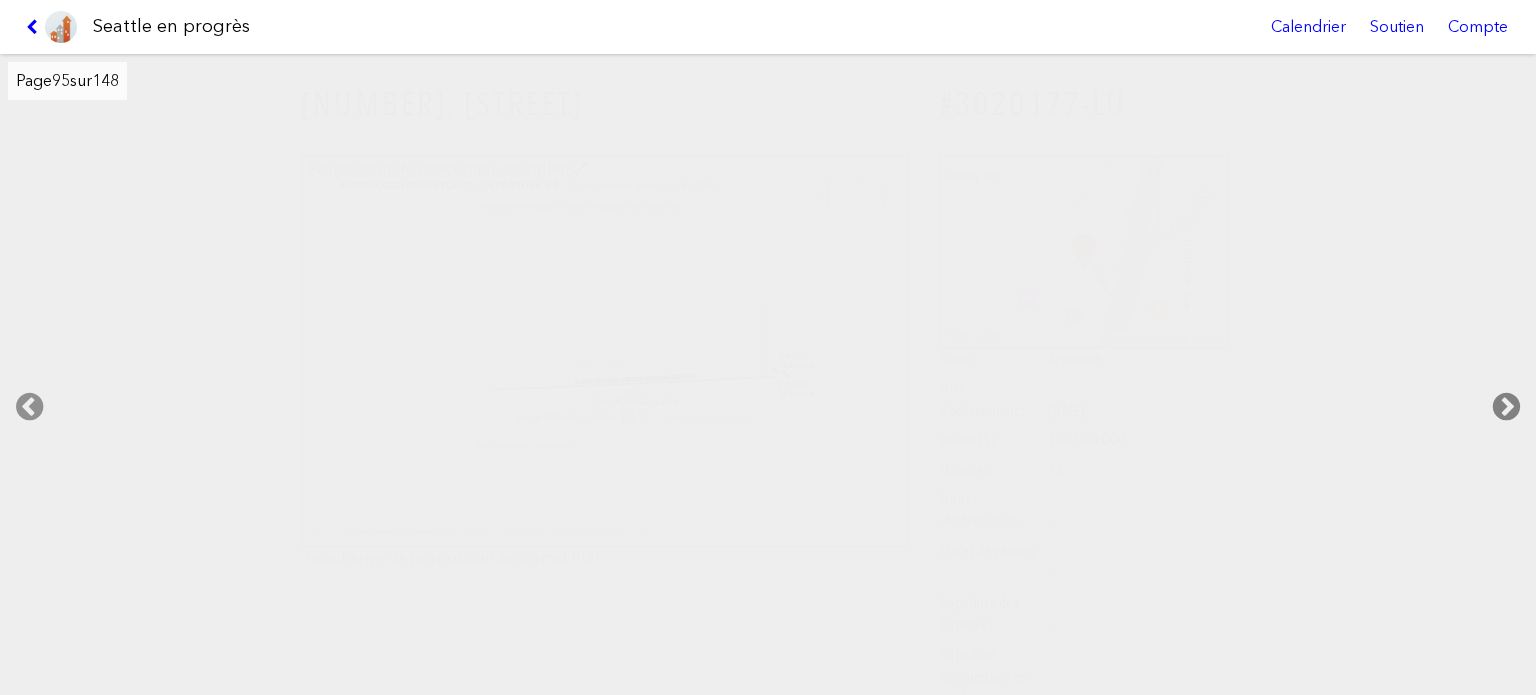 click at bounding box center (1506, 407) 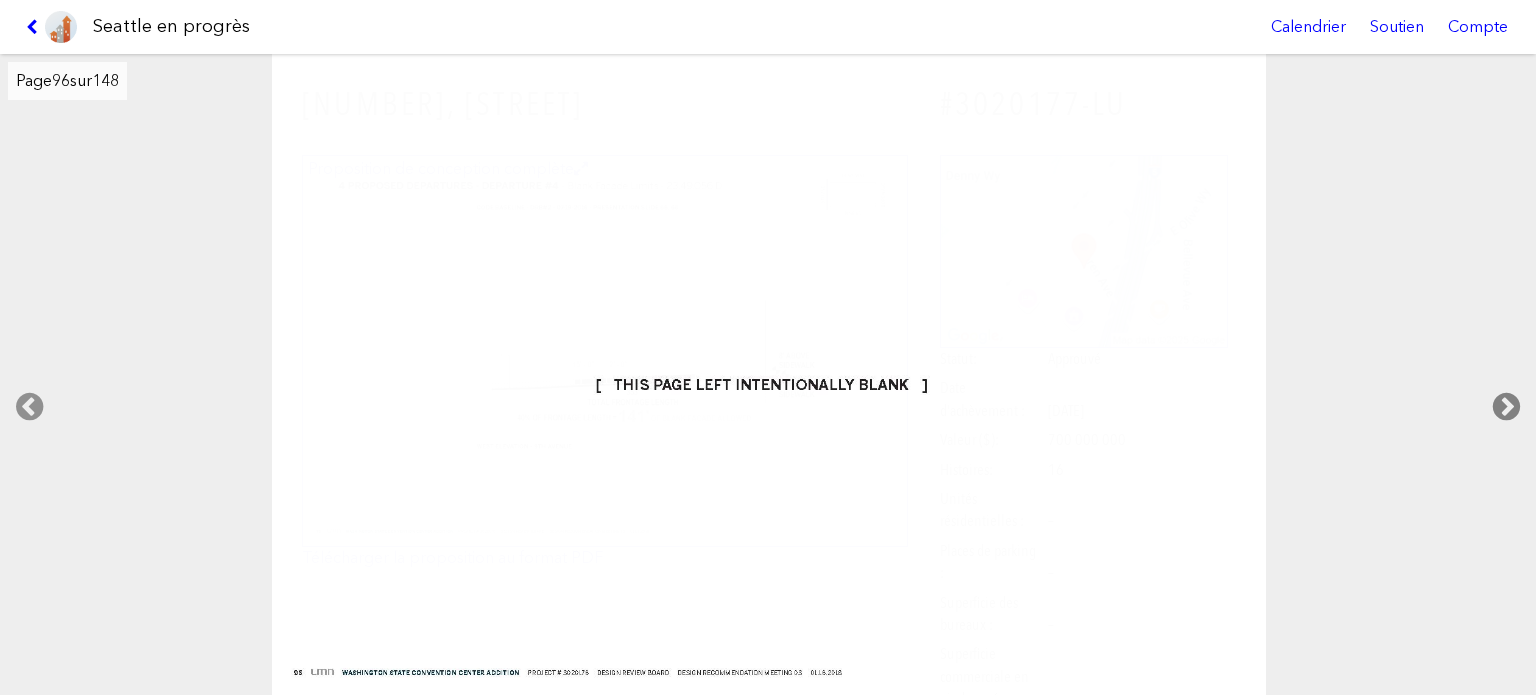click at bounding box center (1506, 407) 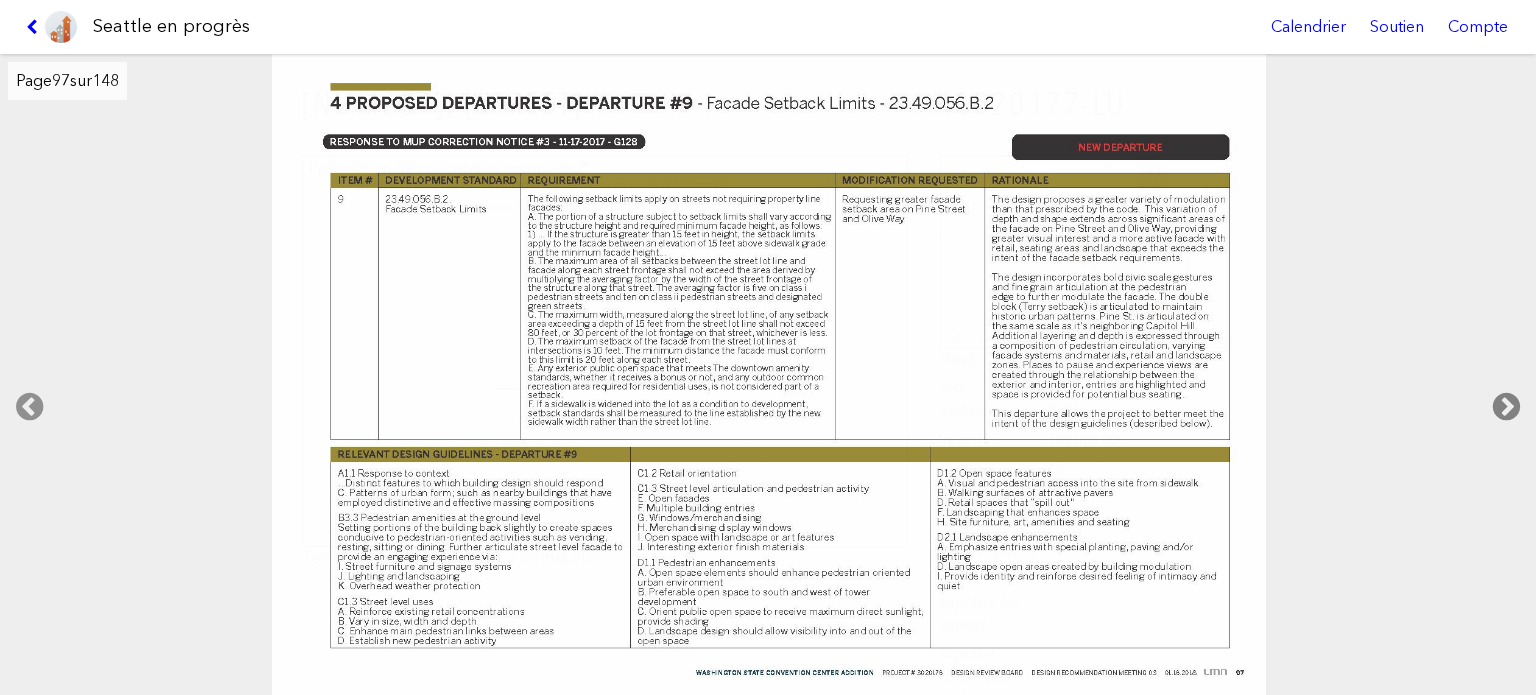 click at bounding box center (1506, 407) 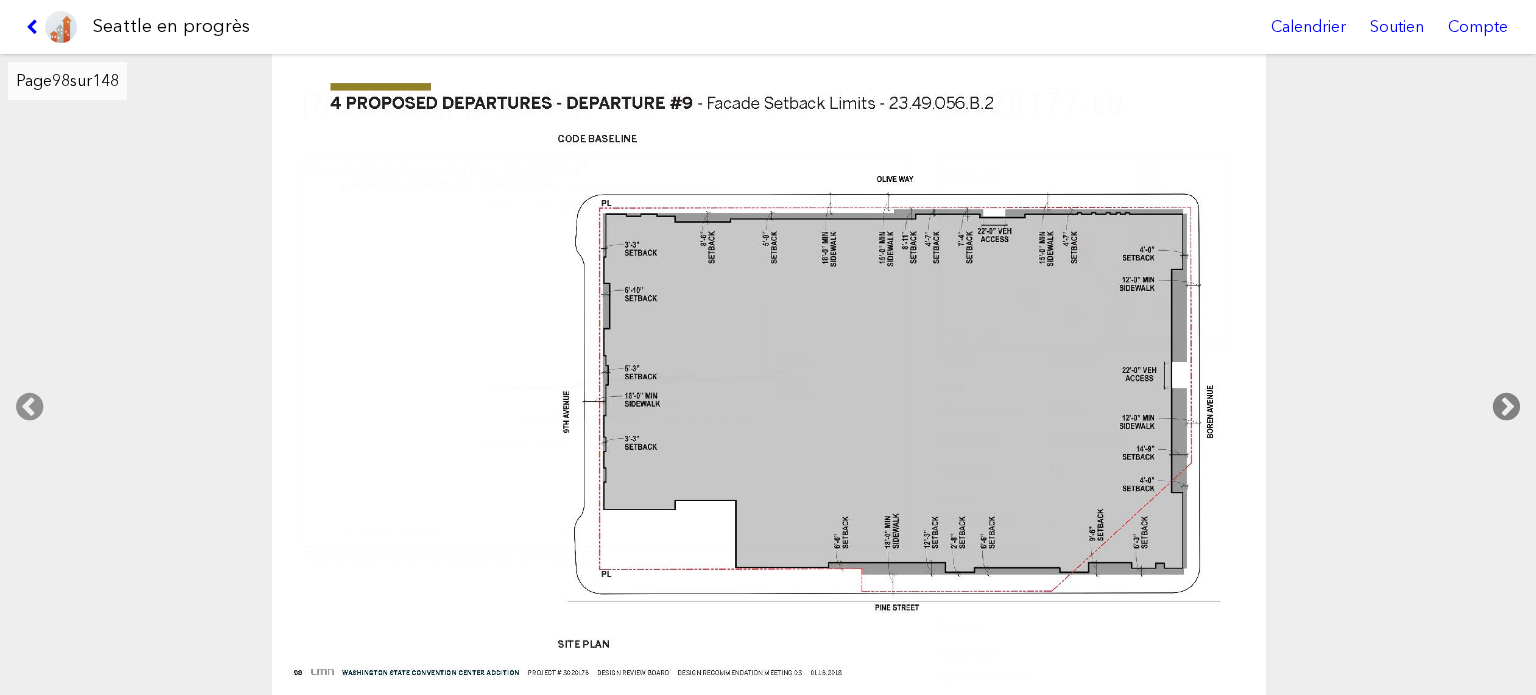 click at bounding box center (1506, 407) 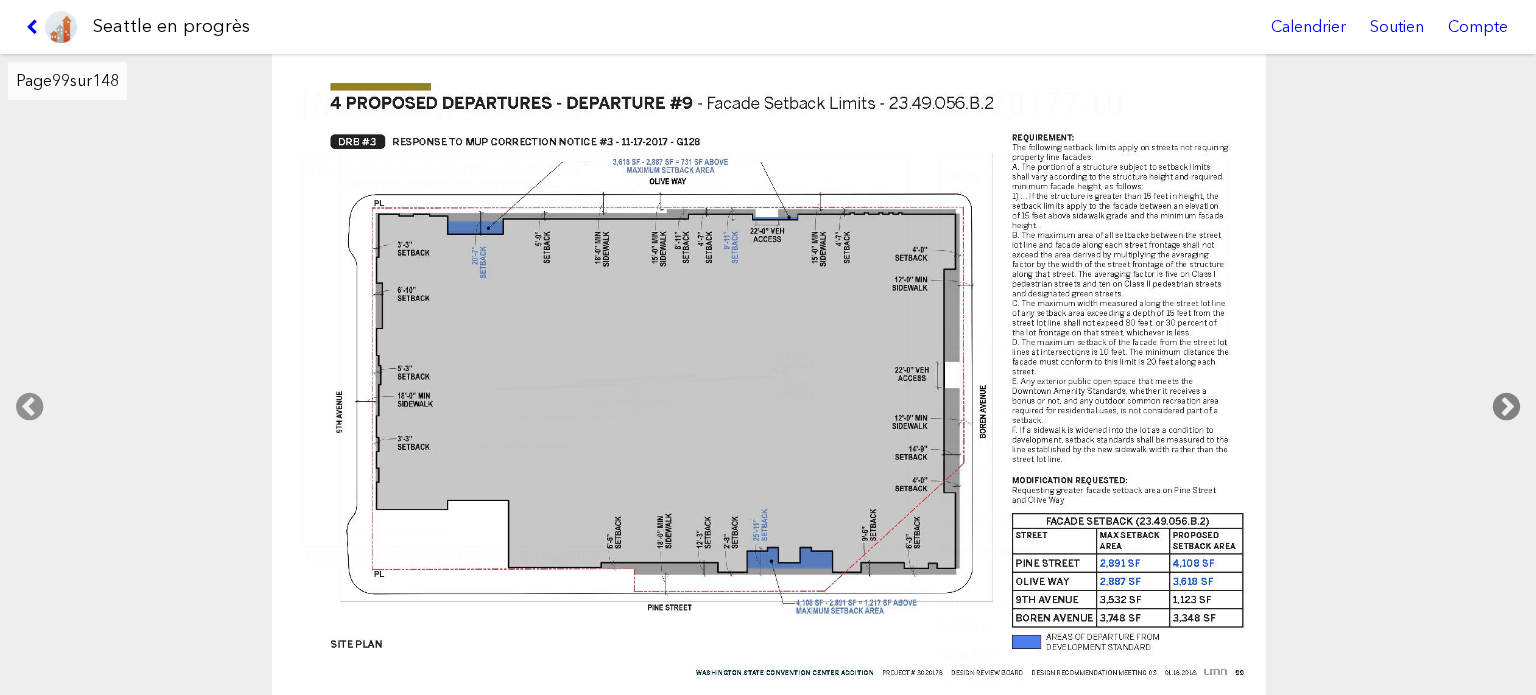 click at bounding box center (1506, 407) 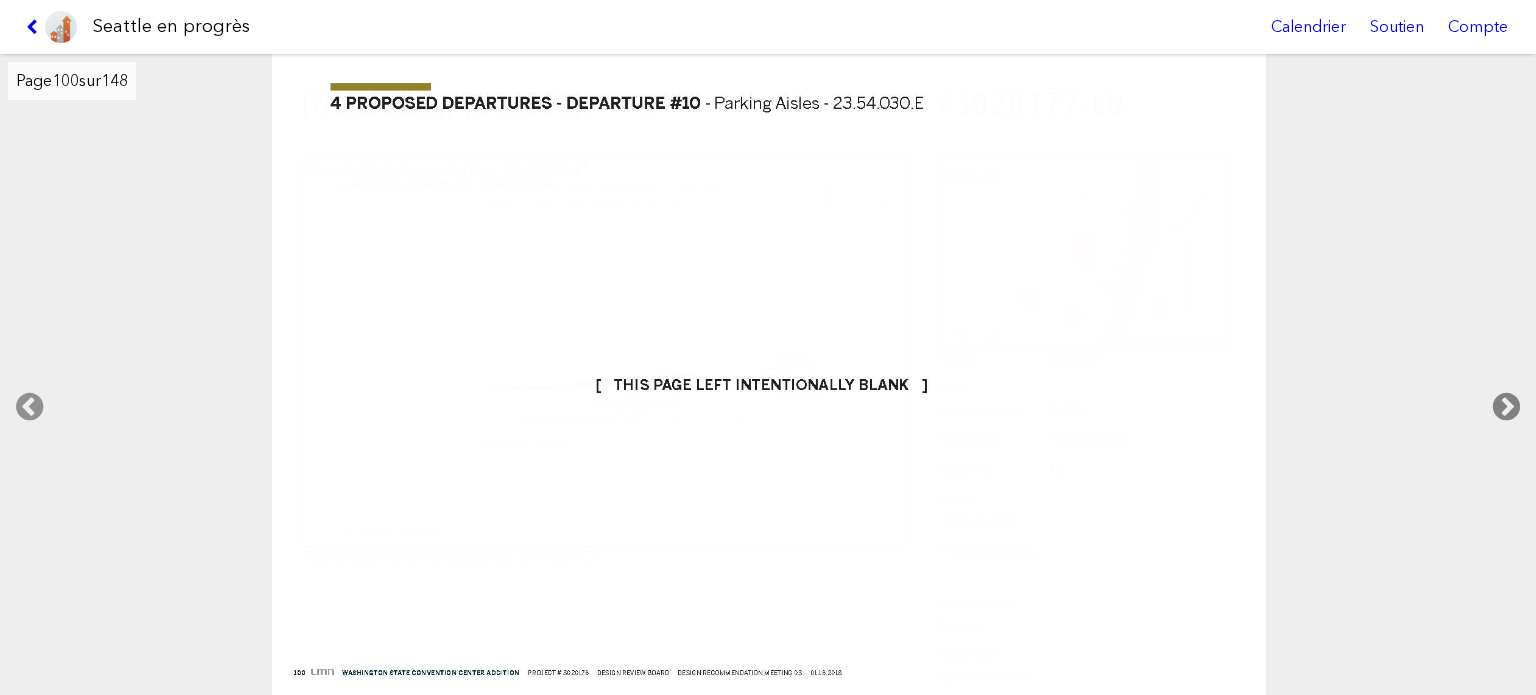 click at bounding box center (1506, 407) 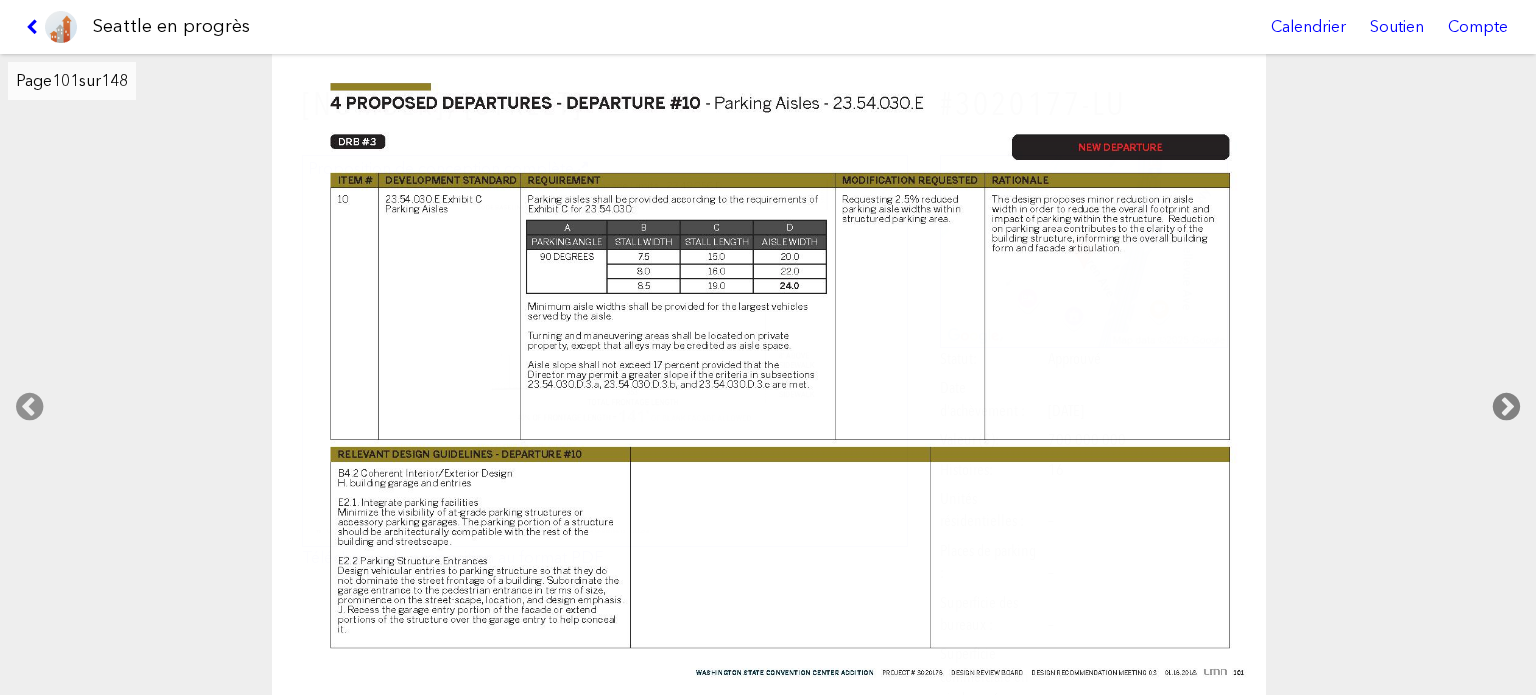 click at bounding box center [1506, 407] 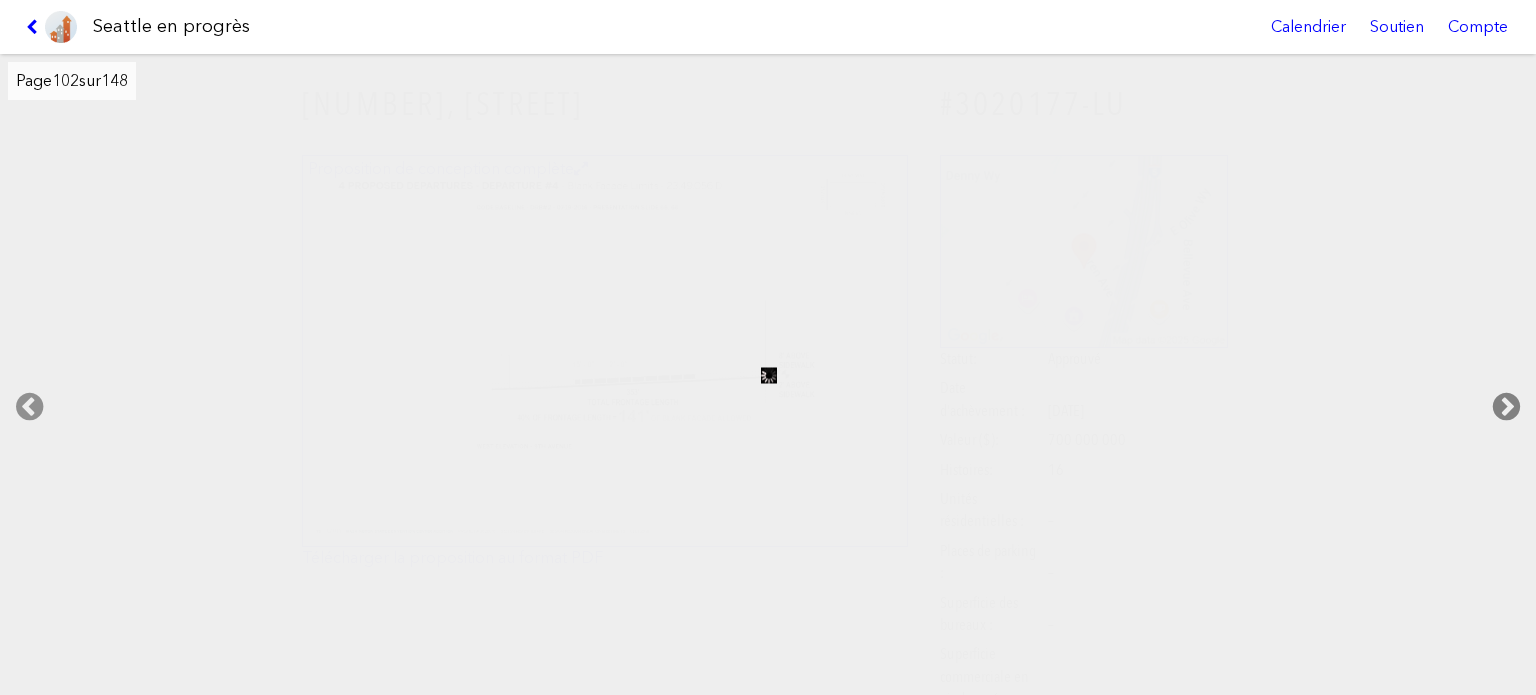 click at bounding box center [1506, 407] 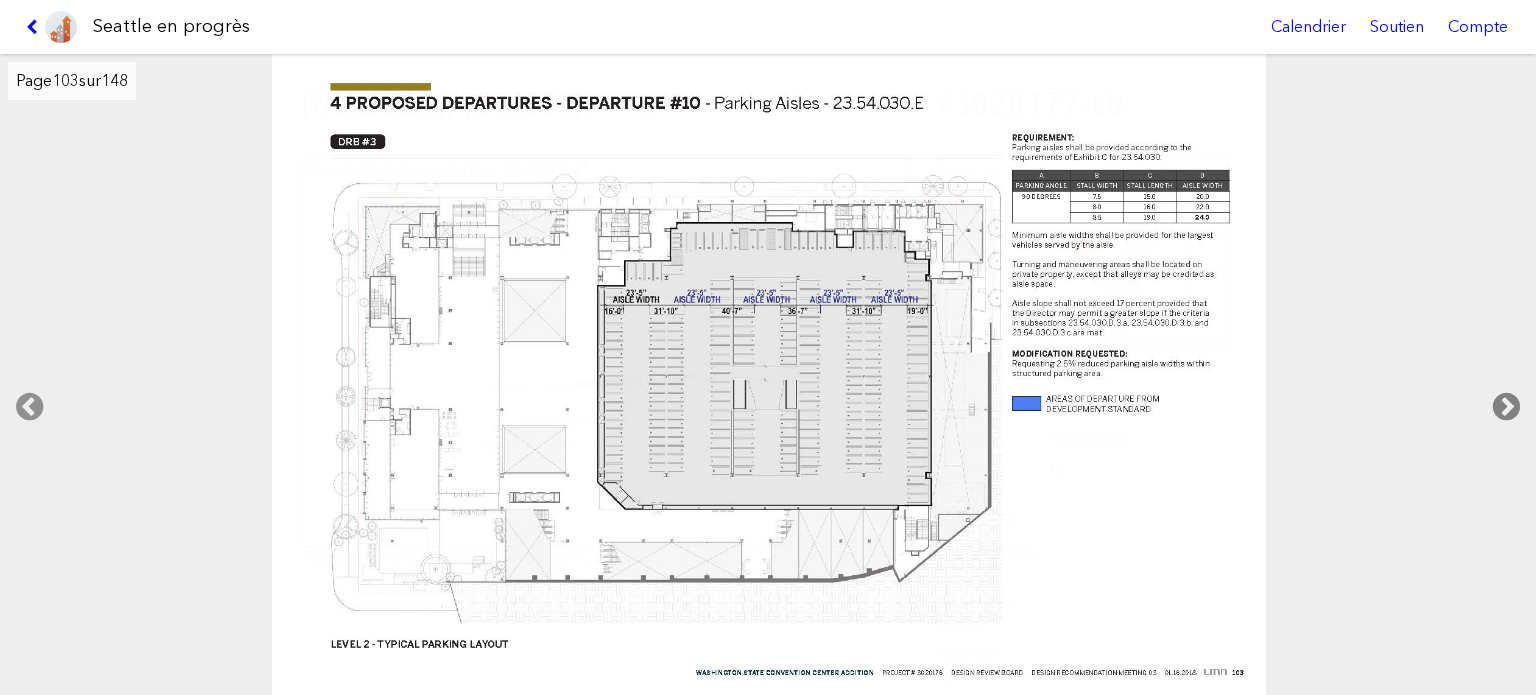 click at bounding box center (1506, 407) 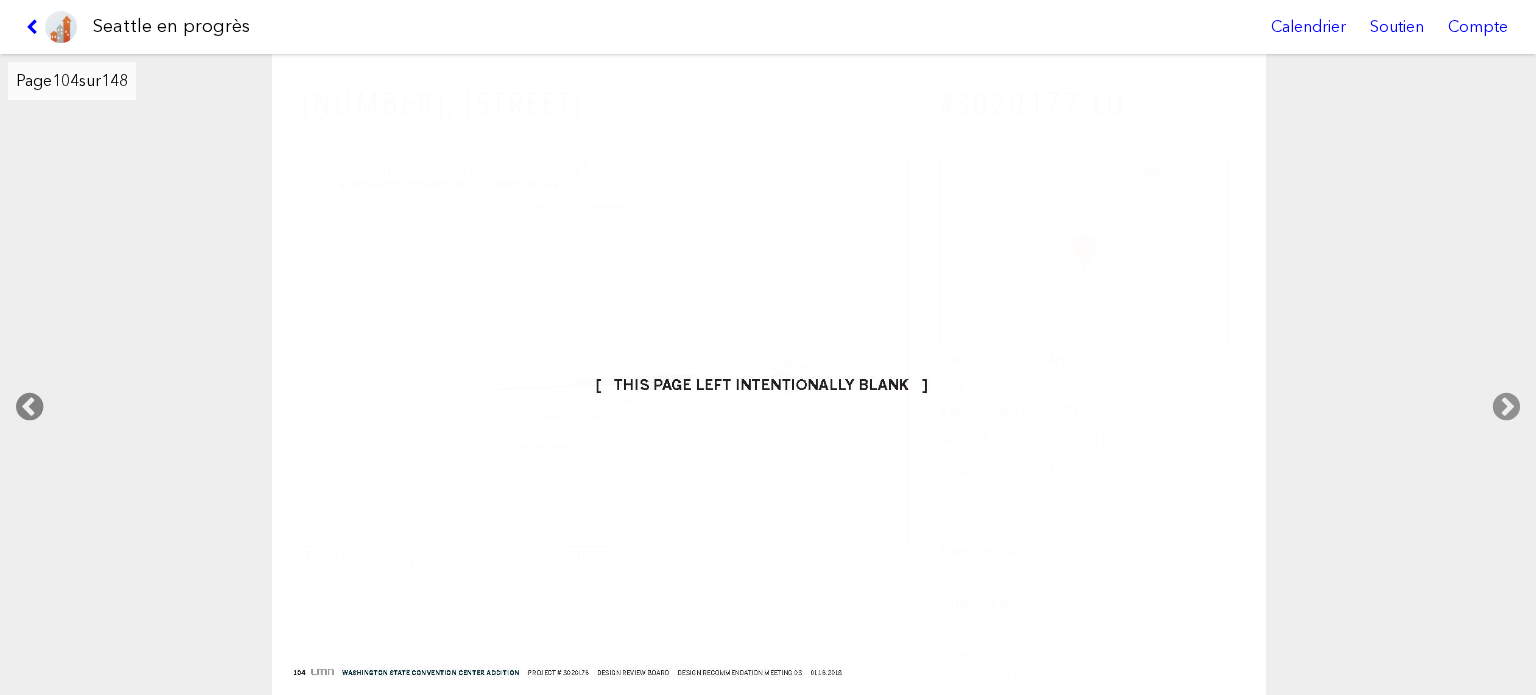click at bounding box center (29, 407) 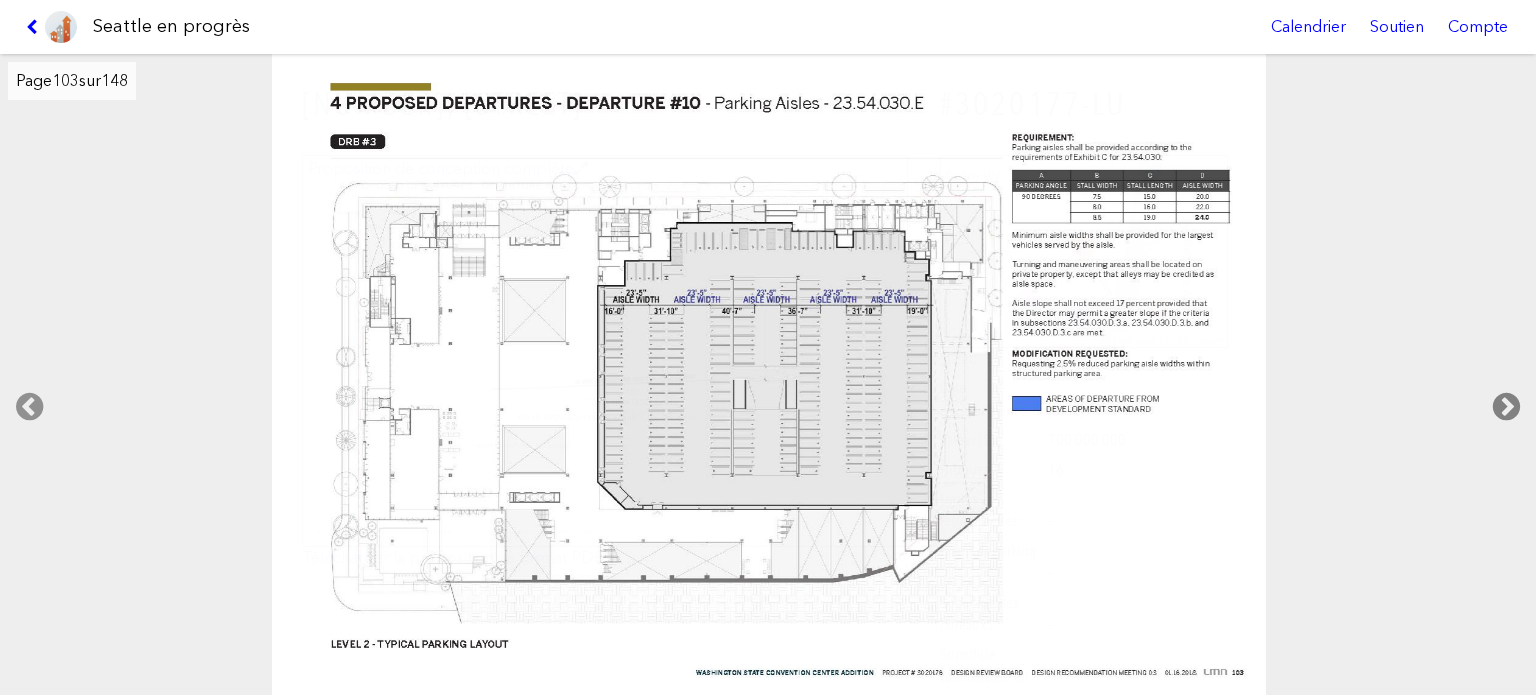 click at bounding box center (1506, 407) 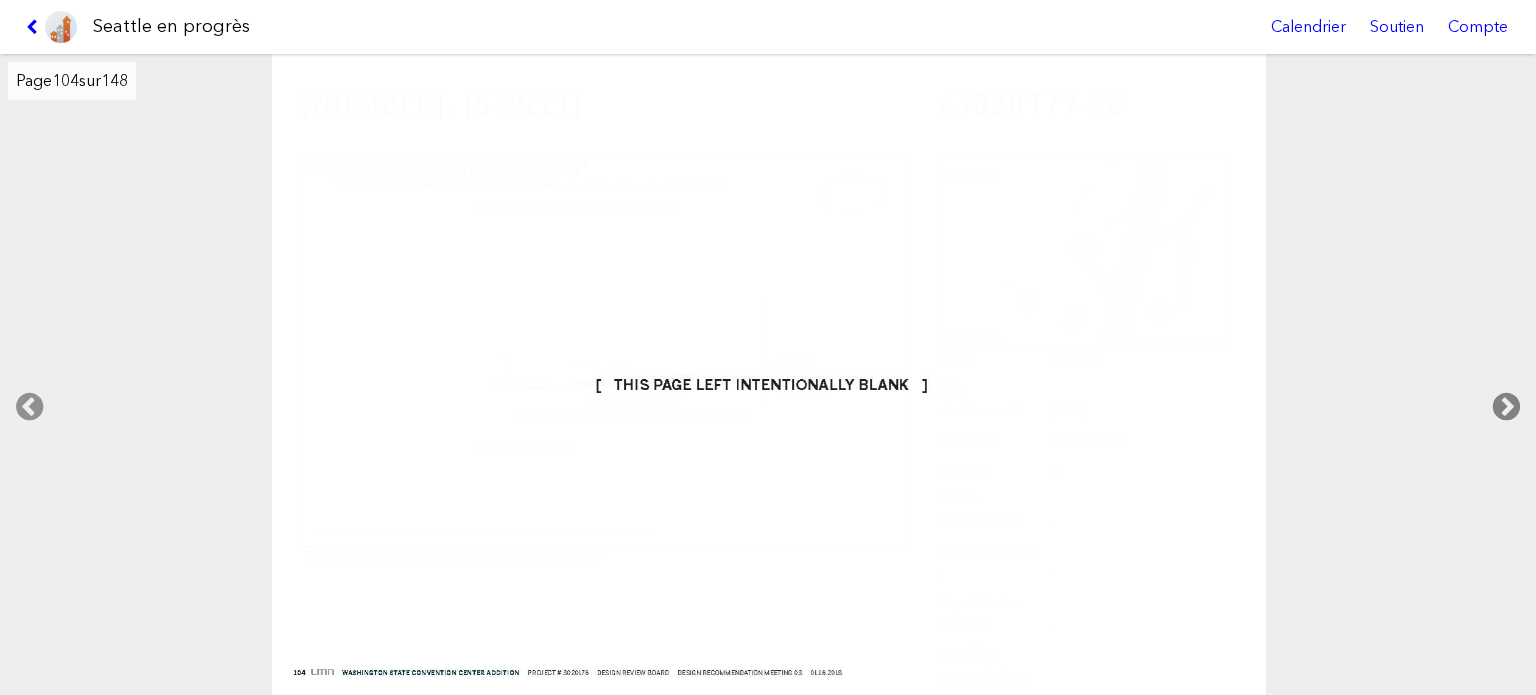 click at bounding box center [1506, 407] 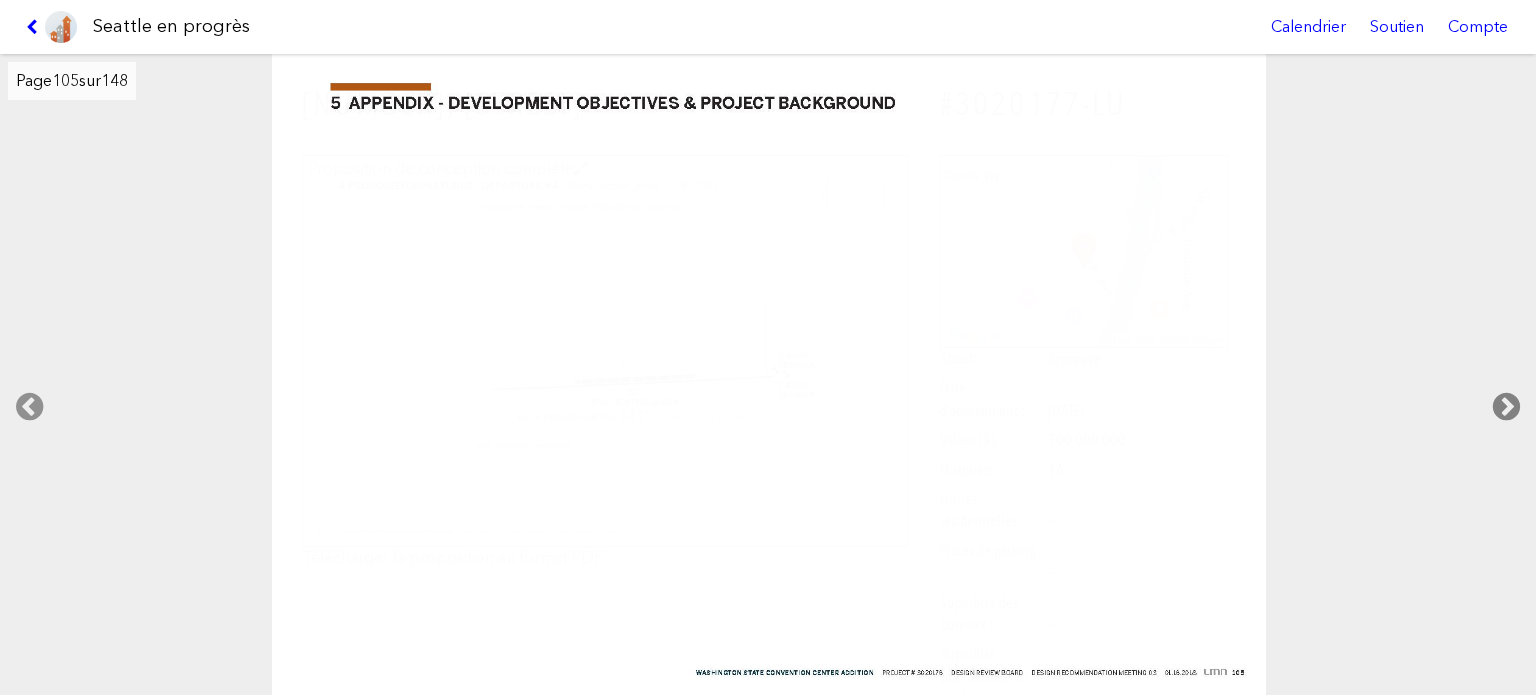 click at bounding box center [1506, 407] 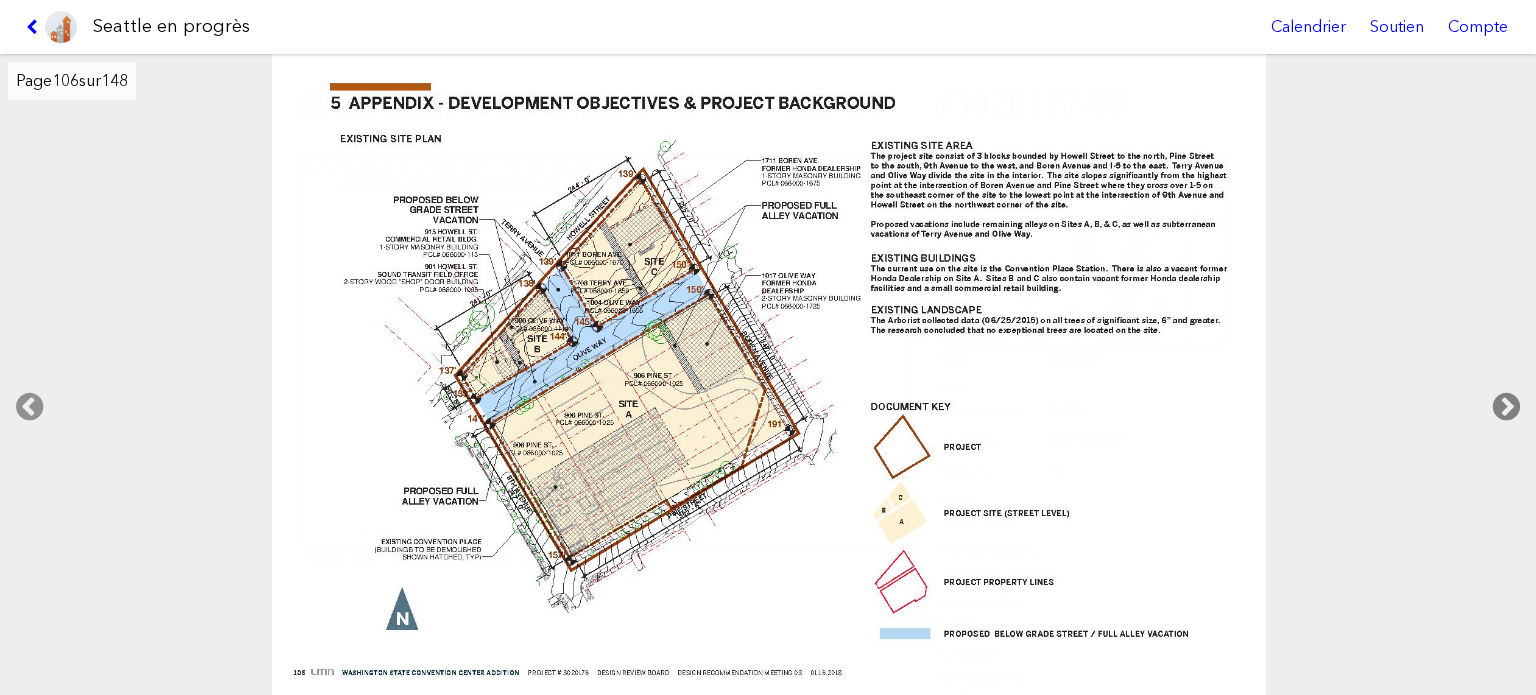 click at bounding box center (1506, 407) 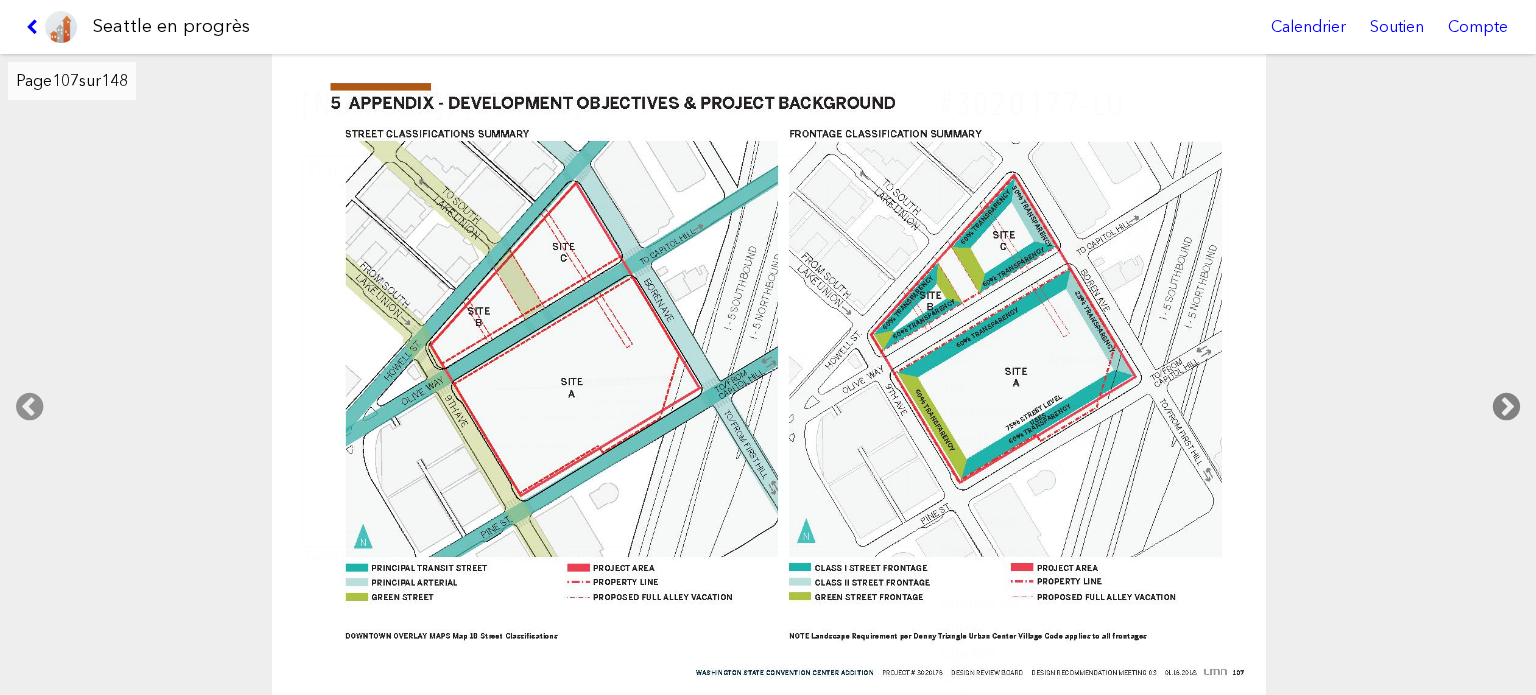 click at bounding box center [1506, 407] 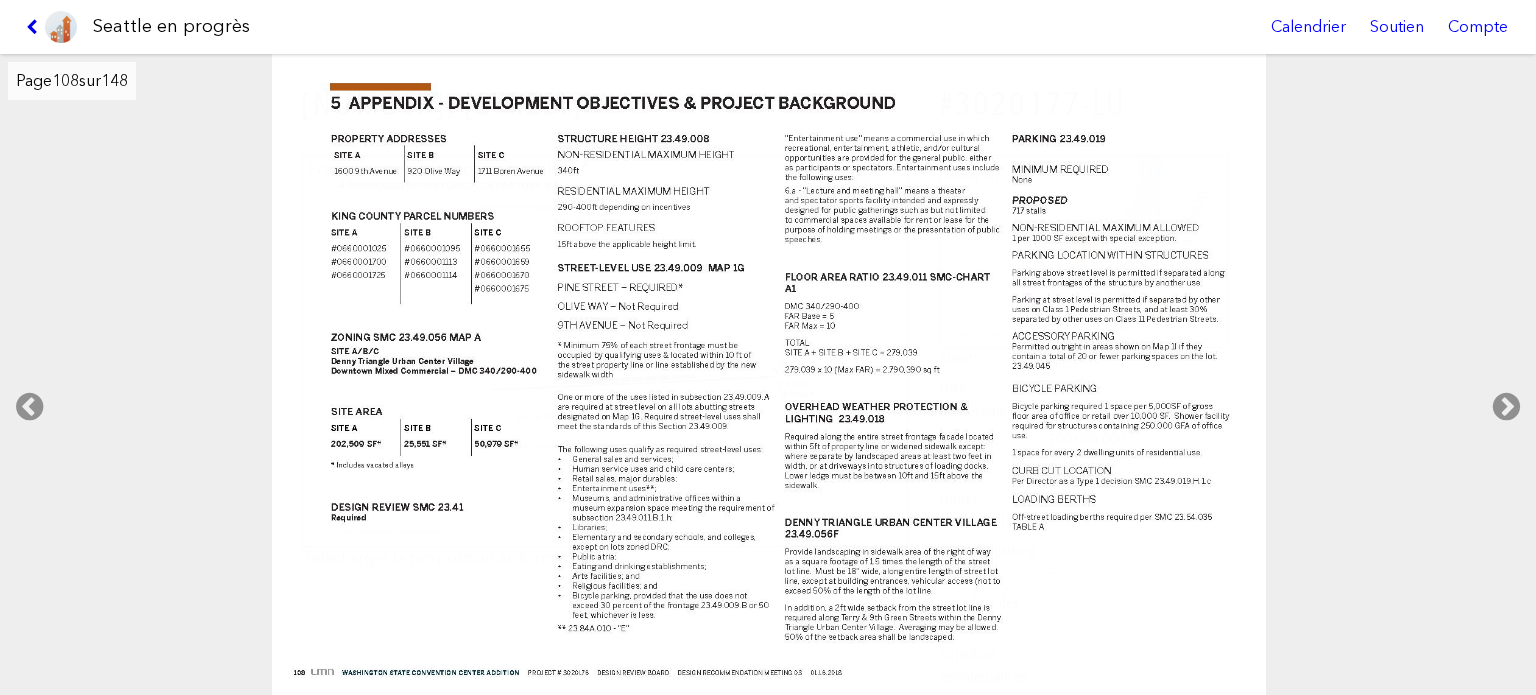 click at bounding box center (35, 27) 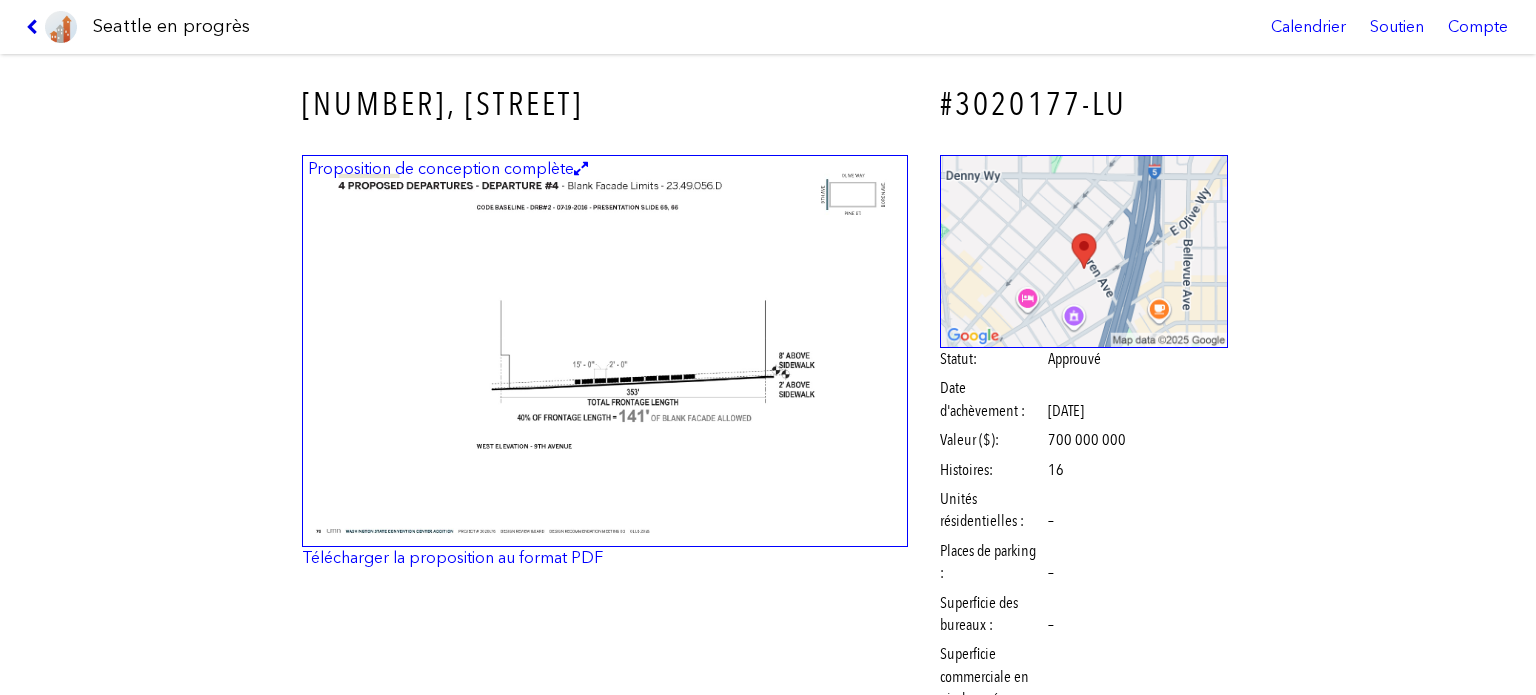 click at bounding box center (35, 27) 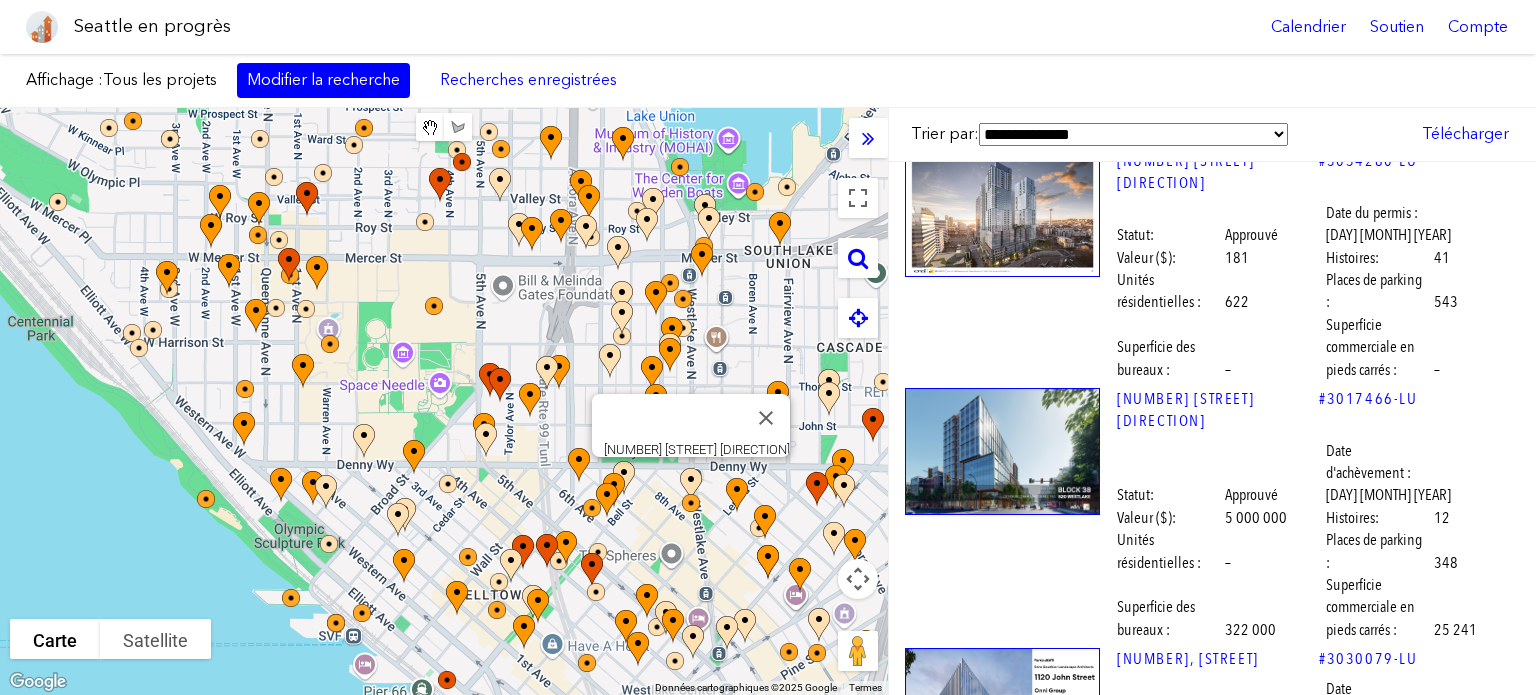scroll, scrollTop: 15604, scrollLeft: 0, axis: vertical 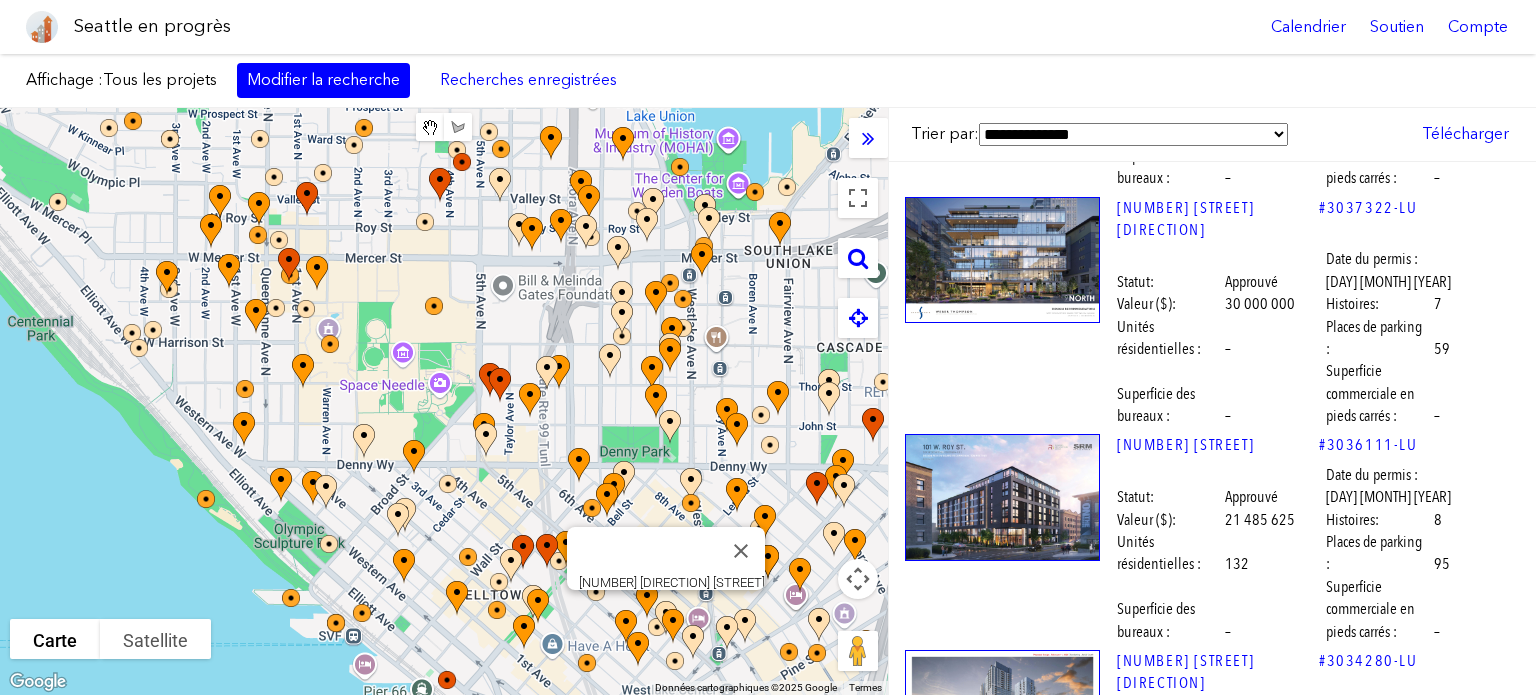 click at bounding box center (1002, 1591) 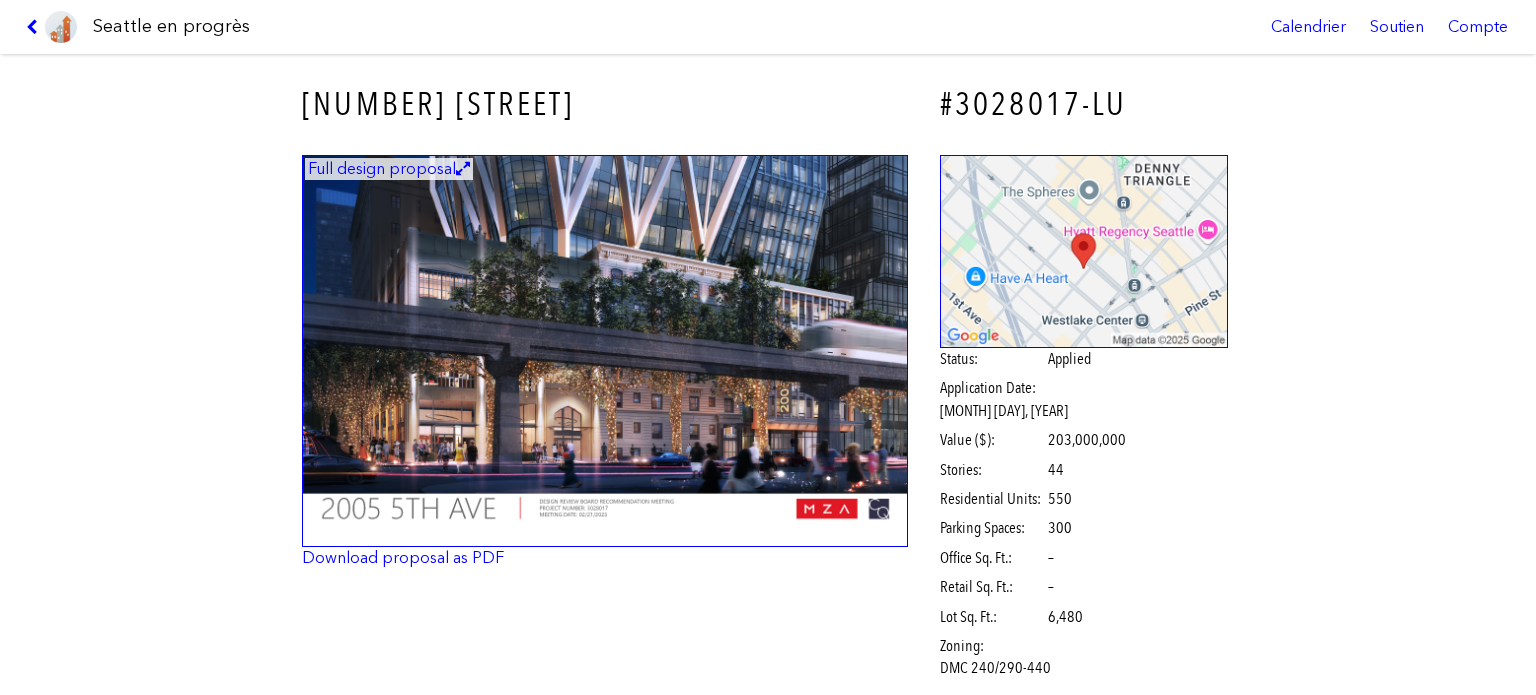 click at bounding box center [605, 351] 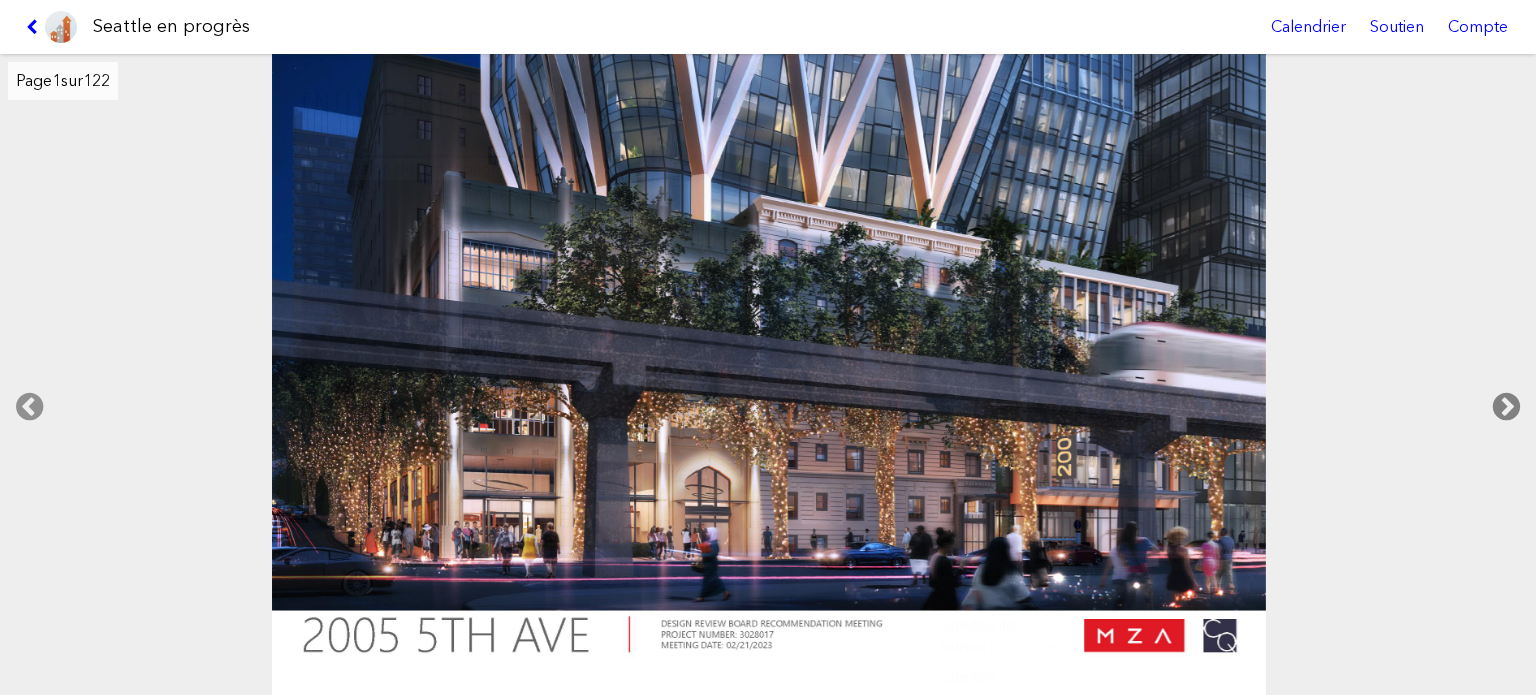 click at bounding box center (1506, 407) 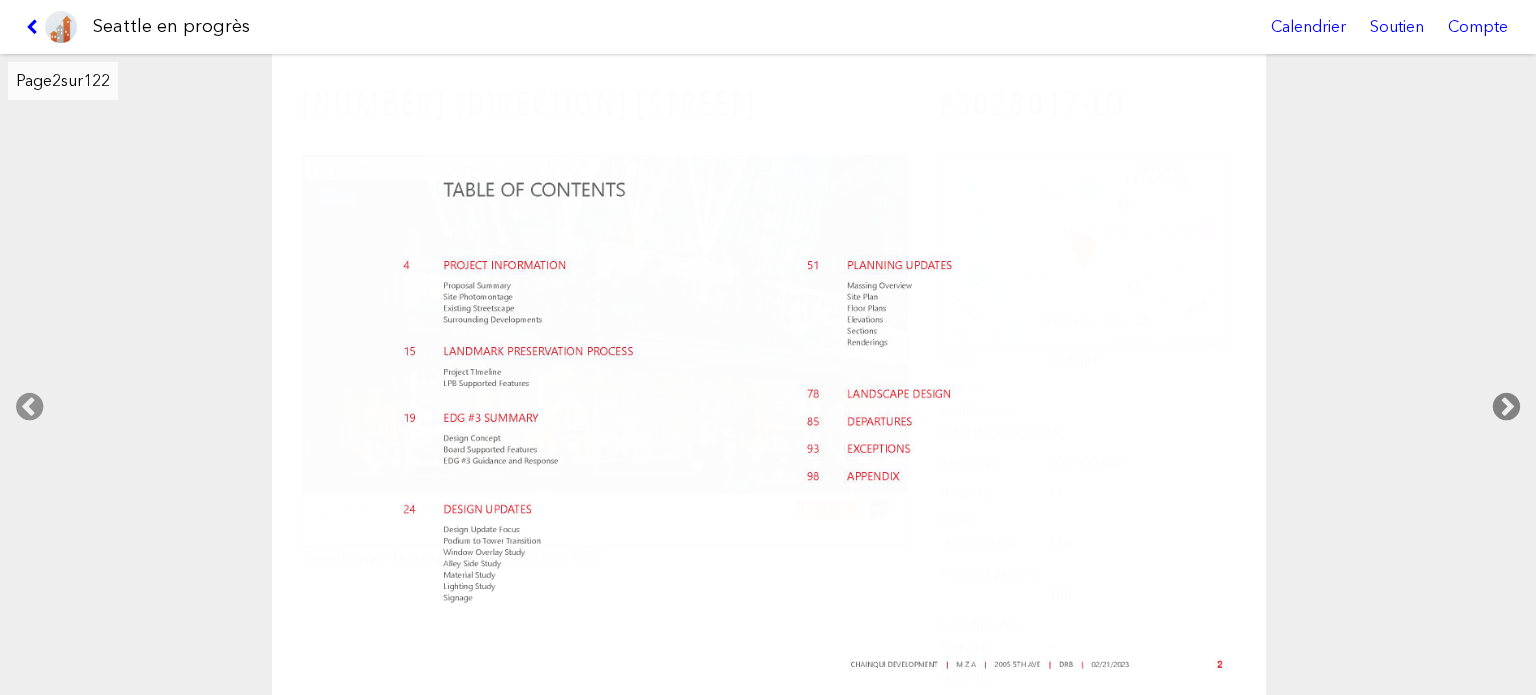 click at bounding box center [1506, 407] 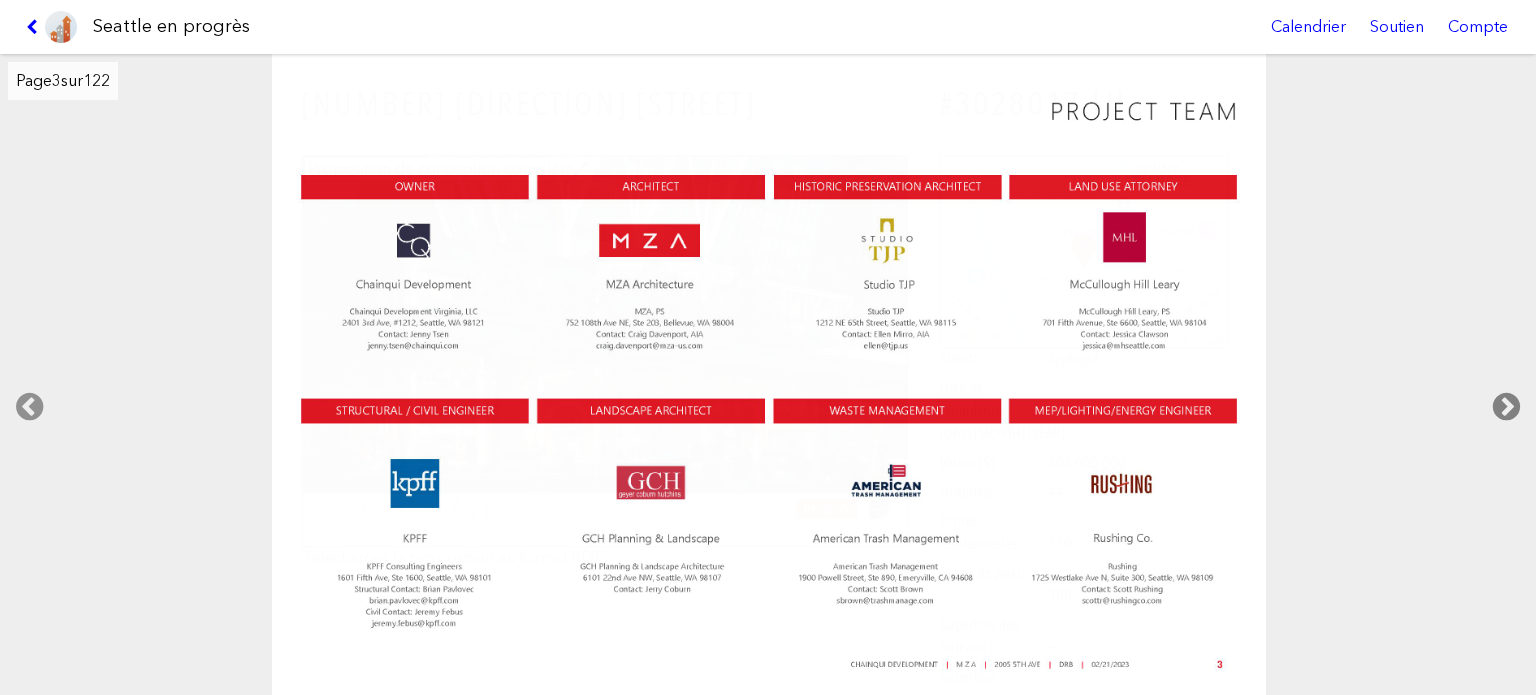 click at bounding box center (1506, 407) 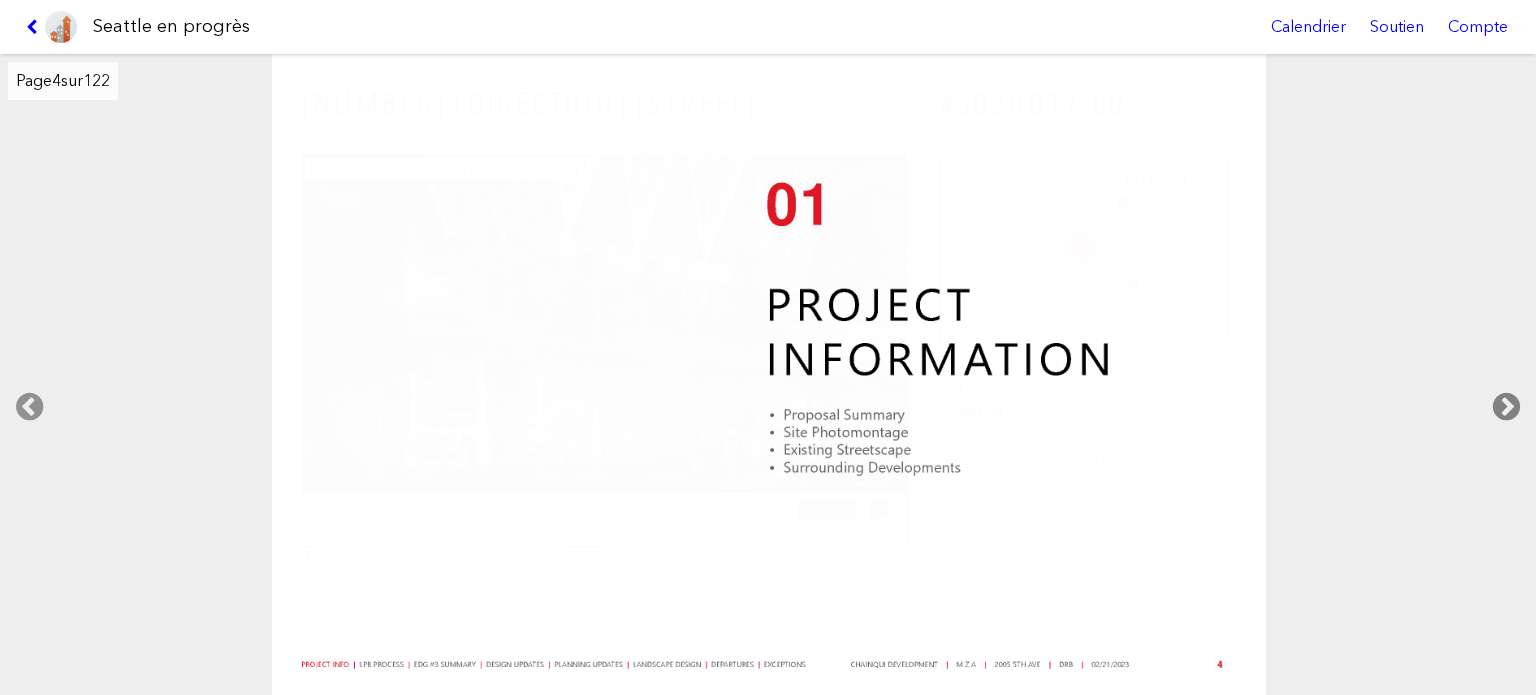 click at bounding box center (1506, 407) 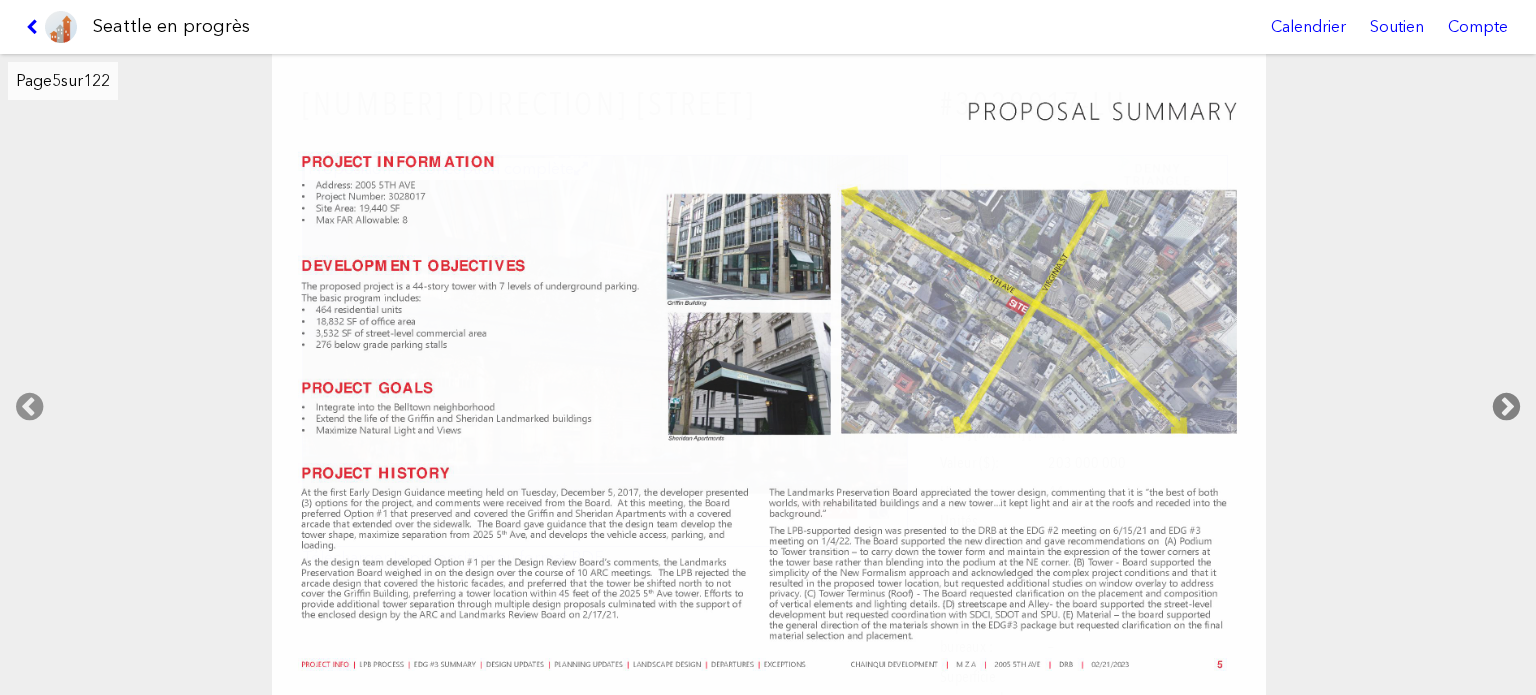 click at bounding box center (1506, 407) 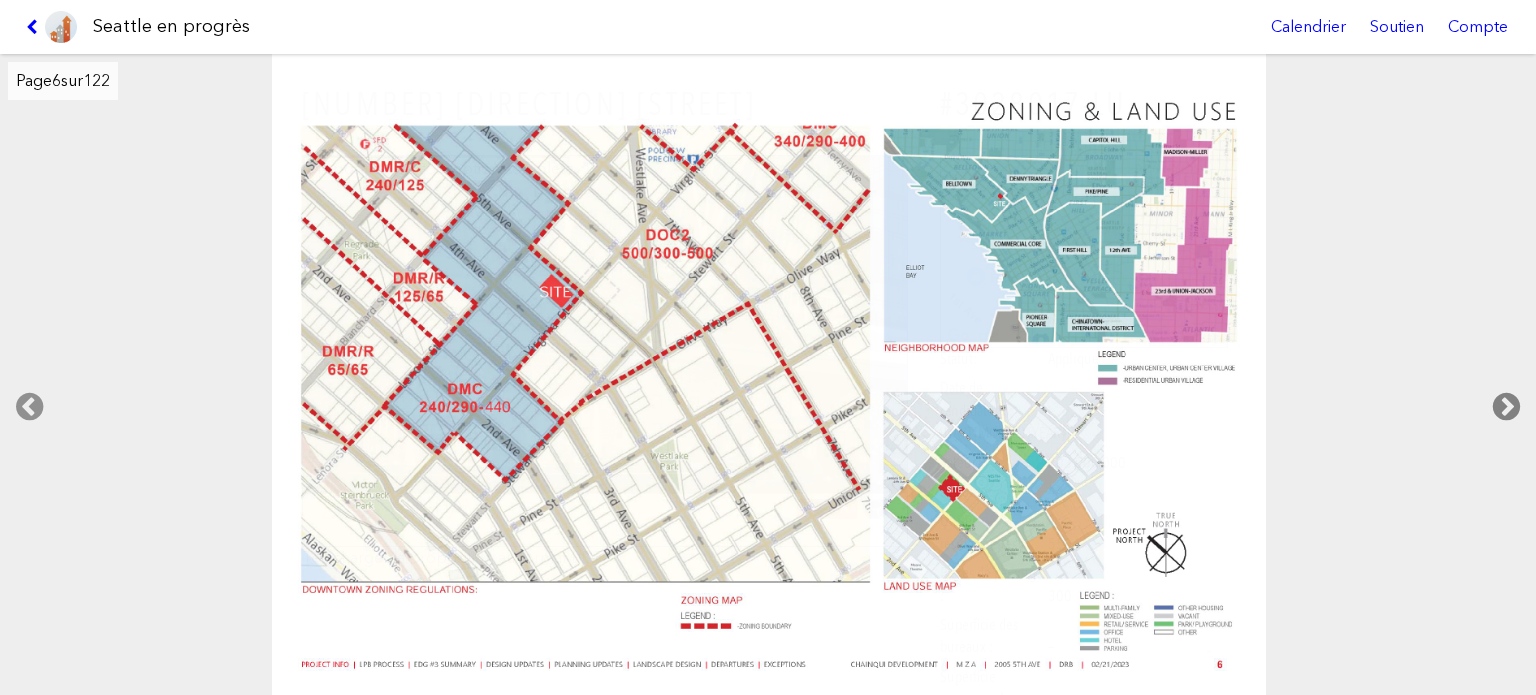 click at bounding box center [1506, 407] 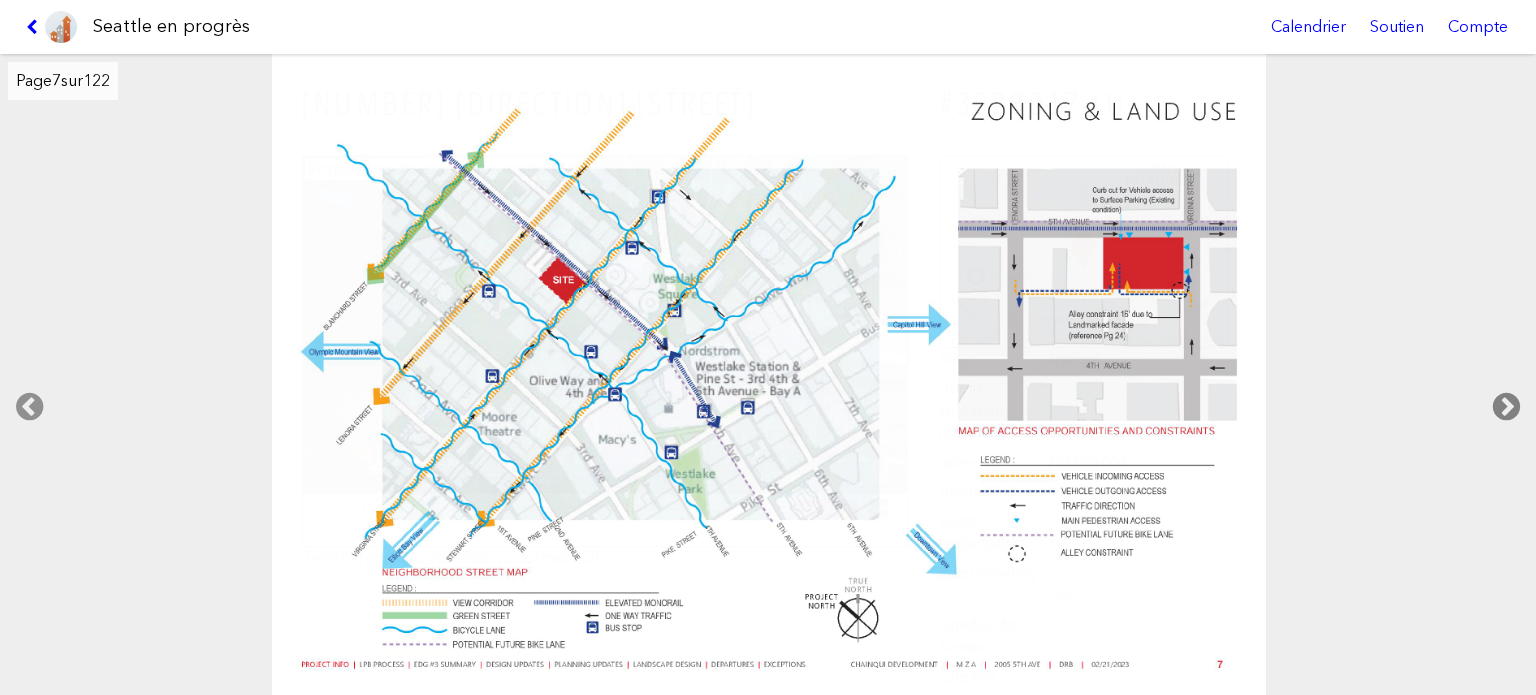 click at bounding box center [1506, 407] 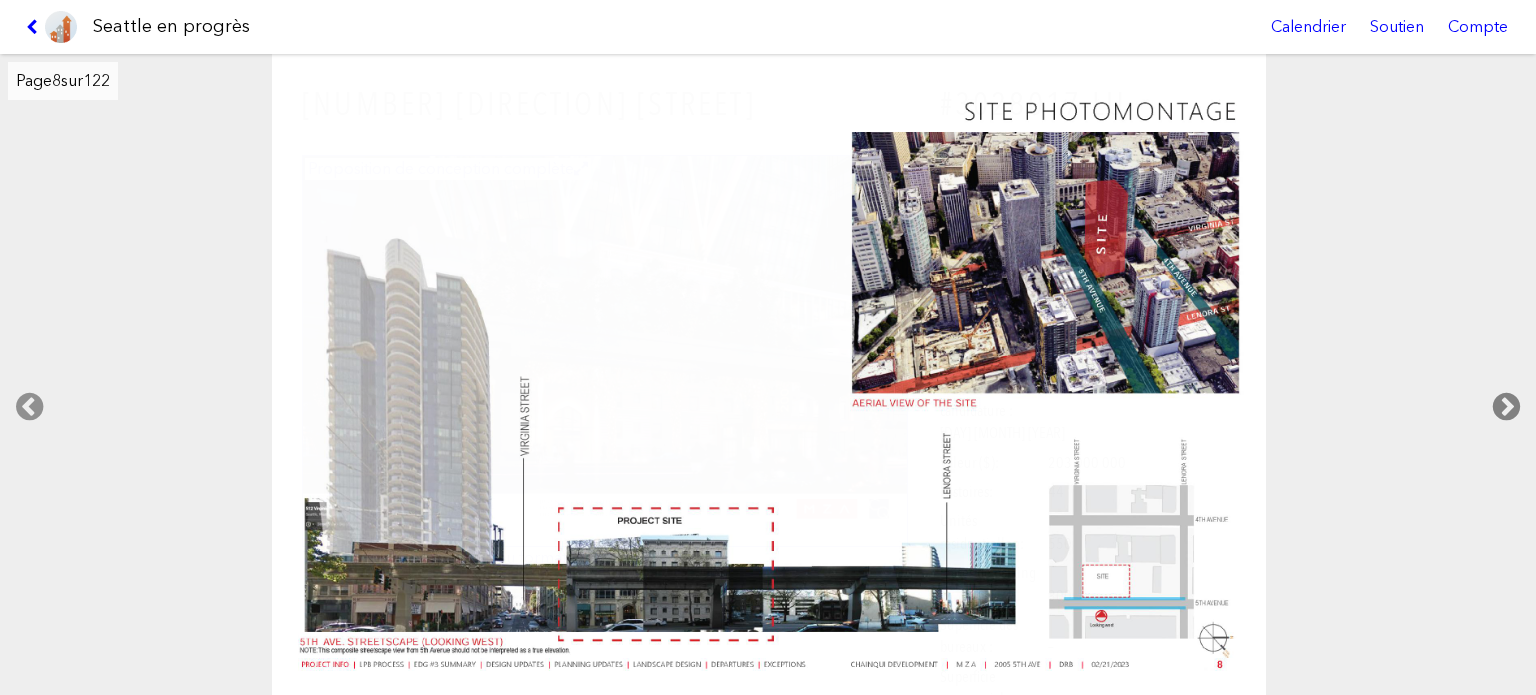 click at bounding box center (1506, 407) 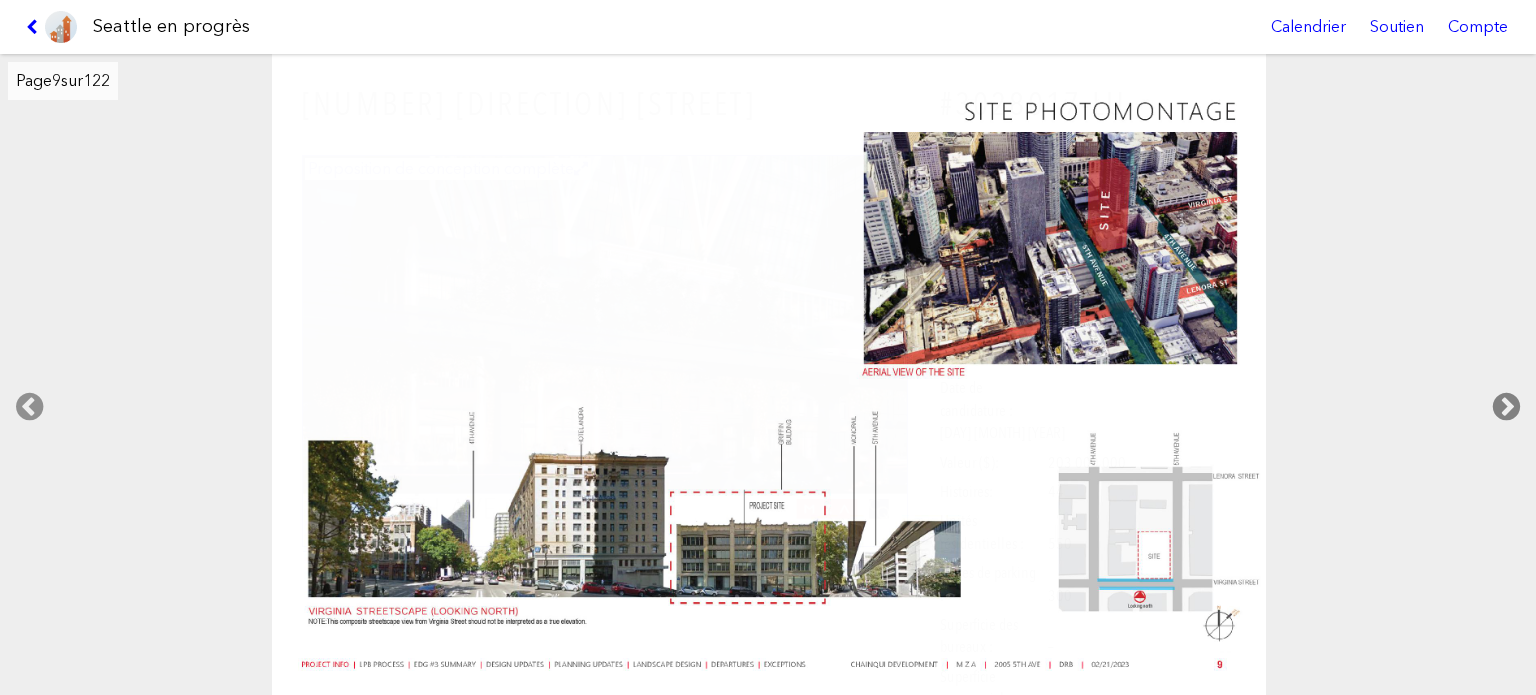 click at bounding box center [1506, 407] 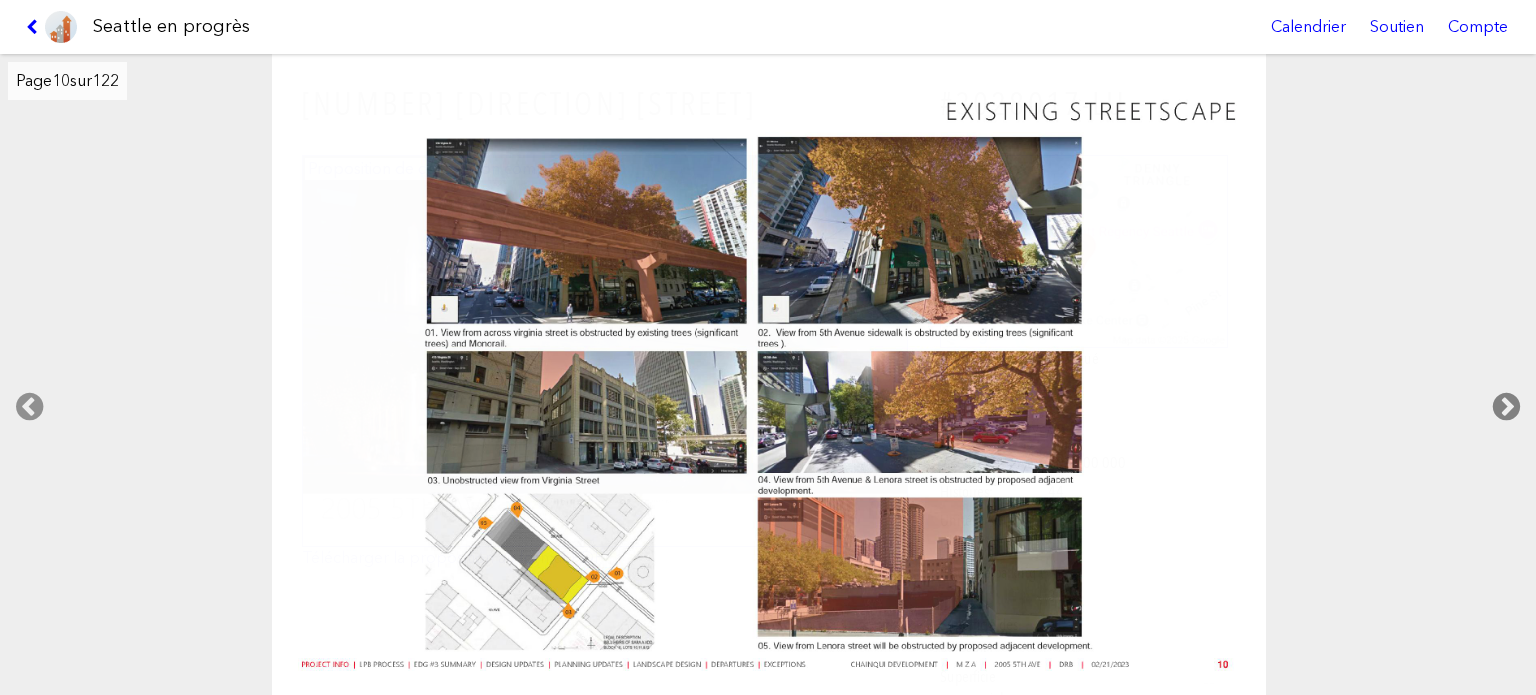 click at bounding box center (1506, 407) 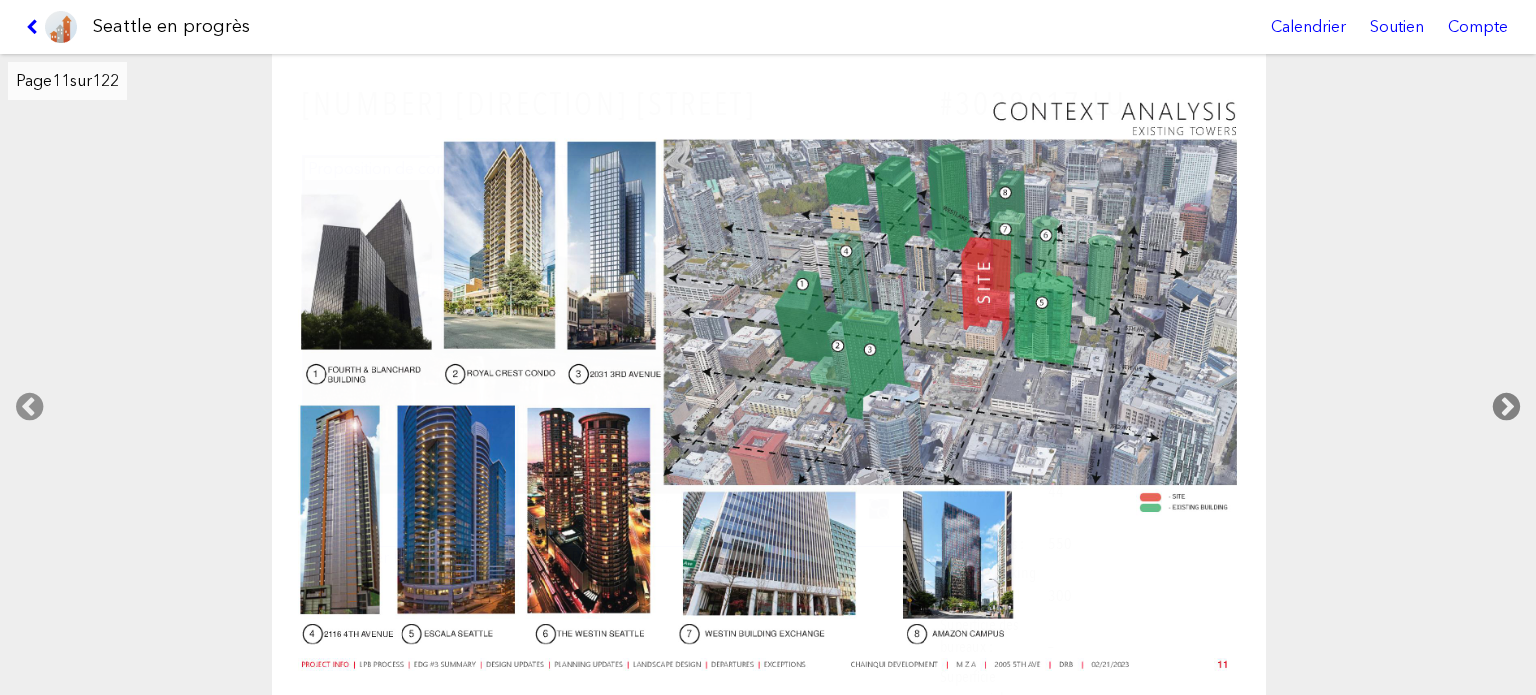 click at bounding box center (1506, 407) 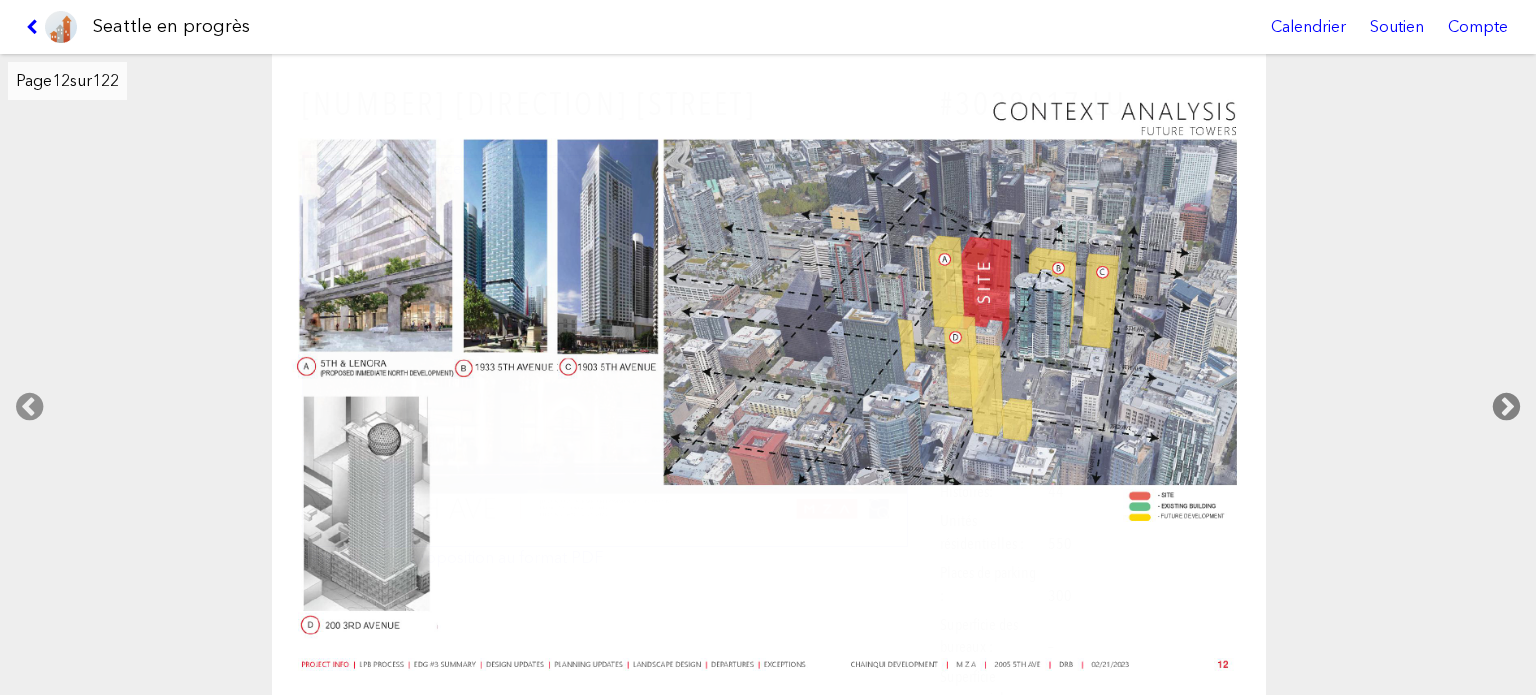 click at bounding box center (1506, 407) 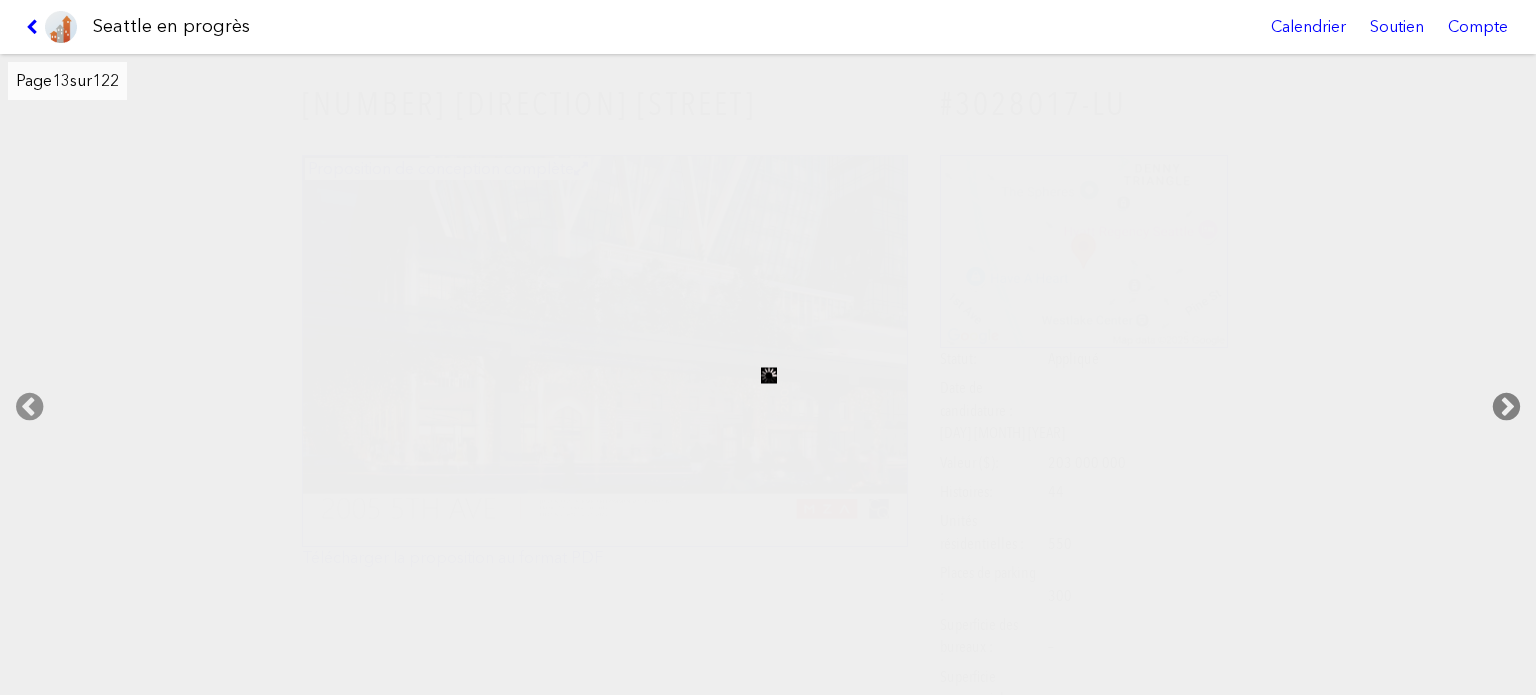 click at bounding box center [1506, 407] 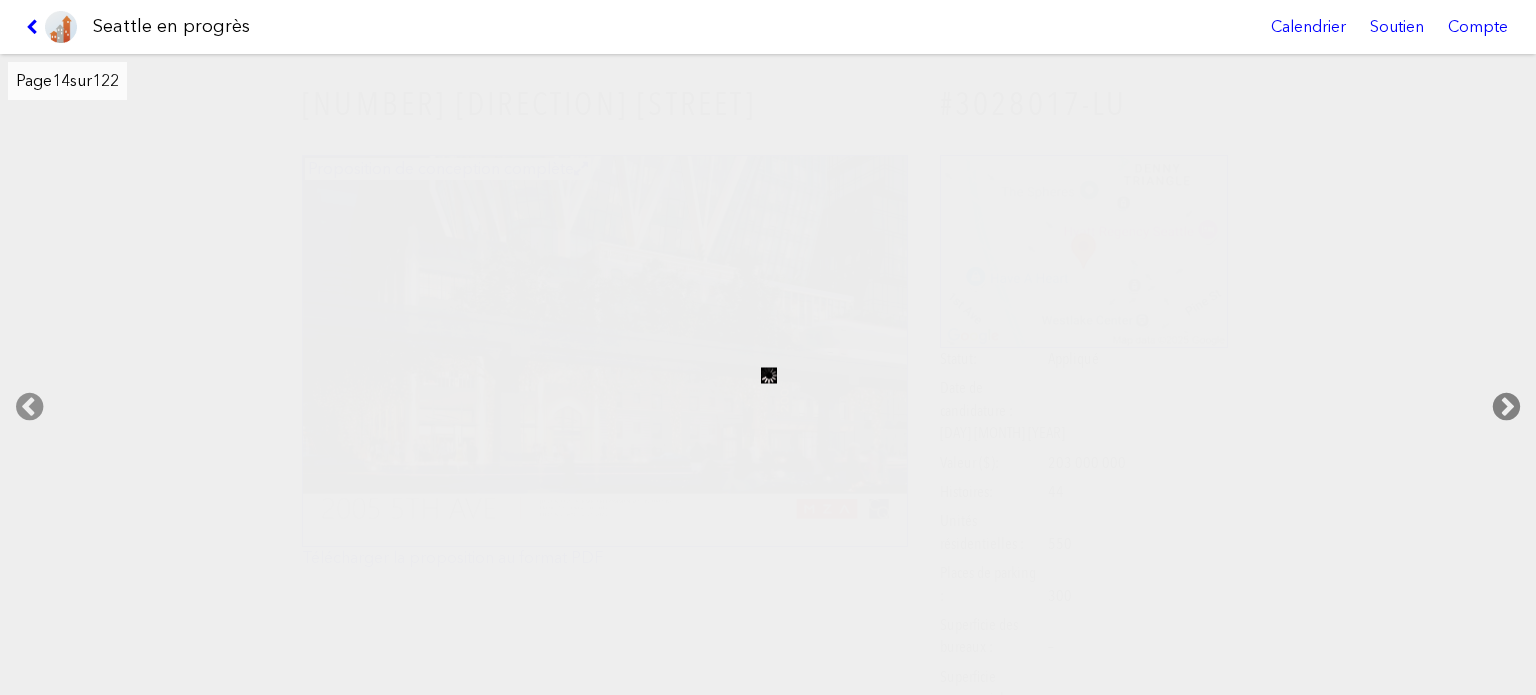 click at bounding box center [1506, 407] 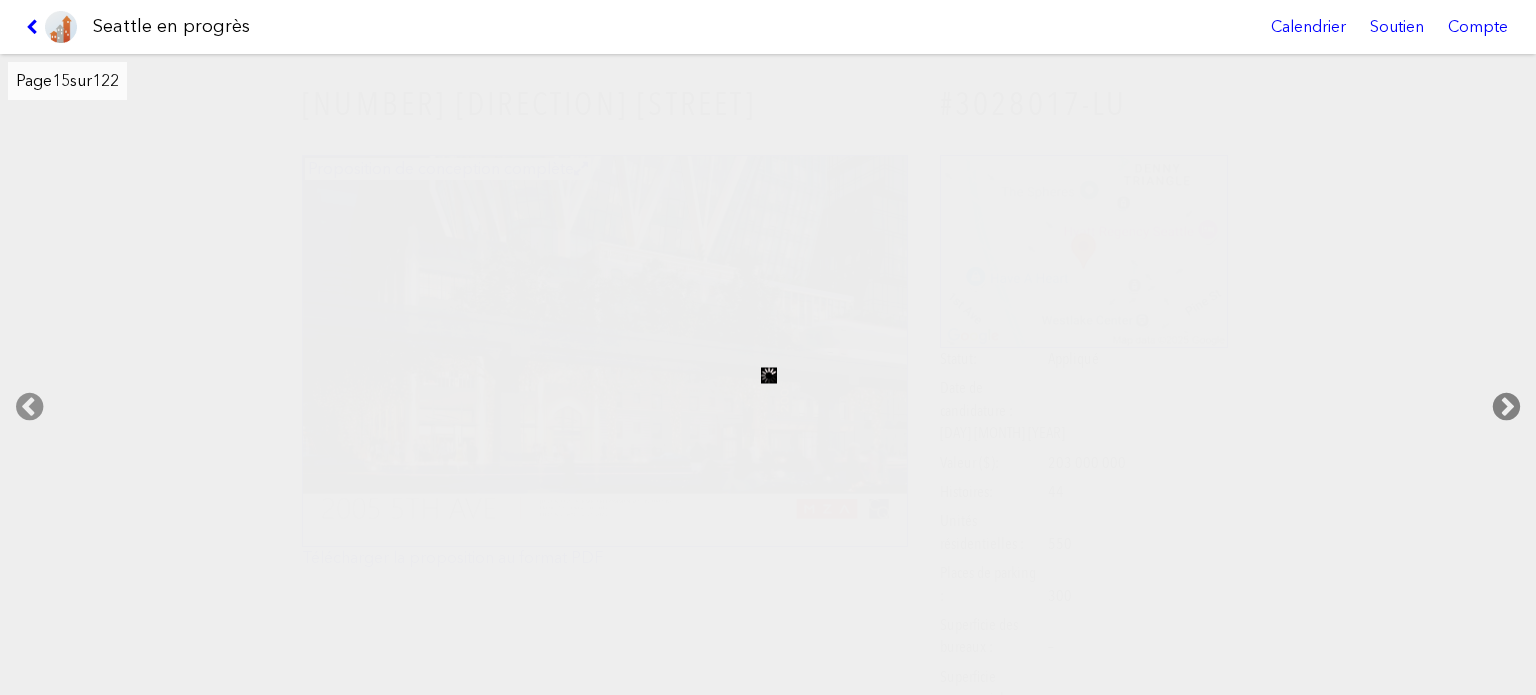 click at bounding box center [1506, 407] 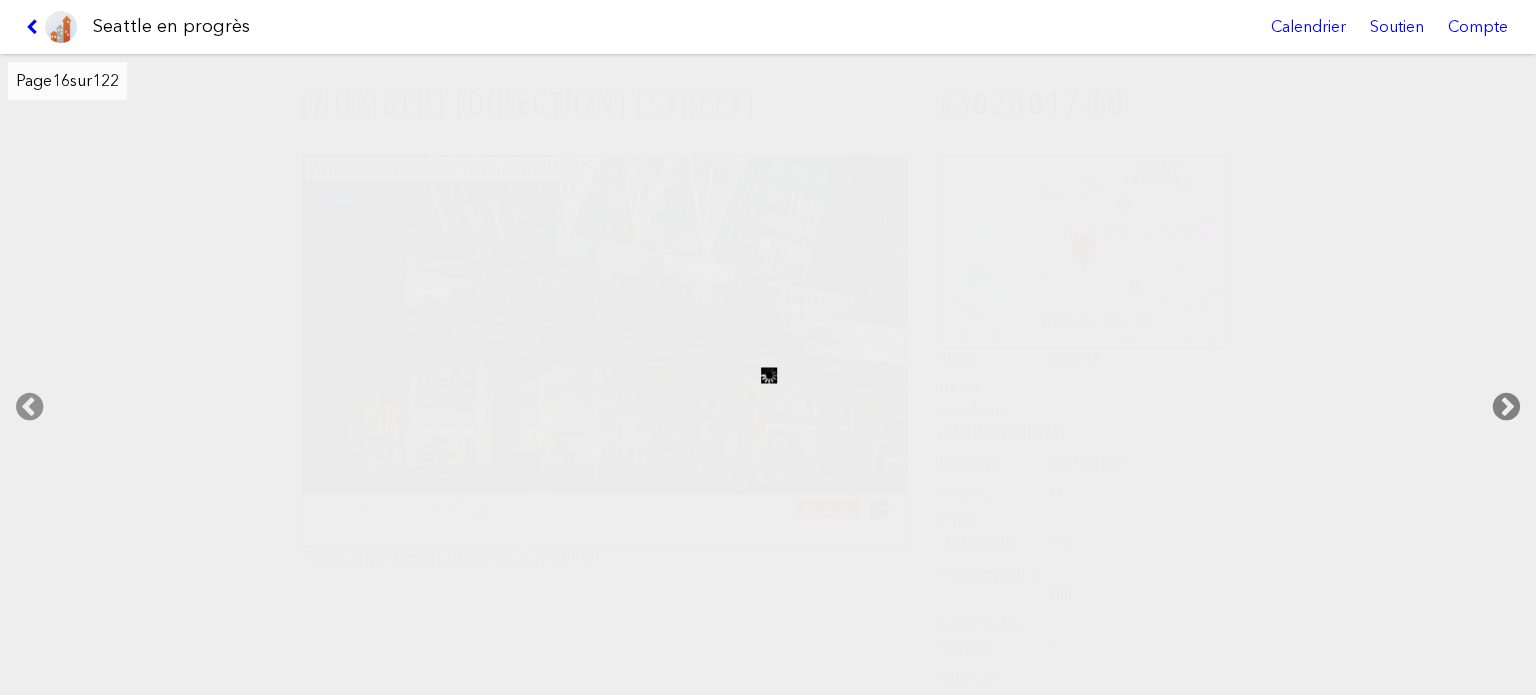 click at bounding box center (1506, 407) 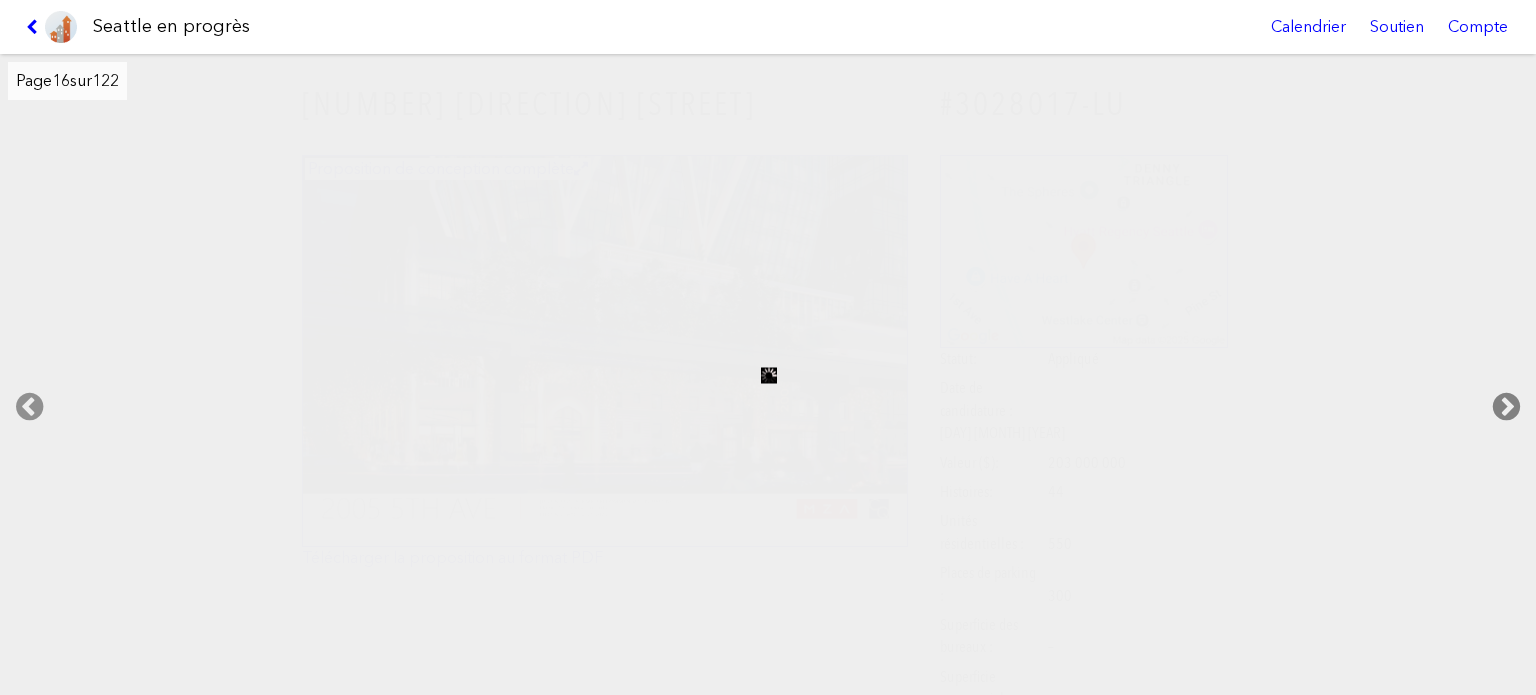 click at bounding box center [1506, 407] 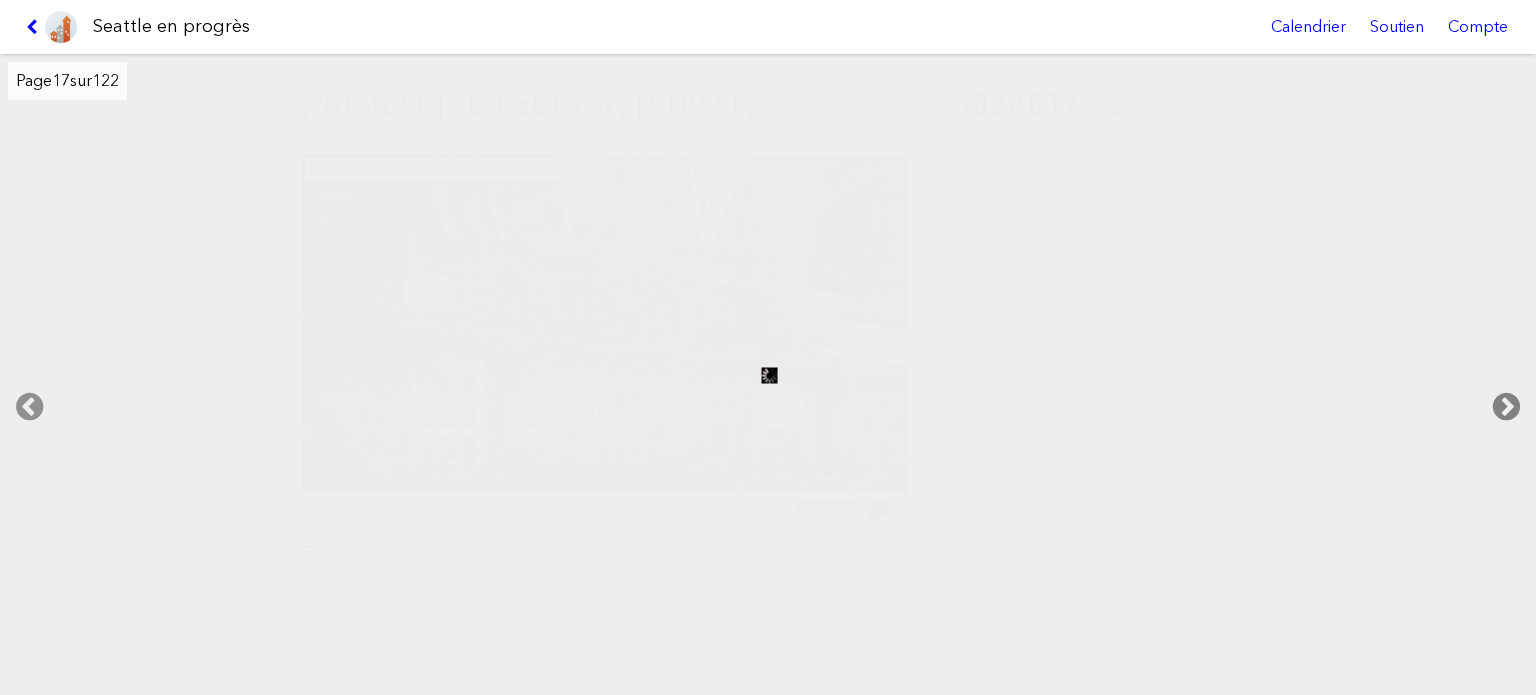 click at bounding box center (1506, 407) 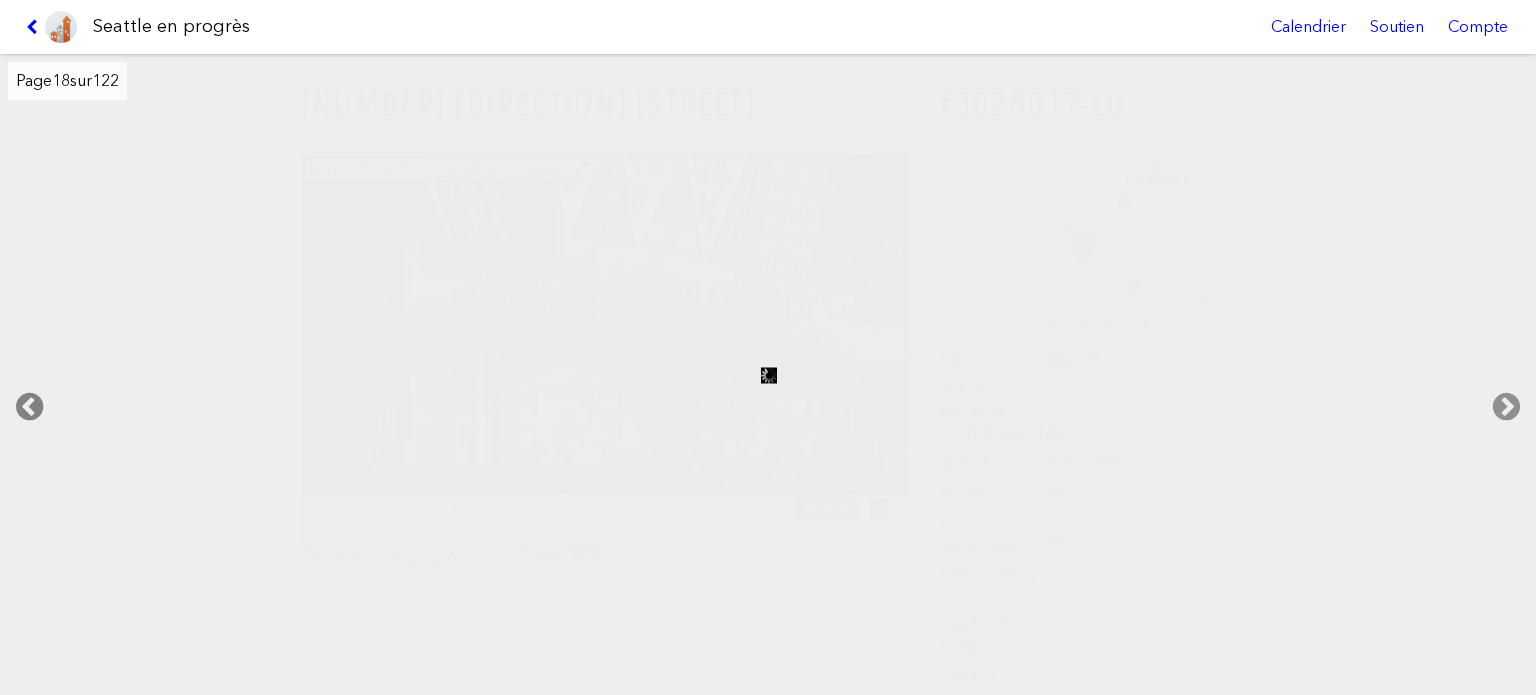 click at bounding box center [29, 407] 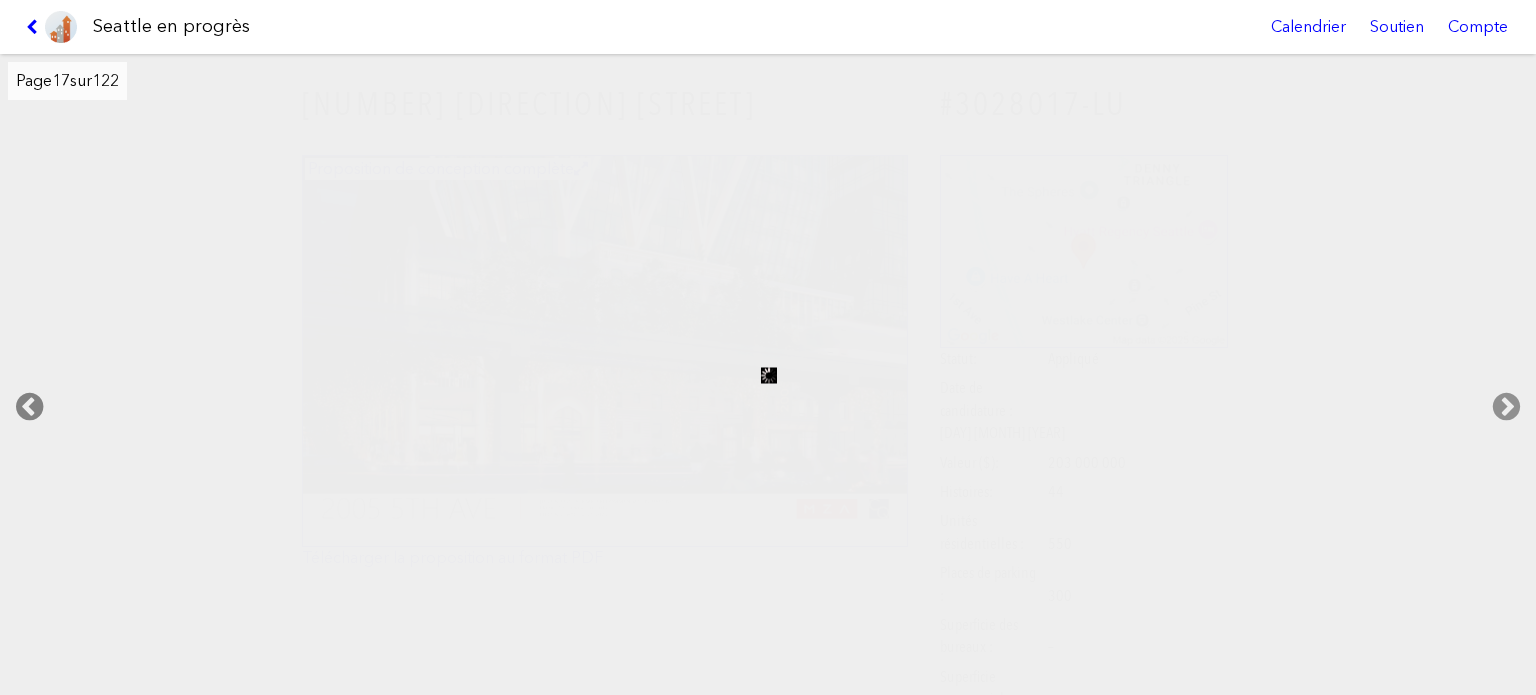 click at bounding box center (29, 407) 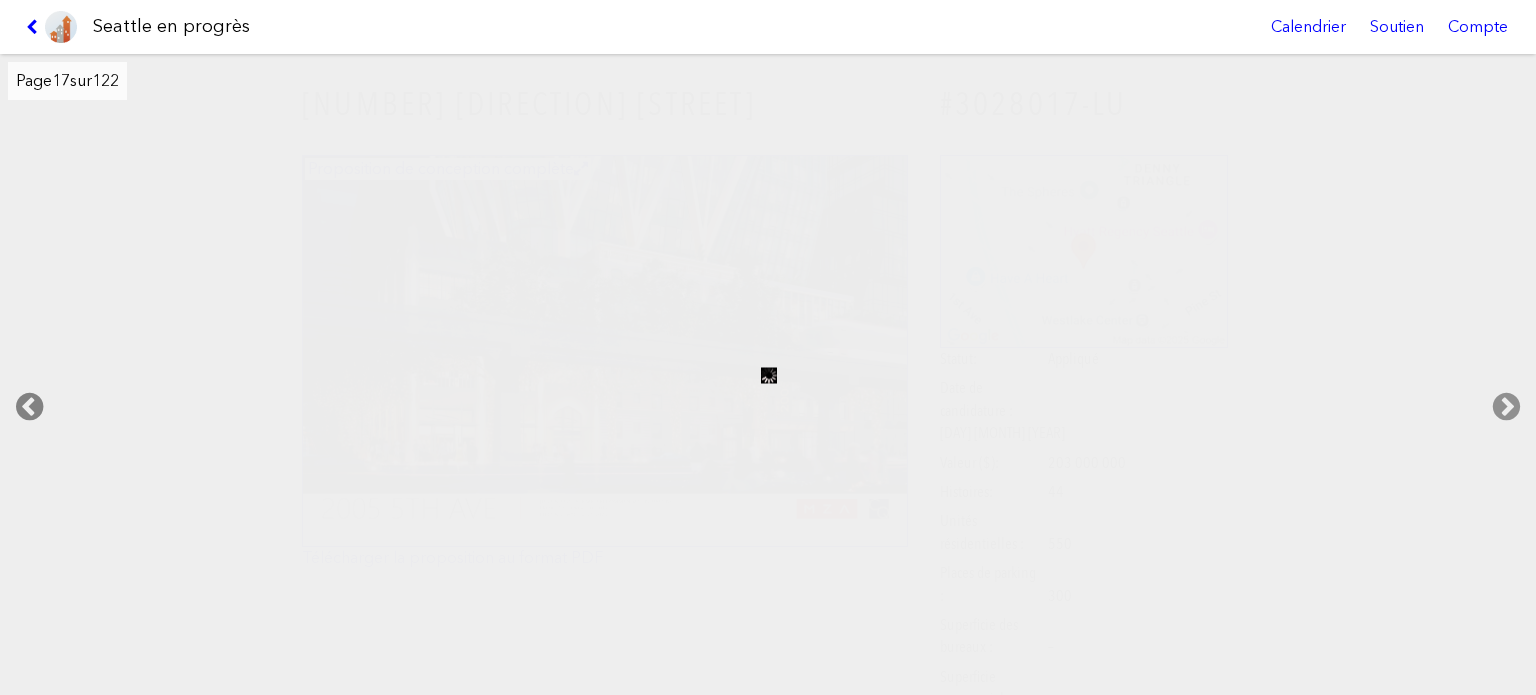 click at bounding box center [29, 407] 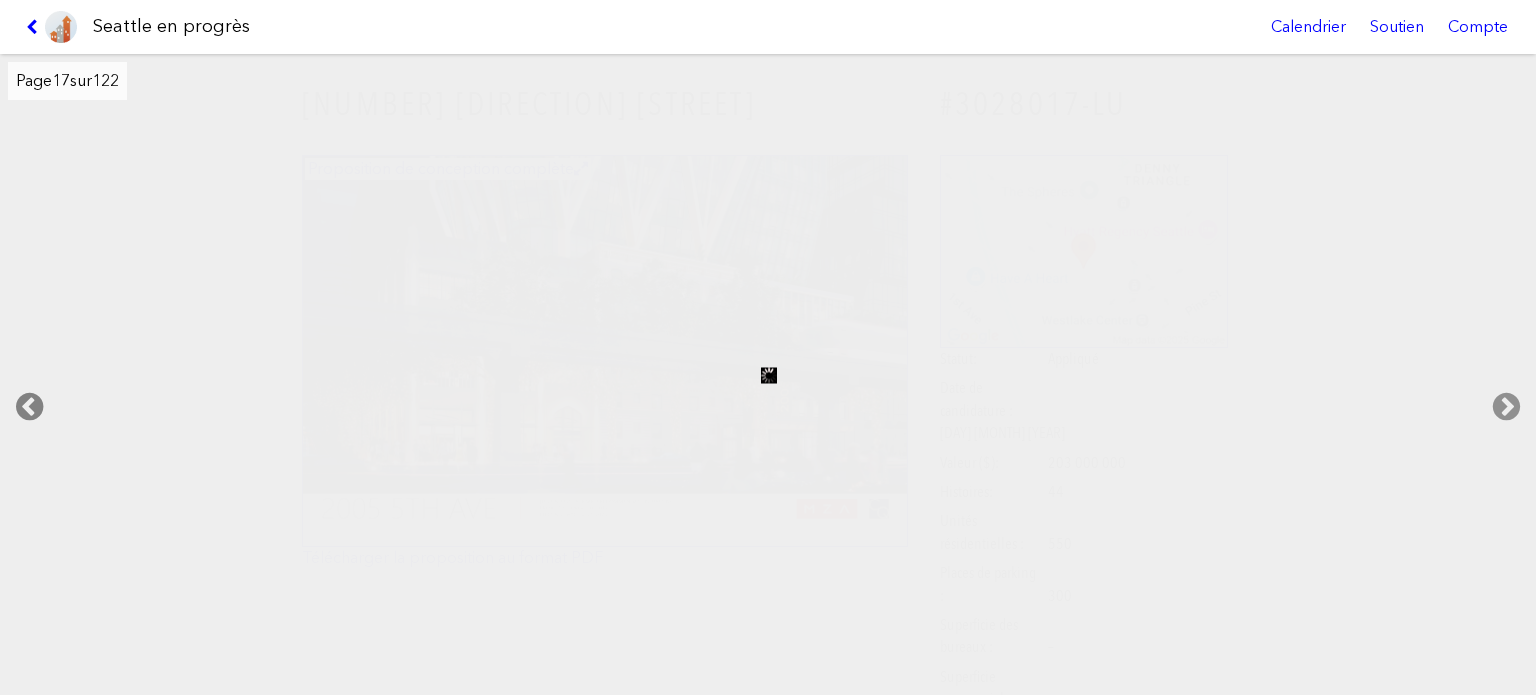click at bounding box center [29, 407] 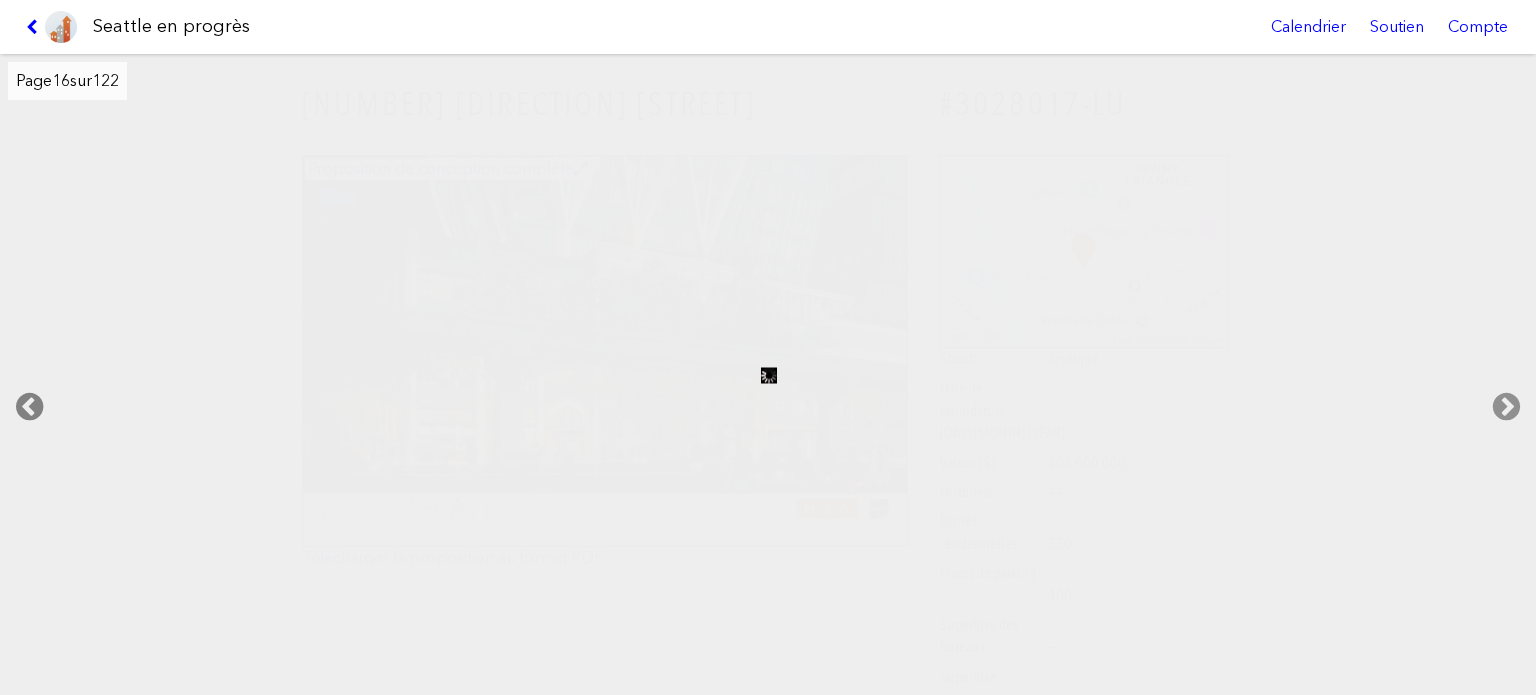 click at bounding box center (29, 407) 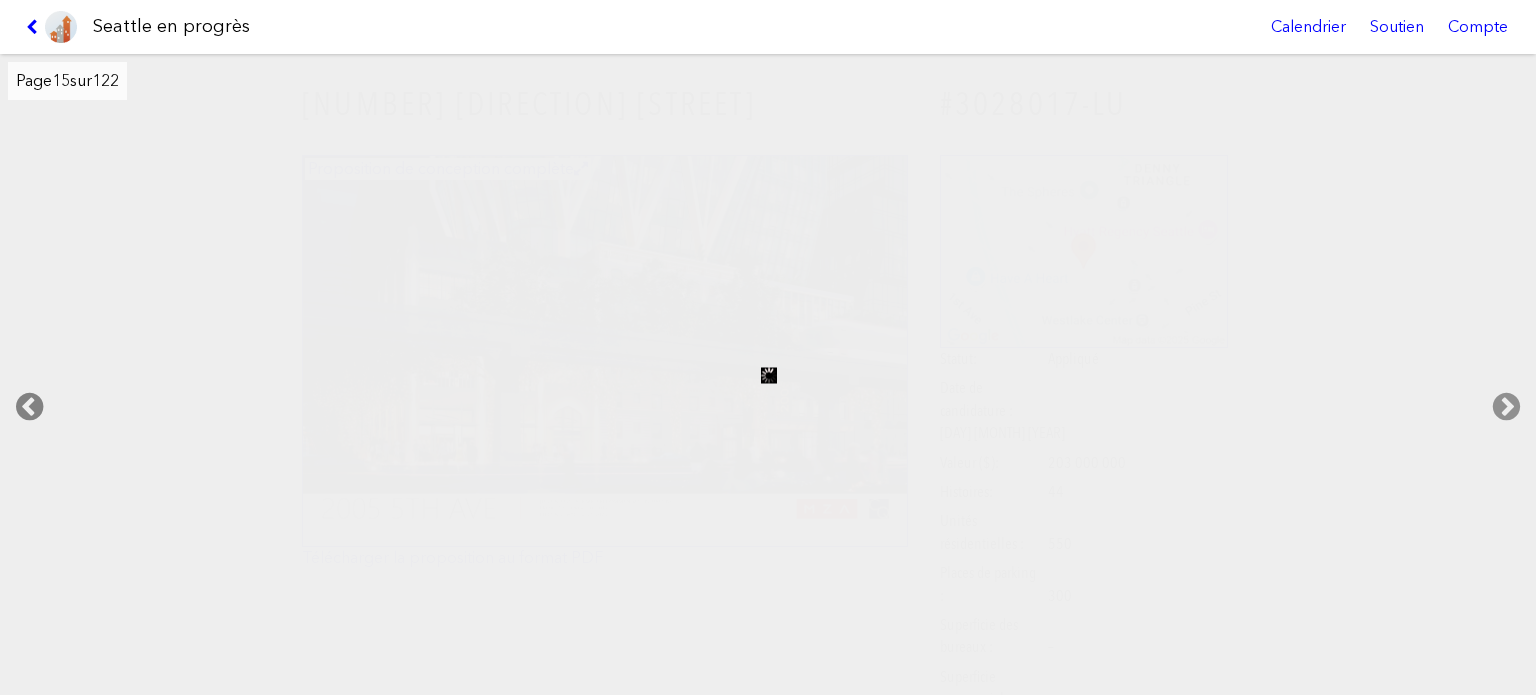 click at bounding box center [29, 407] 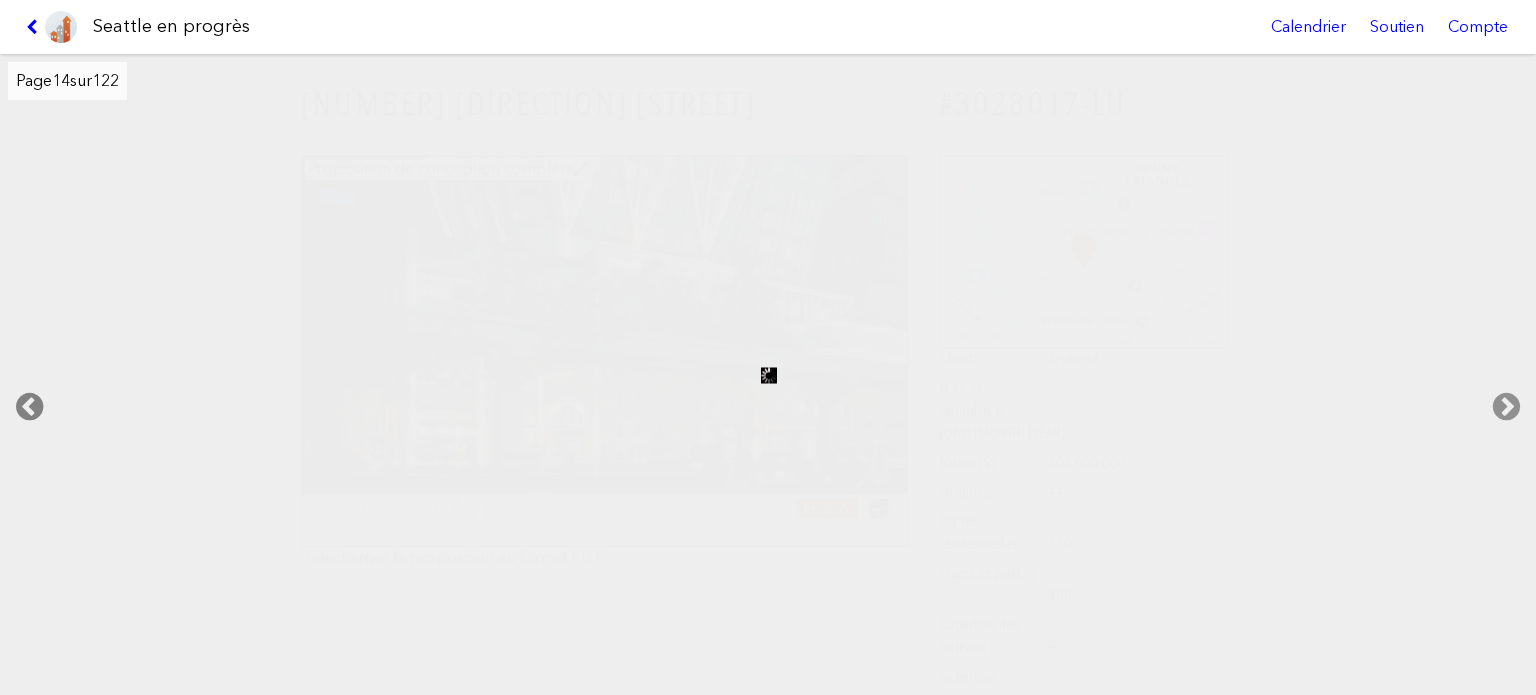 click at bounding box center [29, 407] 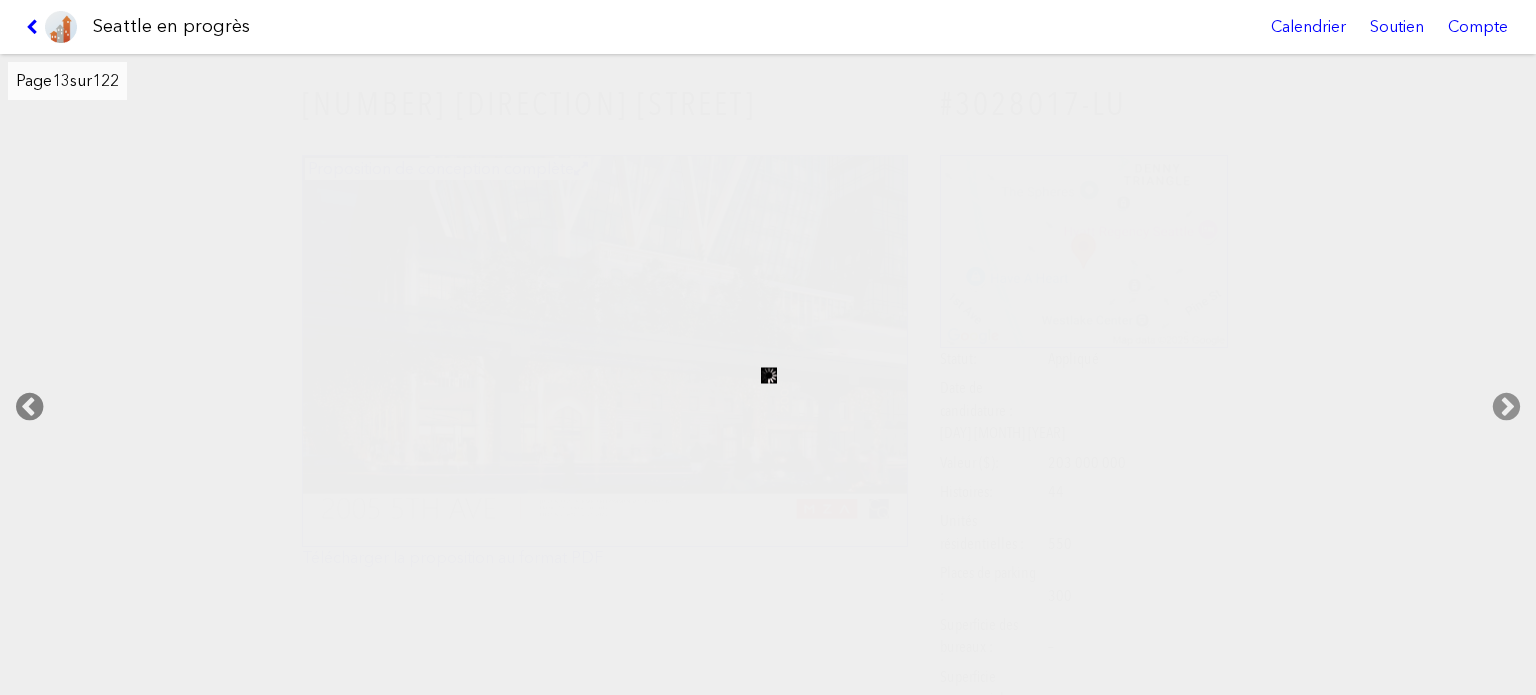 click at bounding box center (29, 407) 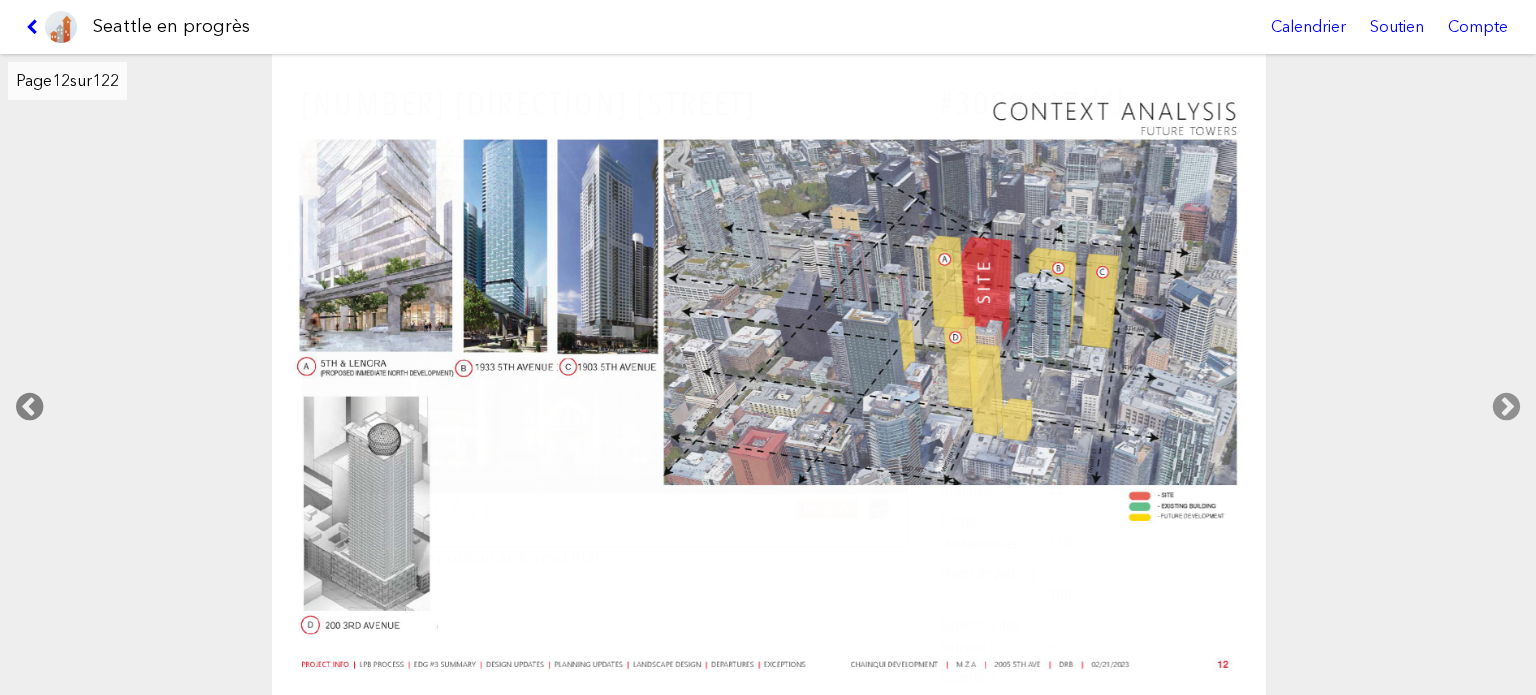 click at bounding box center (29, 407) 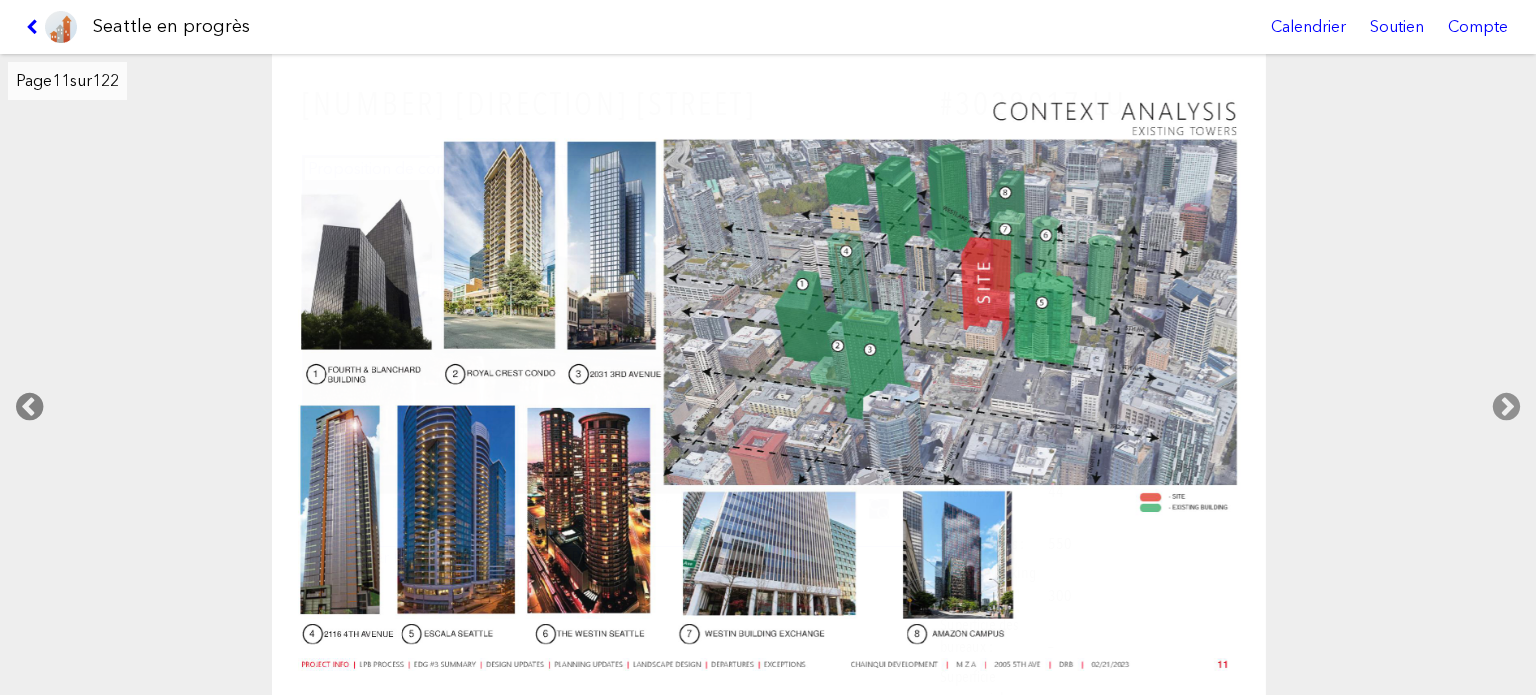 click at bounding box center [29, 407] 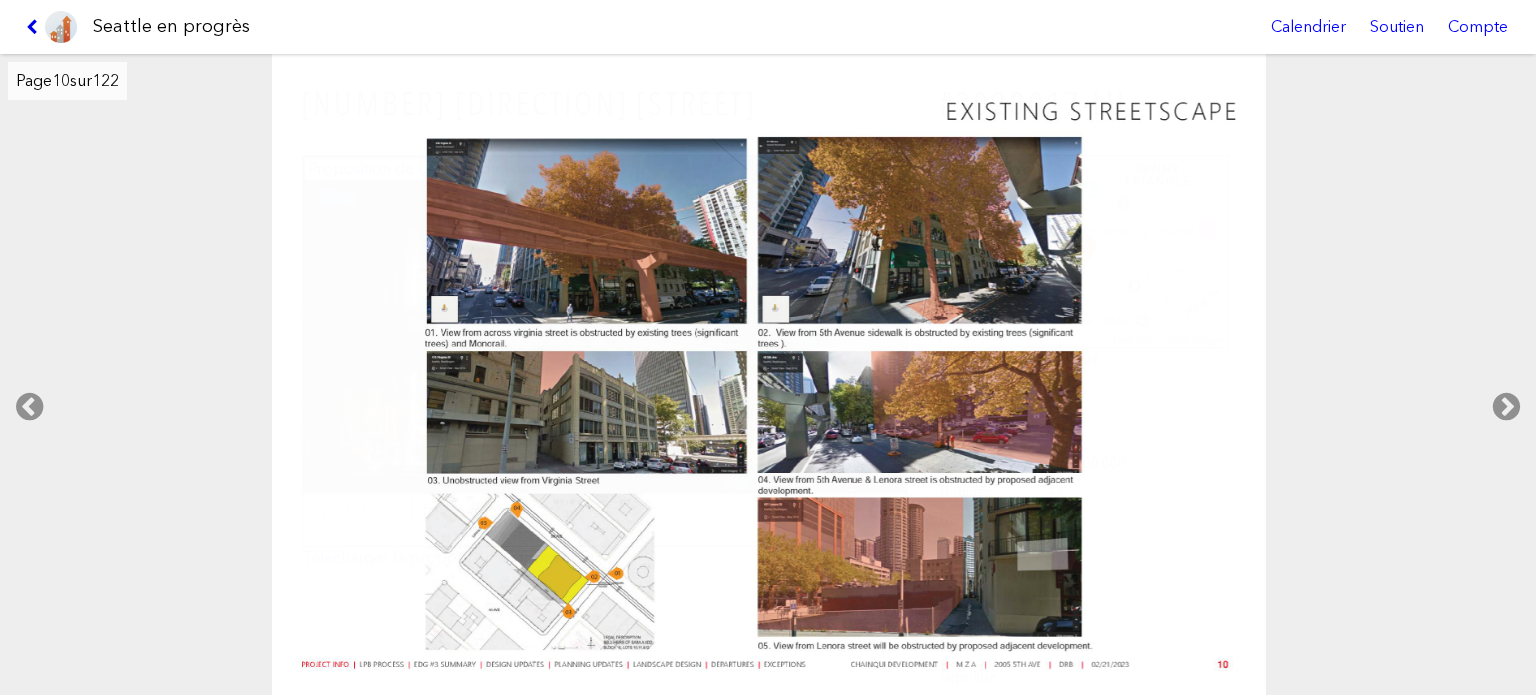 click at bounding box center (35, 27) 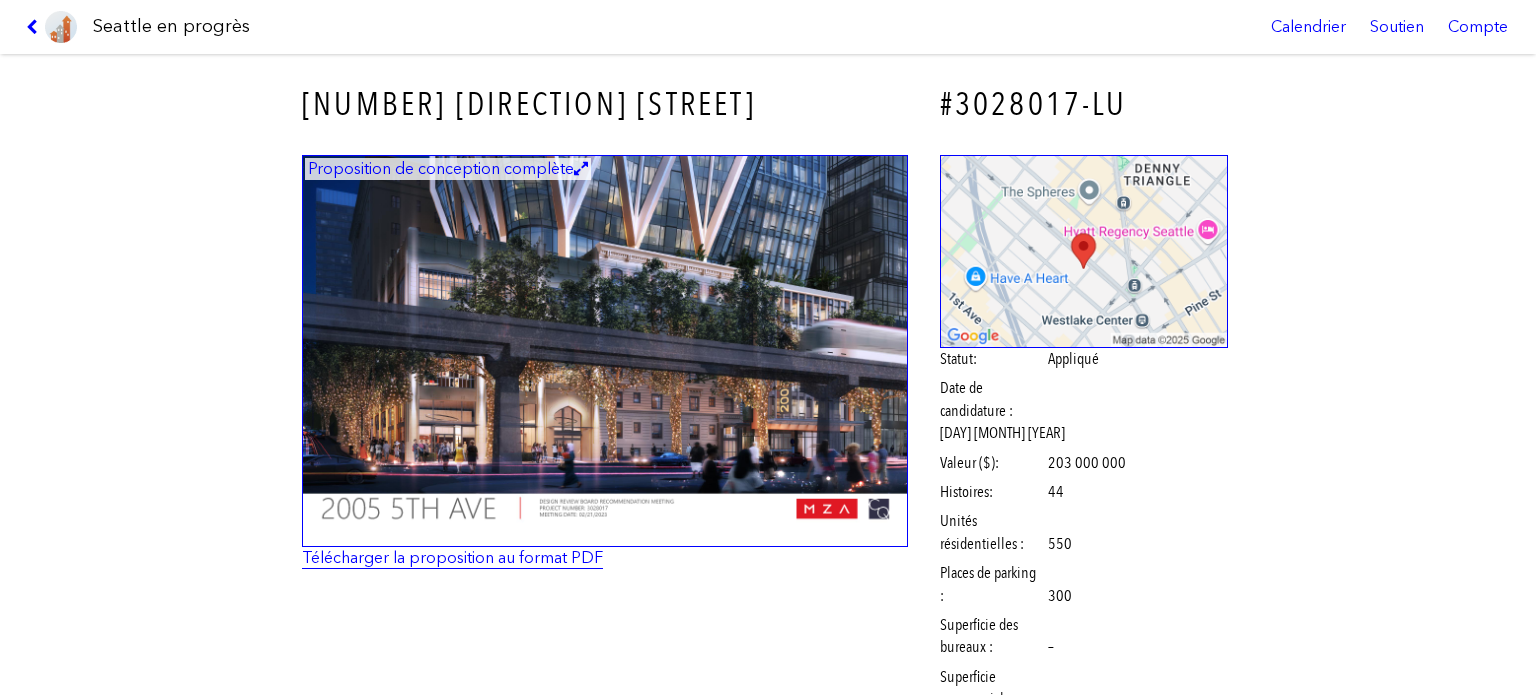click on "Télécharger la proposition au format PDF" at bounding box center (452, 557) 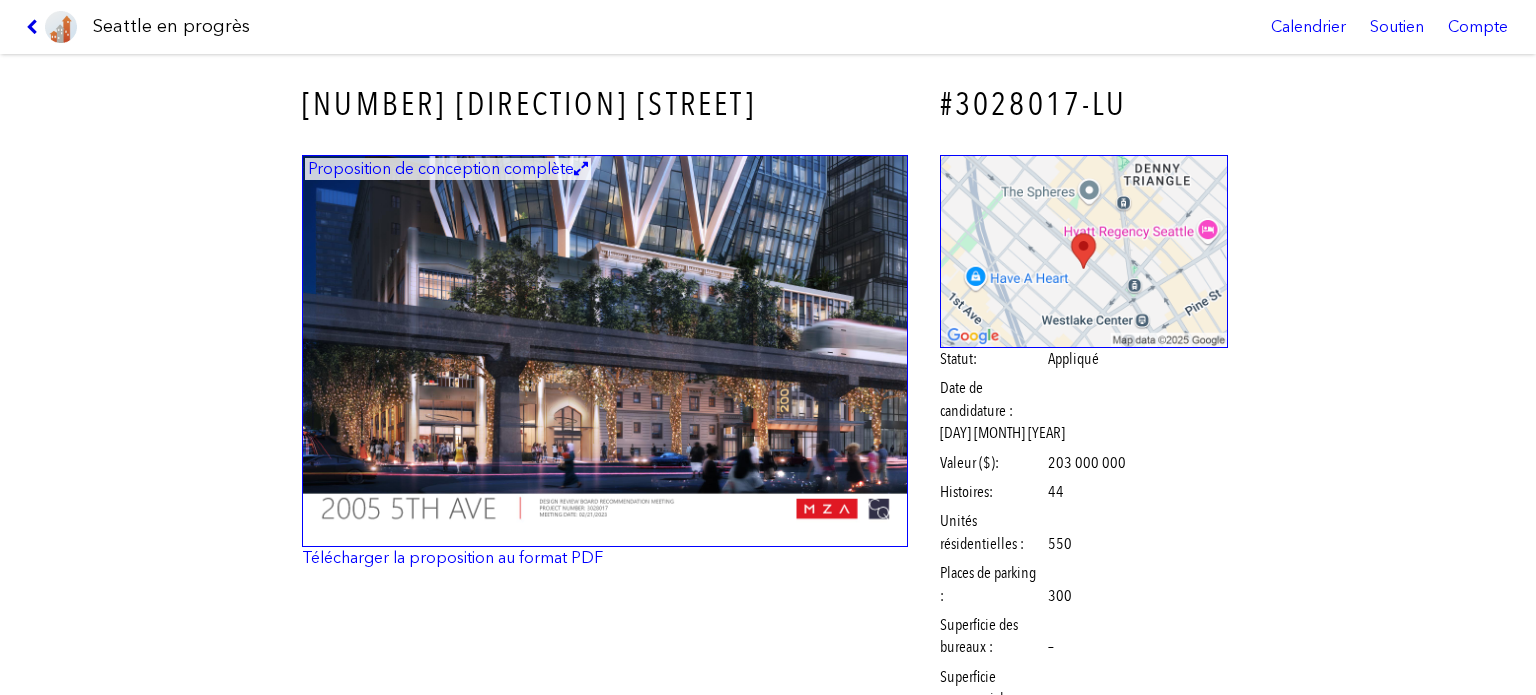 click at bounding box center (35, 27) 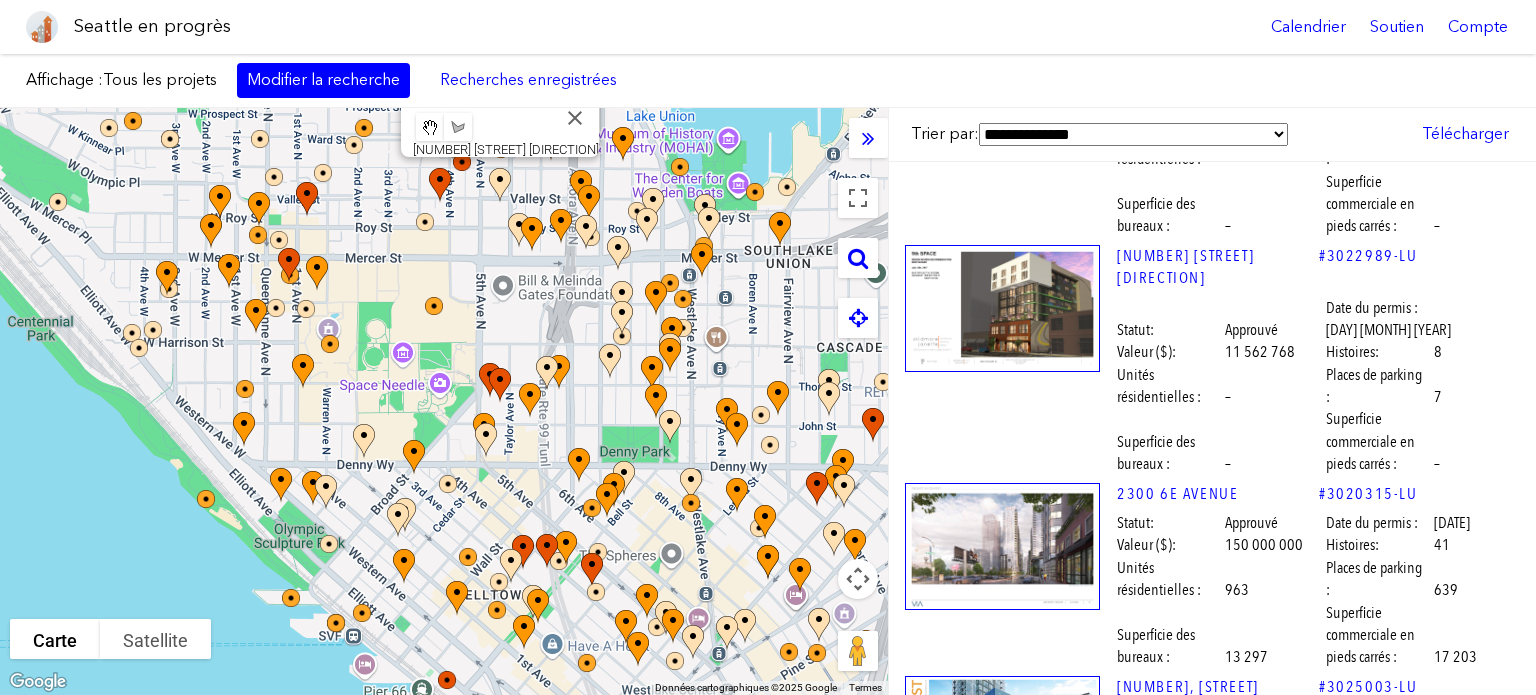 scroll, scrollTop: 27304, scrollLeft: 0, axis: vertical 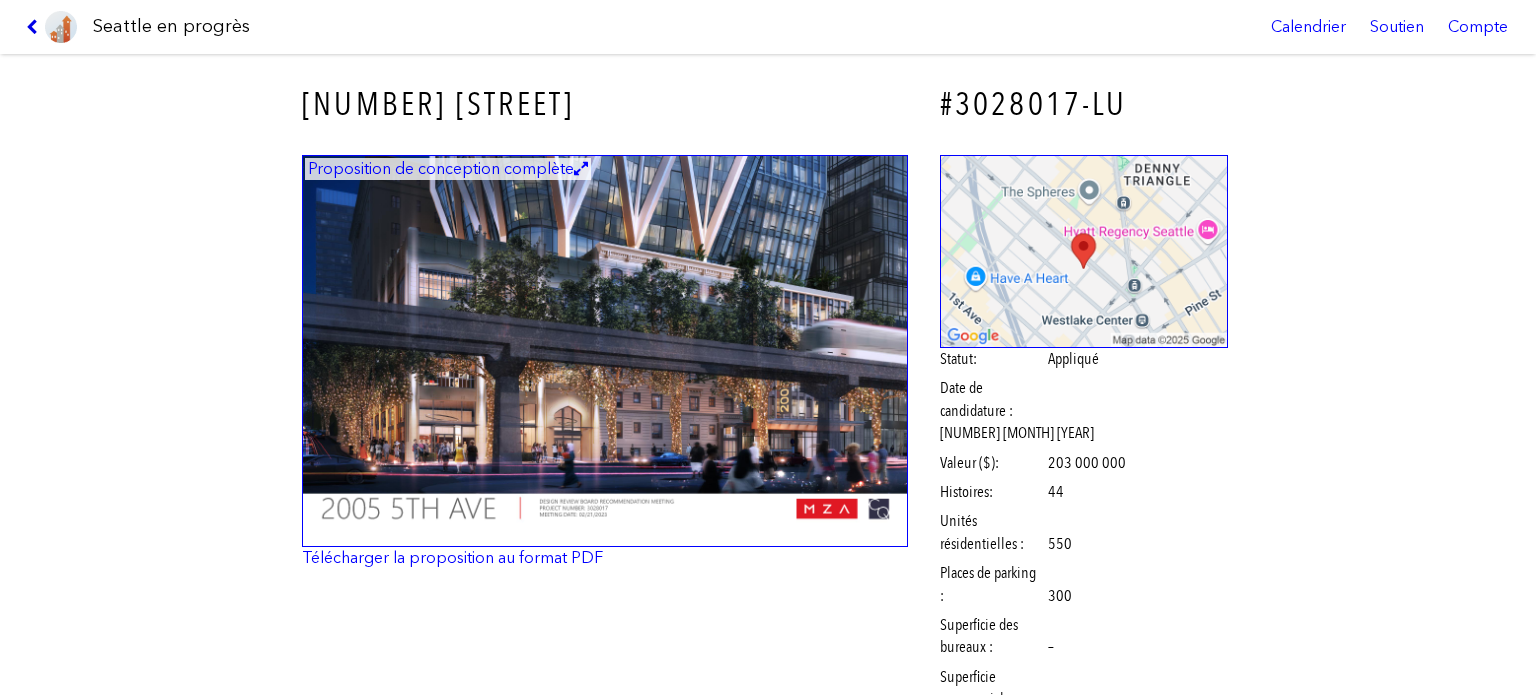 click at bounding box center (35, 27) 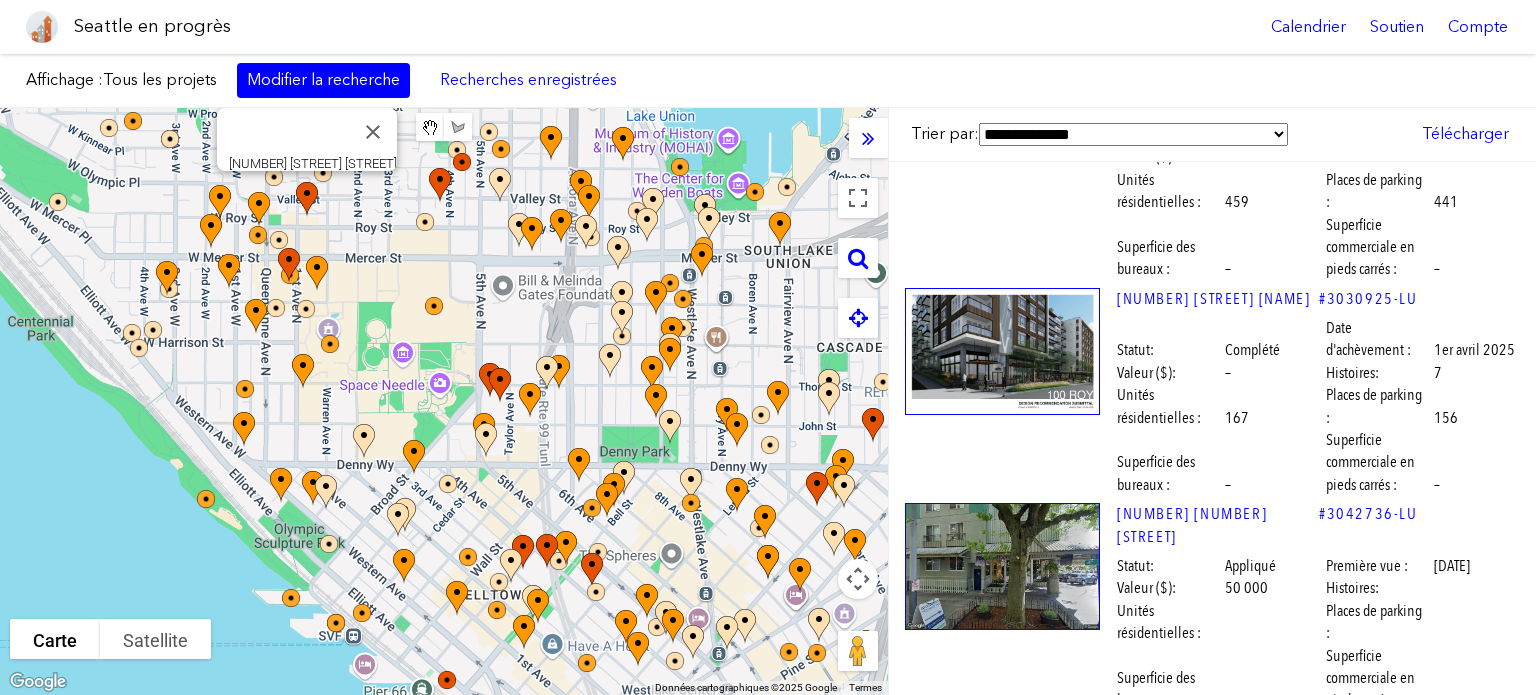scroll, scrollTop: 2900, scrollLeft: 0, axis: vertical 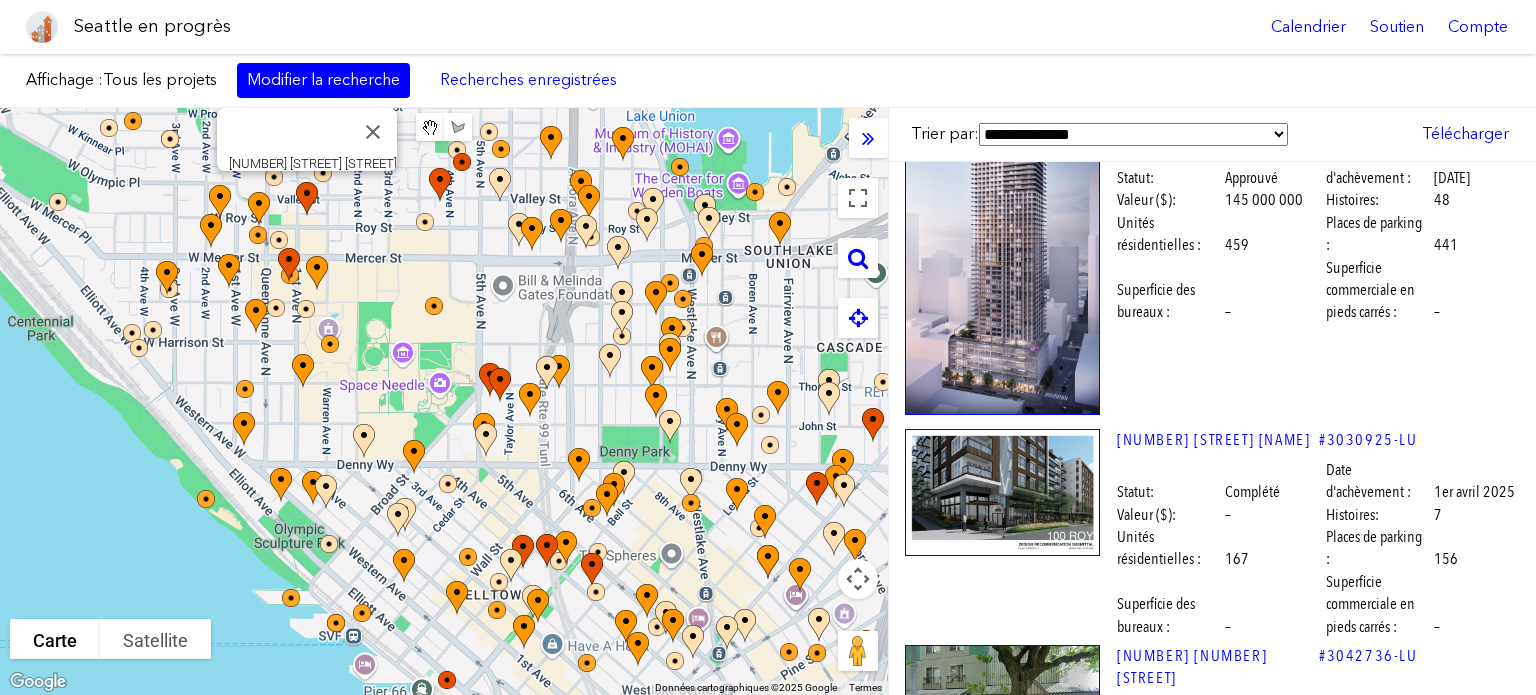 click at bounding box center (1002, 492) 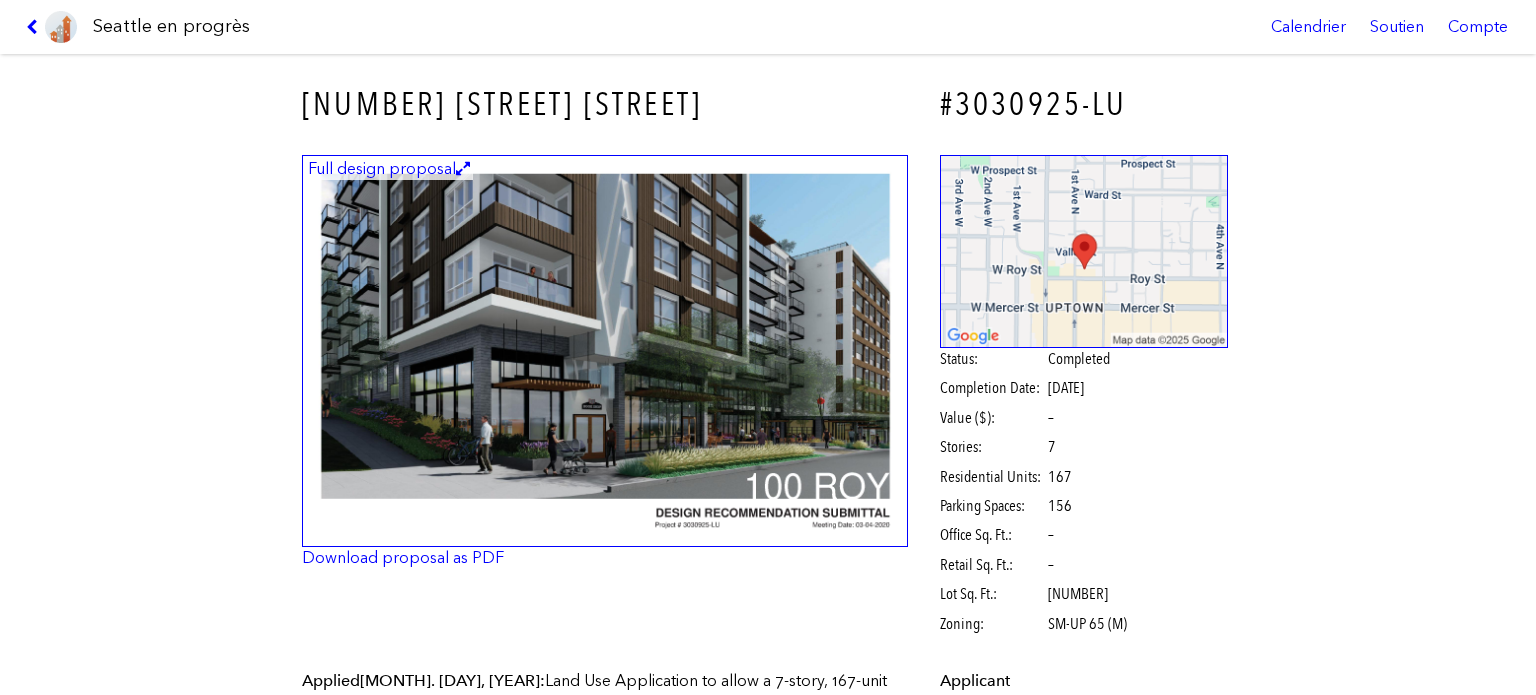 click at bounding box center [605, 351] 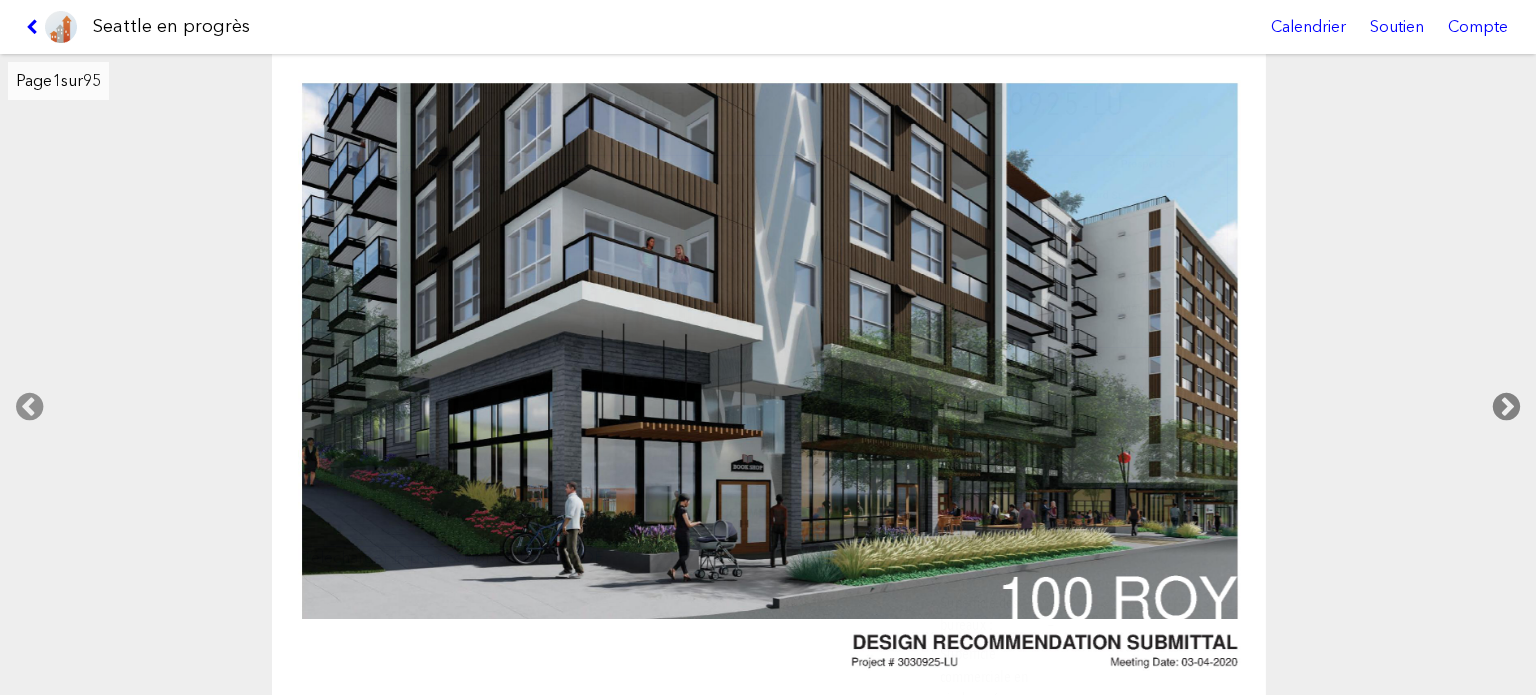 click at bounding box center (1506, 407) 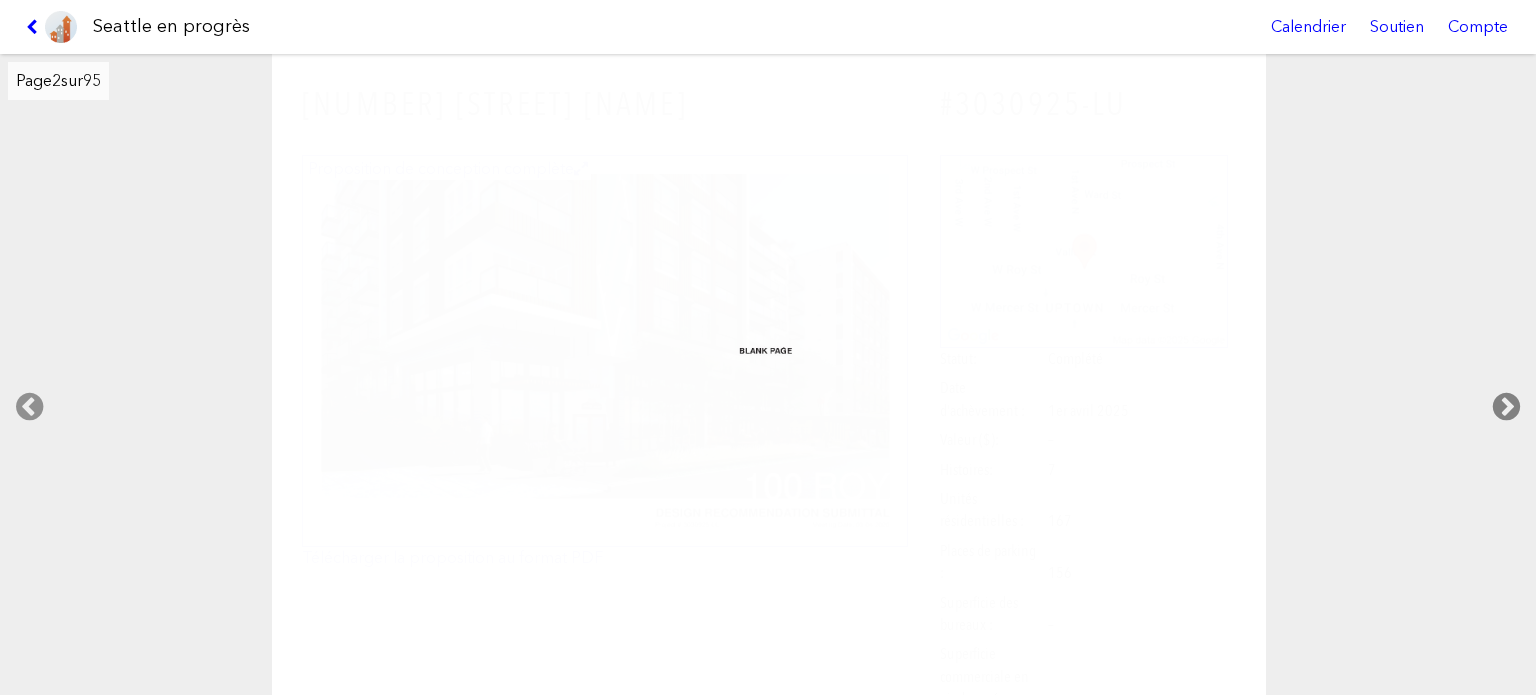 click at bounding box center (1506, 407) 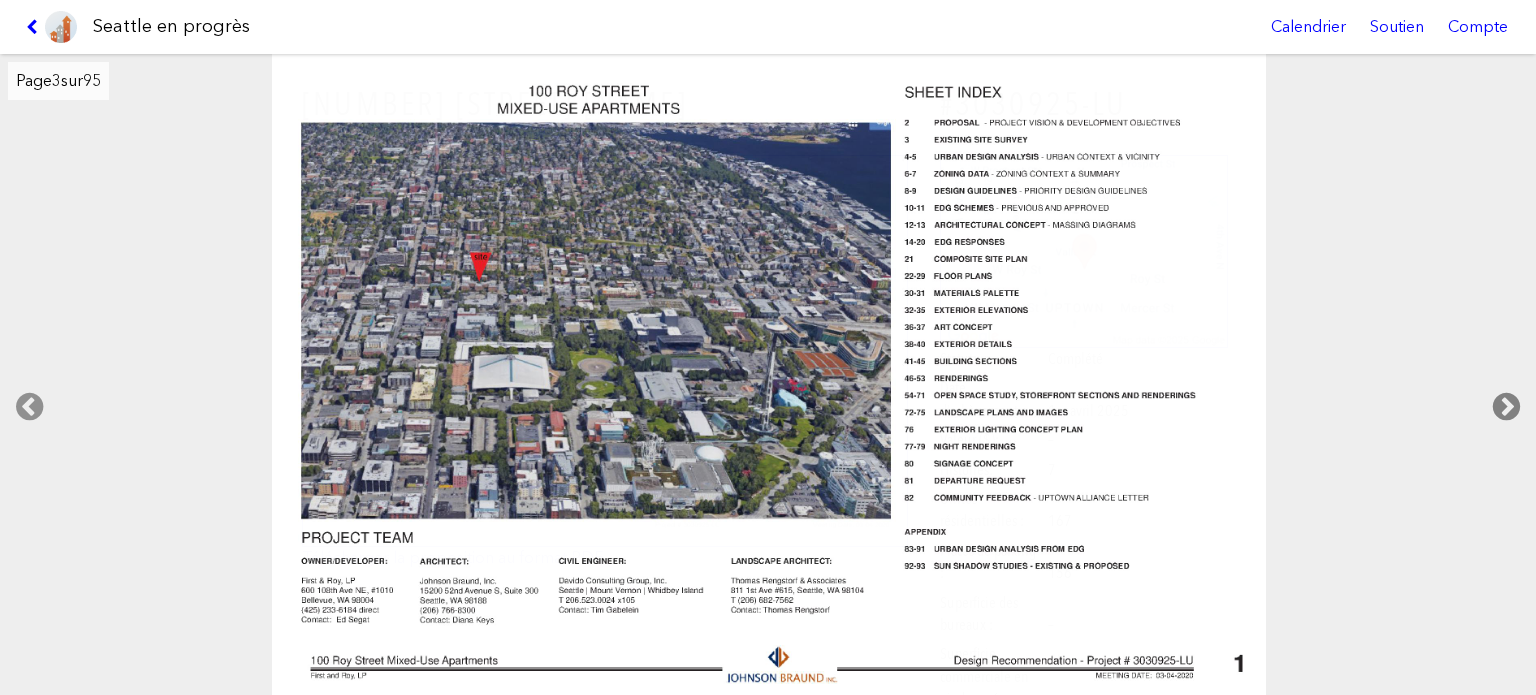 click at bounding box center (1506, 407) 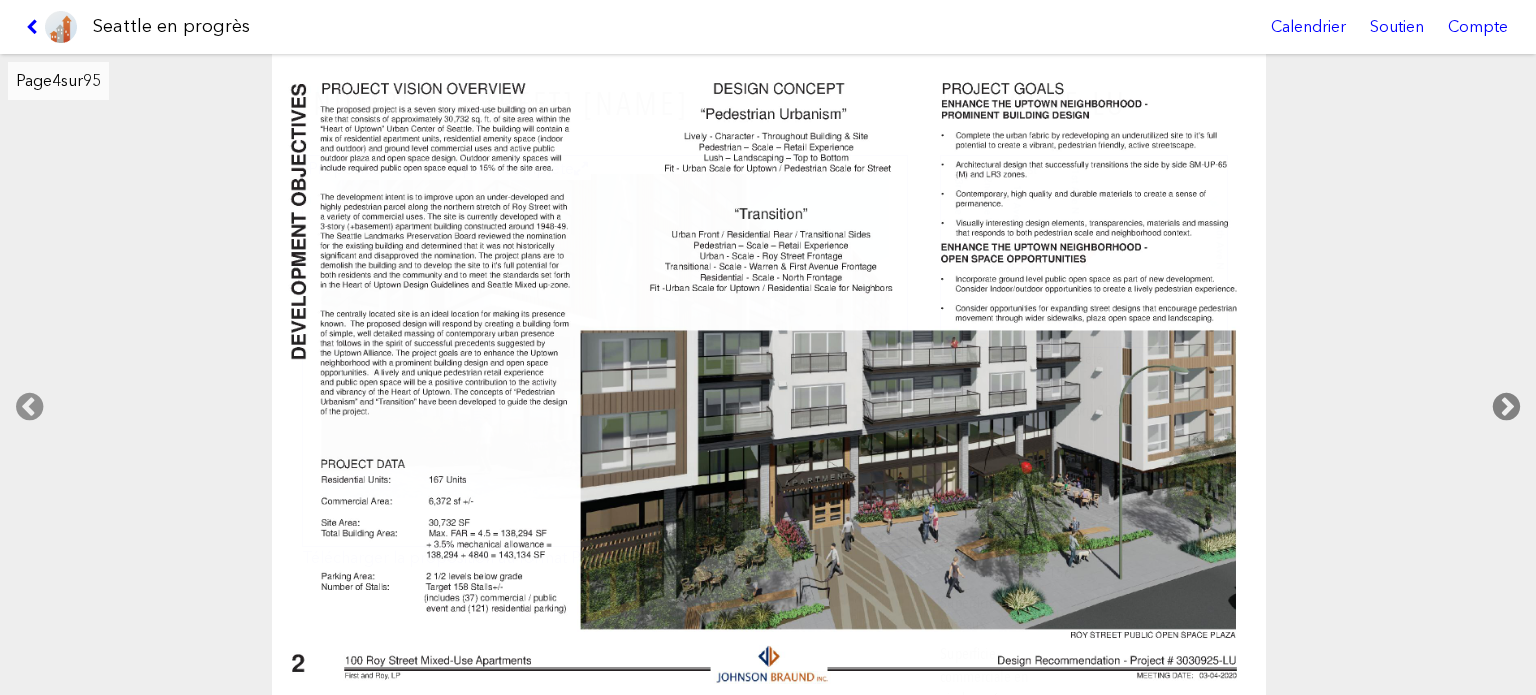 click at bounding box center (1506, 407) 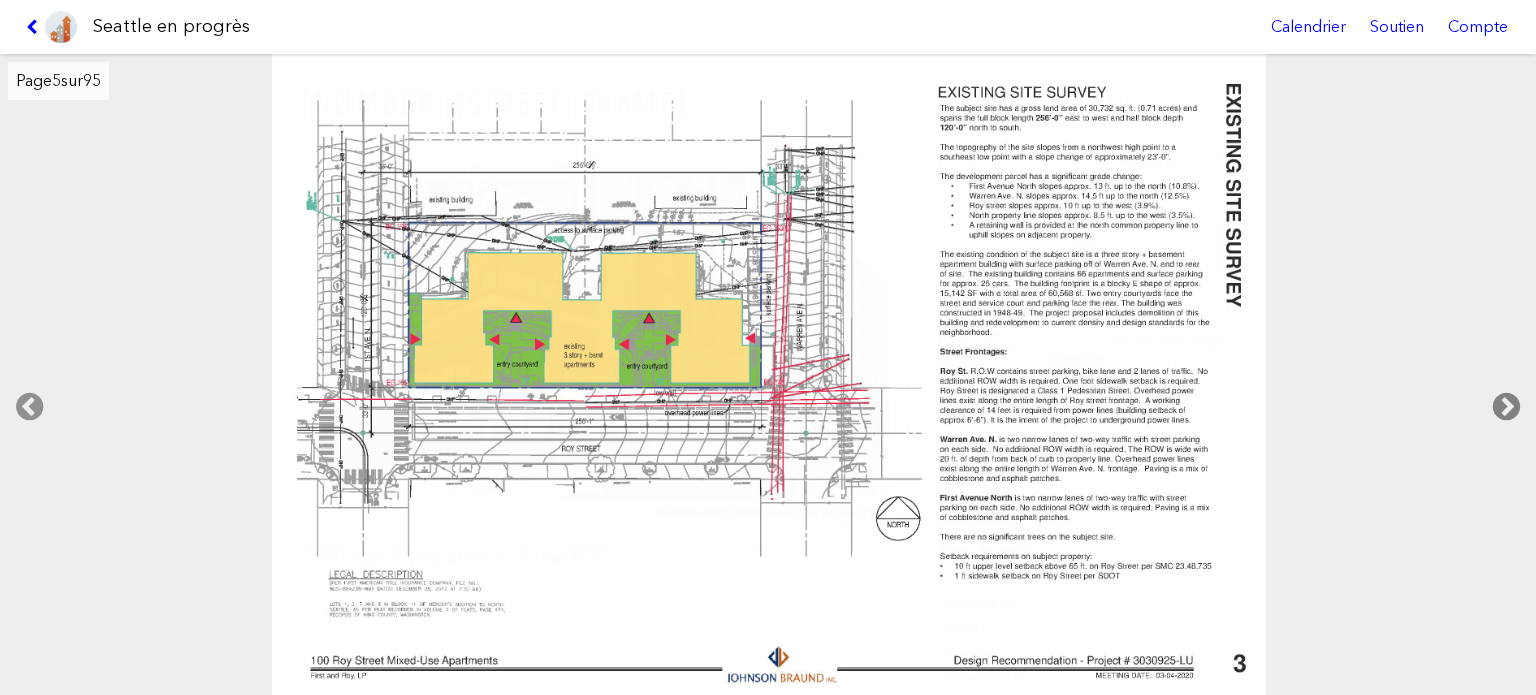 click at bounding box center (1506, 407) 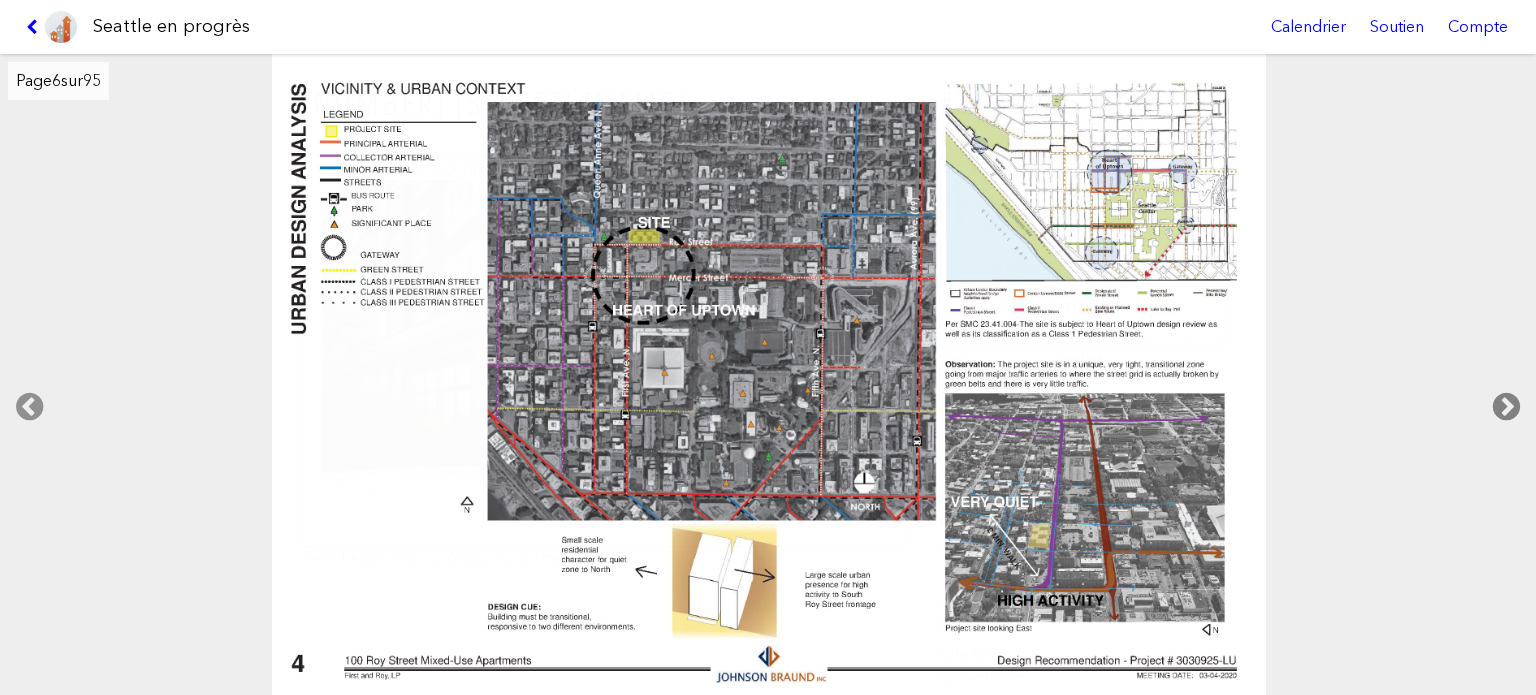 click at bounding box center (1506, 407) 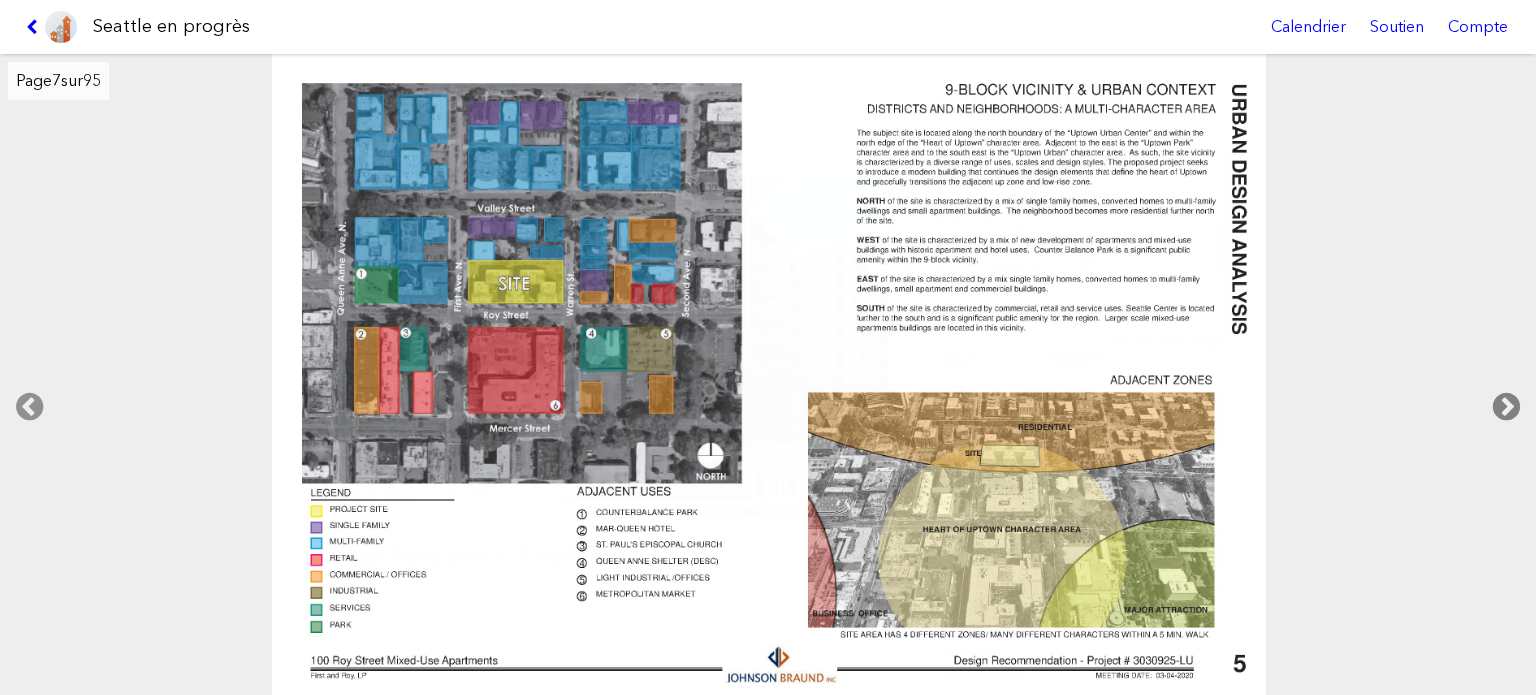 click at bounding box center (1506, 407) 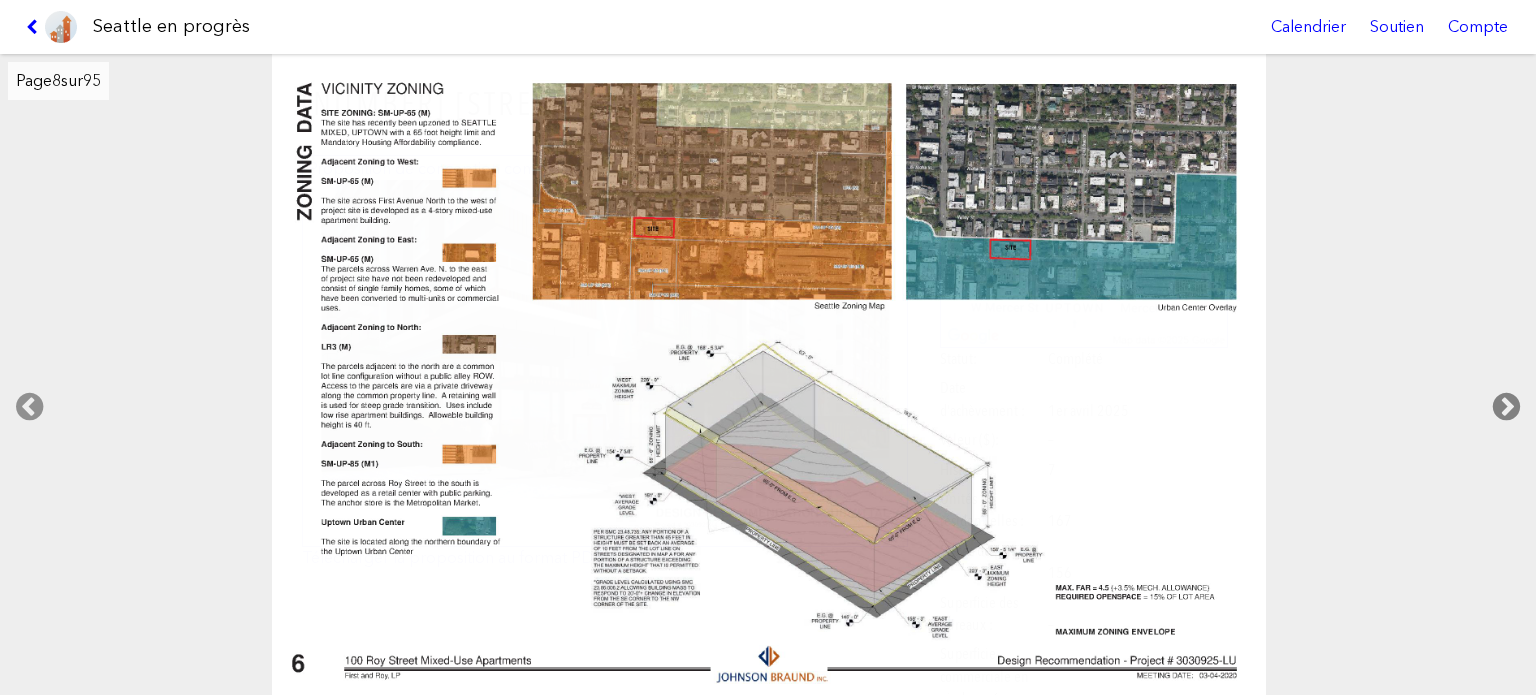 click at bounding box center (1506, 407) 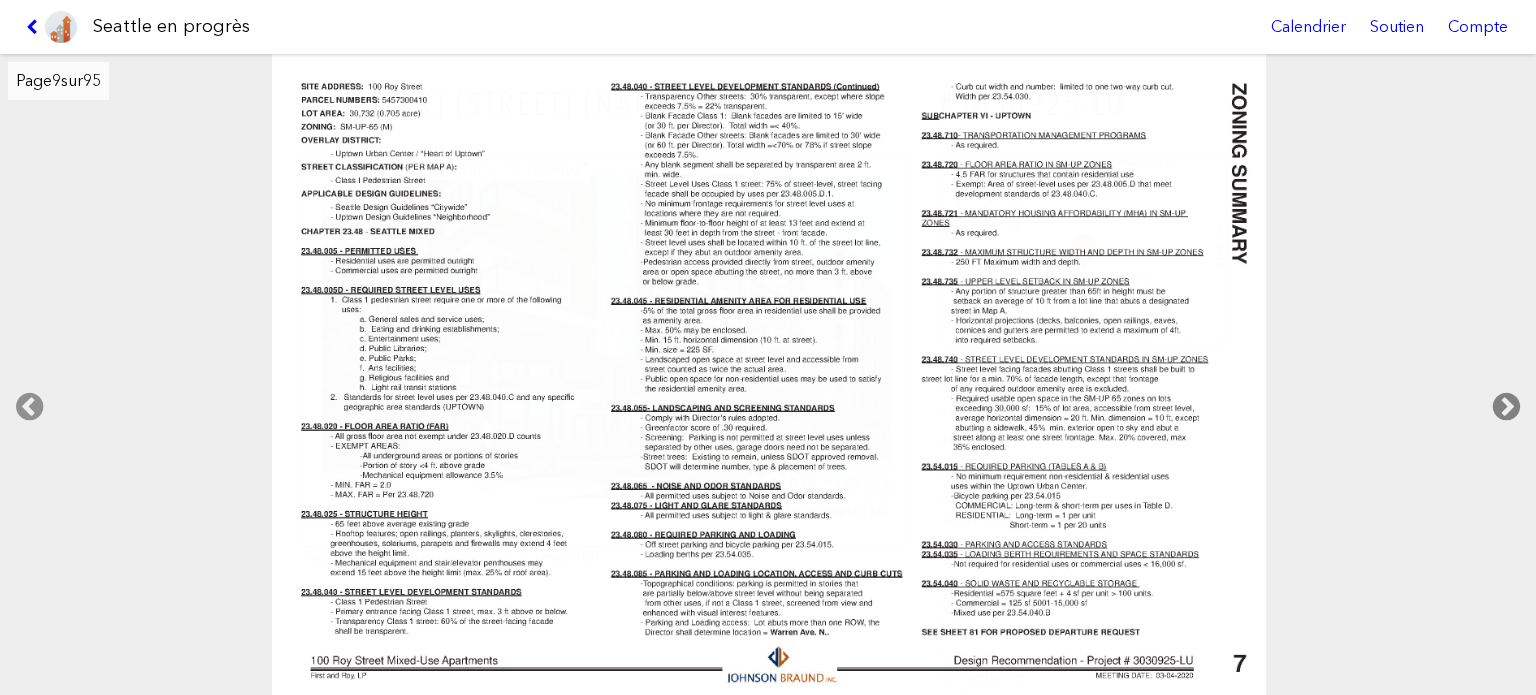 click at bounding box center [1506, 407] 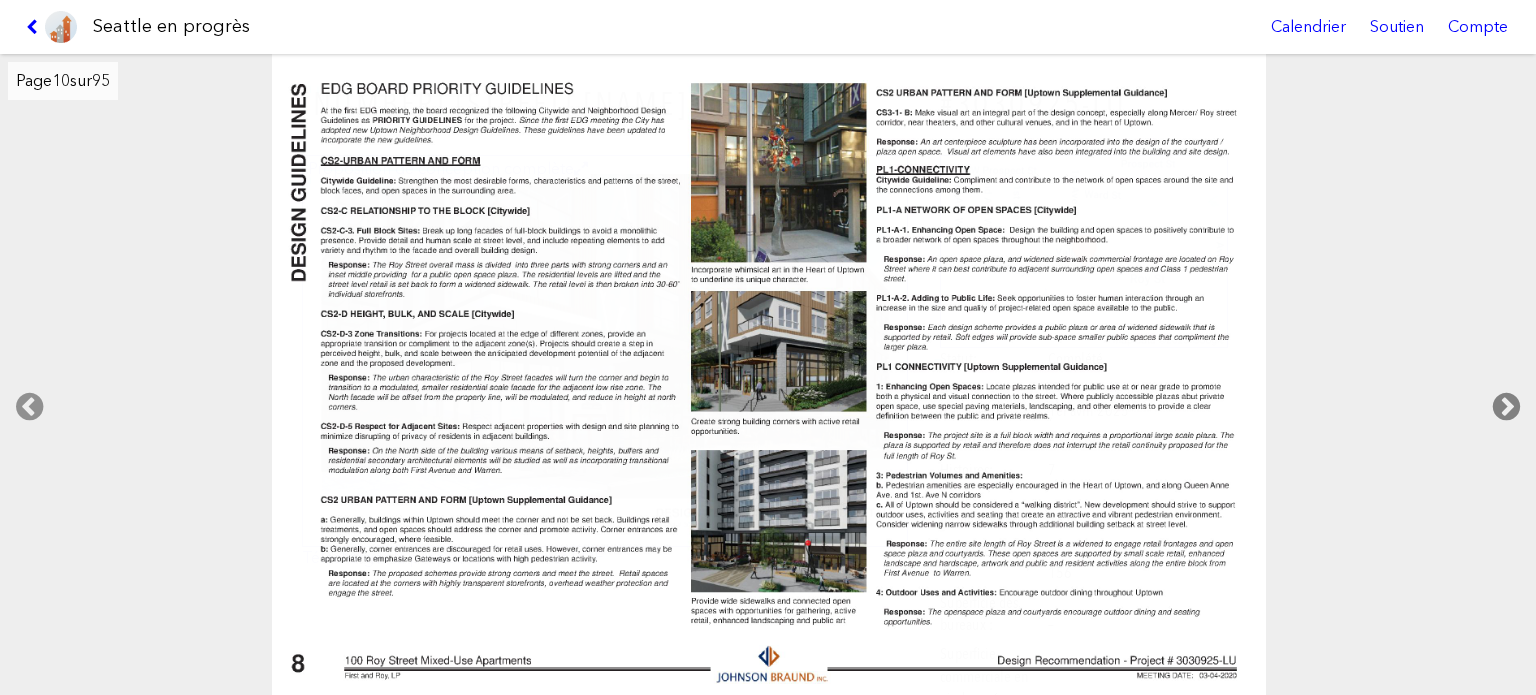click at bounding box center (1506, 407) 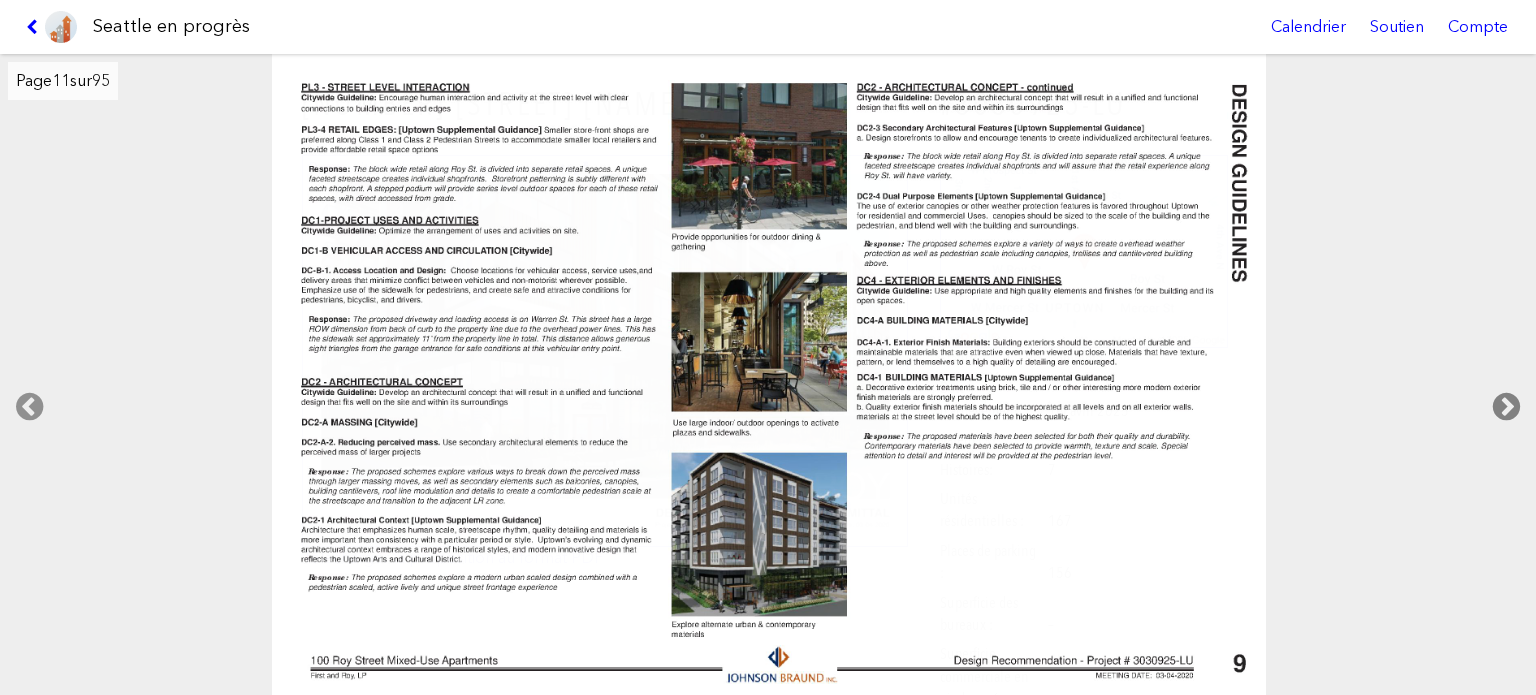 click at bounding box center (1506, 407) 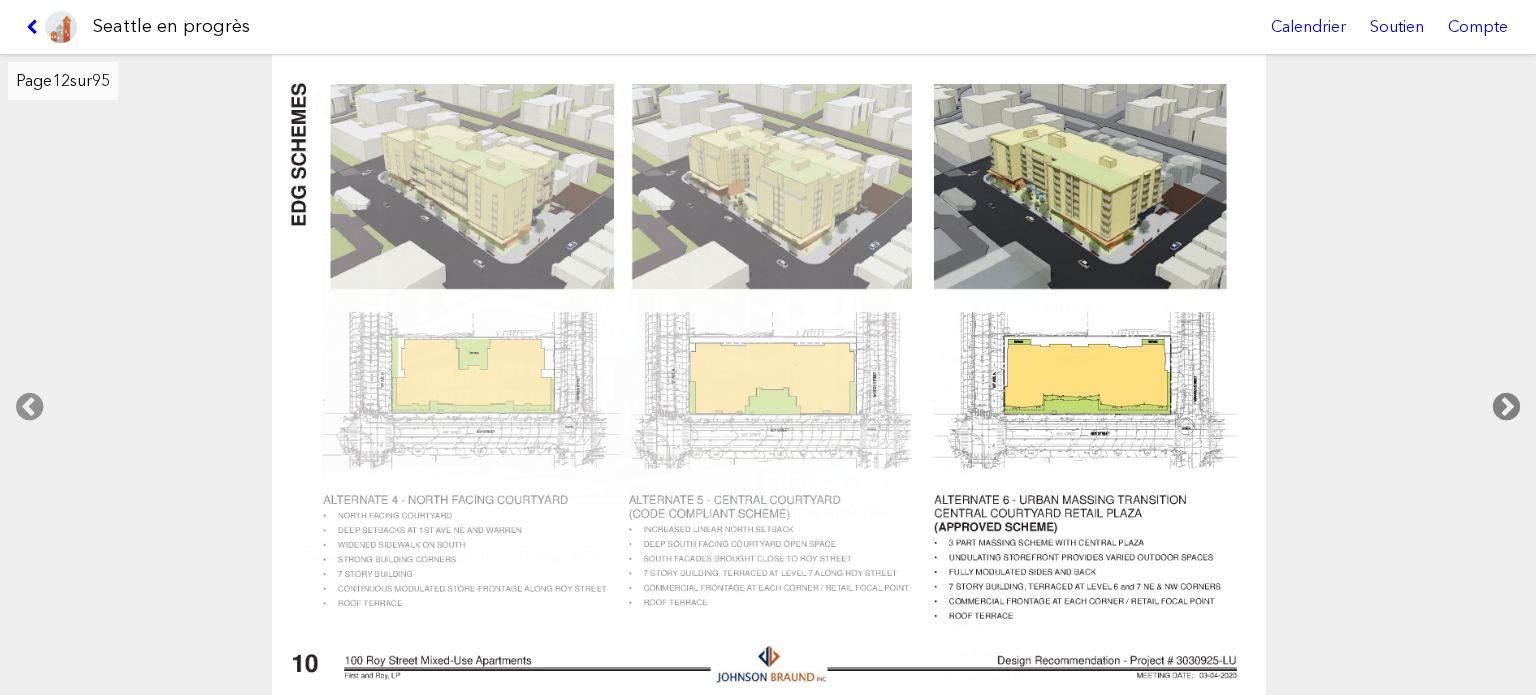 click at bounding box center [1506, 407] 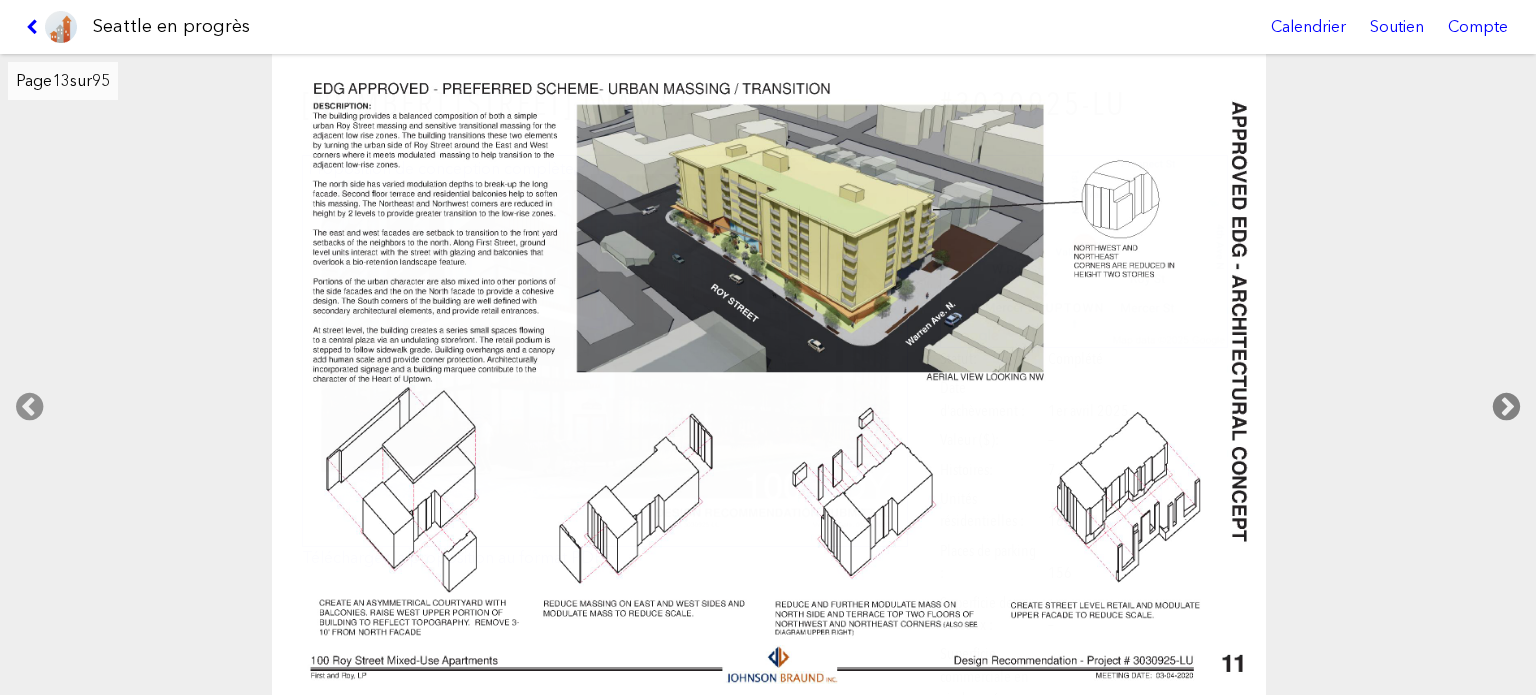 click at bounding box center [1506, 407] 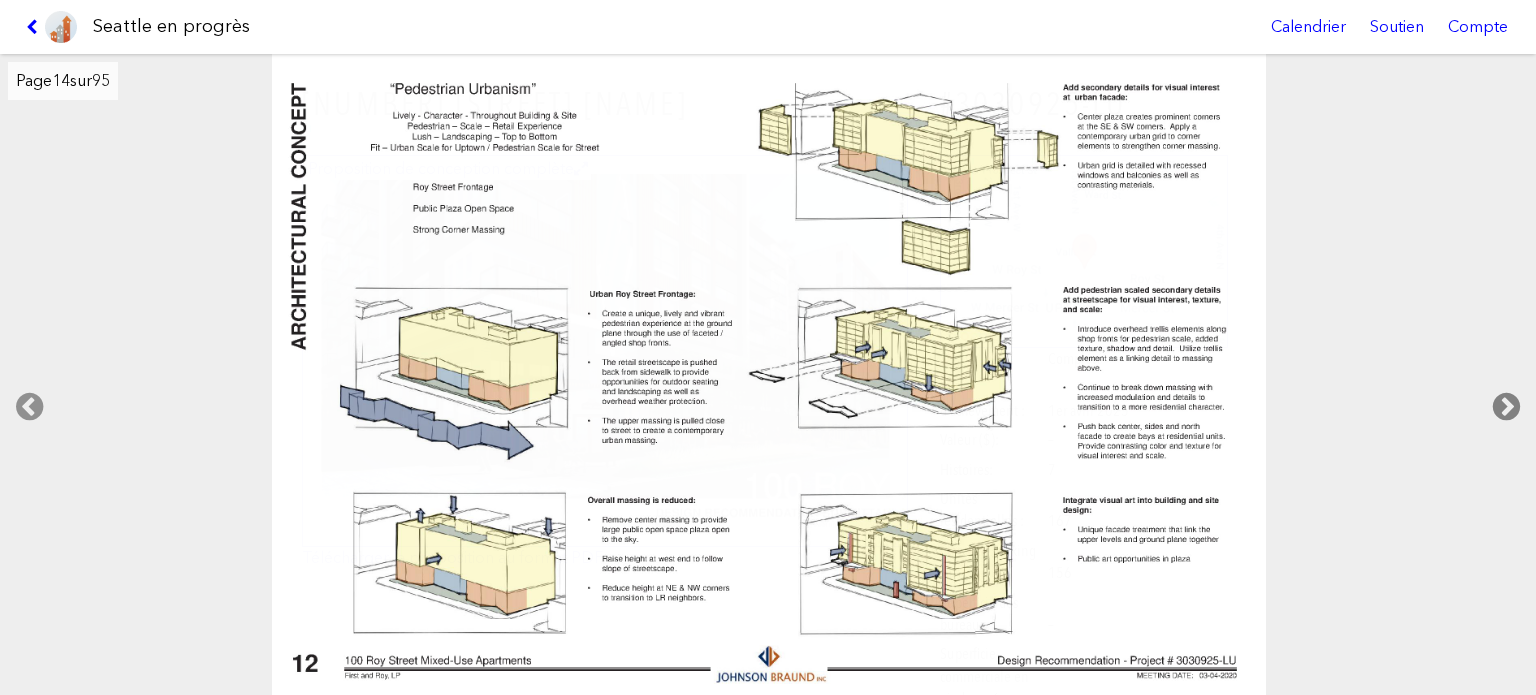 click at bounding box center [1506, 407] 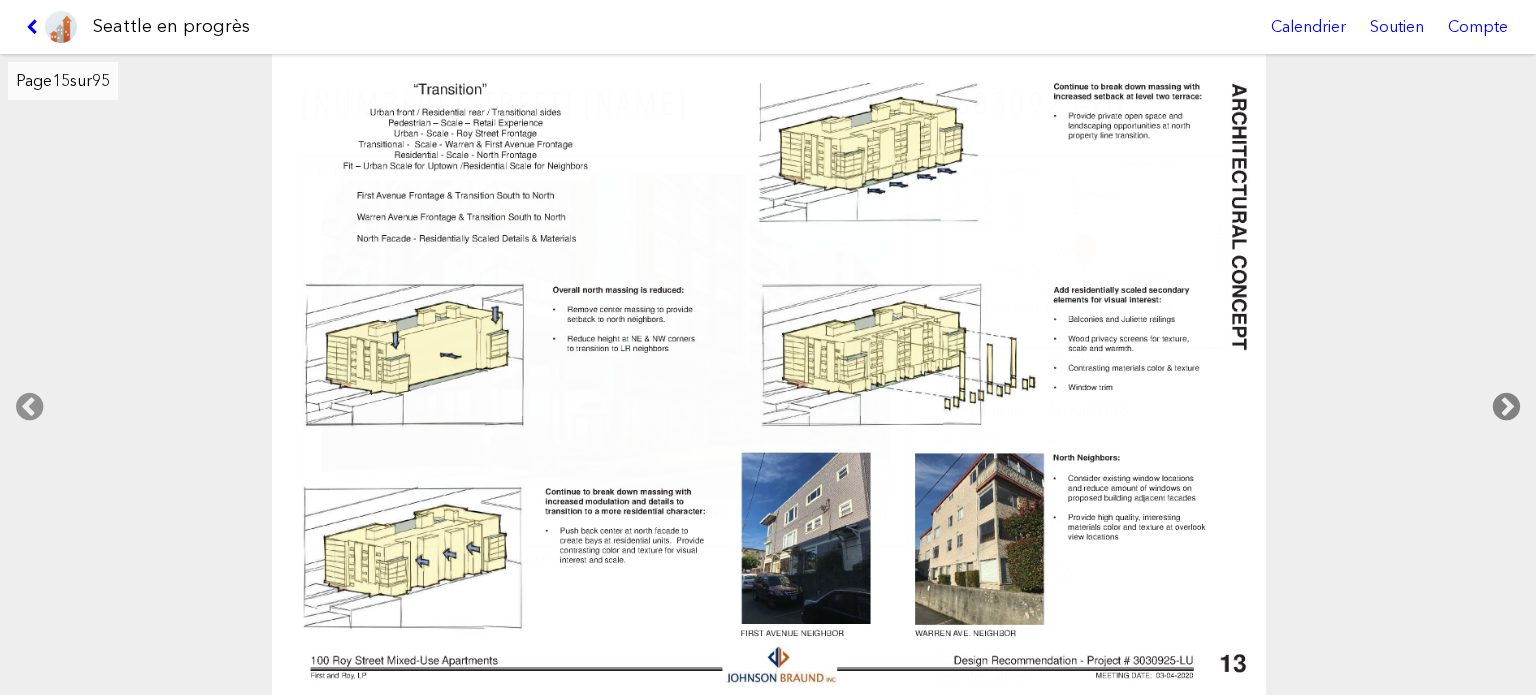 click at bounding box center [1506, 407] 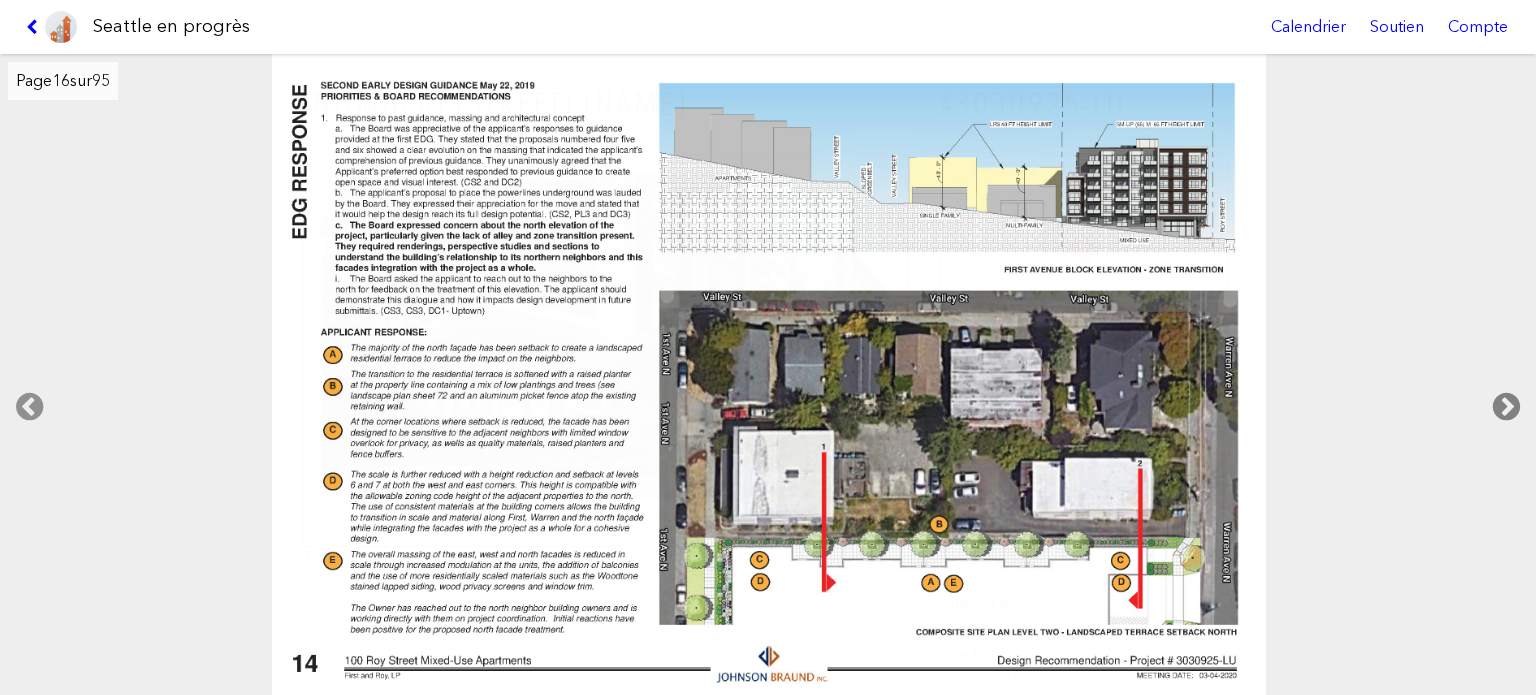 click at bounding box center [1506, 407] 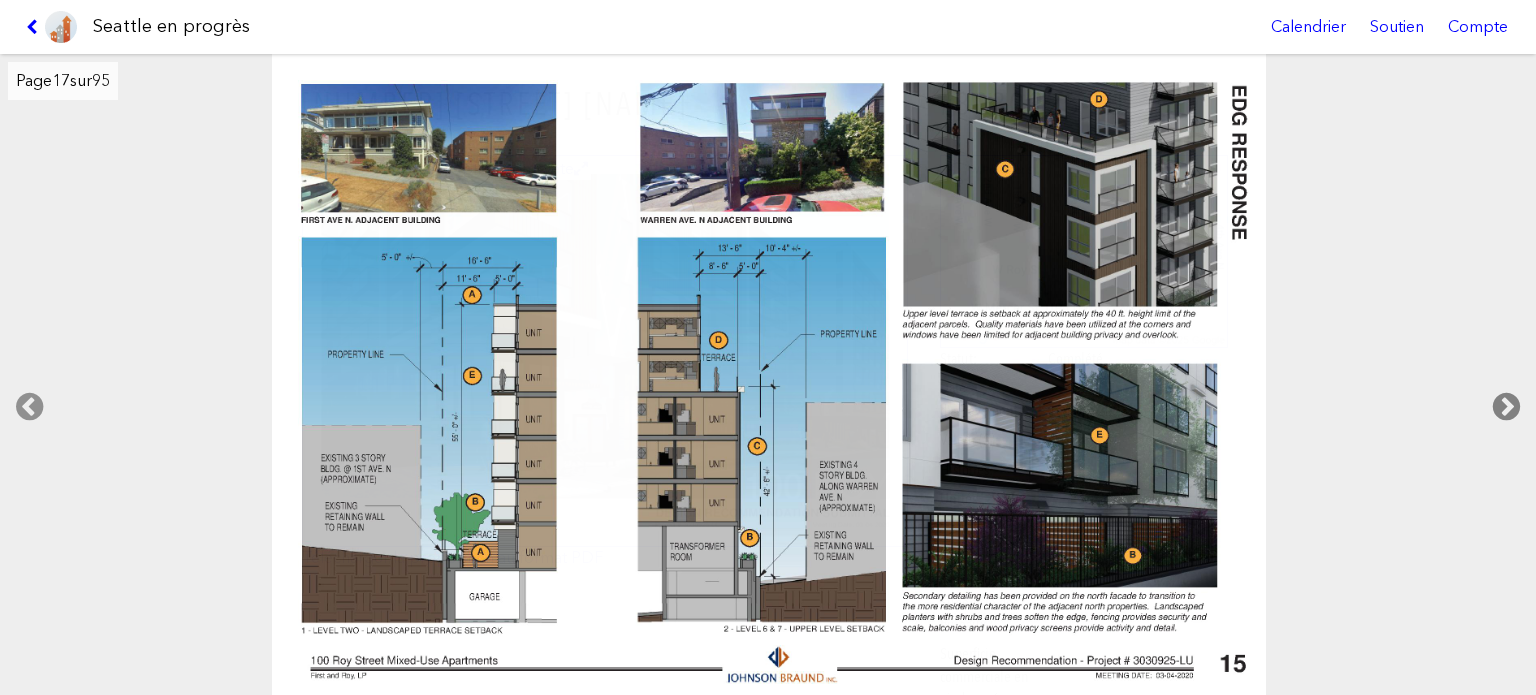 click at bounding box center [1506, 407] 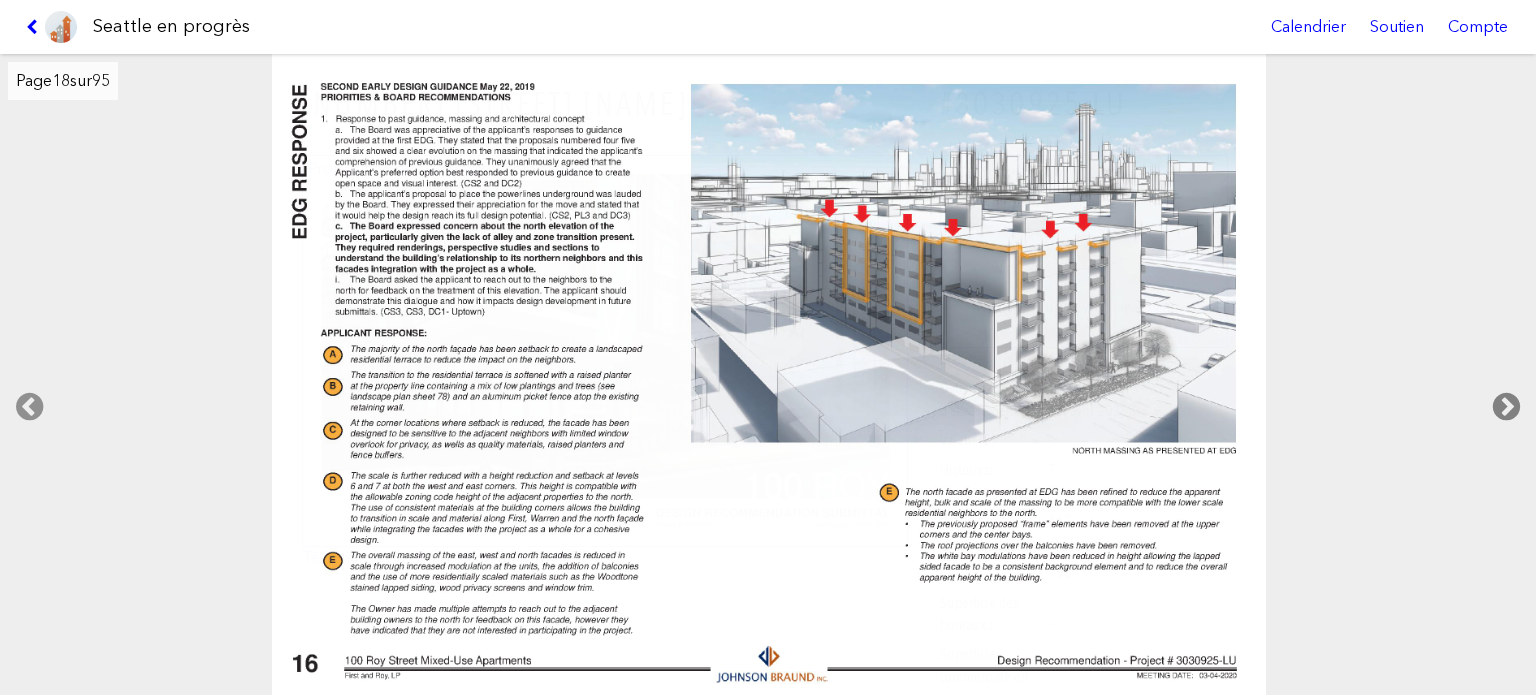 click at bounding box center (1506, 407) 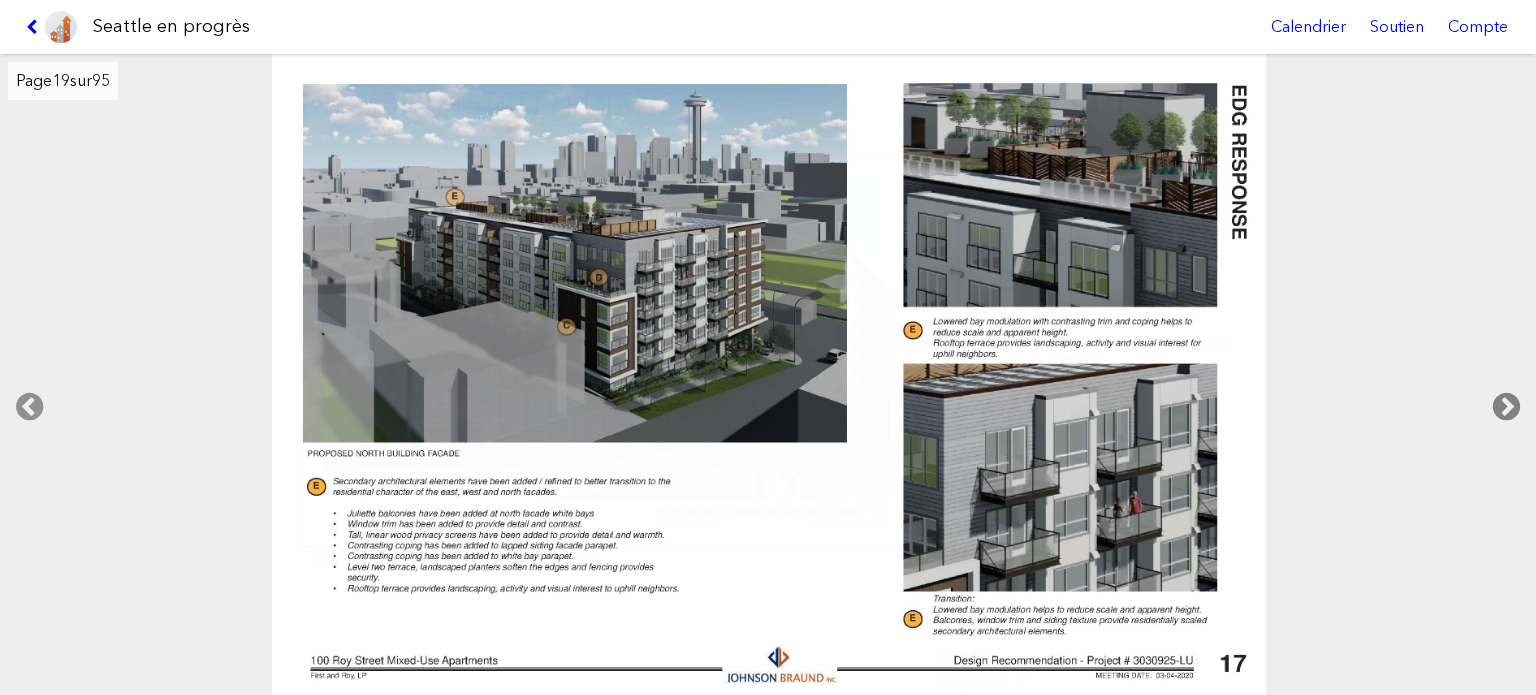 click at bounding box center (1506, 407) 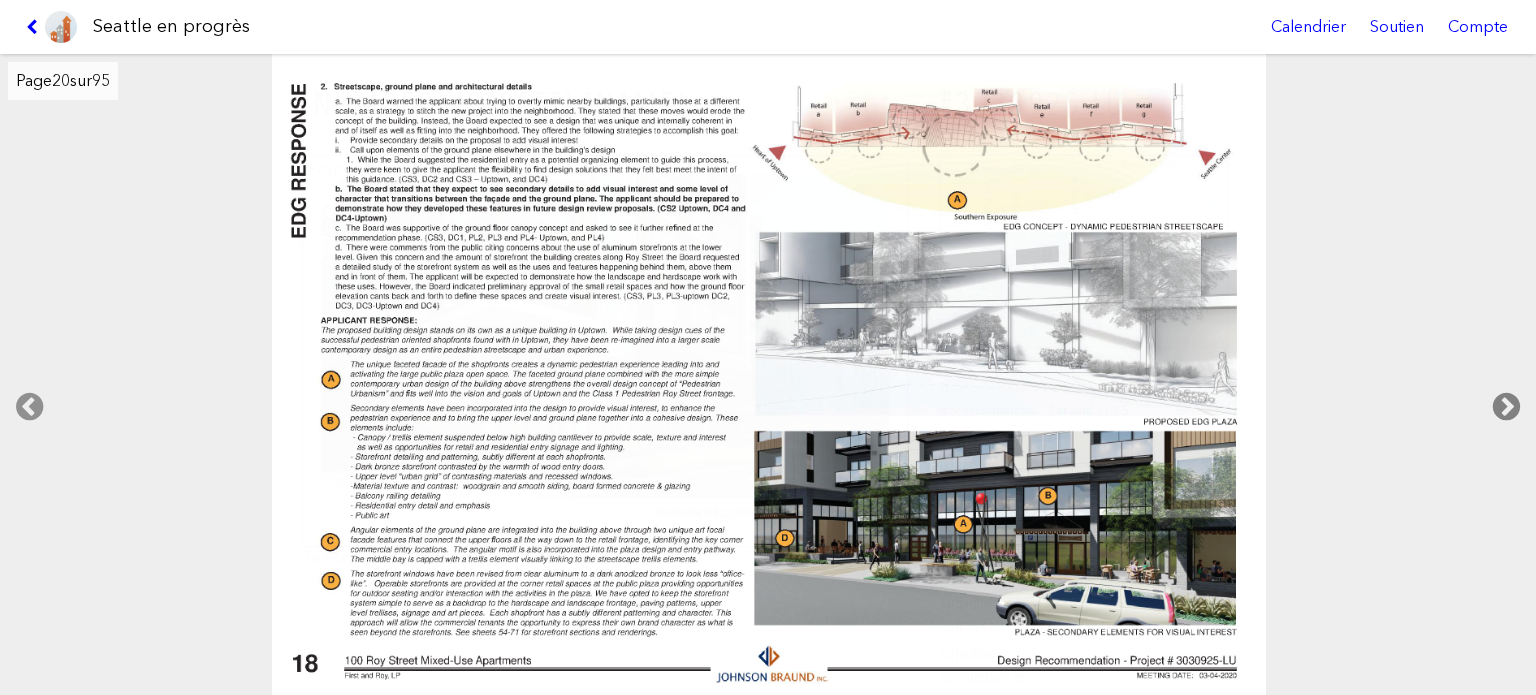 click at bounding box center (1506, 407) 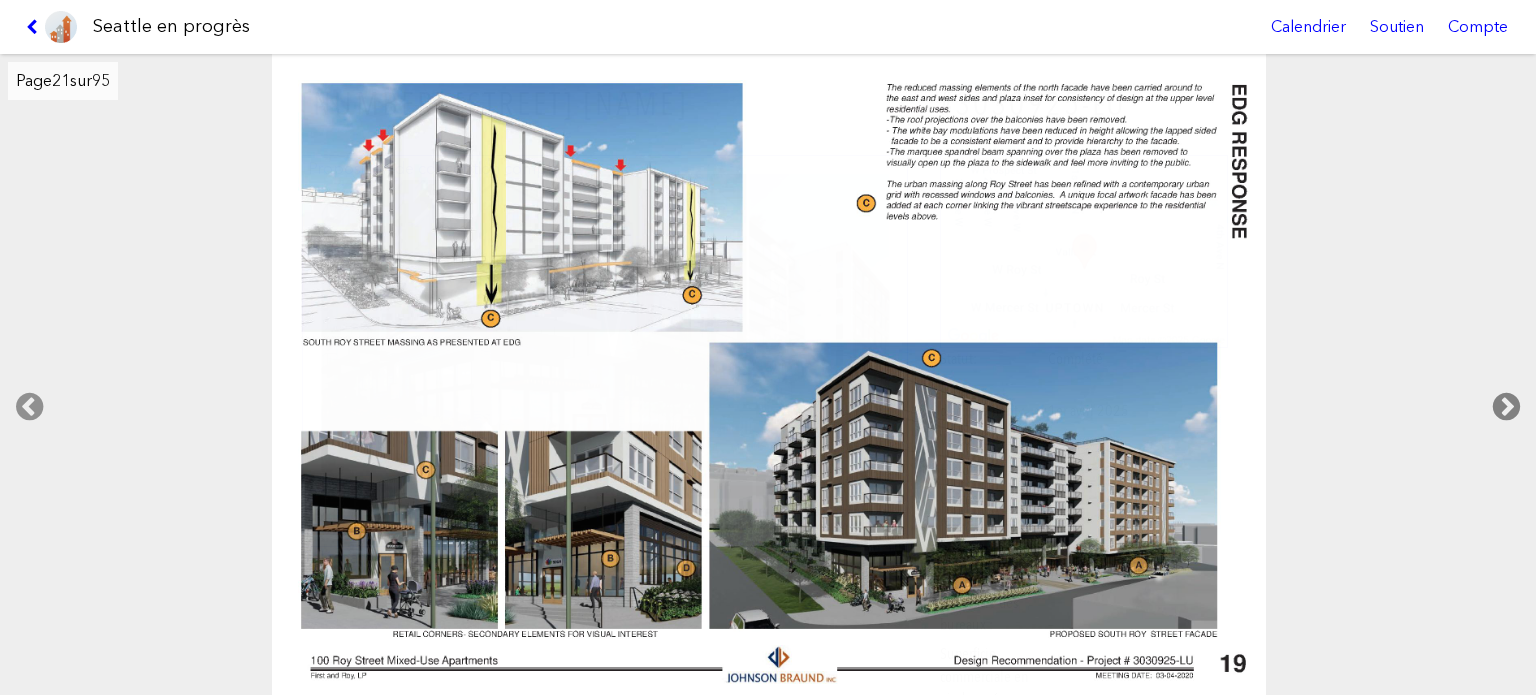 click at bounding box center [1506, 407] 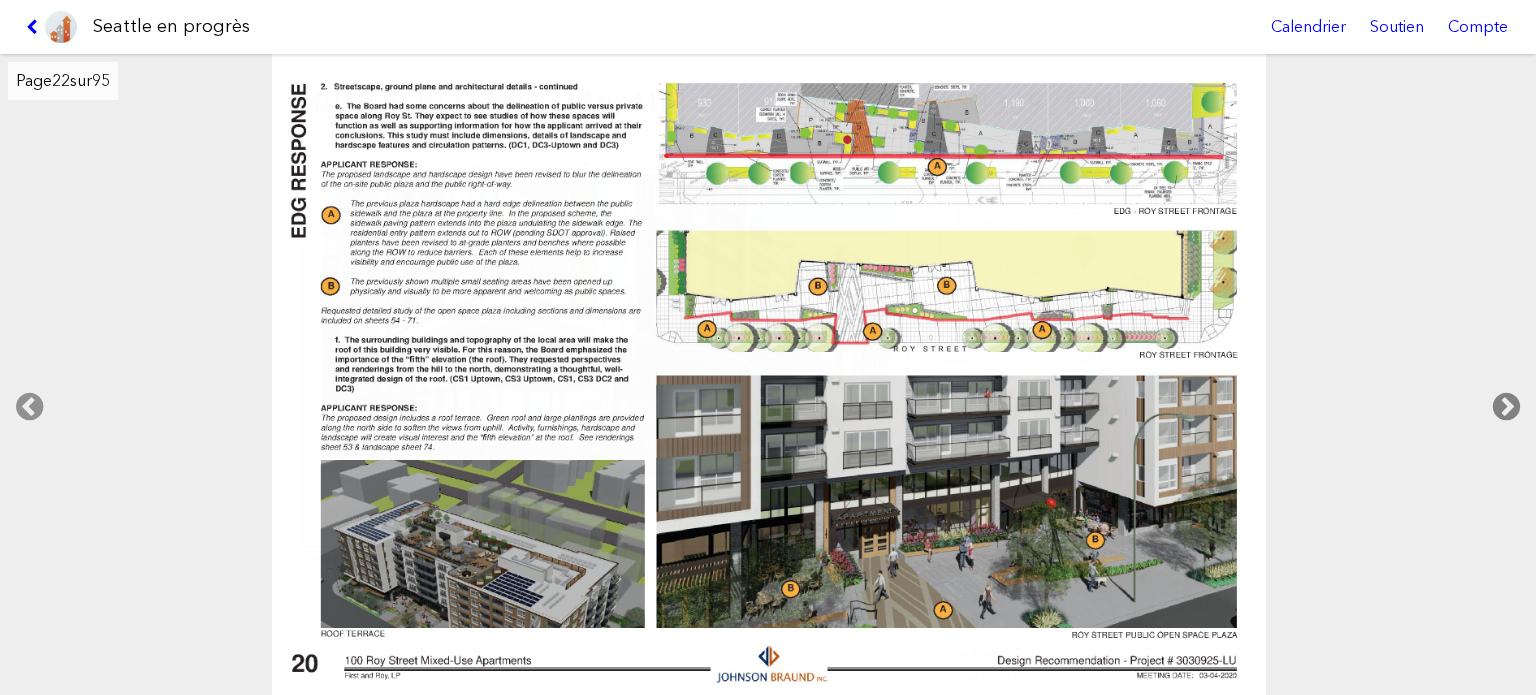 click at bounding box center [1506, 407] 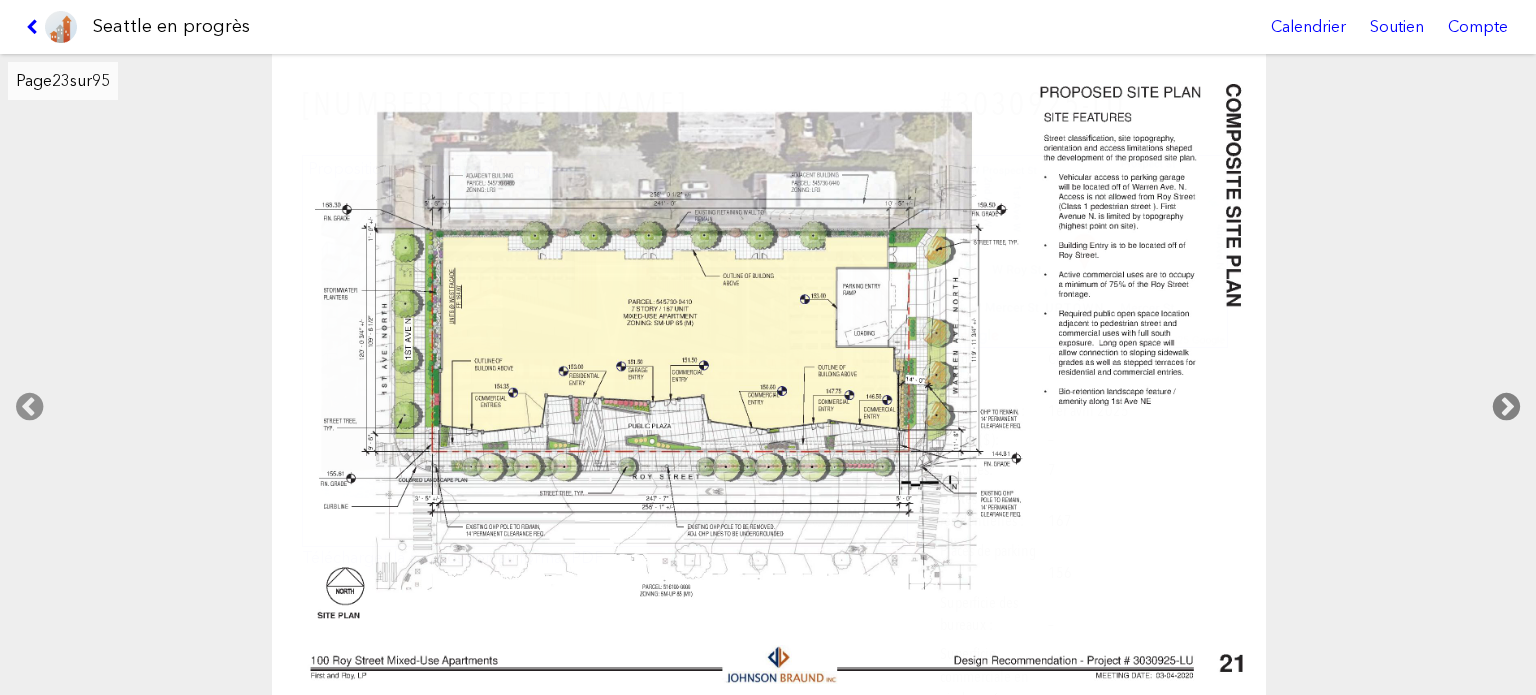 click at bounding box center (1506, 407) 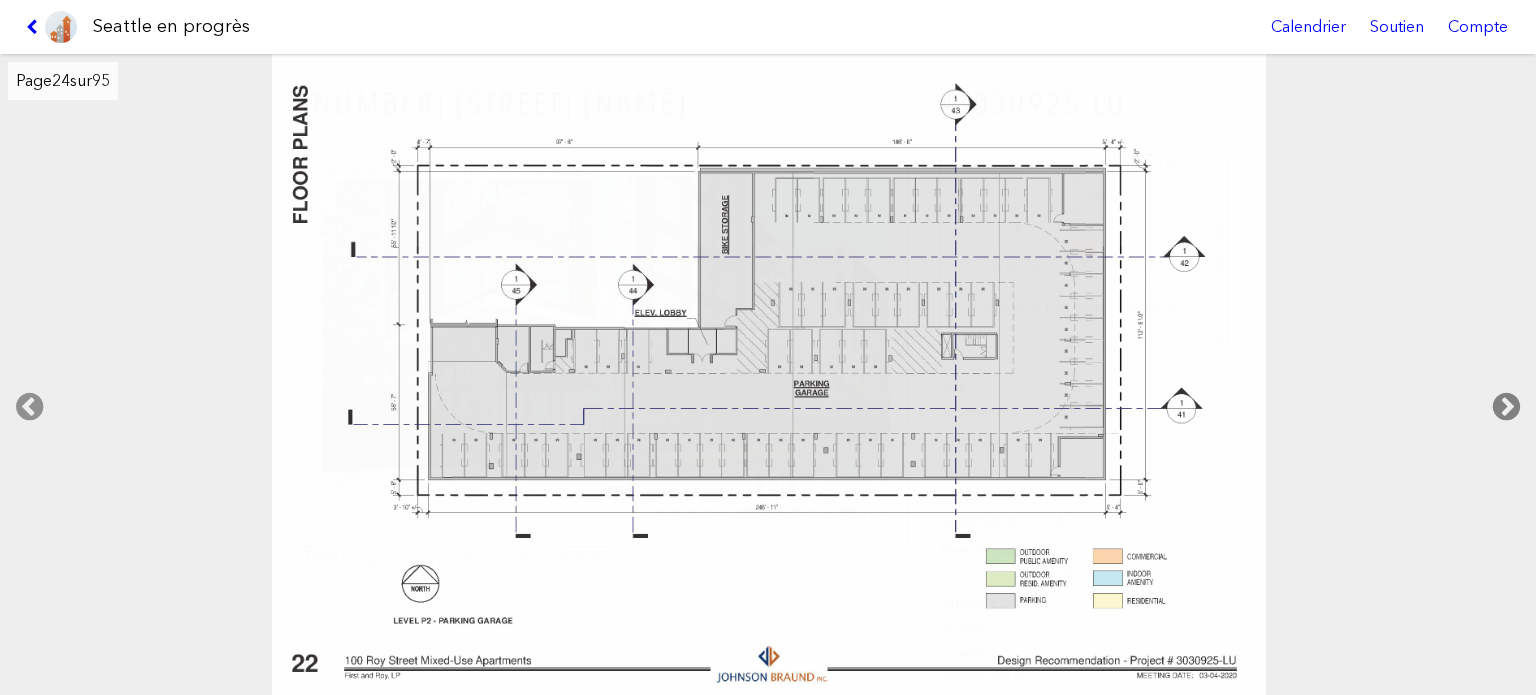click at bounding box center (1506, 407) 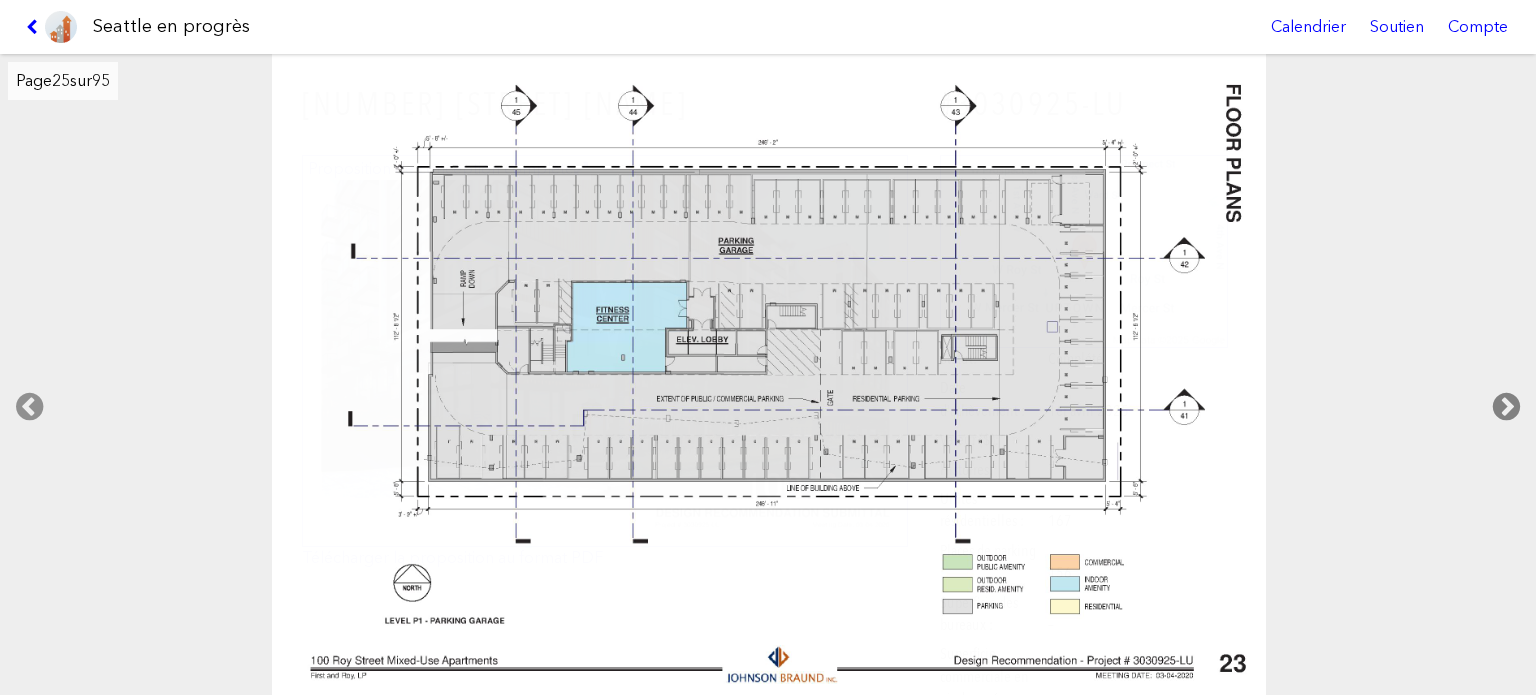 click at bounding box center (1506, 407) 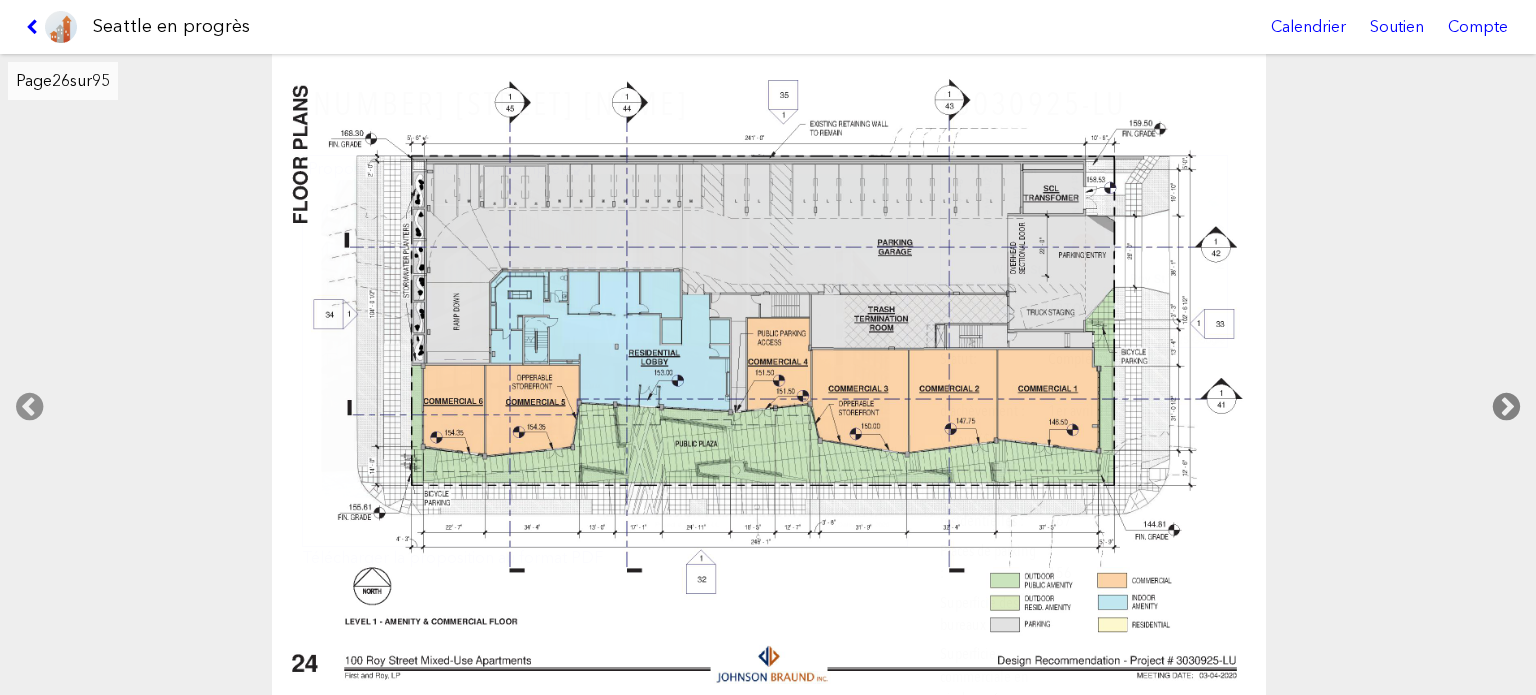 click at bounding box center (1506, 407) 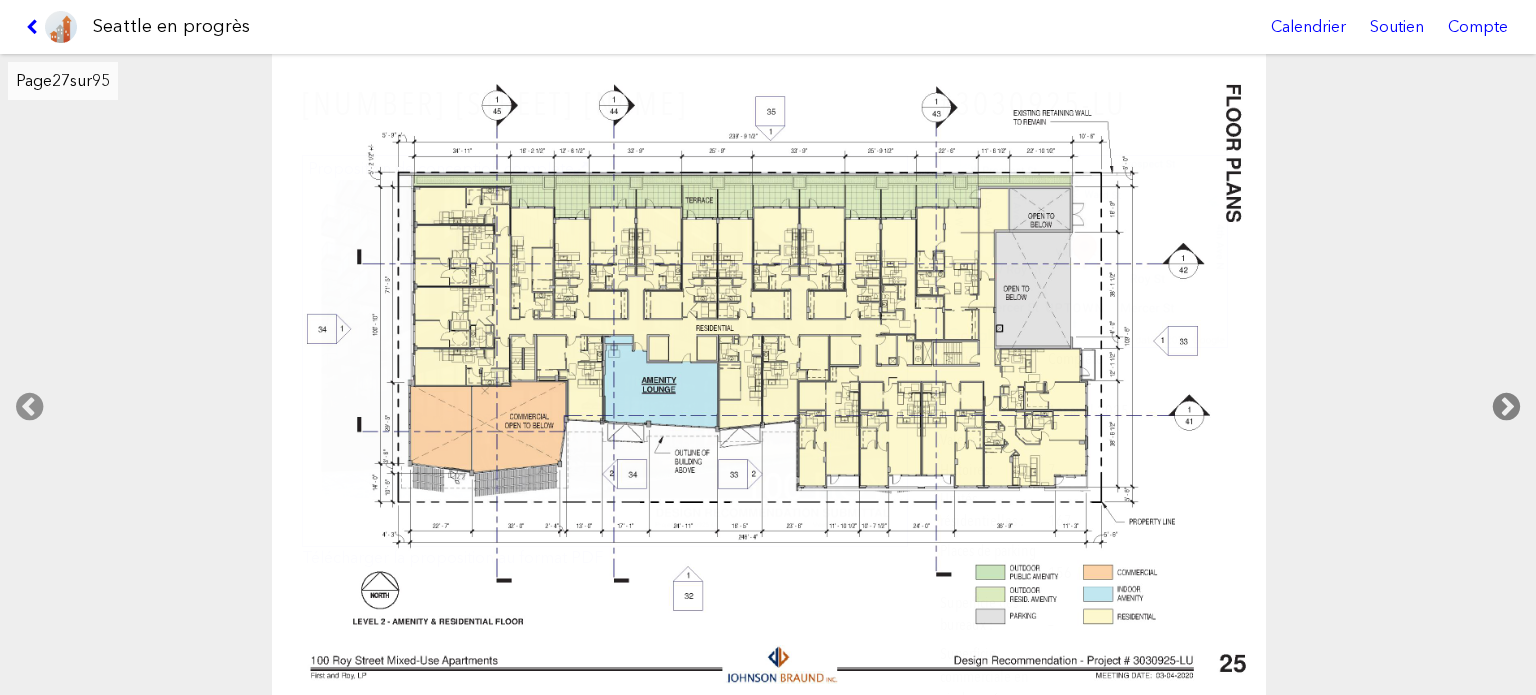 click at bounding box center (1506, 407) 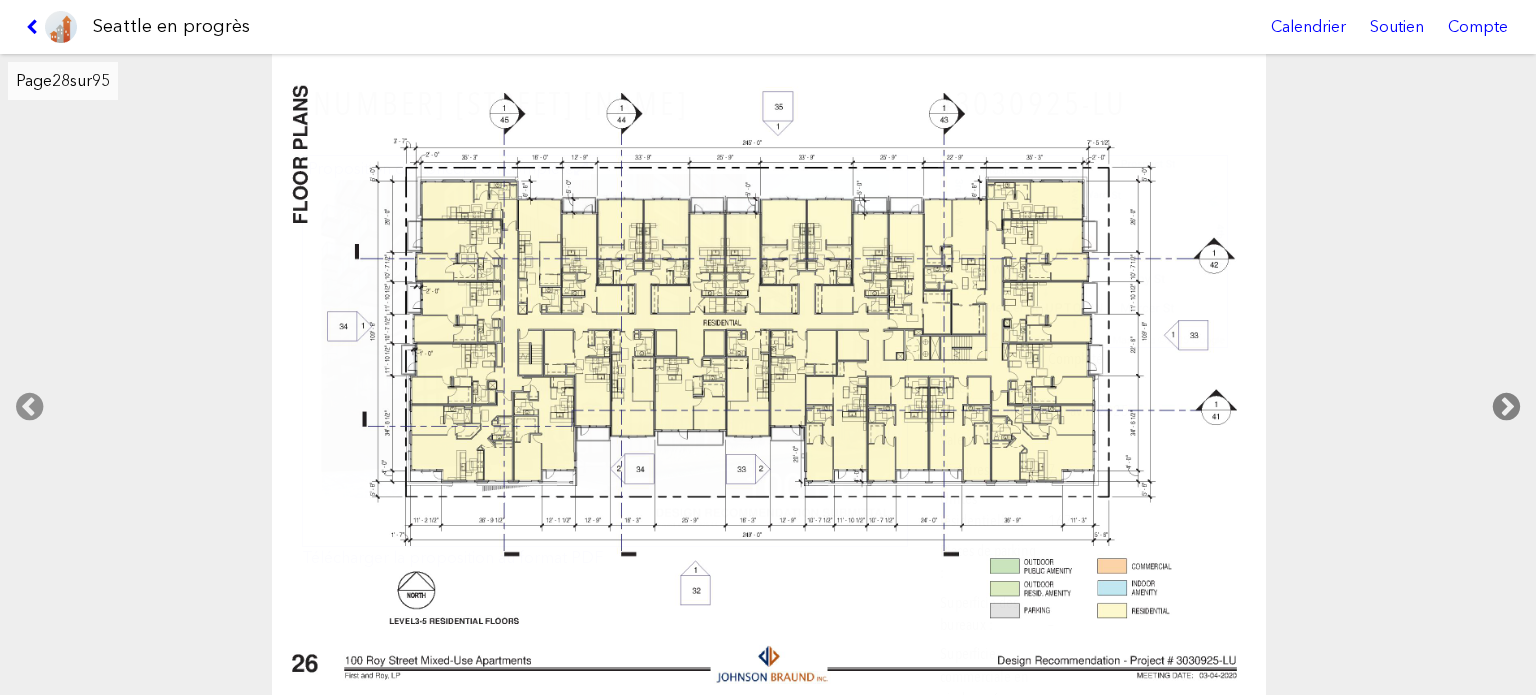 click at bounding box center [1506, 407] 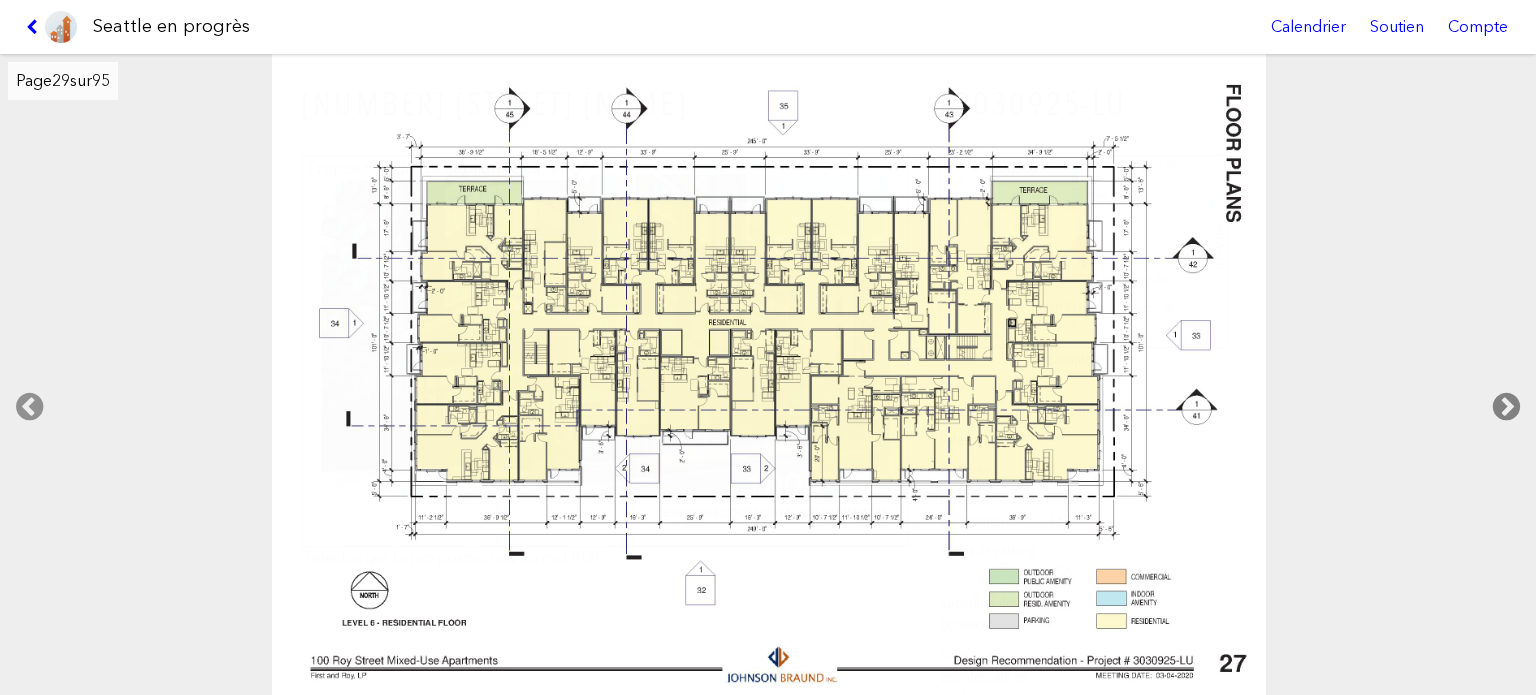 click at bounding box center [1506, 407] 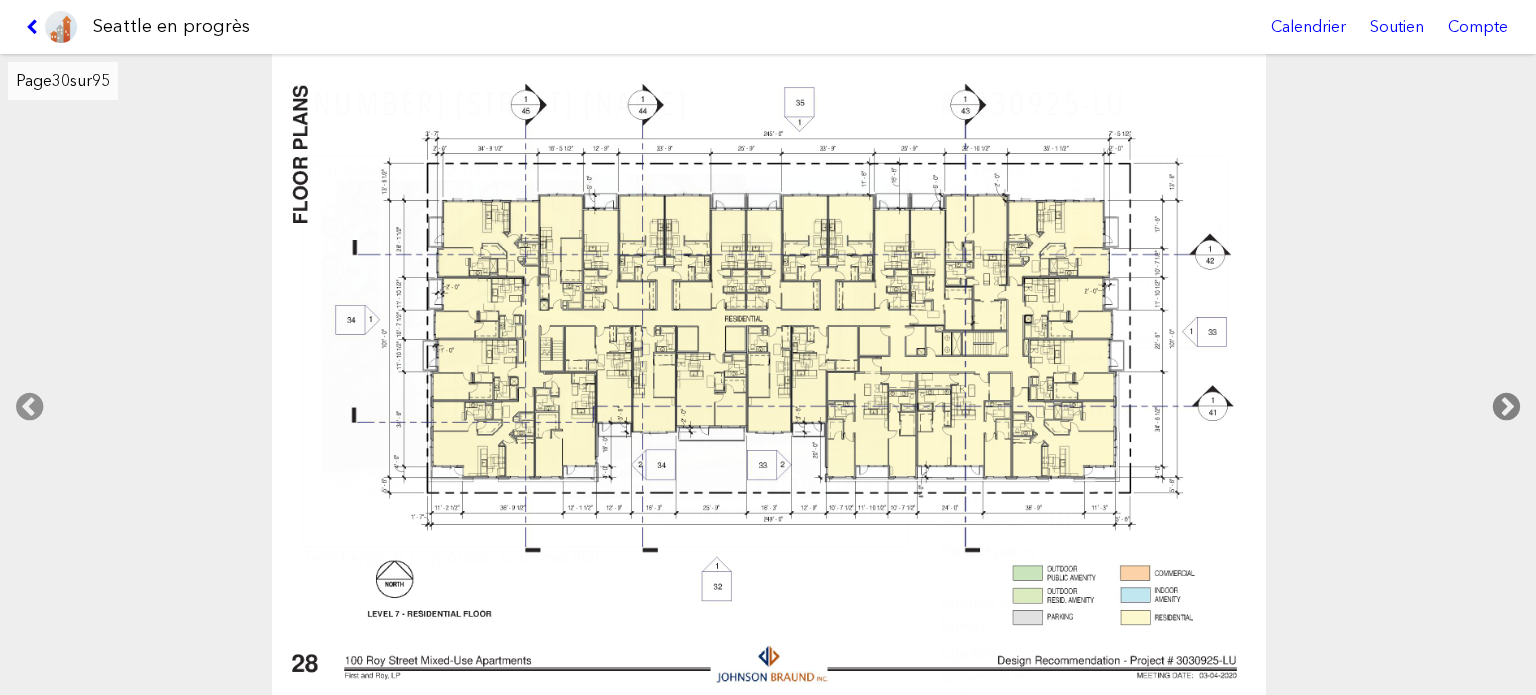 click at bounding box center (1506, 407) 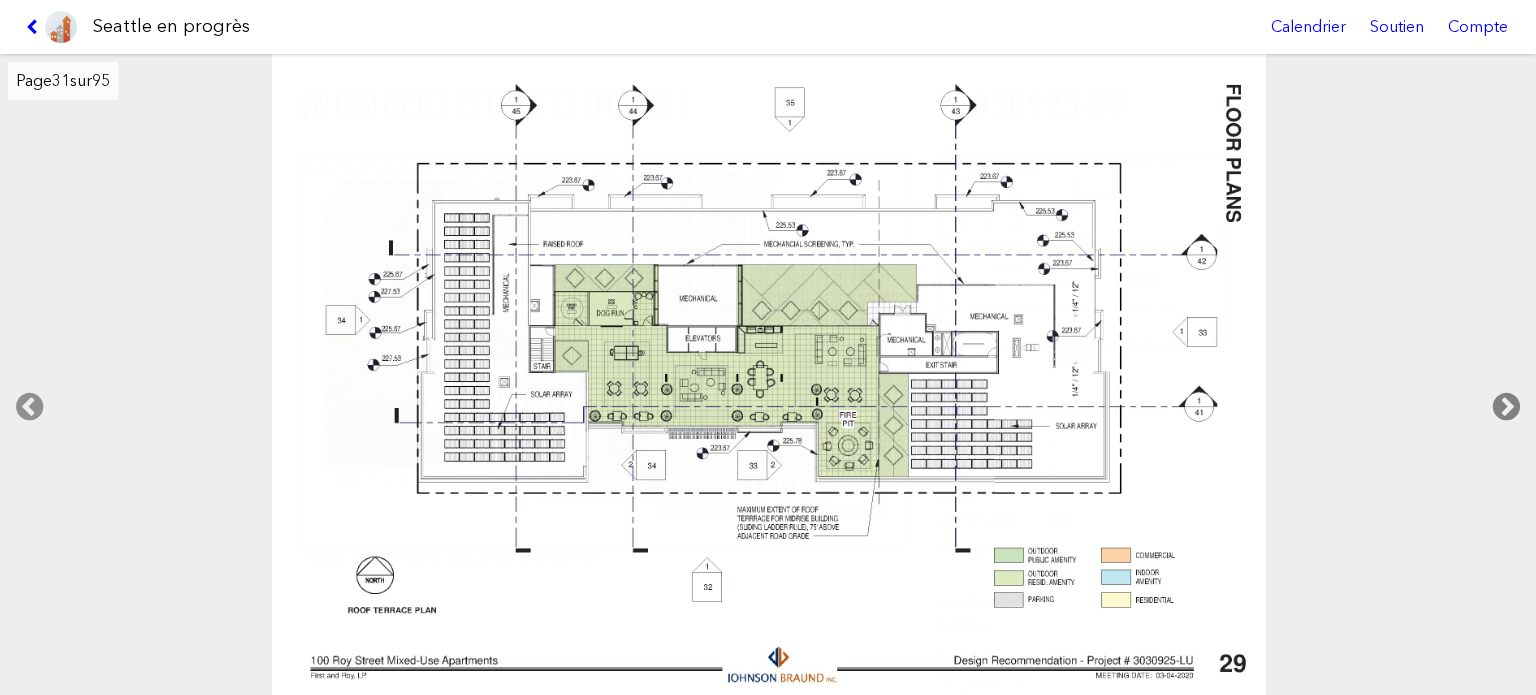 click at bounding box center [1506, 407] 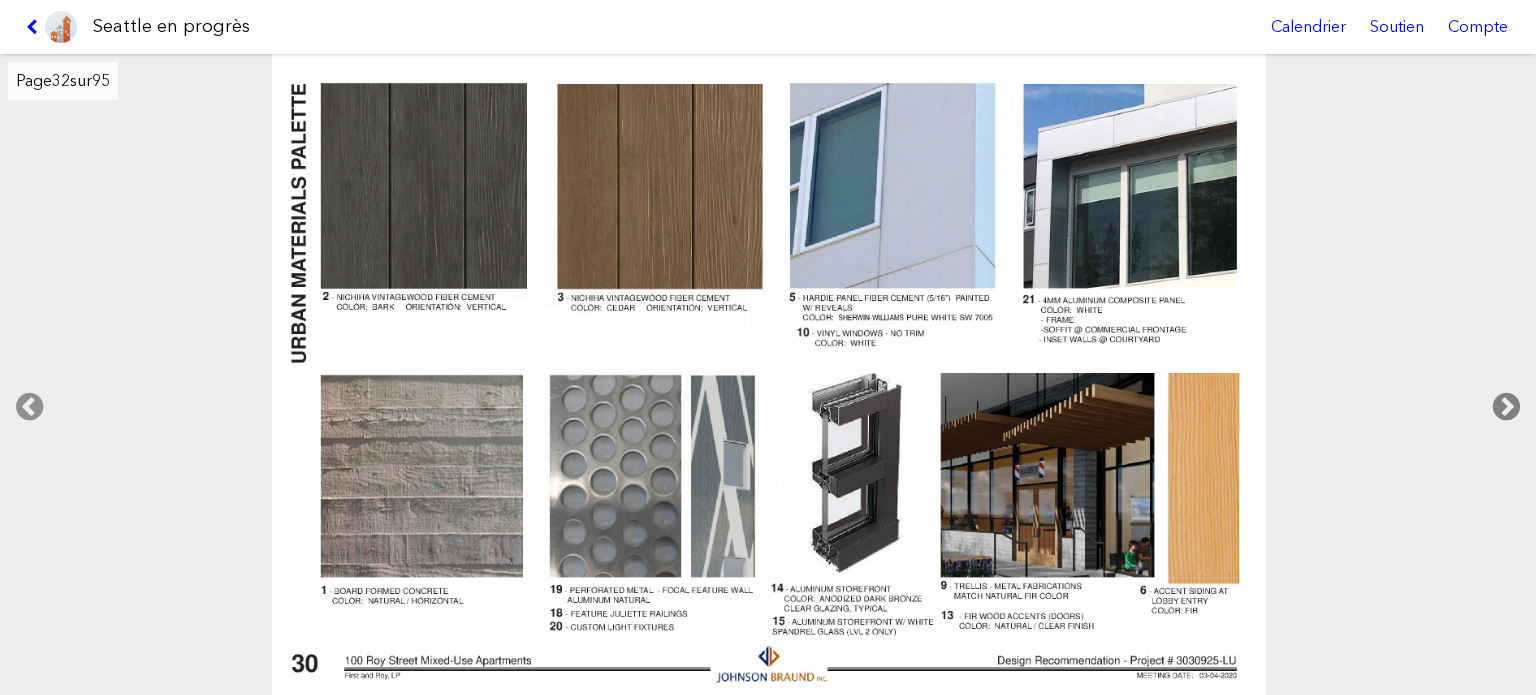 click at bounding box center (1506, 407) 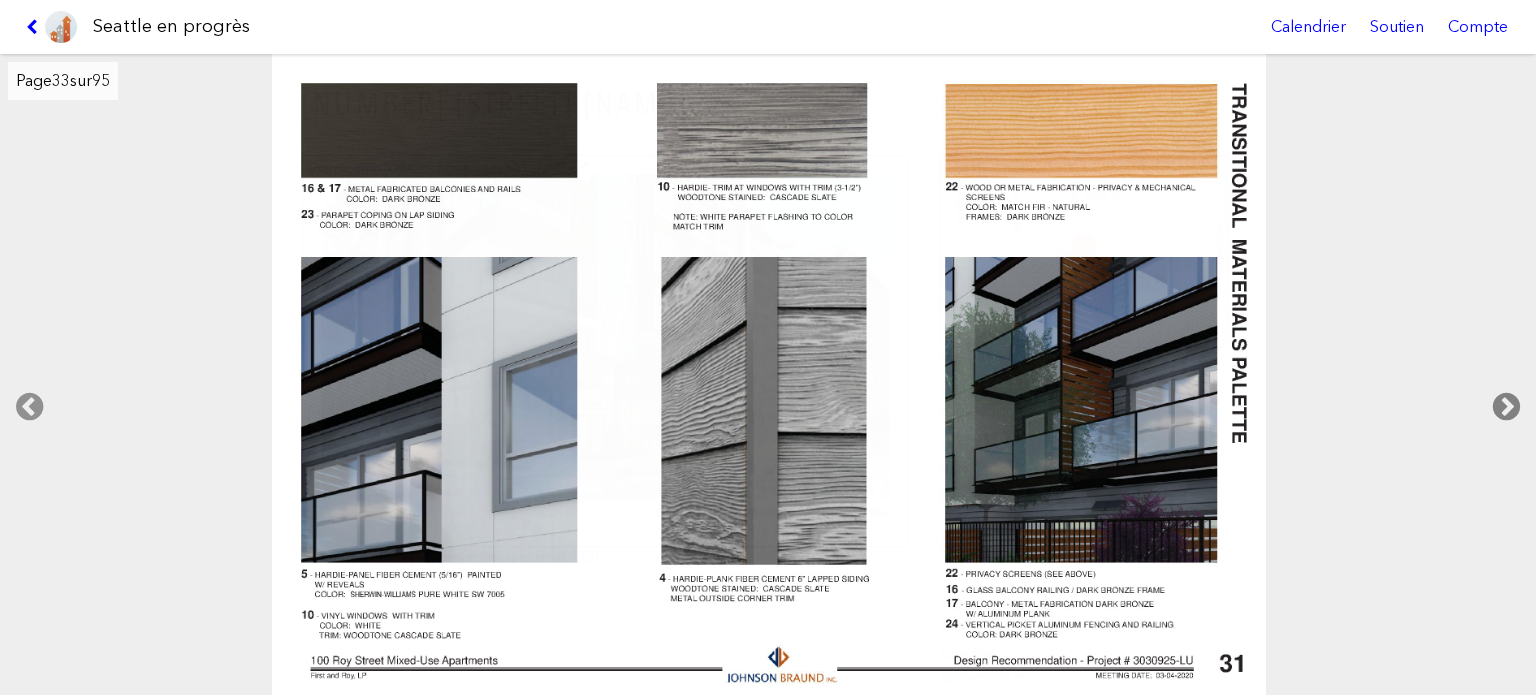 click at bounding box center (1506, 407) 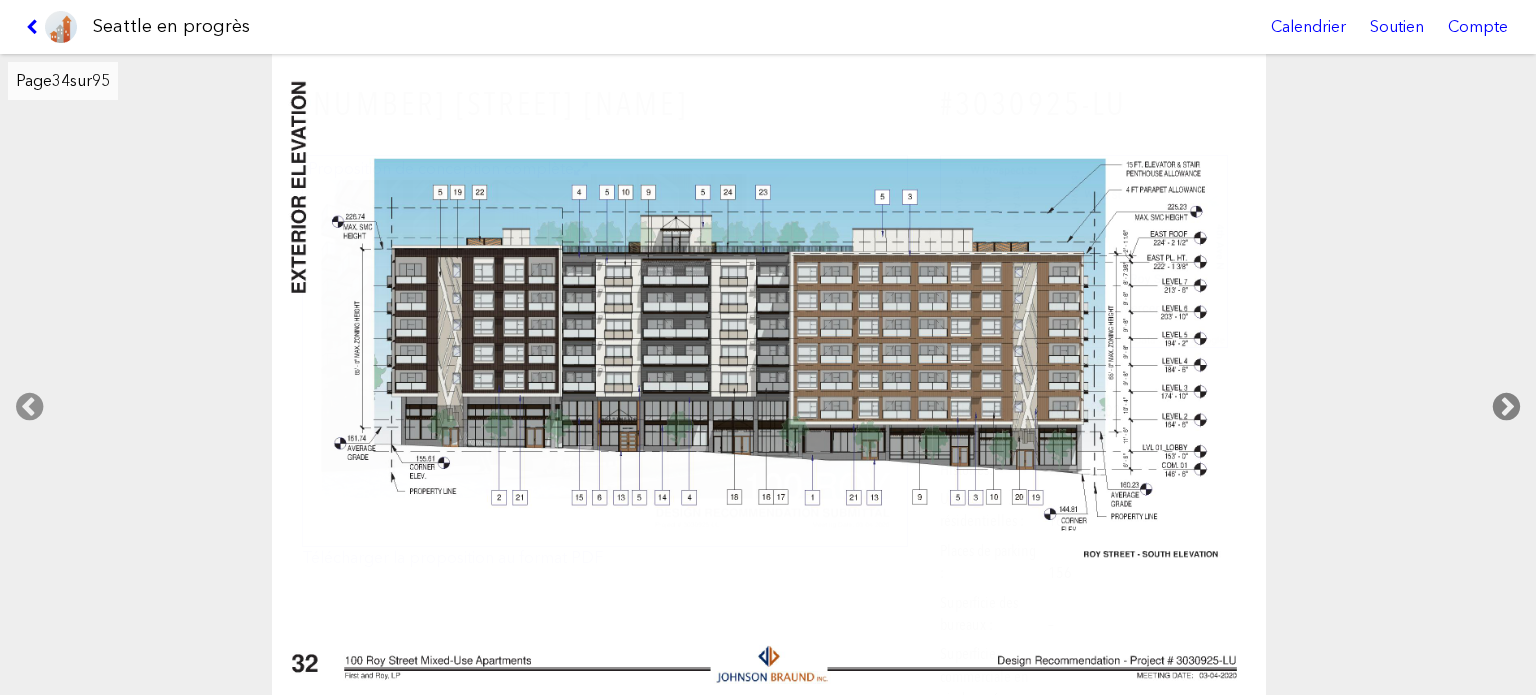 click at bounding box center [1506, 407] 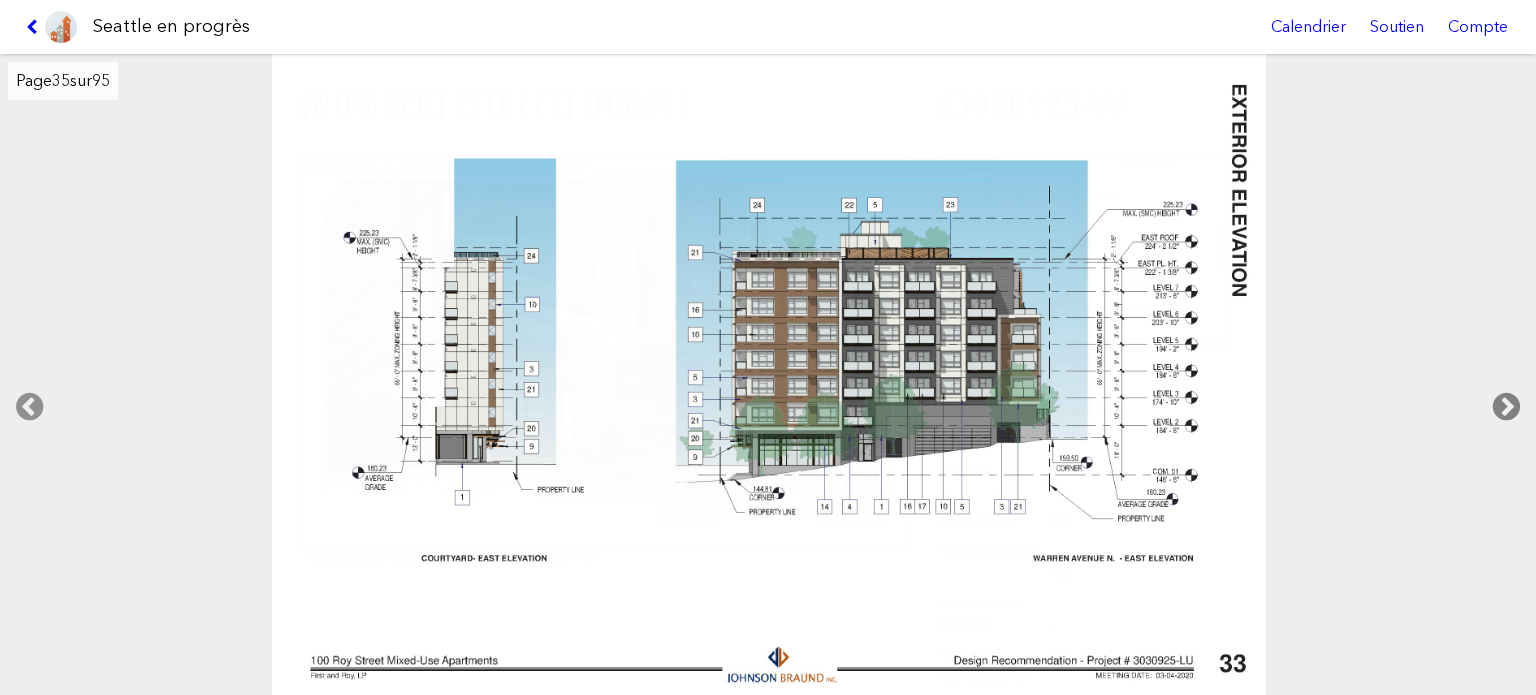 click at bounding box center (1506, 407) 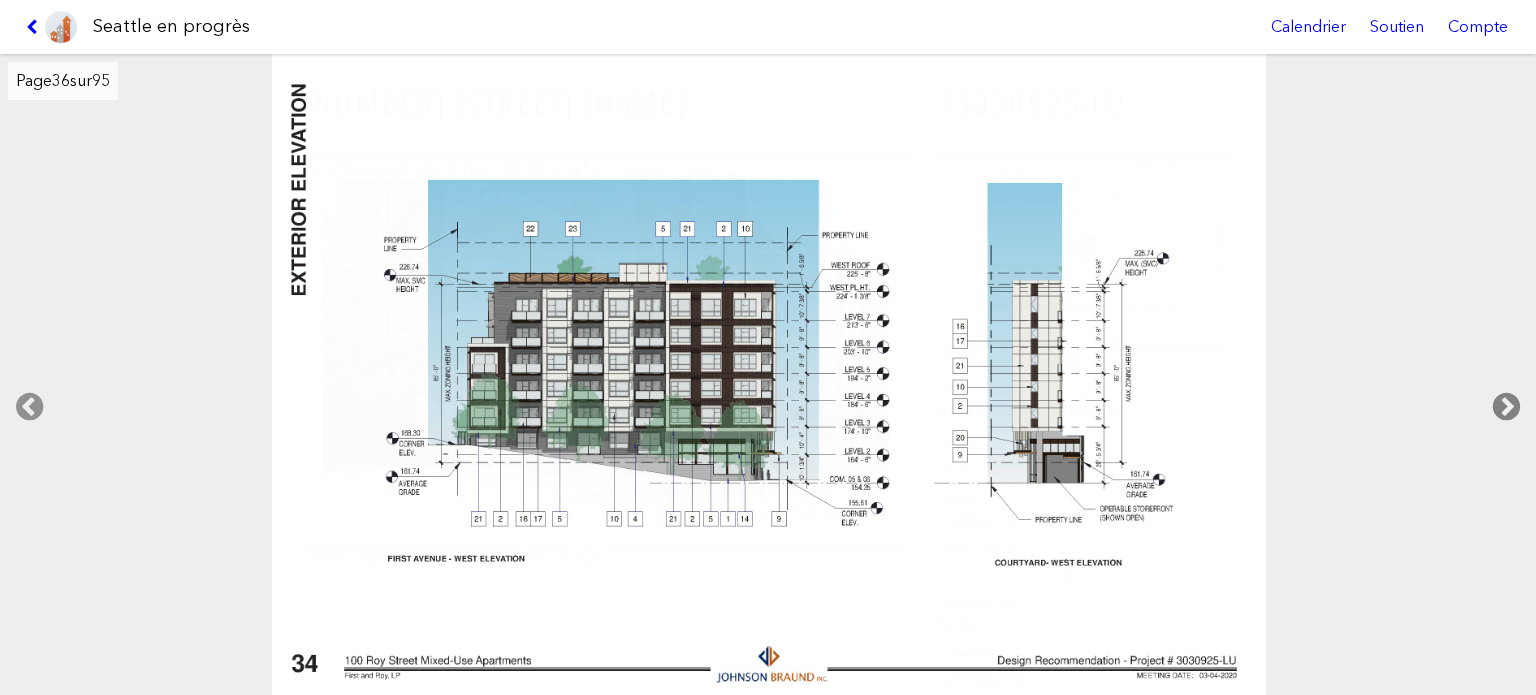 click at bounding box center (1506, 407) 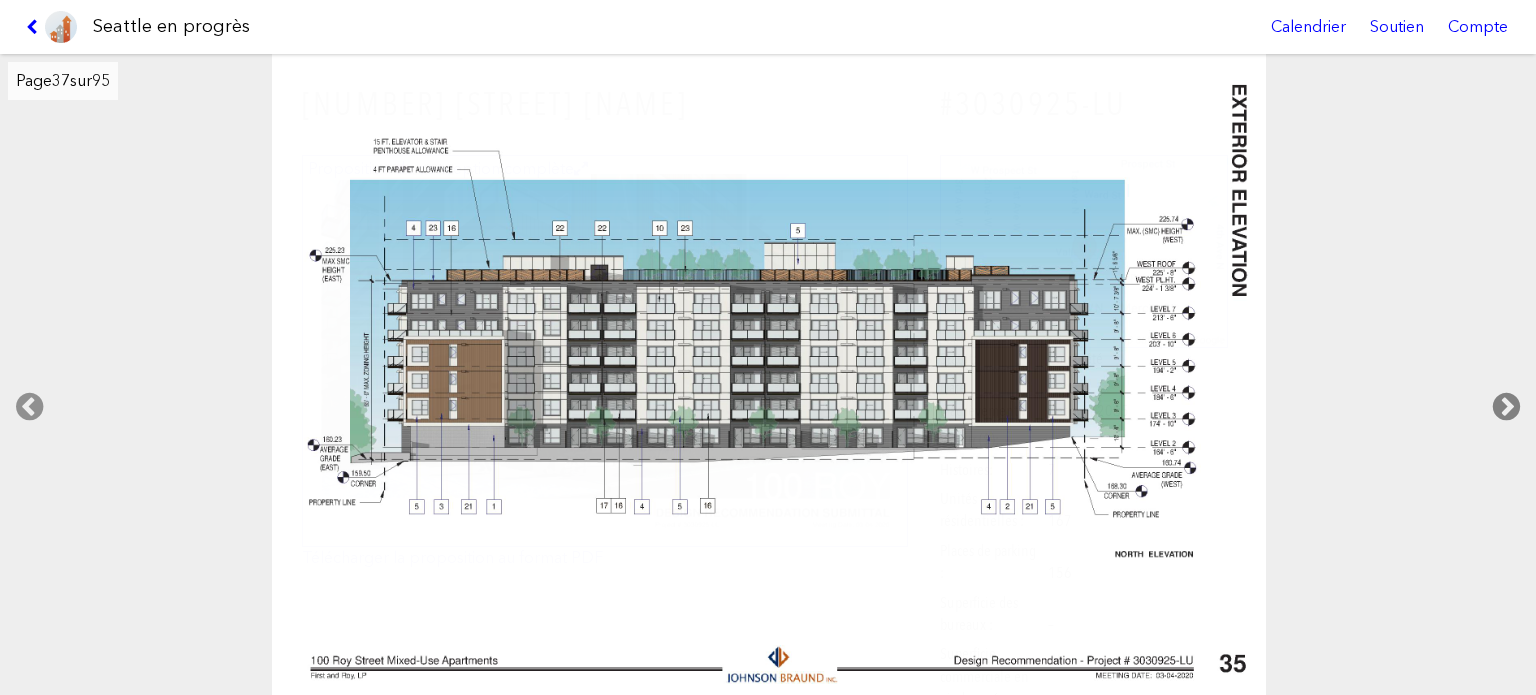 click at bounding box center [1506, 407] 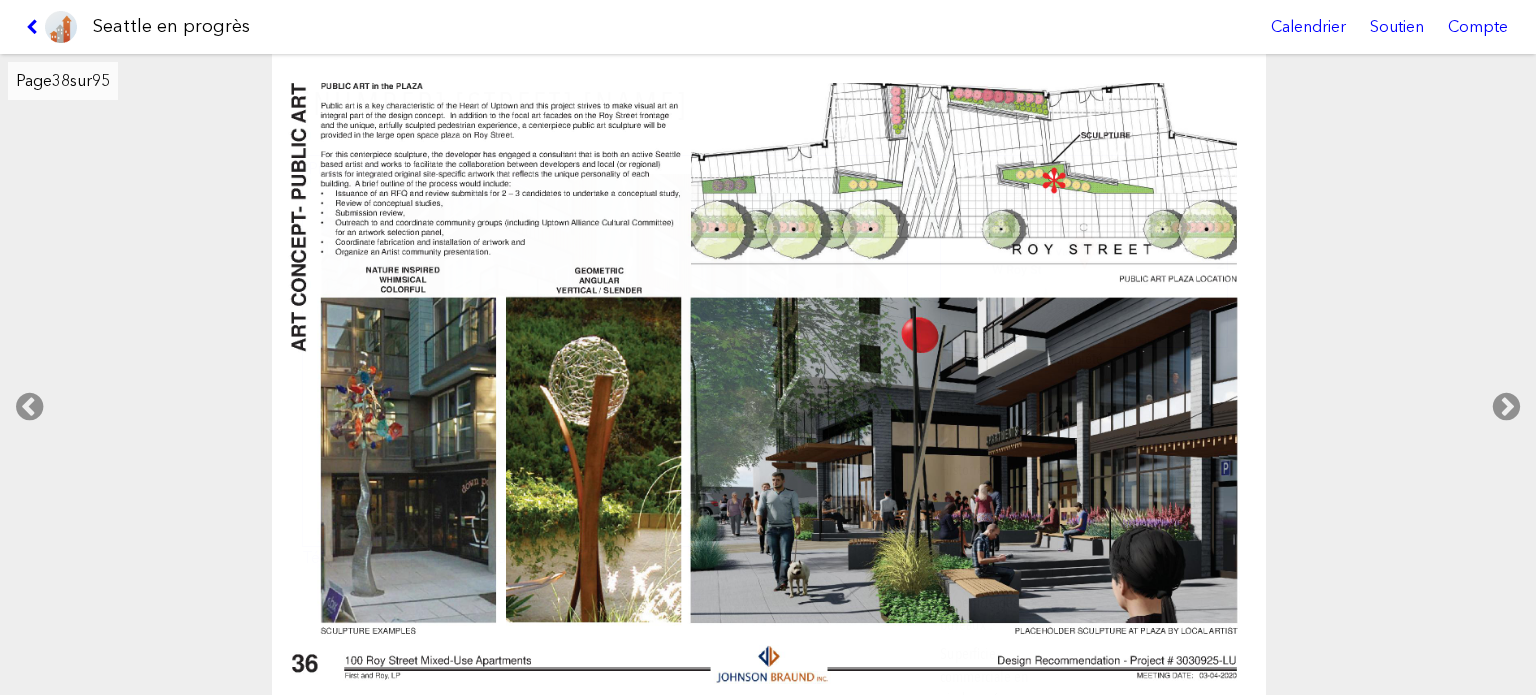 click at bounding box center (51, 27) 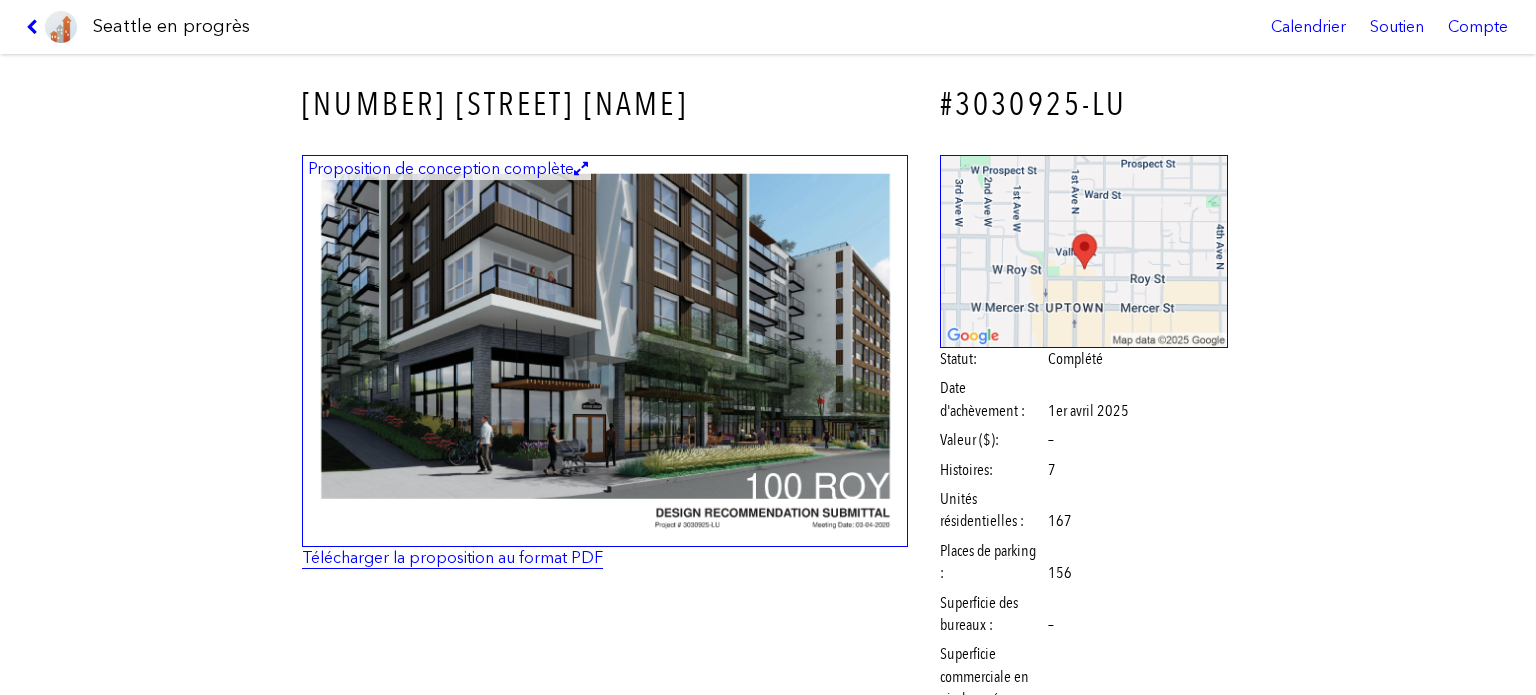 click on "Télécharger la proposition au format PDF" at bounding box center (452, 557) 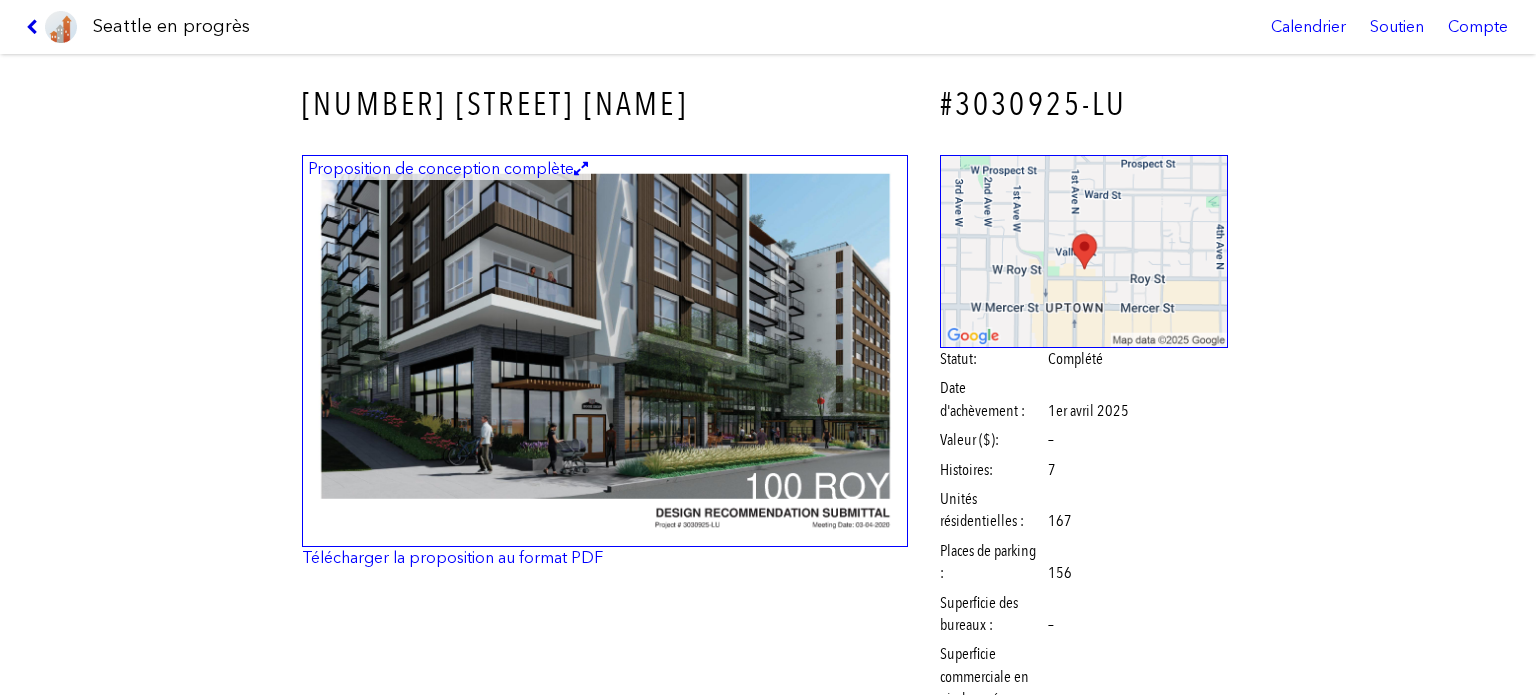 click at bounding box center [35, 27] 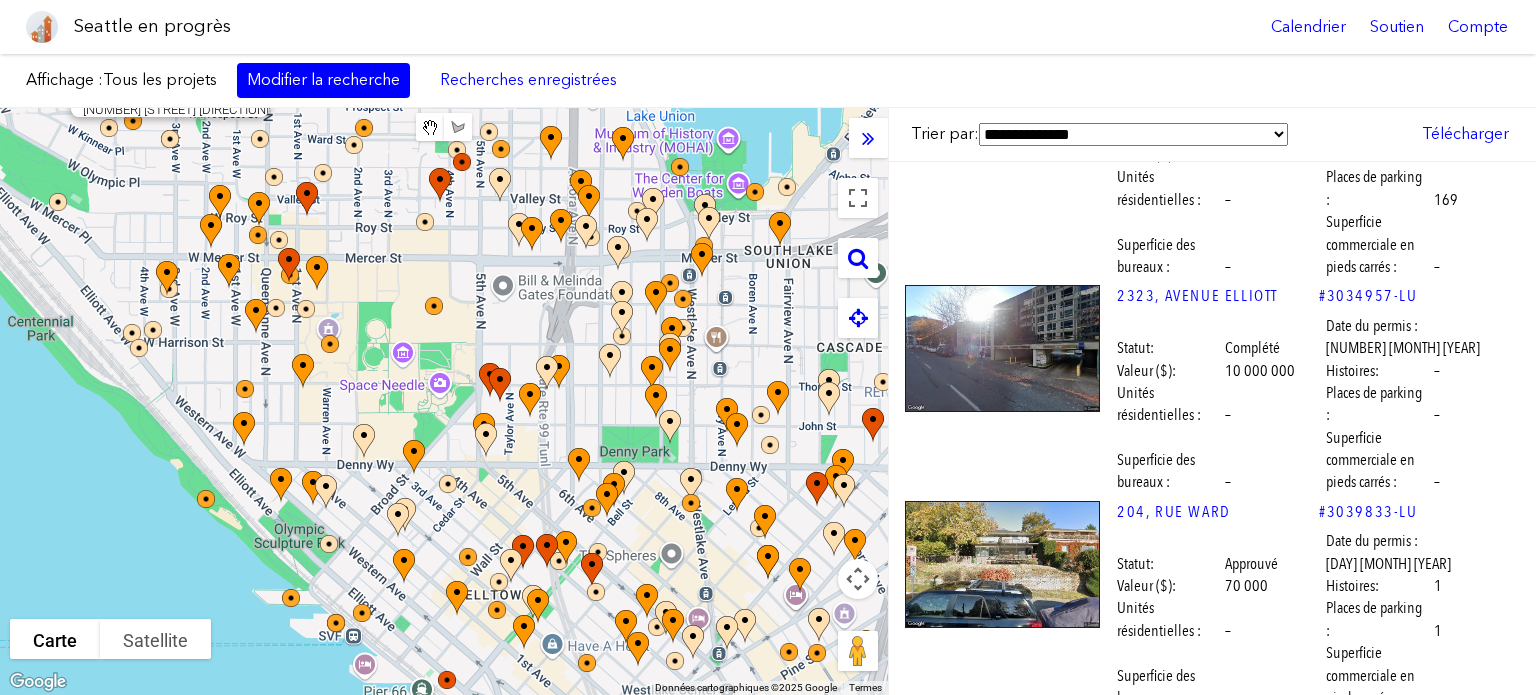 scroll, scrollTop: 12300, scrollLeft: 0, axis: vertical 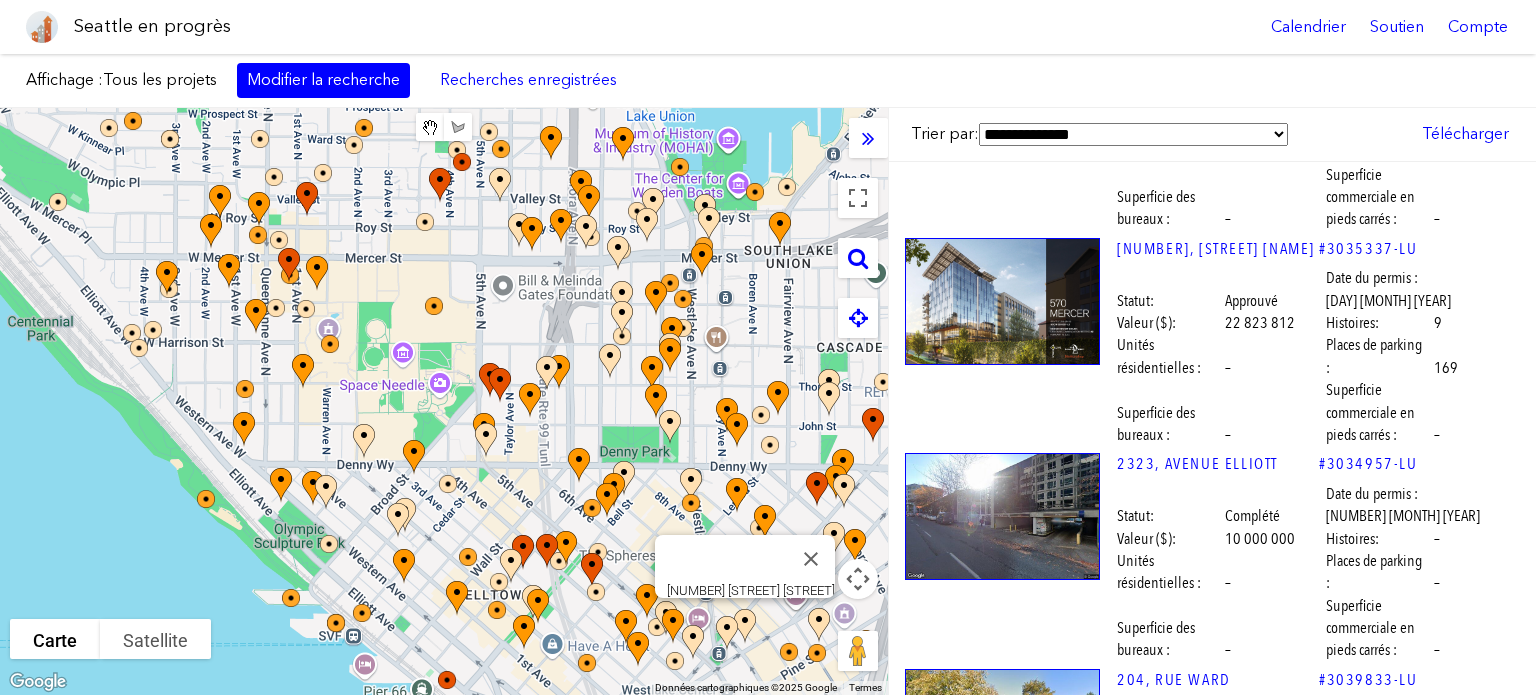 click at bounding box center (1002, 1157) 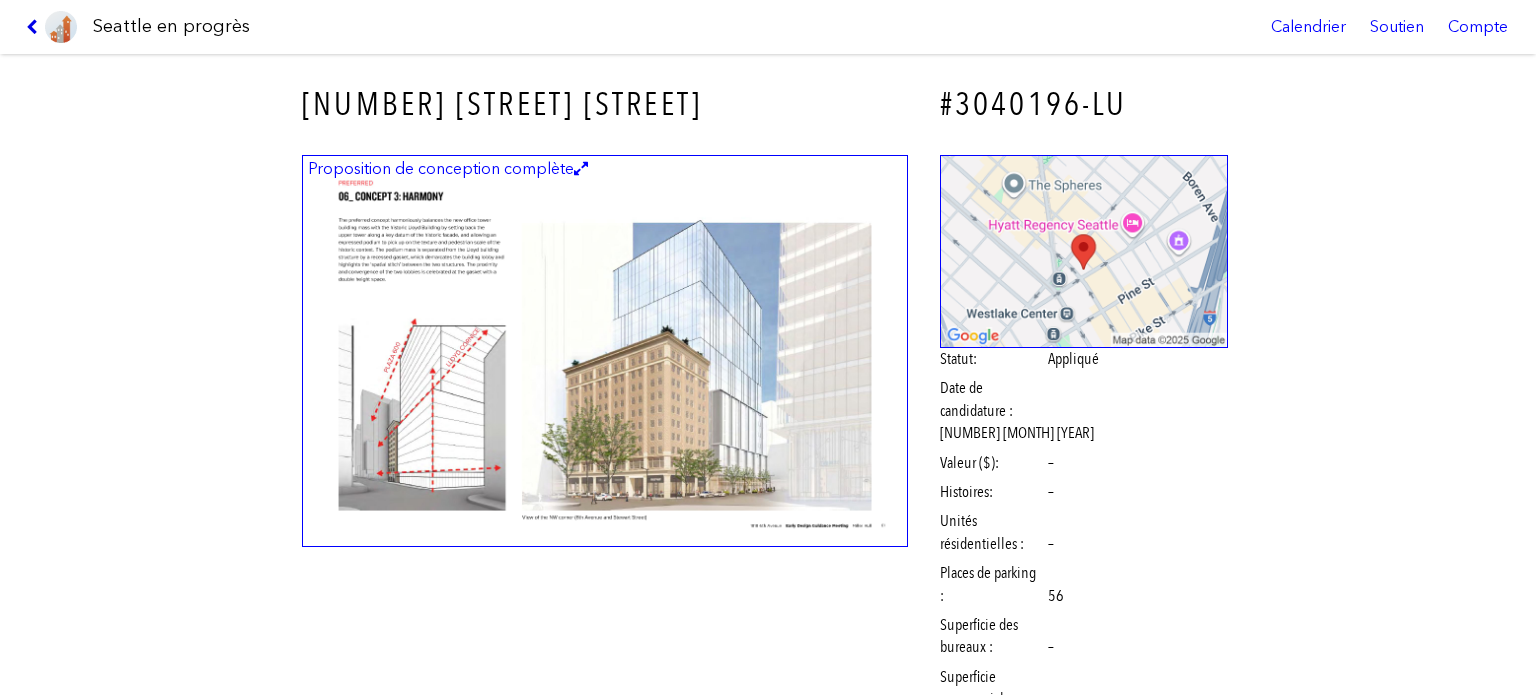 click at bounding box center (35, 27) 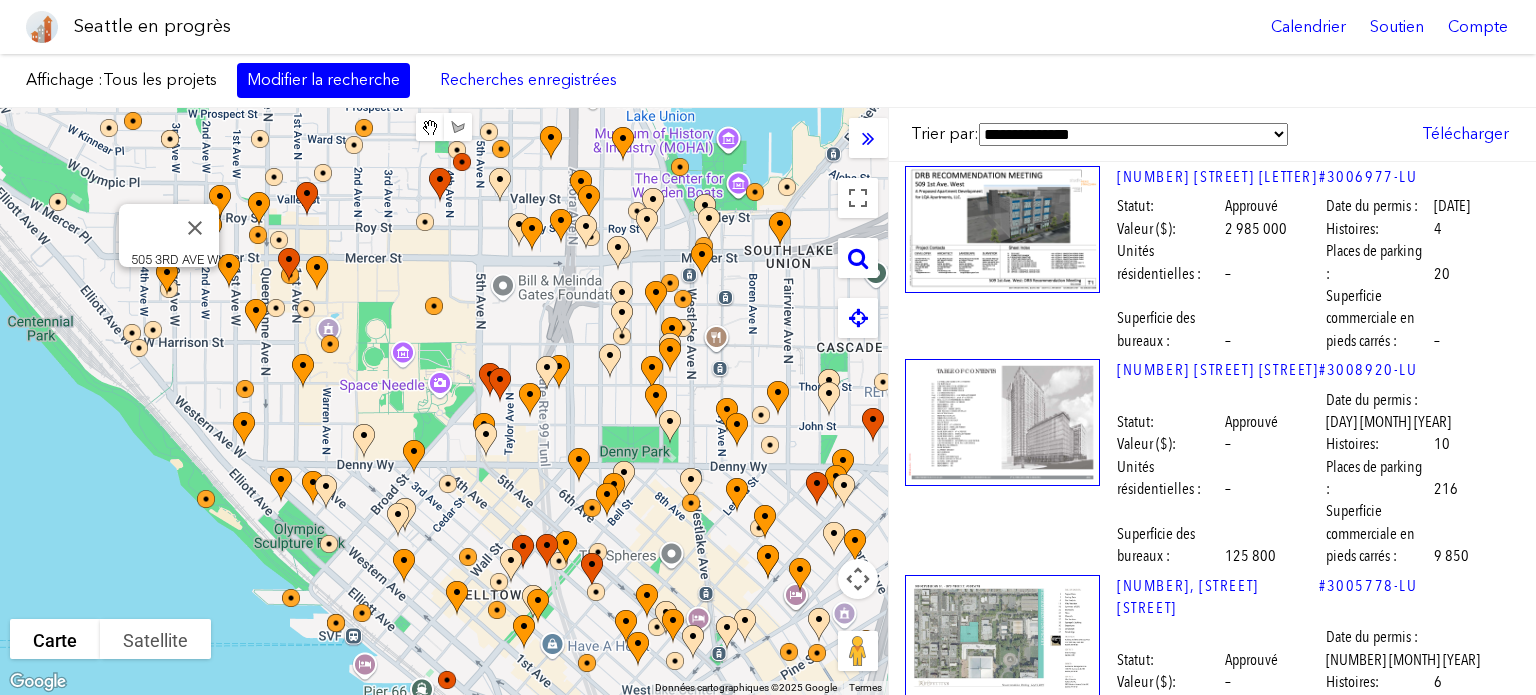 scroll, scrollTop: 32360, scrollLeft: 0, axis: vertical 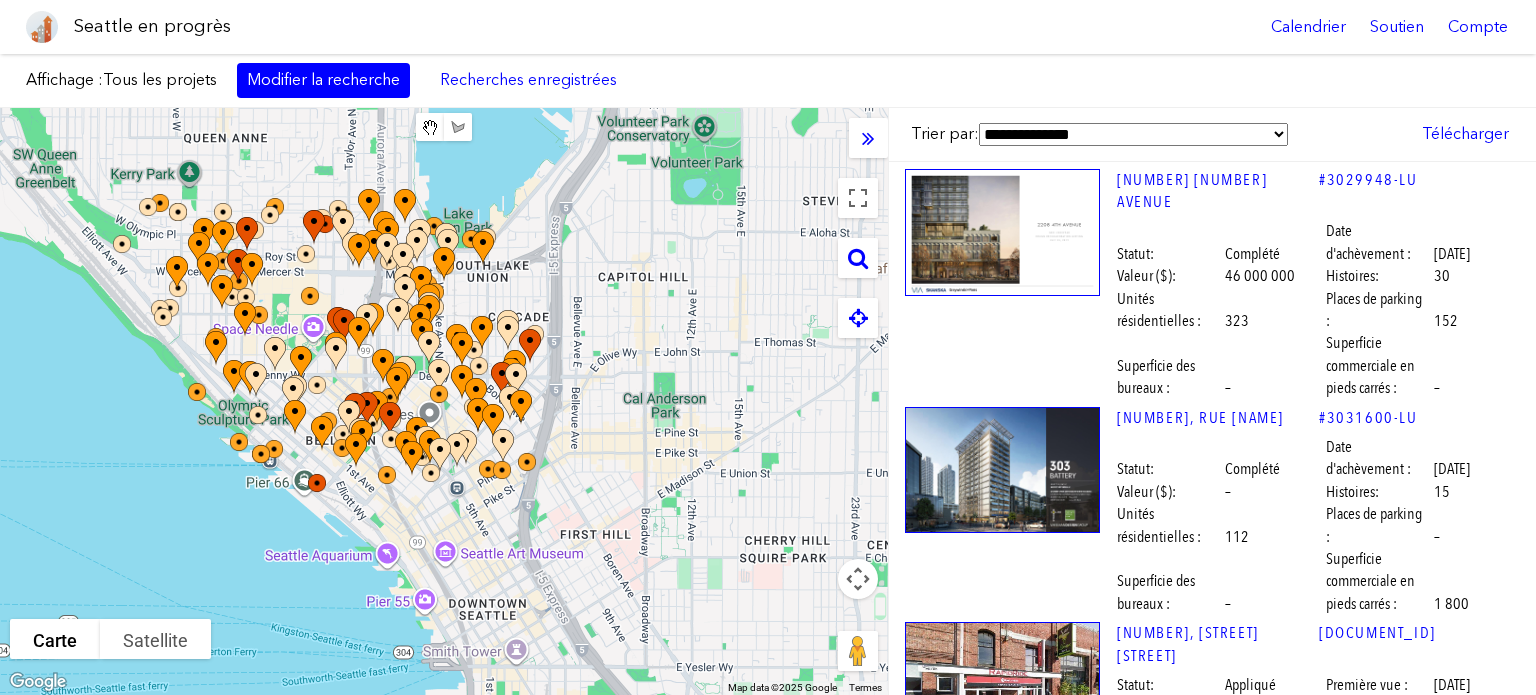 drag, startPoint x: 788, startPoint y: 495, endPoint x: 588, endPoint y: 455, distance: 203.96078 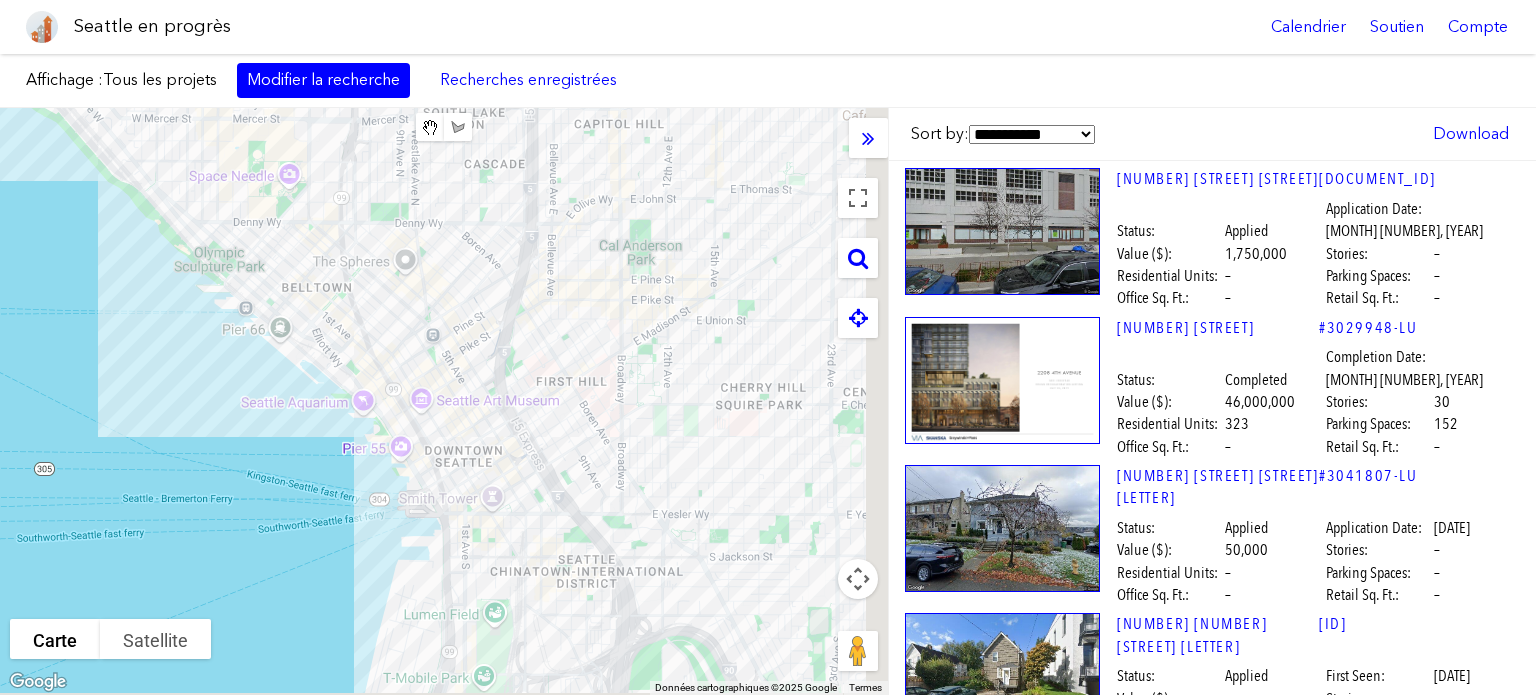 drag, startPoint x: 560, startPoint y: 494, endPoint x: 524, endPoint y: 255, distance: 241.69609 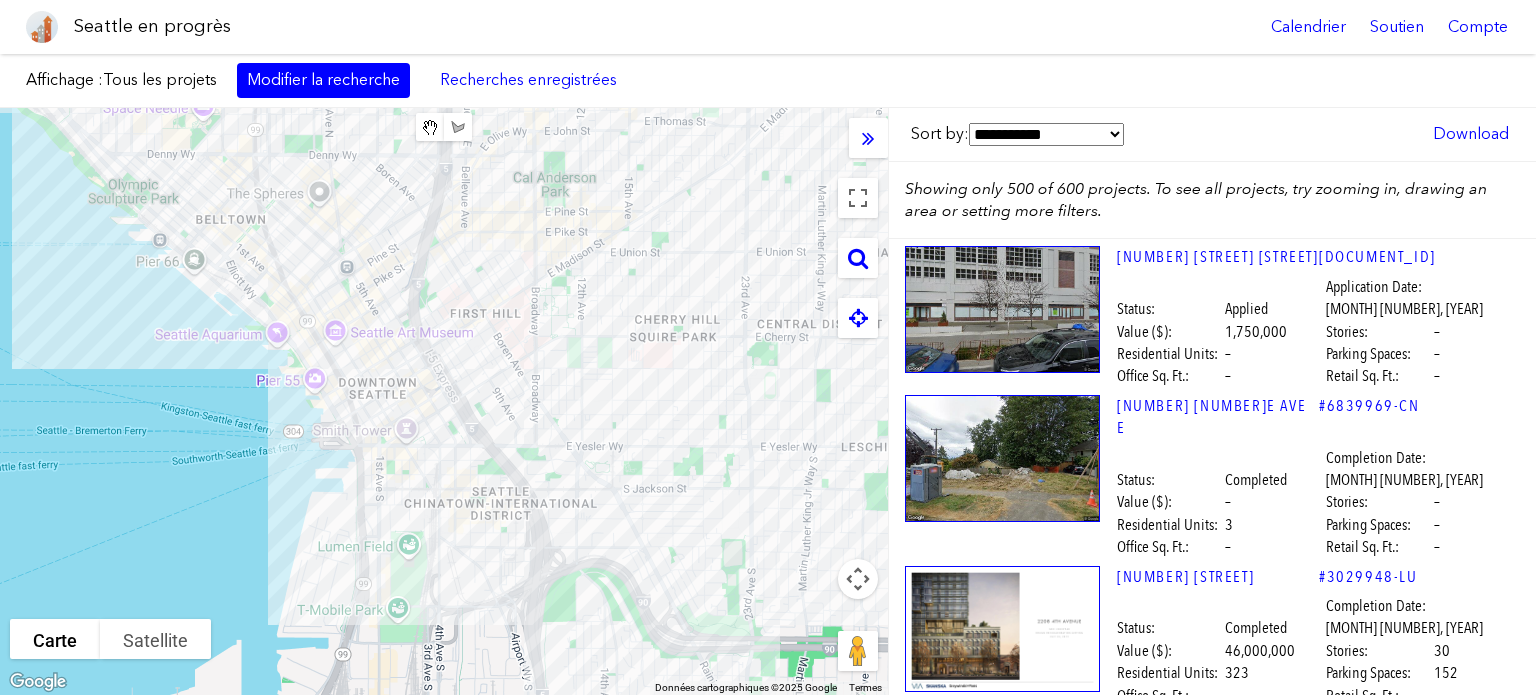 drag, startPoint x: 700, startPoint y: 503, endPoint x: 608, endPoint y: 429, distance: 118.06778 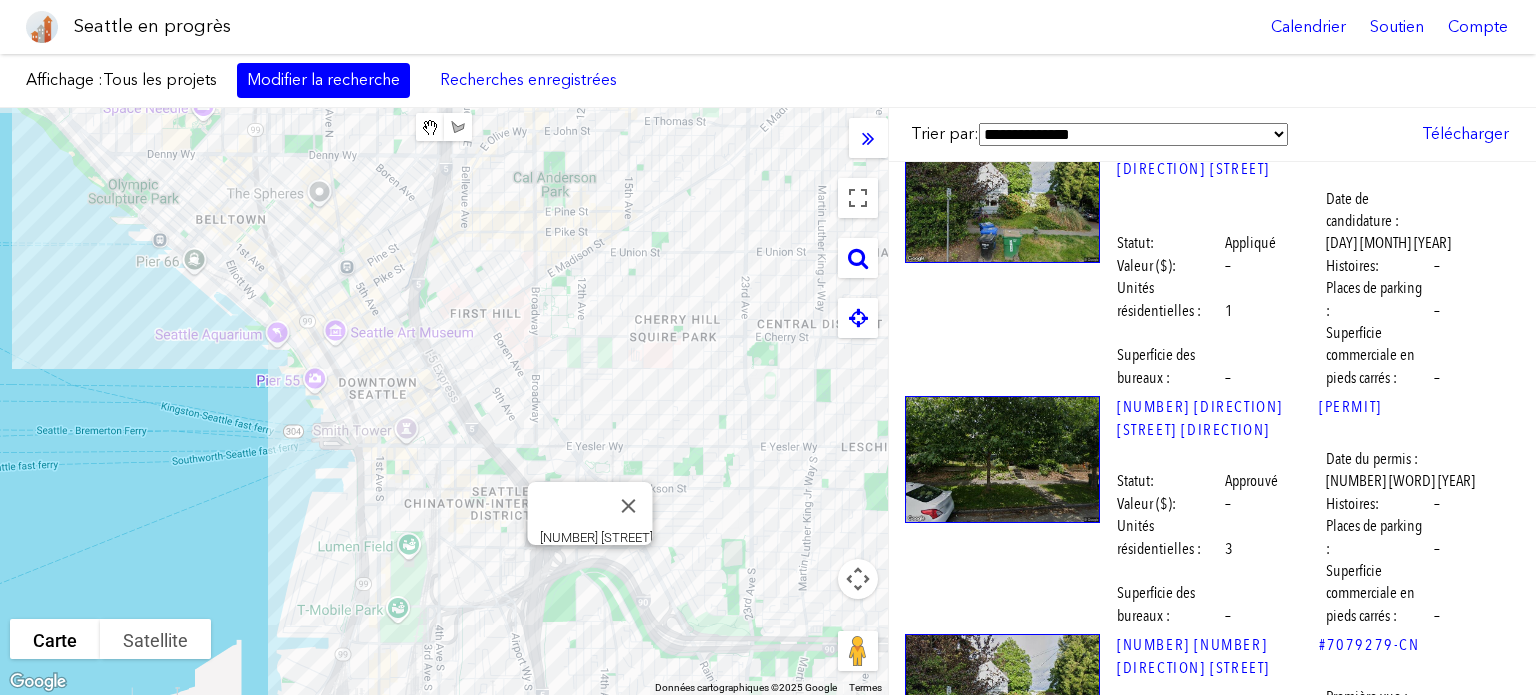scroll, scrollTop: 18300, scrollLeft: 0, axis: vertical 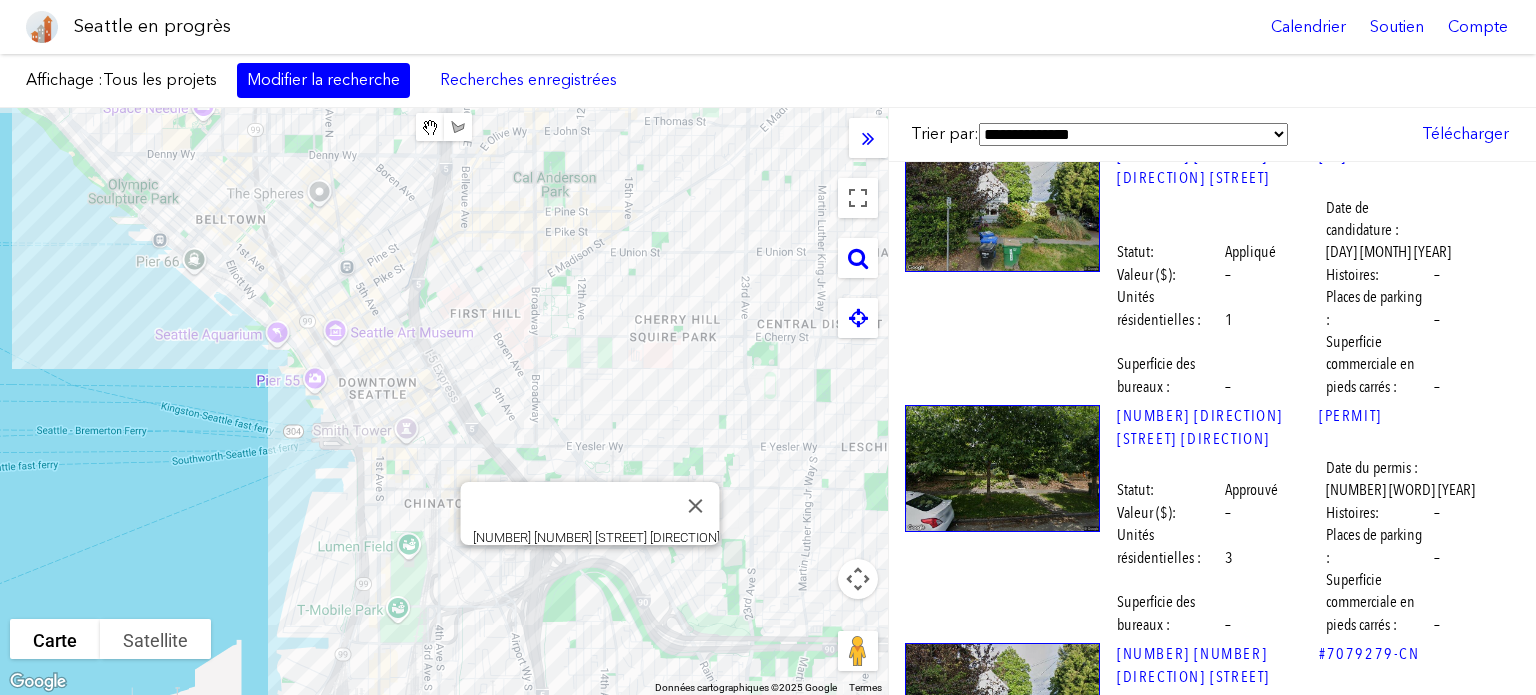 click at bounding box center [1002, 3063] 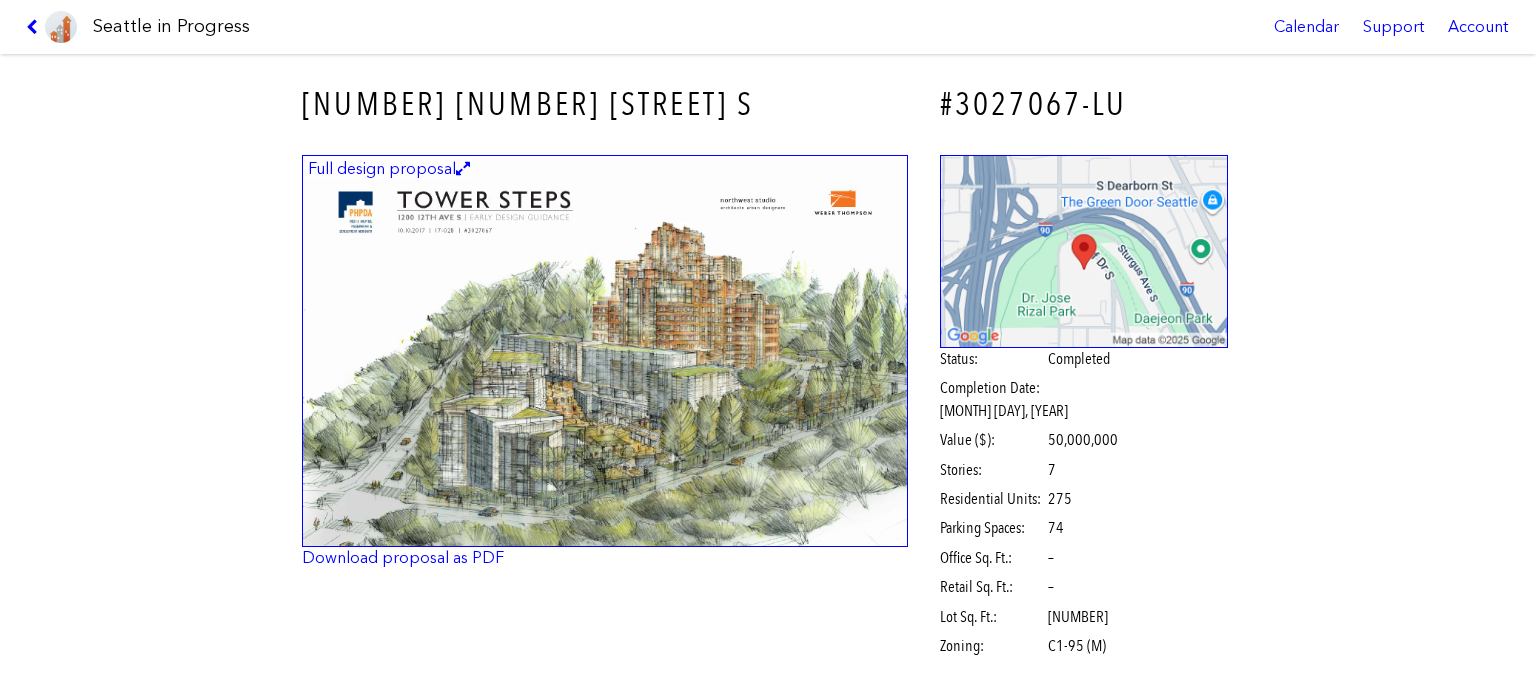 scroll, scrollTop: 0, scrollLeft: 0, axis: both 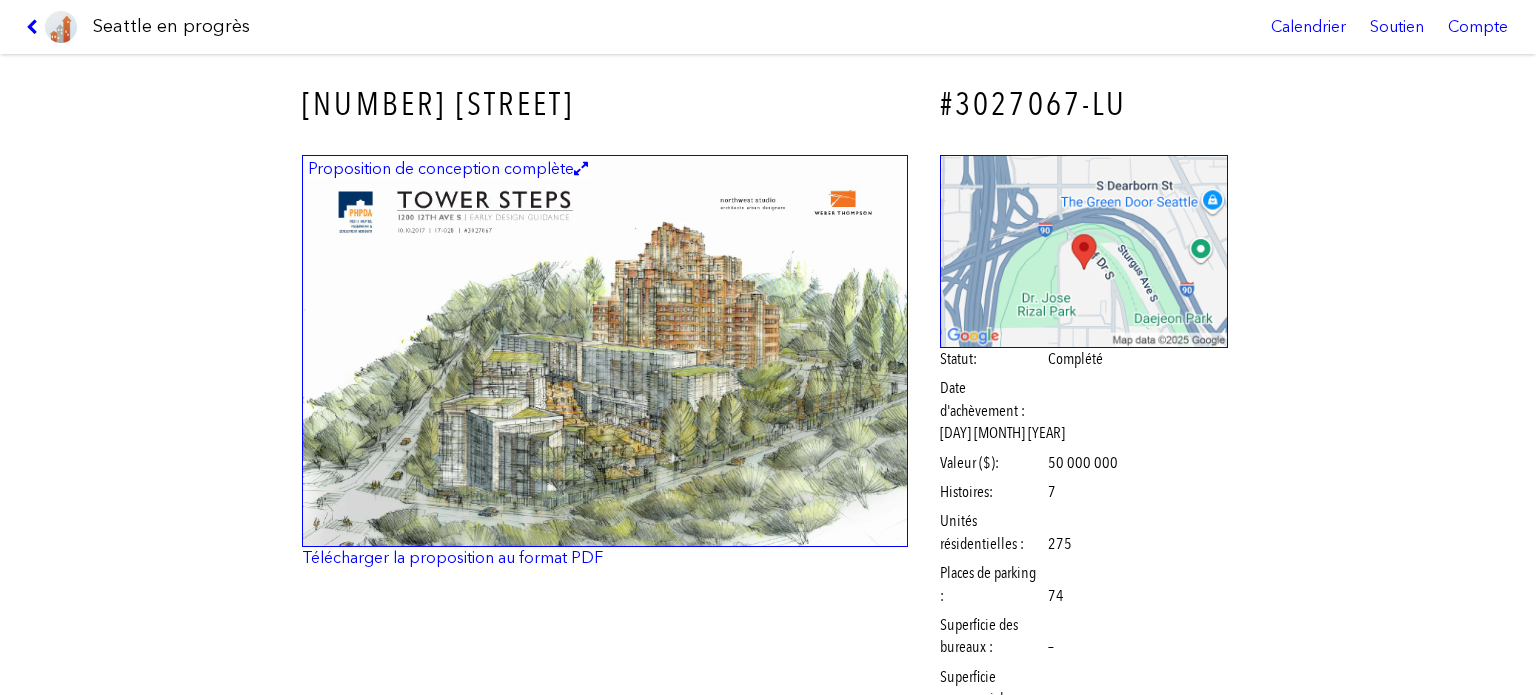click at bounding box center (605, 351) 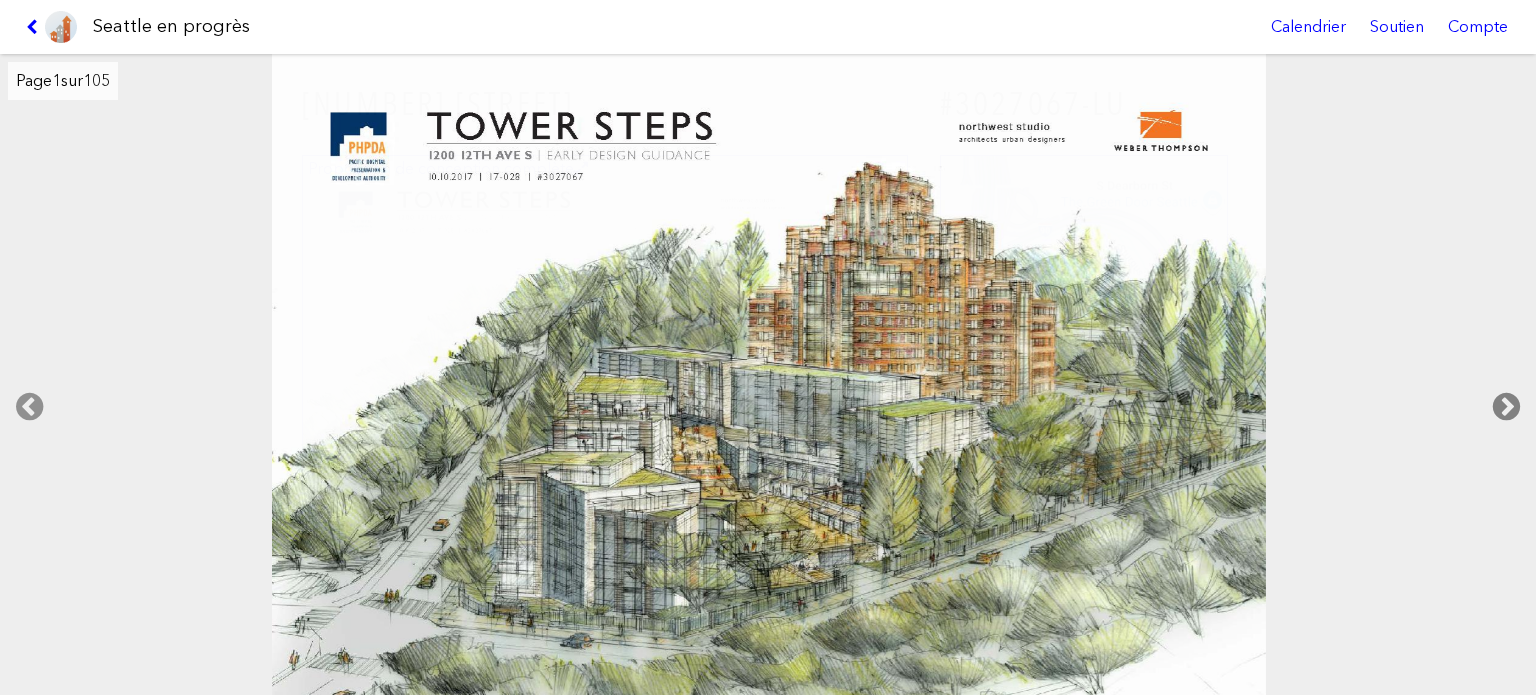 click at bounding box center (1506, 407) 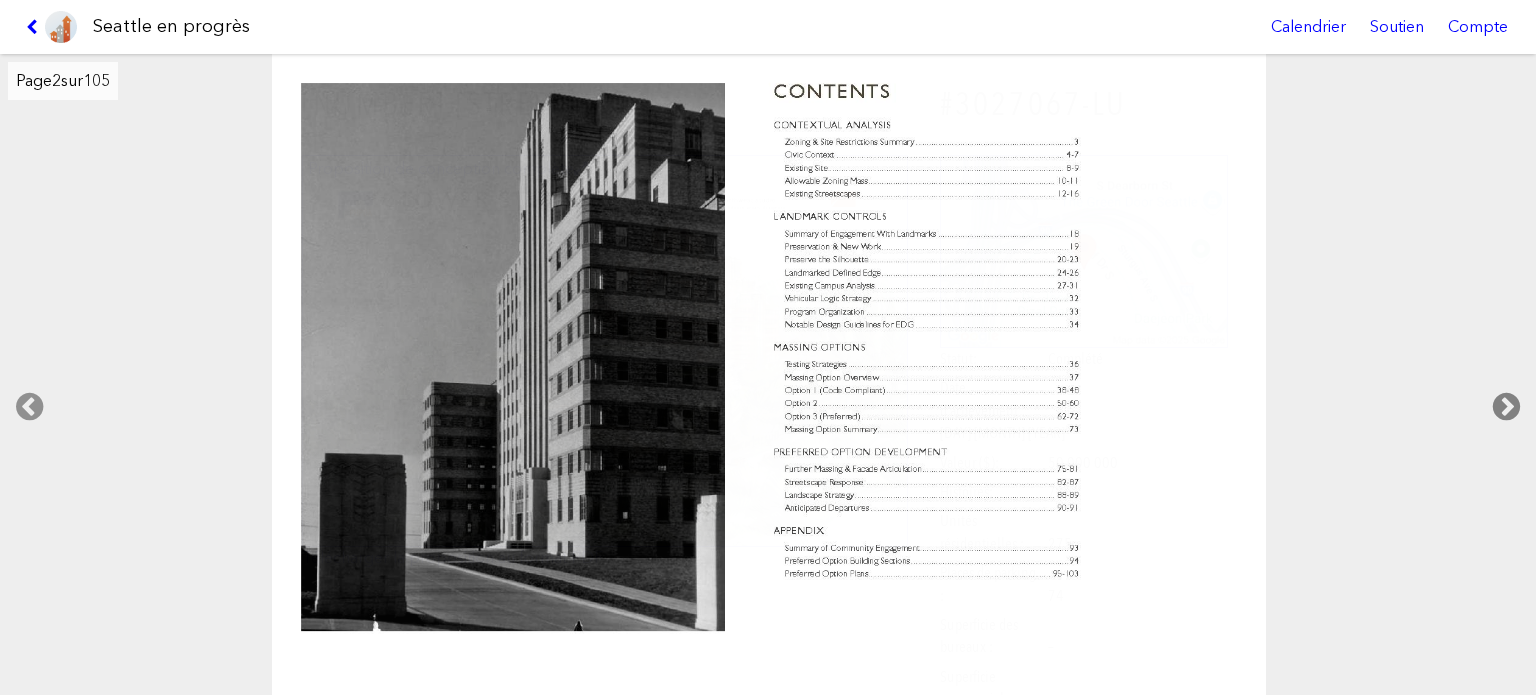 click at bounding box center [1506, 407] 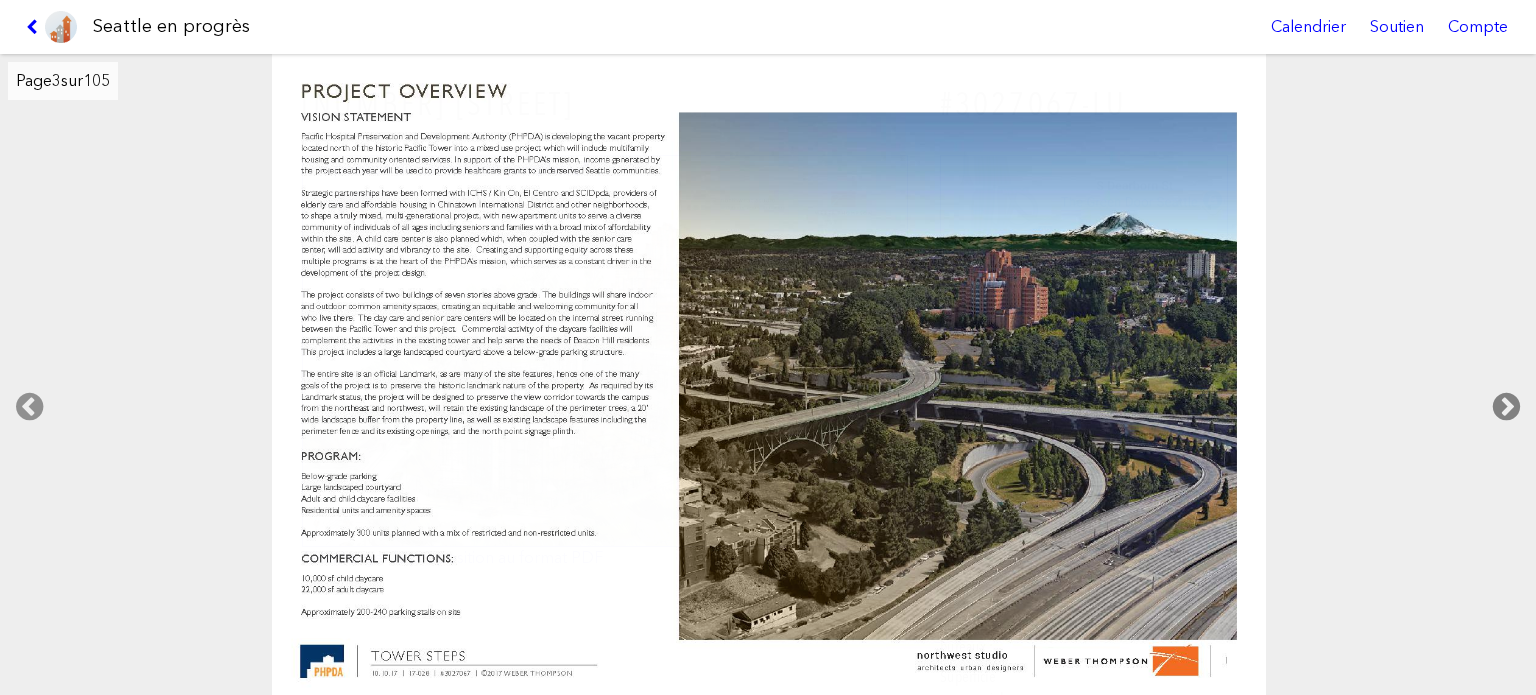 click at bounding box center [1506, 407] 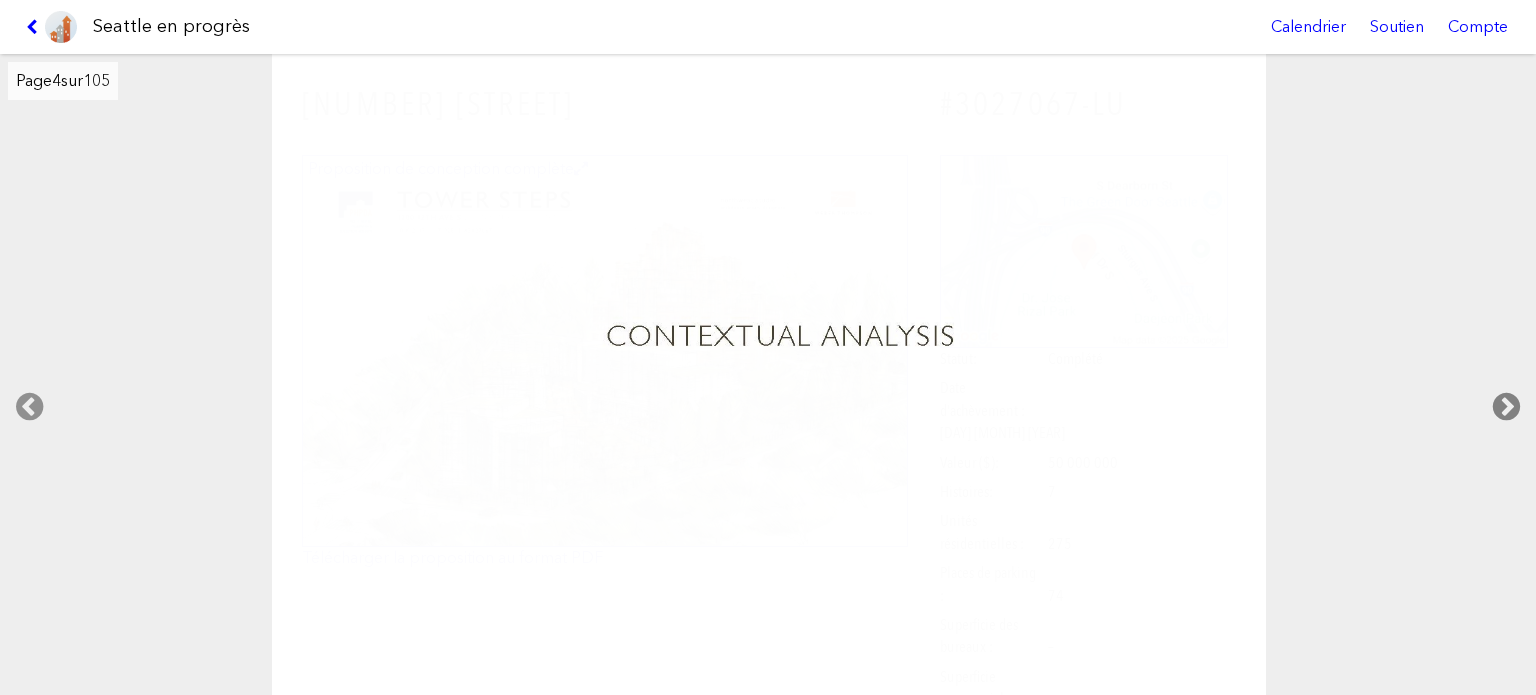 click at bounding box center [1506, 407] 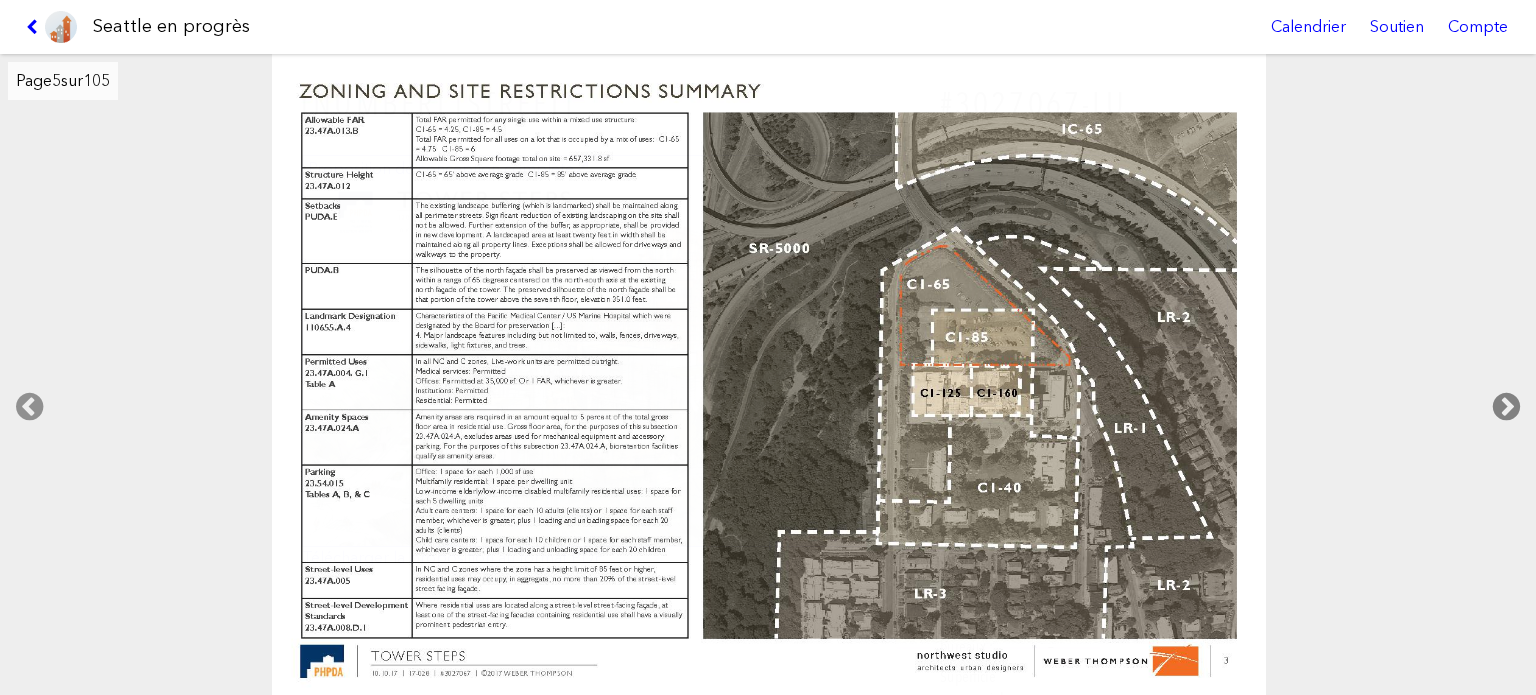 click at bounding box center [1506, 407] 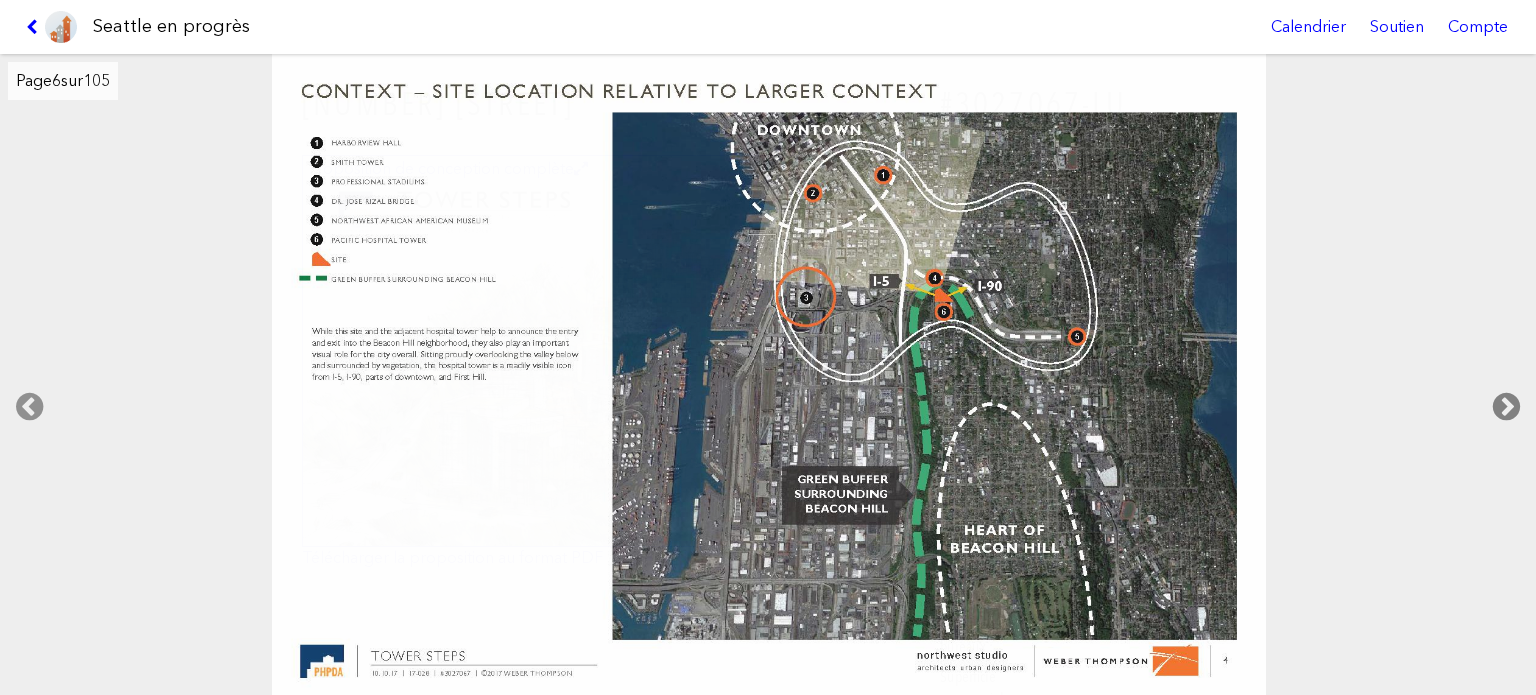 click at bounding box center (1506, 407) 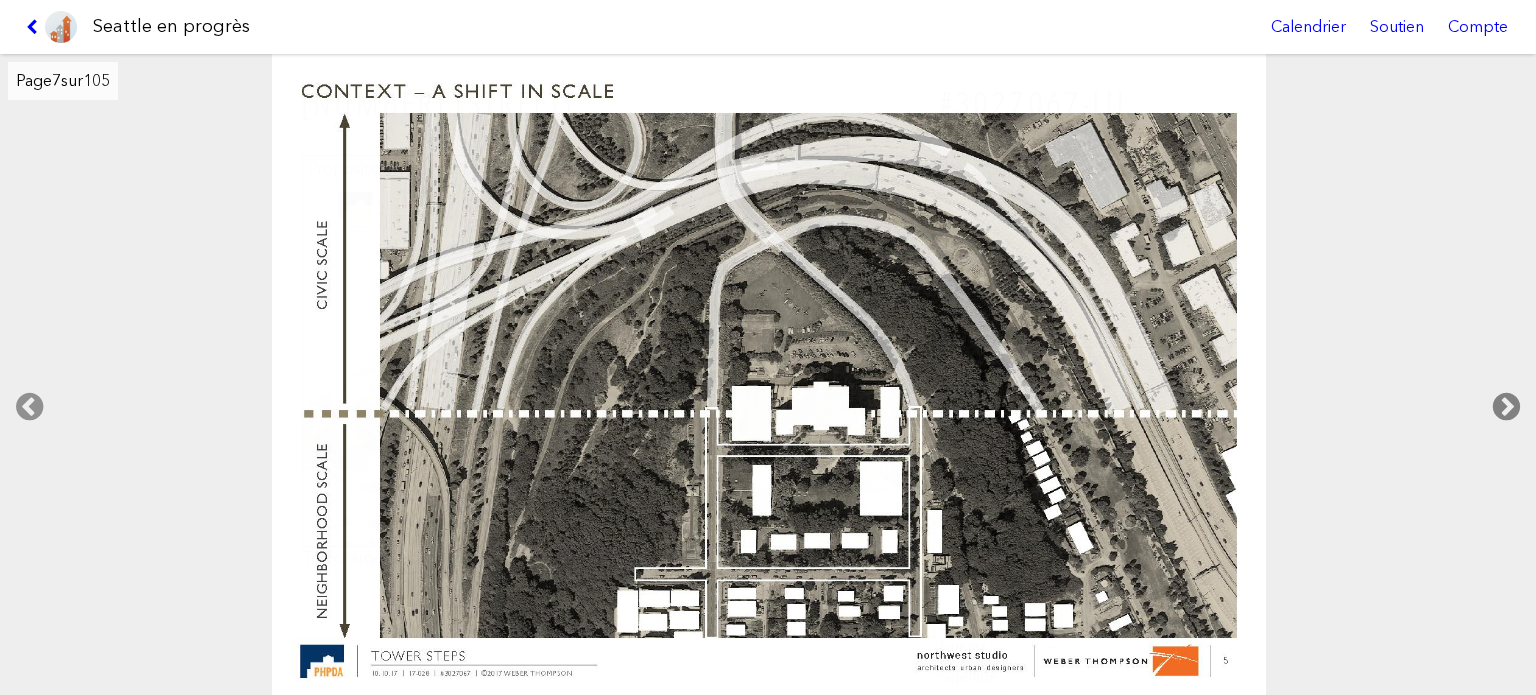 click at bounding box center (1506, 407) 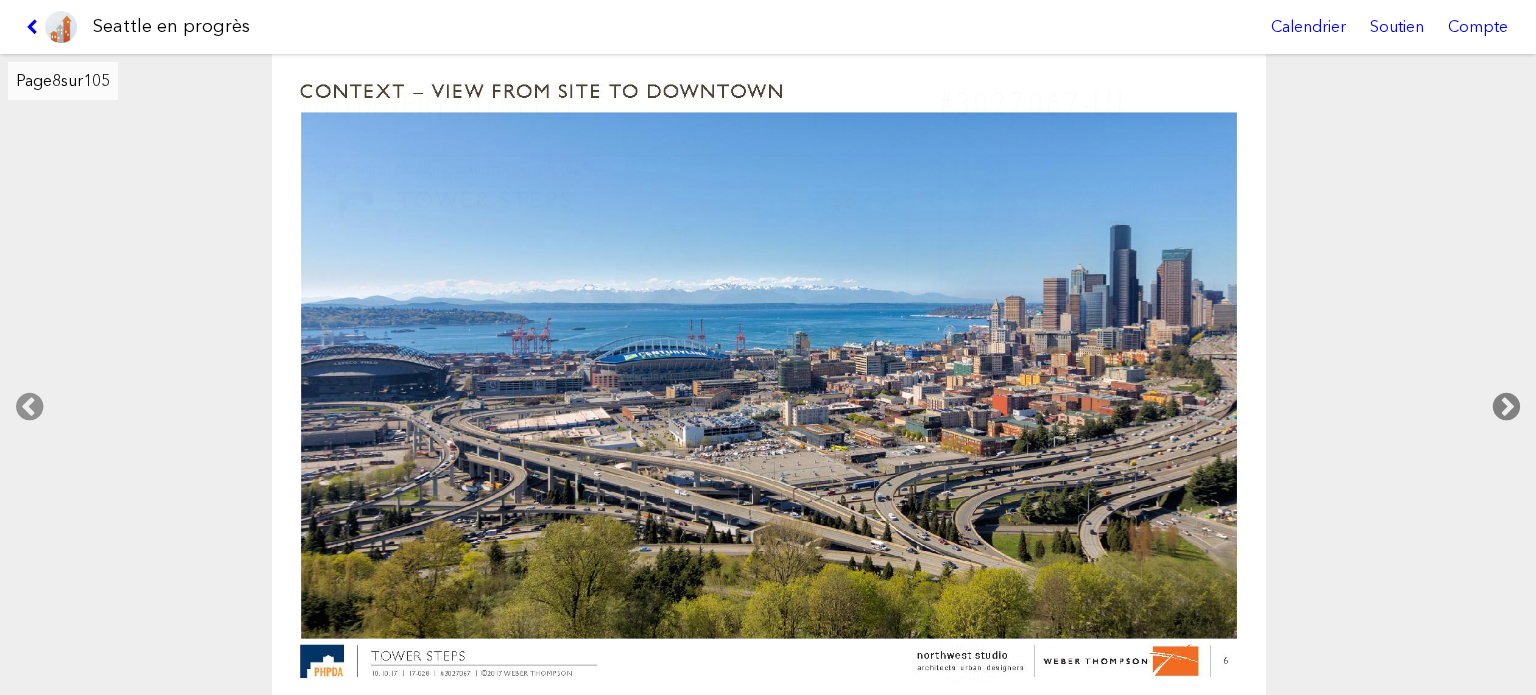click at bounding box center [1506, 407] 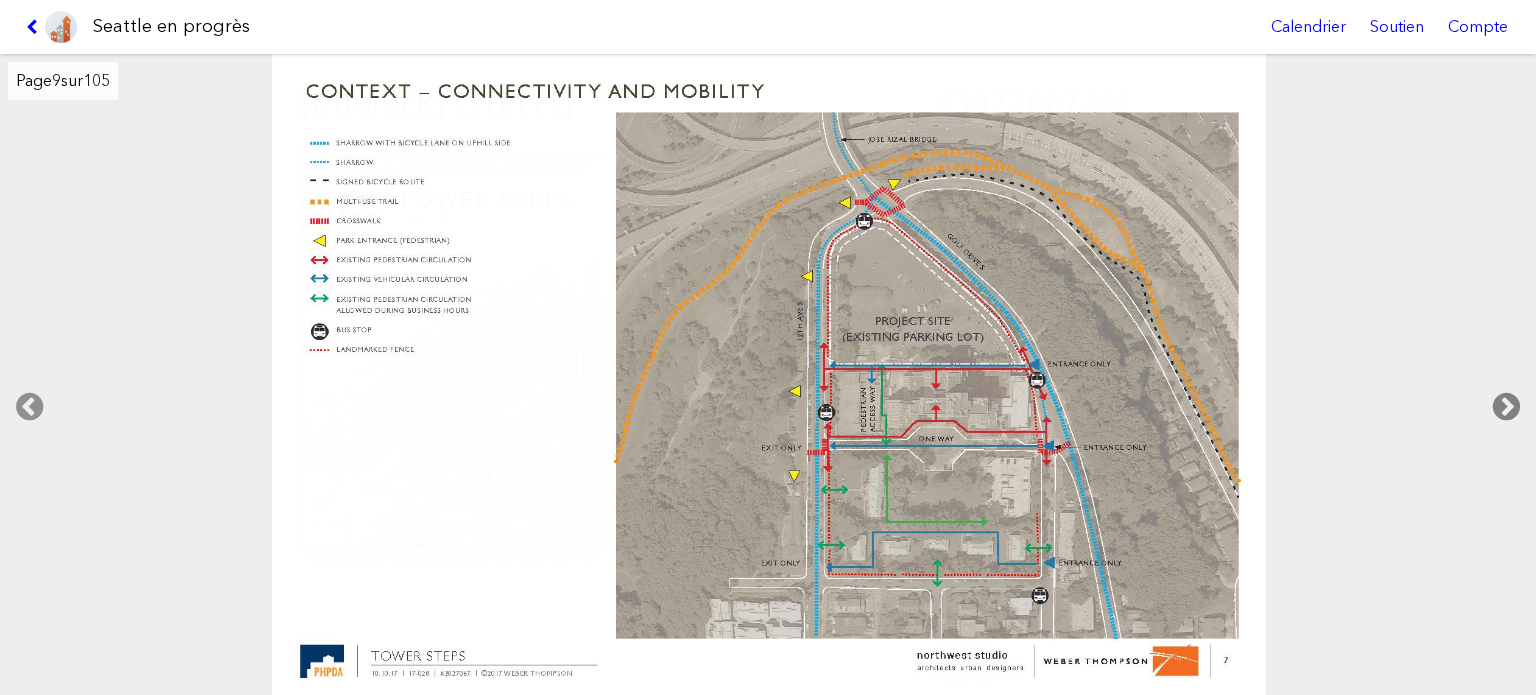 click at bounding box center (1506, 407) 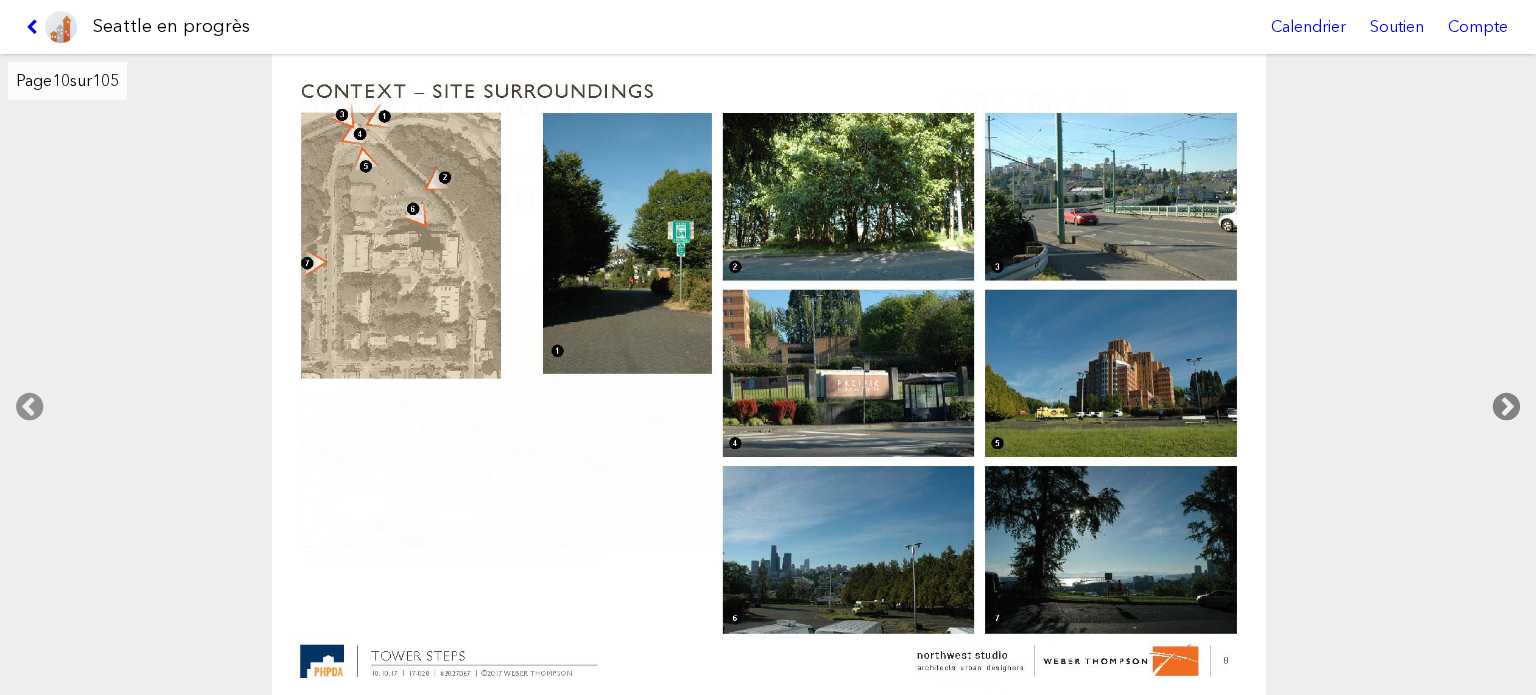 click at bounding box center [1506, 407] 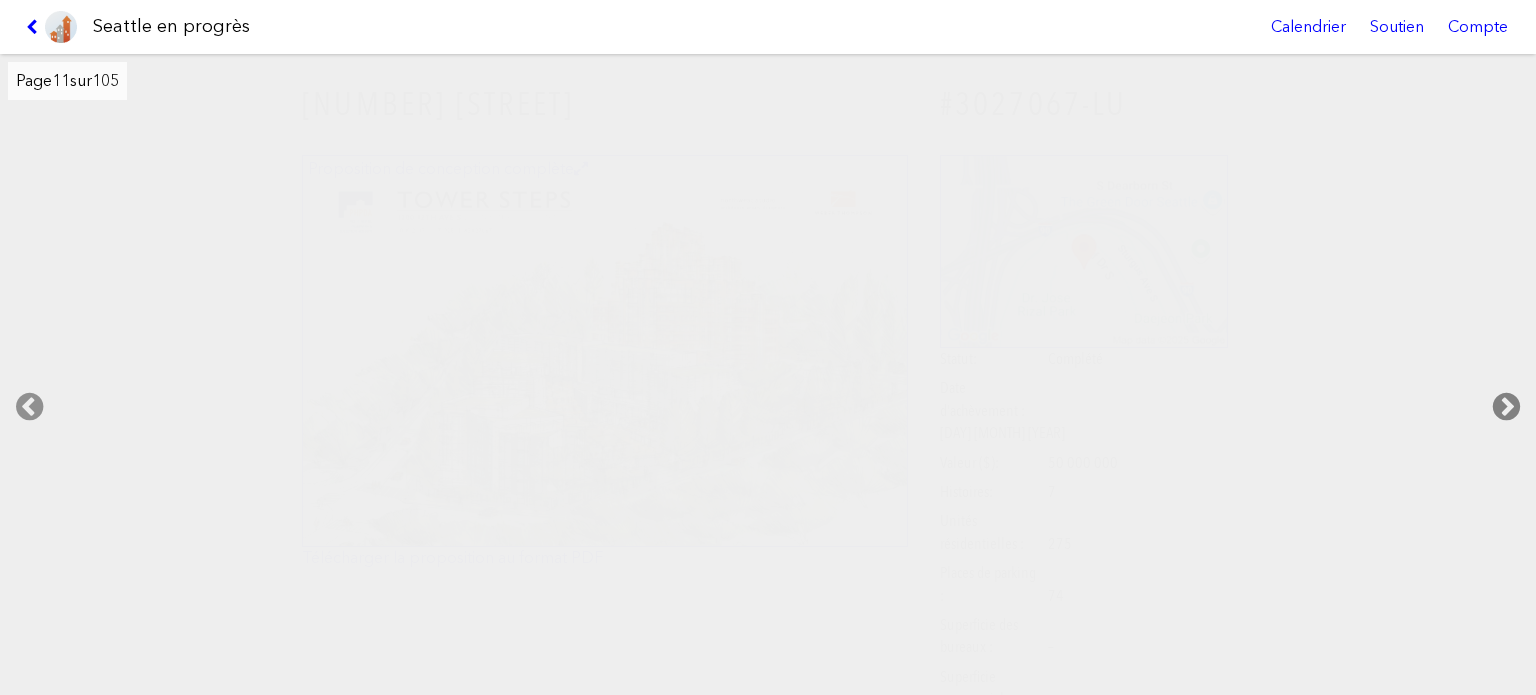 click at bounding box center (1506, 407) 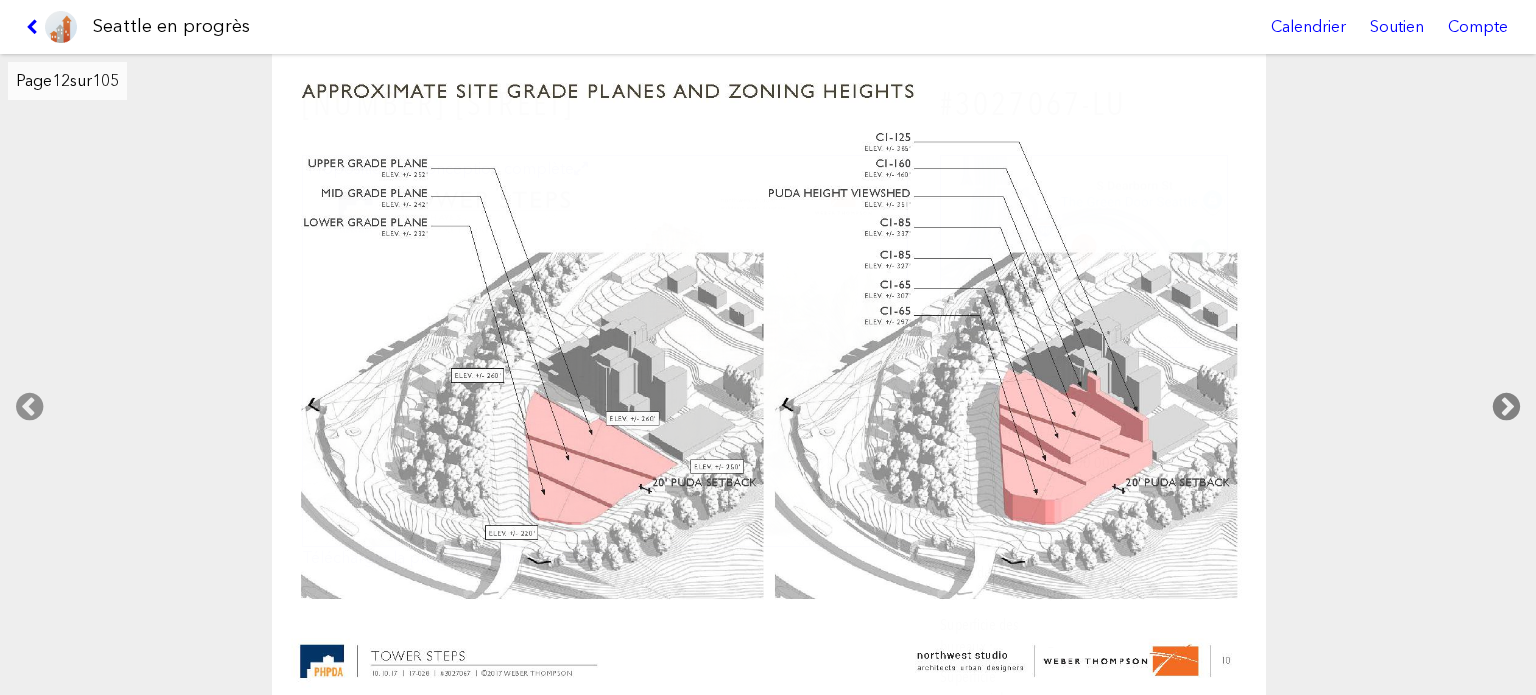 click at bounding box center (1506, 407) 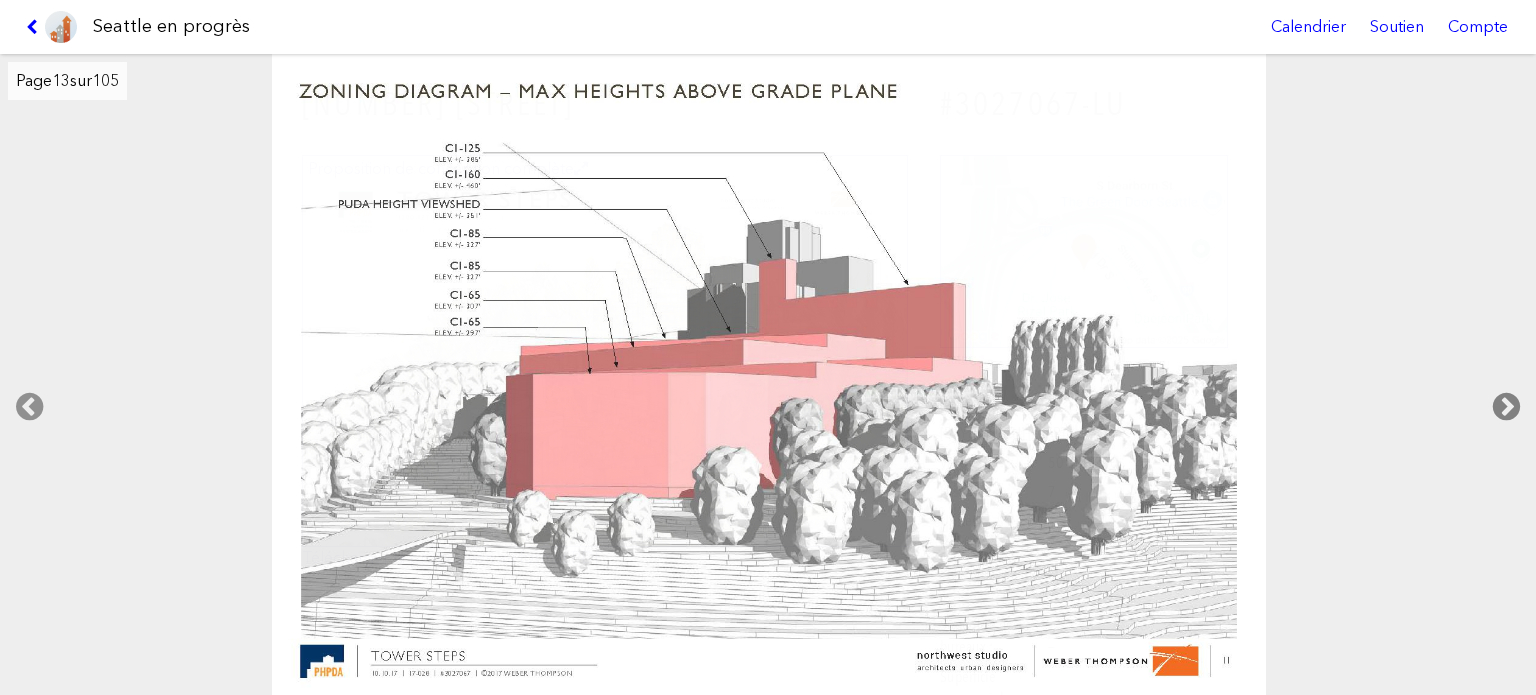 click at bounding box center (1506, 407) 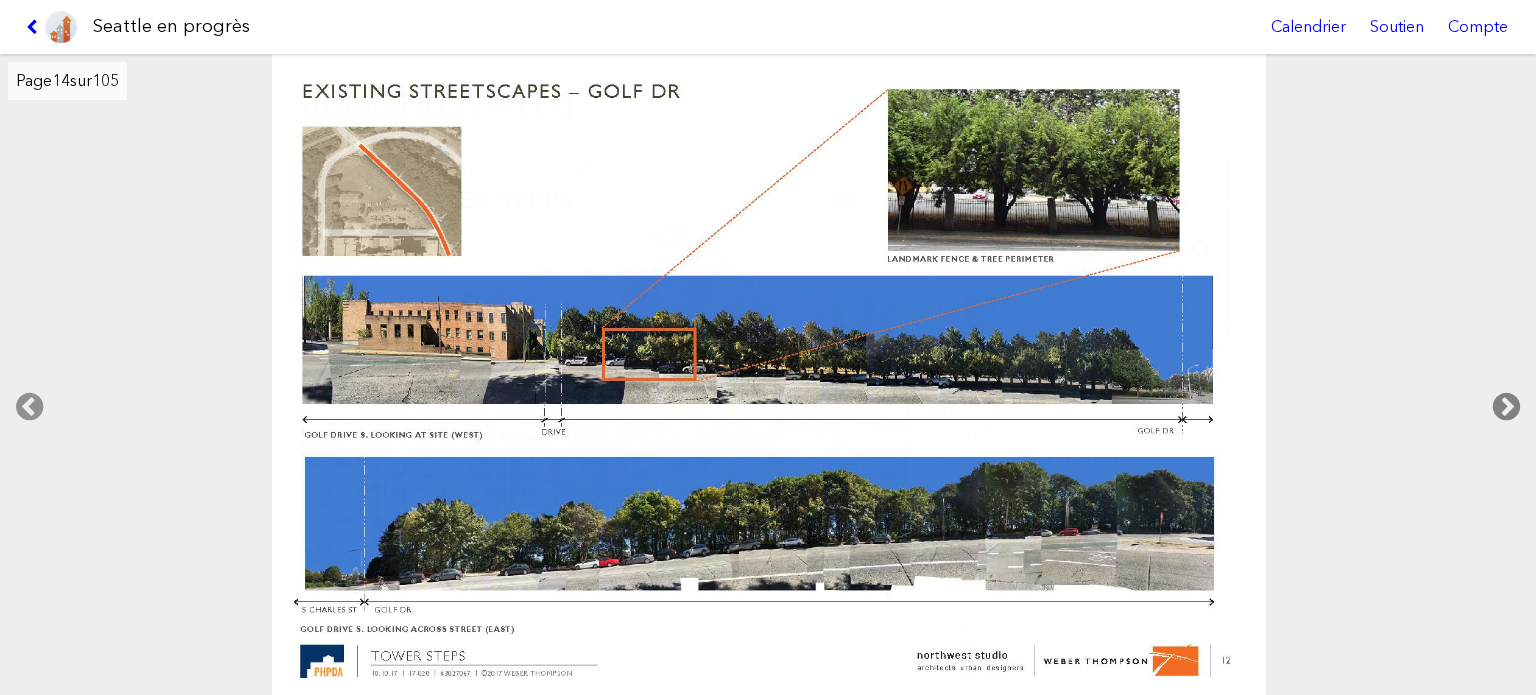 click at bounding box center [1506, 407] 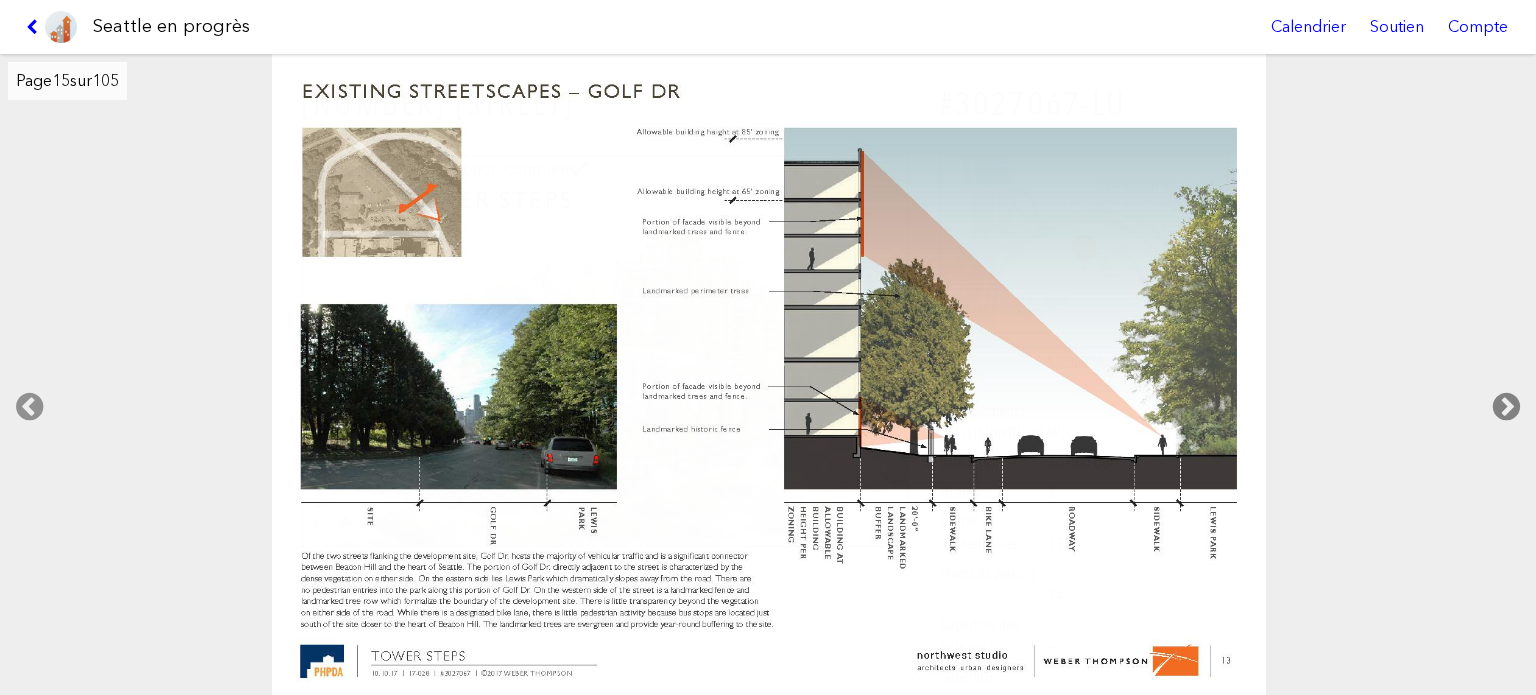 click at bounding box center [1506, 407] 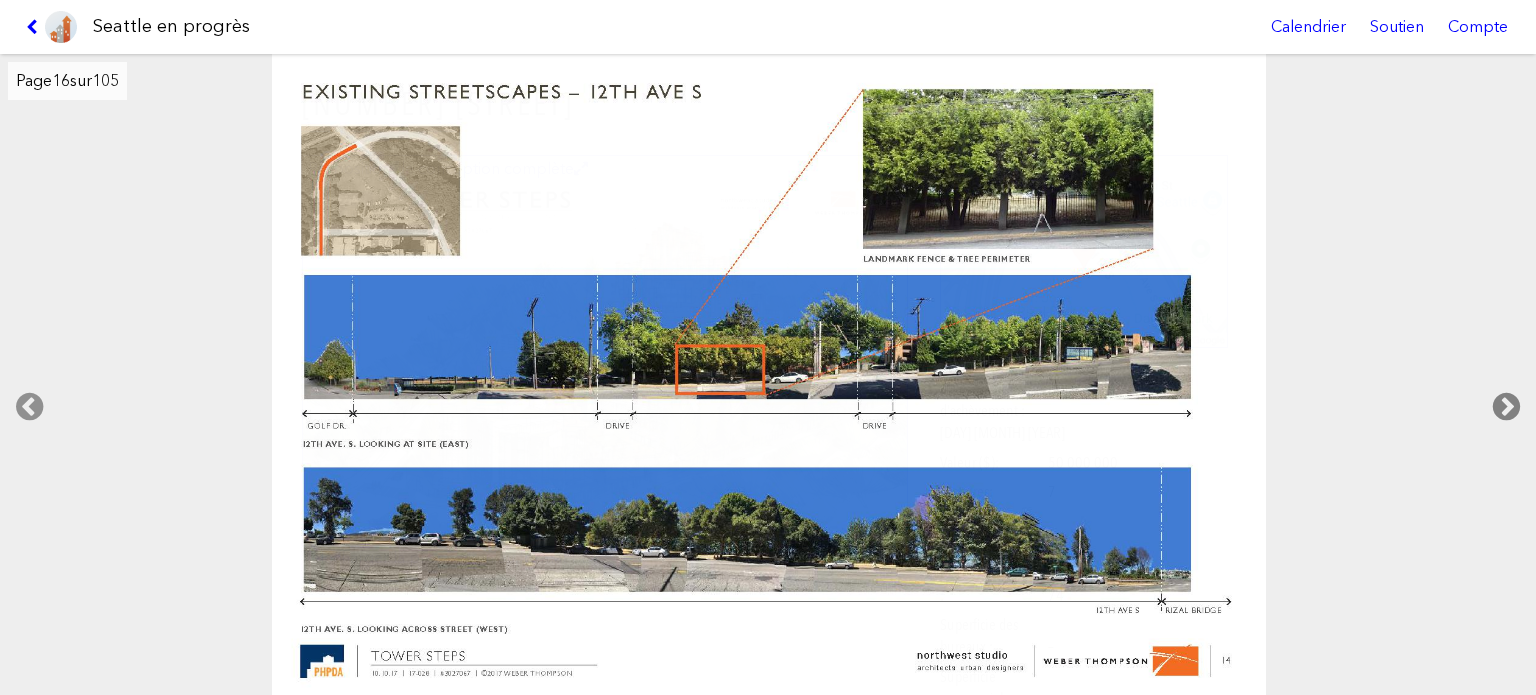 click at bounding box center (1506, 407) 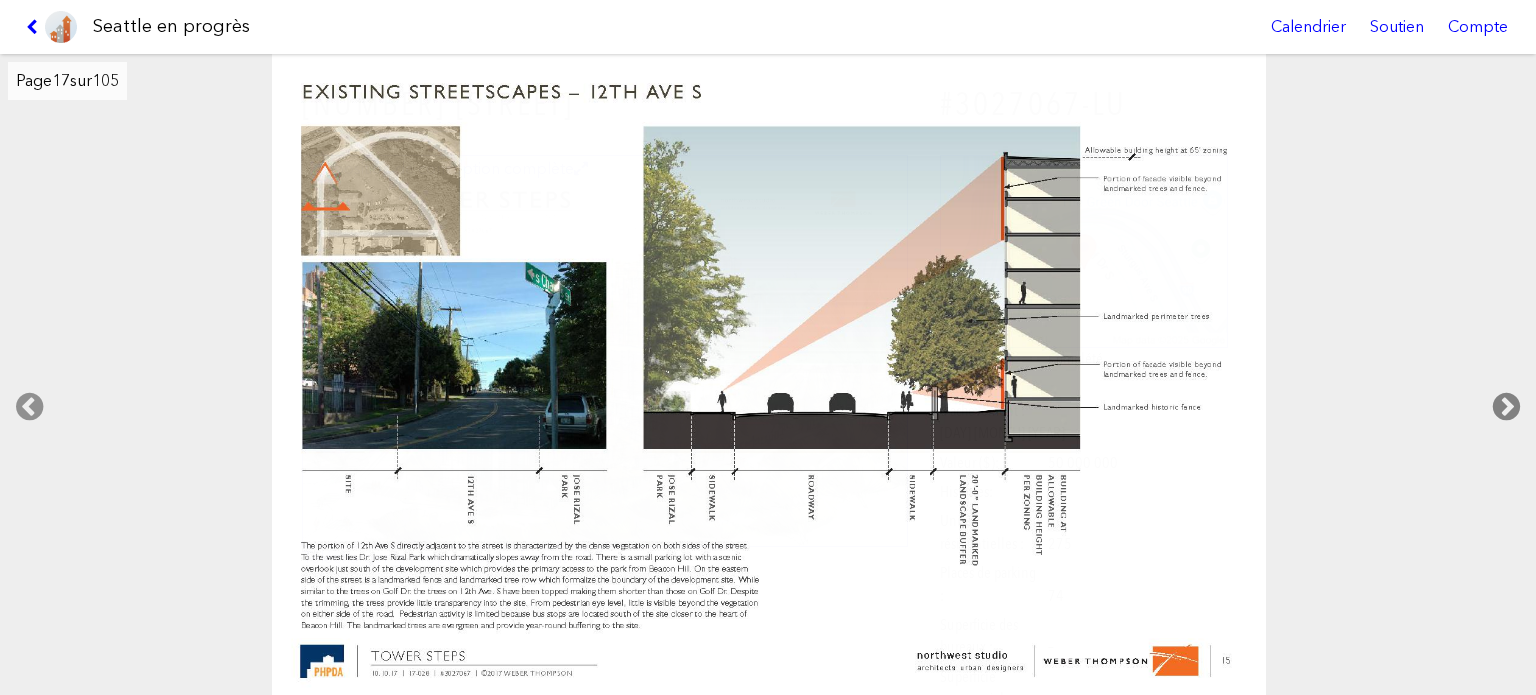 click at bounding box center (1506, 407) 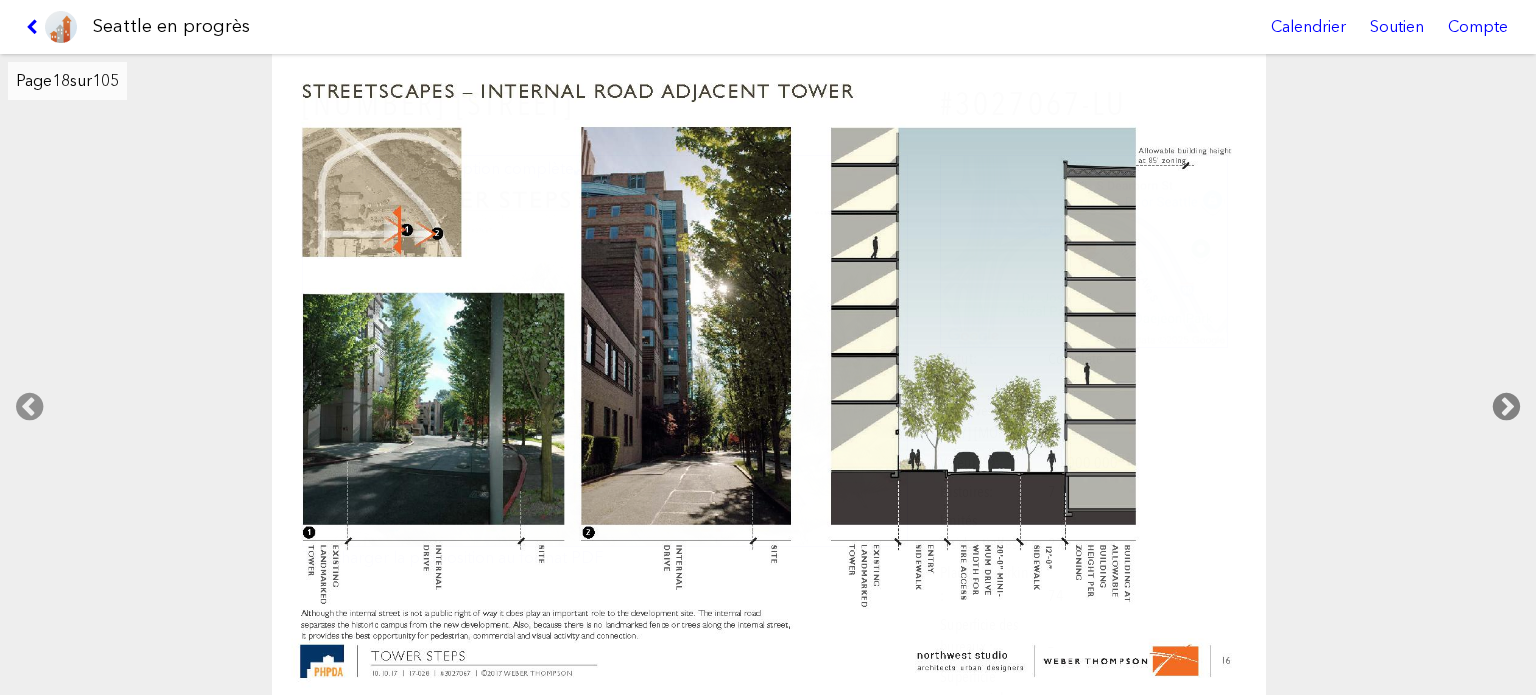 click at bounding box center [1506, 407] 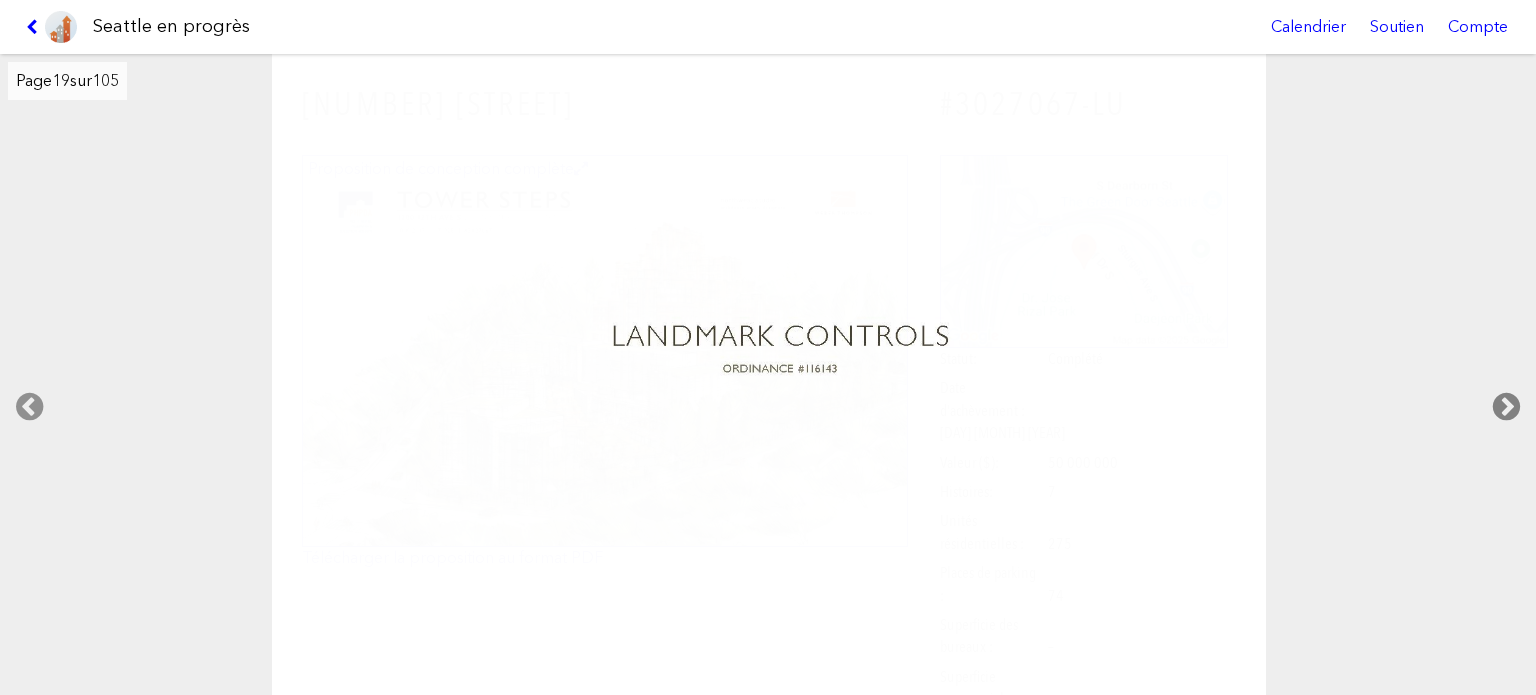 click at bounding box center (1506, 407) 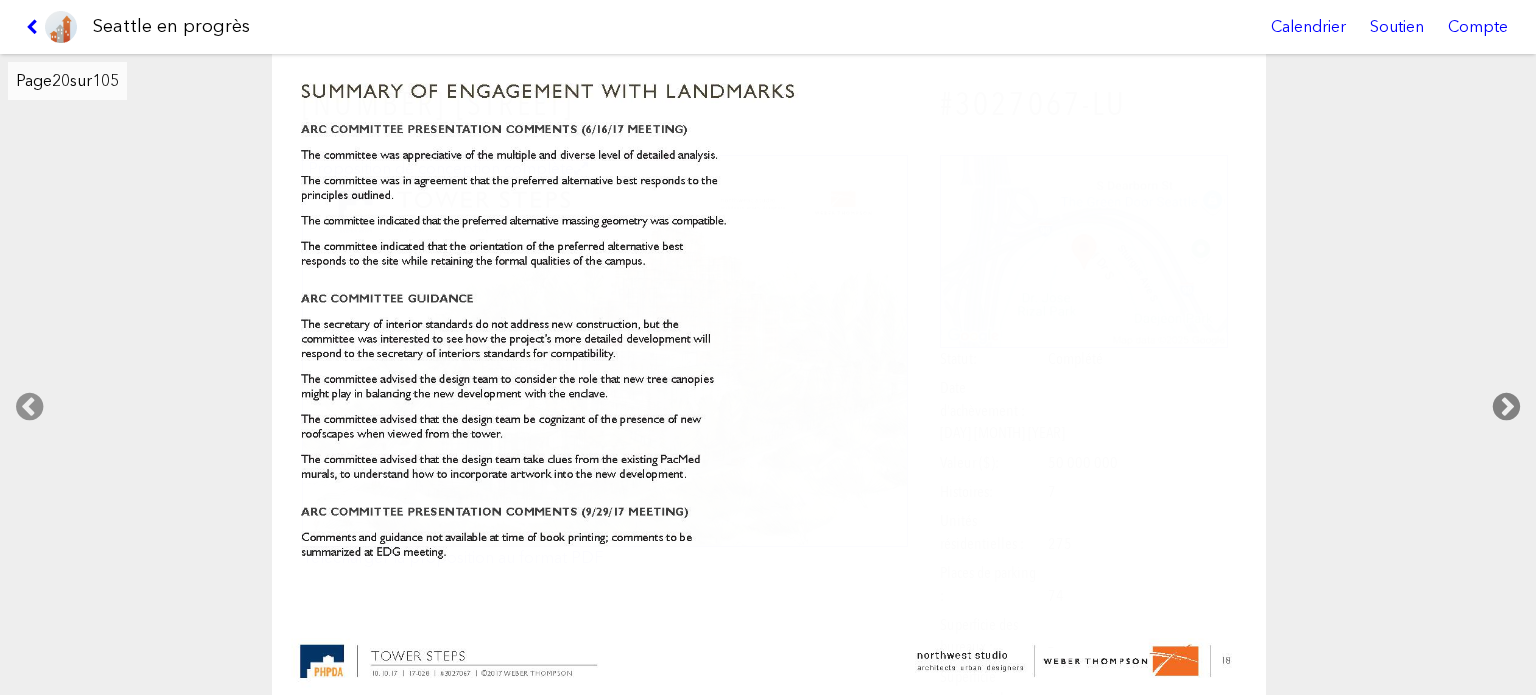 click at bounding box center (1506, 407) 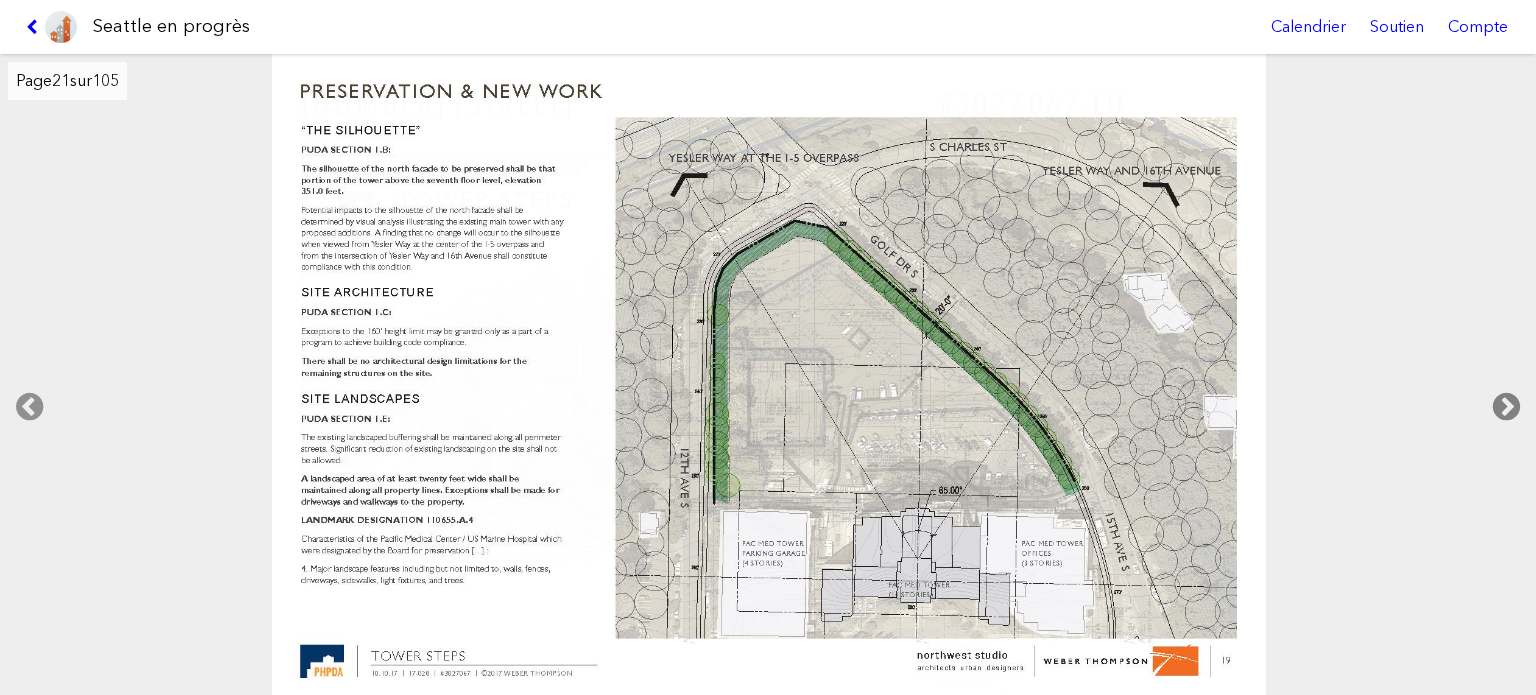 click at bounding box center (1506, 407) 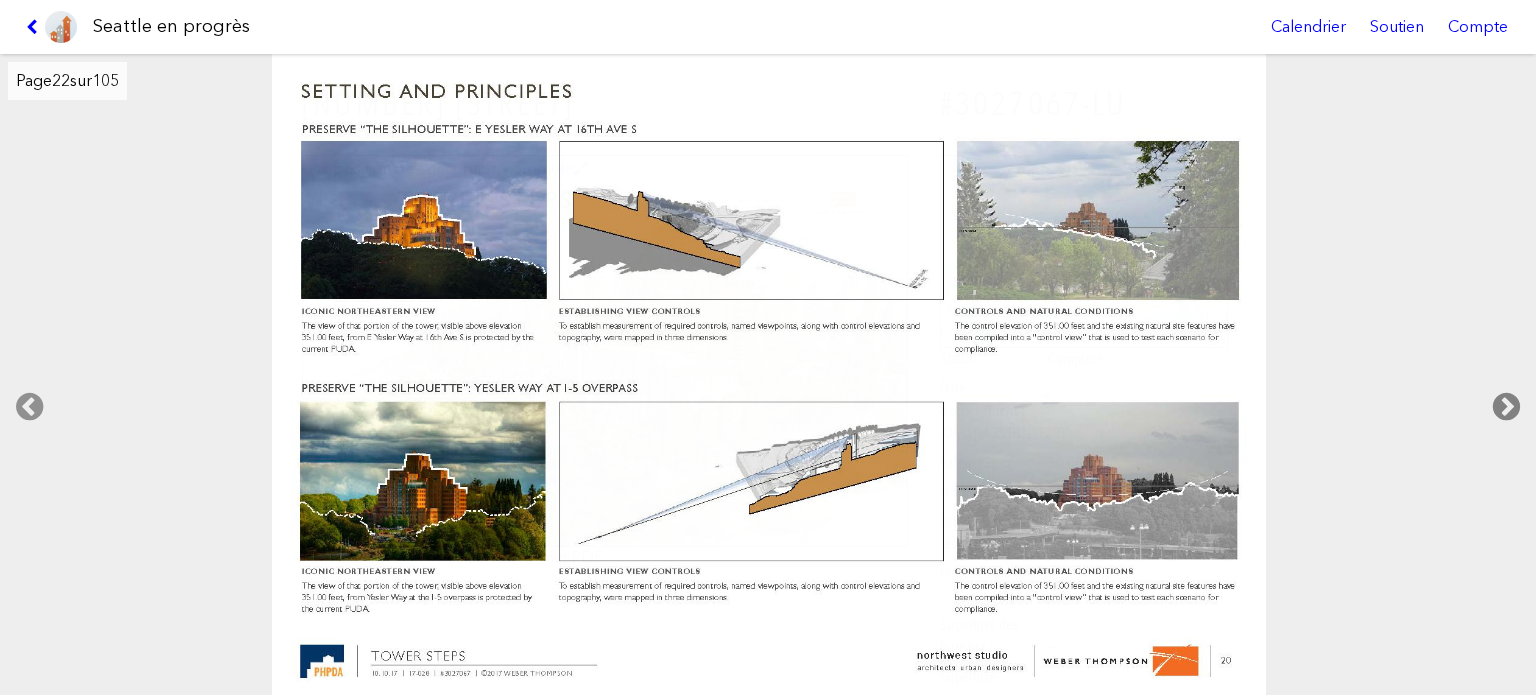 click at bounding box center [1506, 407] 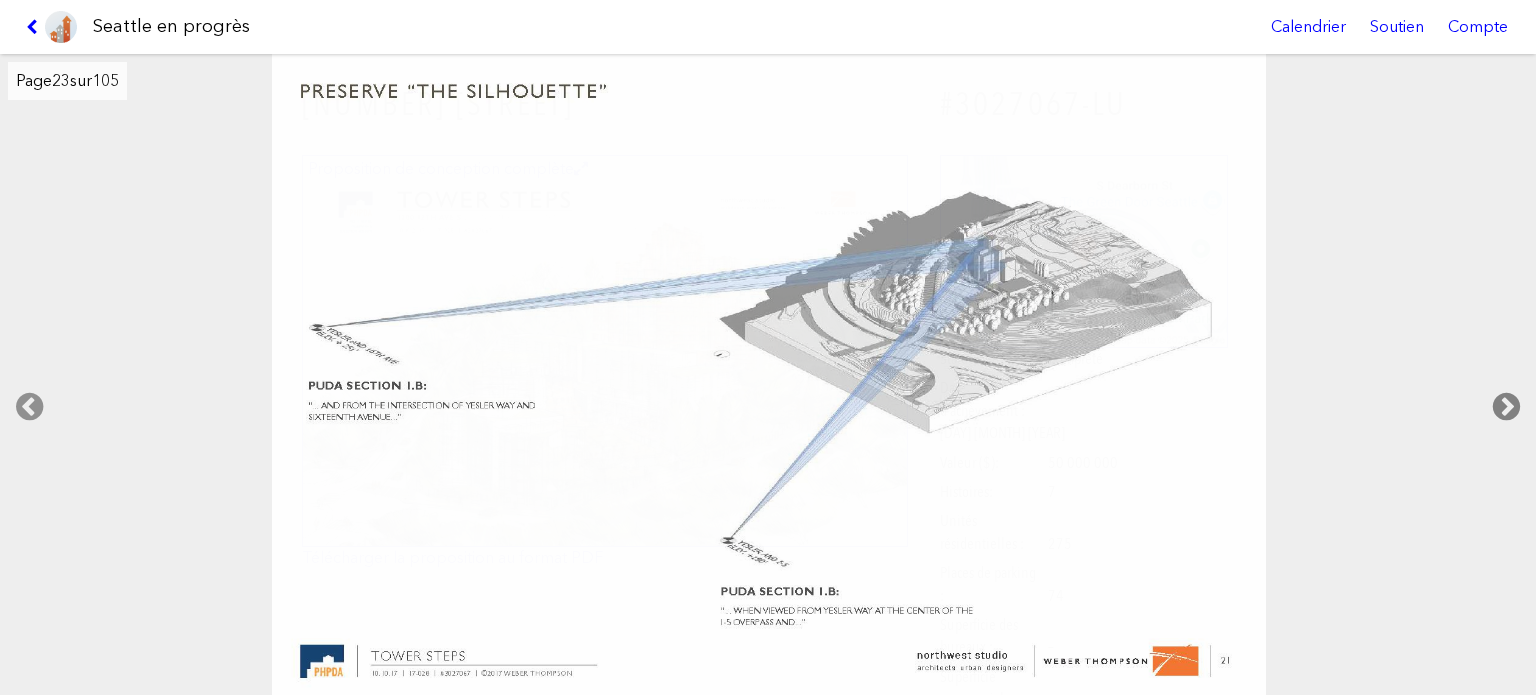 click at bounding box center (1506, 407) 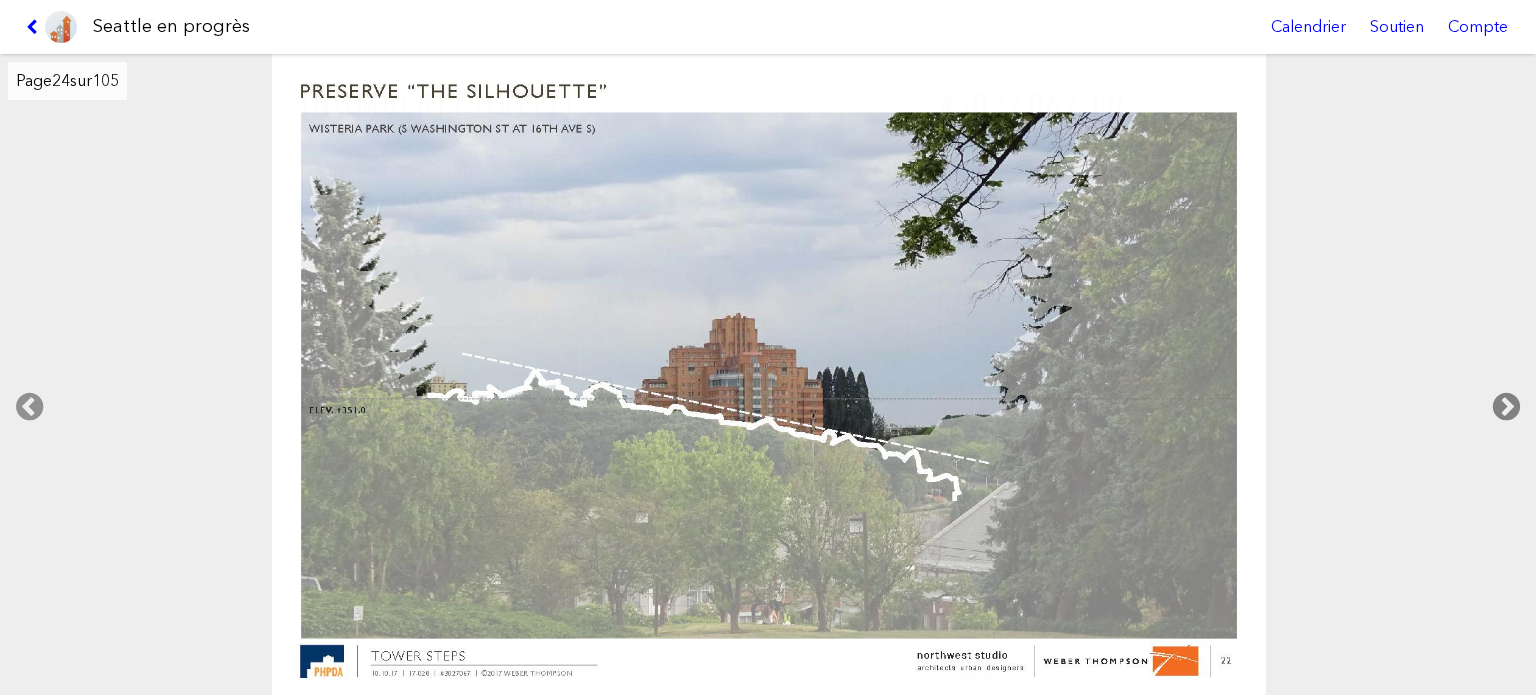 click at bounding box center (1506, 407) 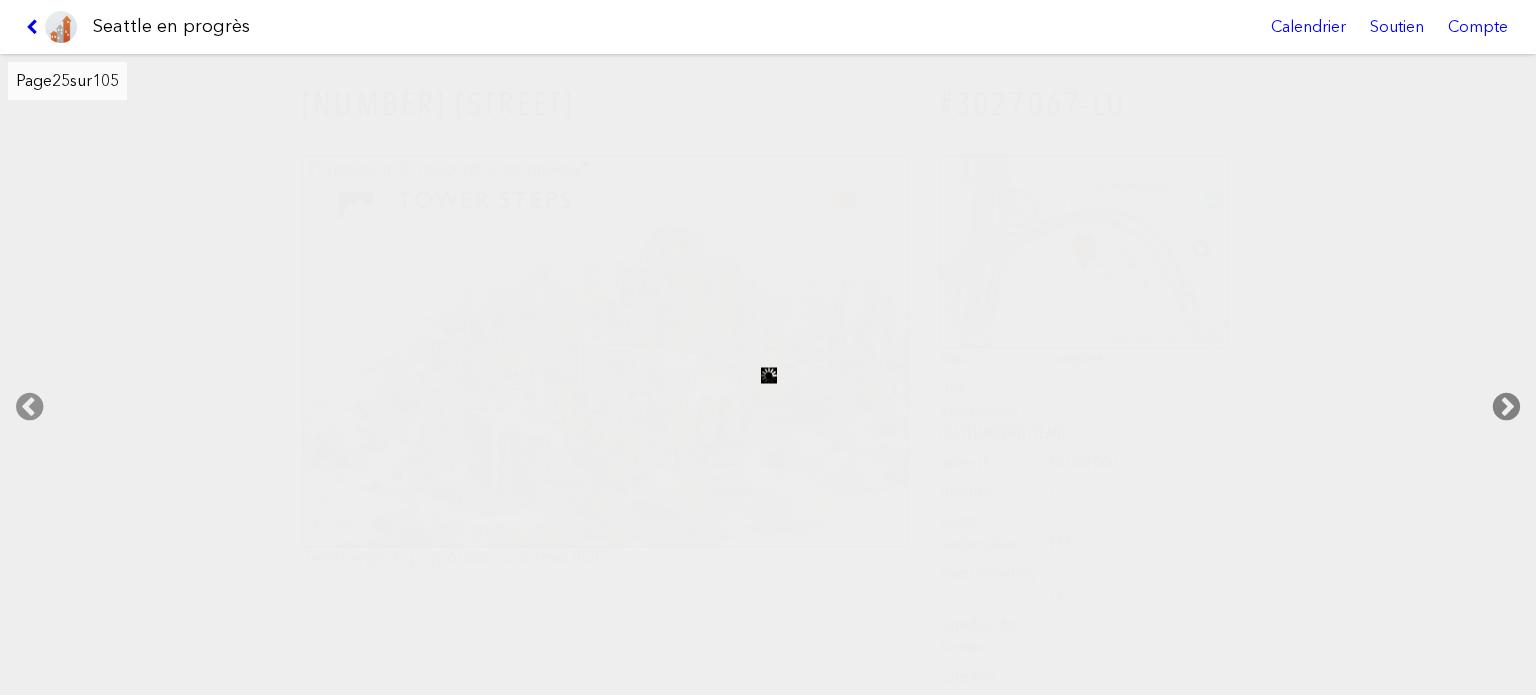 click at bounding box center (1506, 407) 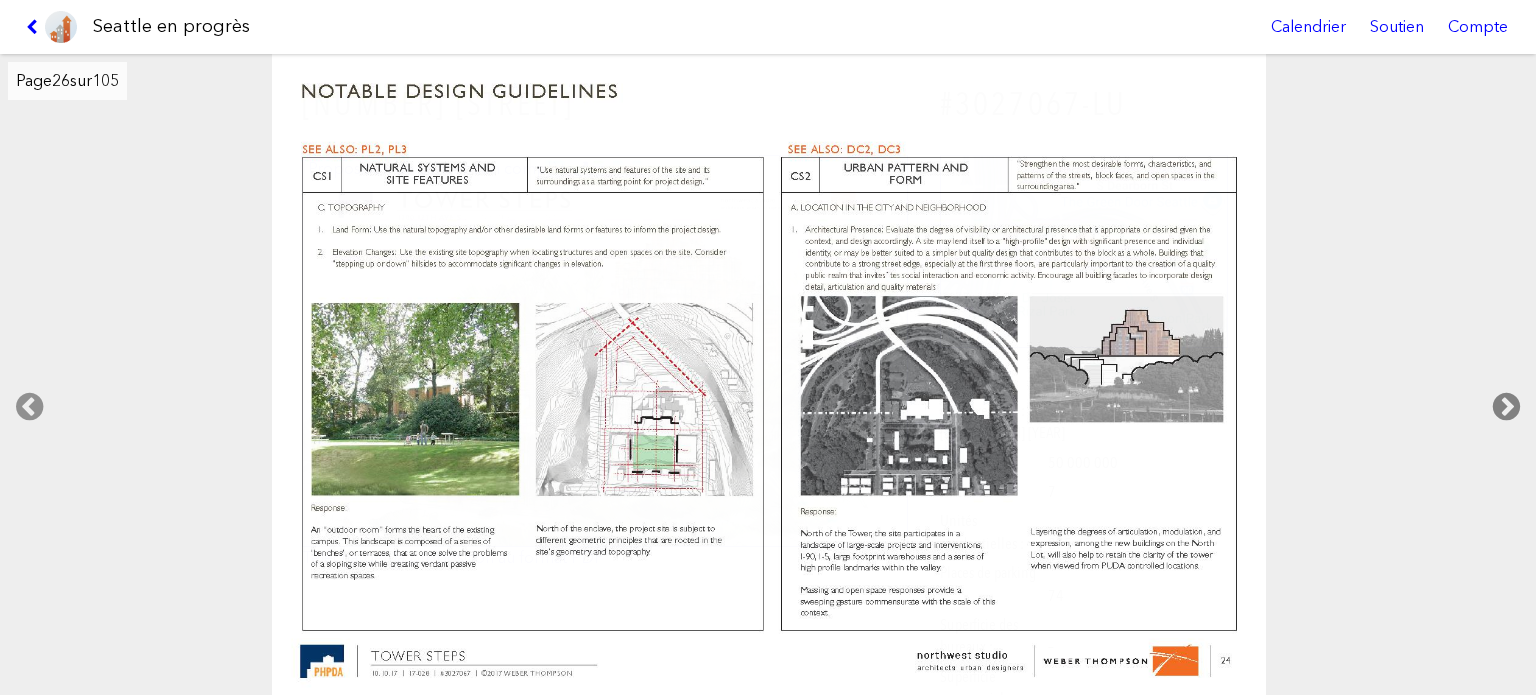 click at bounding box center (1506, 407) 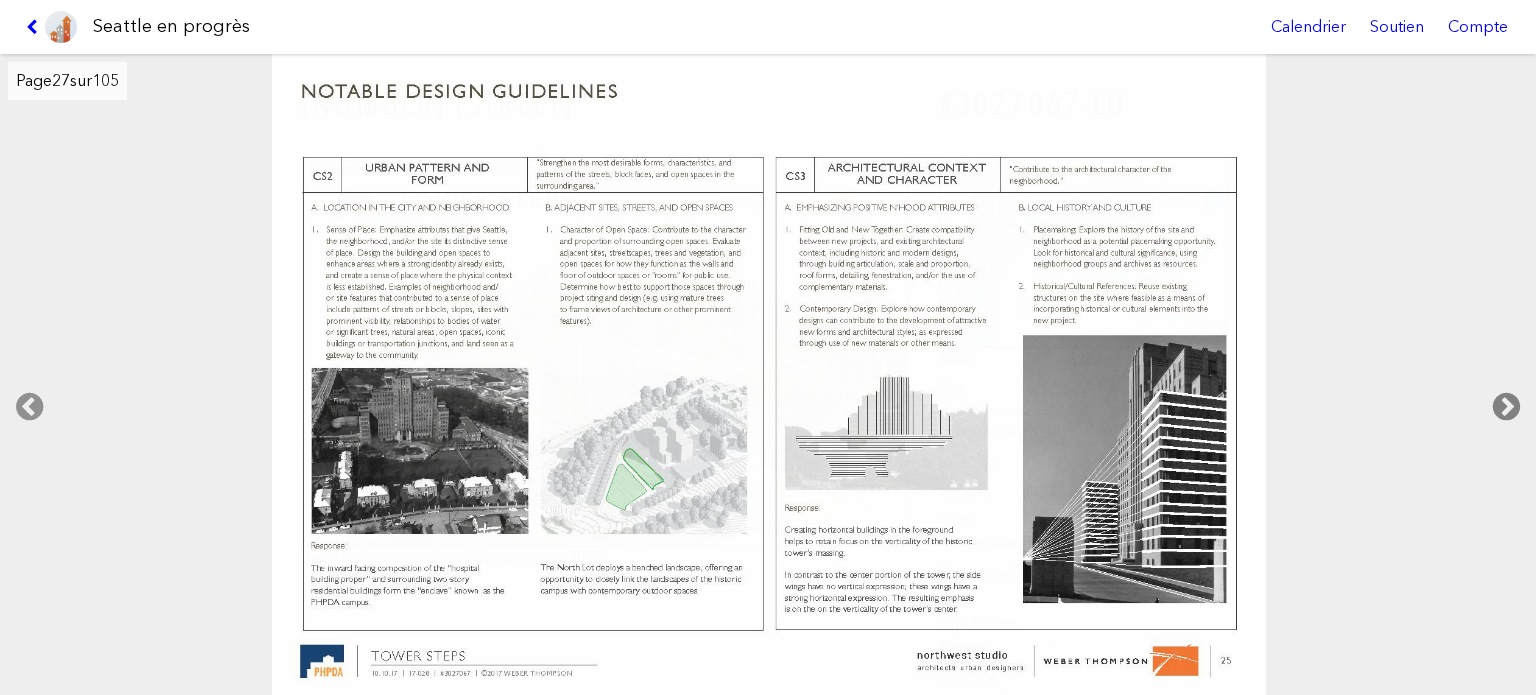 click at bounding box center (1506, 407) 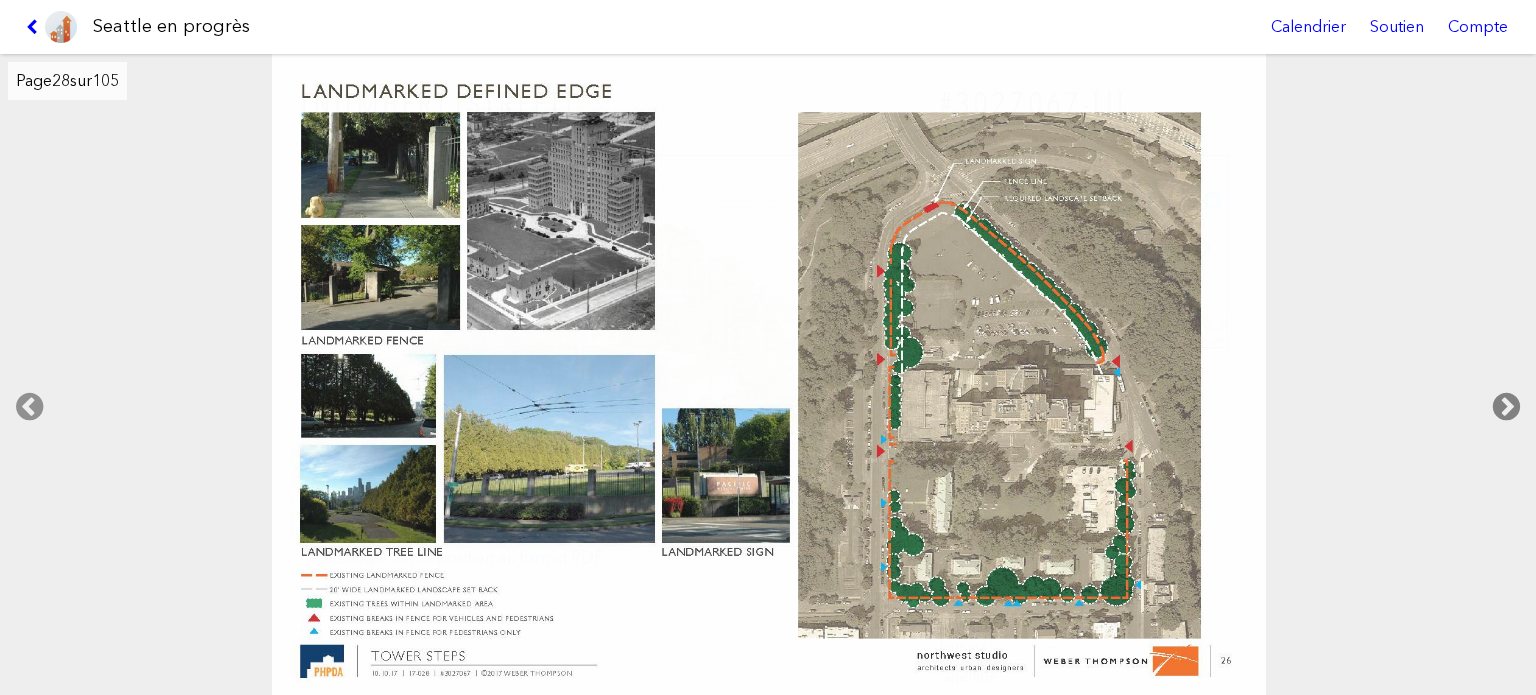 click at bounding box center (1506, 407) 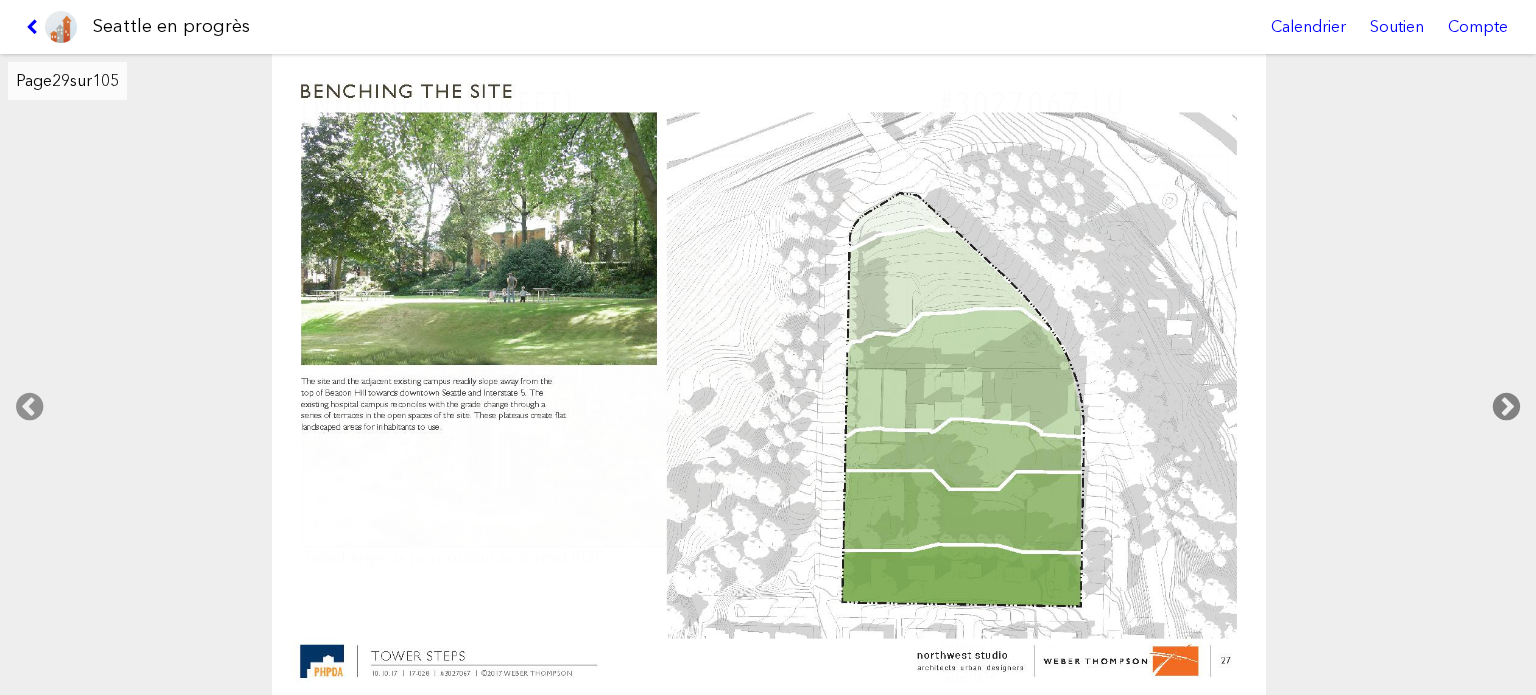 click at bounding box center (1506, 407) 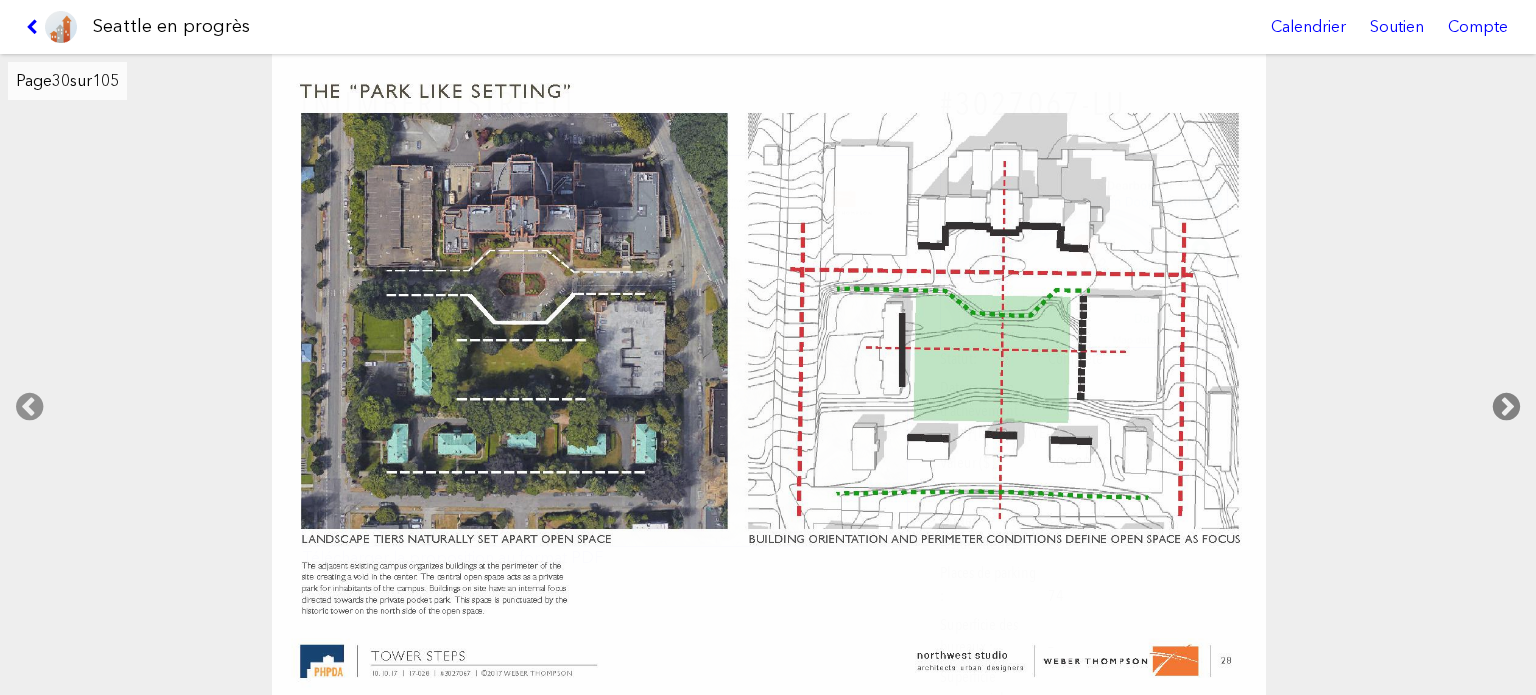 click at bounding box center [1506, 407] 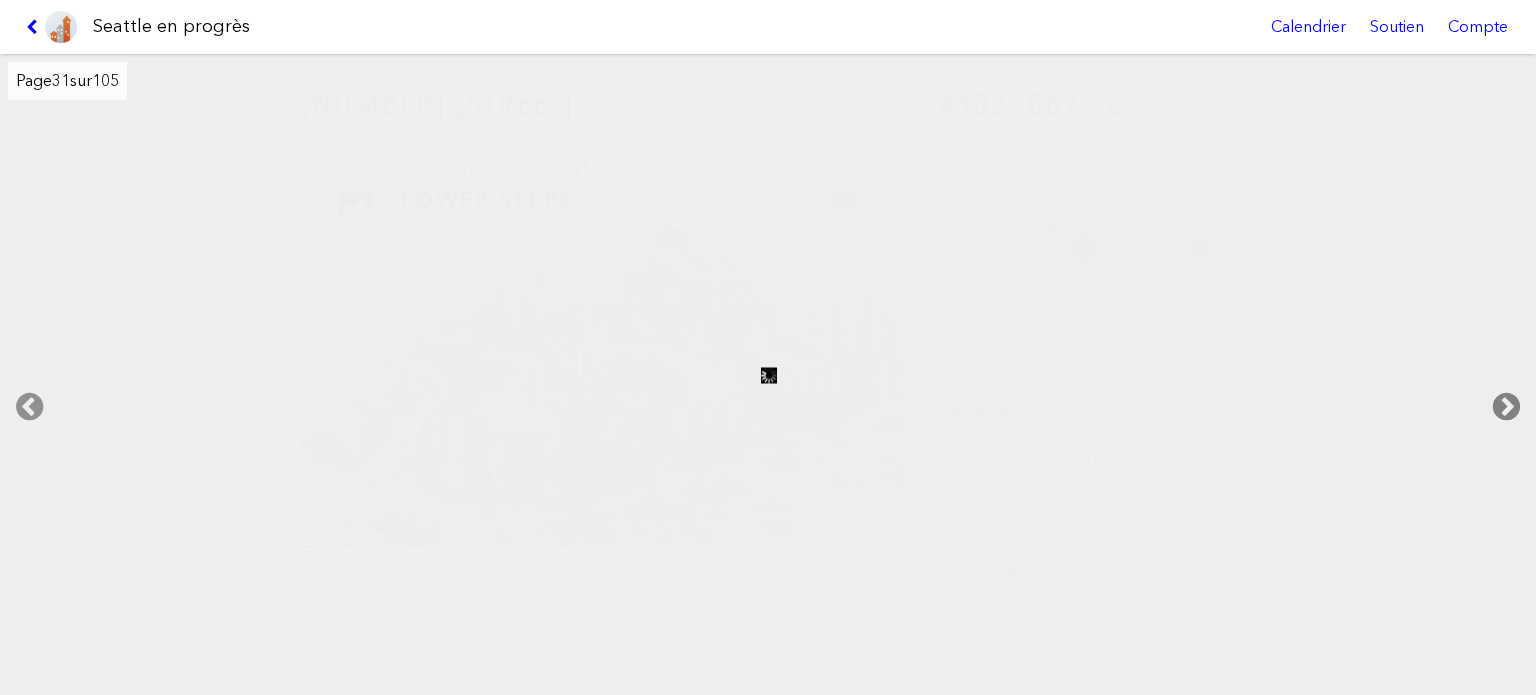 click at bounding box center [1506, 407] 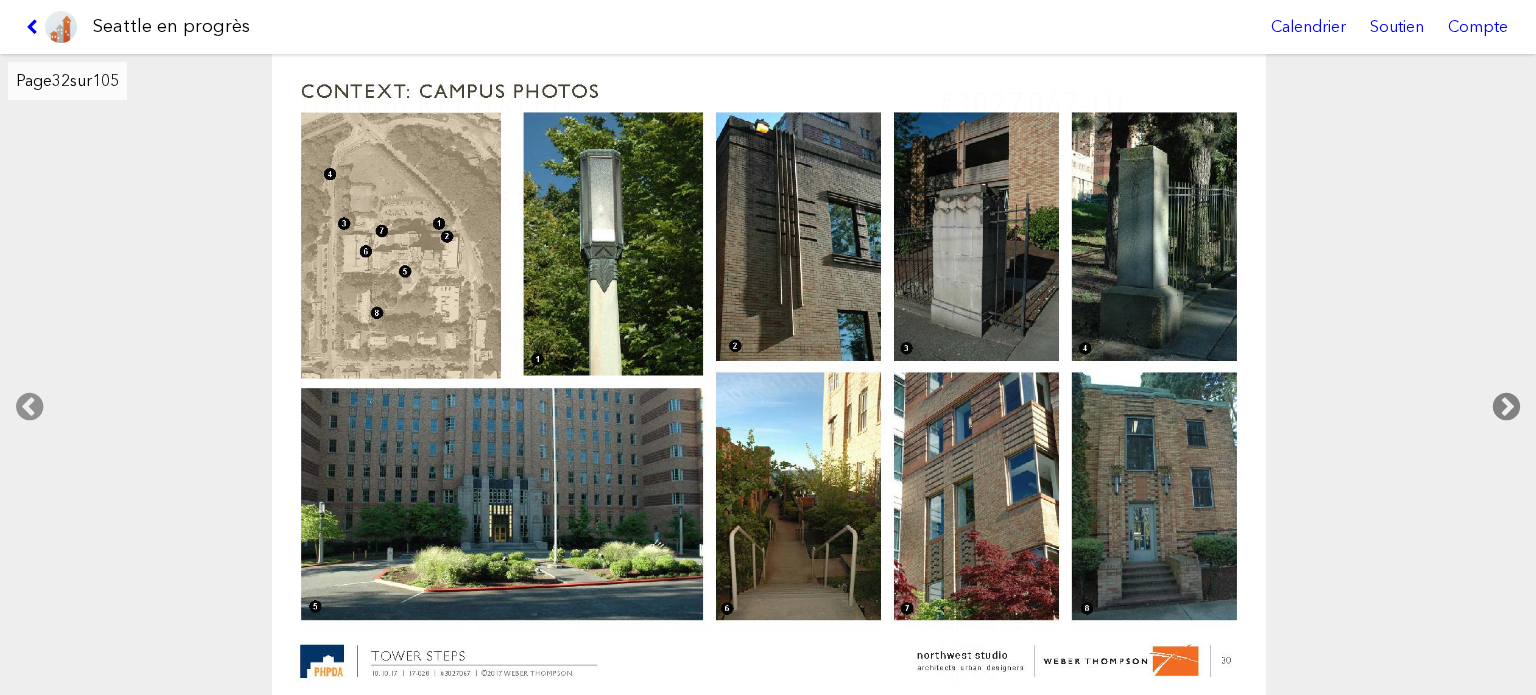 click at bounding box center [1506, 407] 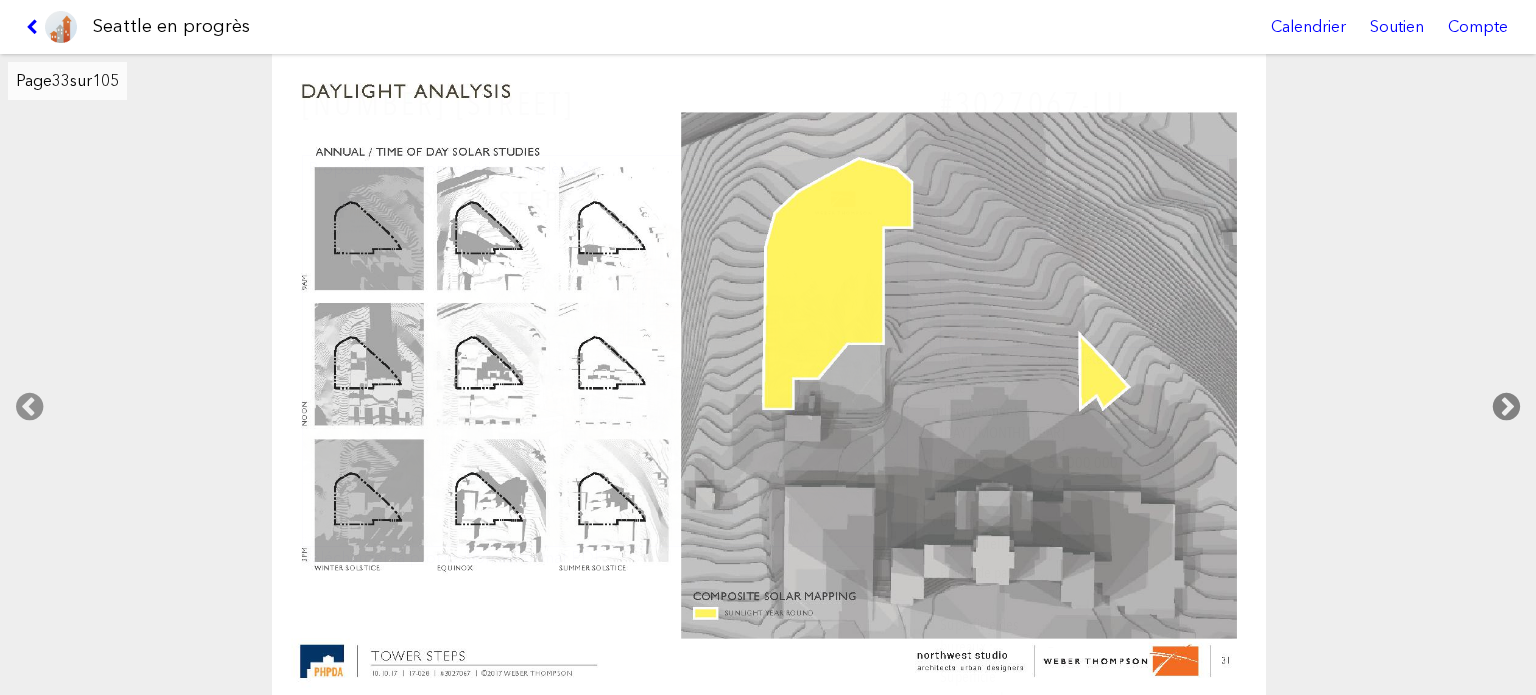 click at bounding box center [1506, 407] 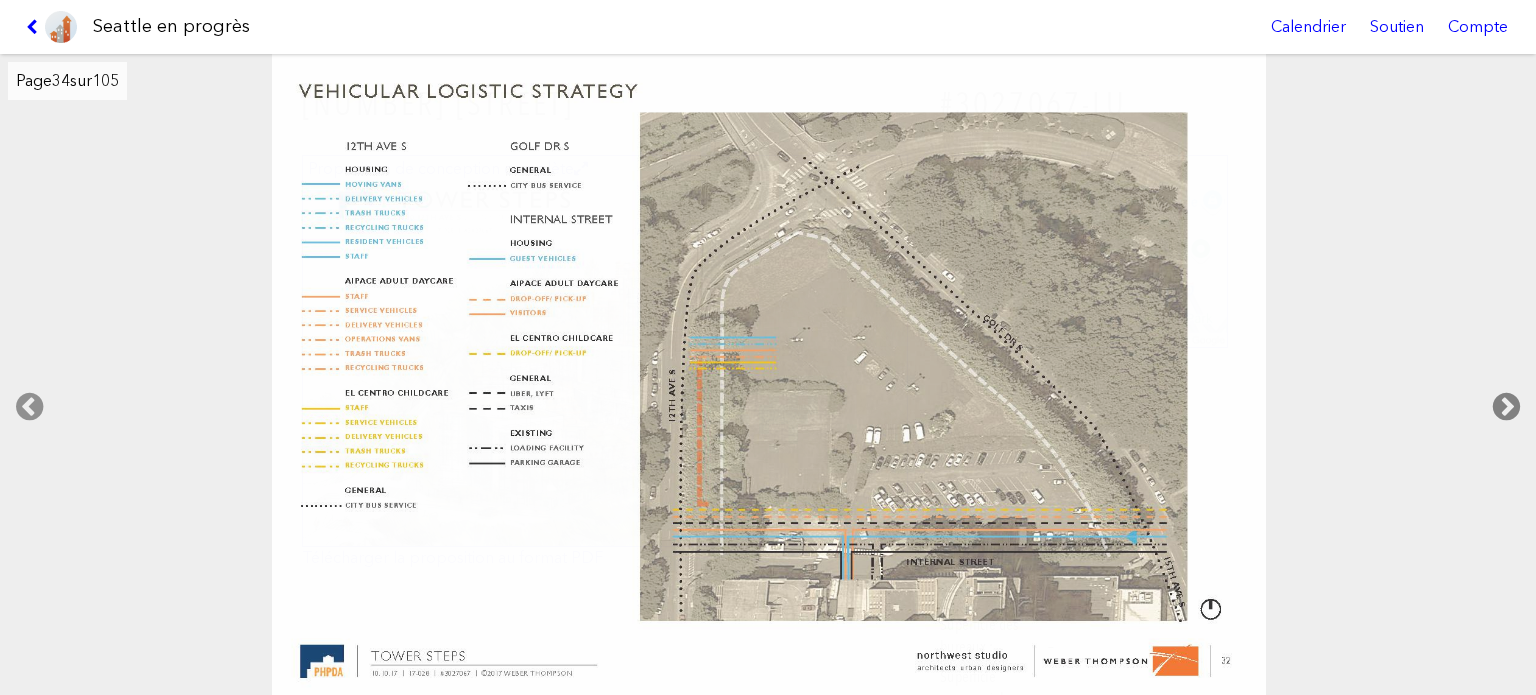 click at bounding box center [1506, 407] 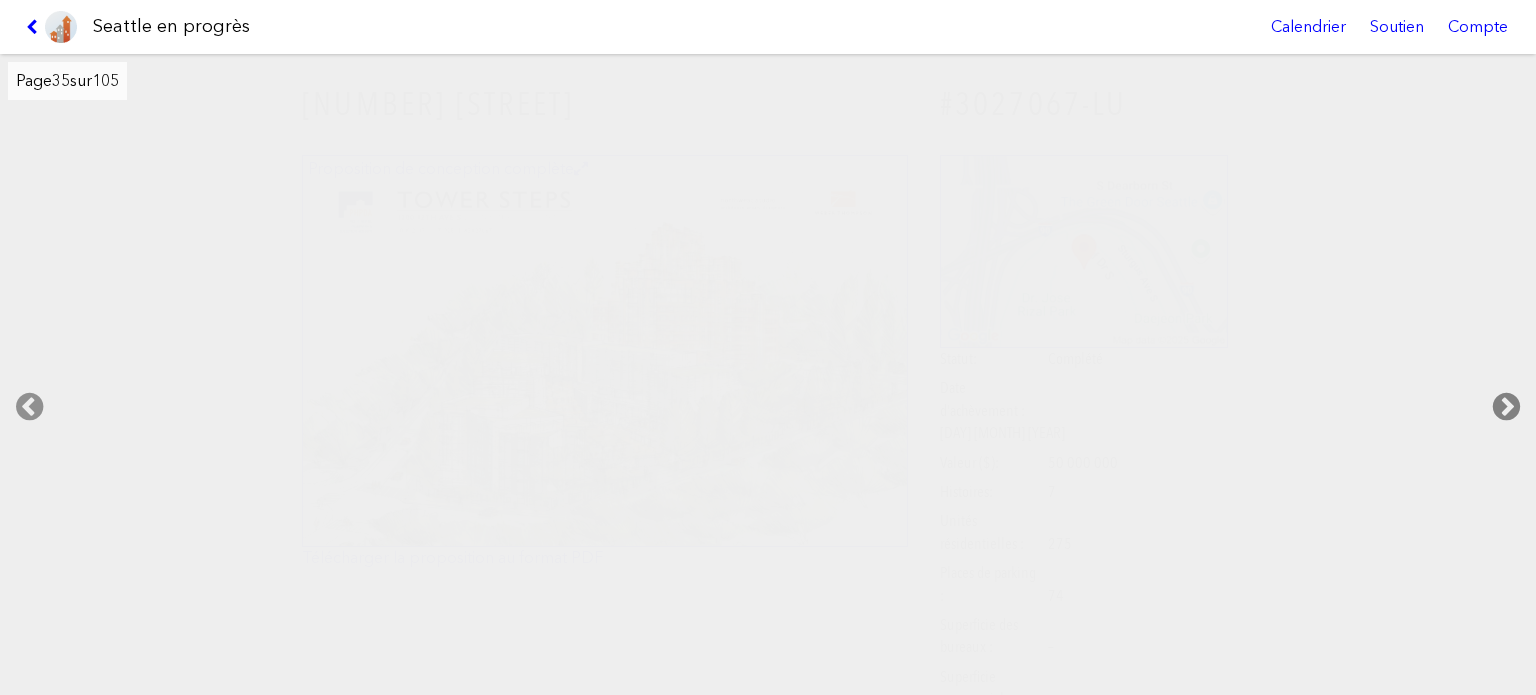 click at bounding box center (1506, 407) 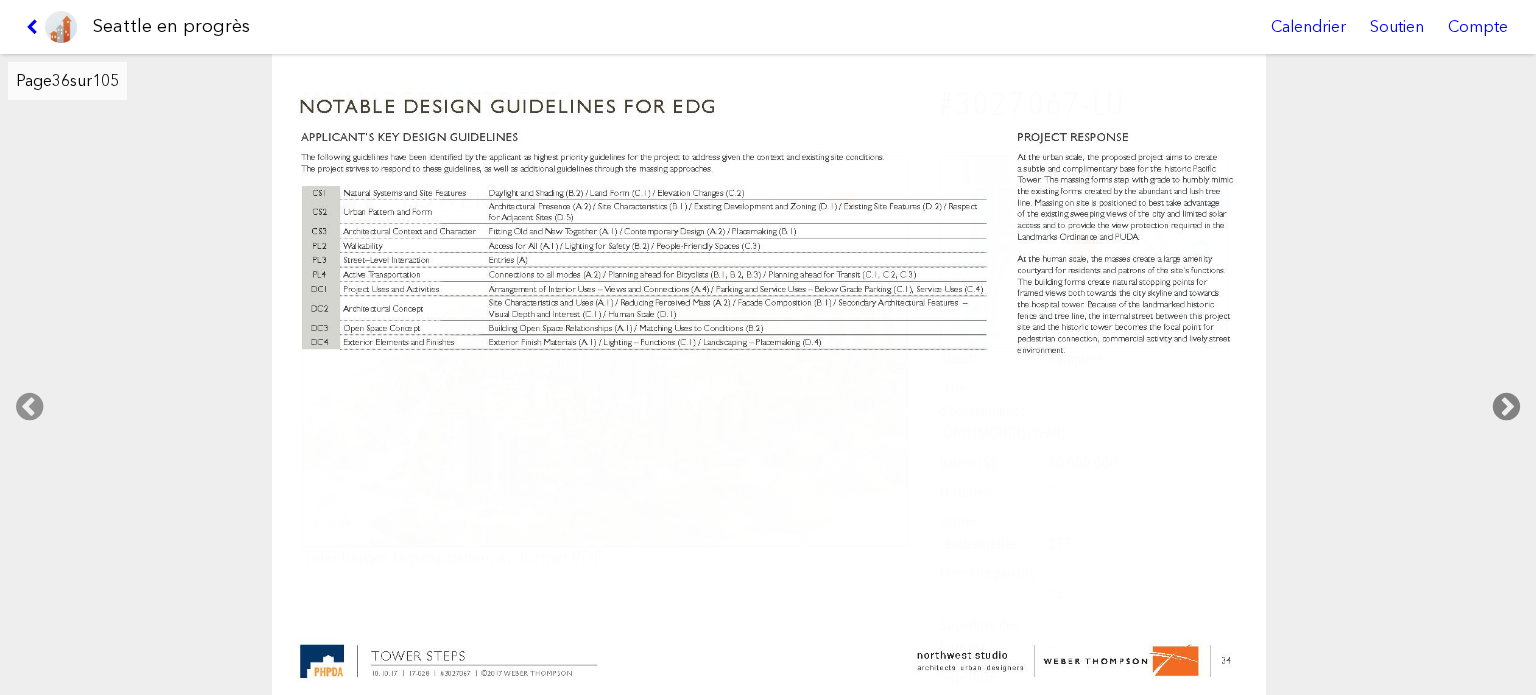 click at bounding box center [1506, 407] 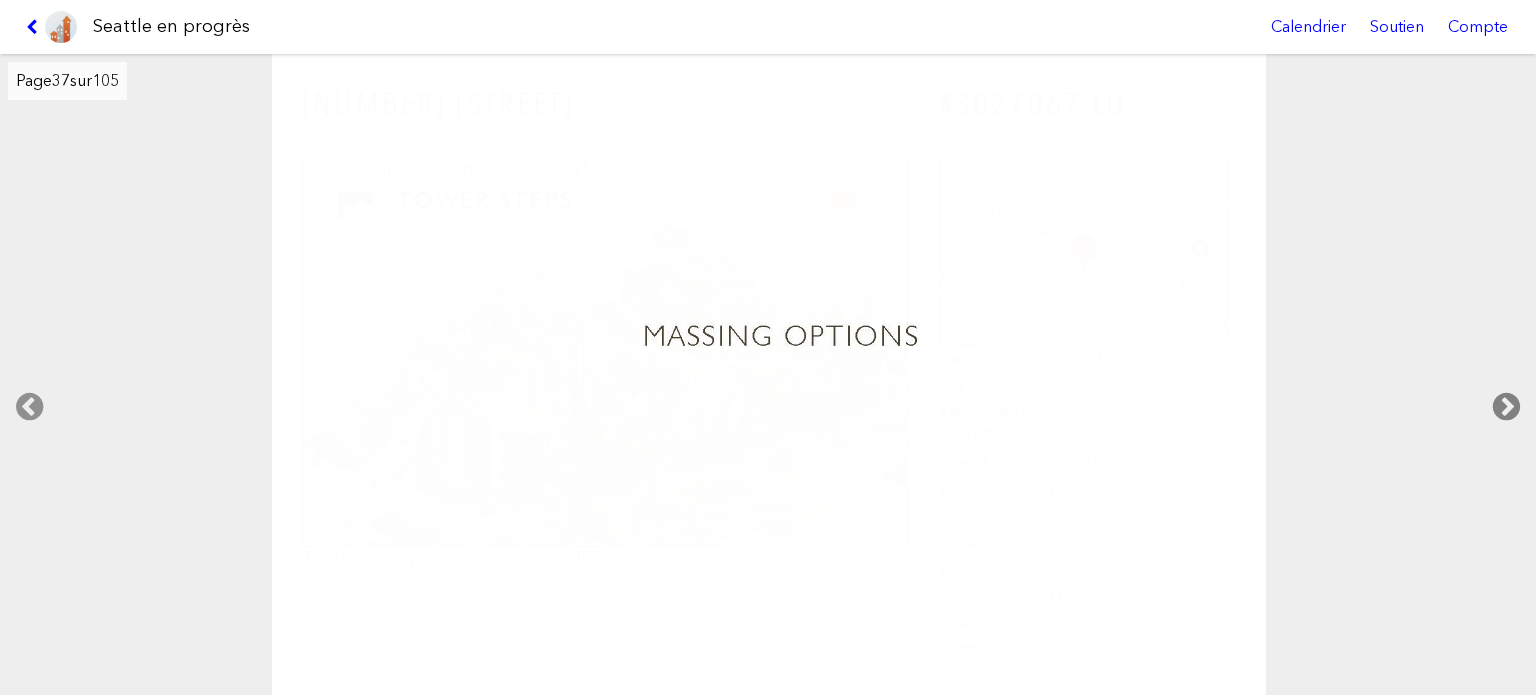 click at bounding box center [1506, 407] 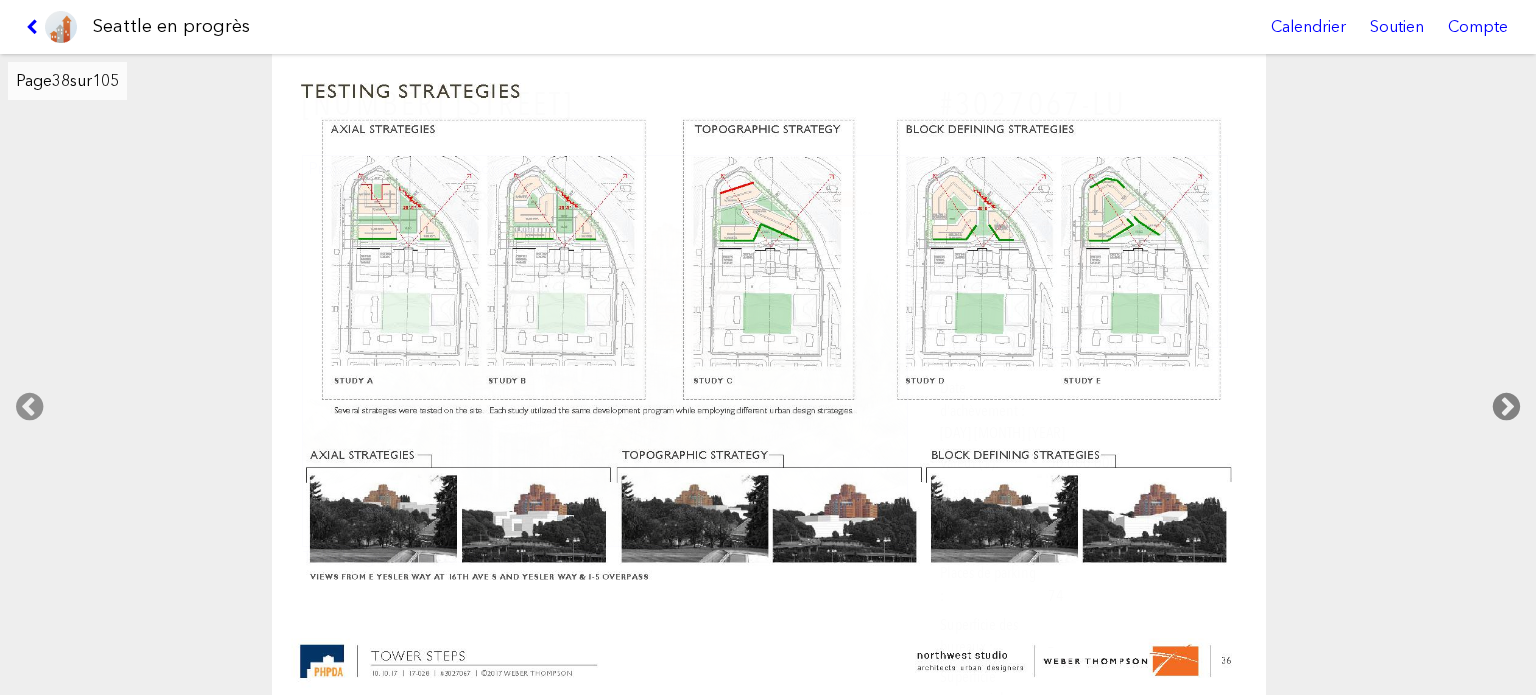 click at bounding box center (1506, 407) 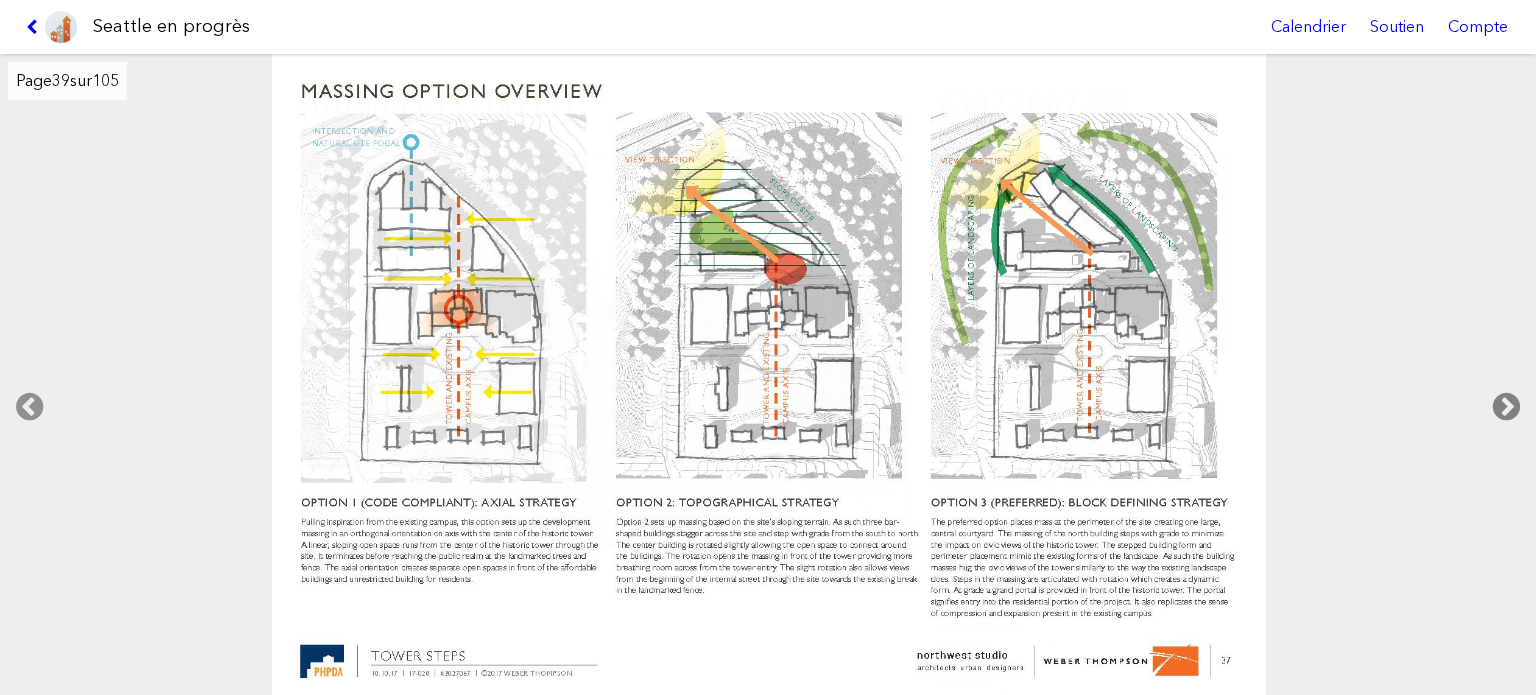 click at bounding box center [1506, 407] 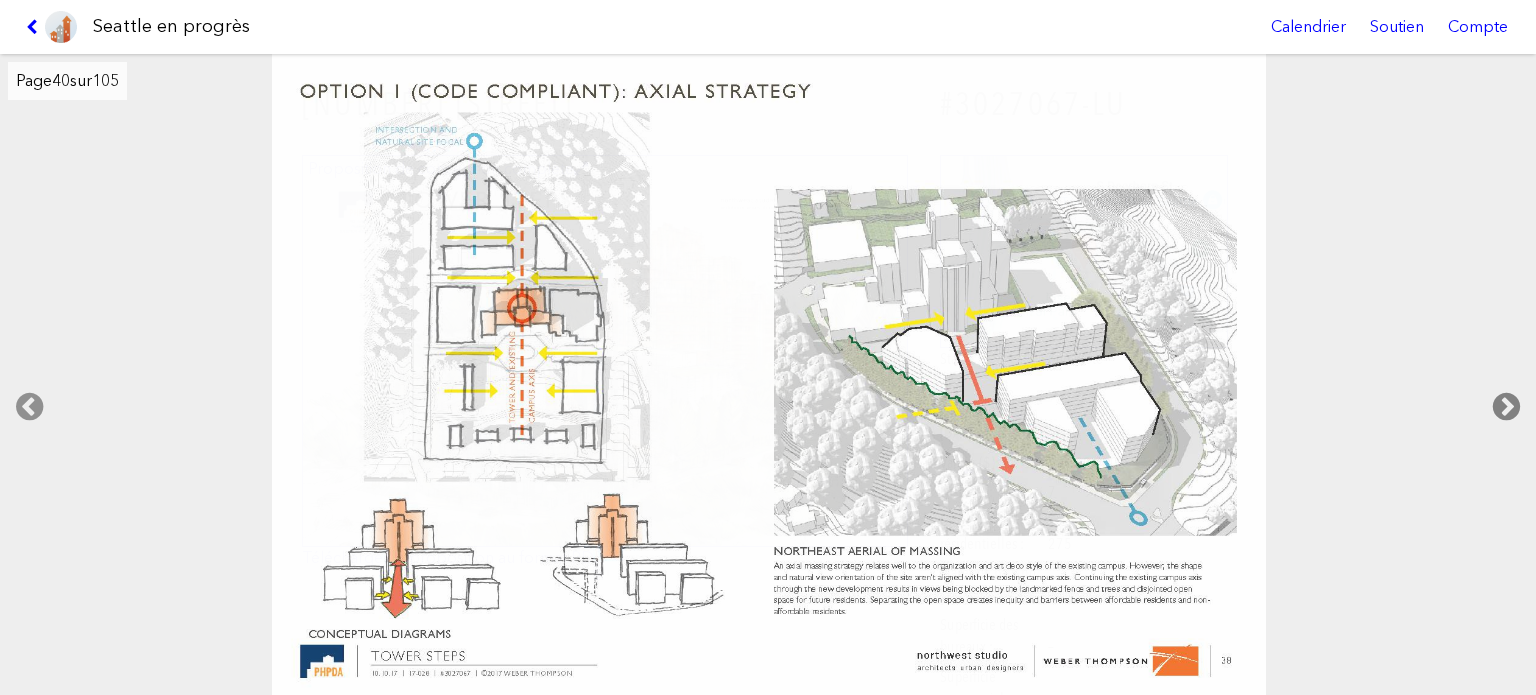 click at bounding box center [1506, 407] 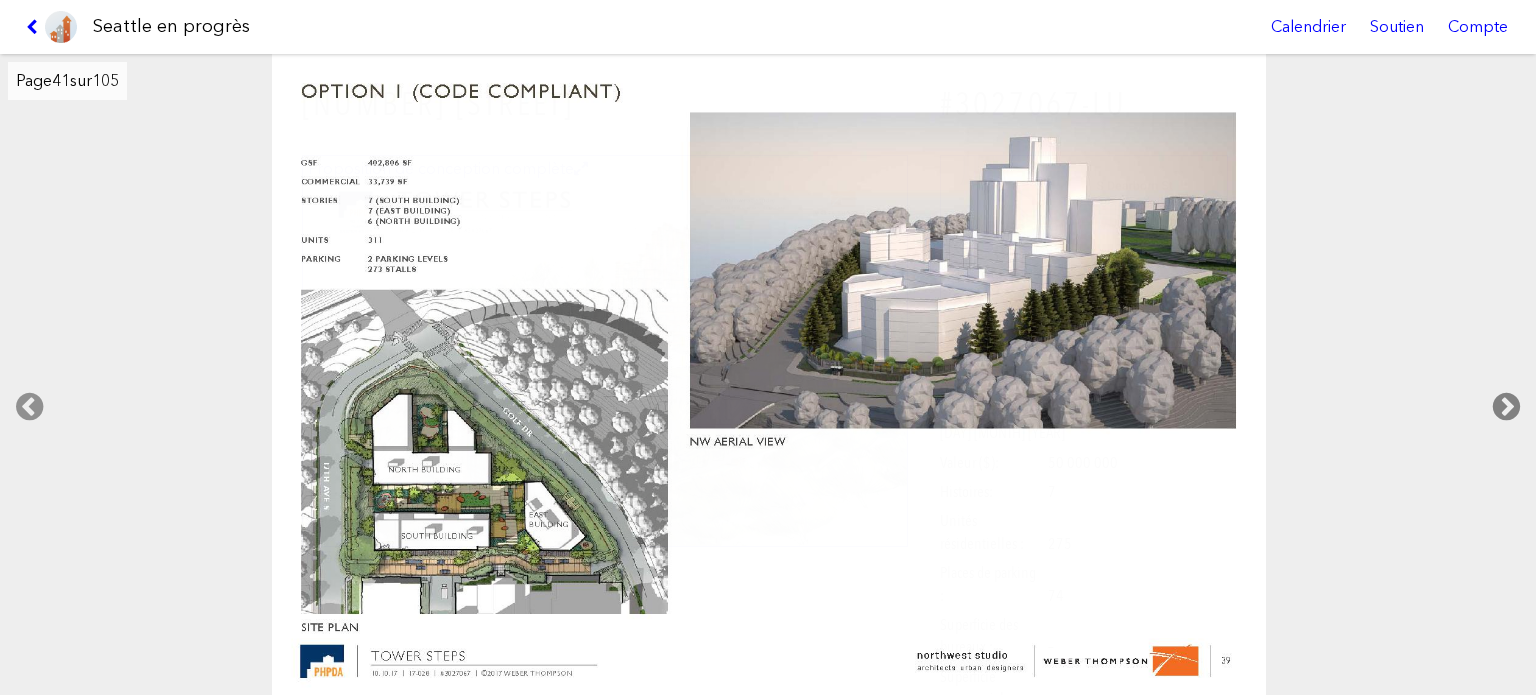 click at bounding box center [1506, 407] 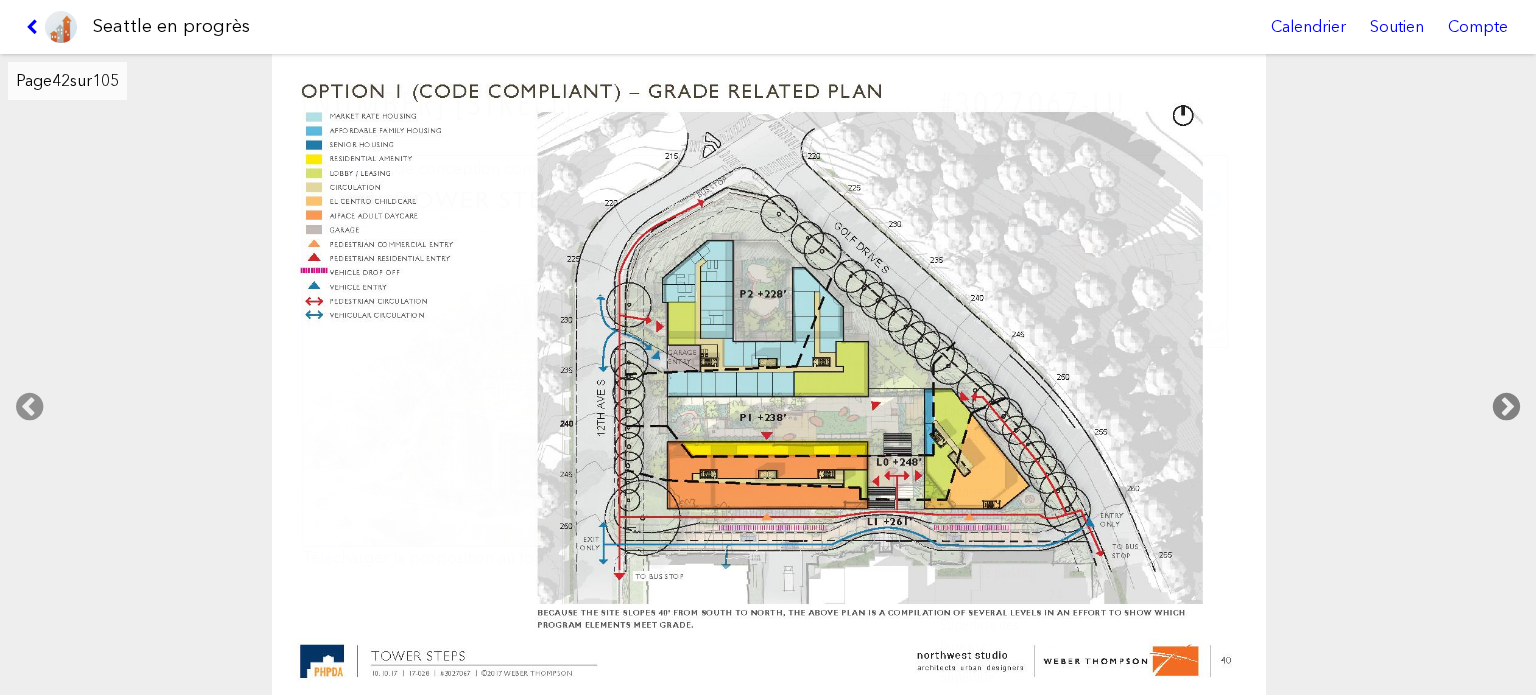 click at bounding box center (1506, 407) 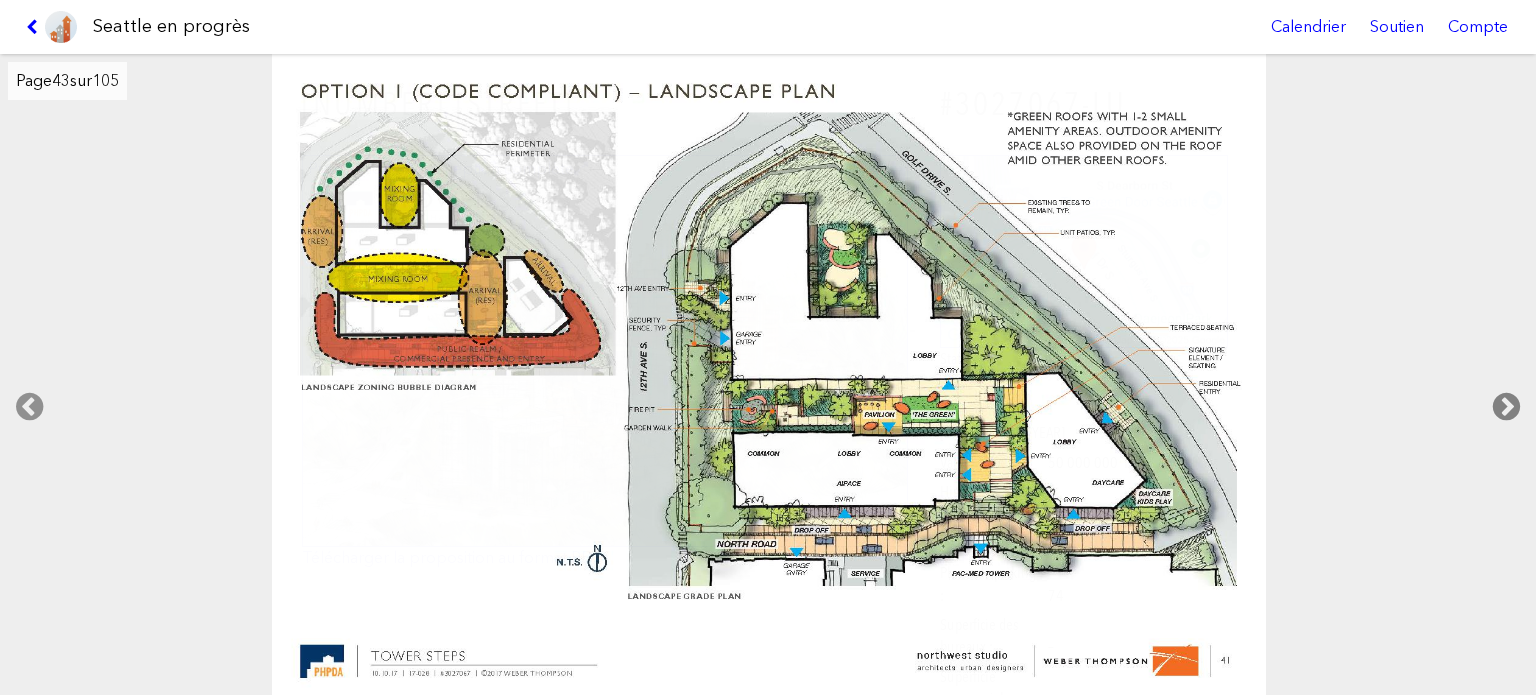 click at bounding box center (1506, 407) 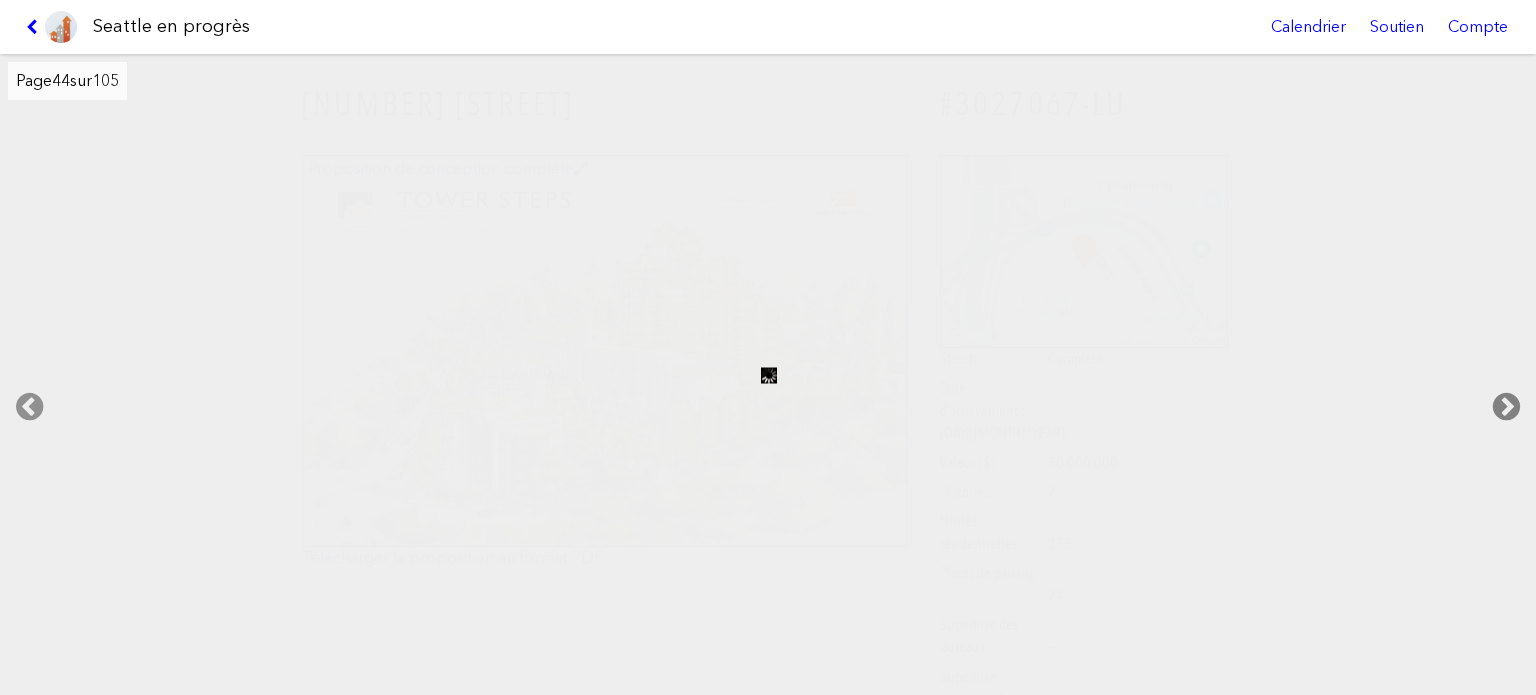 click at bounding box center [1506, 407] 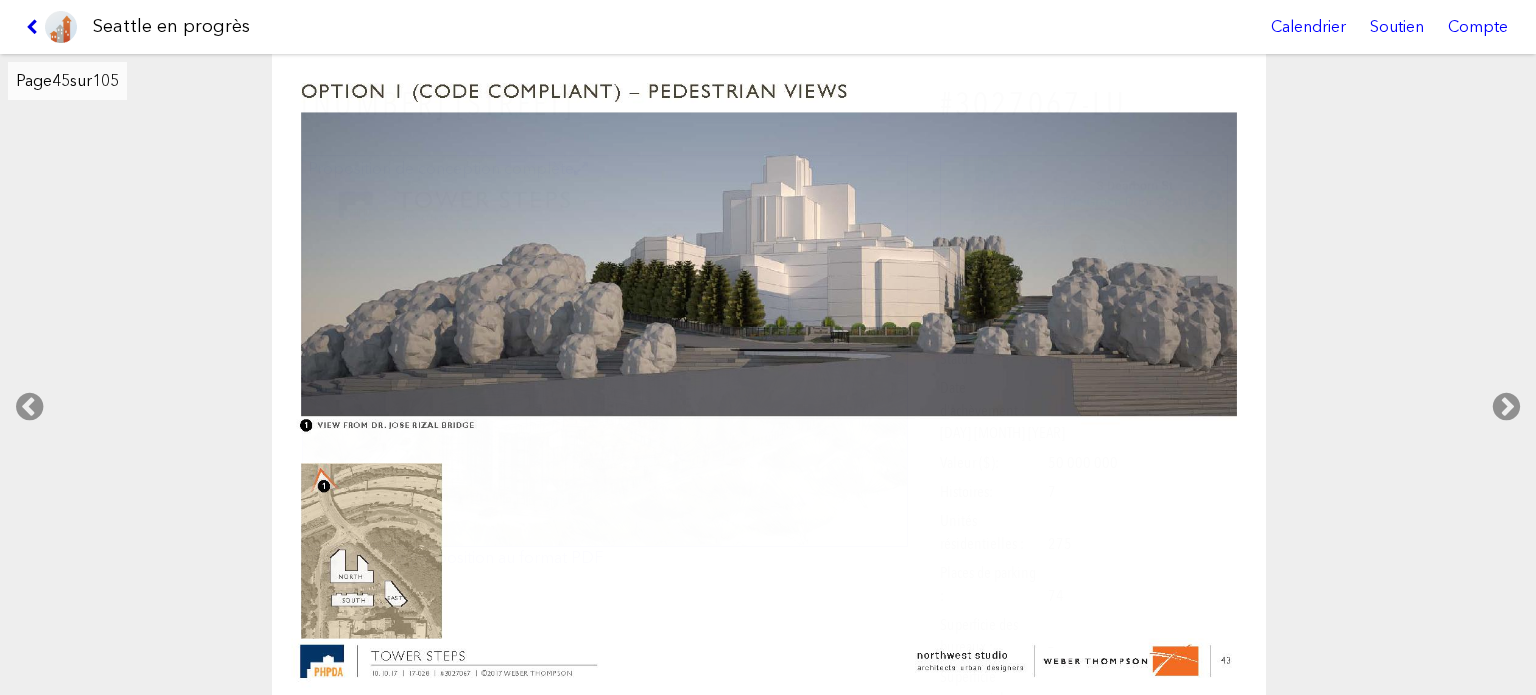 click at bounding box center [35, 27] 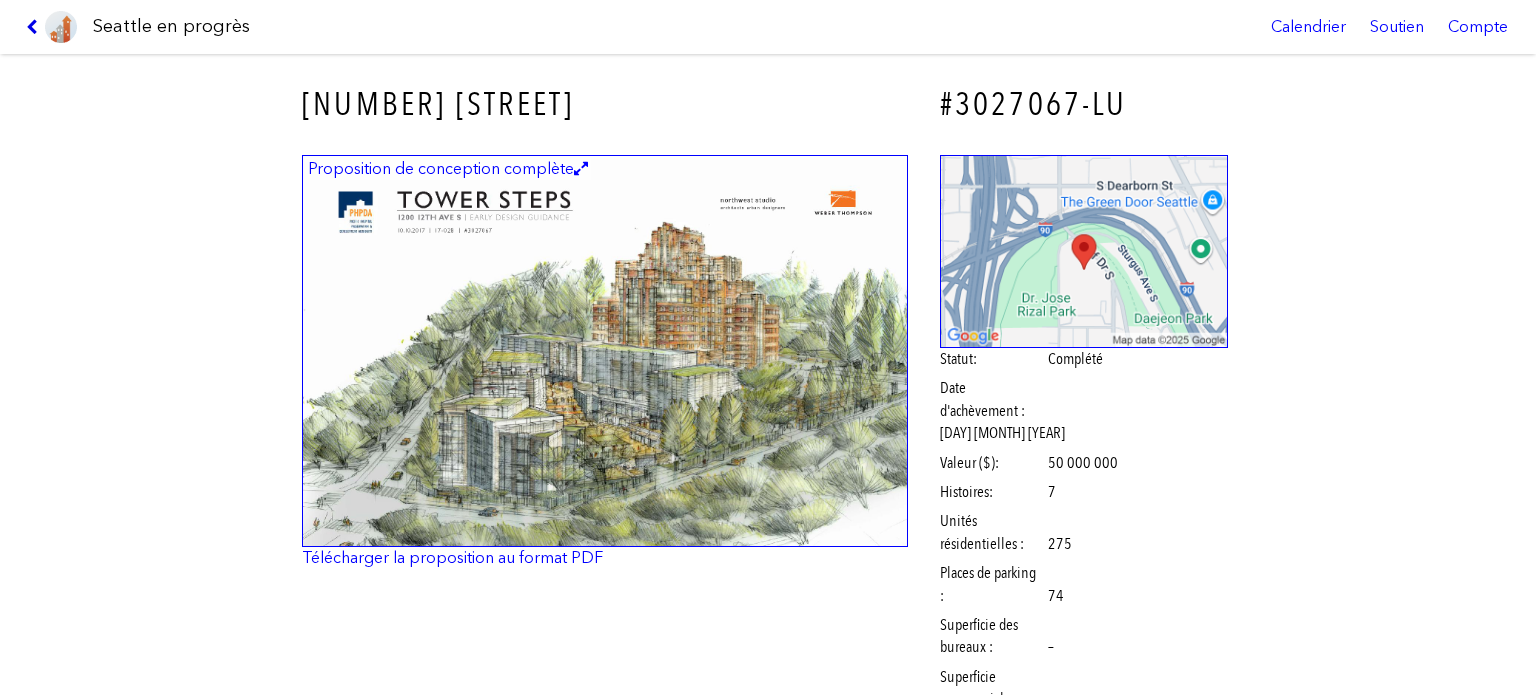 click at bounding box center [35, 27] 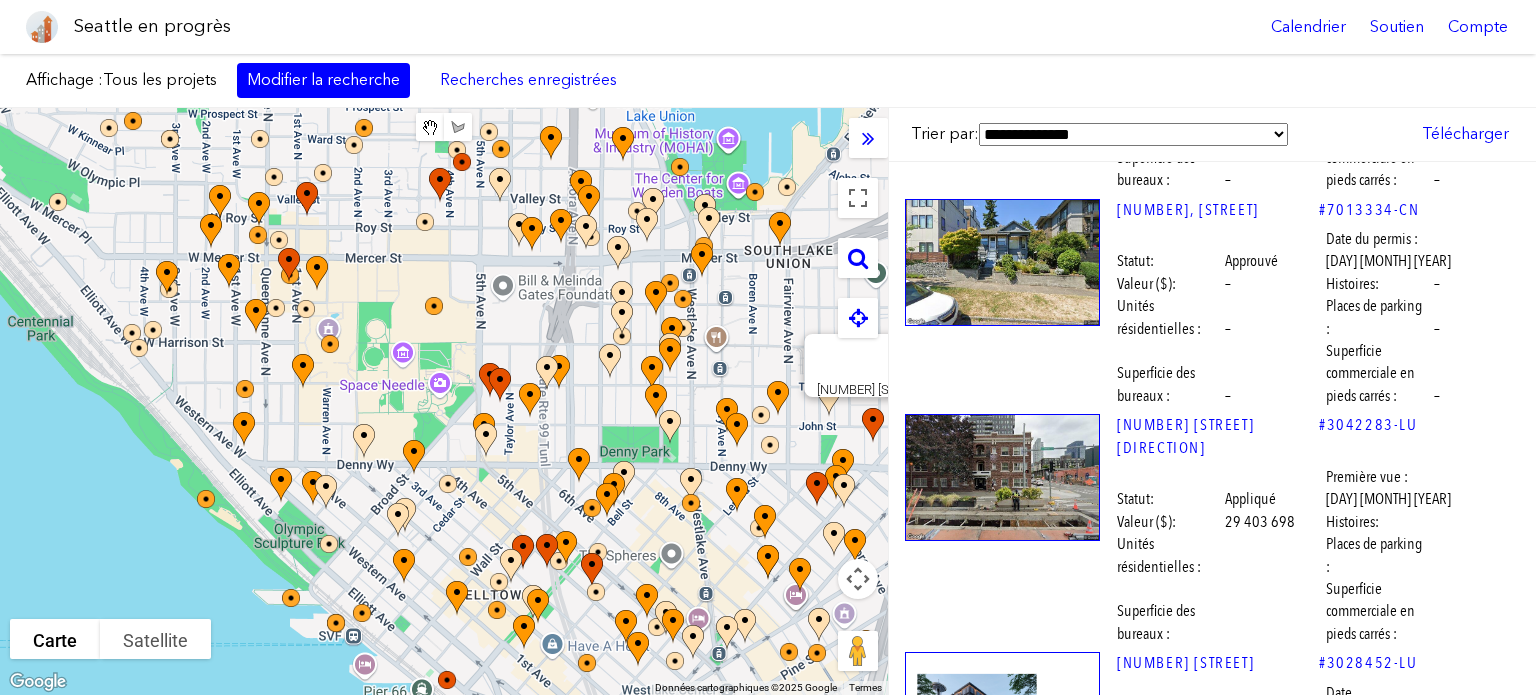 scroll, scrollTop: 5800, scrollLeft: 0, axis: vertical 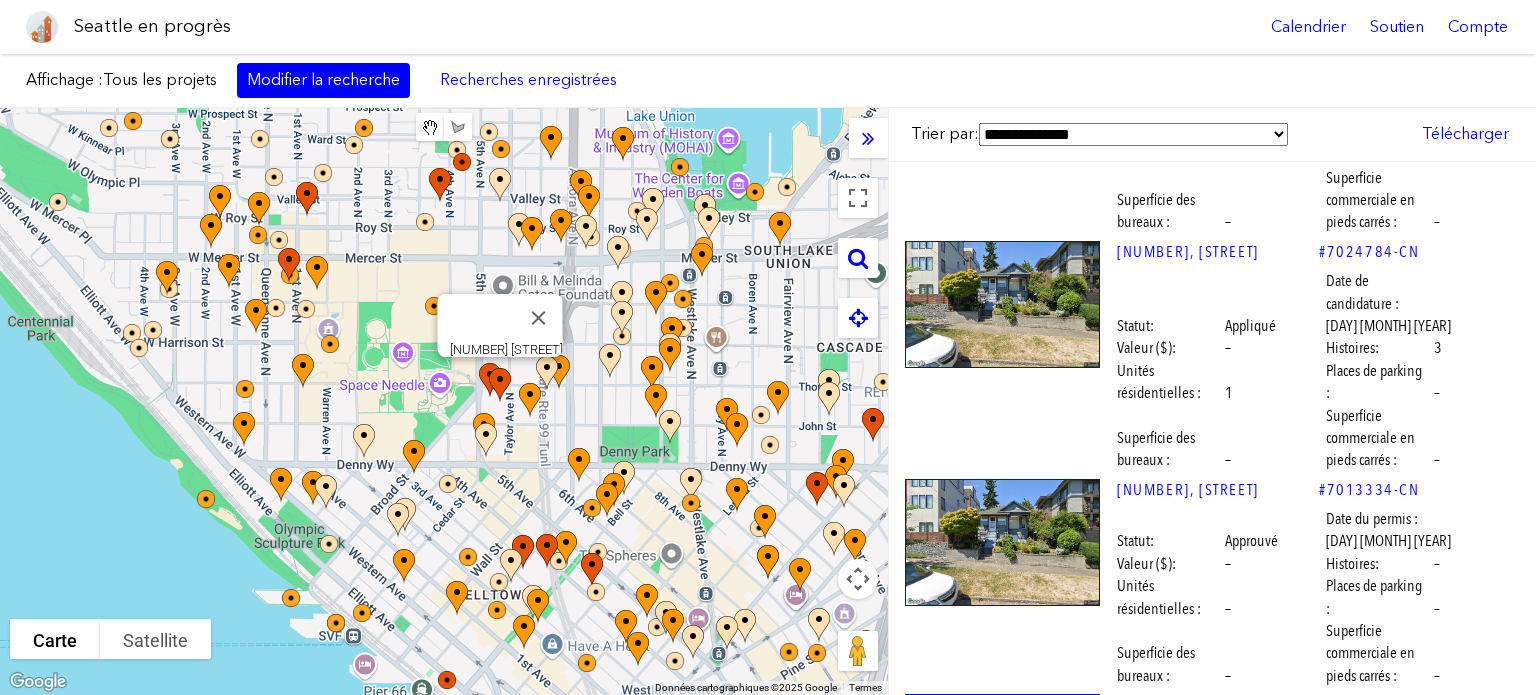 click at bounding box center (1002, 995) 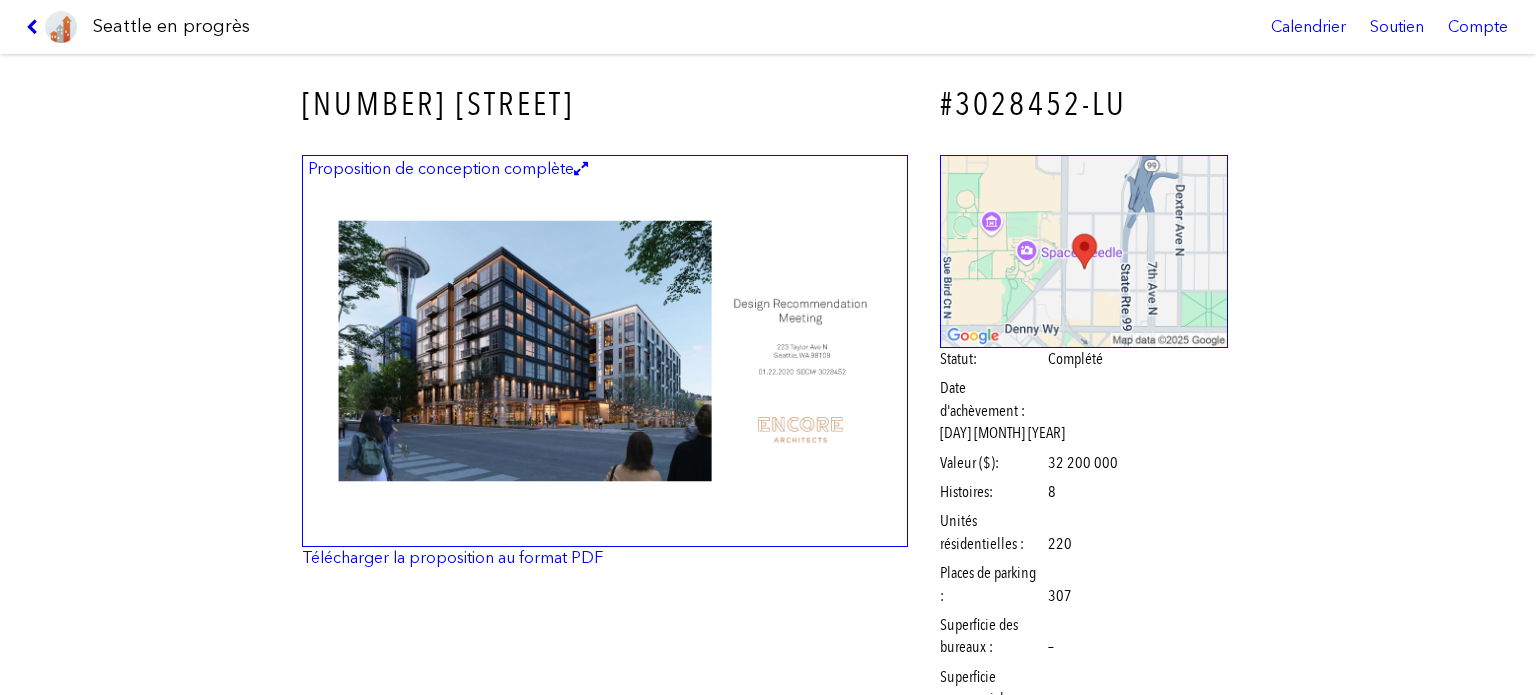 click at bounding box center [35, 27] 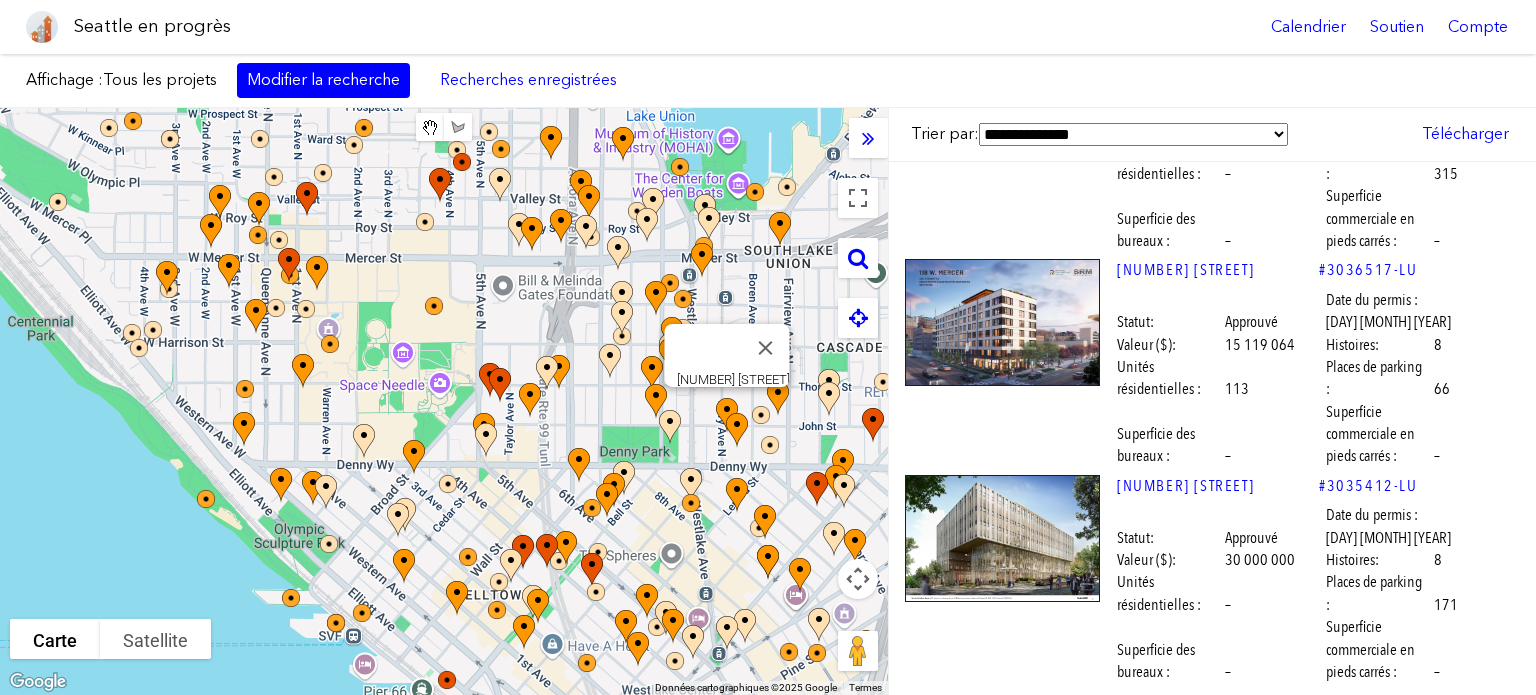 scroll, scrollTop: 15300, scrollLeft: 0, axis: vertical 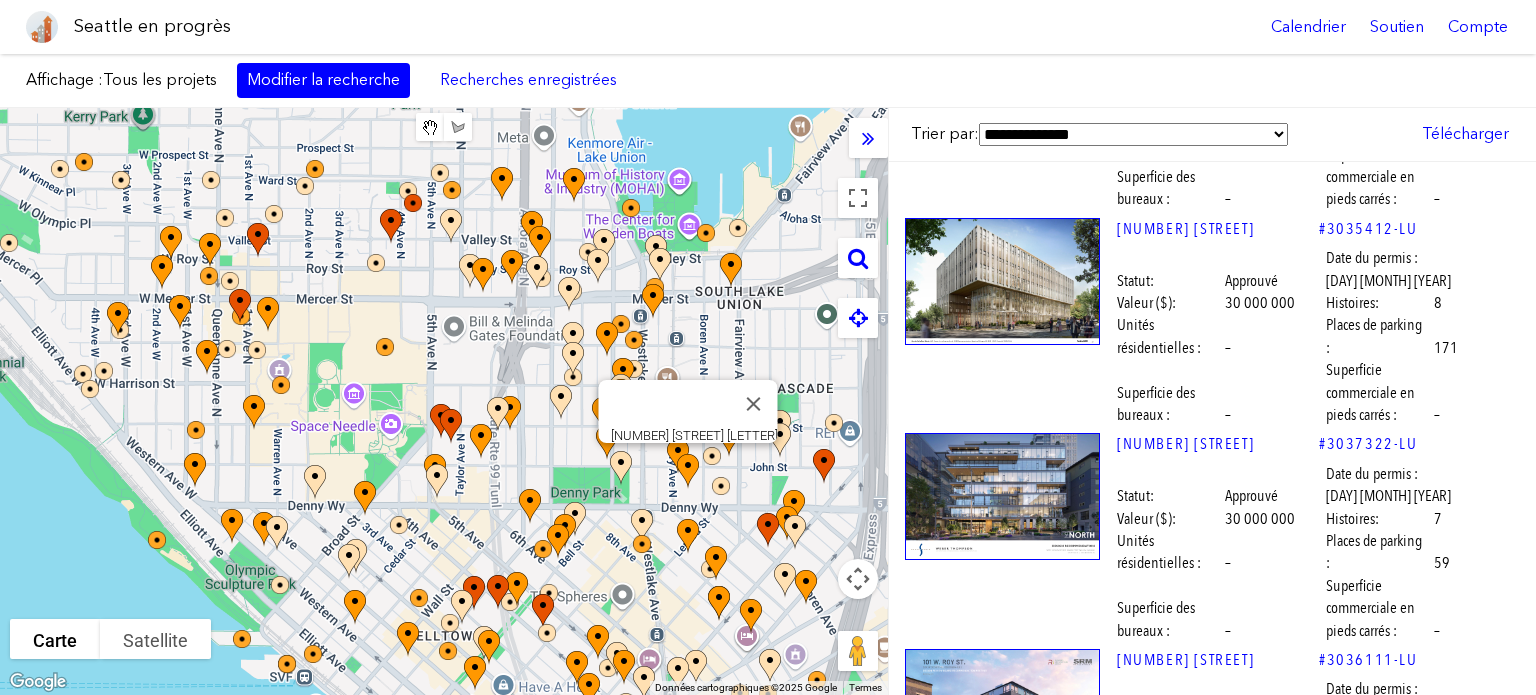 drag, startPoint x: 714, startPoint y: 494, endPoint x: 651, endPoint y: 542, distance: 79.20227 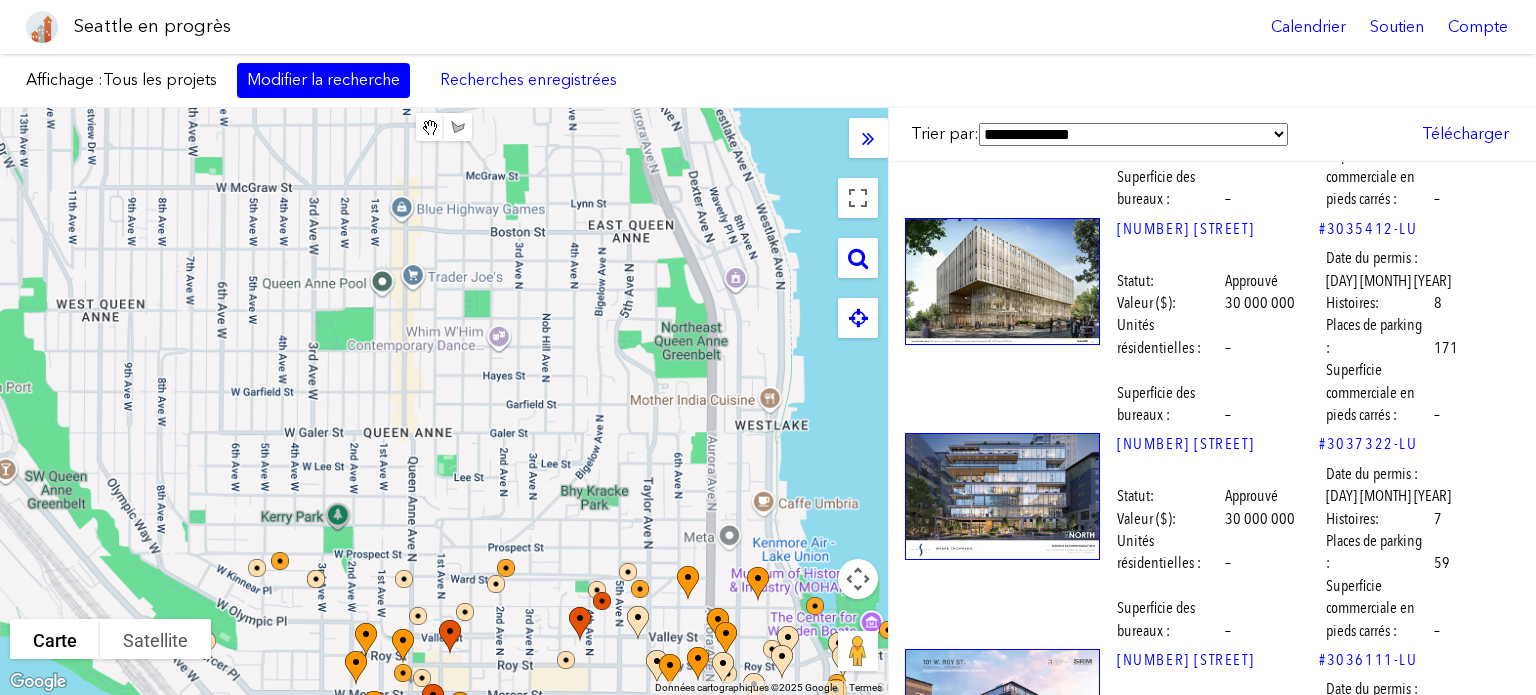 drag, startPoint x: 496, startPoint y: 296, endPoint x: 594, endPoint y: 419, distance: 157.26729 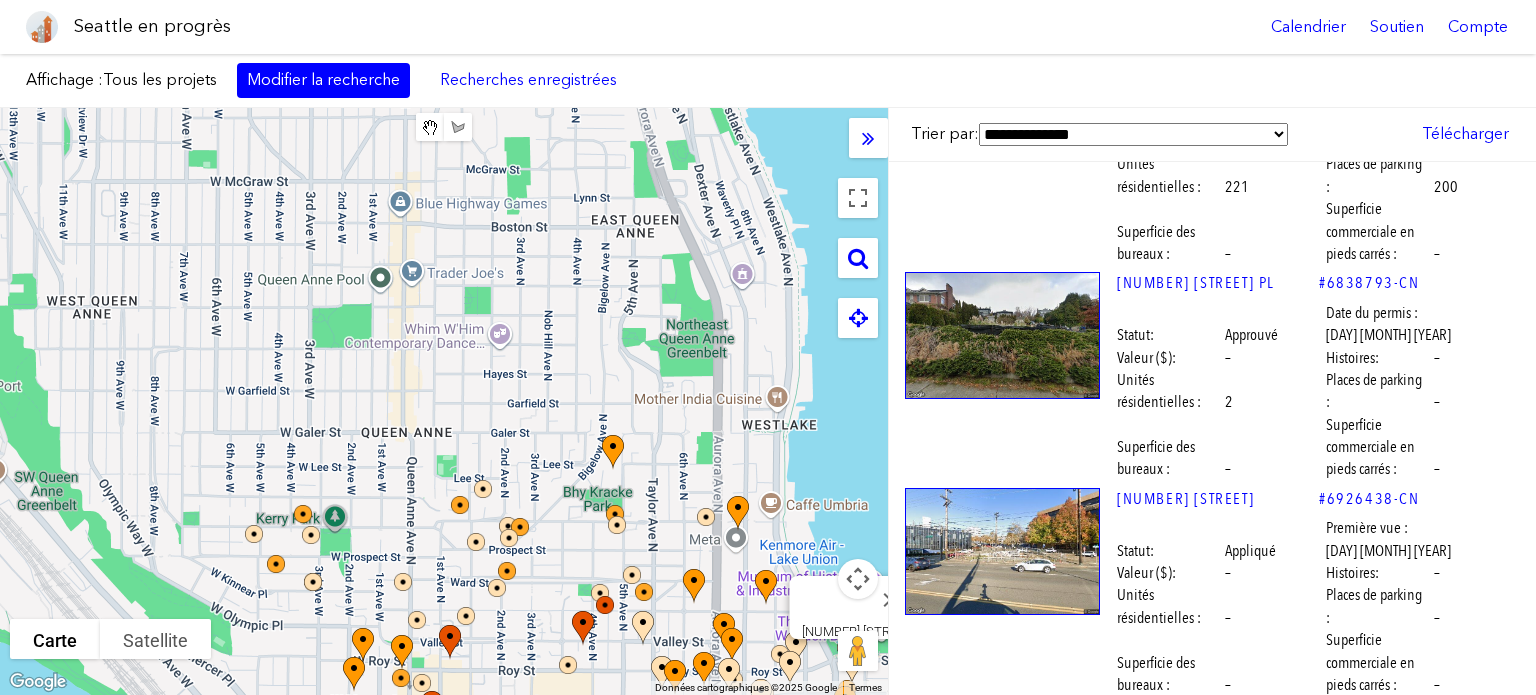 scroll, scrollTop: 14600, scrollLeft: 0, axis: vertical 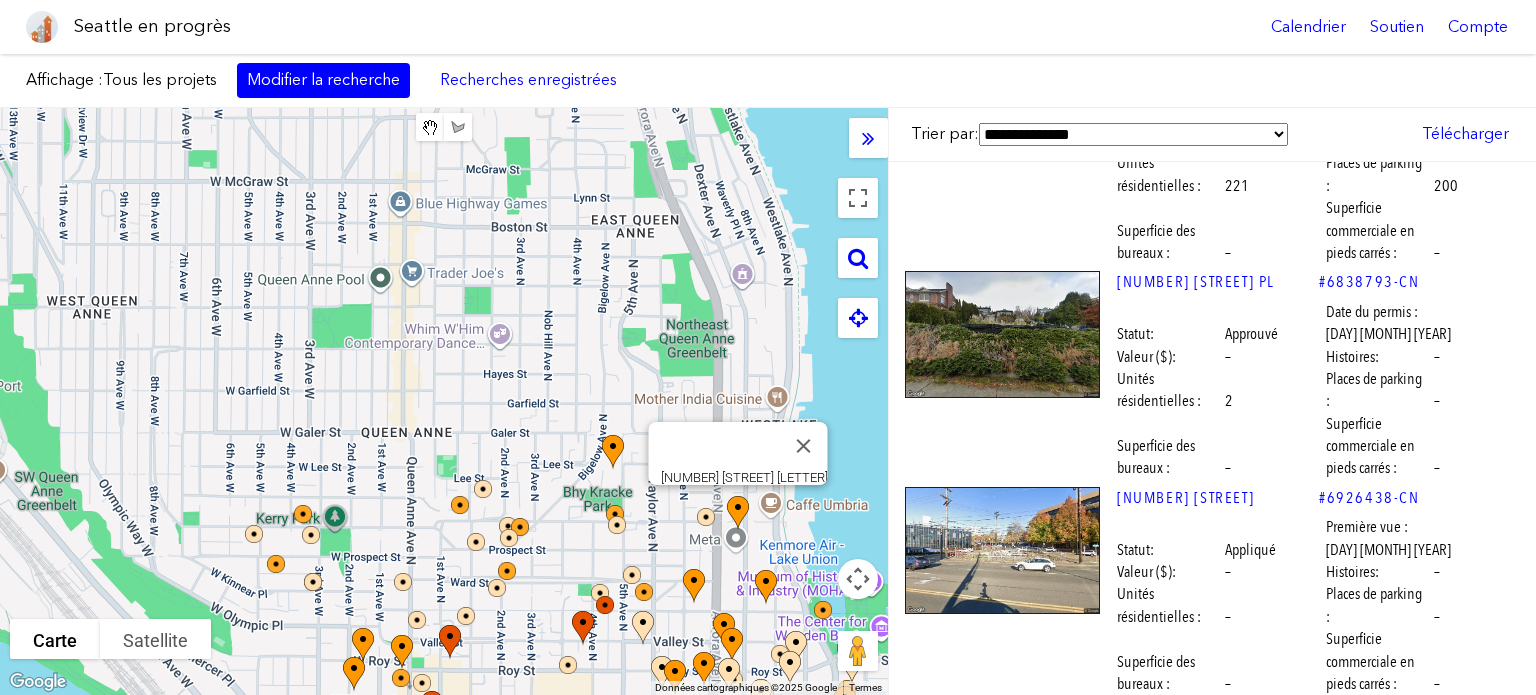 click at bounding box center (1002, 1666) 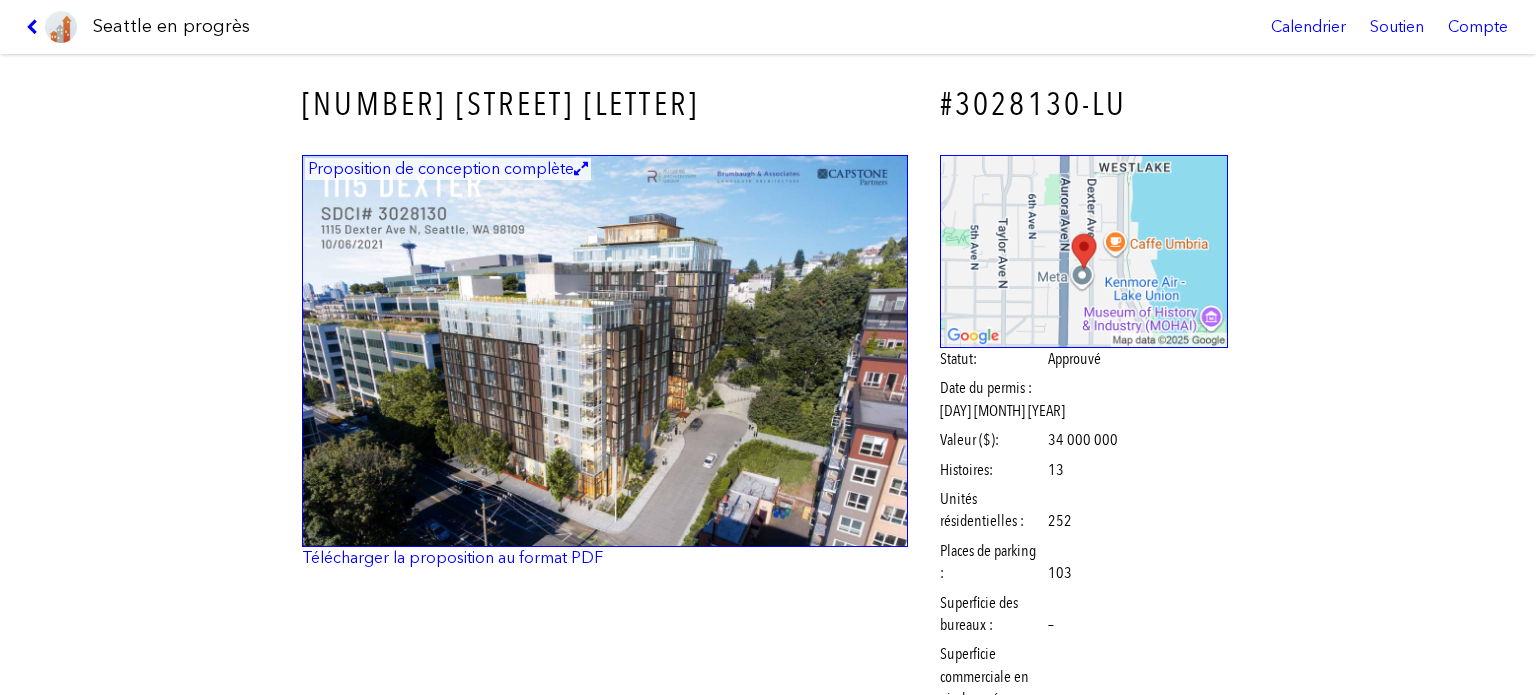 click at bounding box center [605, 351] 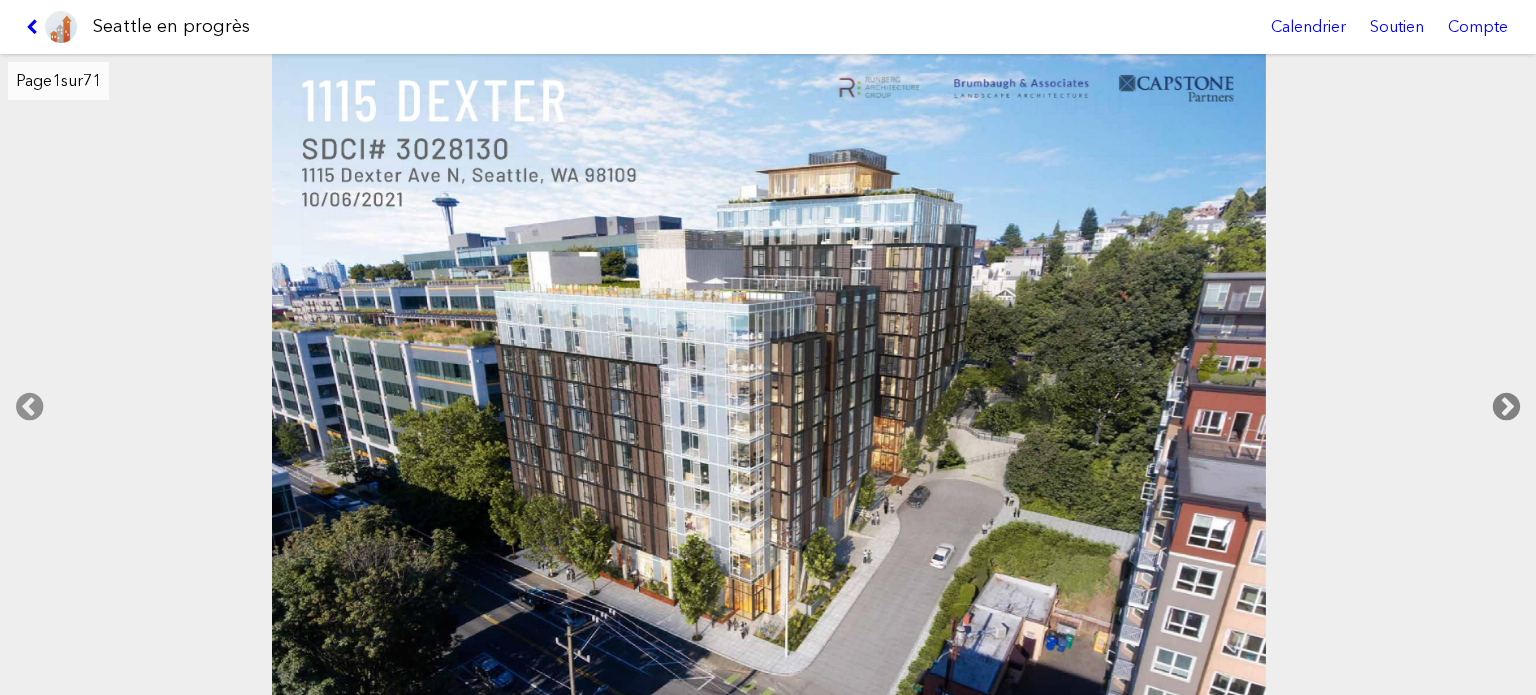 click at bounding box center (1506, 407) 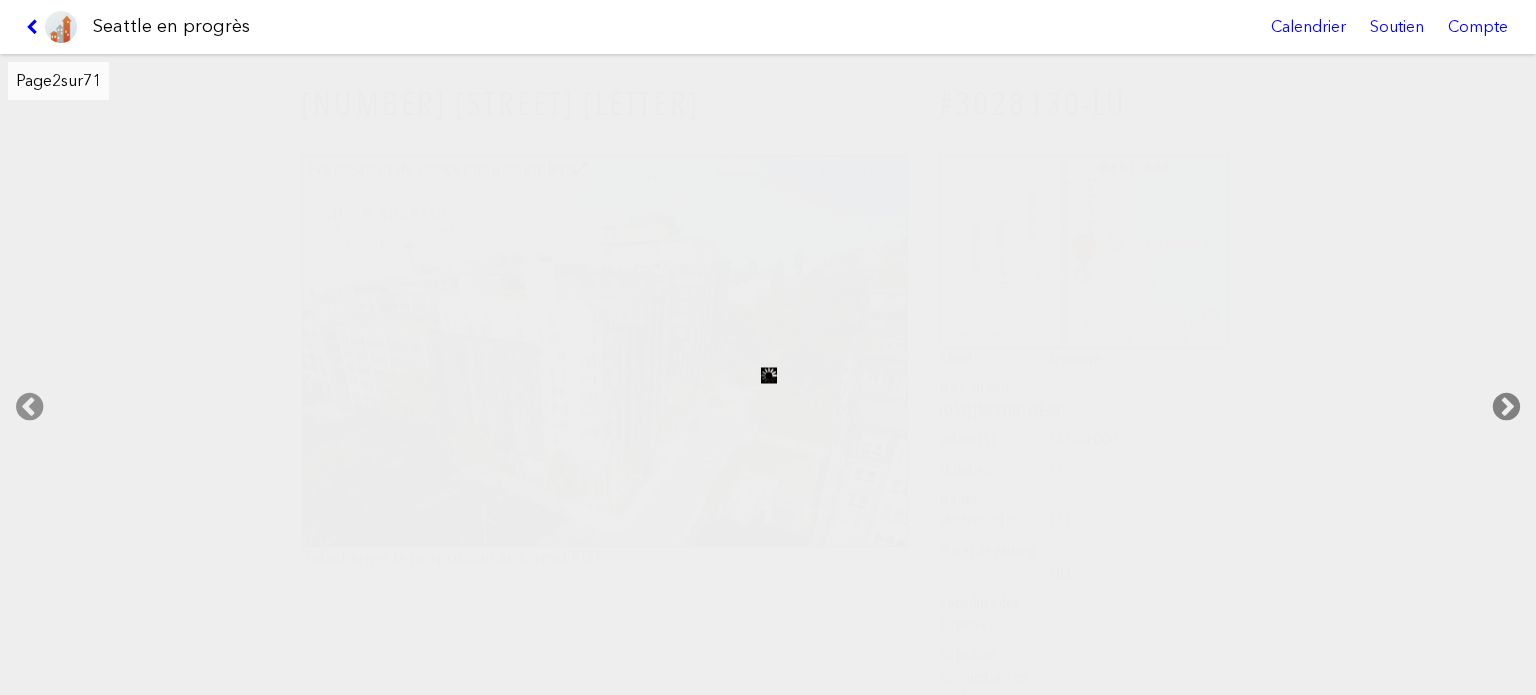 click at bounding box center [1506, 407] 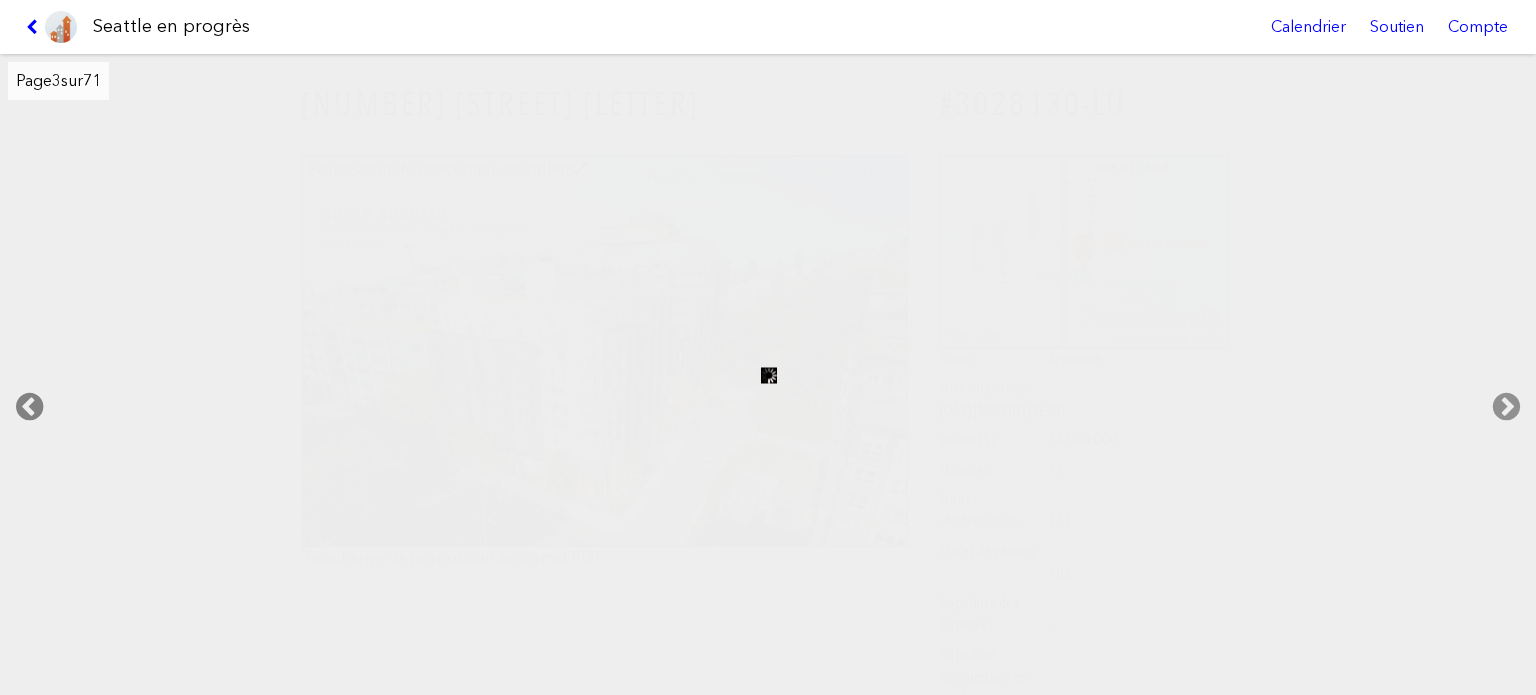 click at bounding box center [29, 407] 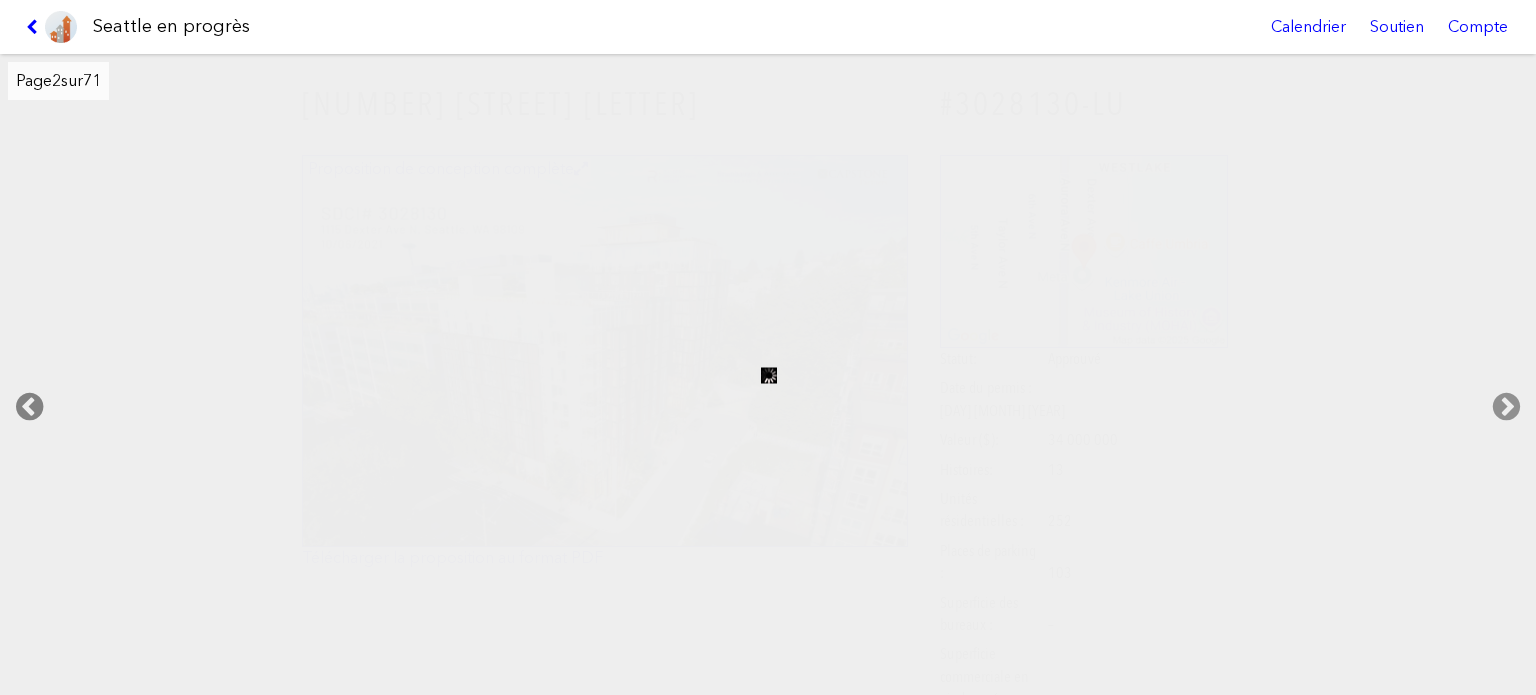 click at bounding box center [29, 407] 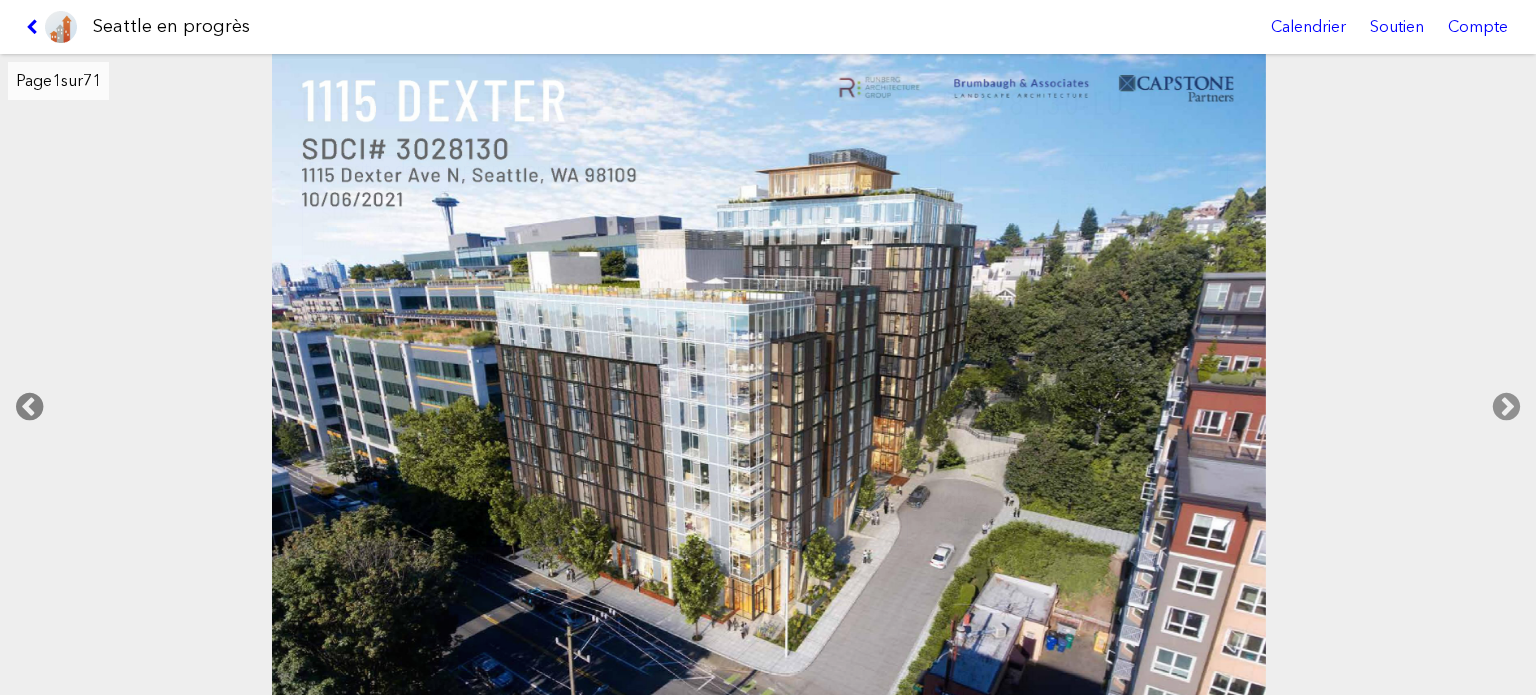 click at bounding box center (29, 407) 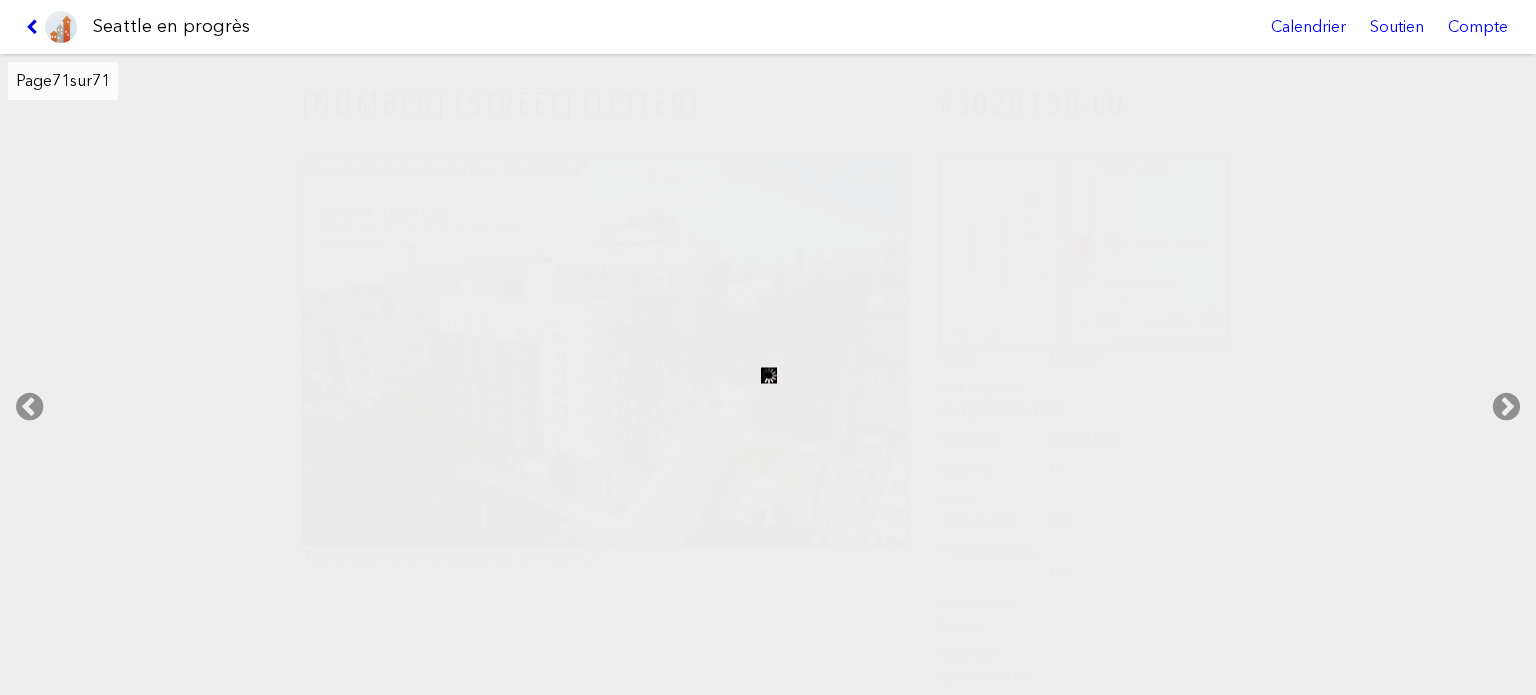 click at bounding box center [35, 27] 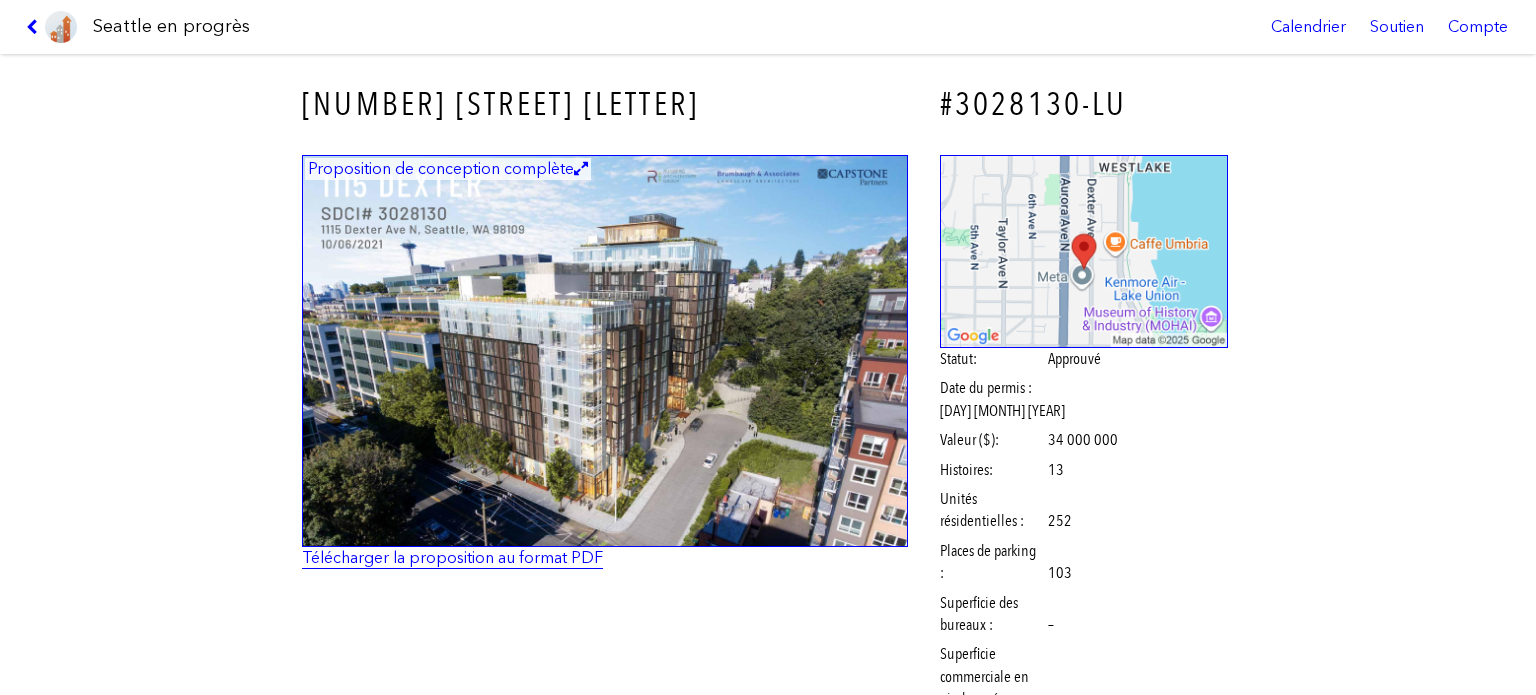 click on "Télécharger la proposition au format PDF" at bounding box center (452, 557) 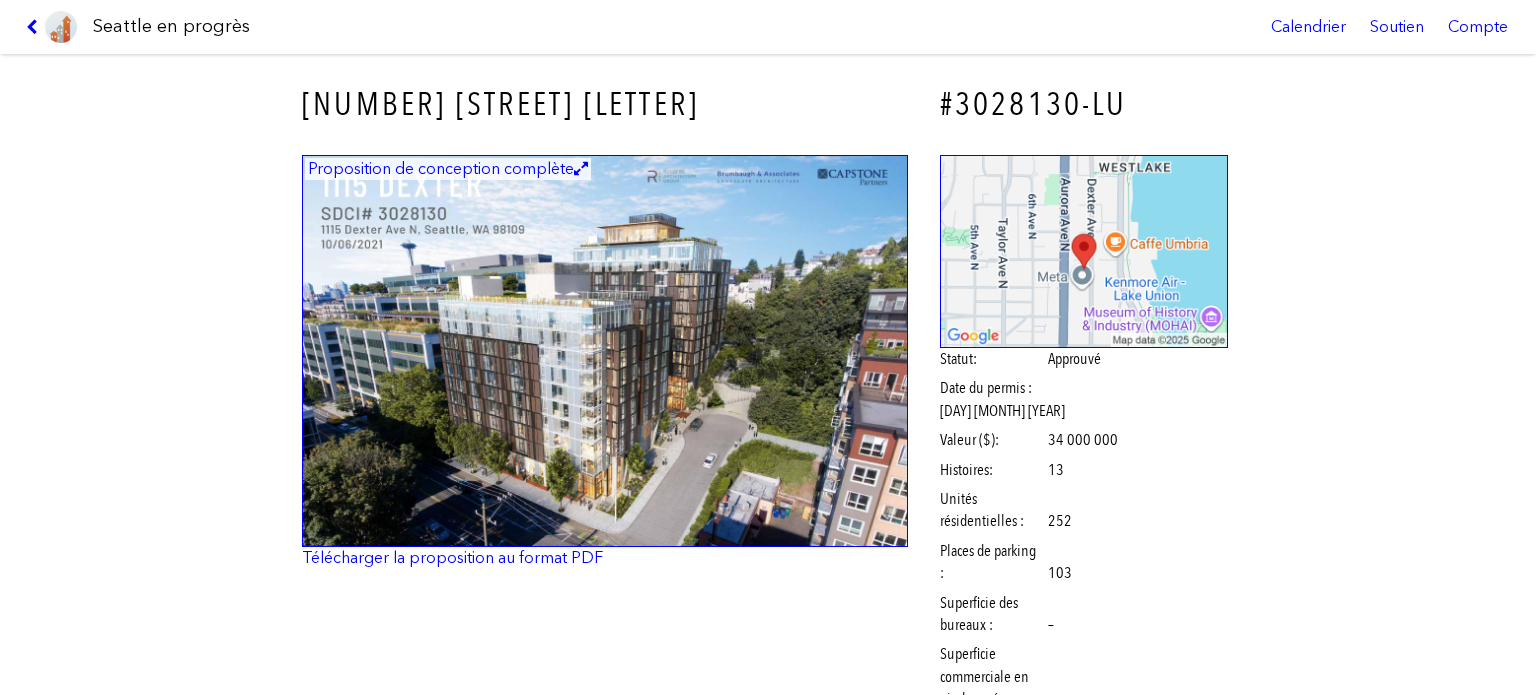 click at bounding box center (51, 27) 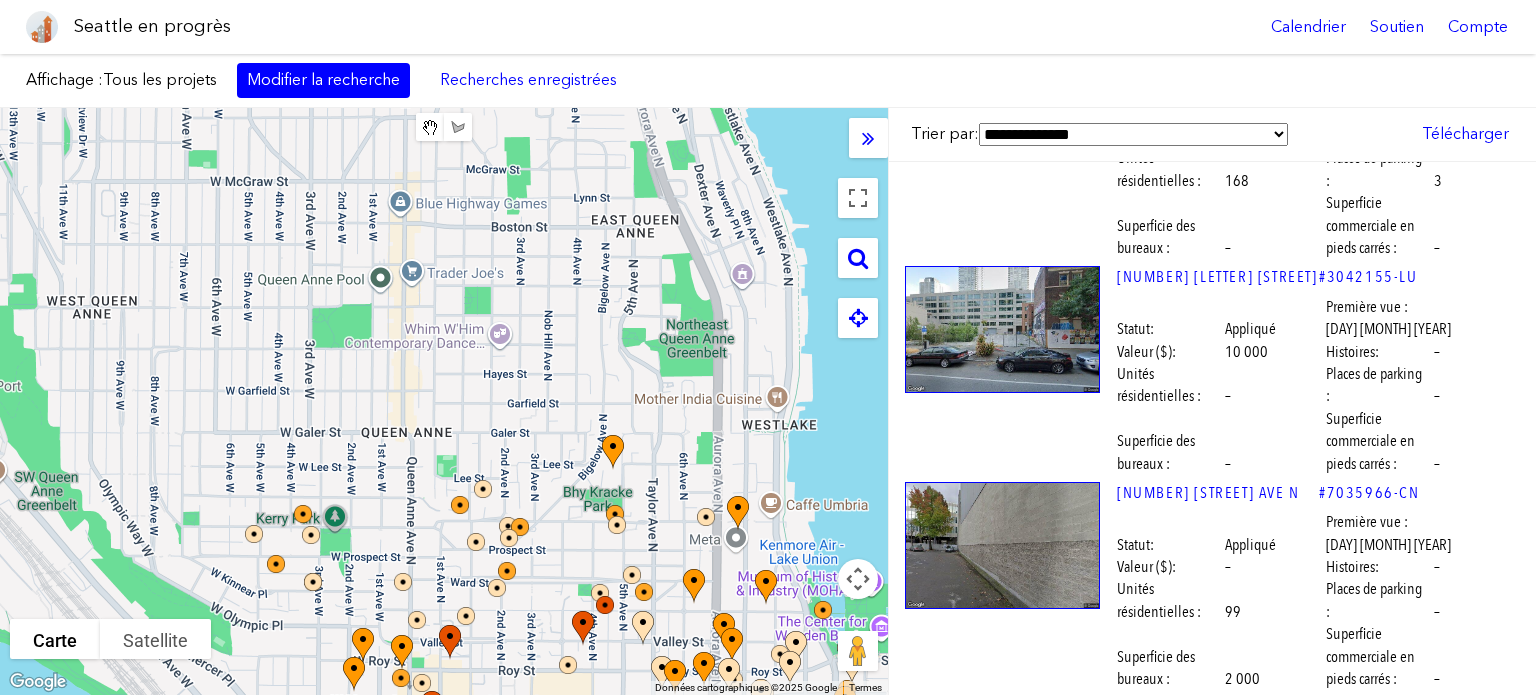 scroll, scrollTop: 8700, scrollLeft: 0, axis: vertical 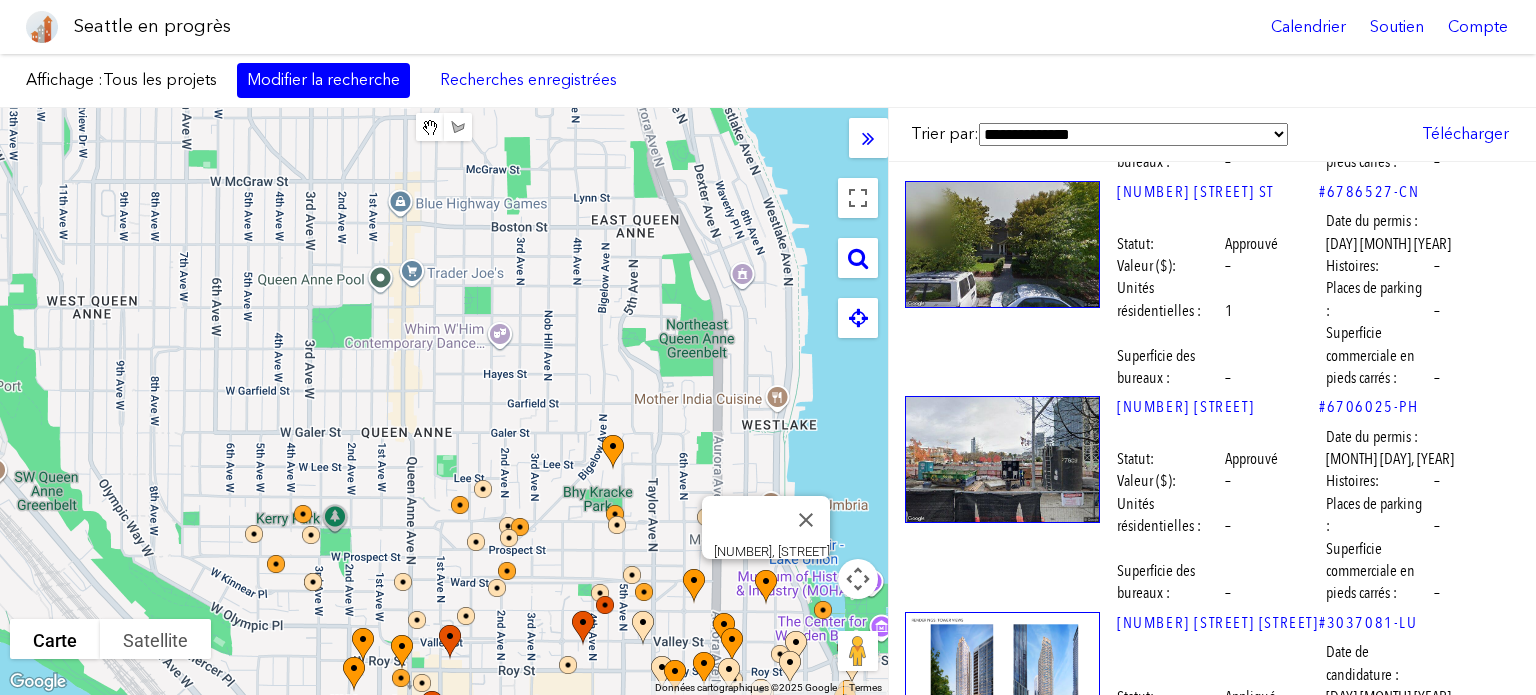 click at bounding box center [1002, 2295] 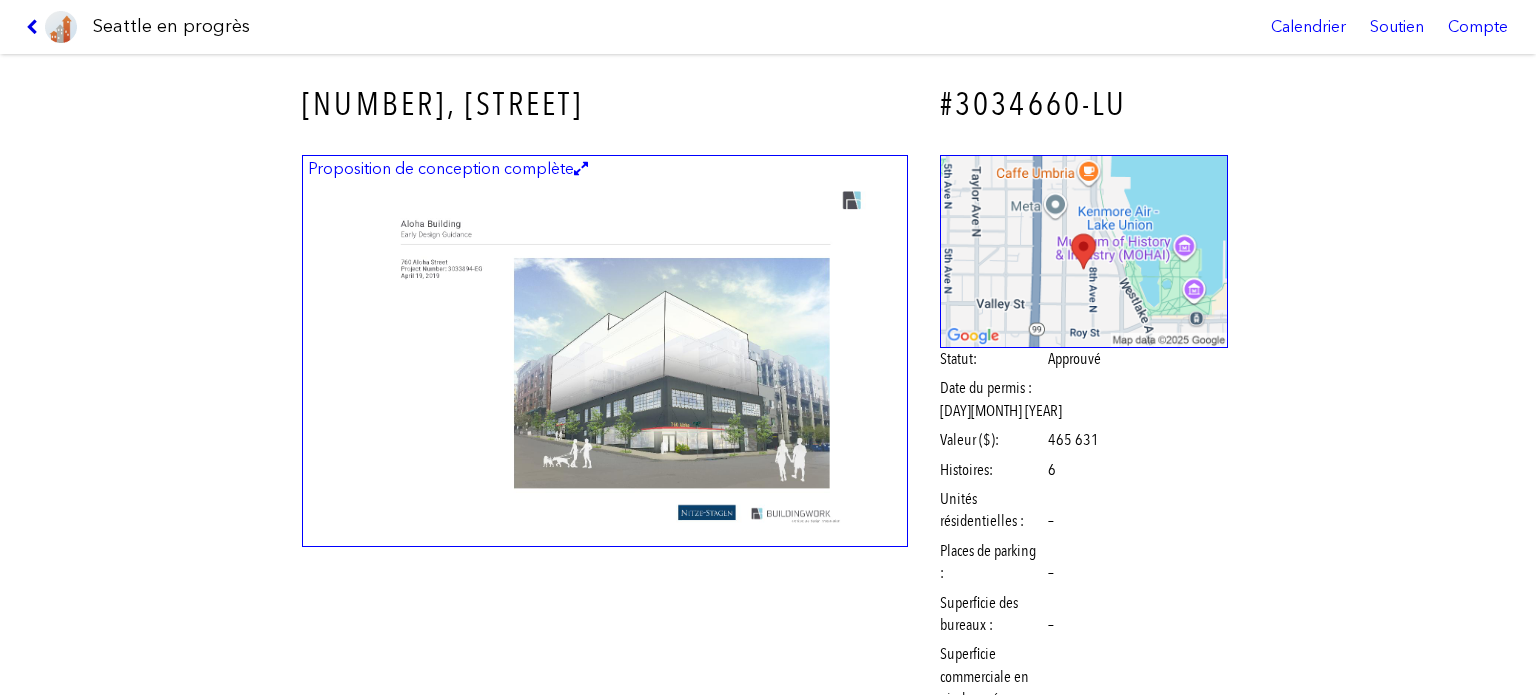 click at bounding box center (35, 27) 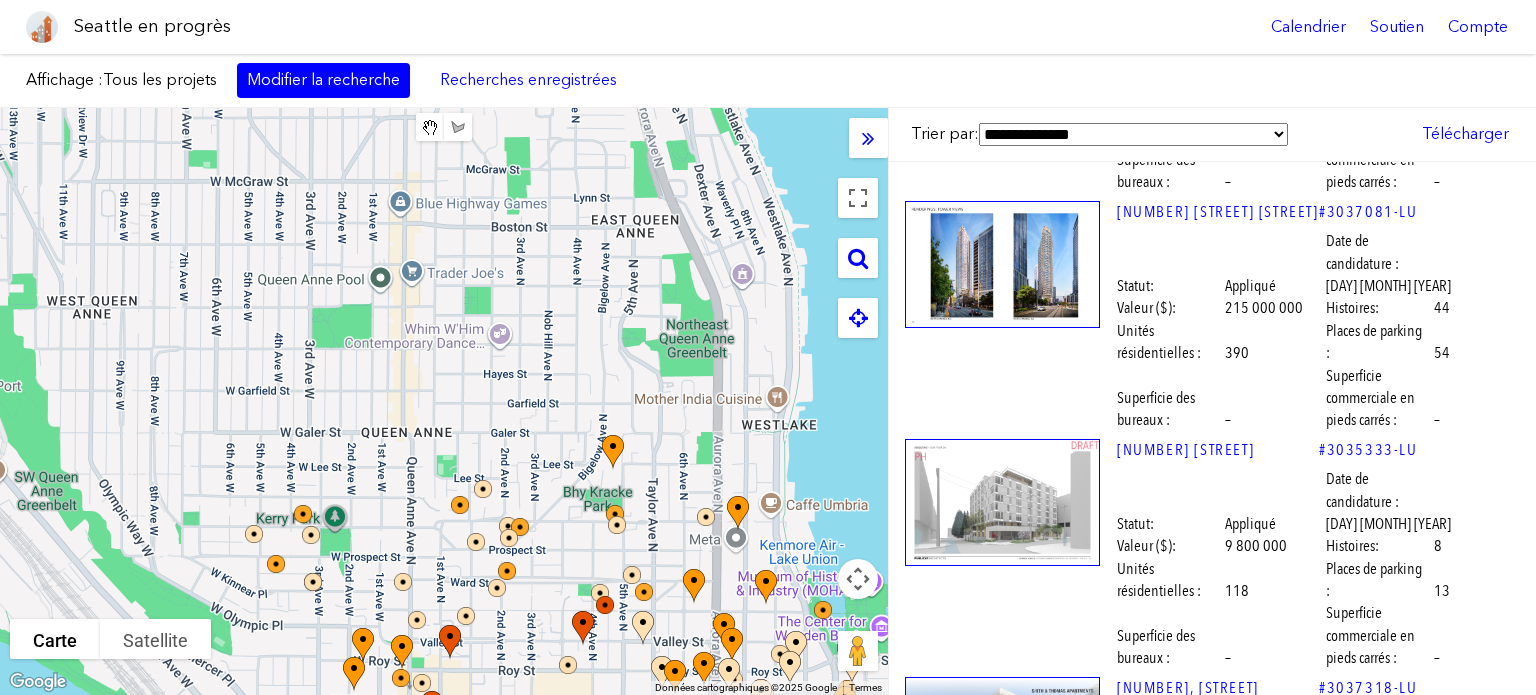 scroll, scrollTop: 18180, scrollLeft: 0, axis: vertical 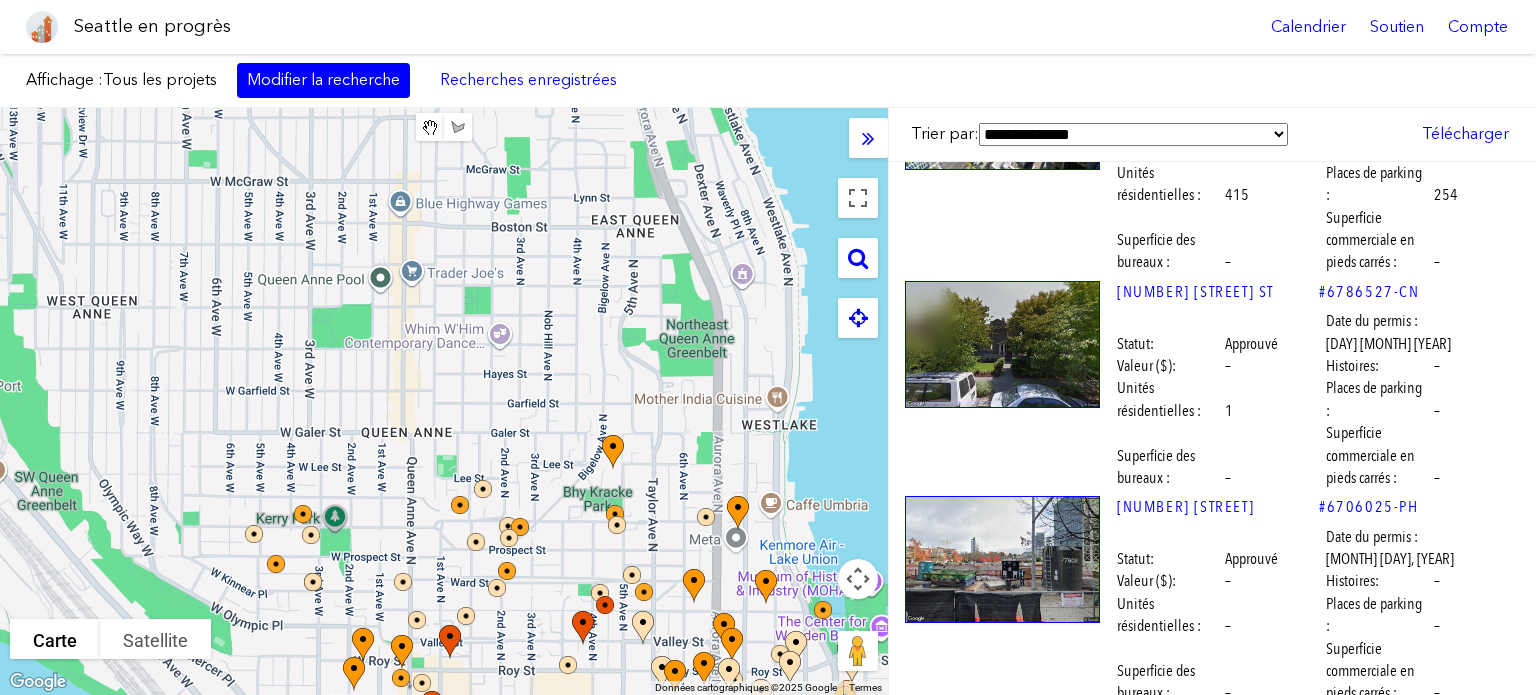 click at bounding box center (1002, 2180) 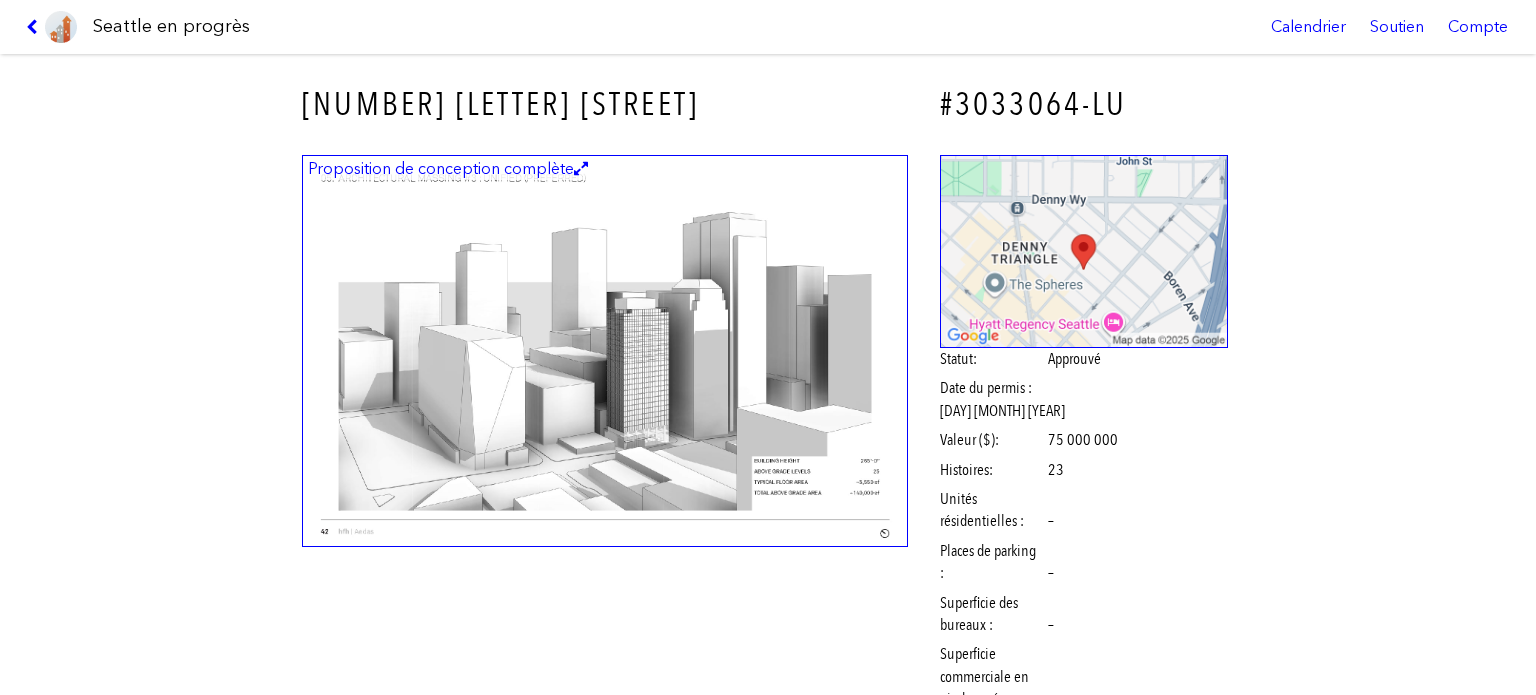 click at bounding box center [605, 351] 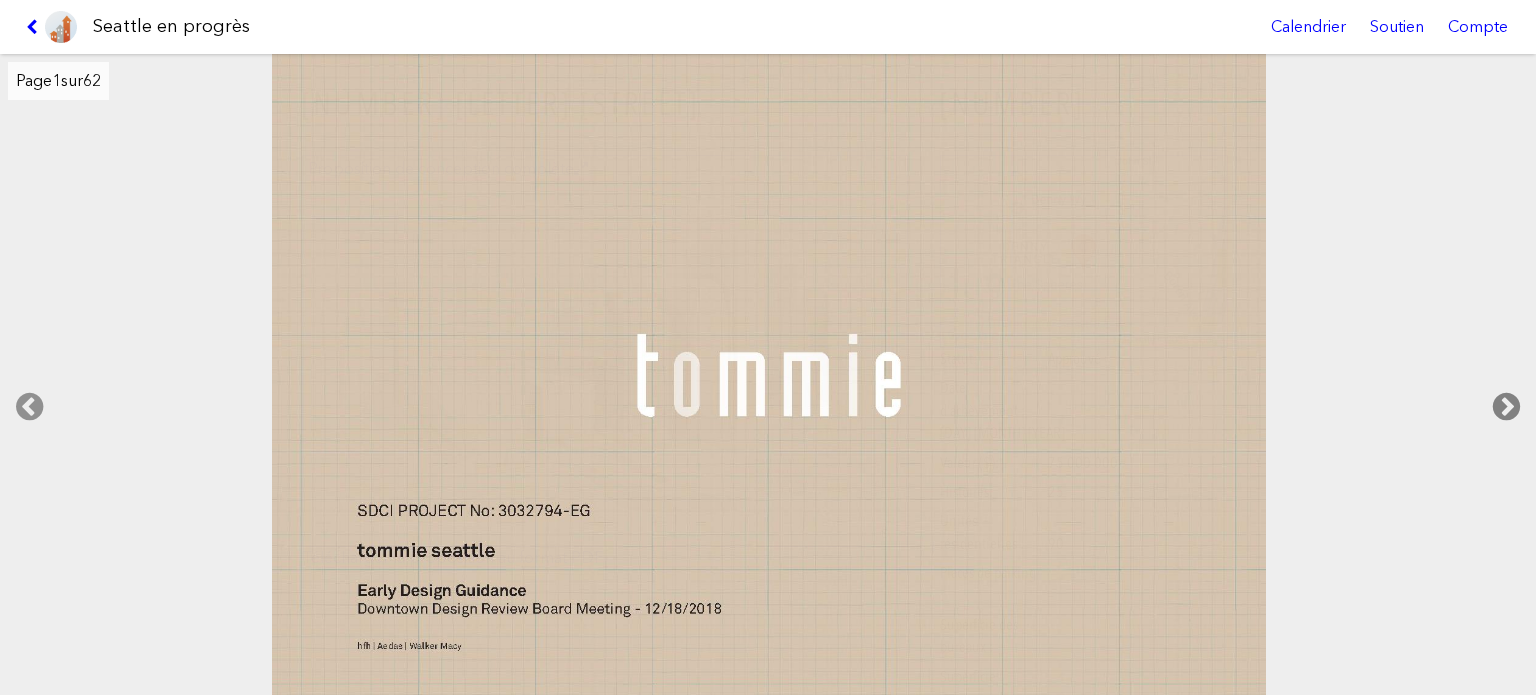 click at bounding box center [1506, 407] 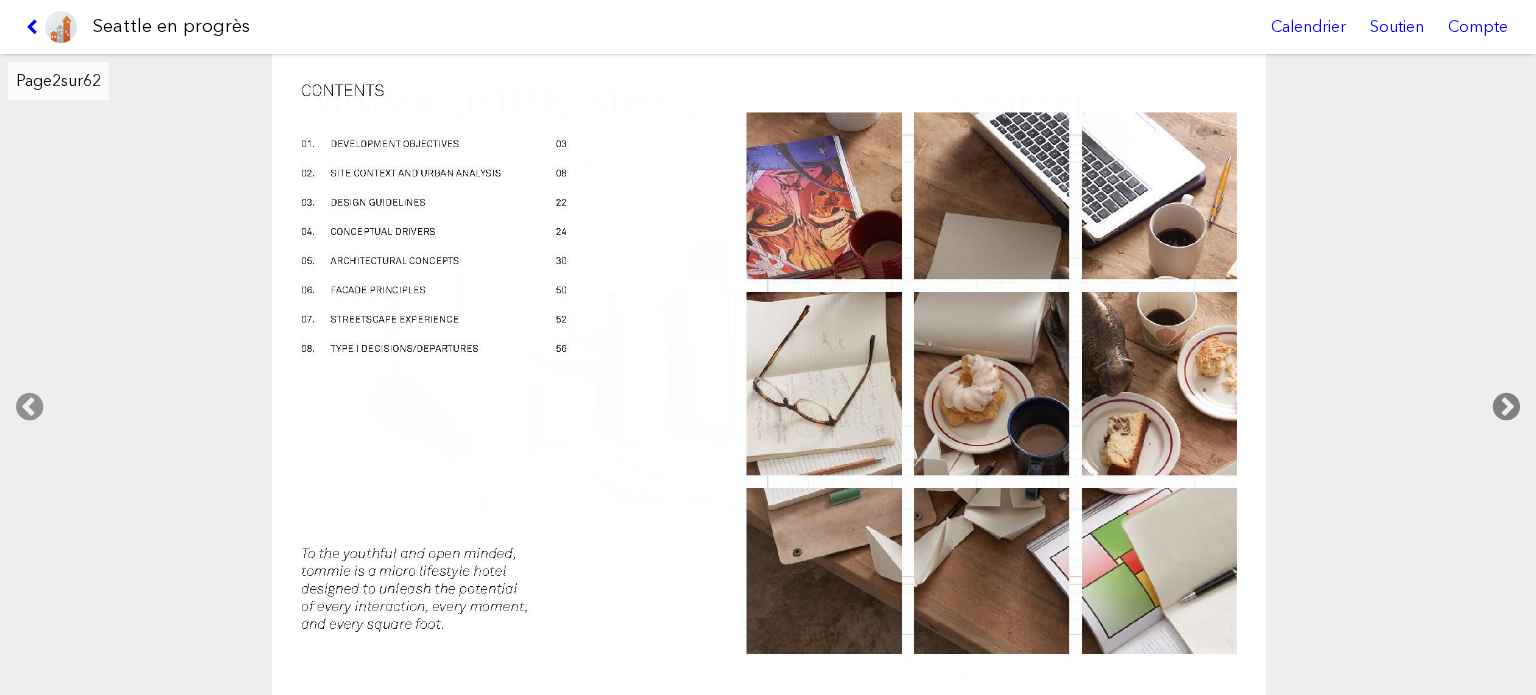 click at bounding box center [1506, 407] 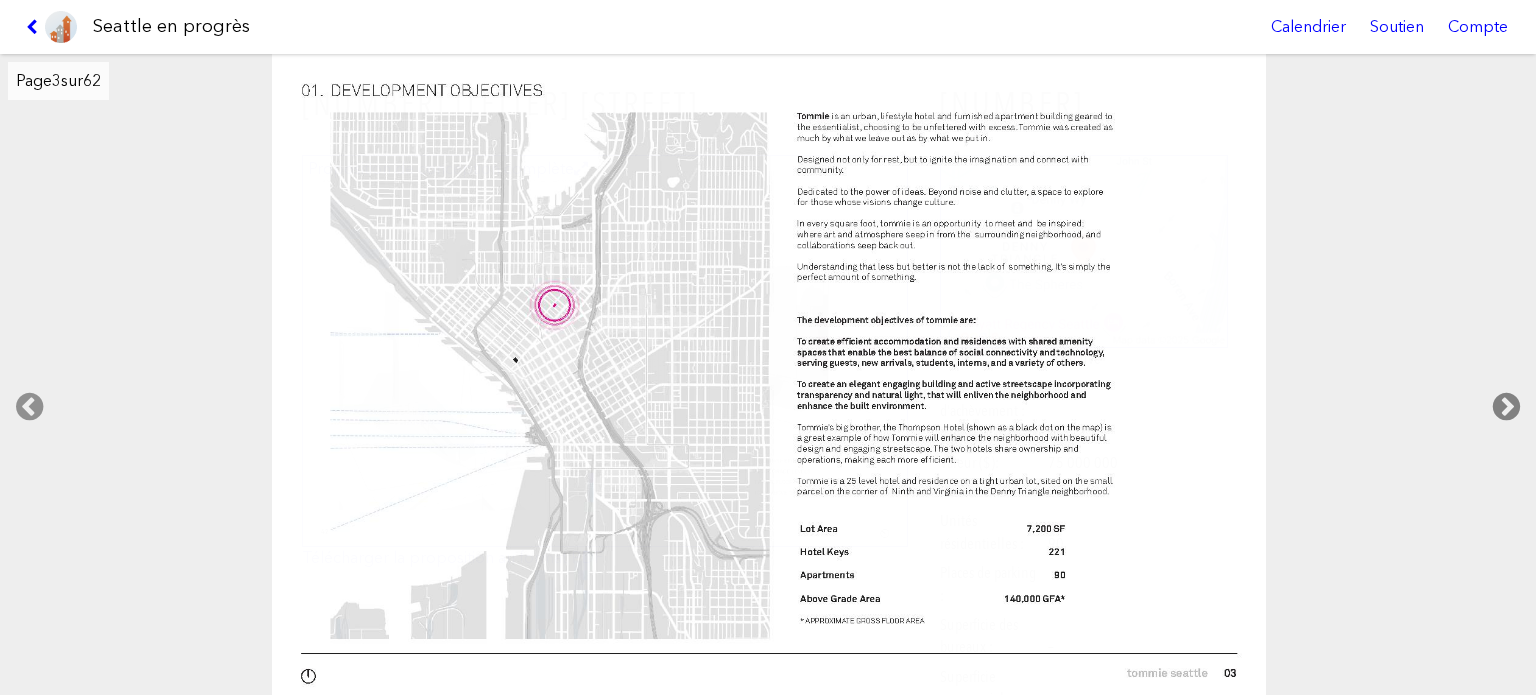 click at bounding box center (1506, 407) 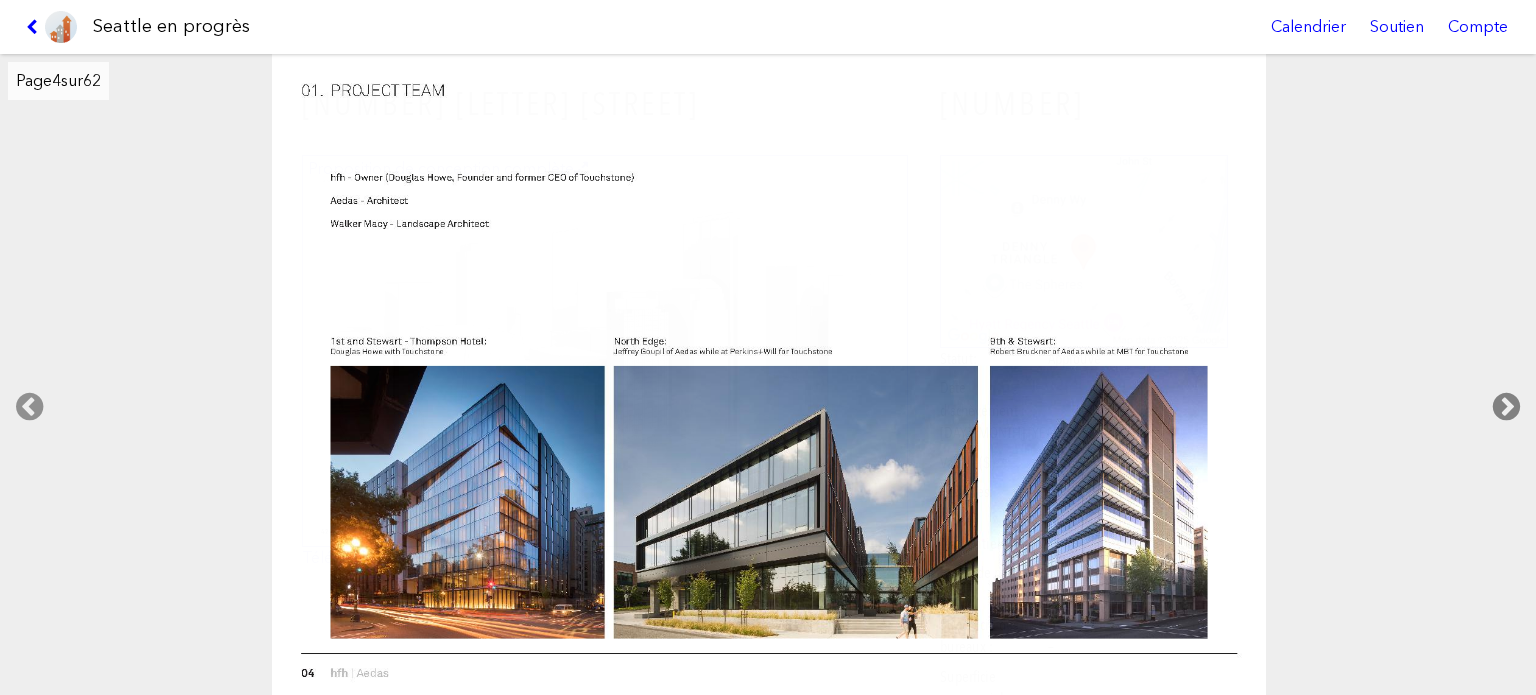 click at bounding box center (1506, 407) 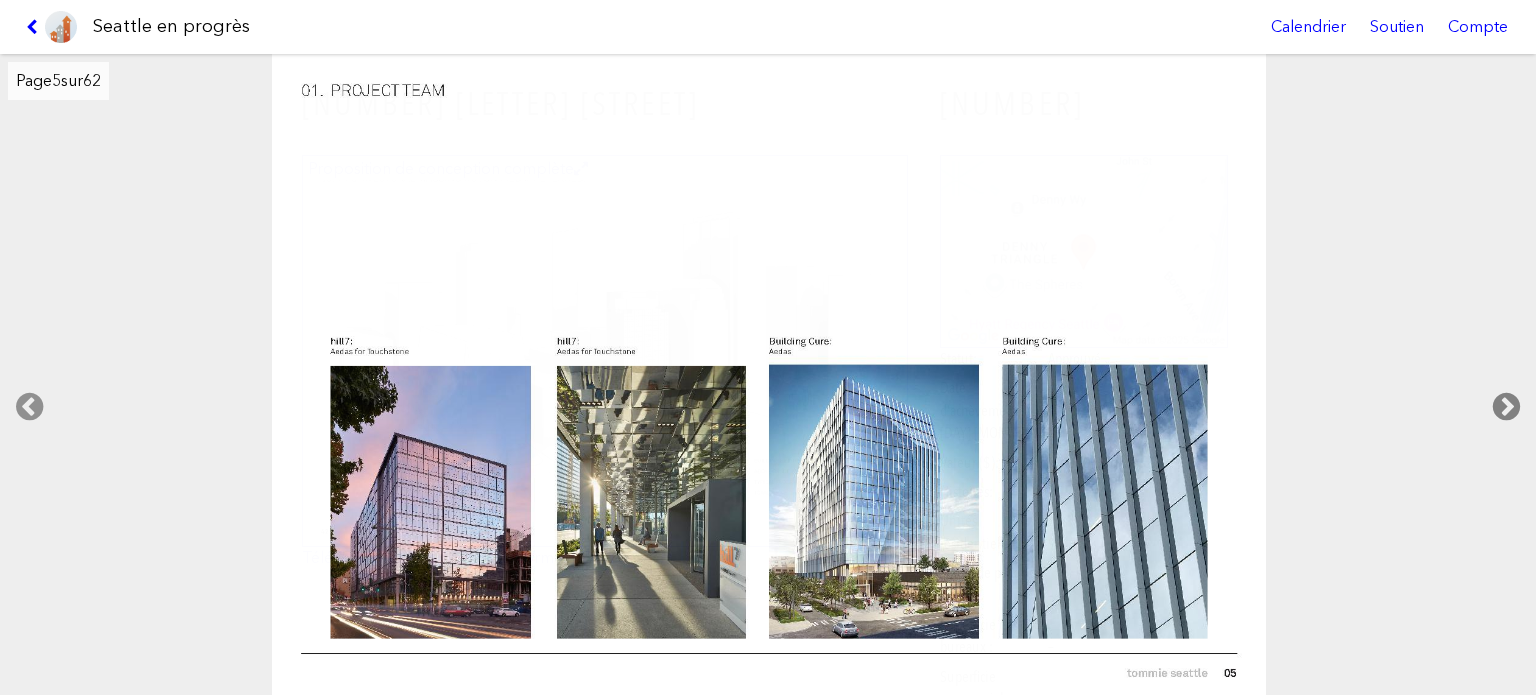 click at bounding box center [1506, 407] 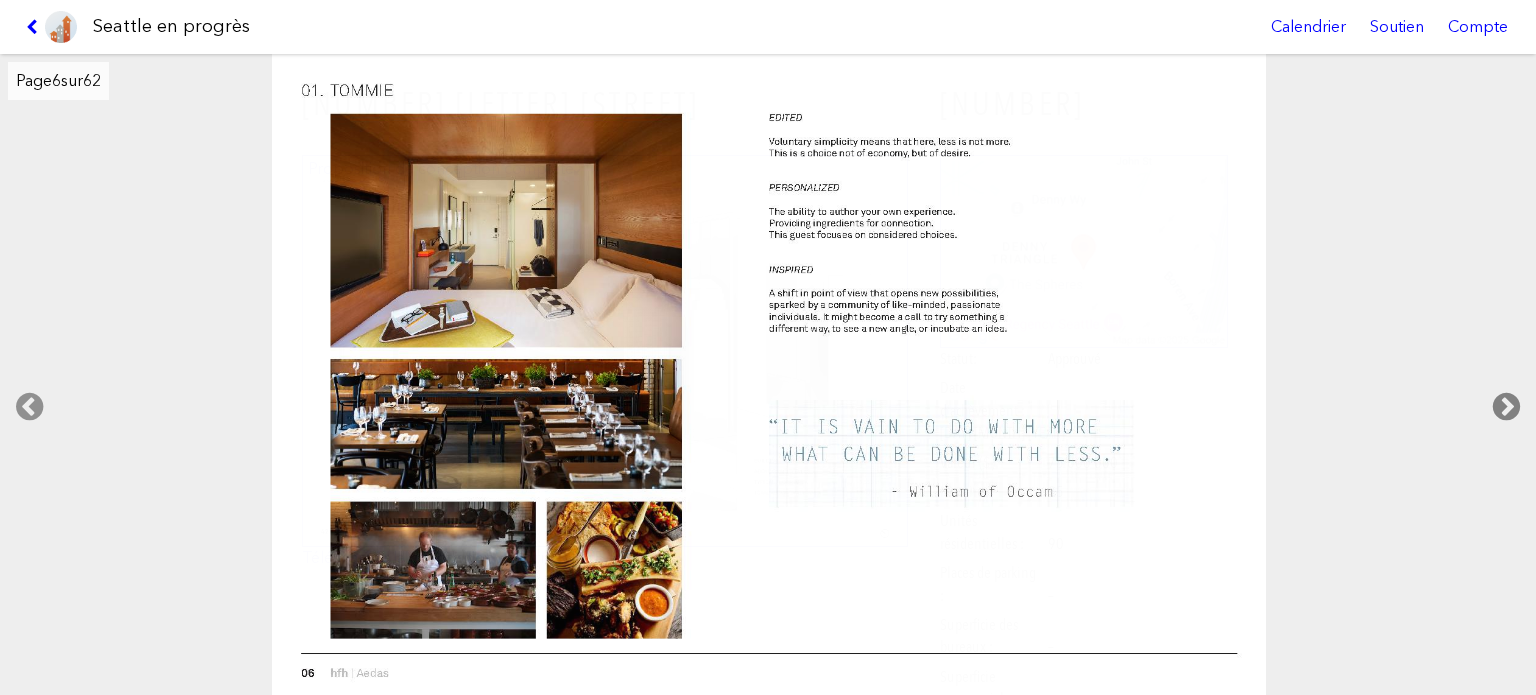 click at bounding box center [1506, 407] 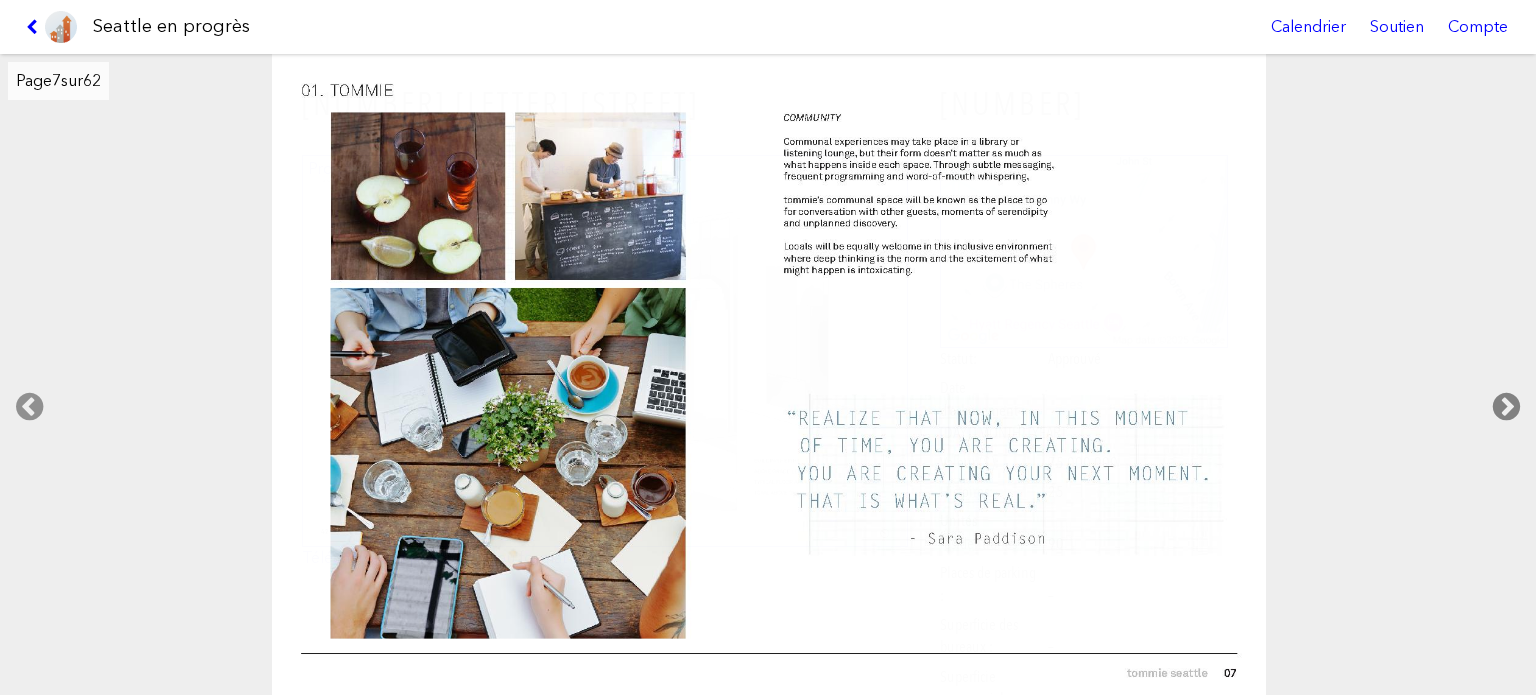 click at bounding box center [1506, 407] 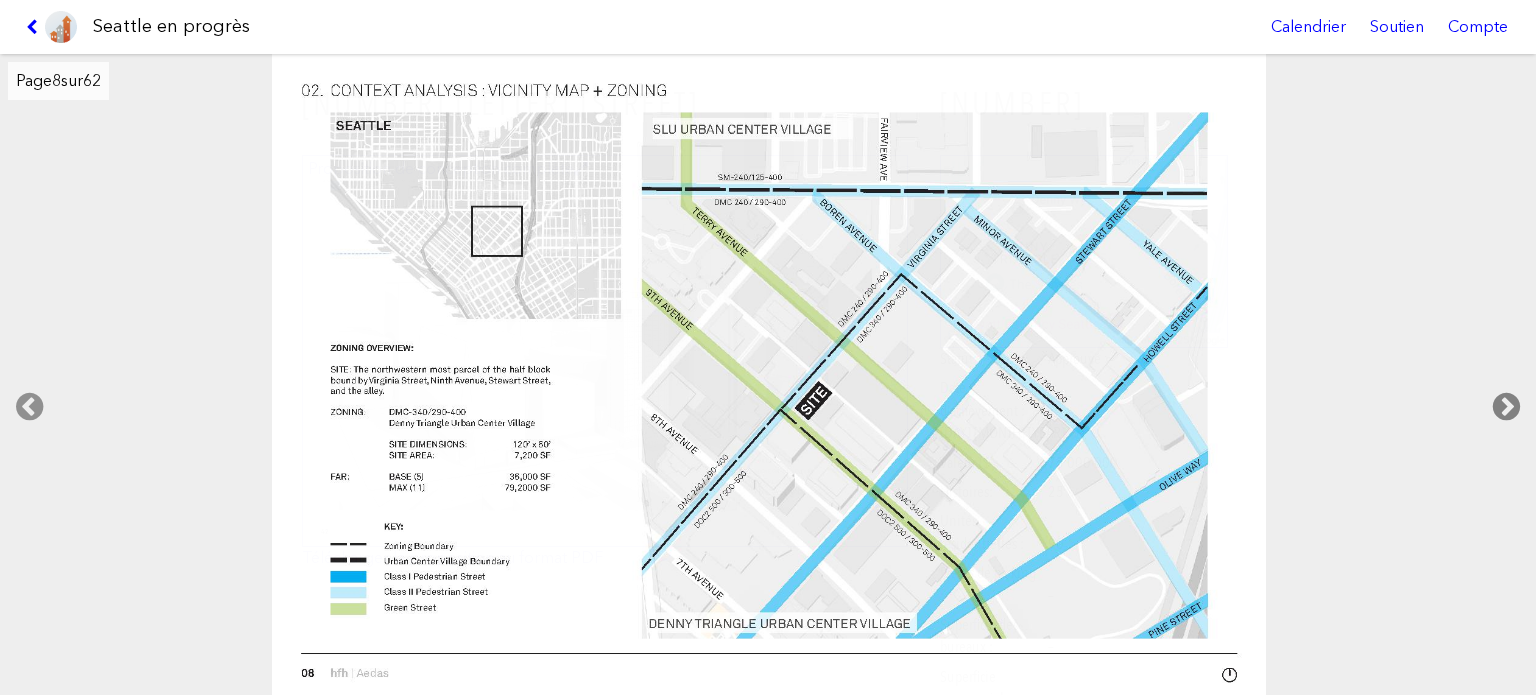 click at bounding box center (1506, 407) 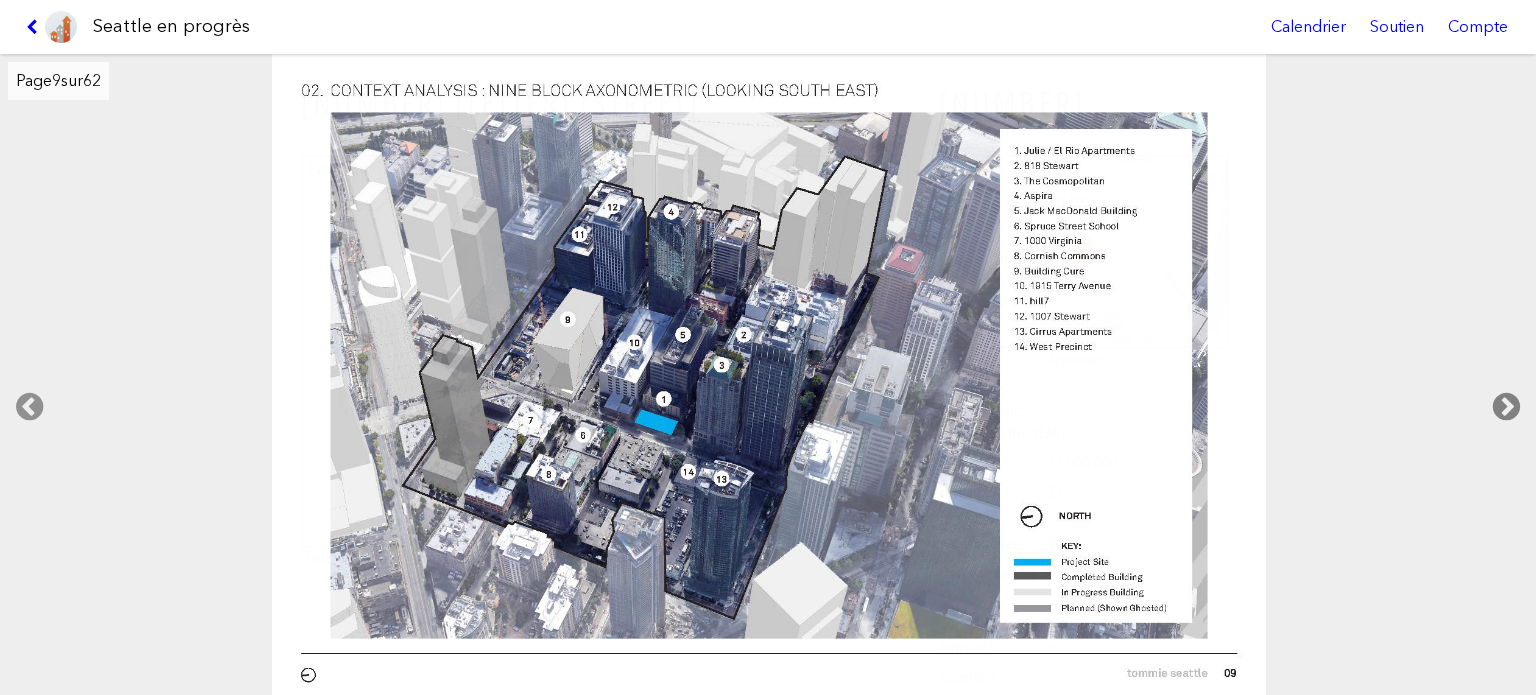 click at bounding box center [1506, 407] 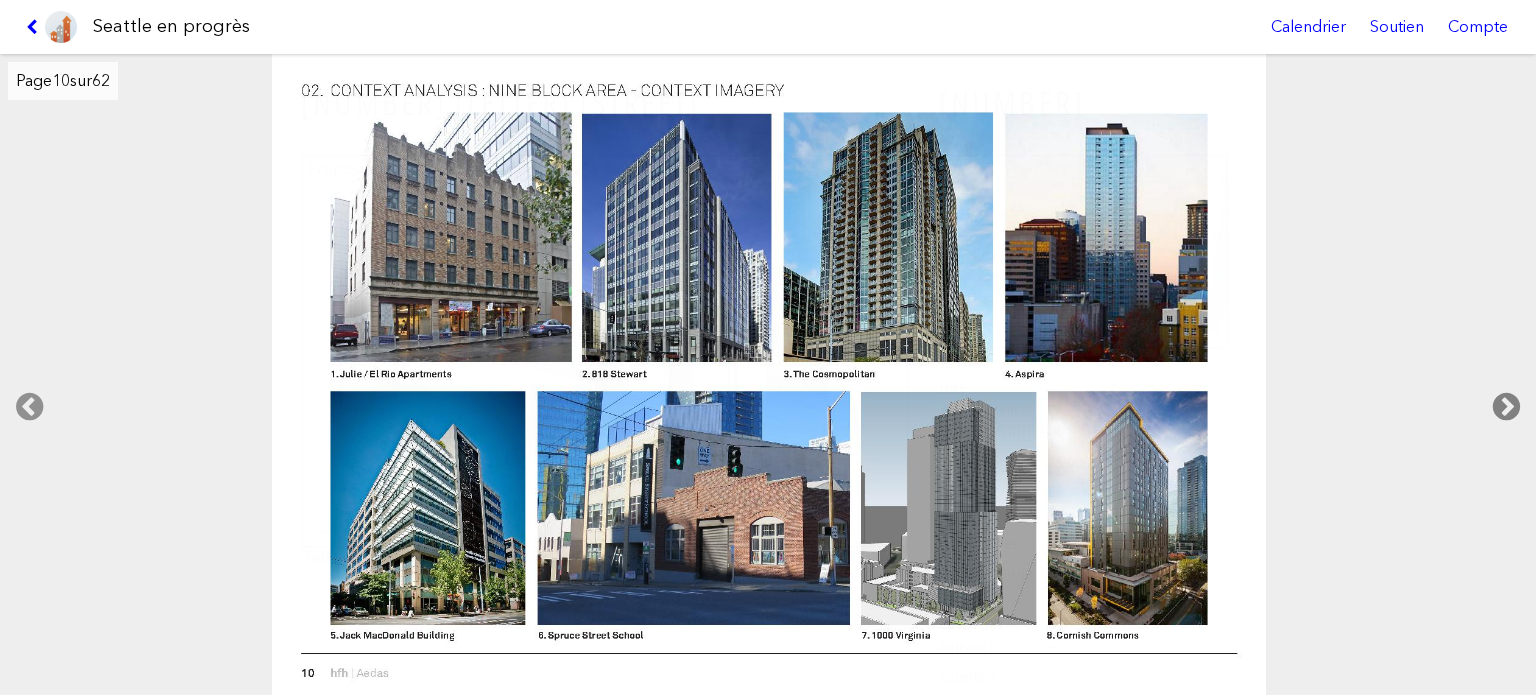 click at bounding box center (1506, 407) 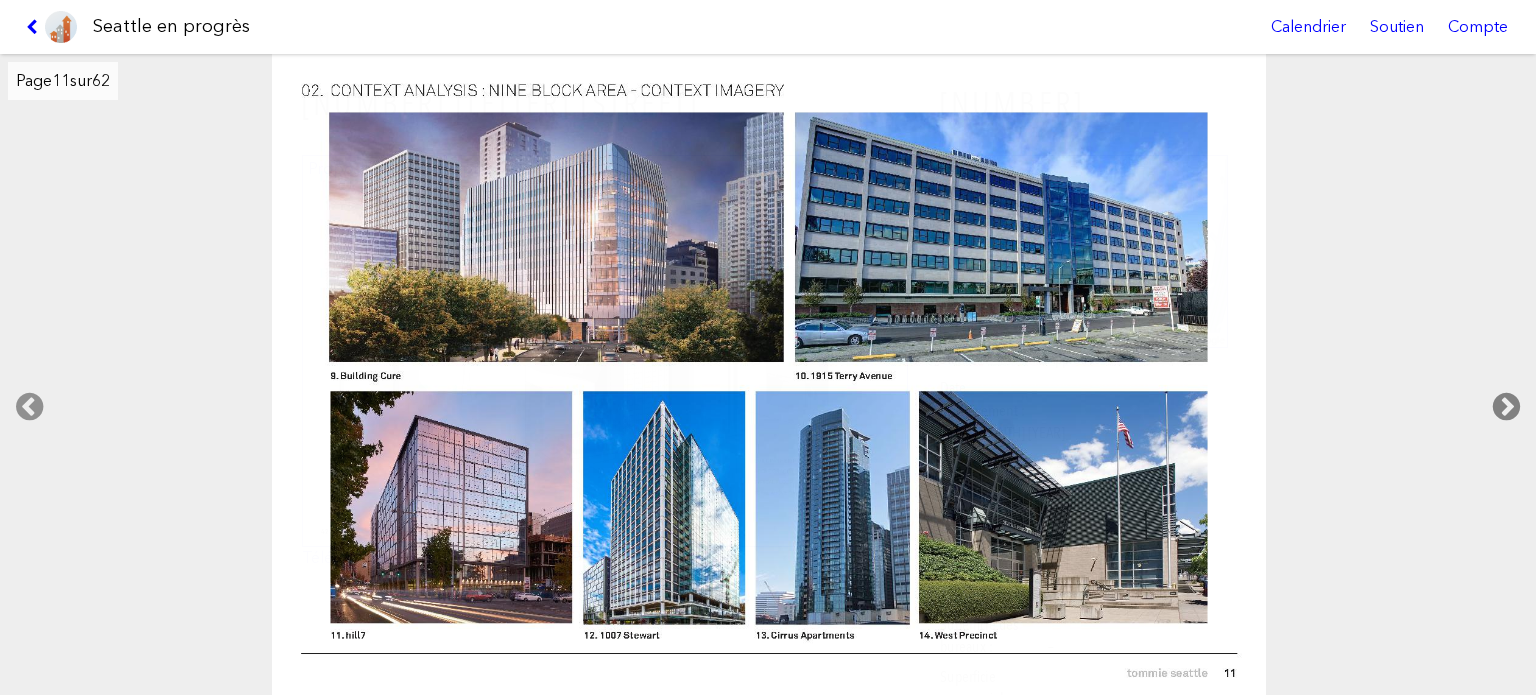 click at bounding box center [1506, 407] 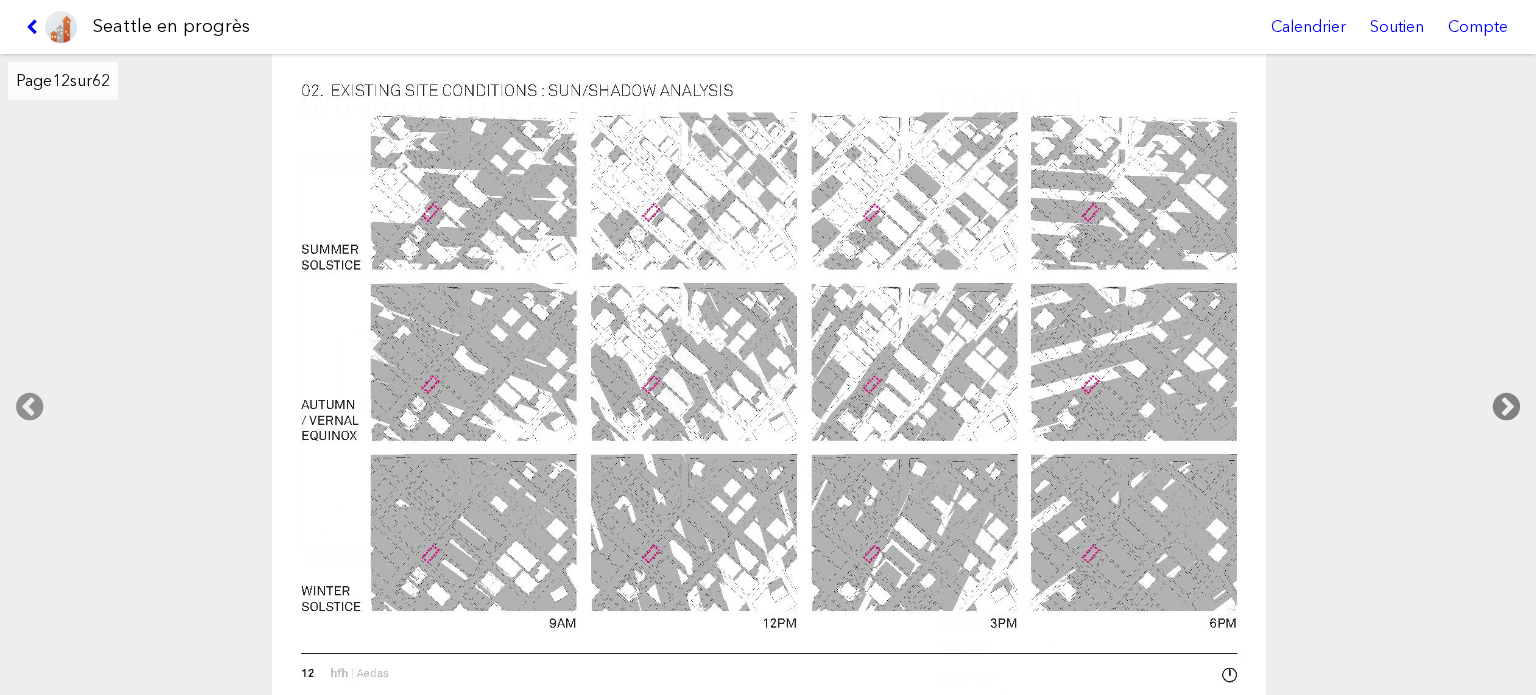 click at bounding box center (1506, 407) 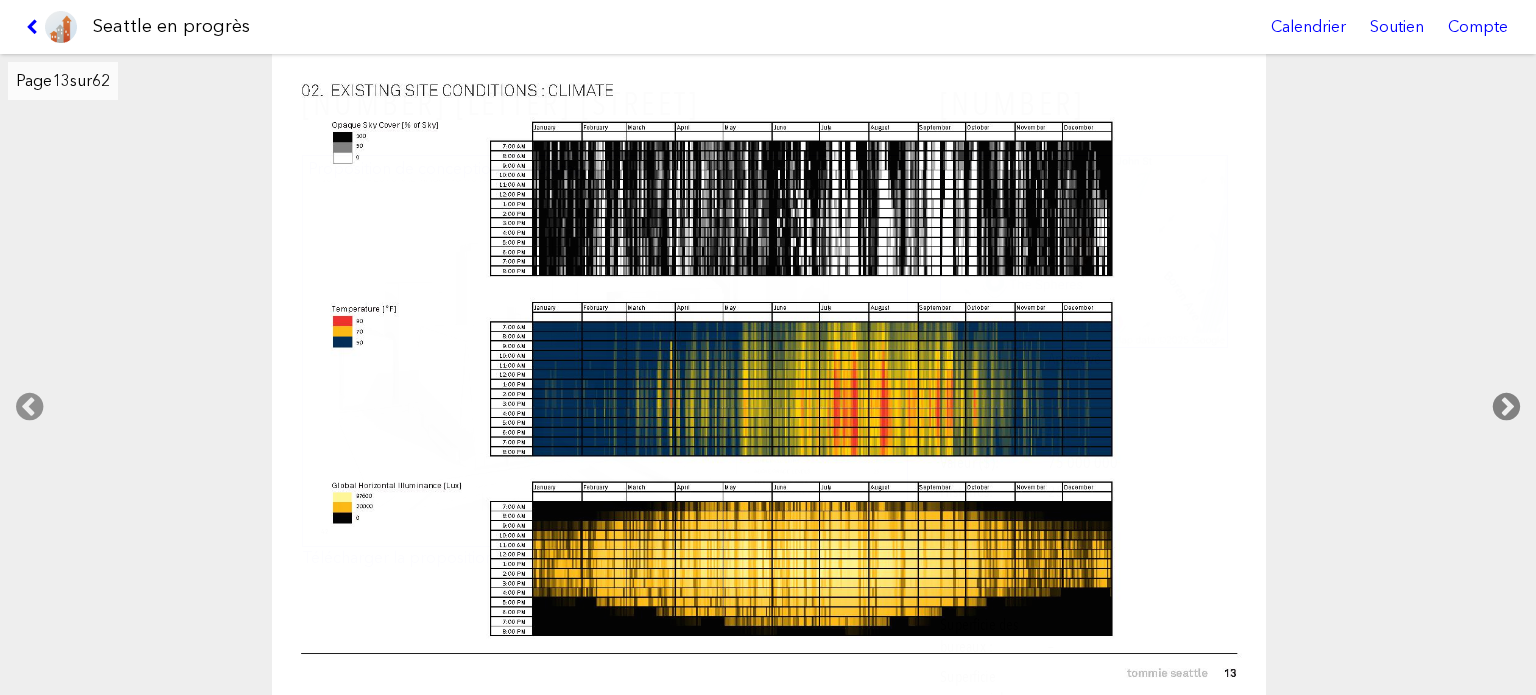 click at bounding box center [1506, 407] 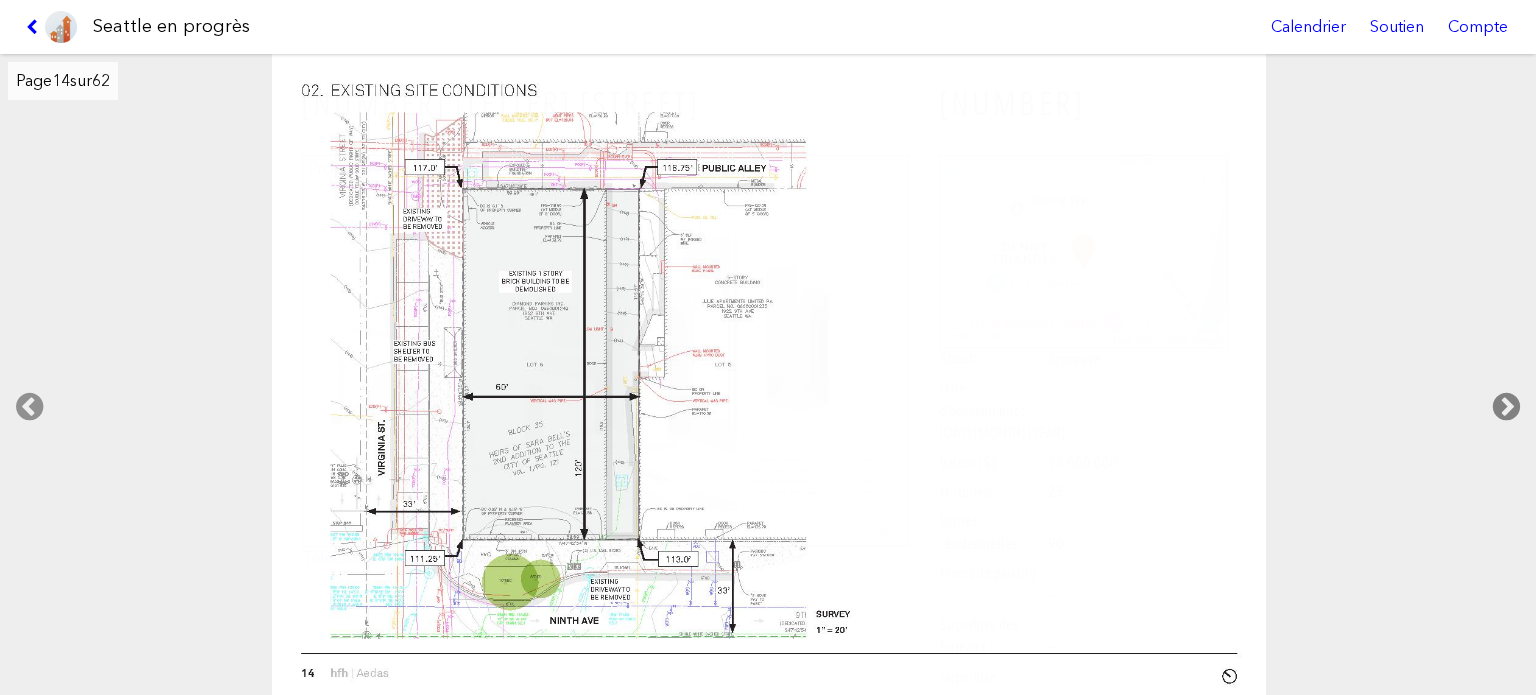 click at bounding box center (1506, 407) 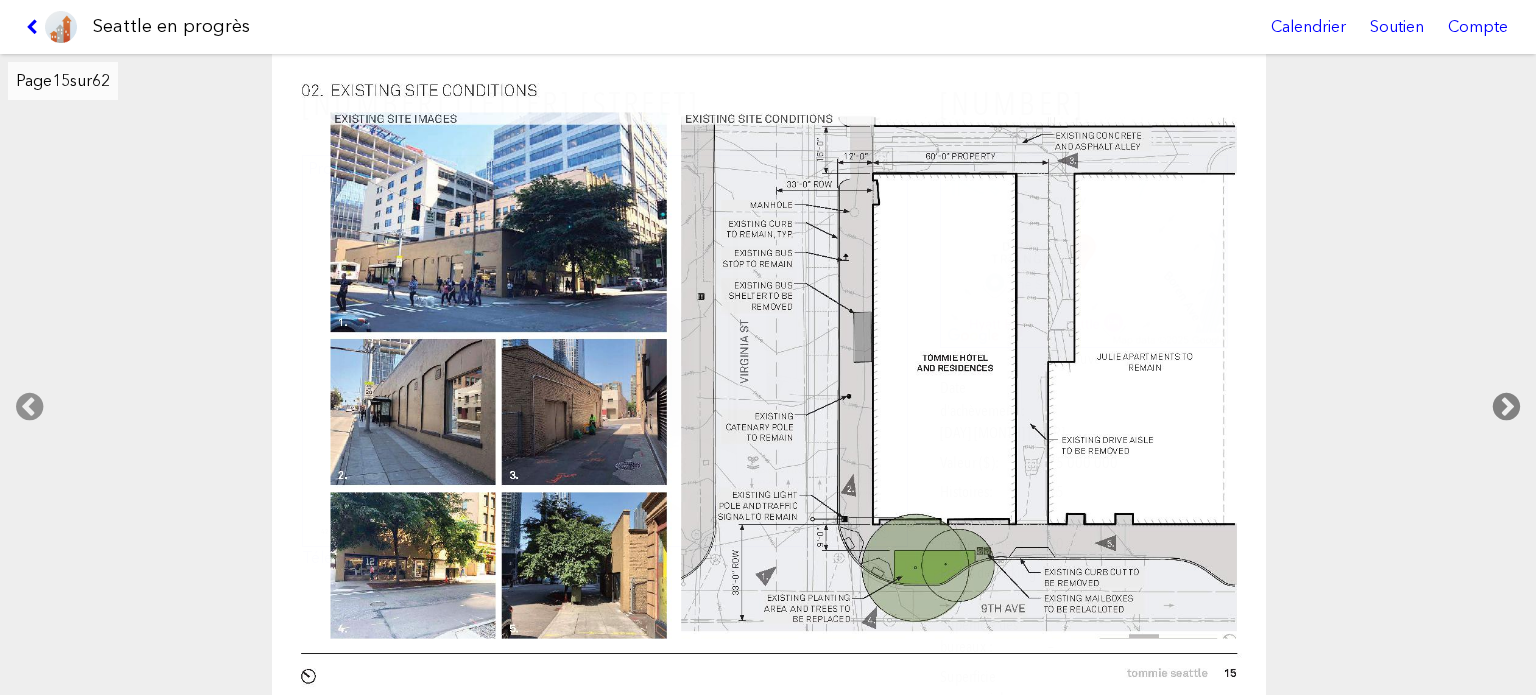 click at bounding box center (1506, 407) 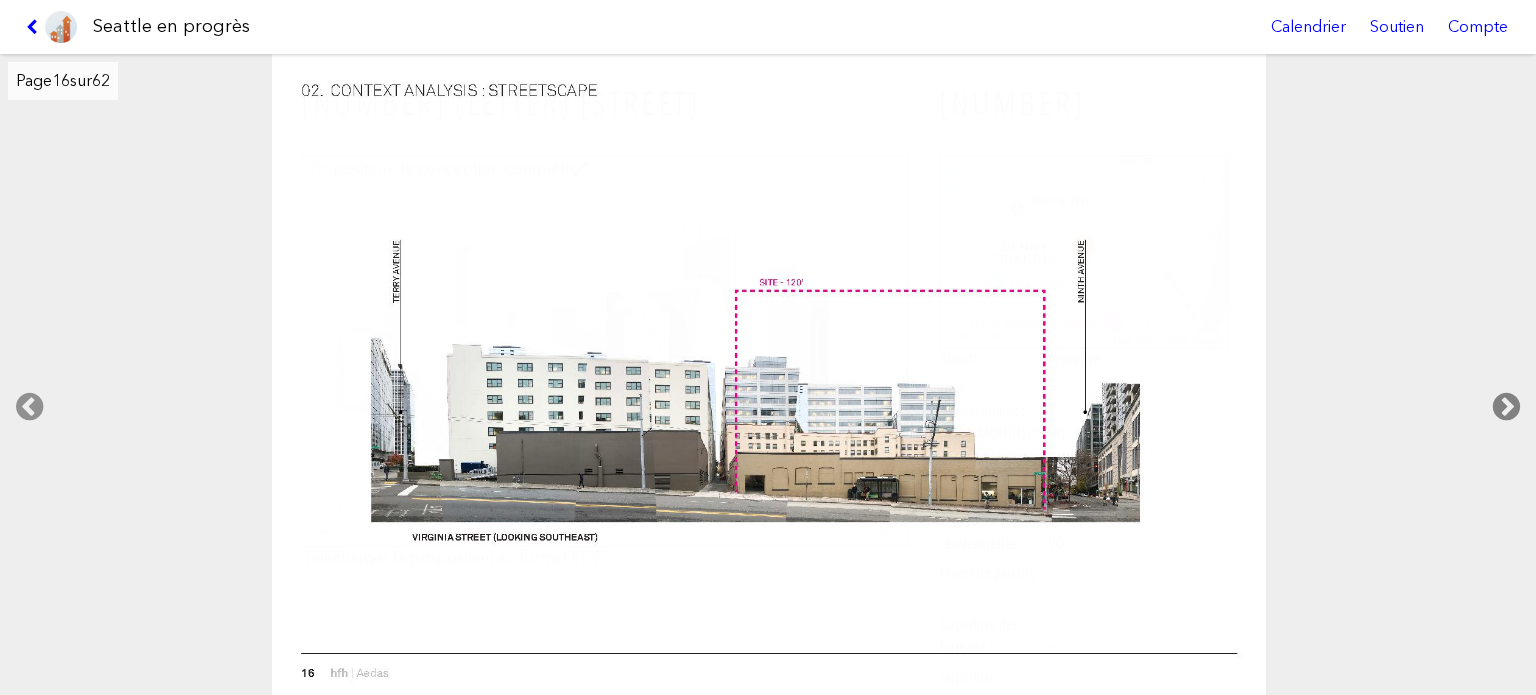 click at bounding box center (1506, 407) 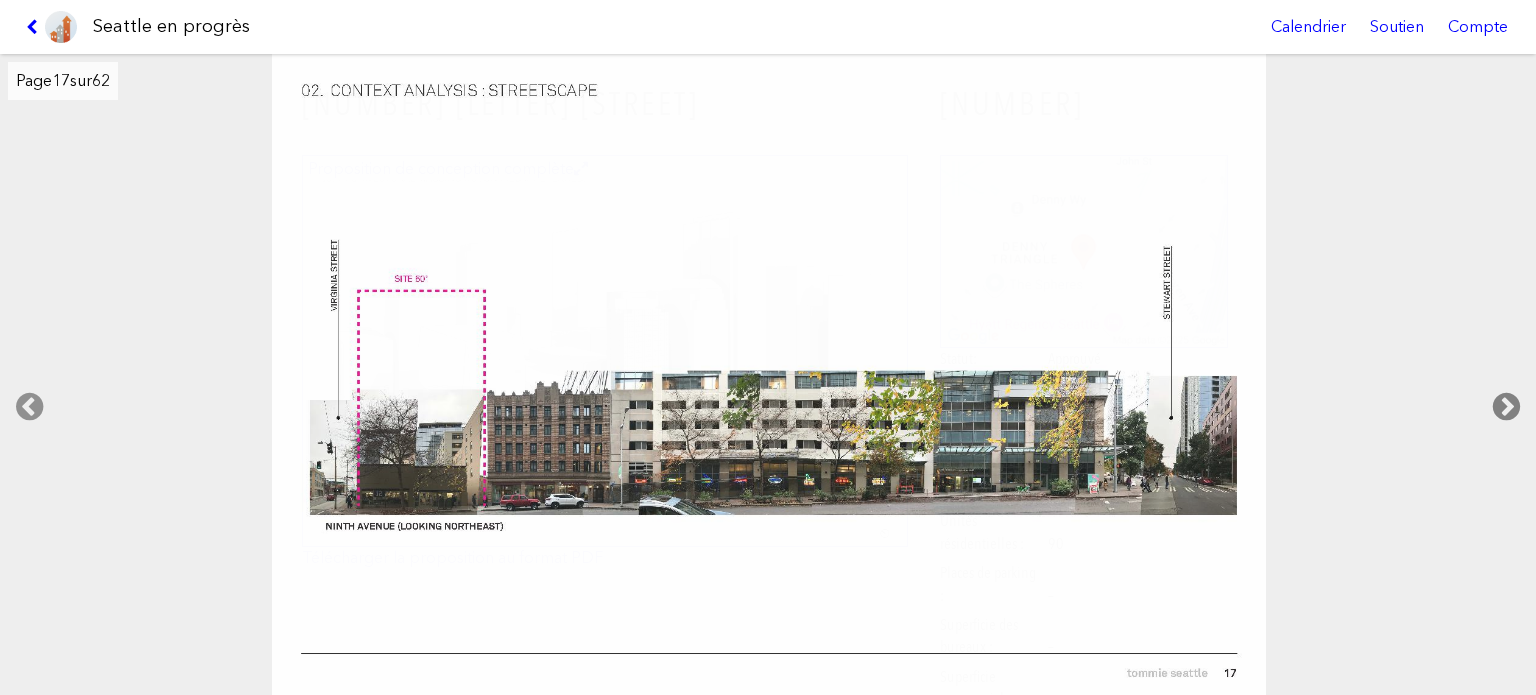 click at bounding box center (1506, 407) 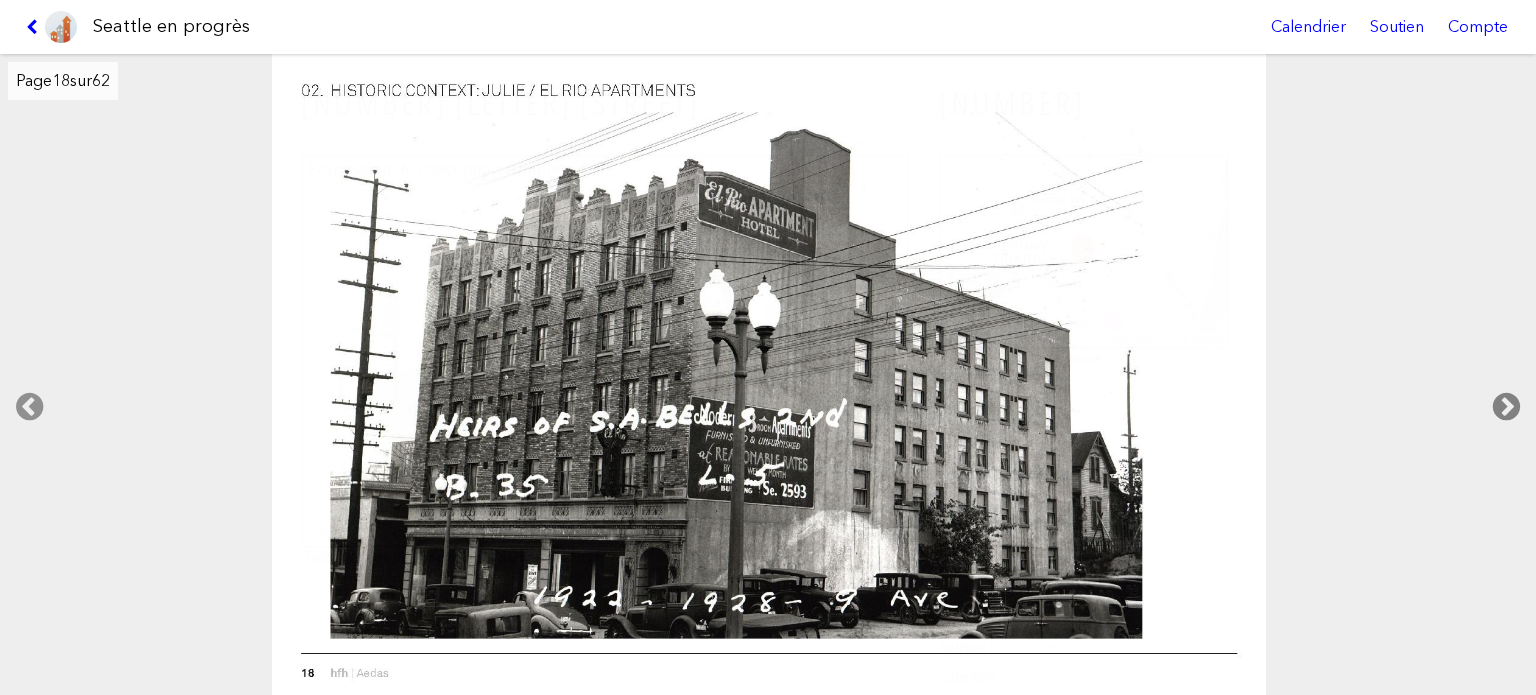 click at bounding box center [1506, 407] 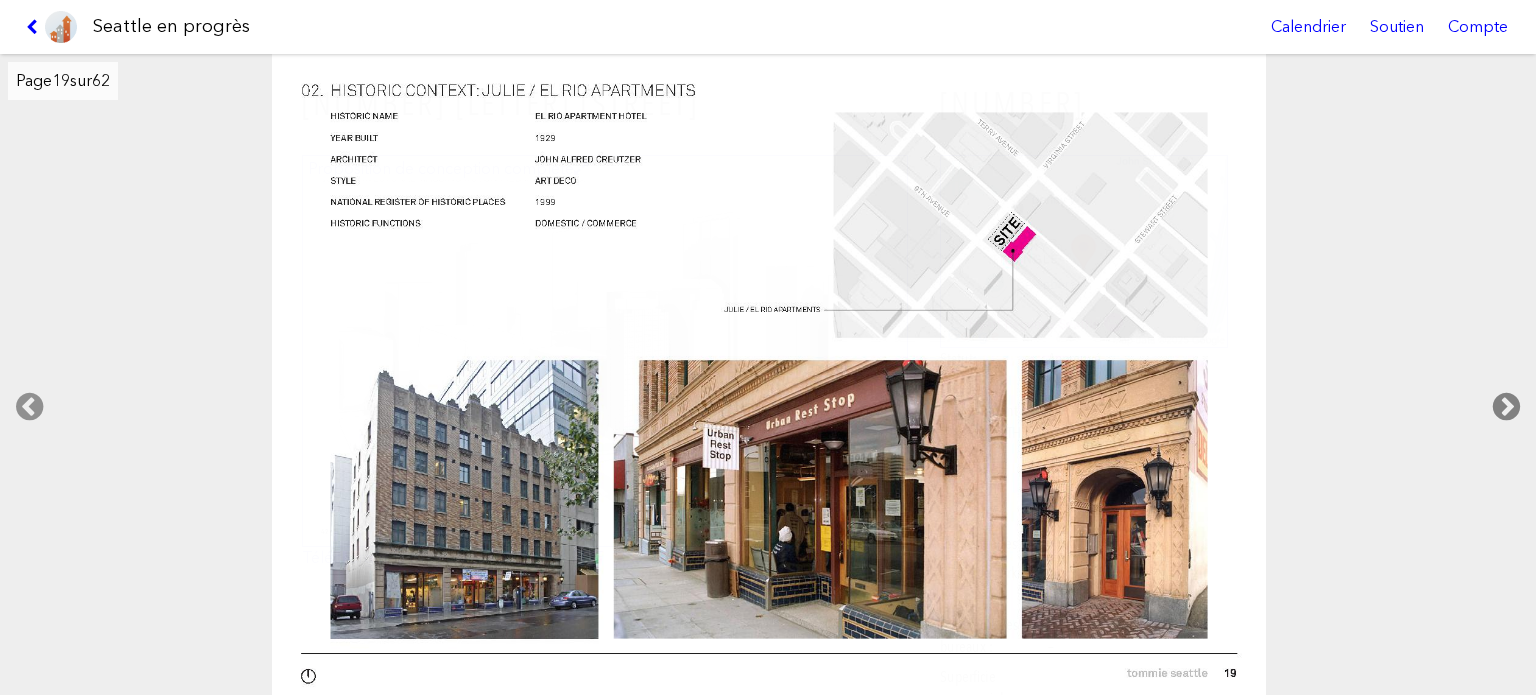click at bounding box center (1506, 407) 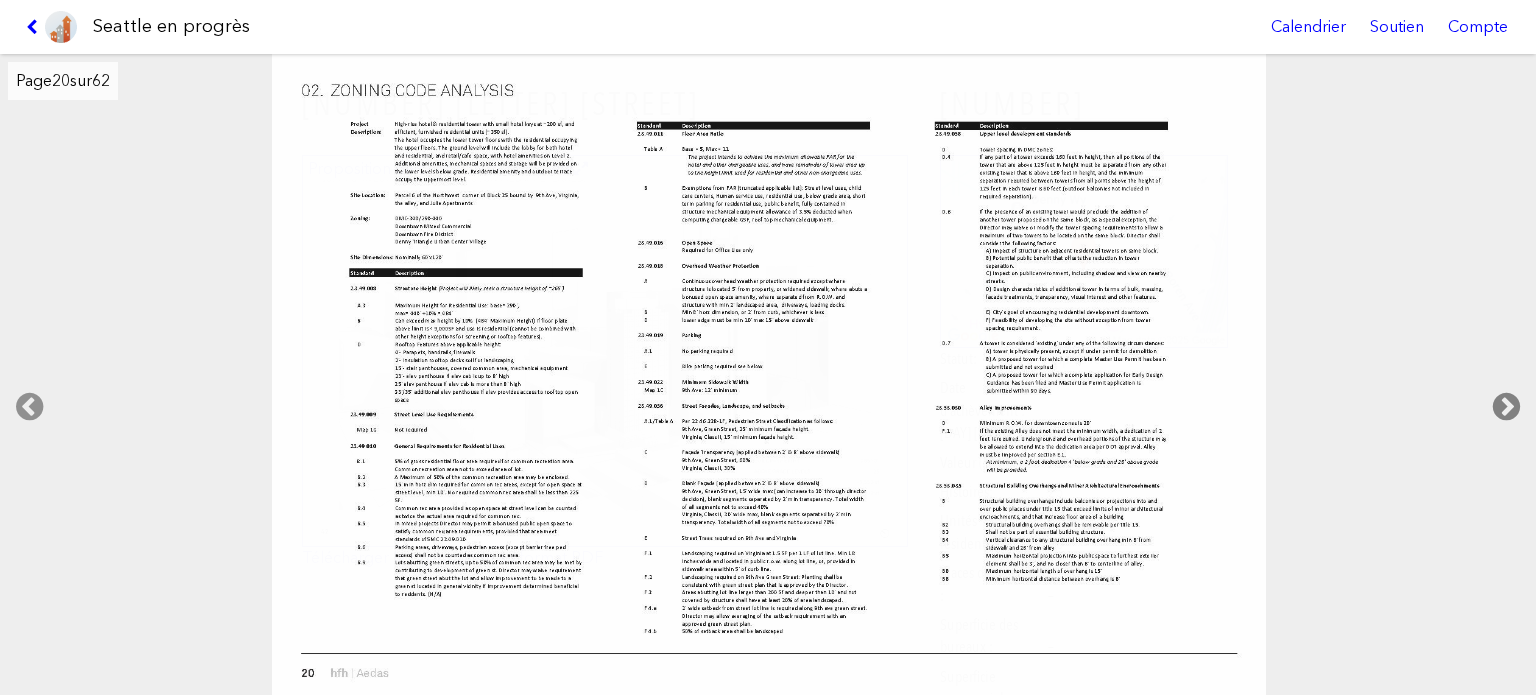 click at bounding box center (1506, 407) 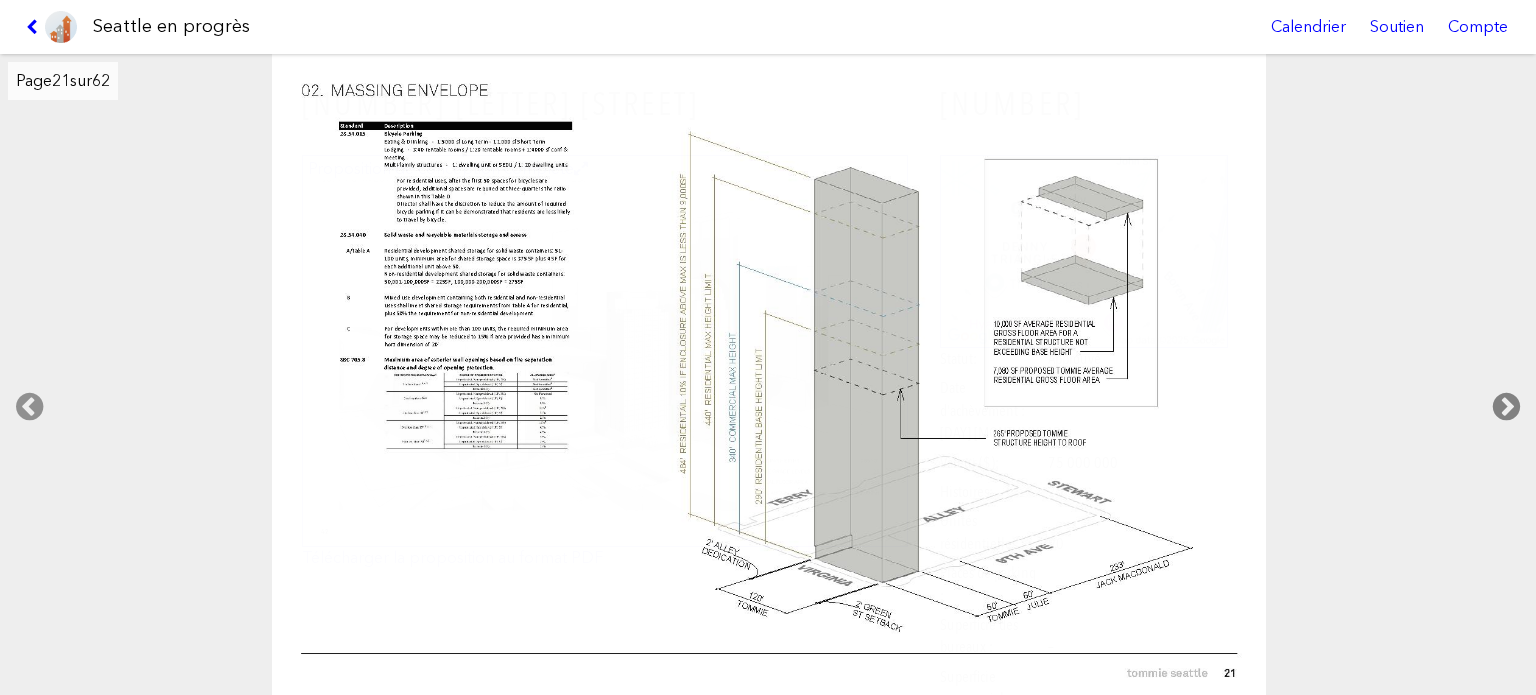 click at bounding box center (1506, 407) 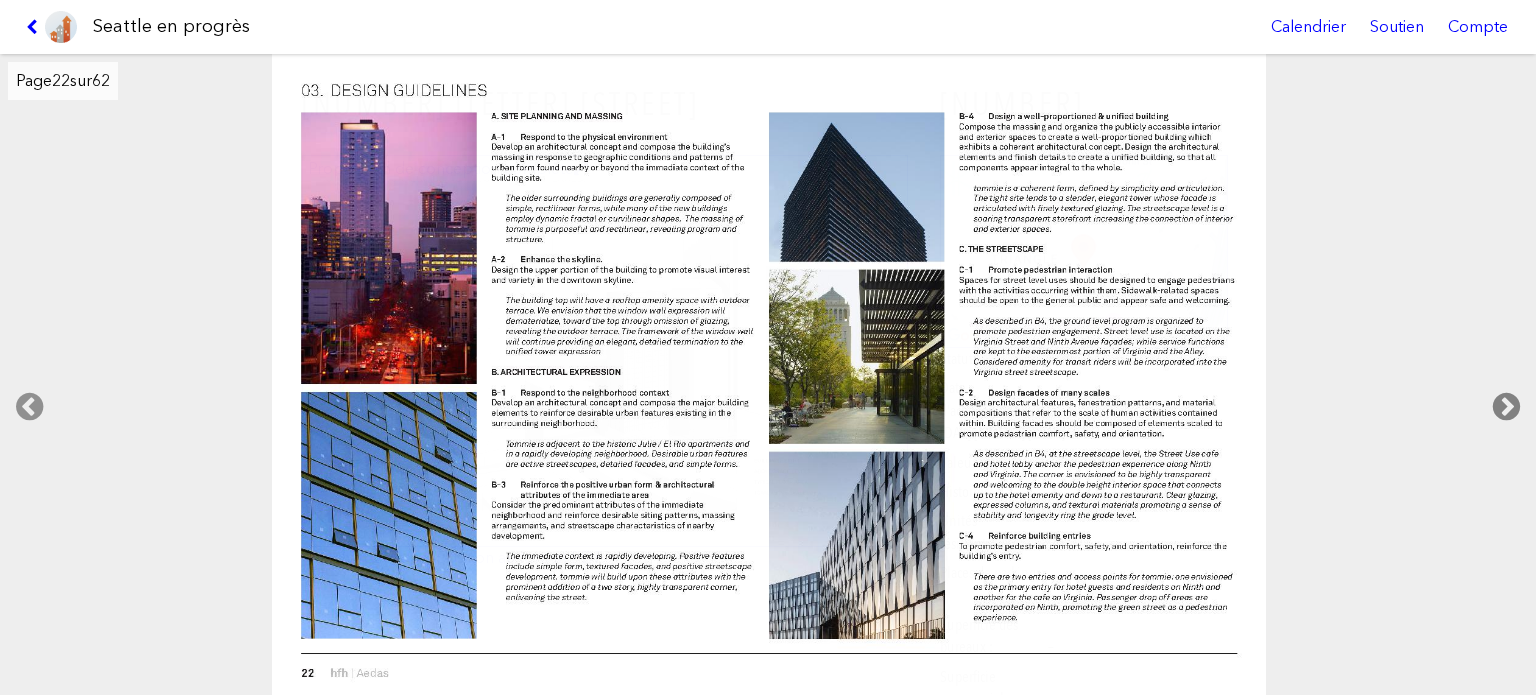 click at bounding box center (1506, 407) 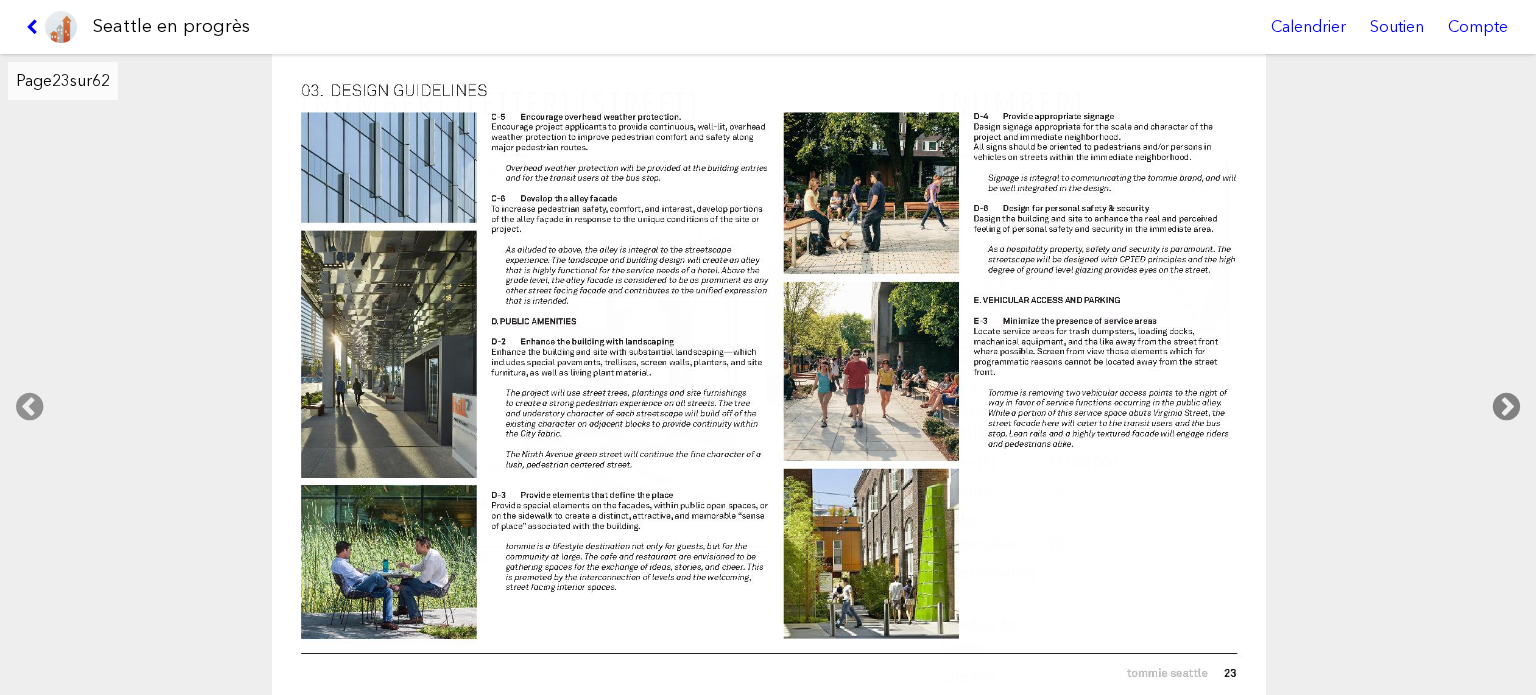 click at bounding box center [1506, 407] 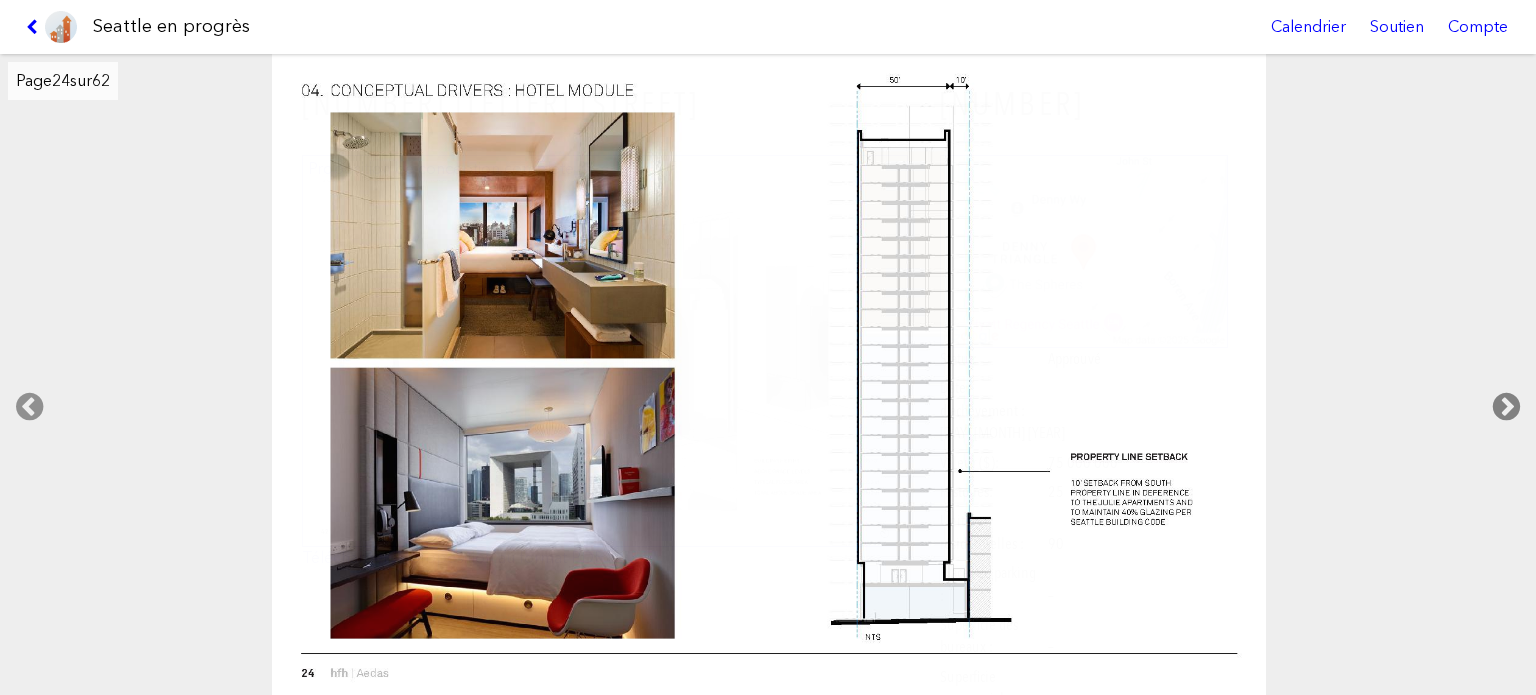 click at bounding box center (1506, 407) 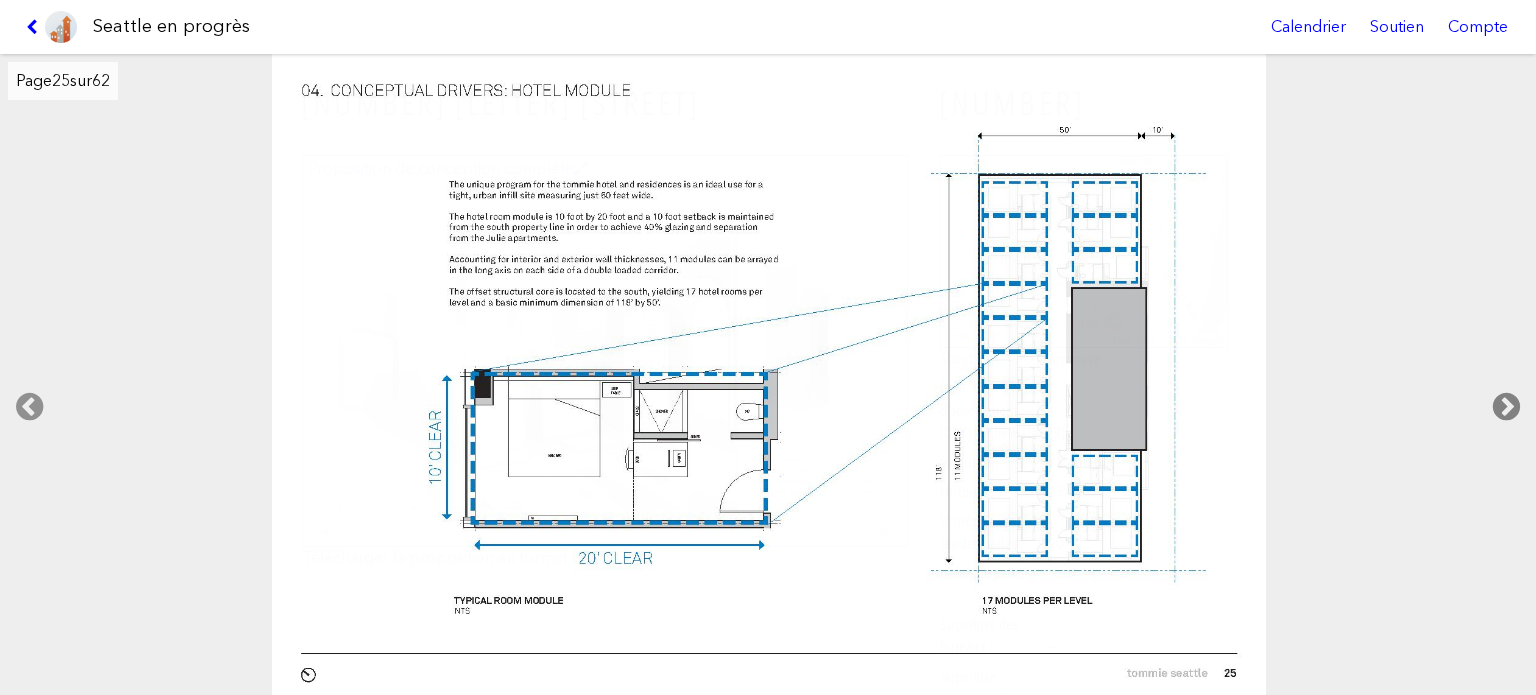 click at bounding box center [1506, 407] 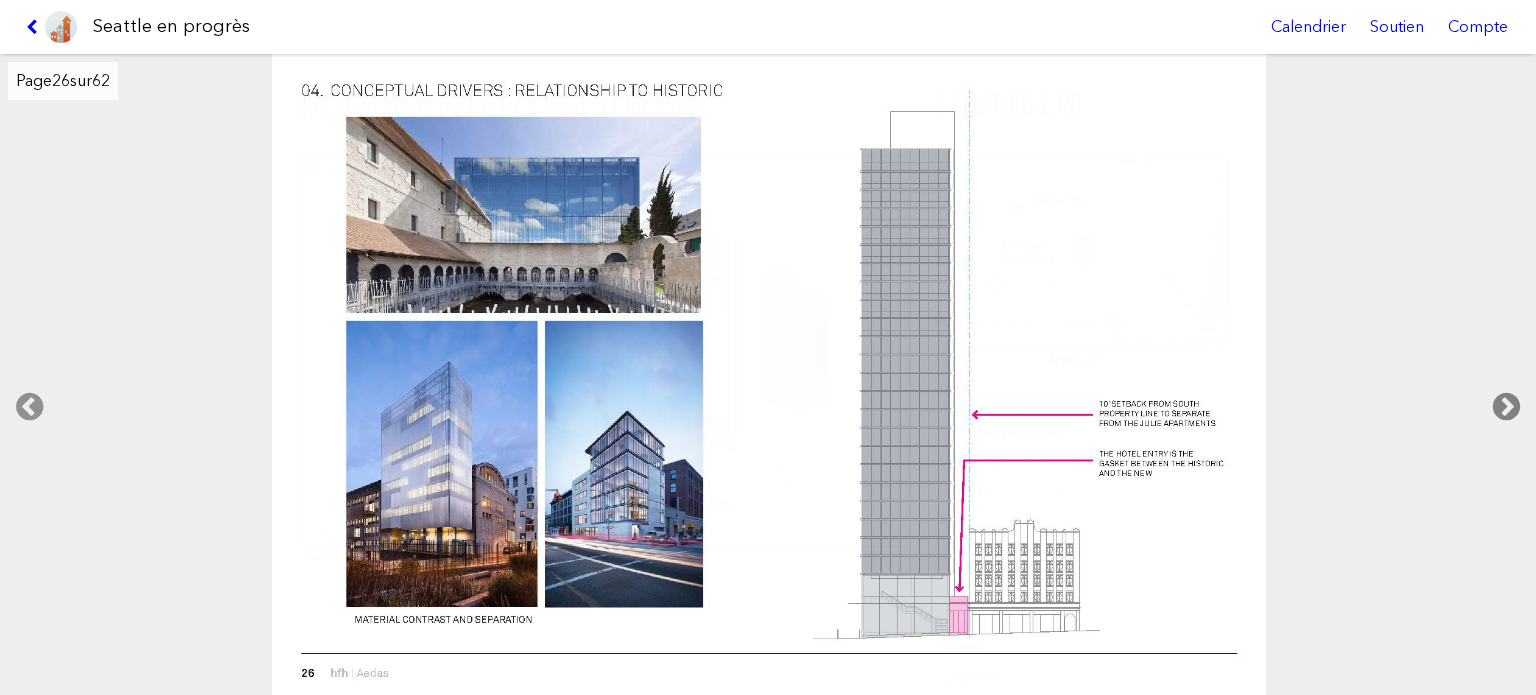 click at bounding box center [1506, 407] 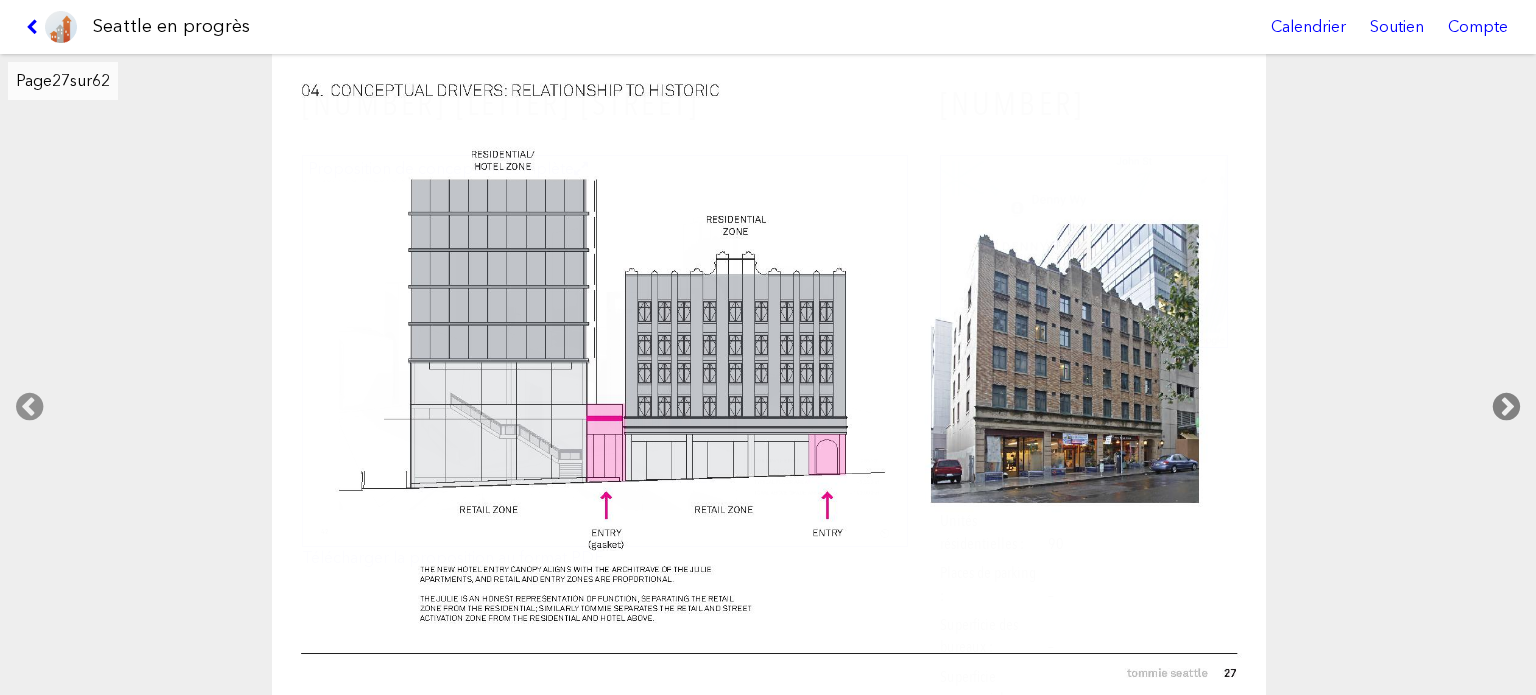 click at bounding box center [1506, 407] 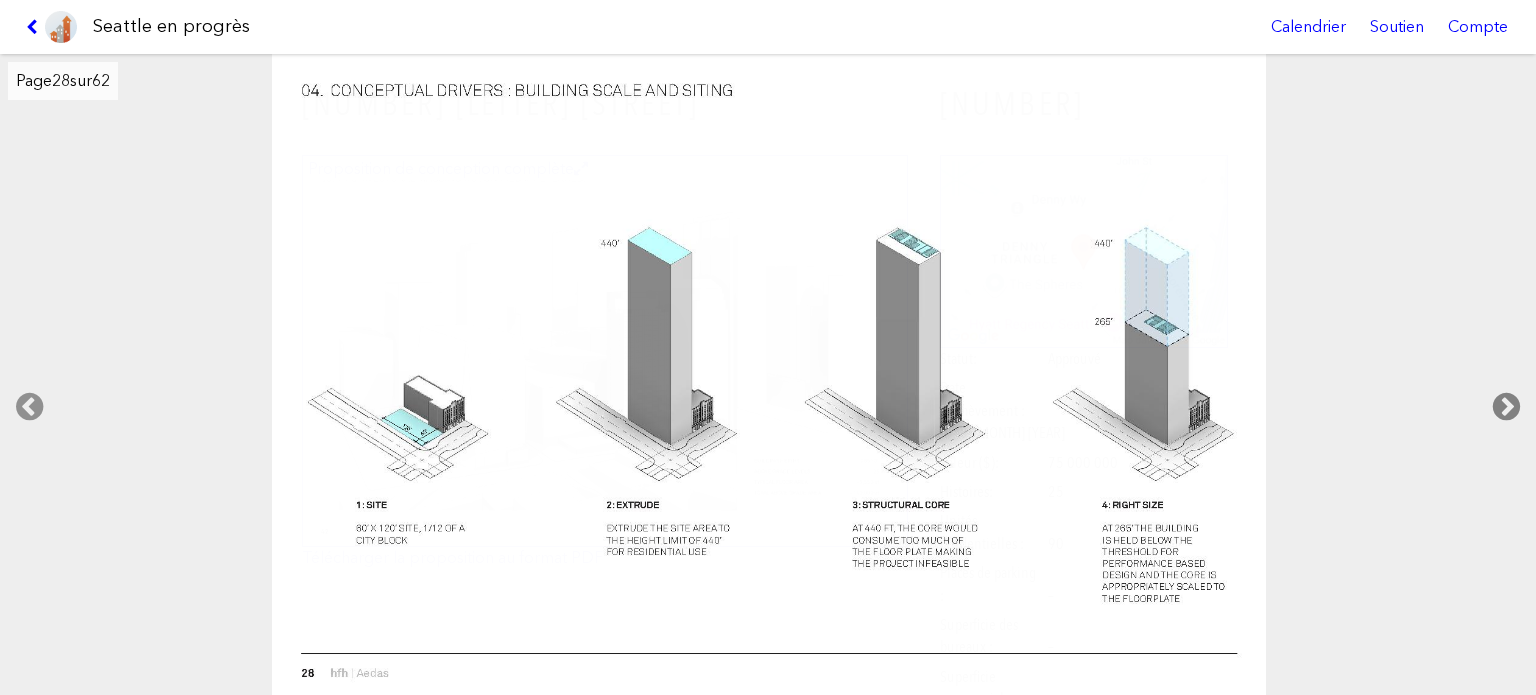 click at bounding box center [1506, 407] 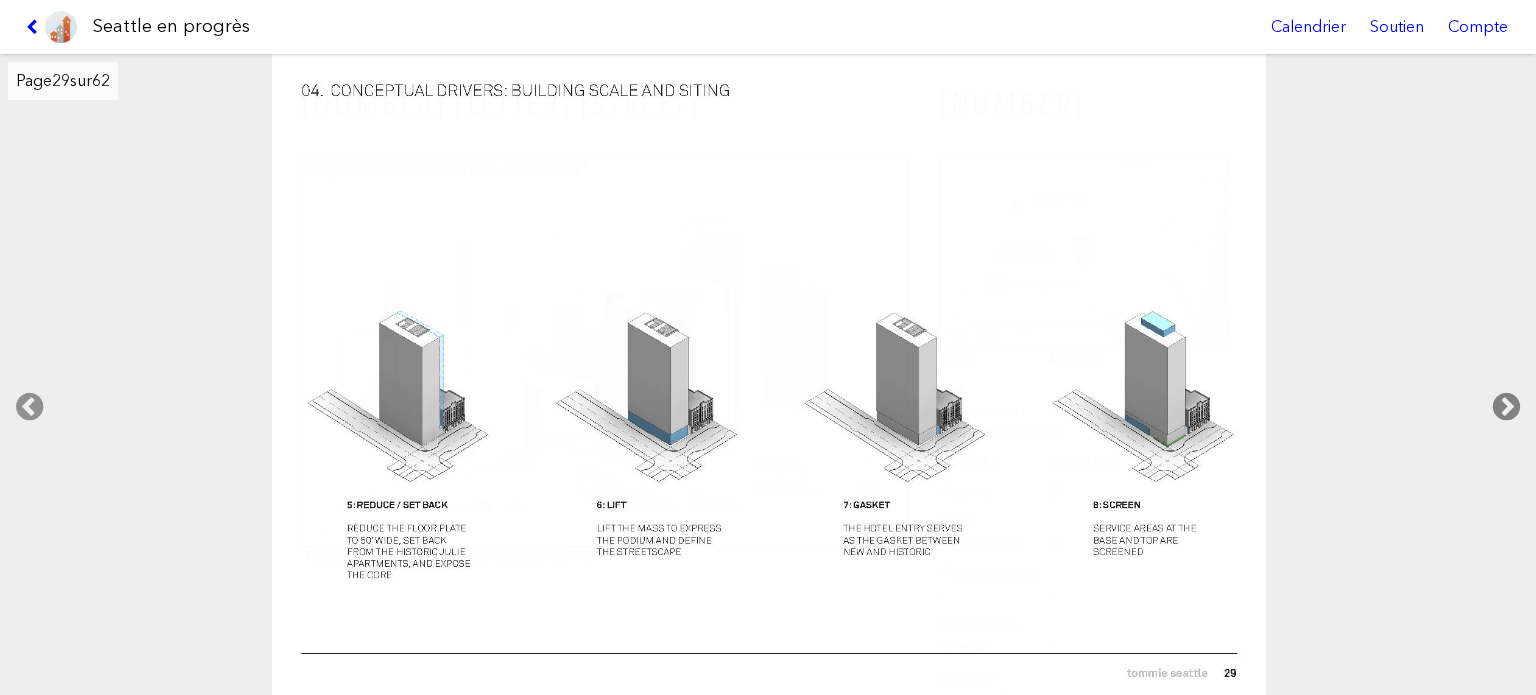 click at bounding box center (1506, 407) 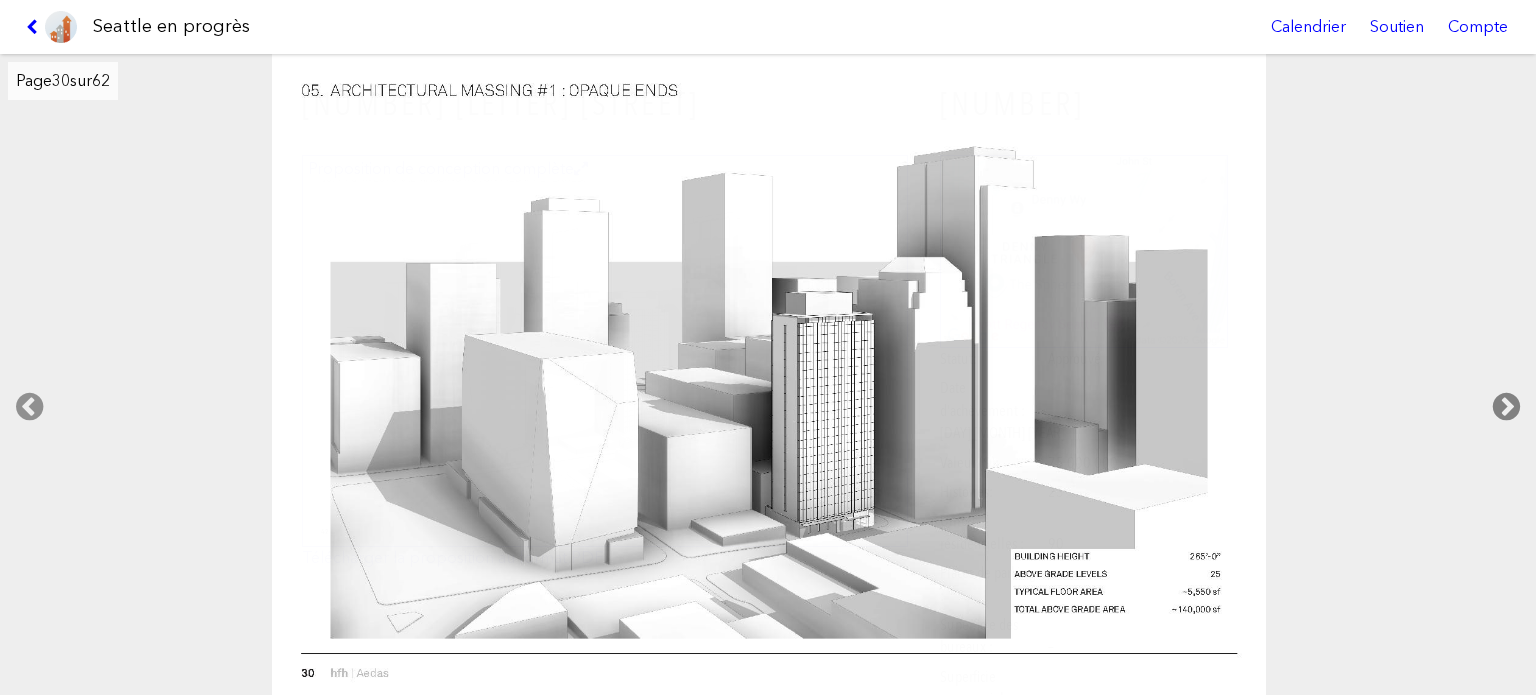 click at bounding box center (1506, 407) 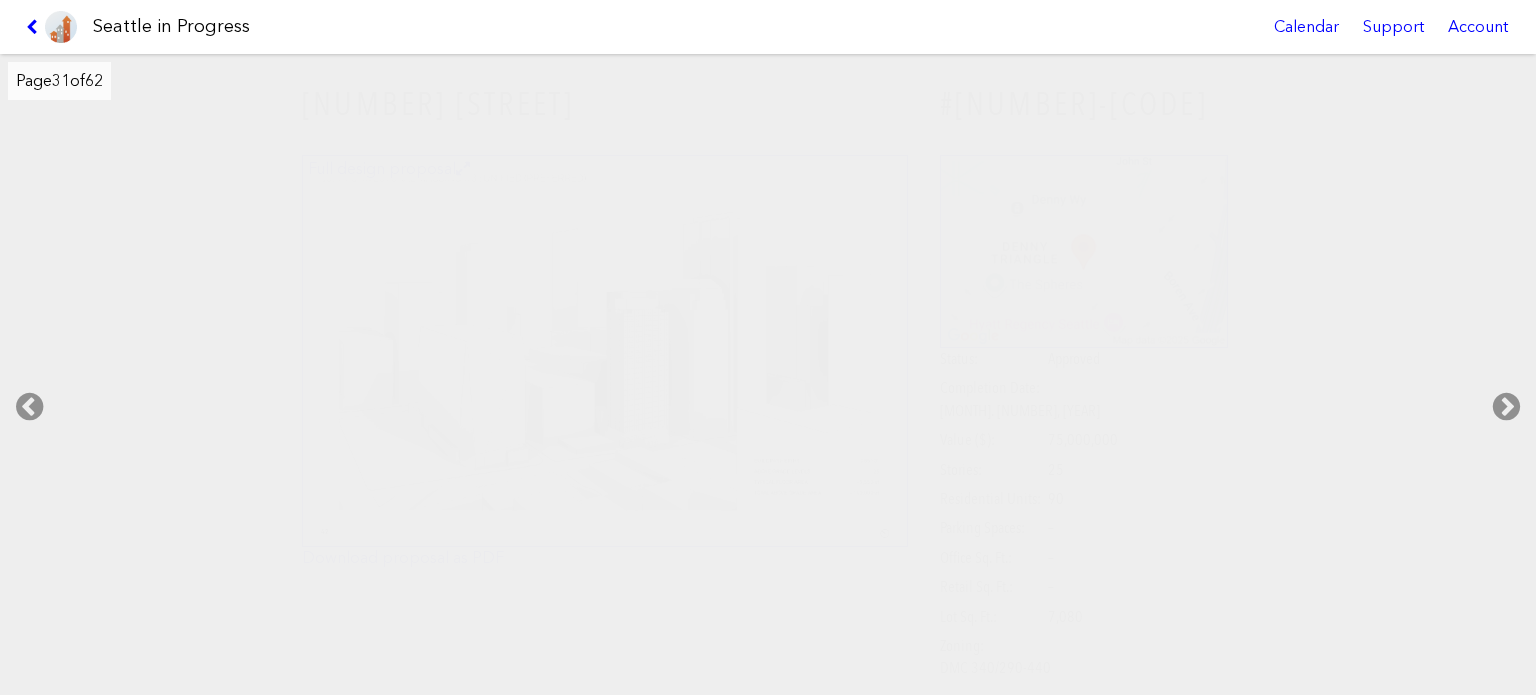 scroll, scrollTop: 0, scrollLeft: 0, axis: both 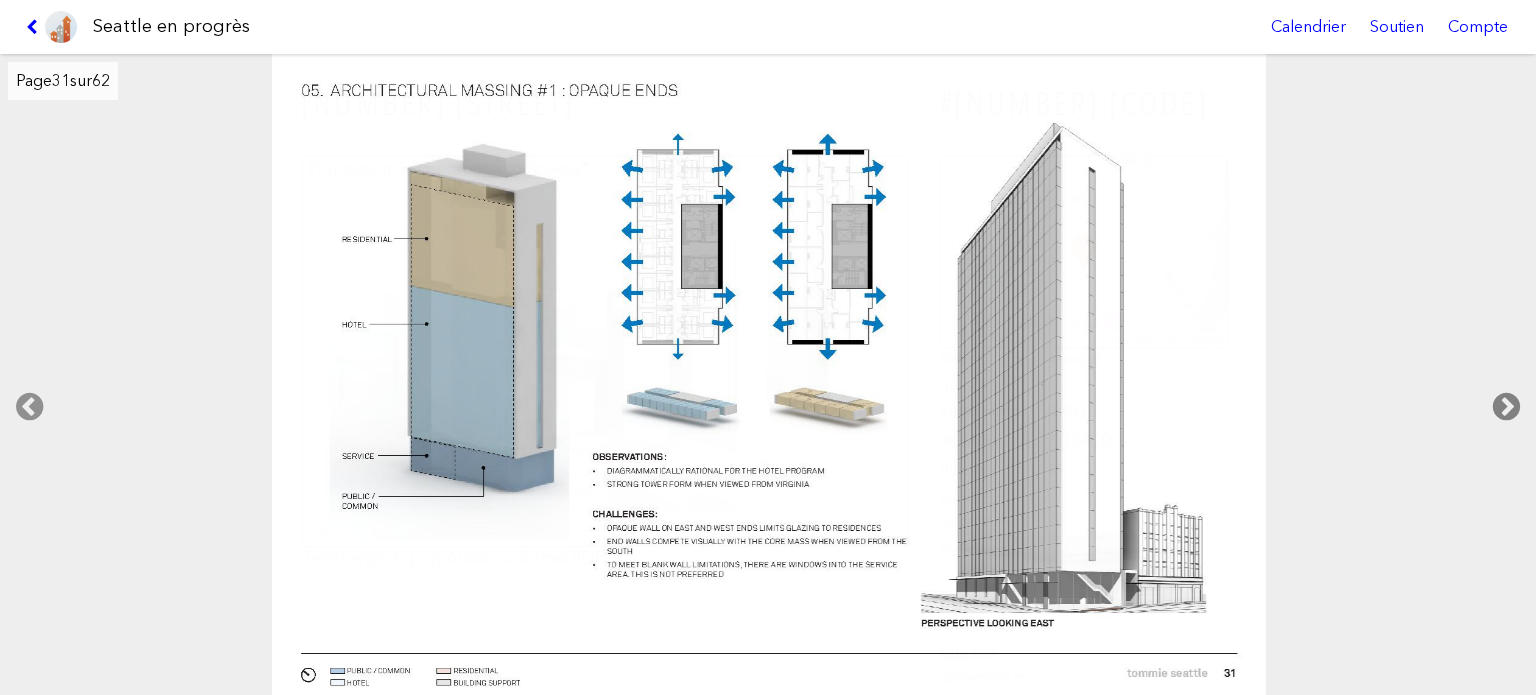 click at bounding box center [1506, 407] 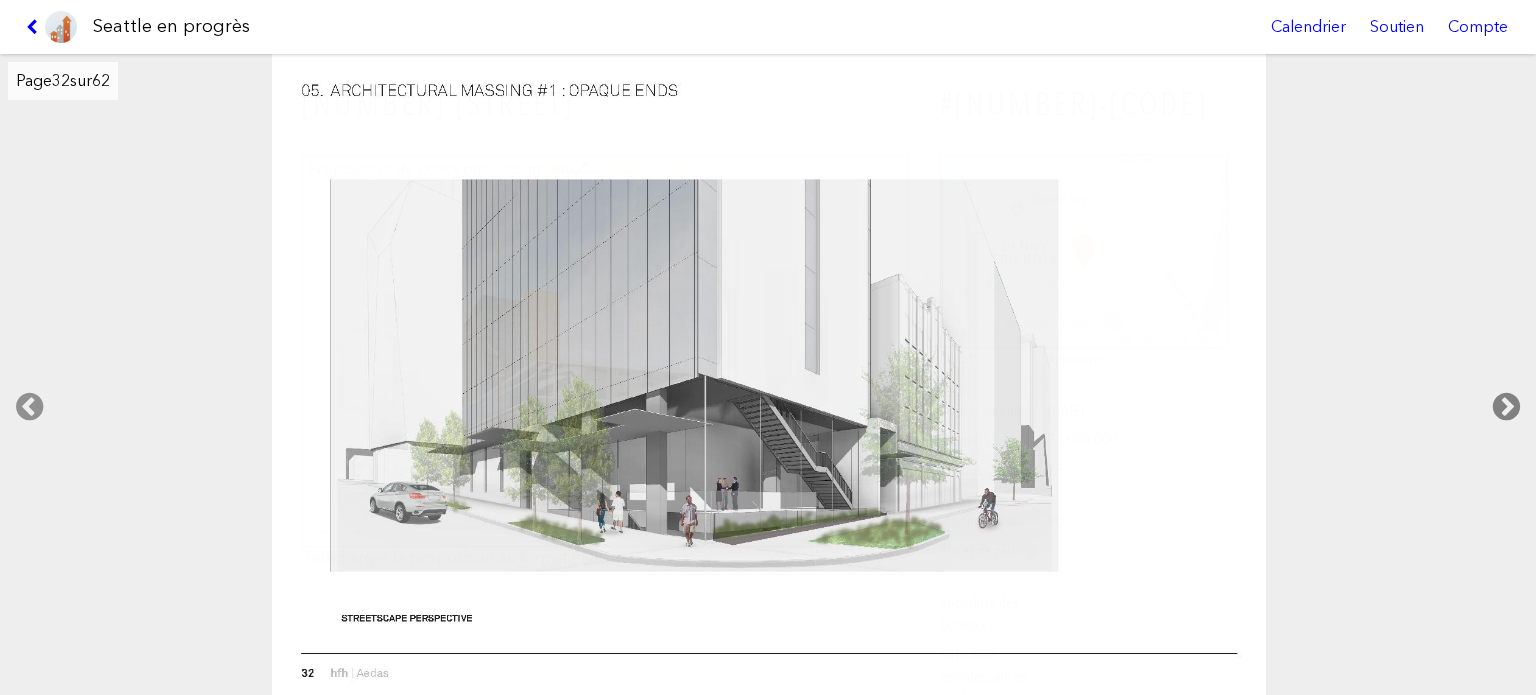 click at bounding box center [1506, 407] 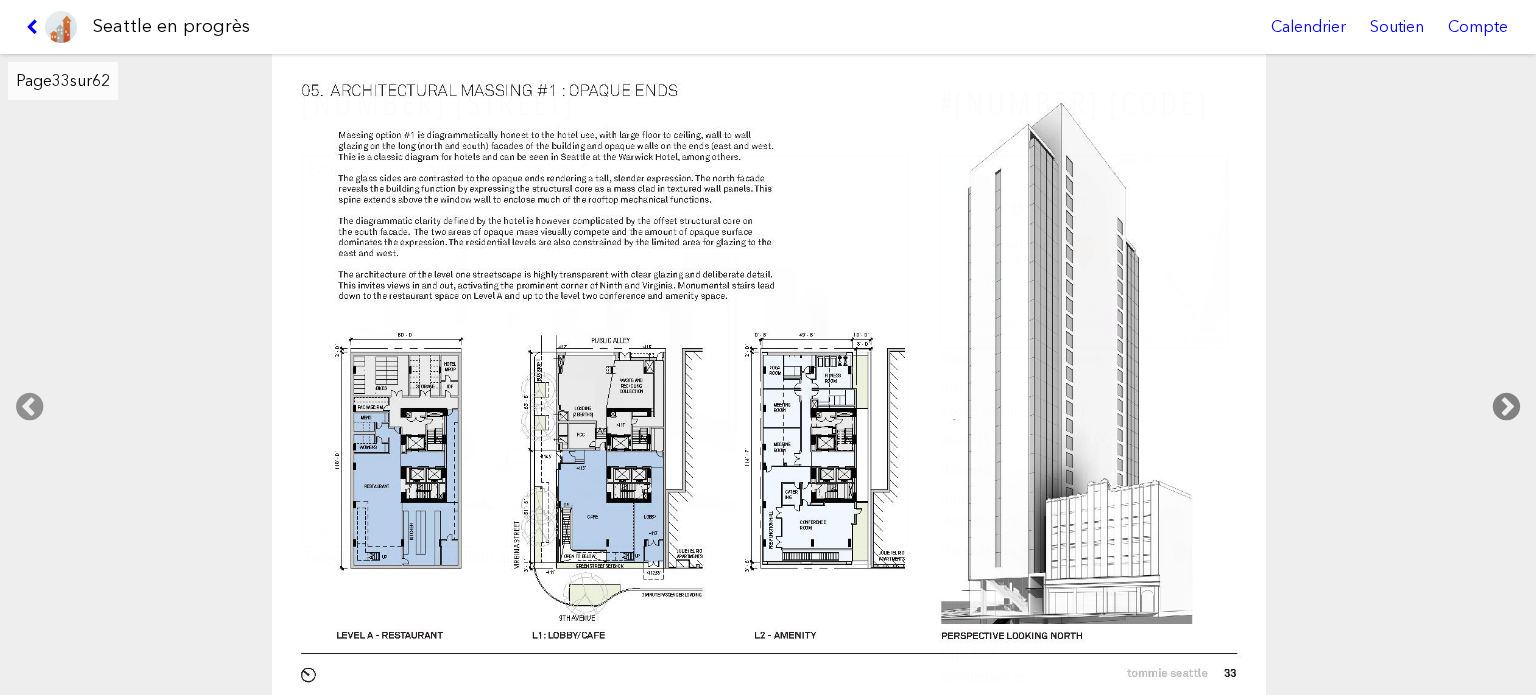 click at bounding box center (1506, 407) 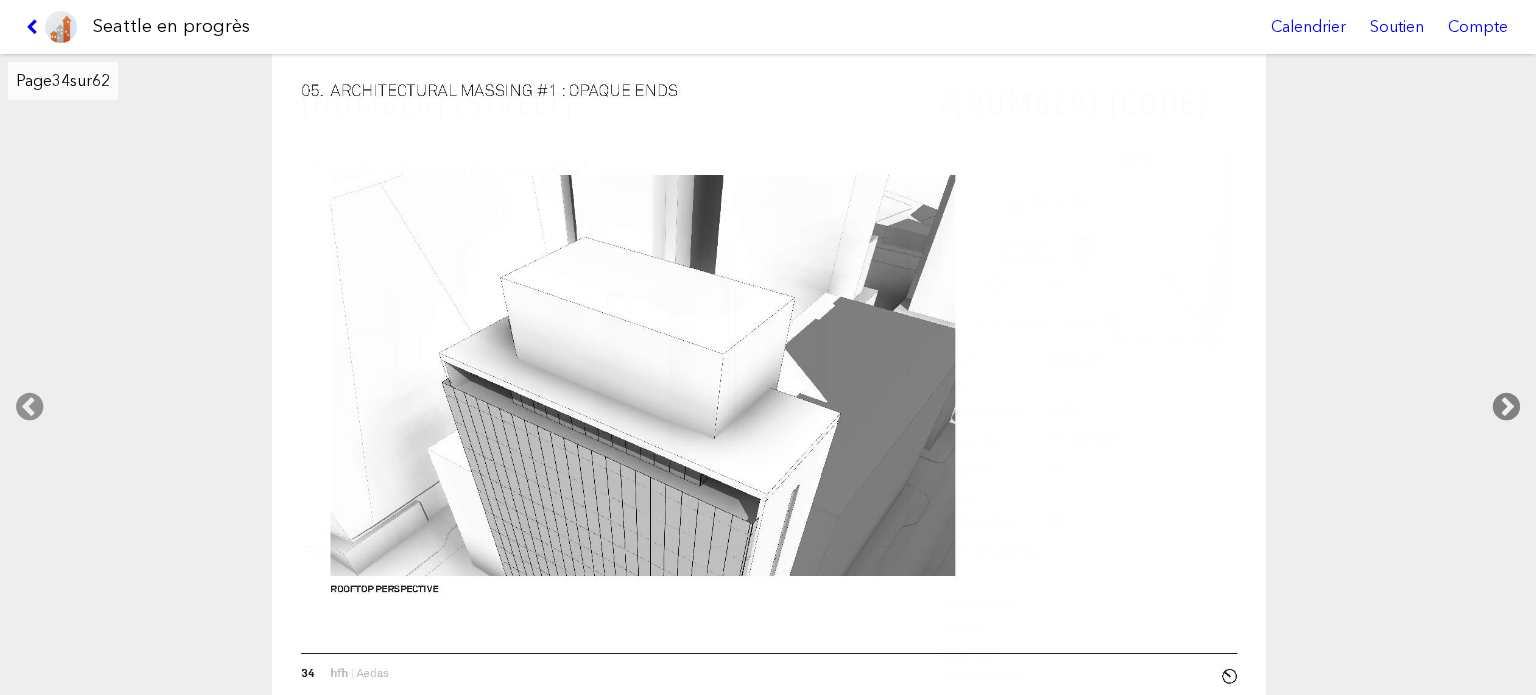 click at bounding box center [1506, 407] 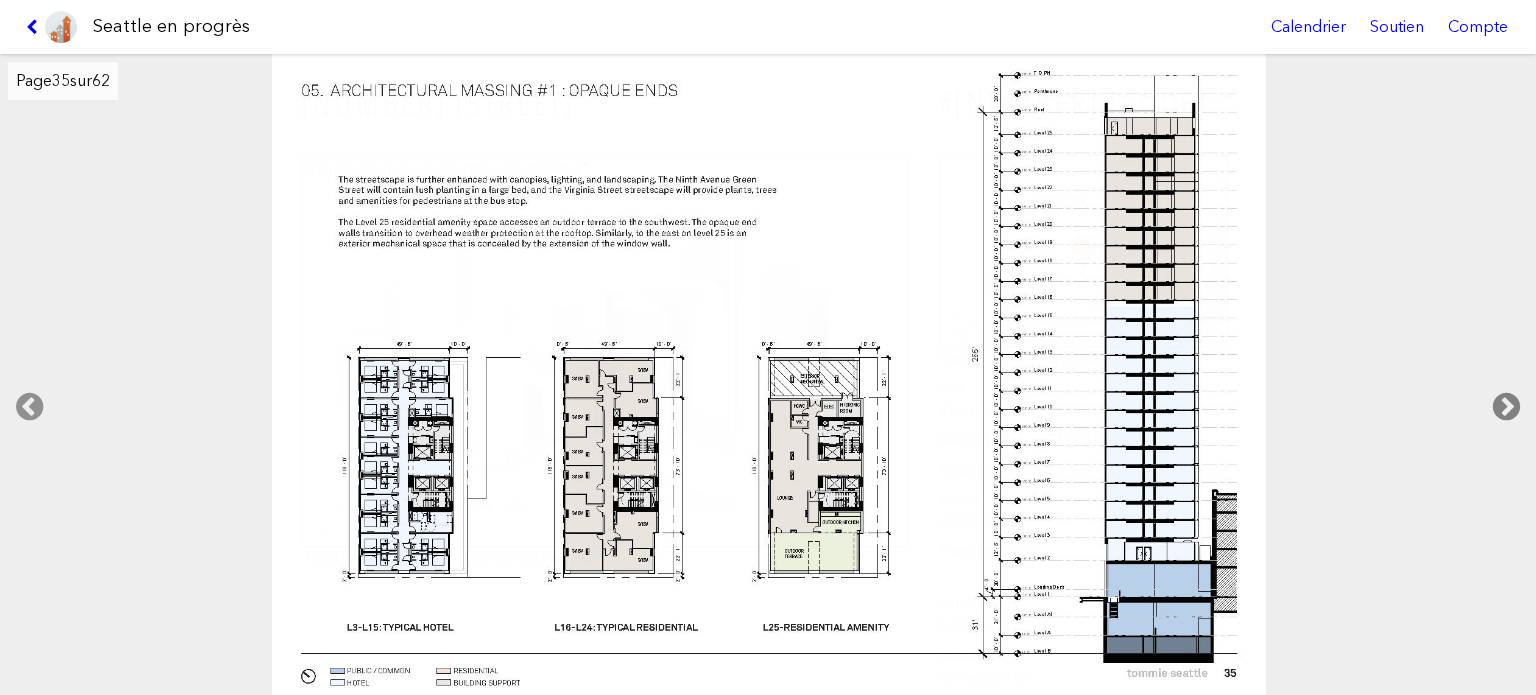 click at bounding box center (1506, 407) 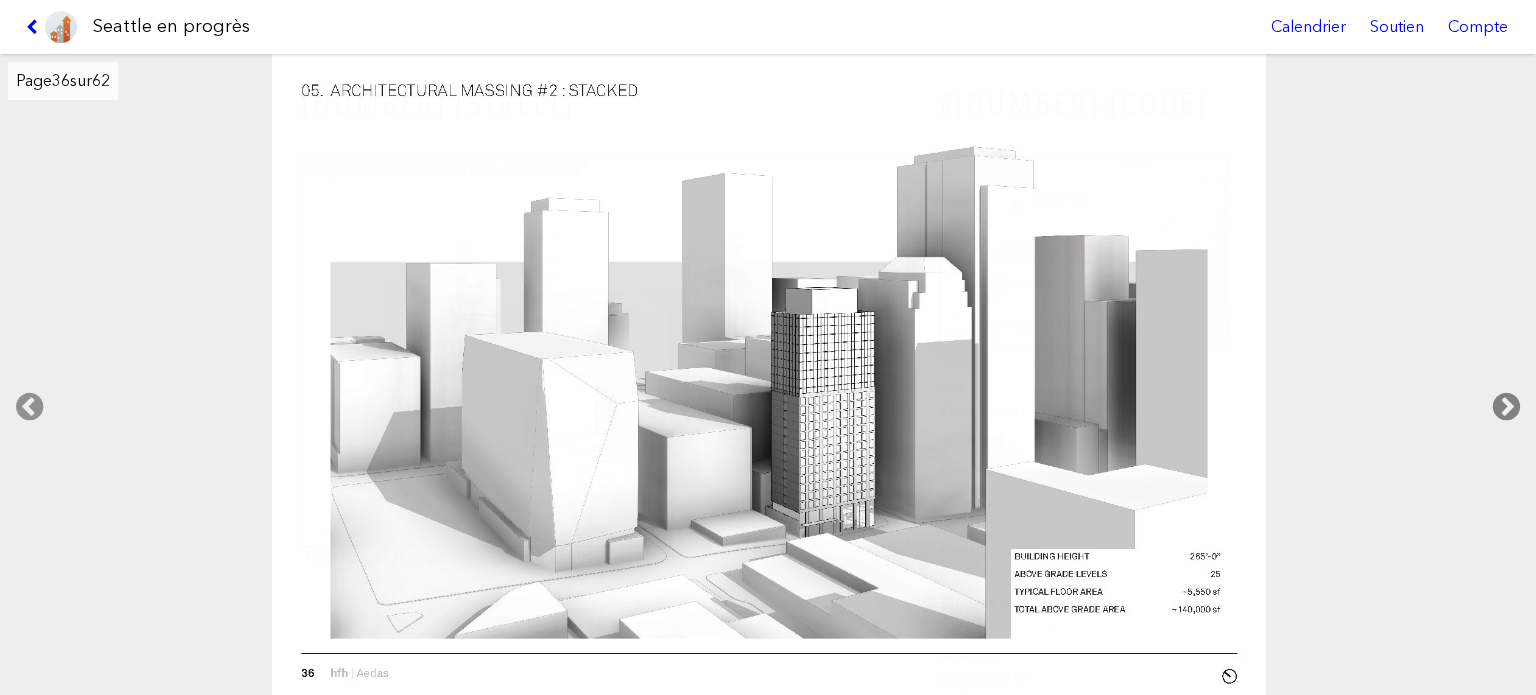 click at bounding box center [1506, 407] 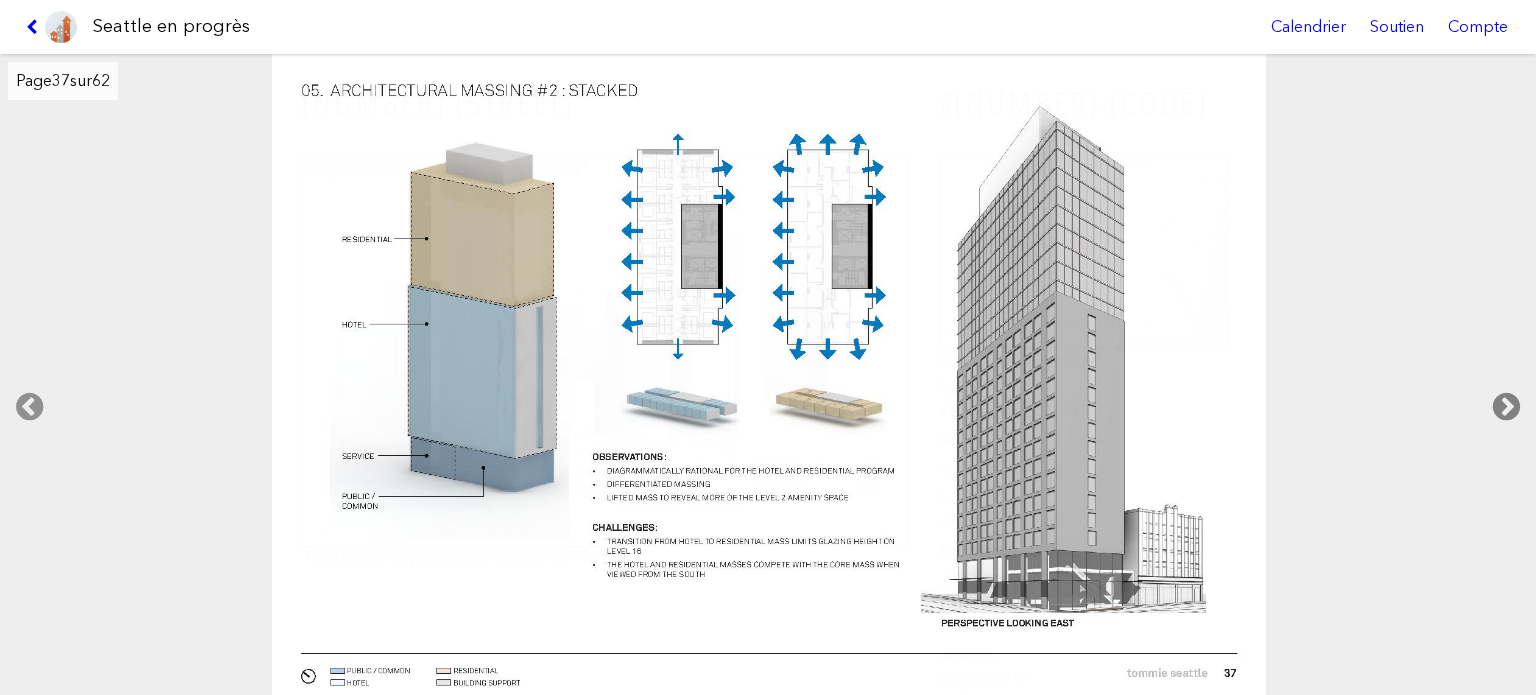 click at bounding box center (1506, 407) 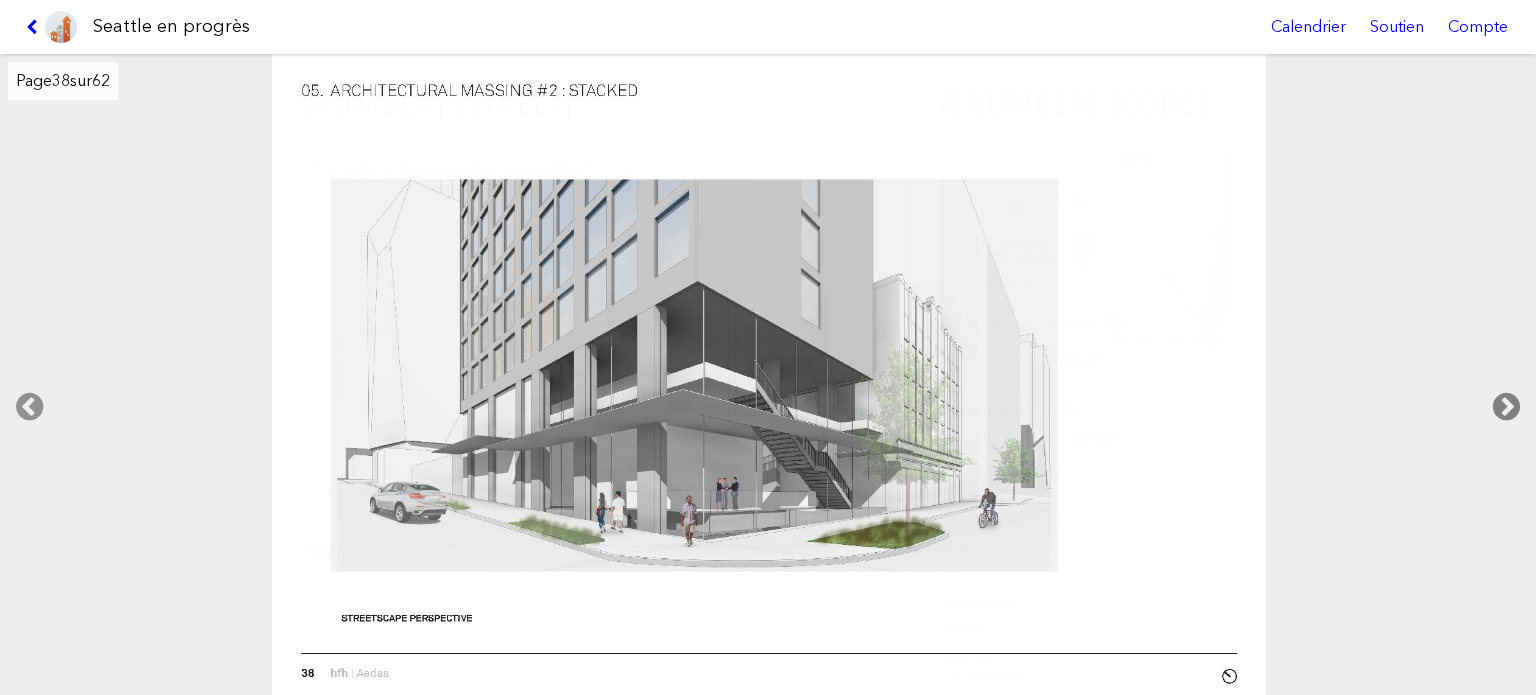click at bounding box center (1506, 407) 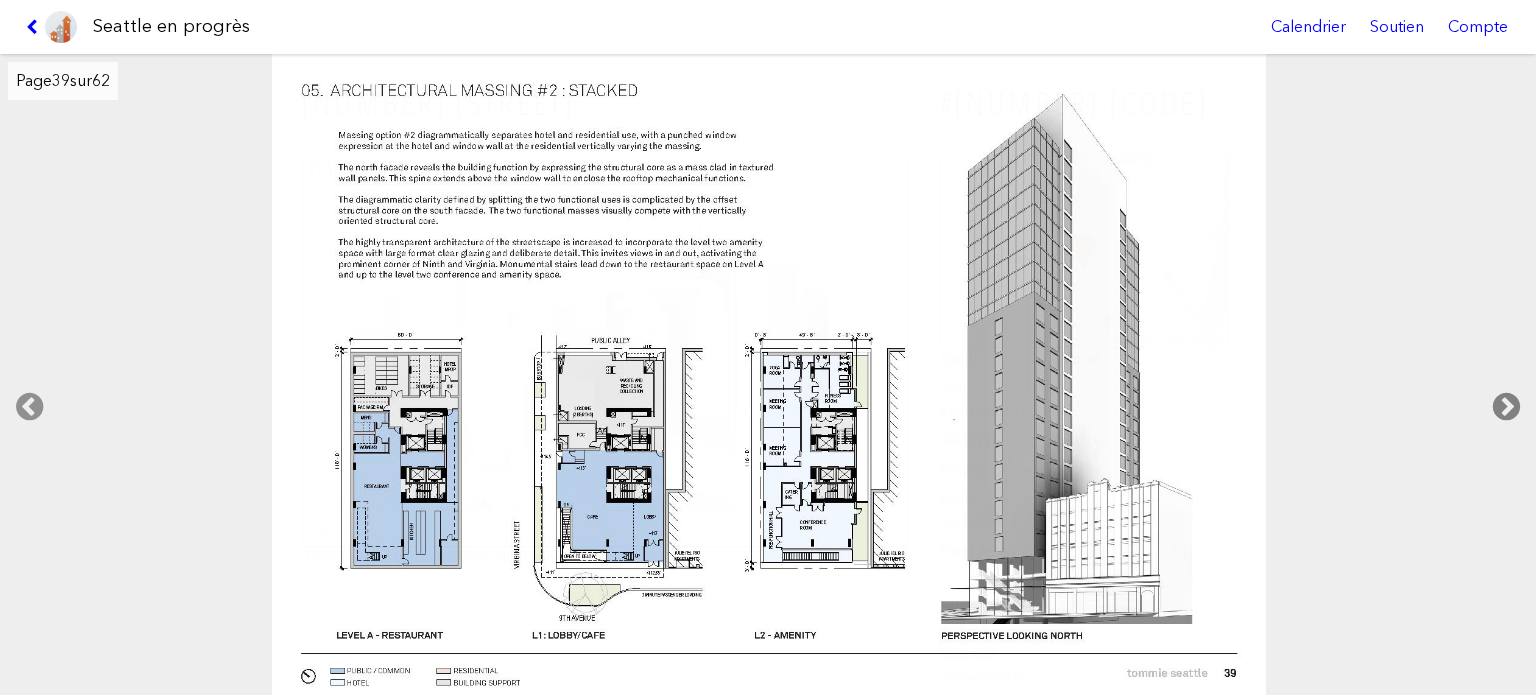 click at bounding box center [1506, 407] 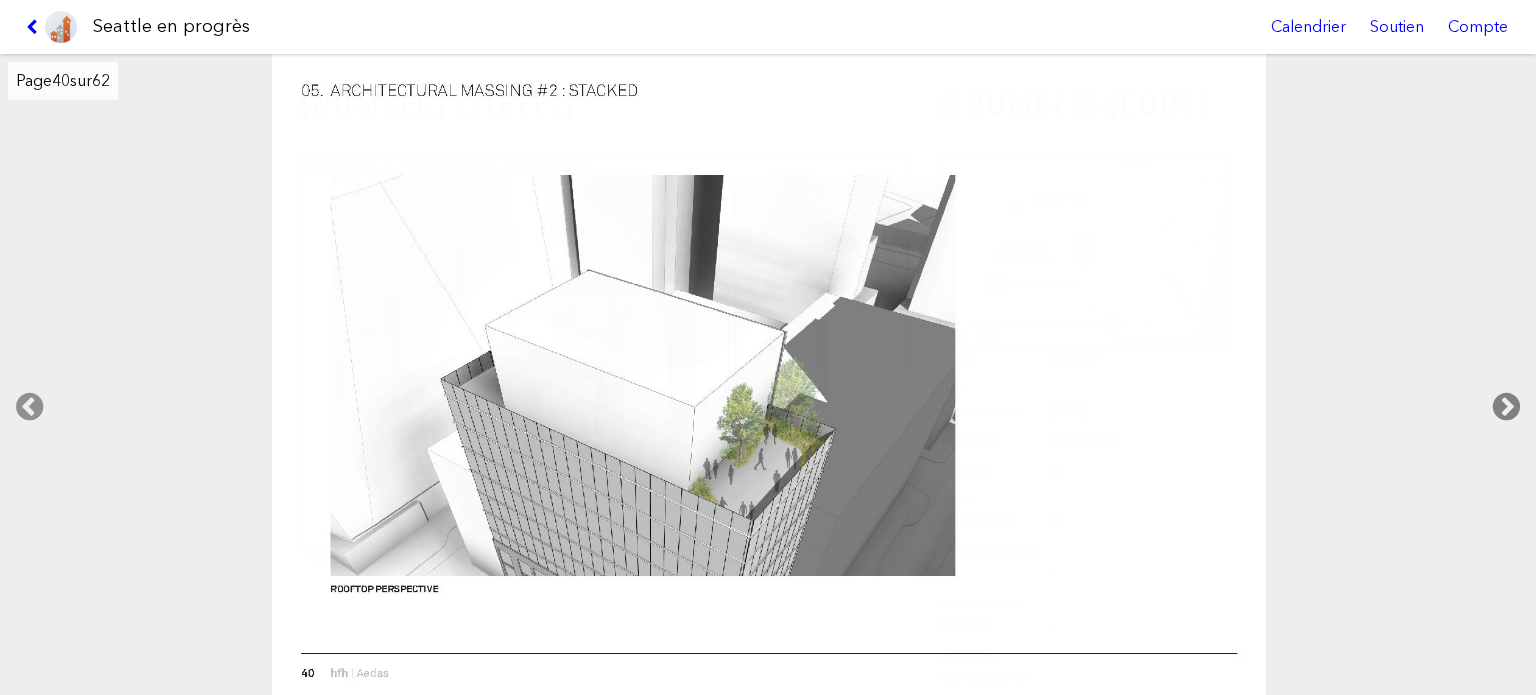click at bounding box center (1506, 407) 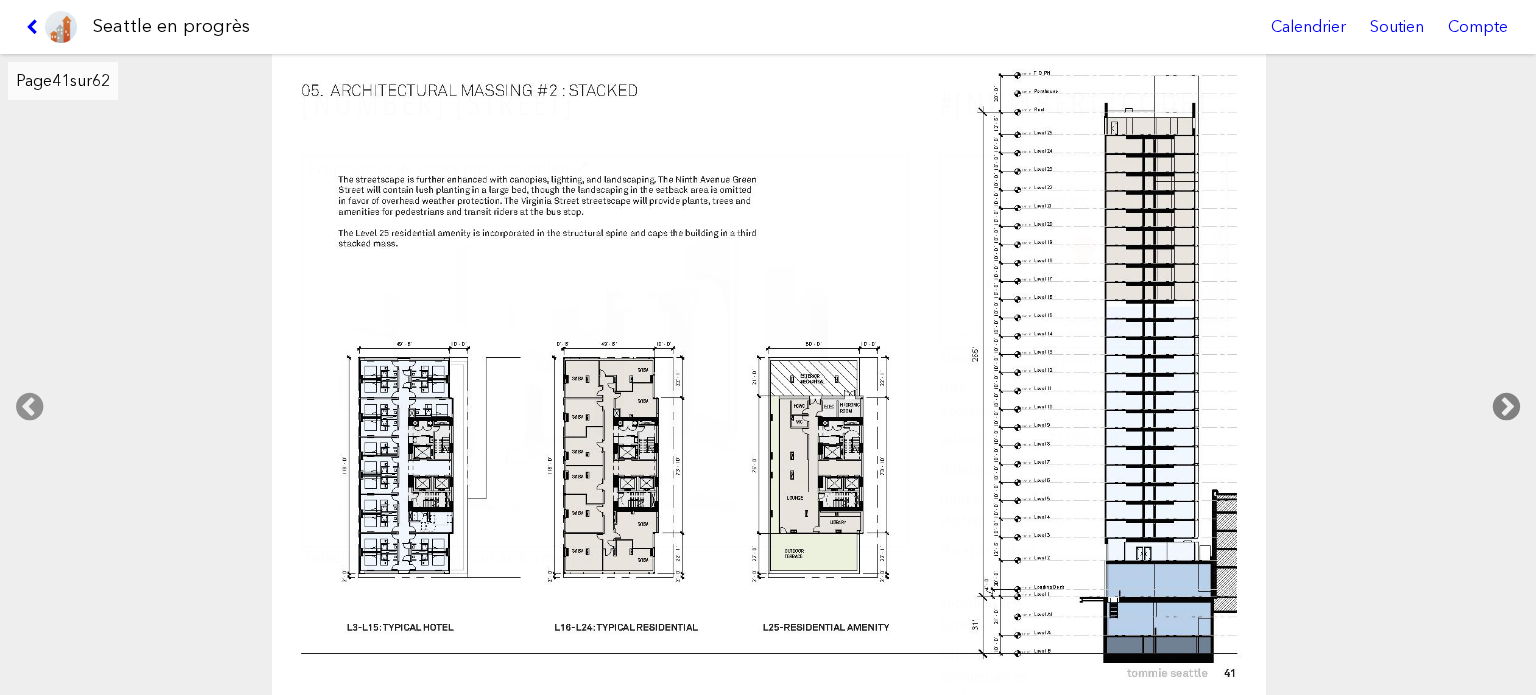 click at bounding box center [1506, 407] 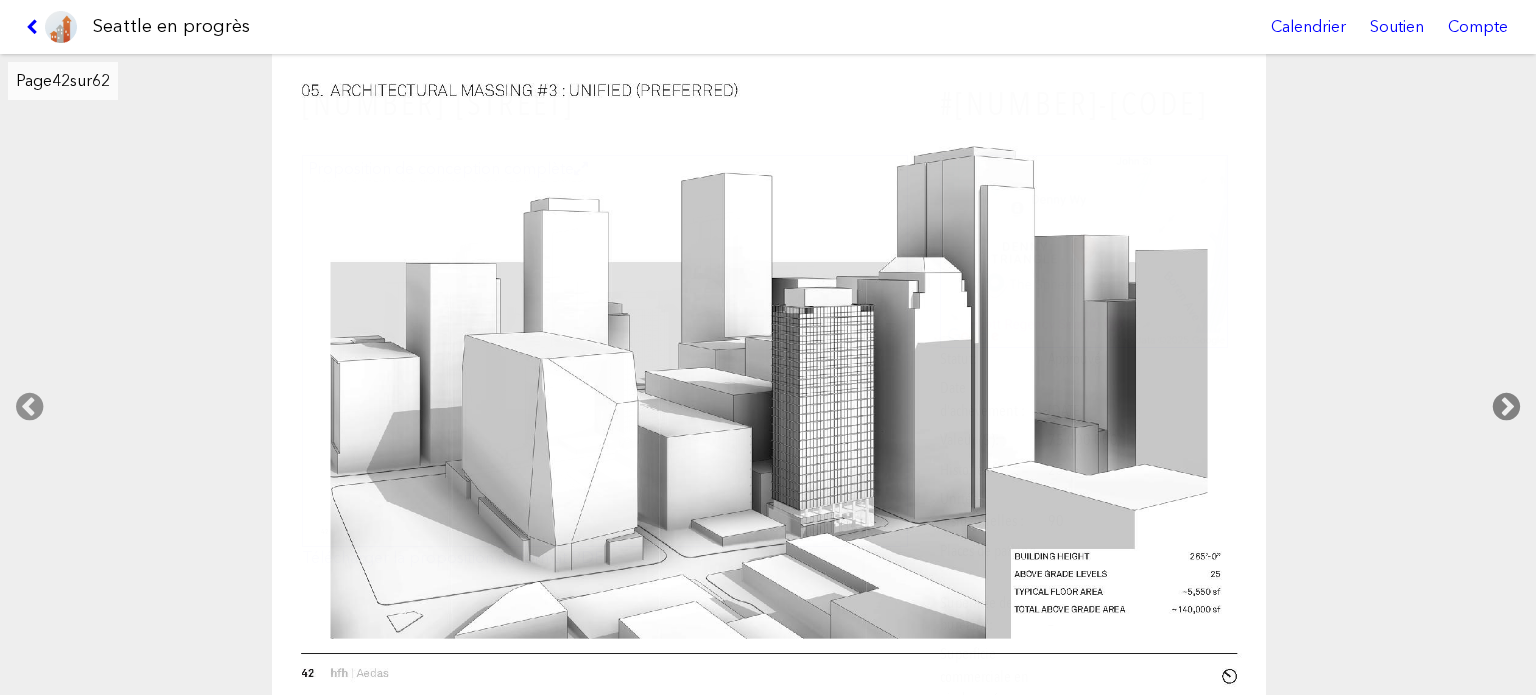 click at bounding box center [1506, 407] 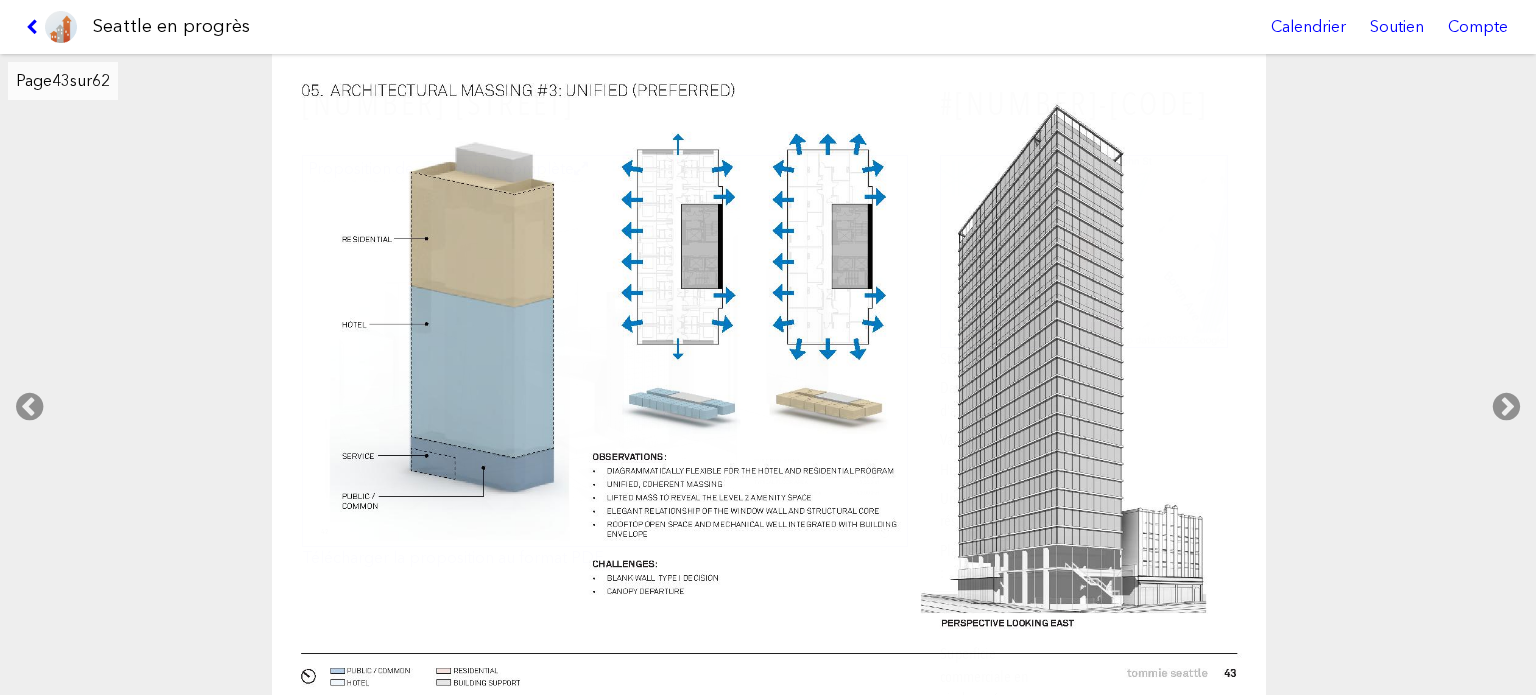 click at bounding box center (51, 27) 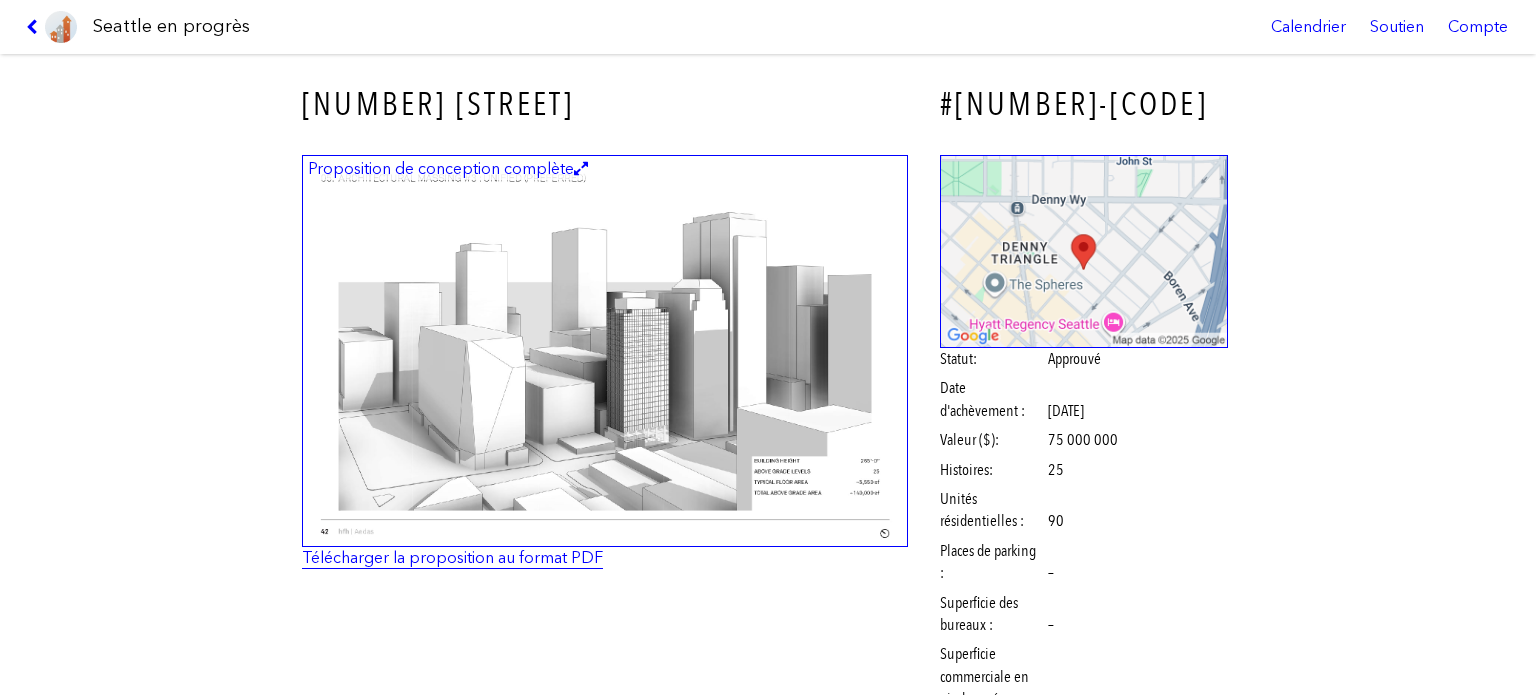 click on "Télécharger la proposition au format PDF" at bounding box center (452, 557) 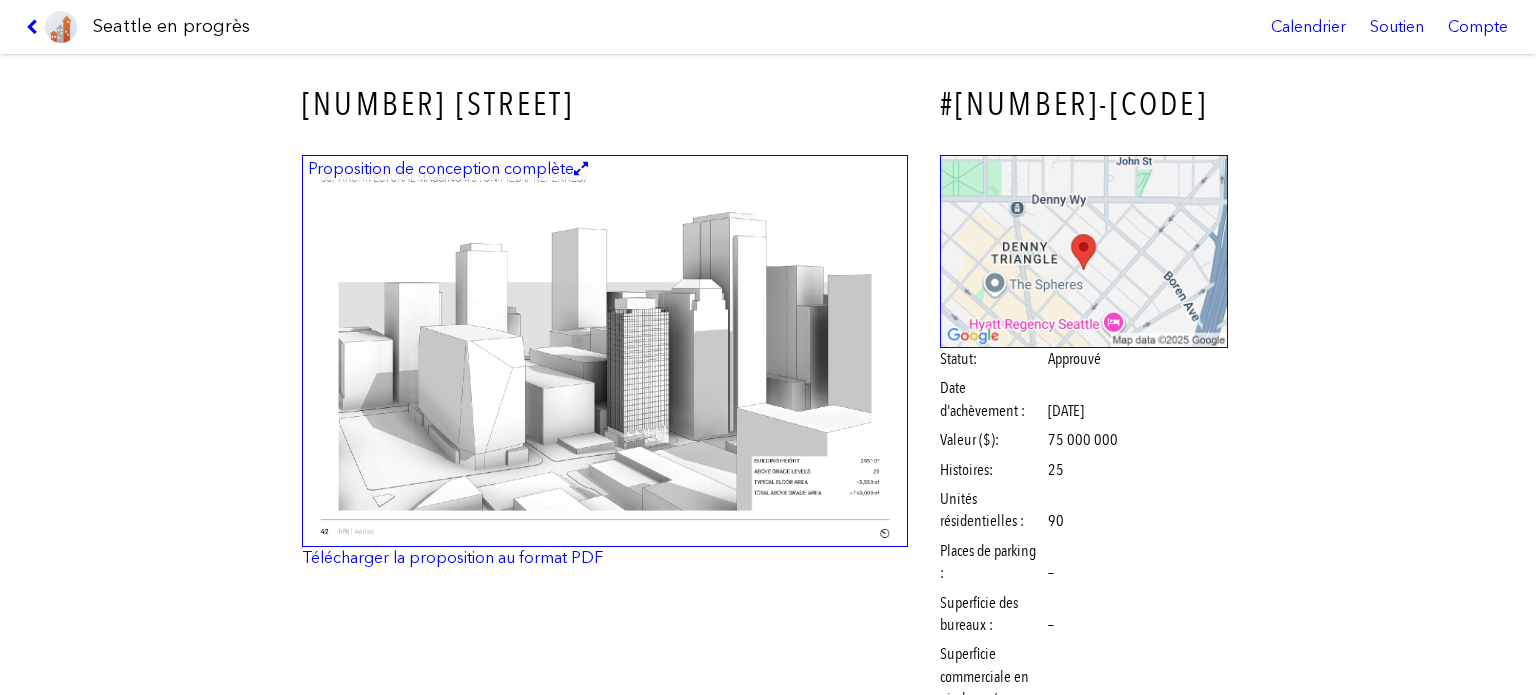 click at bounding box center (51, 27) 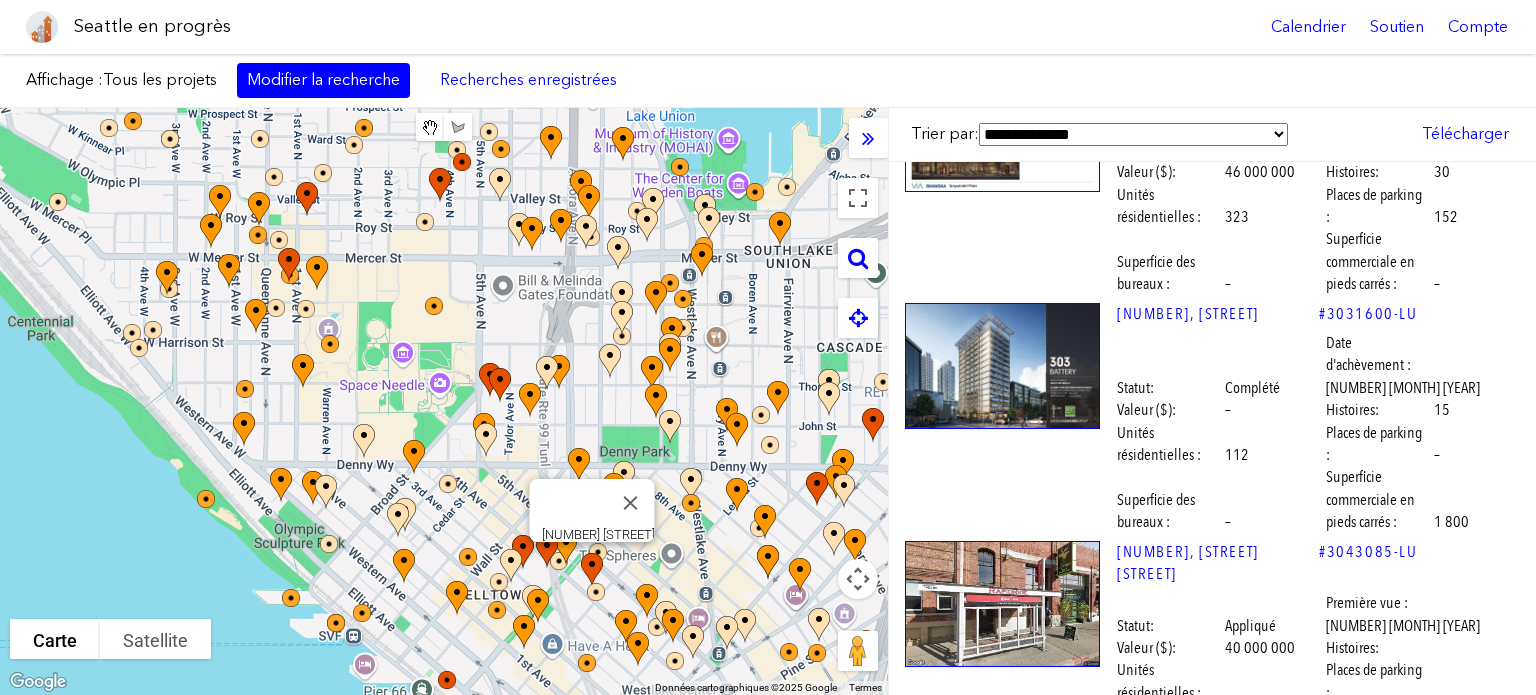 scroll, scrollTop: 400, scrollLeft: 0, axis: vertical 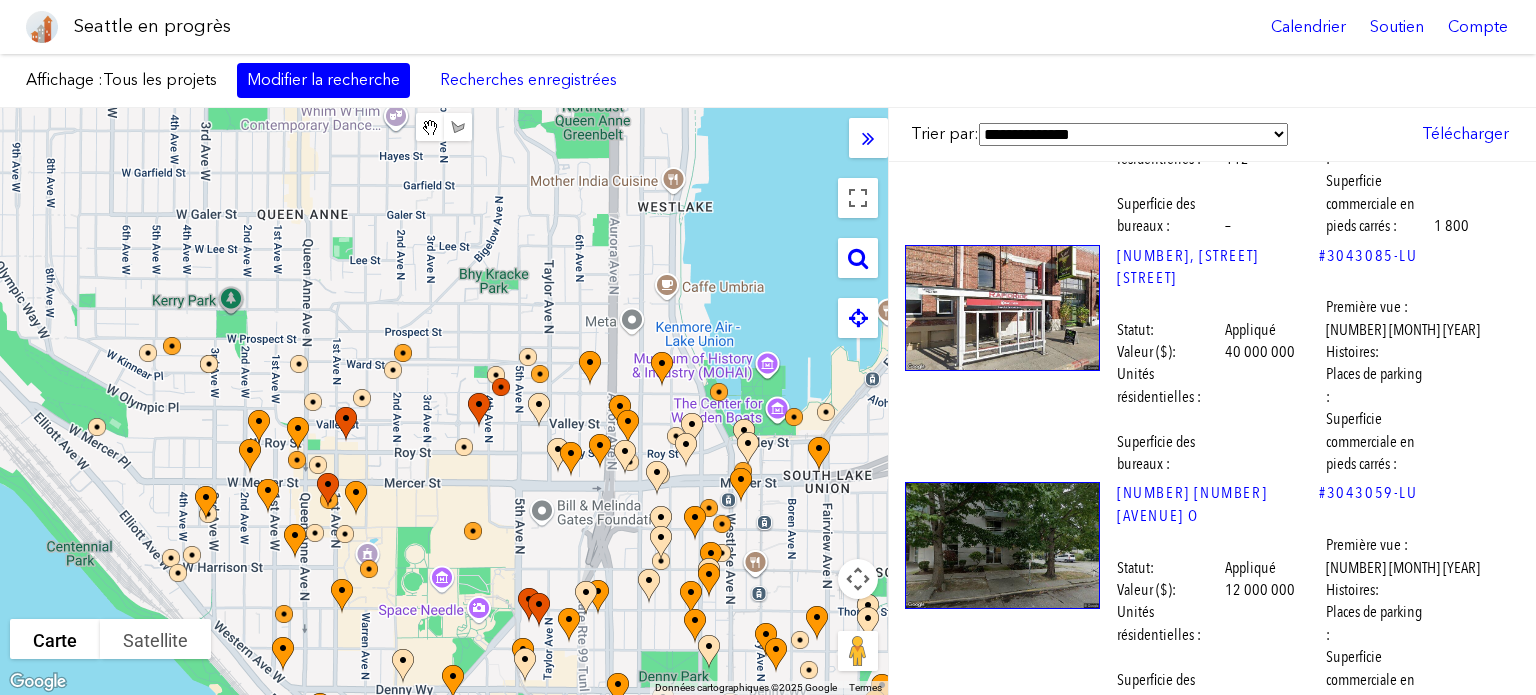drag, startPoint x: 520, startPoint y: 295, endPoint x: 610, endPoint y: 635, distance: 351.7101 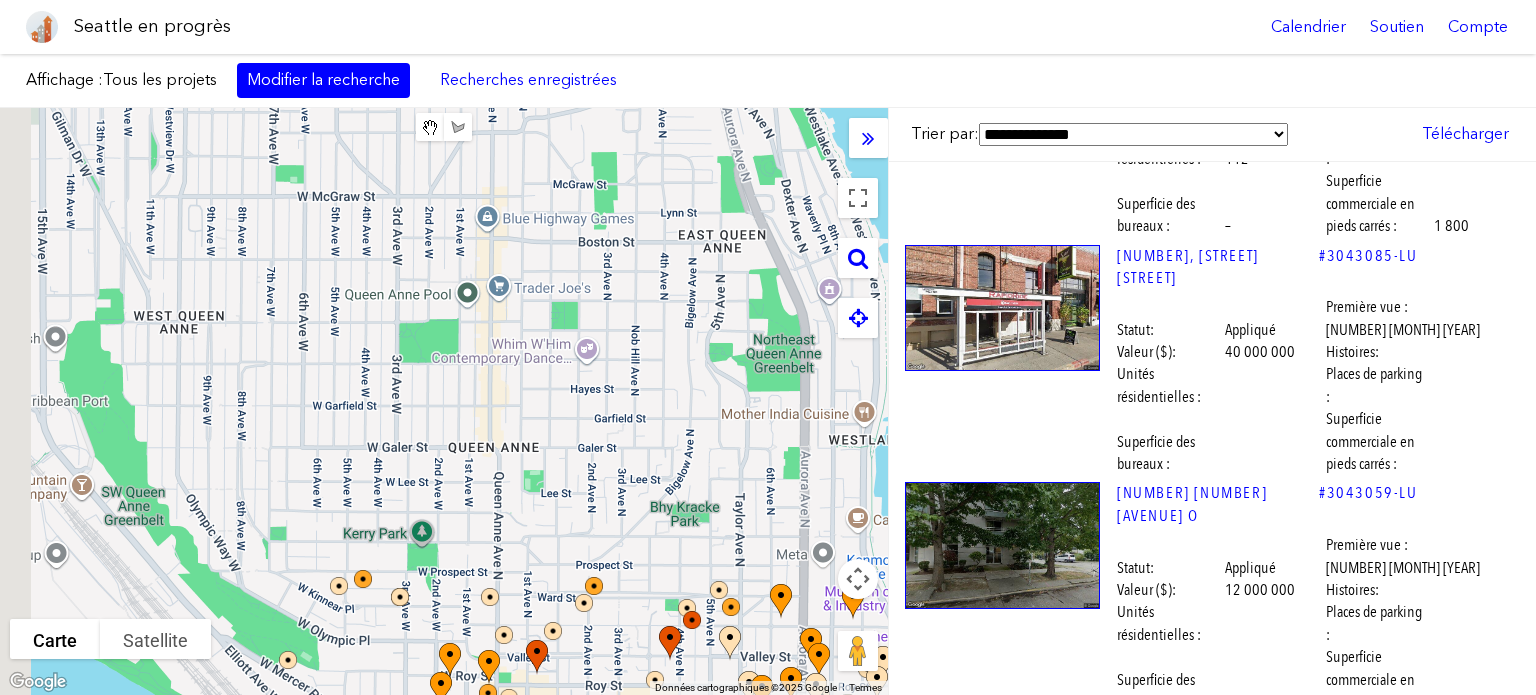 drag, startPoint x: 502, startPoint y: 370, endPoint x: 633, endPoint y: 454, distance: 155.61812 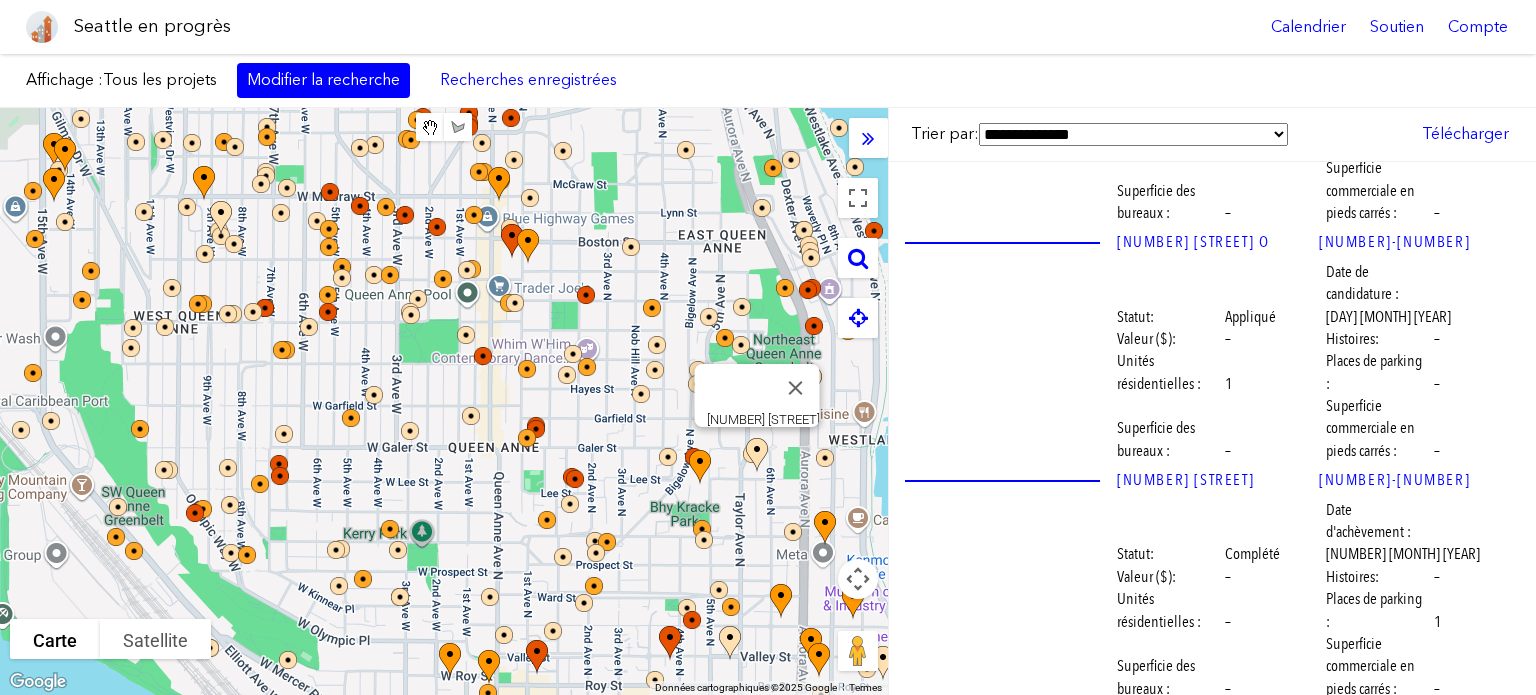 scroll, scrollTop: 8500, scrollLeft: 0, axis: vertical 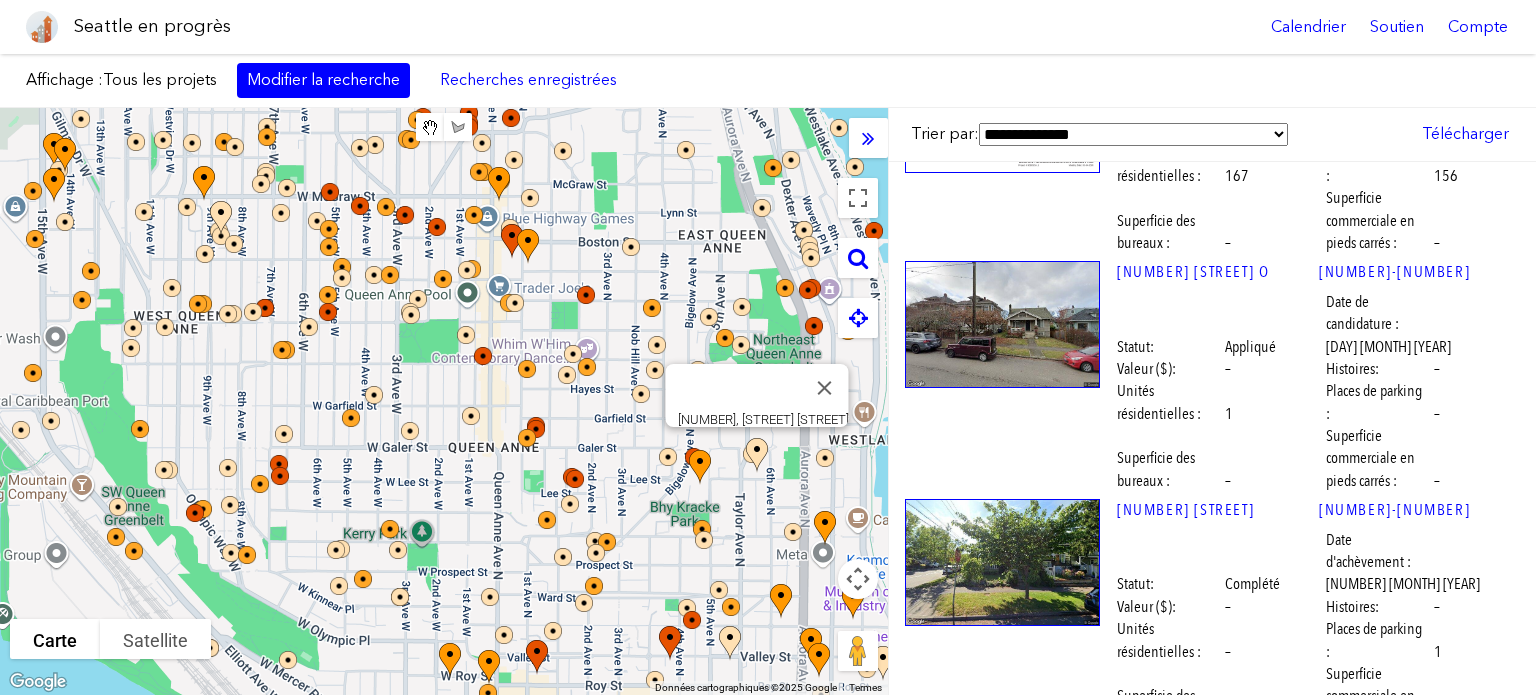 click at bounding box center (1002, 1225) 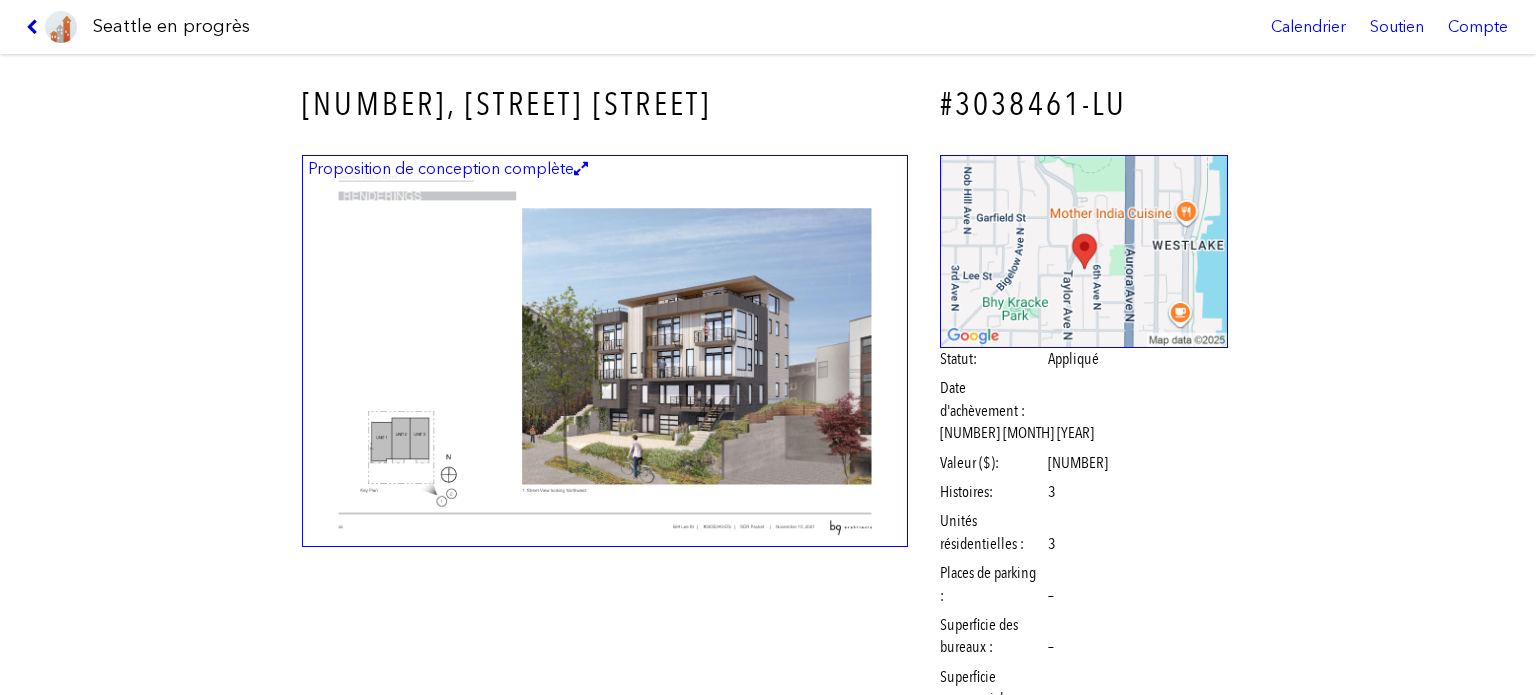 click at bounding box center [35, 27] 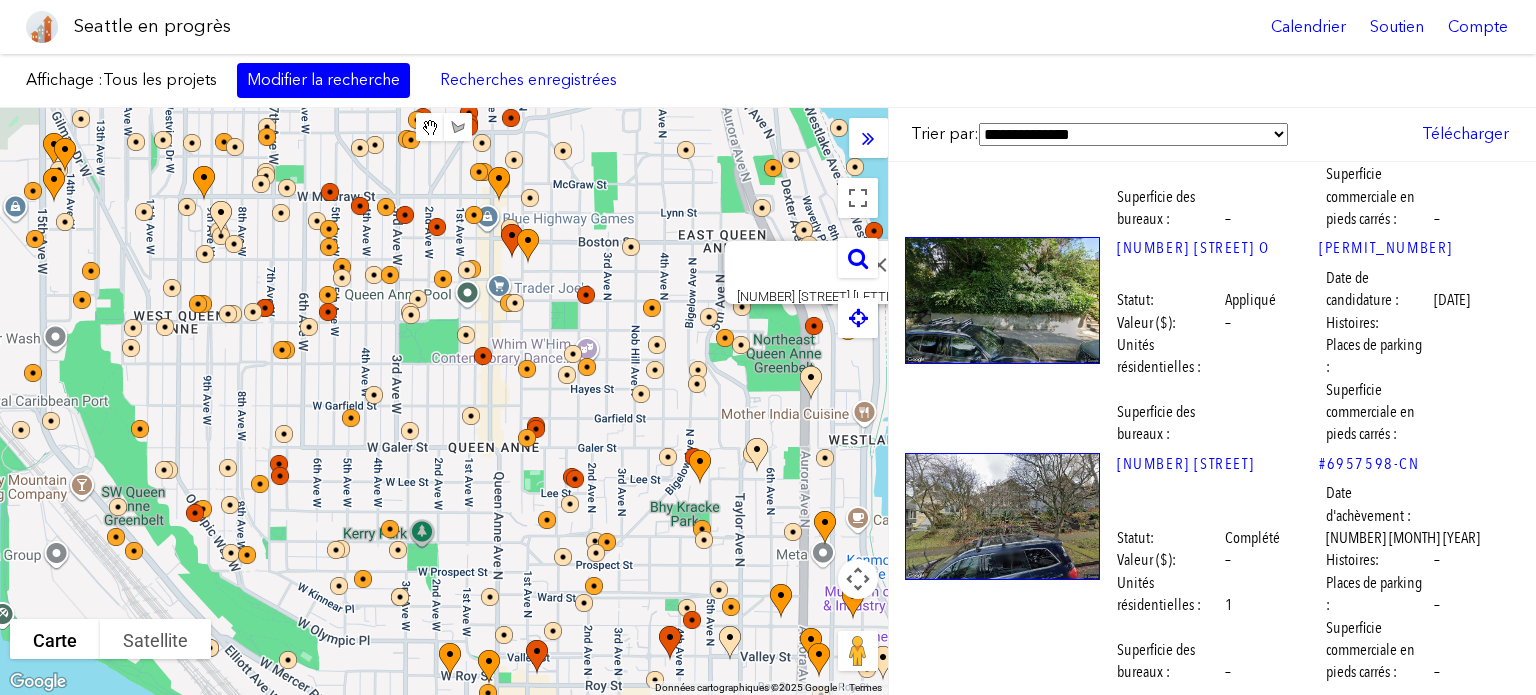 scroll, scrollTop: 13600, scrollLeft: 0, axis: vertical 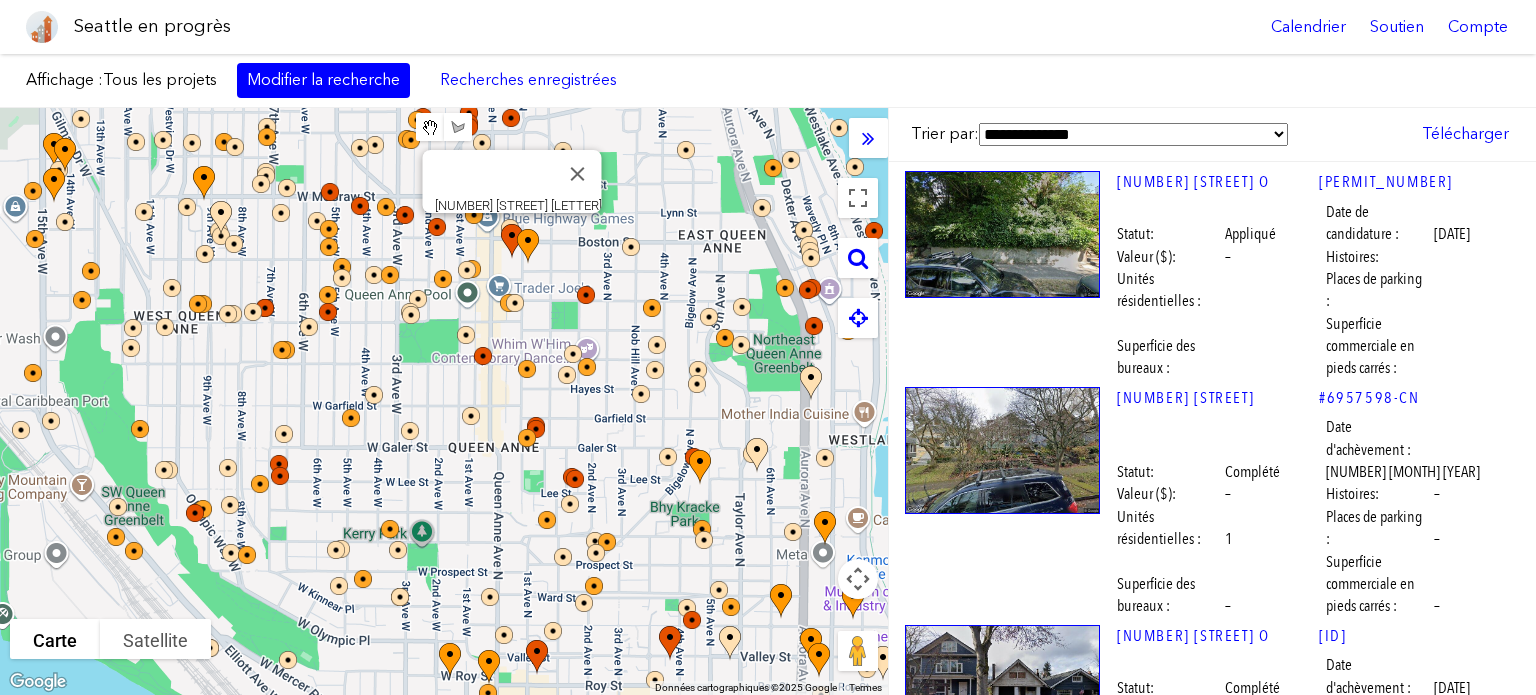 click at bounding box center [1002, 1737] 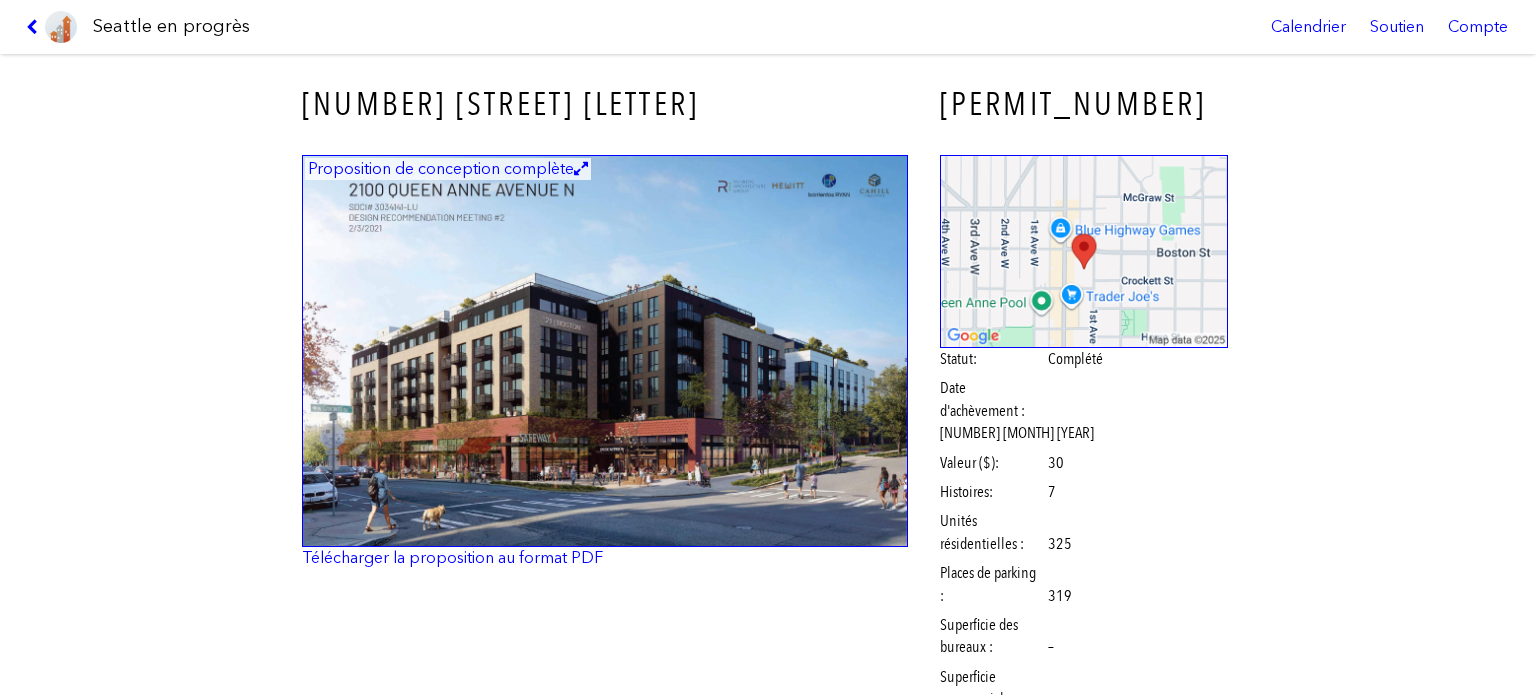 click at bounding box center (605, 351) 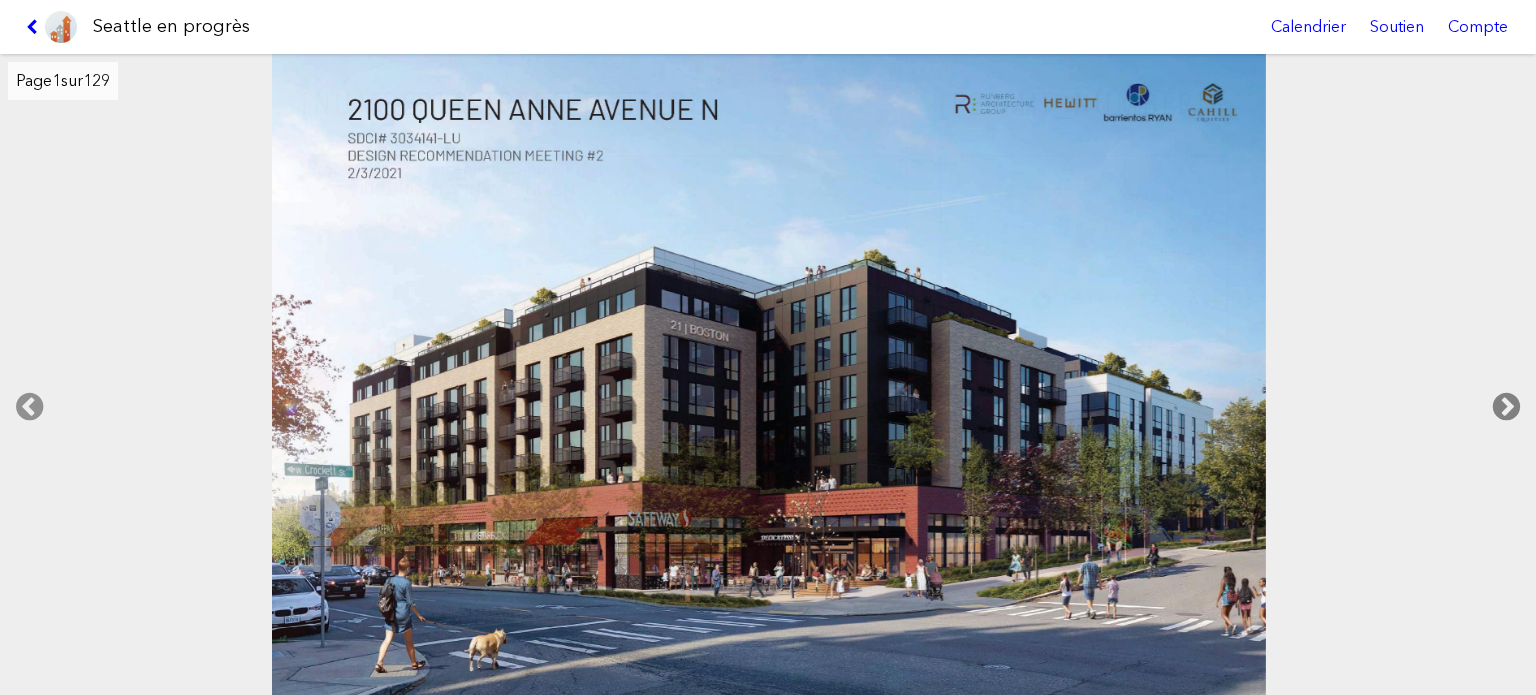 click at bounding box center [1506, 407] 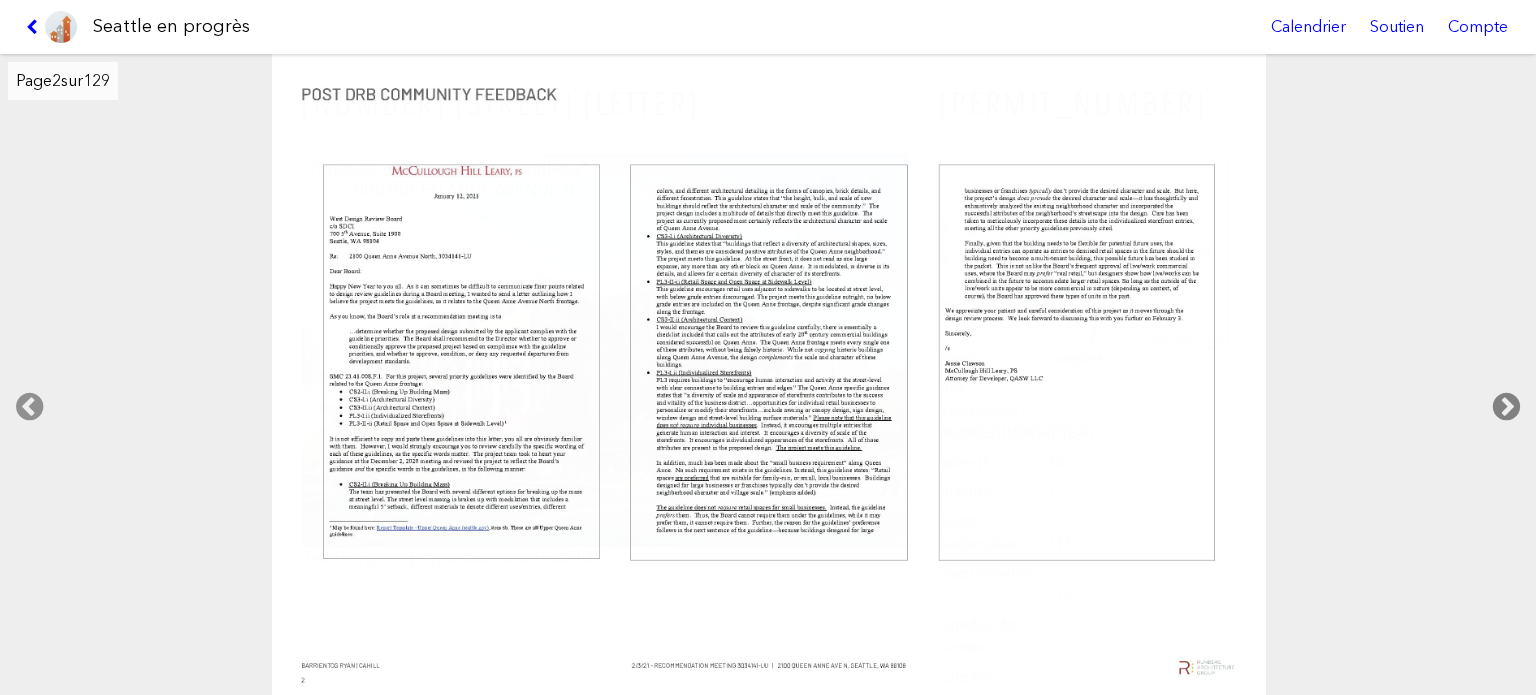 click at bounding box center (1506, 407) 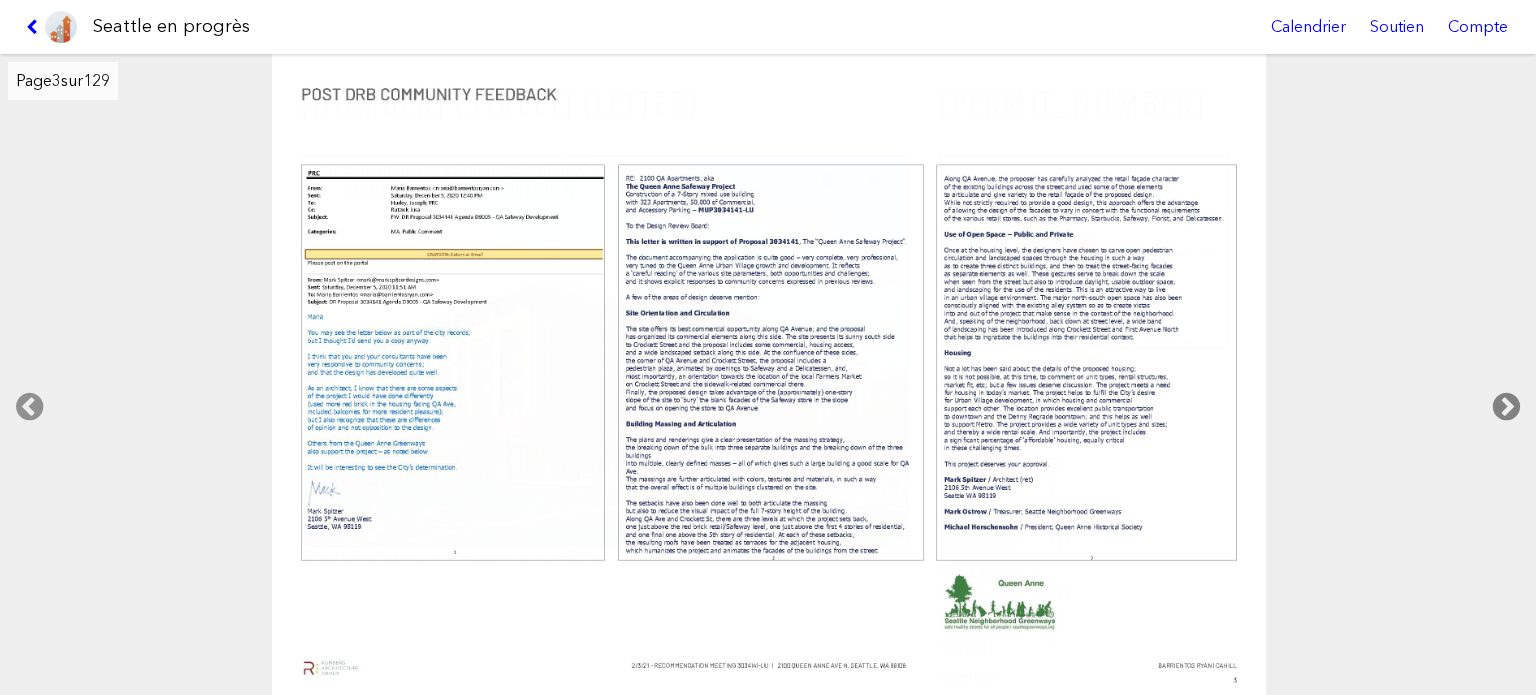 click at bounding box center [1506, 407] 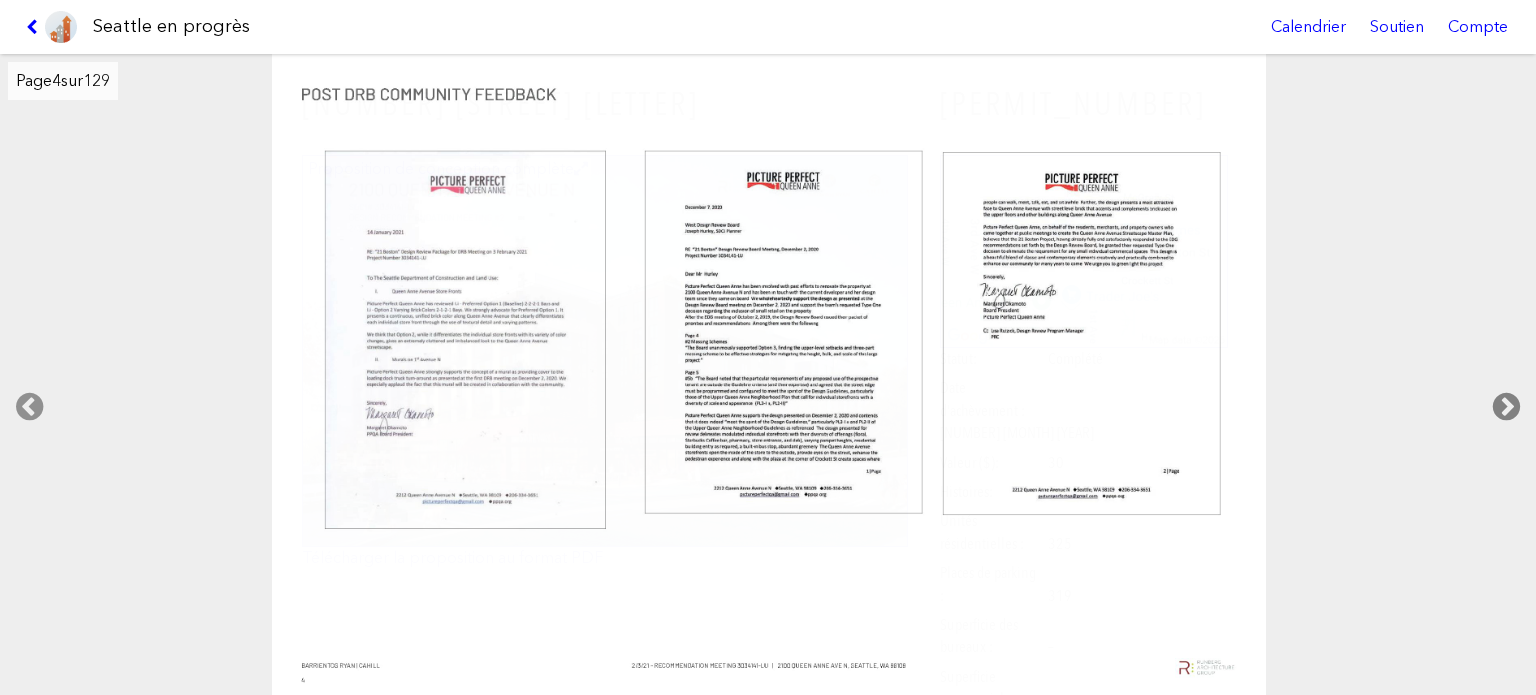 click at bounding box center [1506, 407] 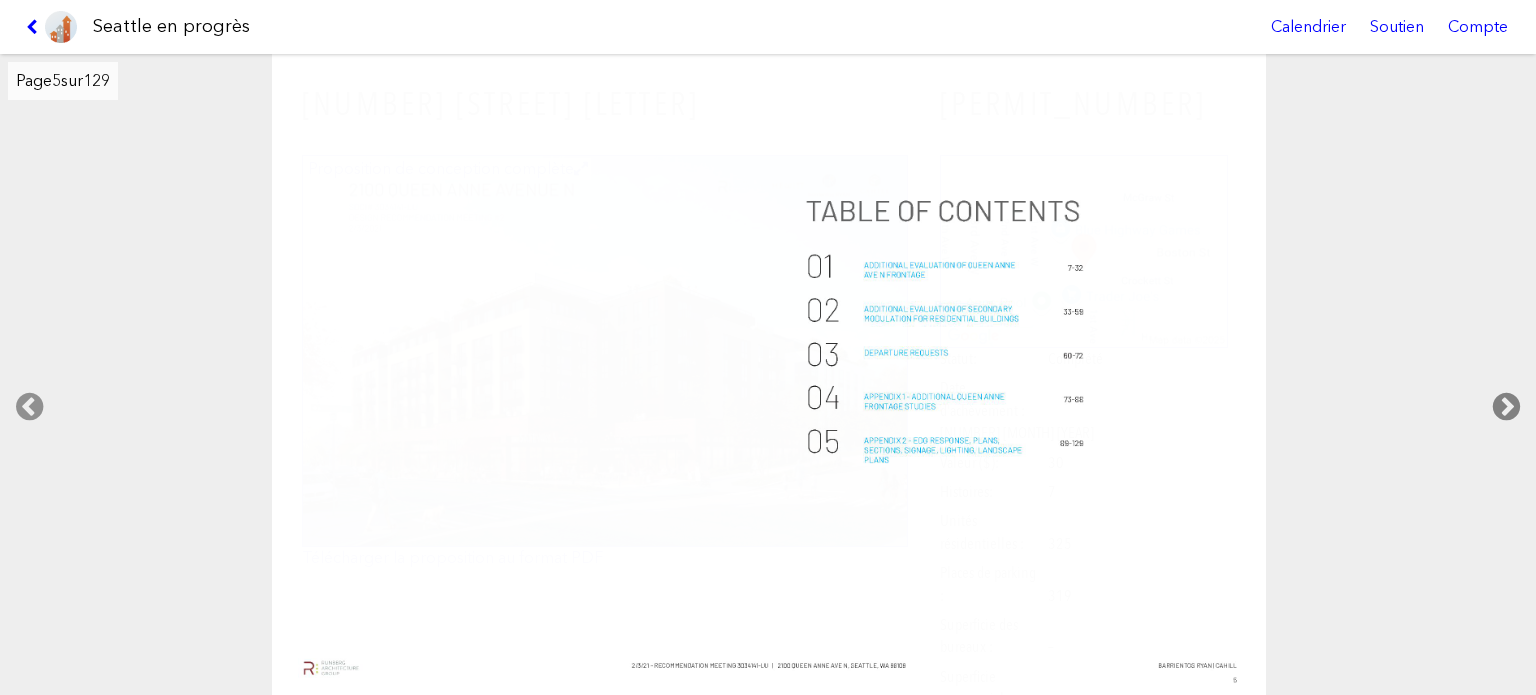 click at bounding box center [1506, 407] 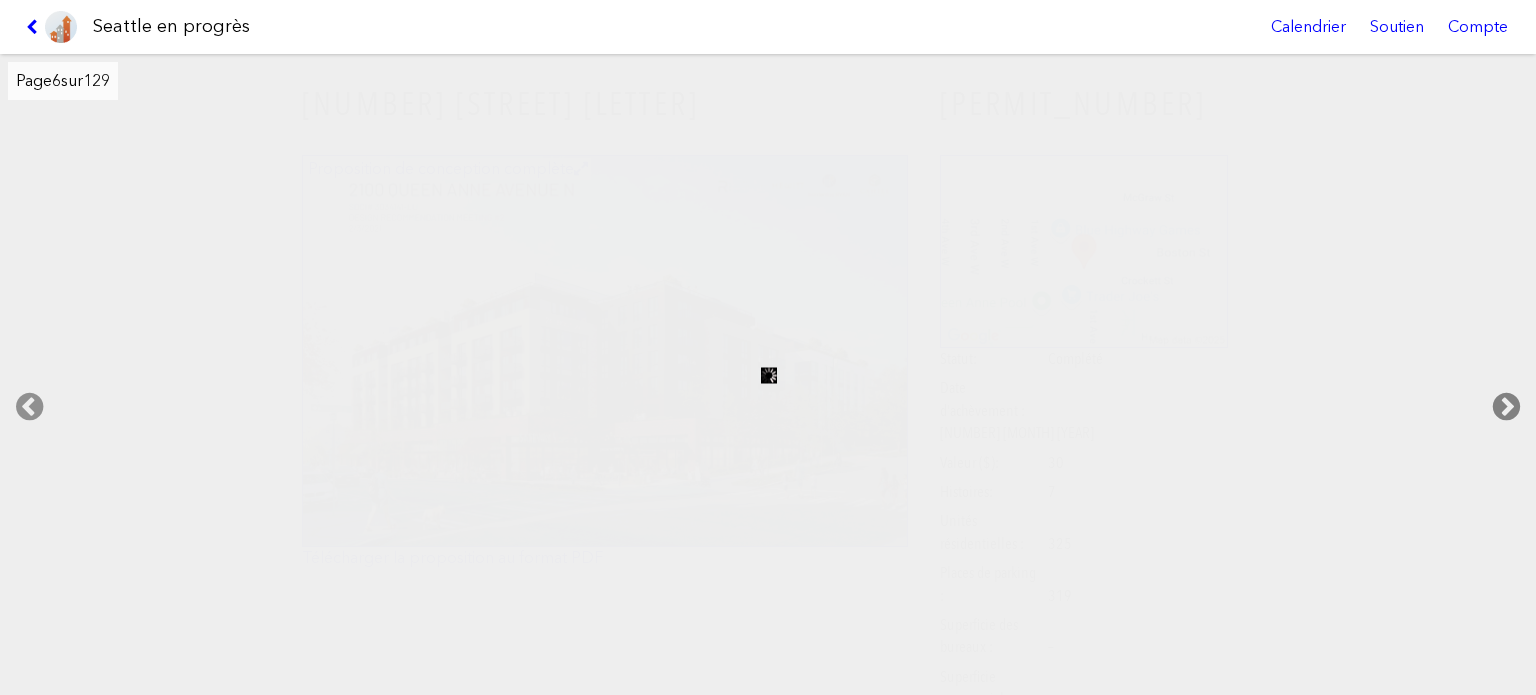 click at bounding box center [1506, 407] 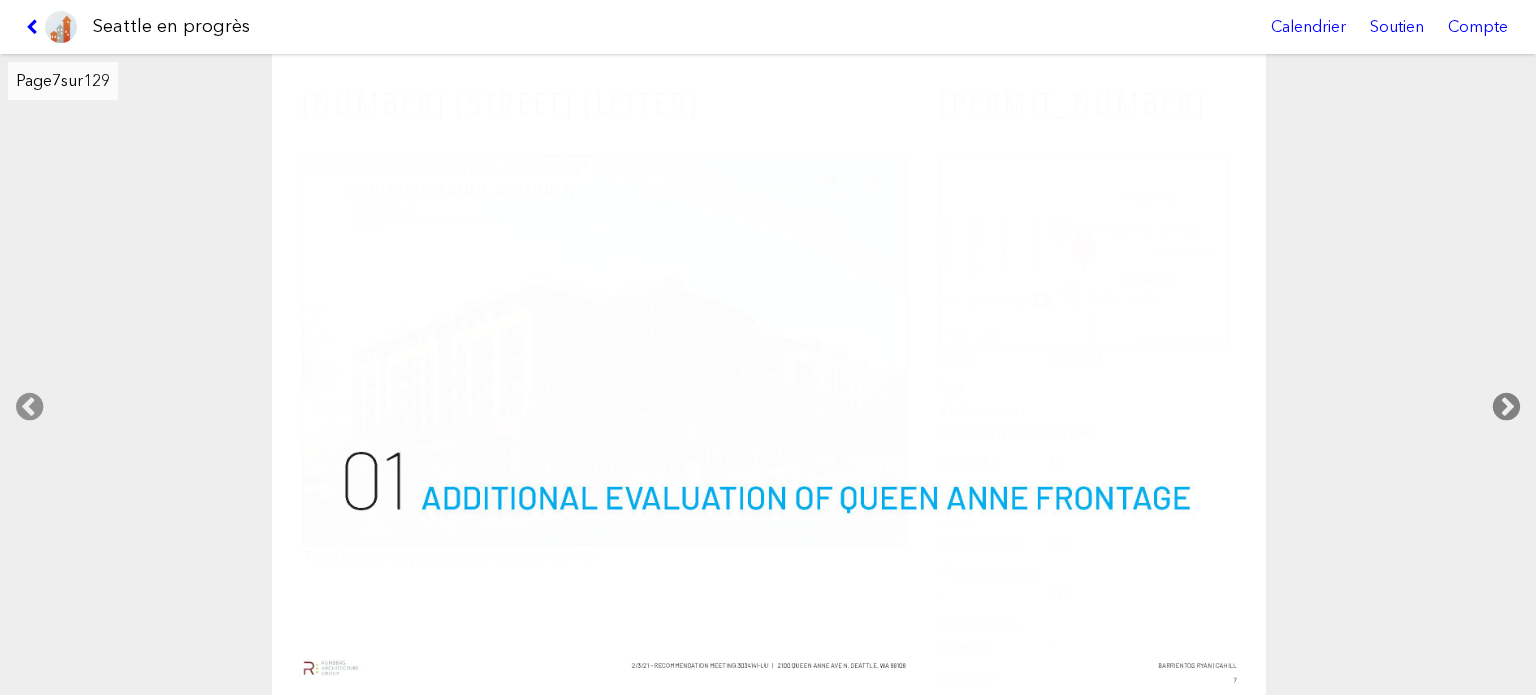 click at bounding box center (1506, 407) 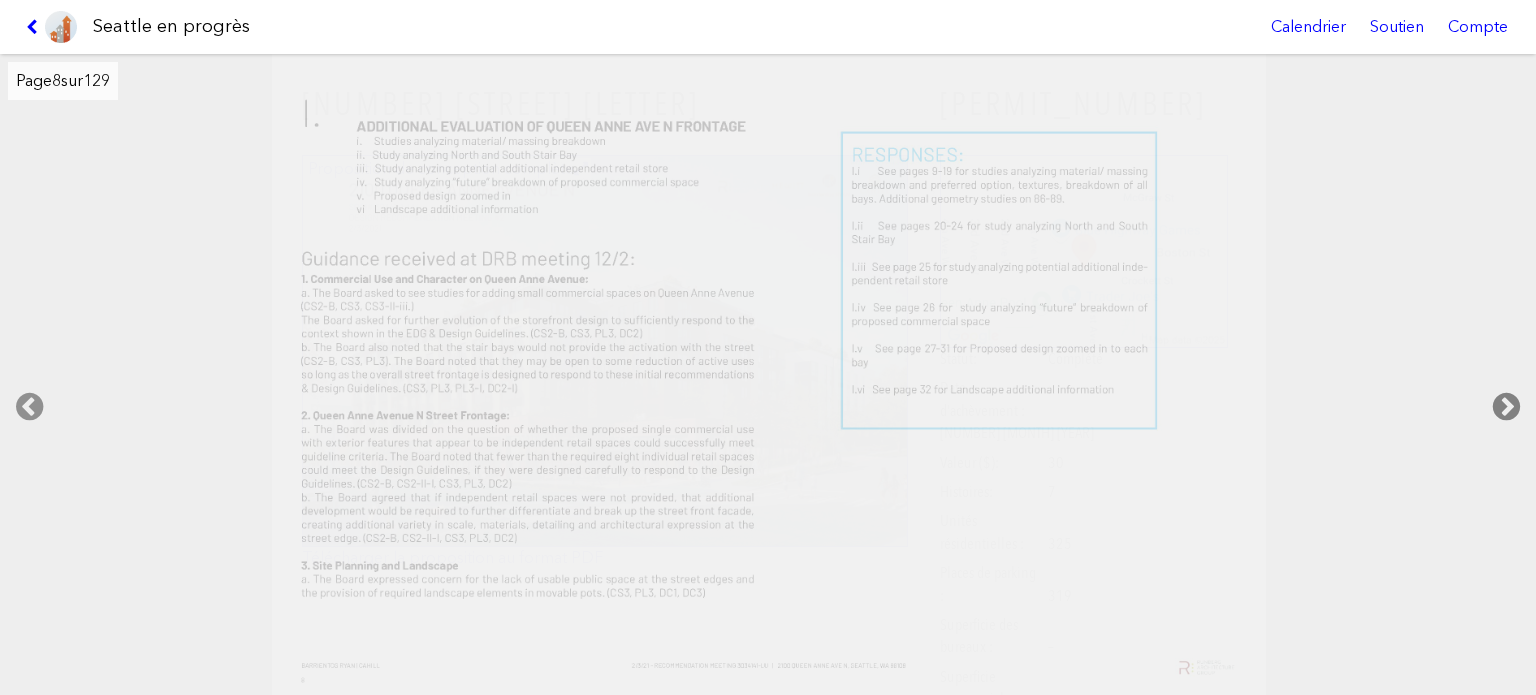 click at bounding box center [1506, 407] 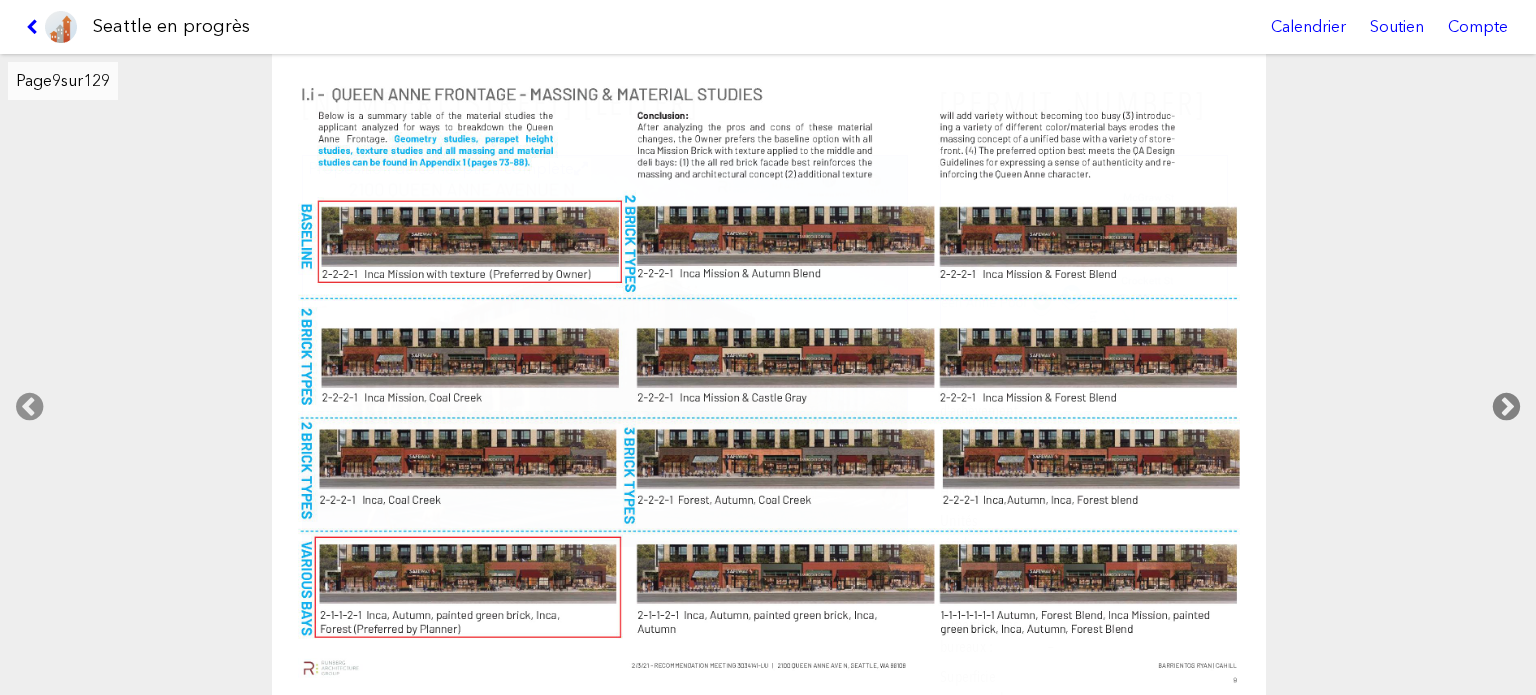 click at bounding box center [1506, 407] 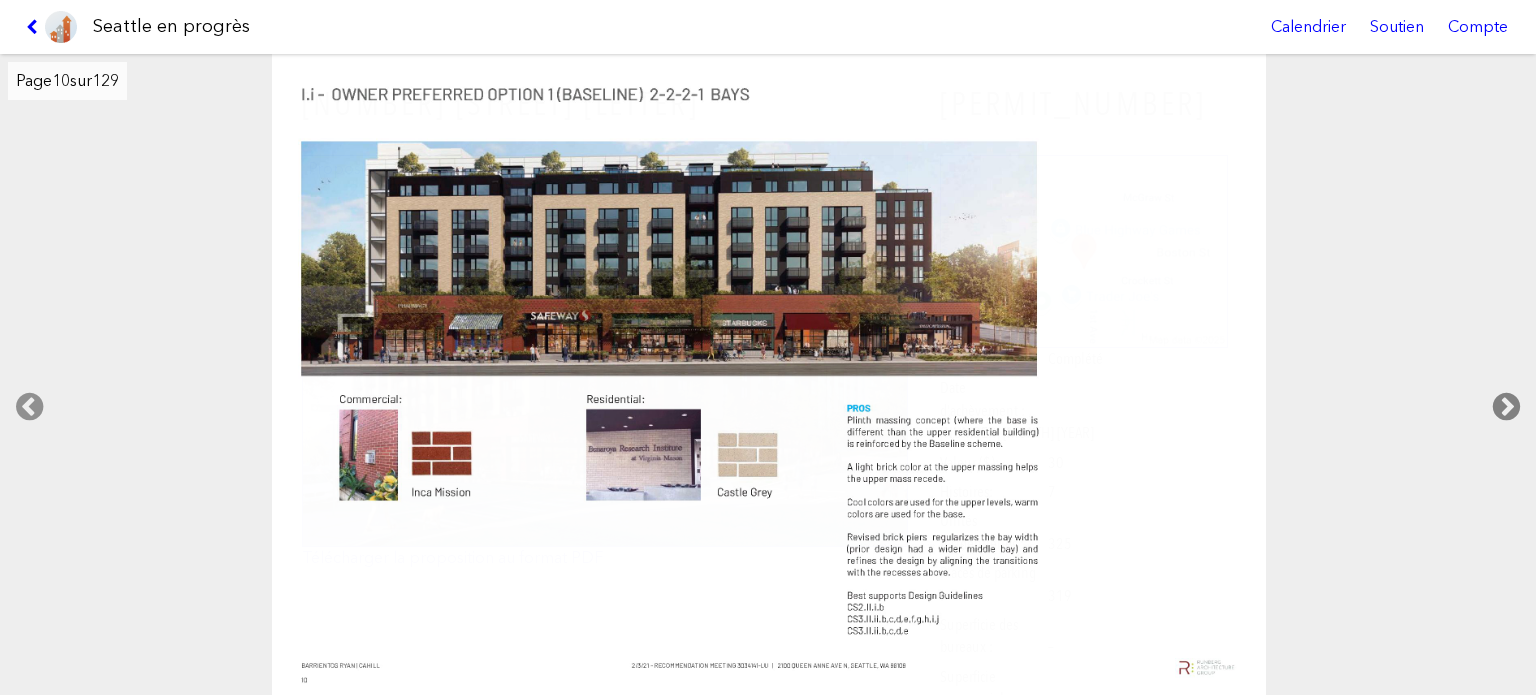 click at bounding box center (1506, 407) 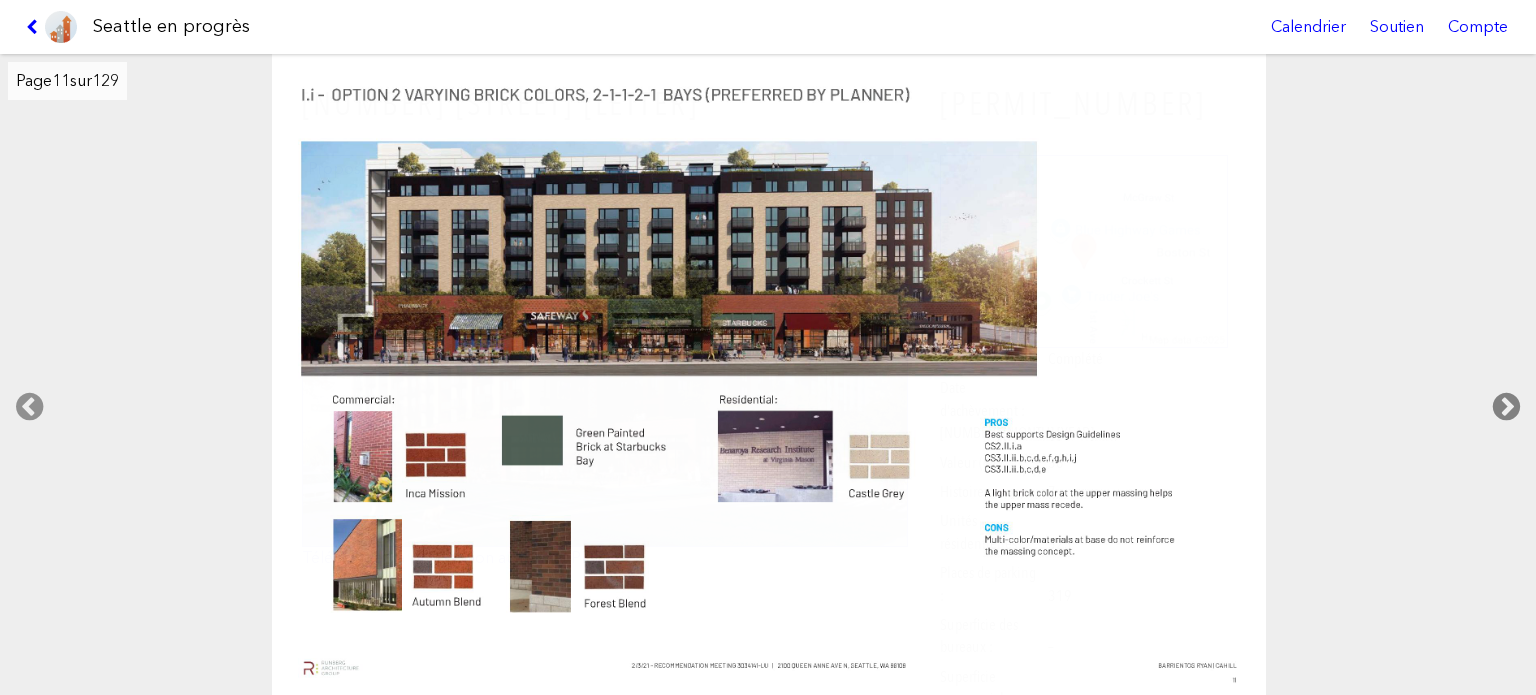 click at bounding box center (1506, 407) 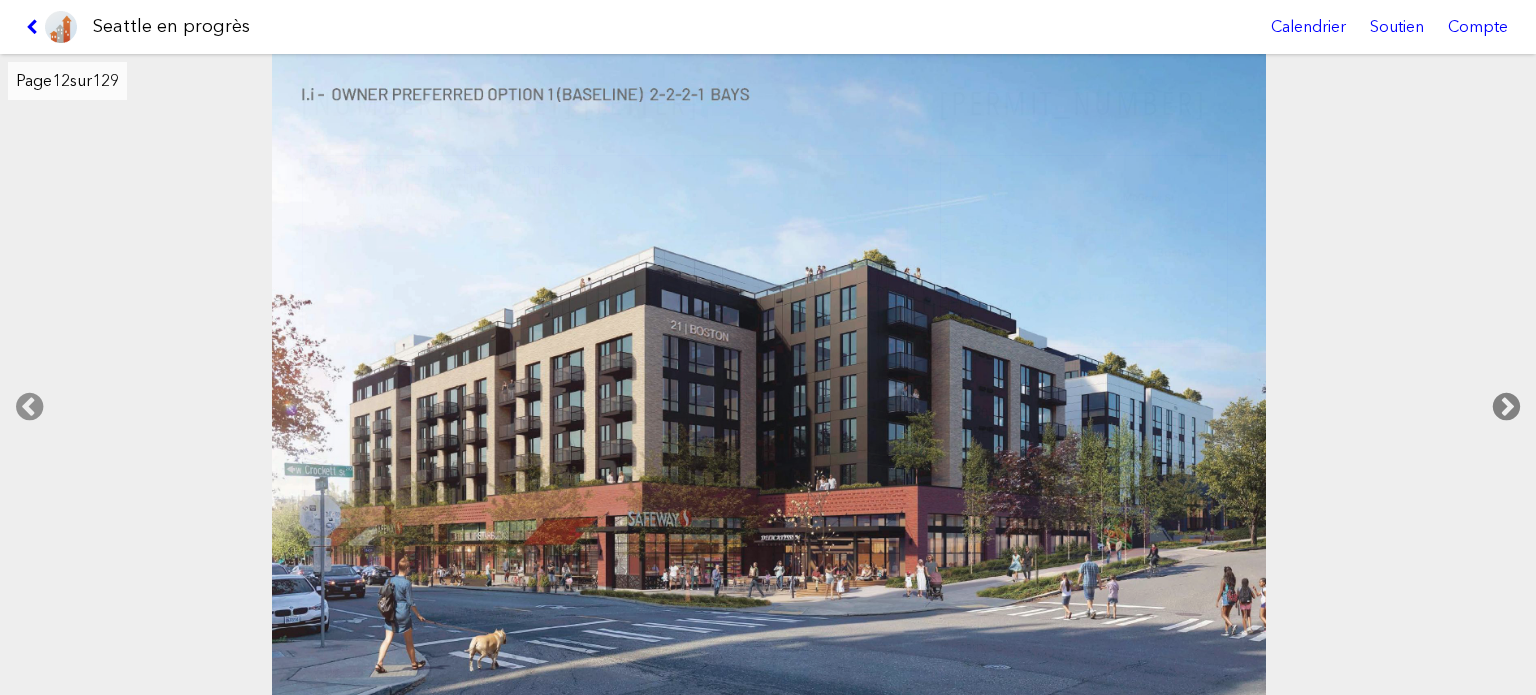 click at bounding box center [1506, 407] 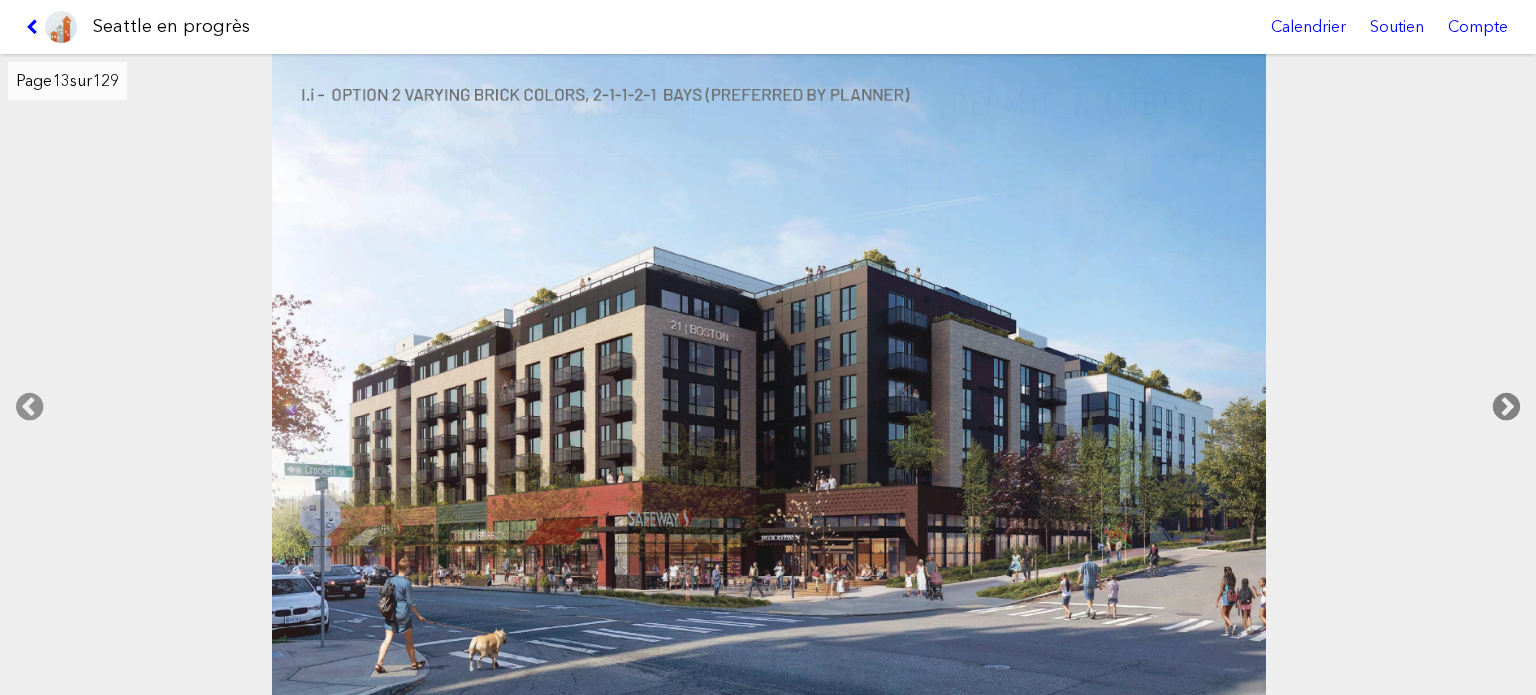 click at bounding box center (1506, 407) 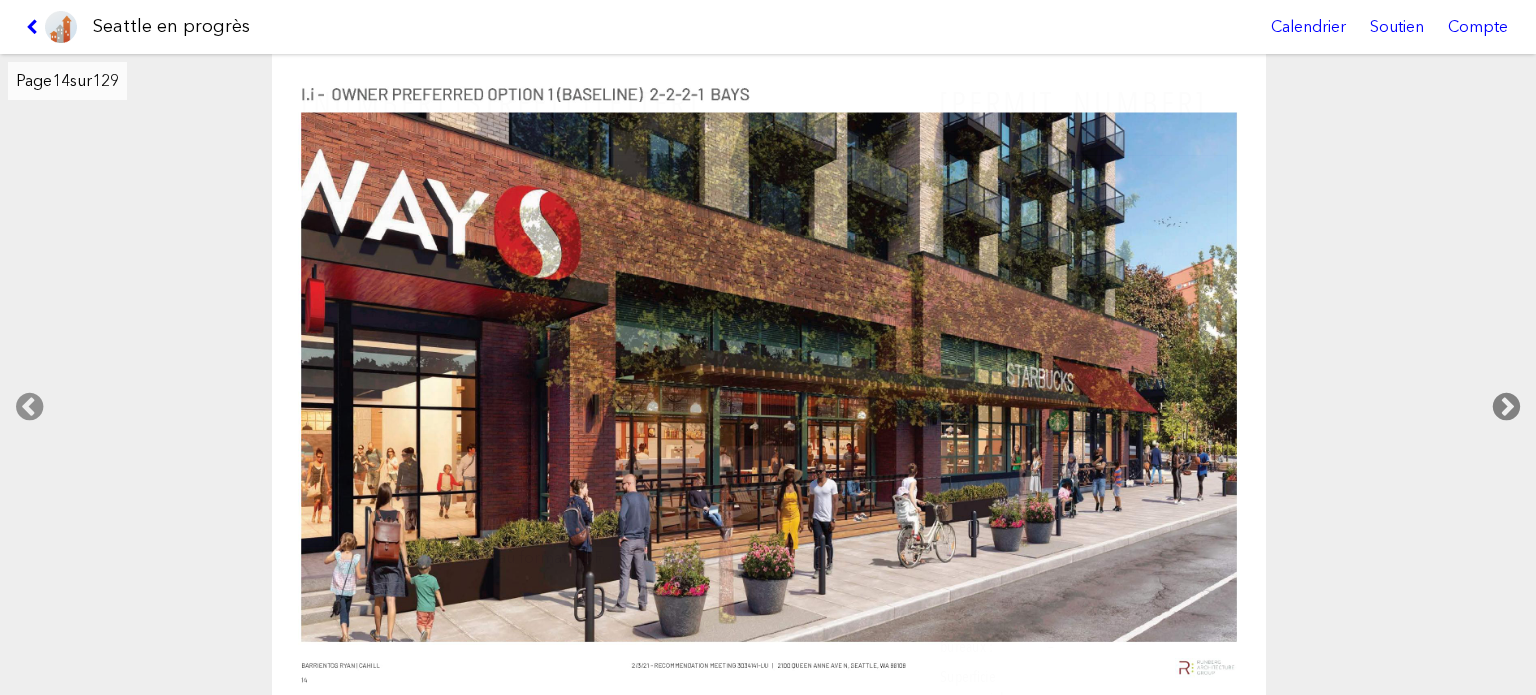 click at bounding box center (1506, 407) 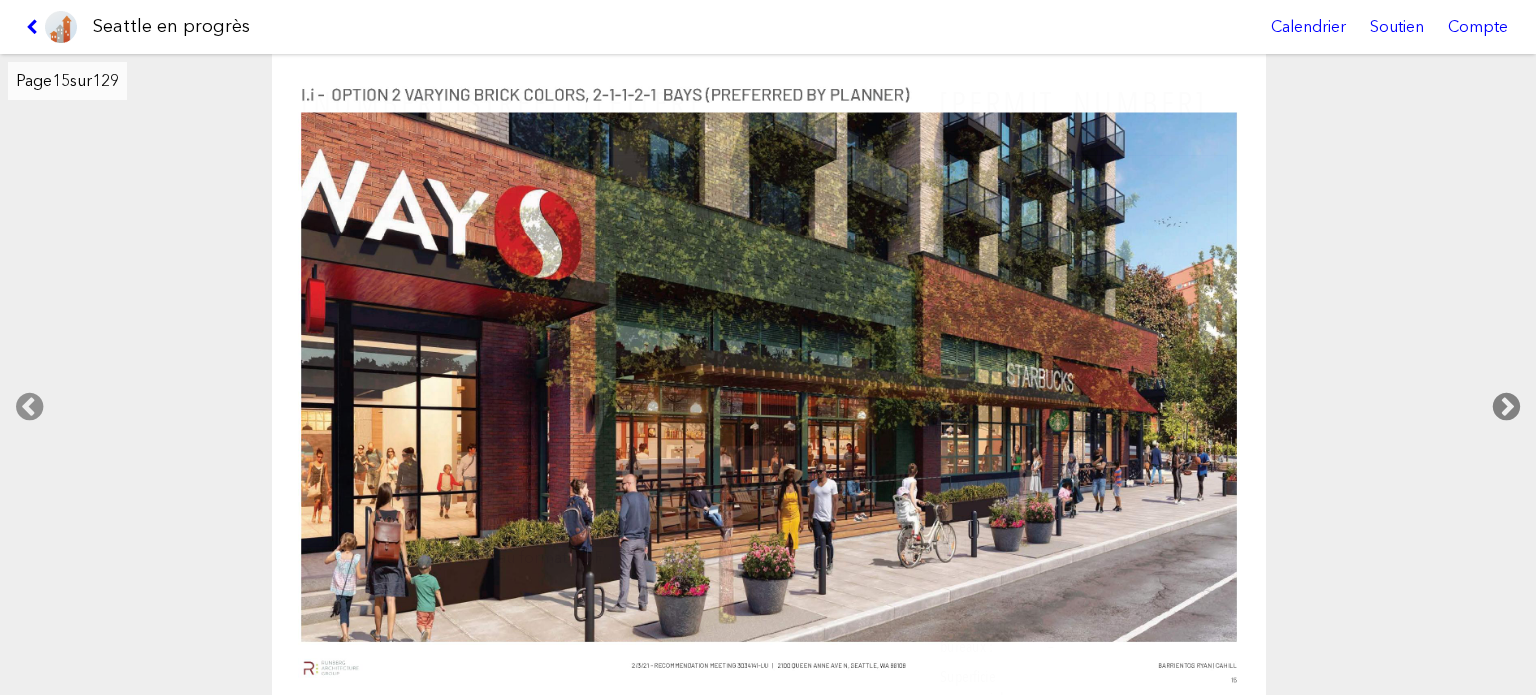 click at bounding box center (1506, 407) 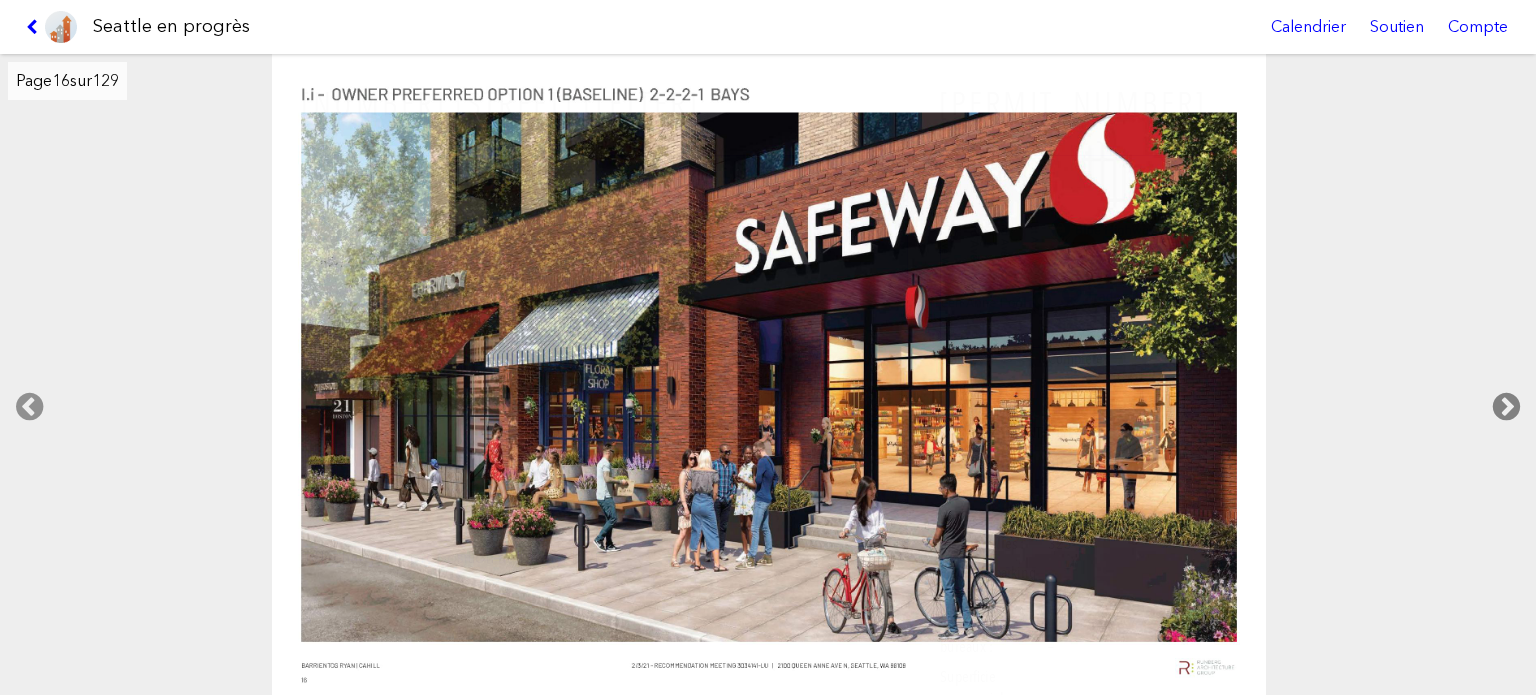 click at bounding box center [1506, 407] 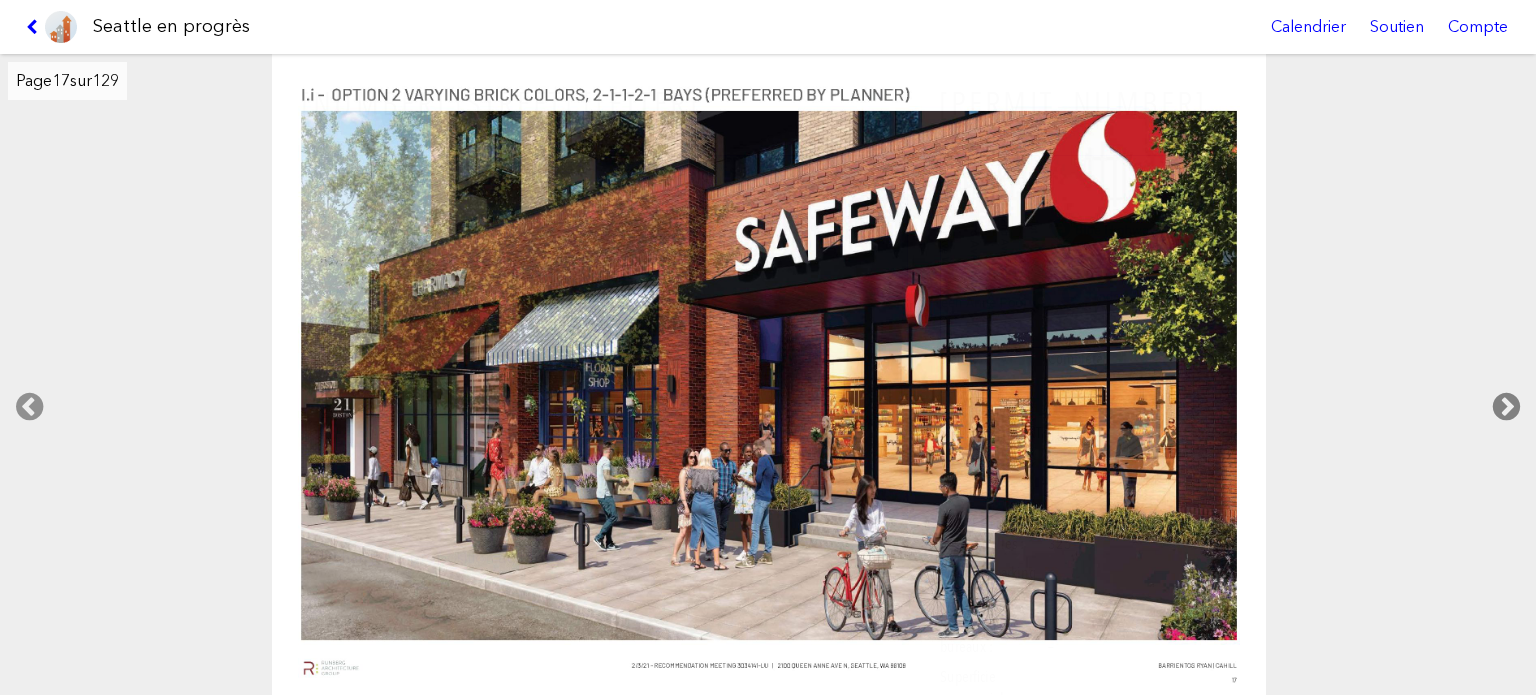 click at bounding box center (1506, 407) 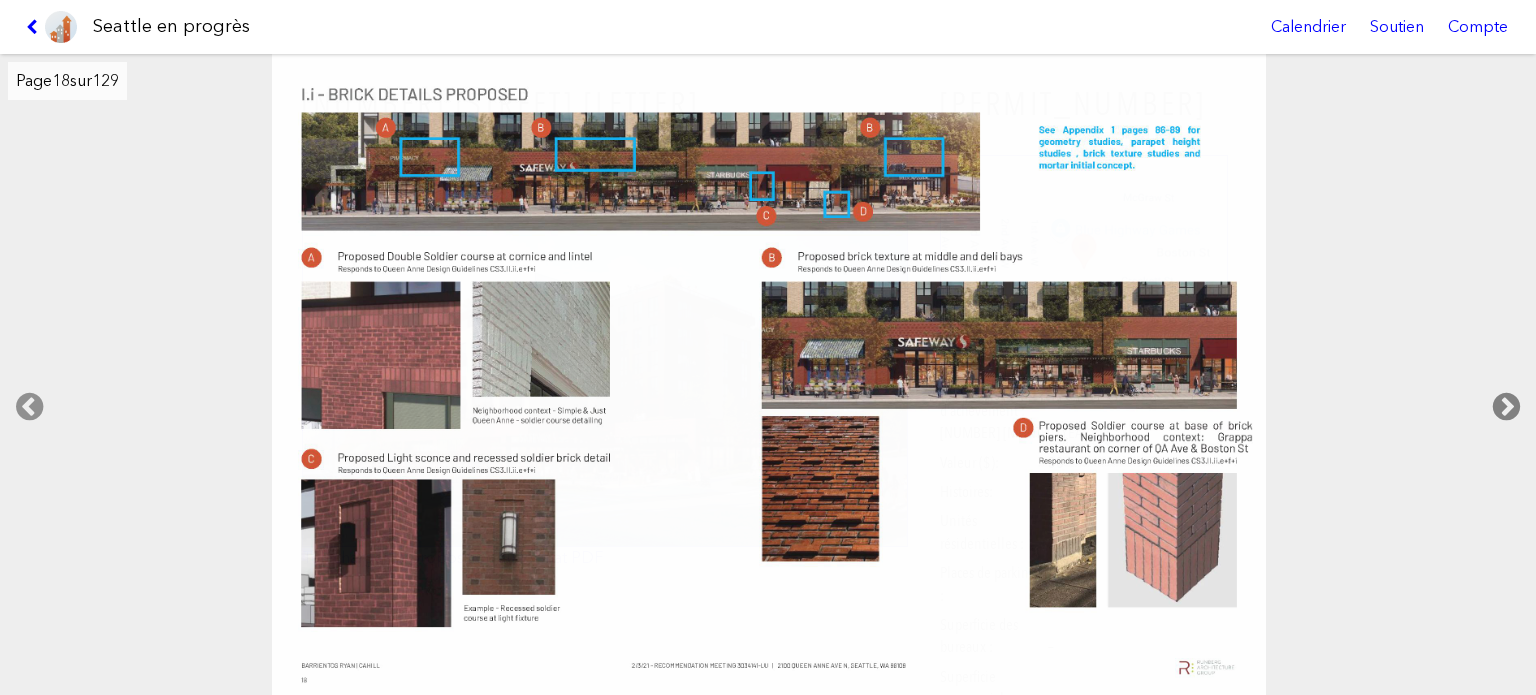 click at bounding box center [1506, 407] 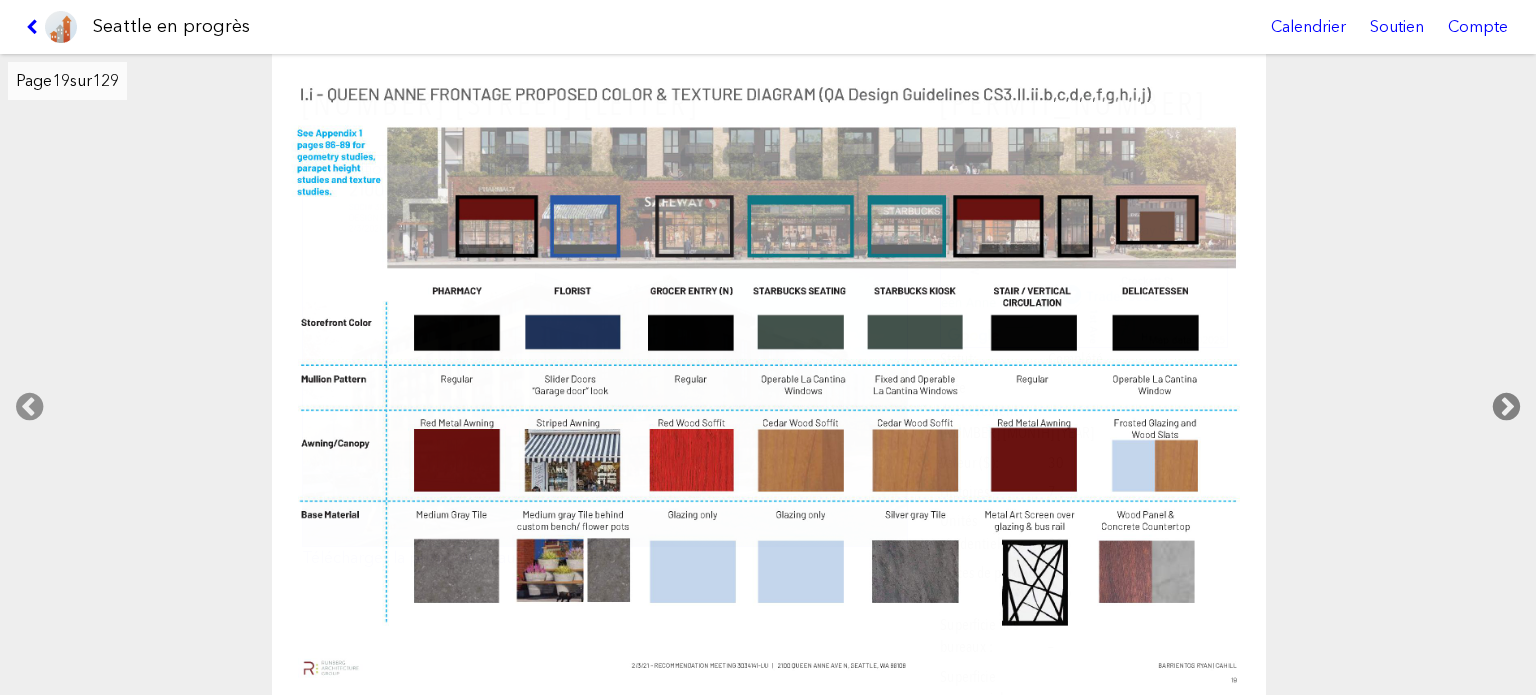 click at bounding box center (1506, 407) 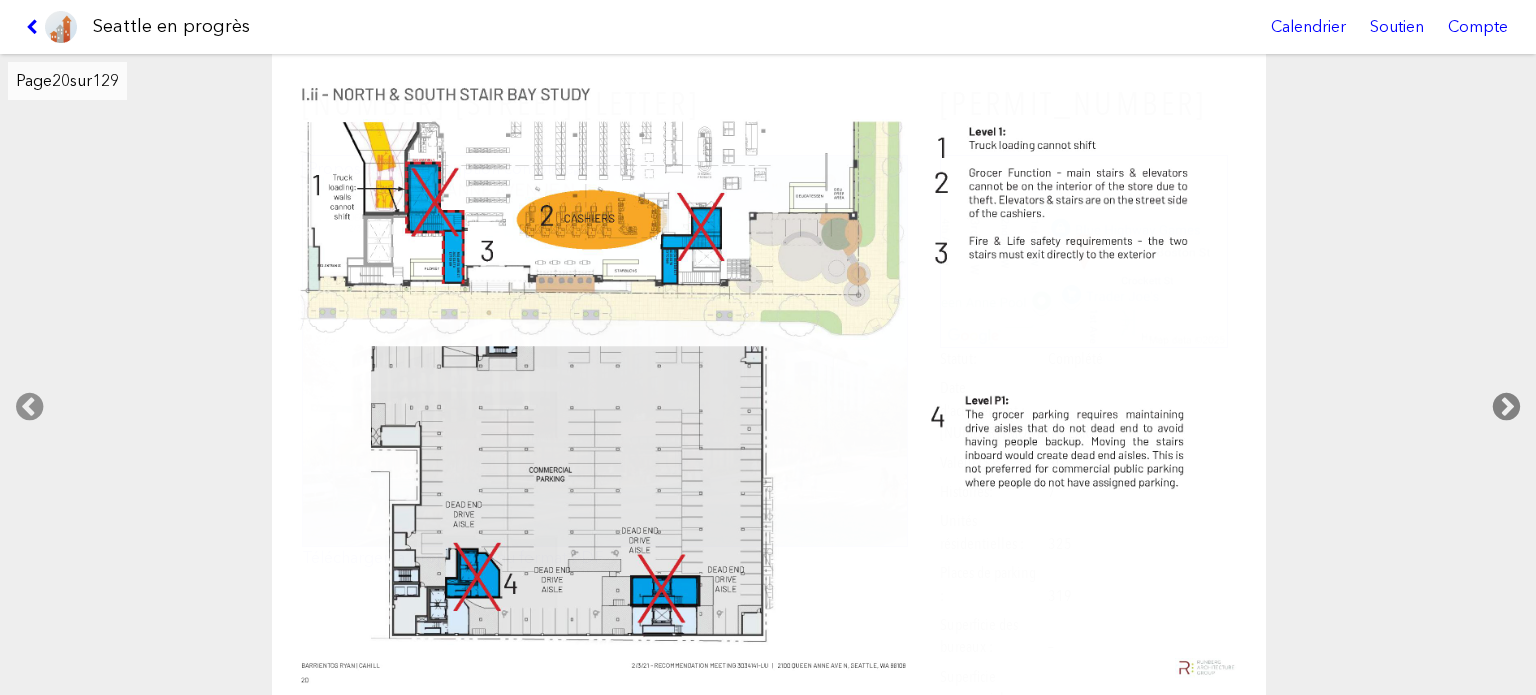 click at bounding box center [1506, 407] 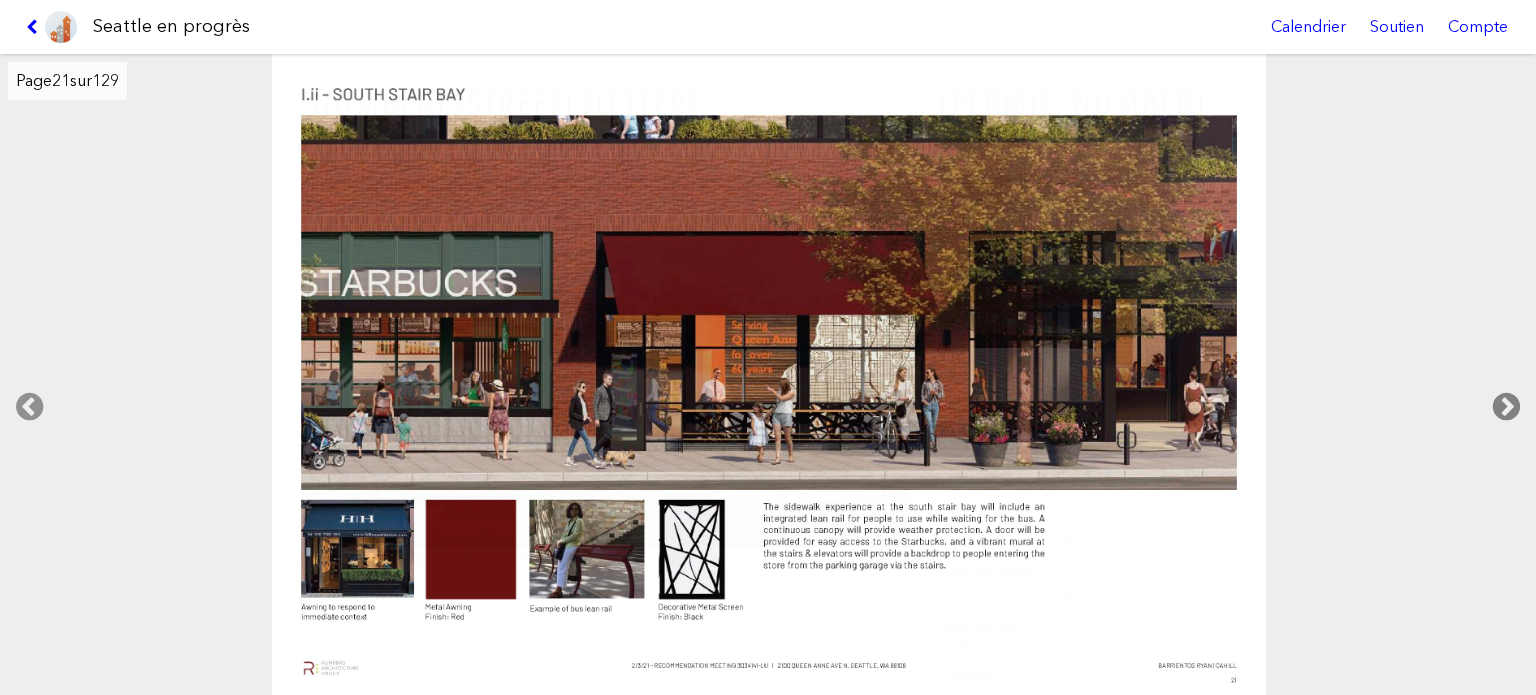 click at bounding box center [1506, 407] 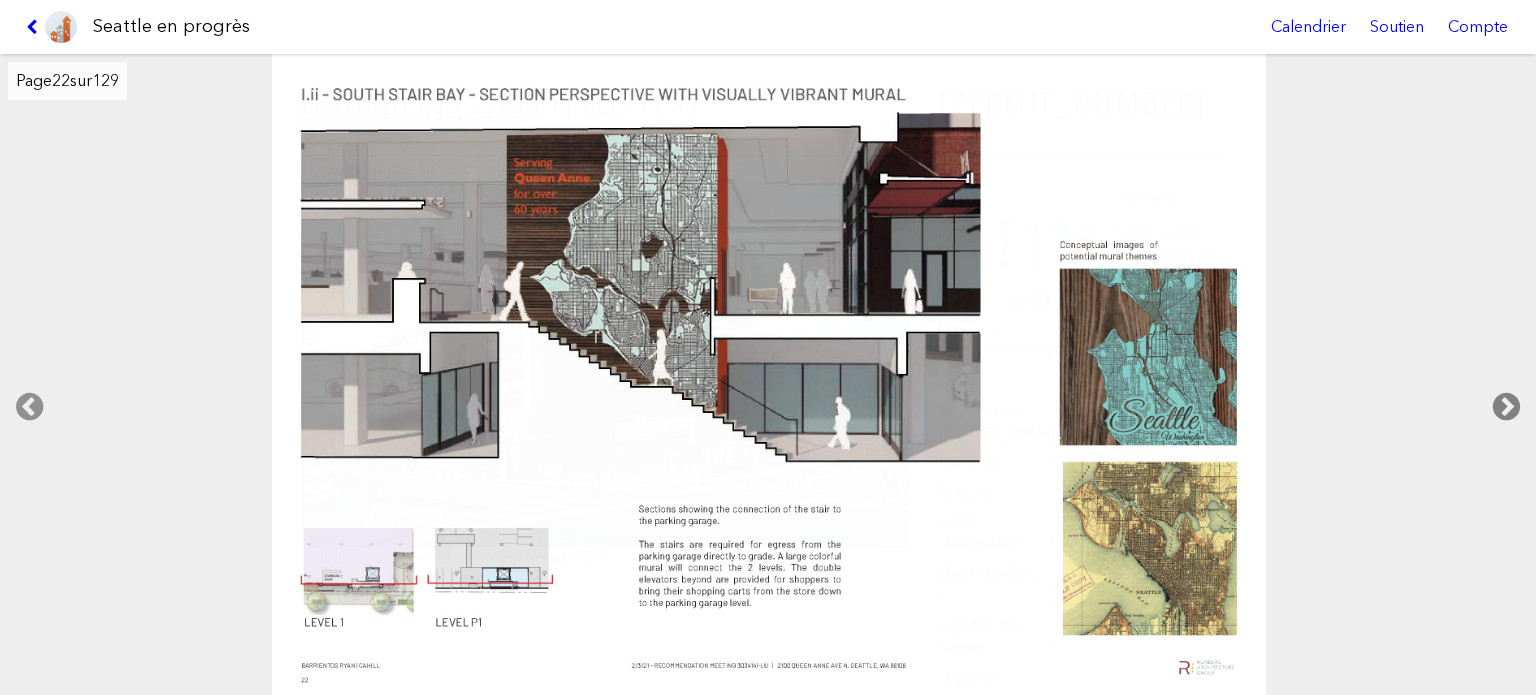 click at bounding box center (1506, 407) 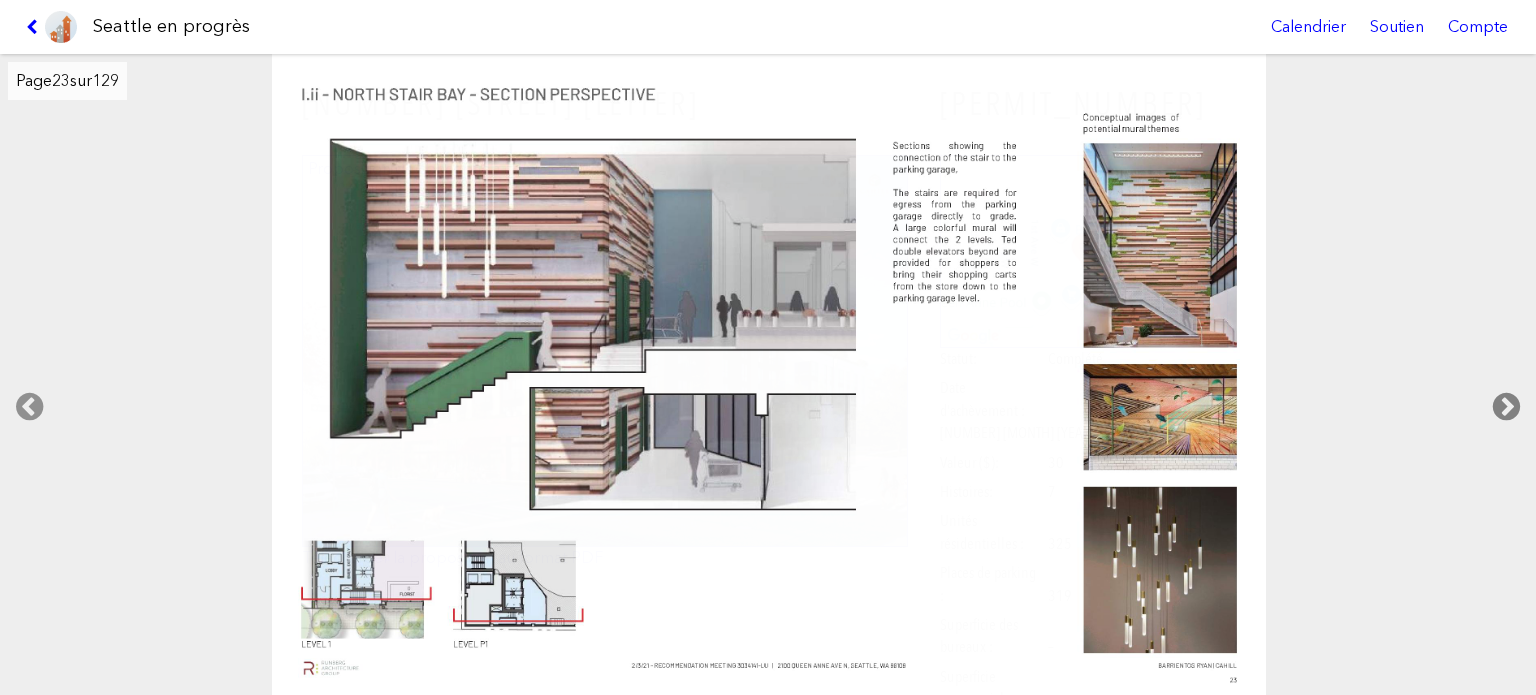 click at bounding box center (1506, 407) 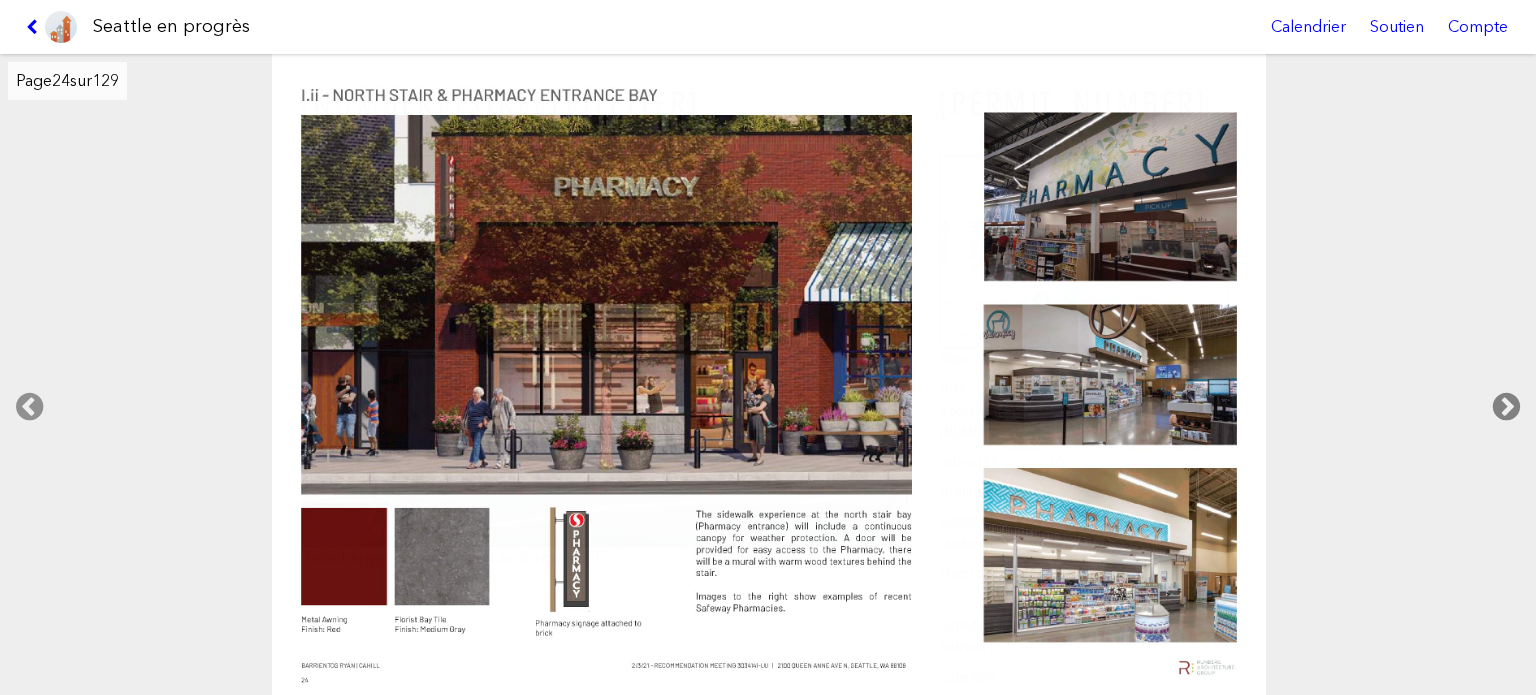 click at bounding box center [1506, 407] 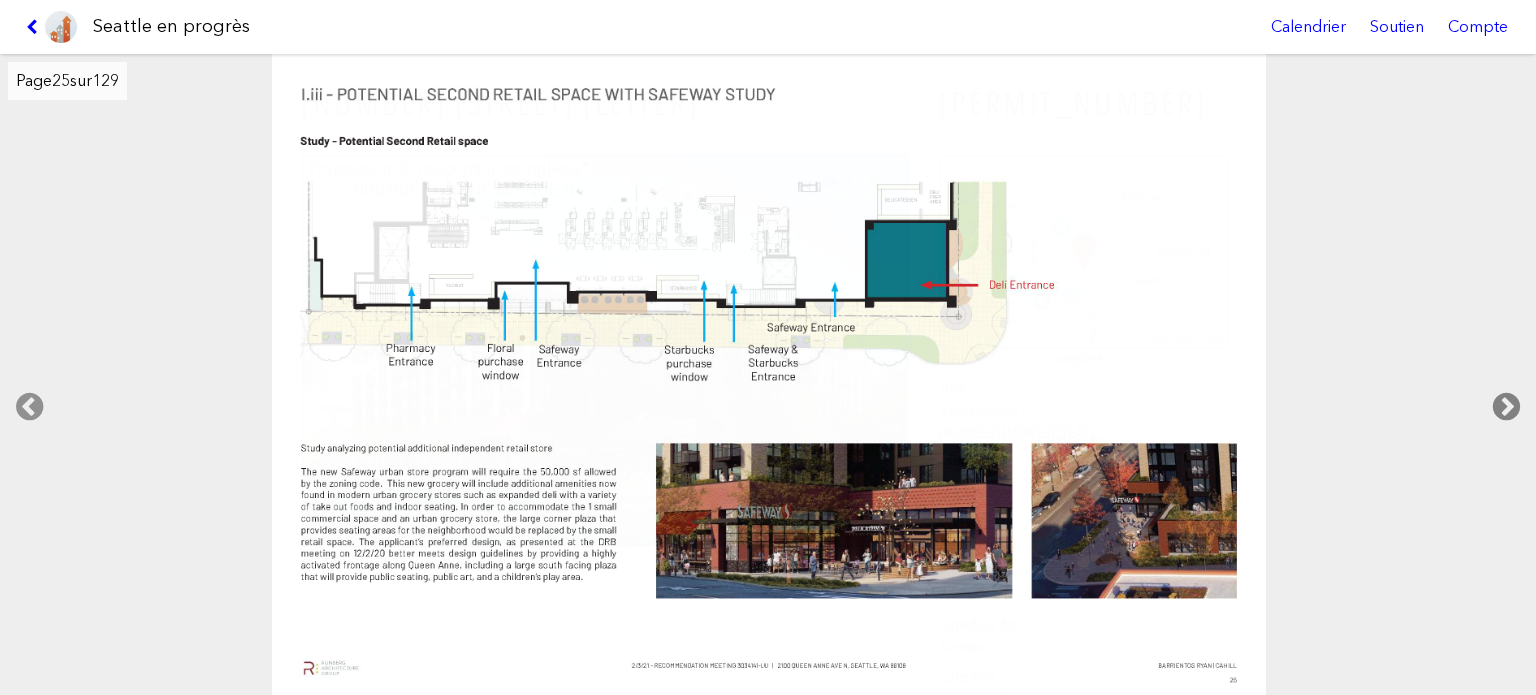 click at bounding box center [1506, 407] 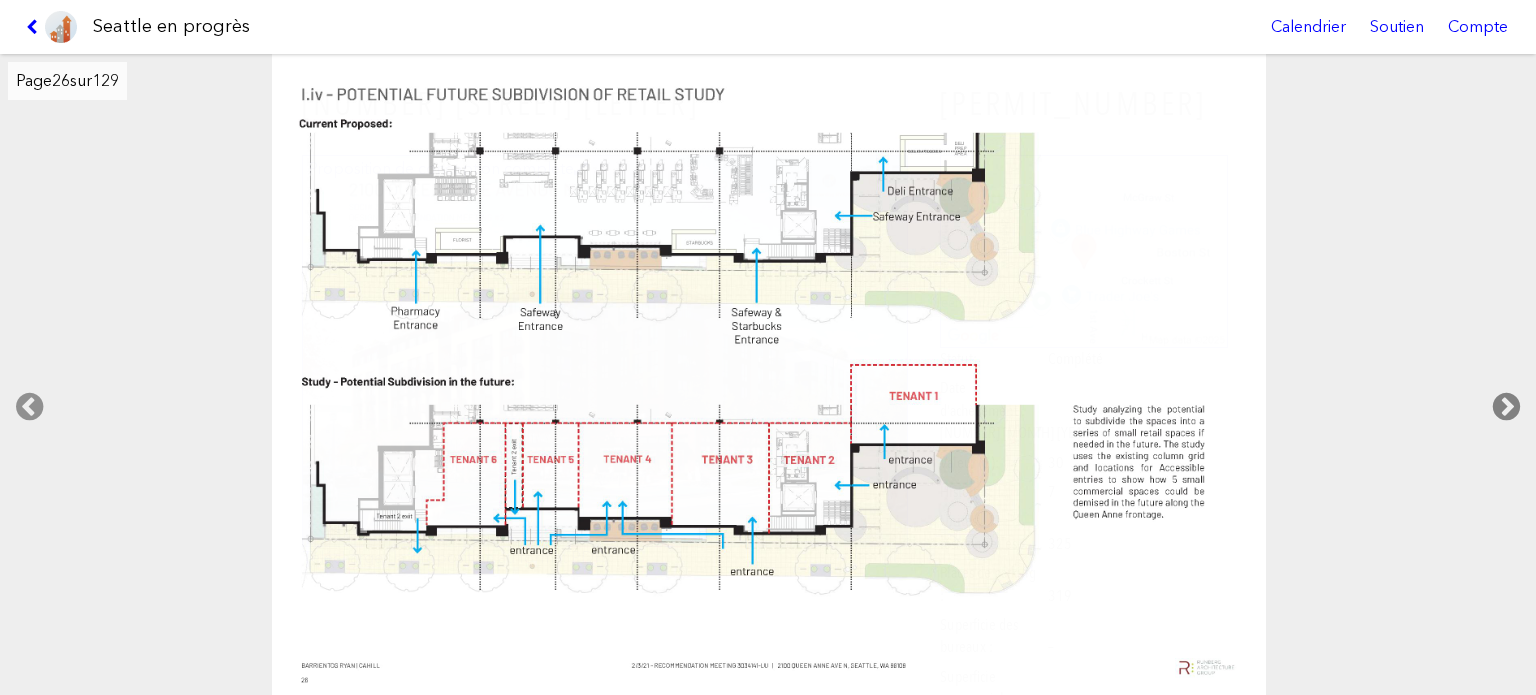 click at bounding box center [1506, 407] 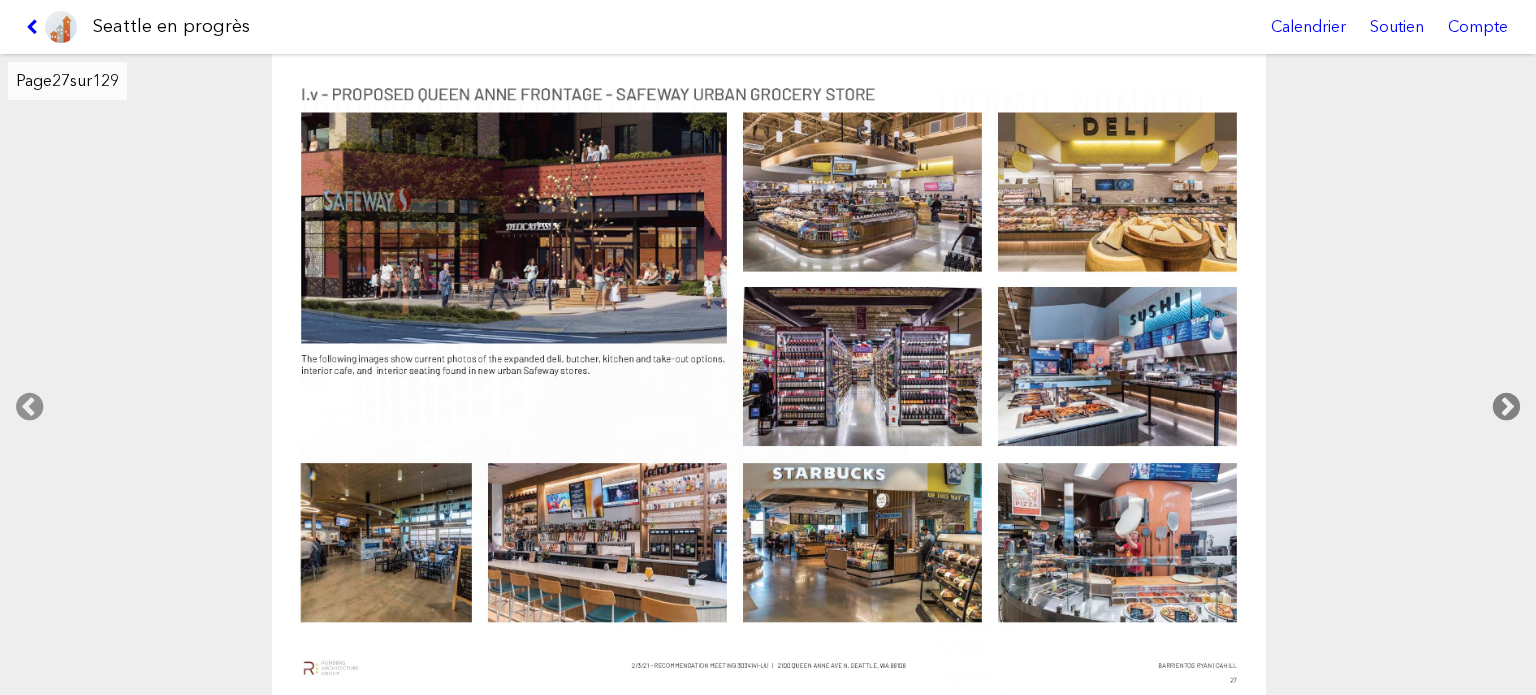 click at bounding box center (1506, 407) 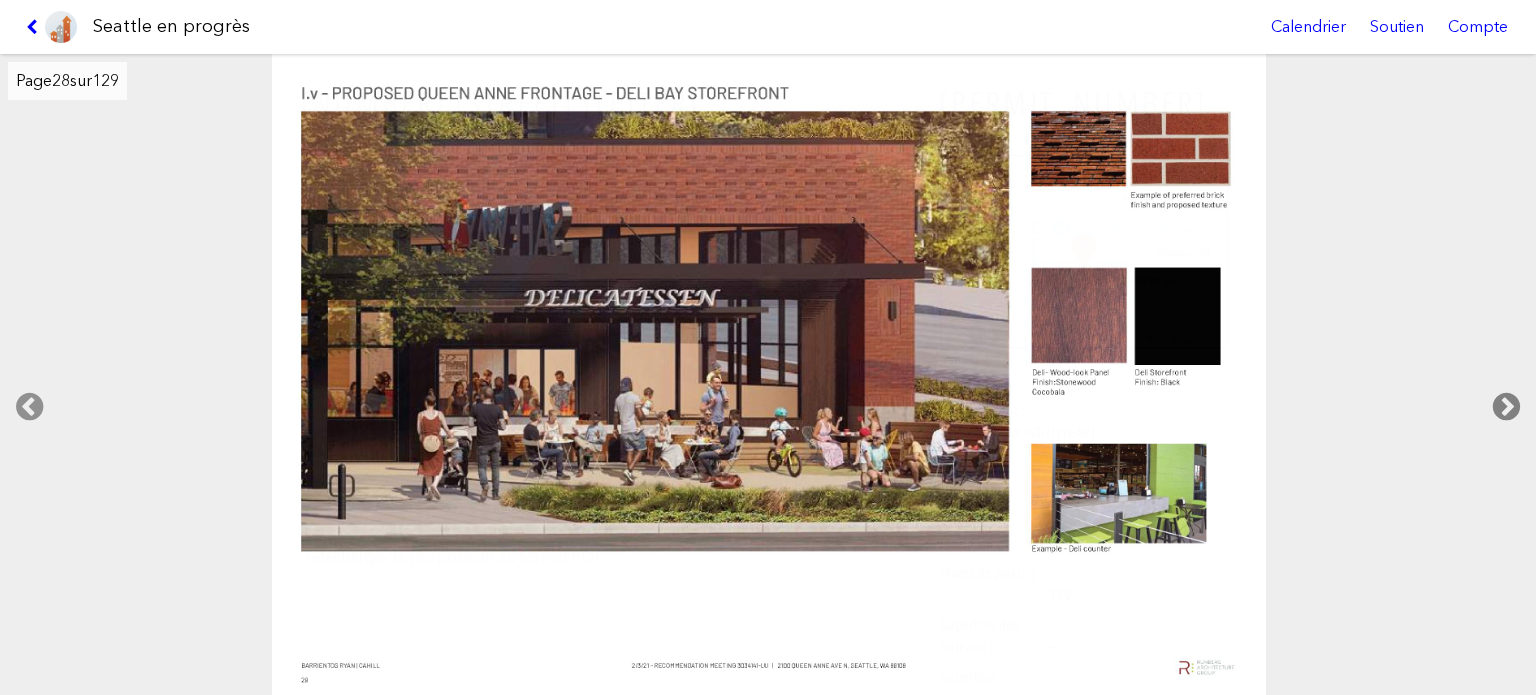 click at bounding box center [1506, 407] 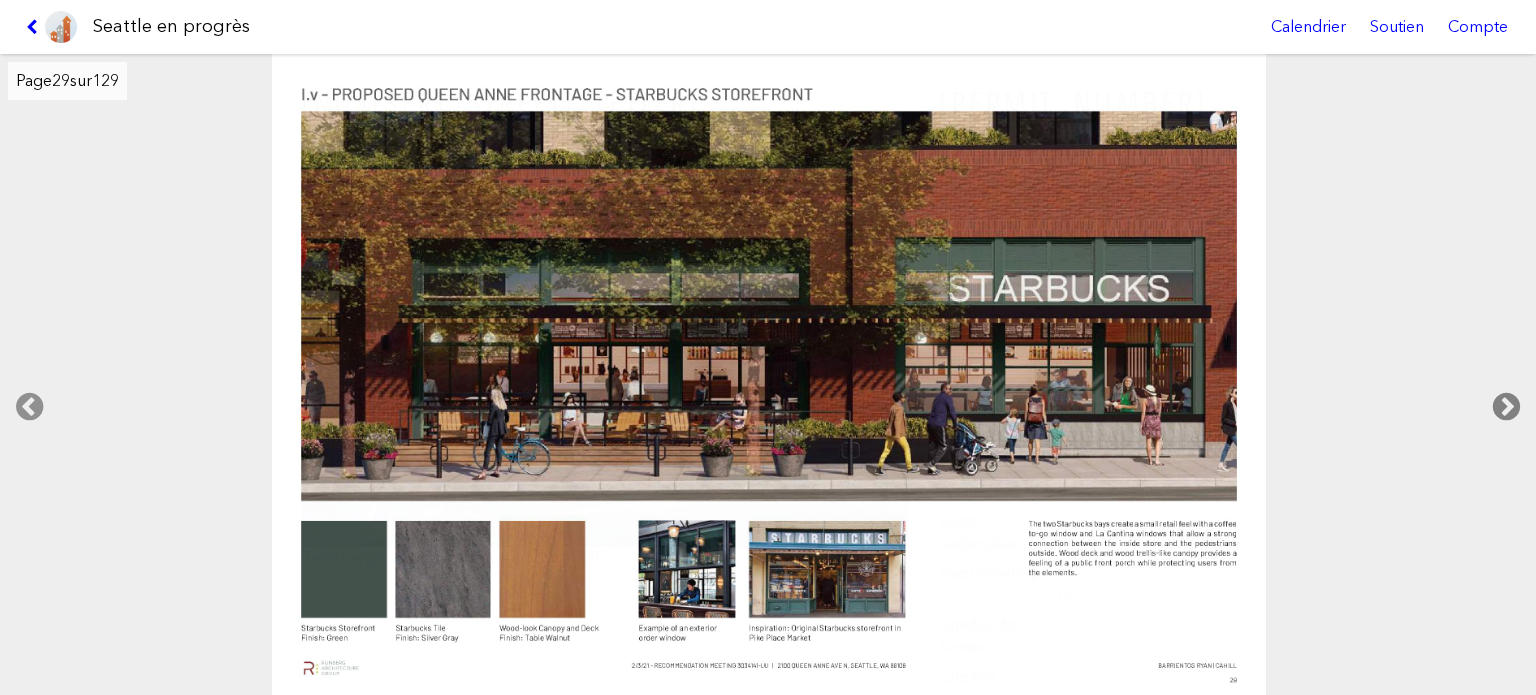 click at bounding box center (1506, 407) 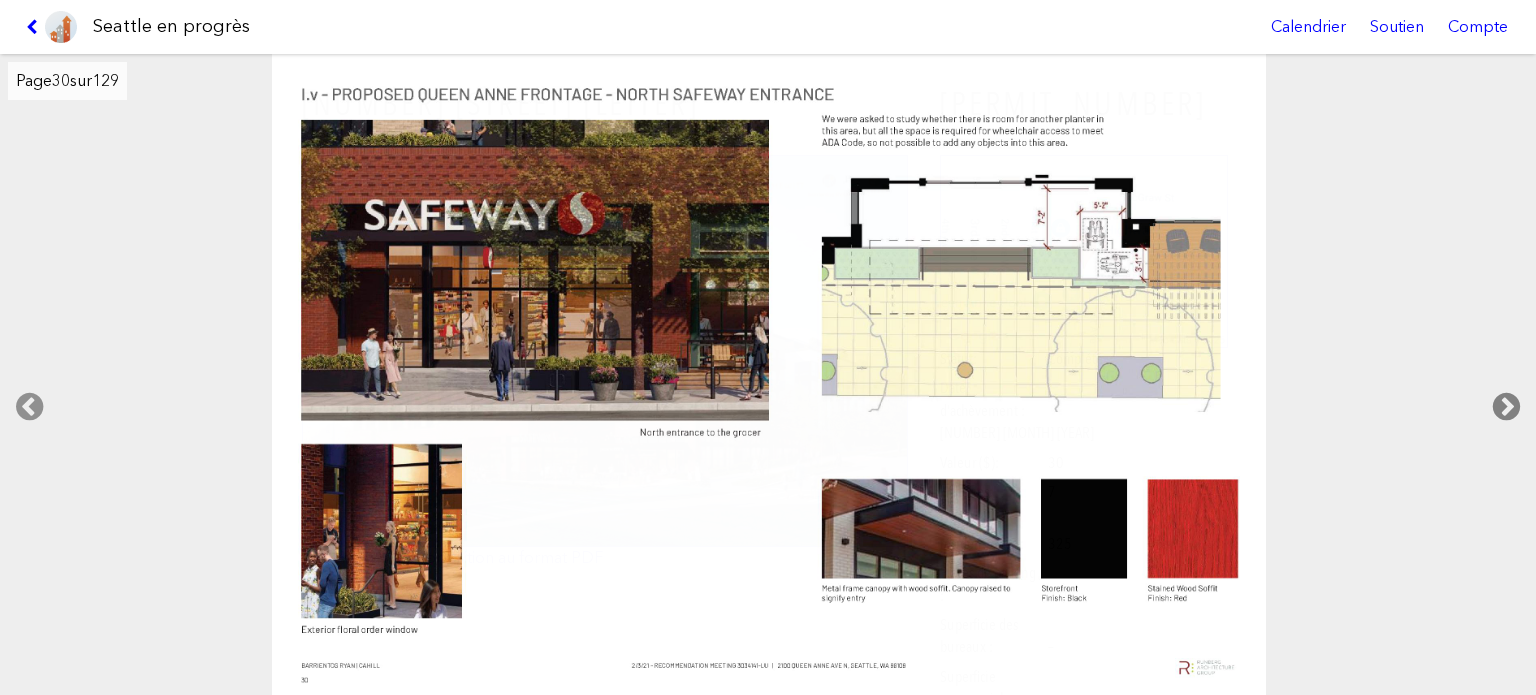 click at bounding box center (1506, 407) 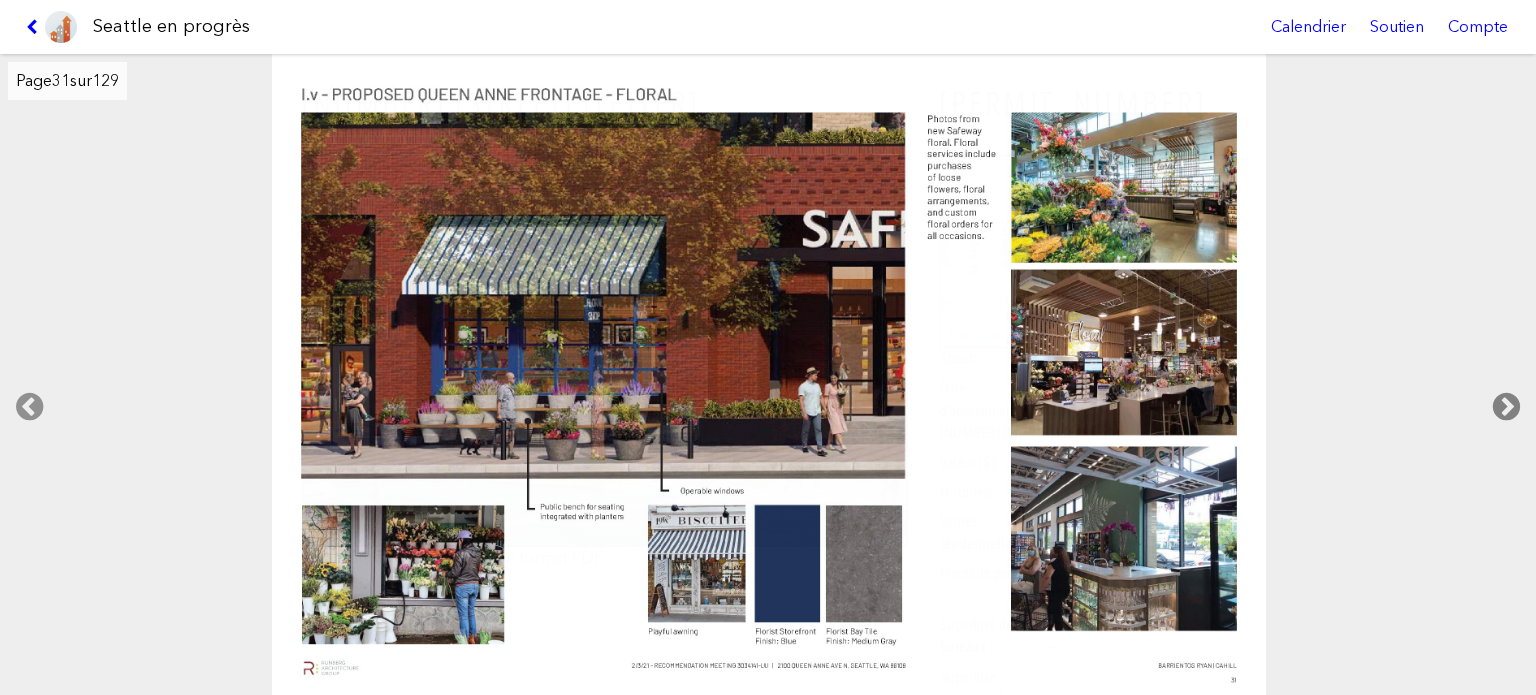 click at bounding box center [1506, 407] 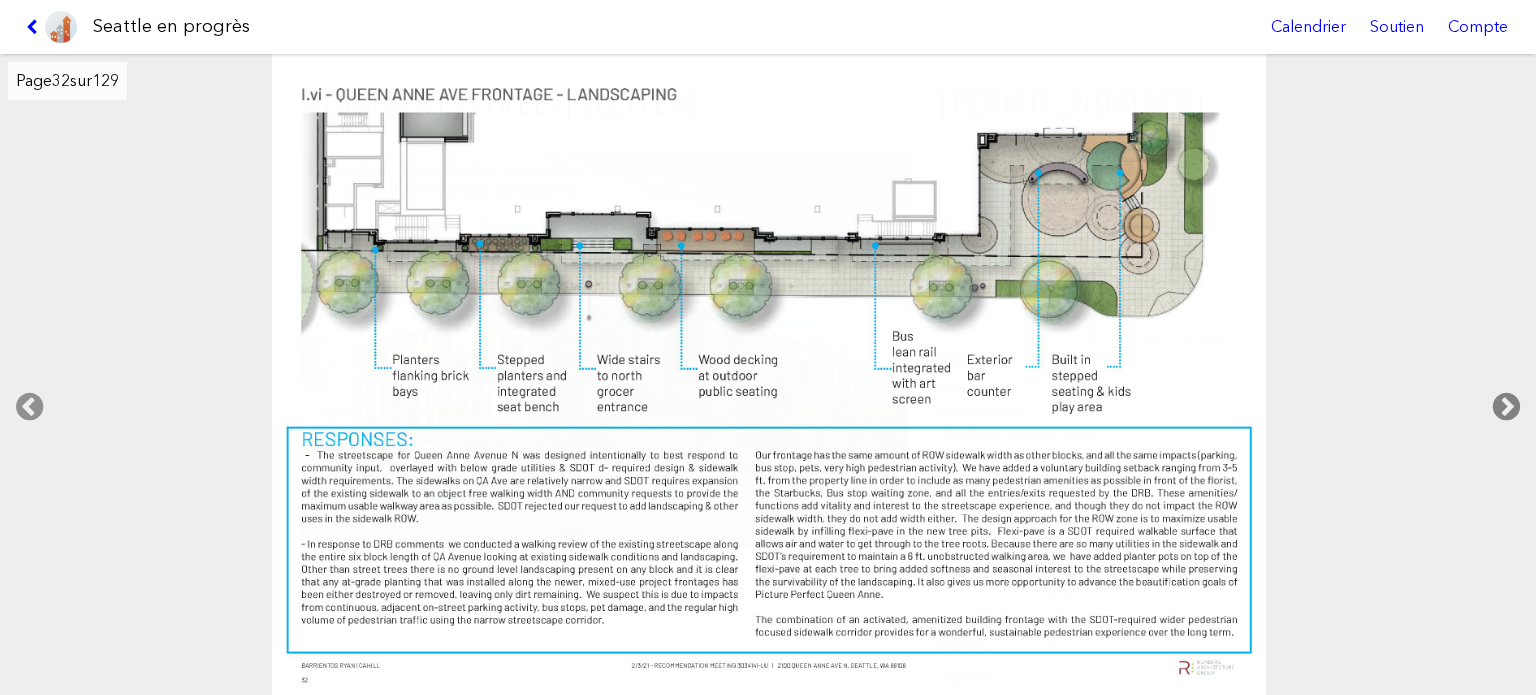 click at bounding box center [1506, 407] 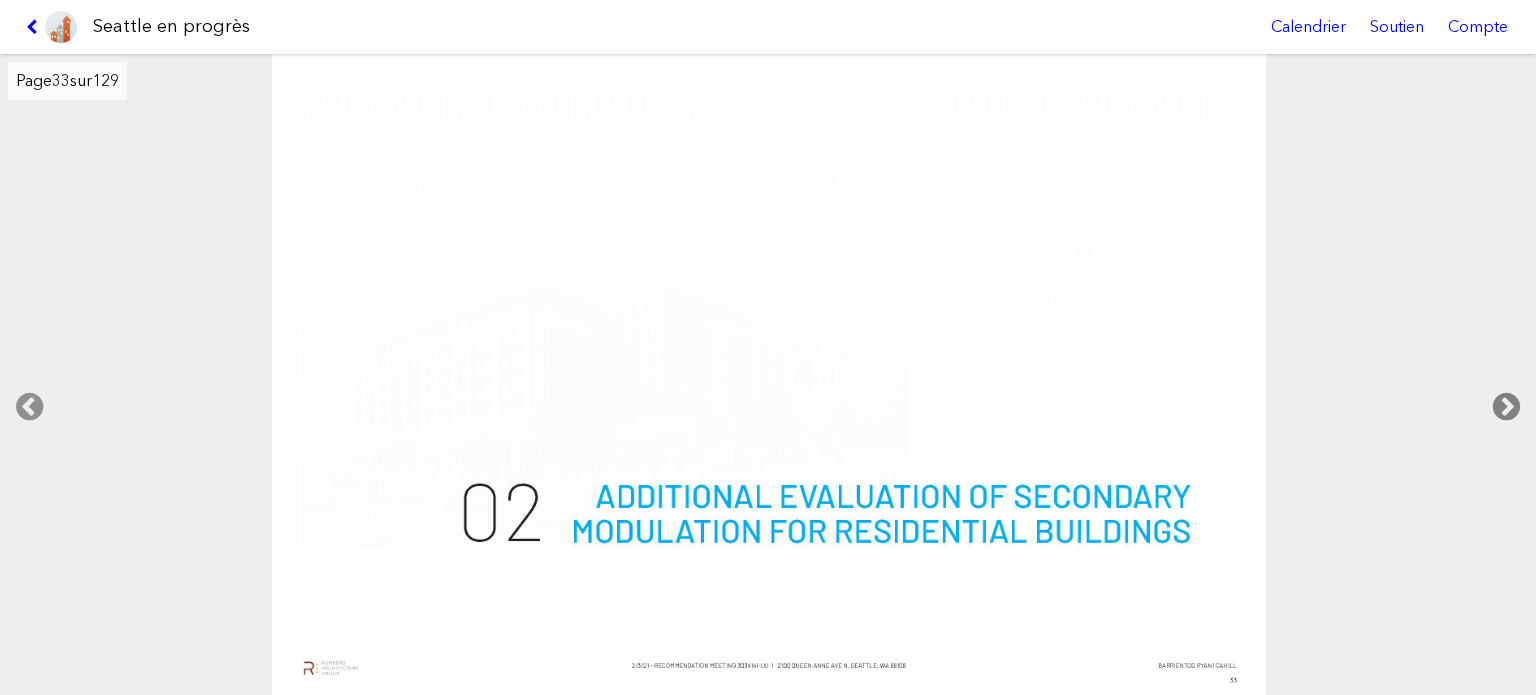click at bounding box center [1506, 407] 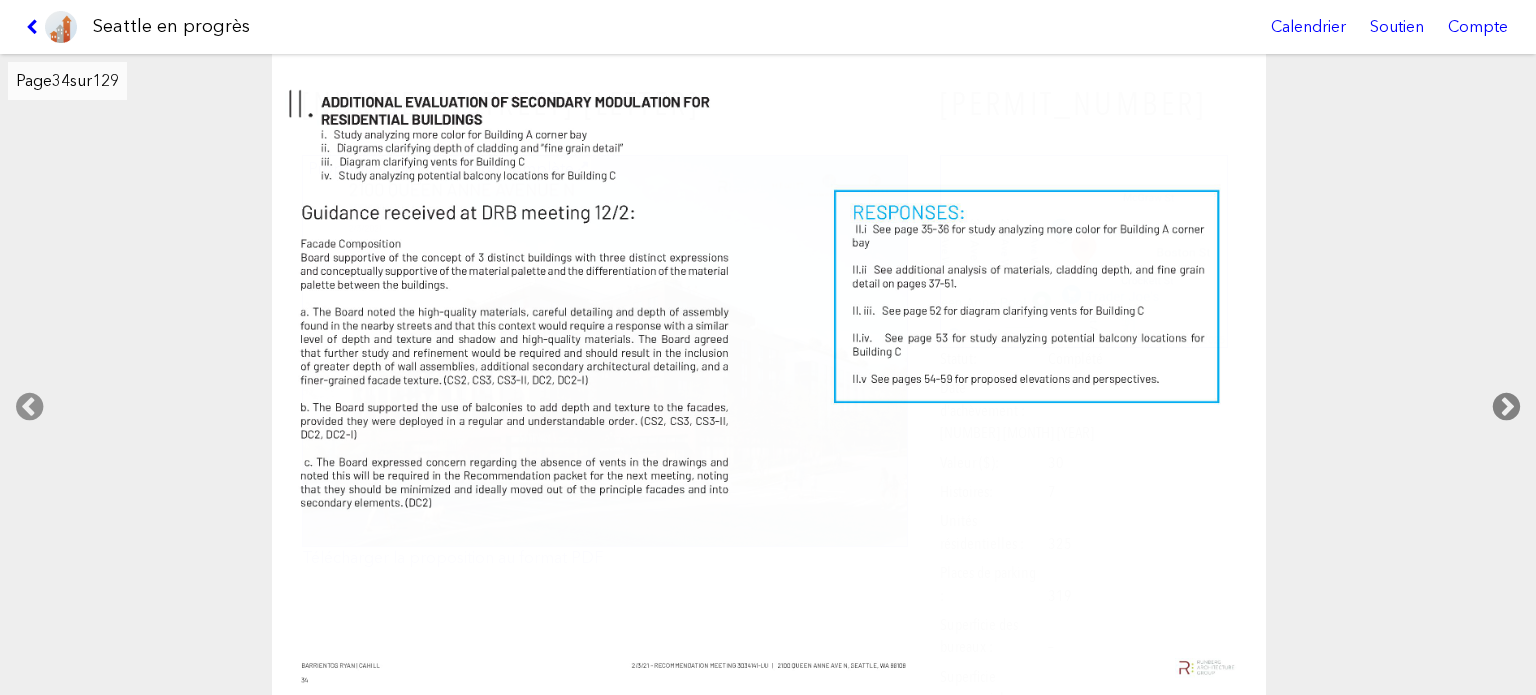 click at bounding box center [1506, 407] 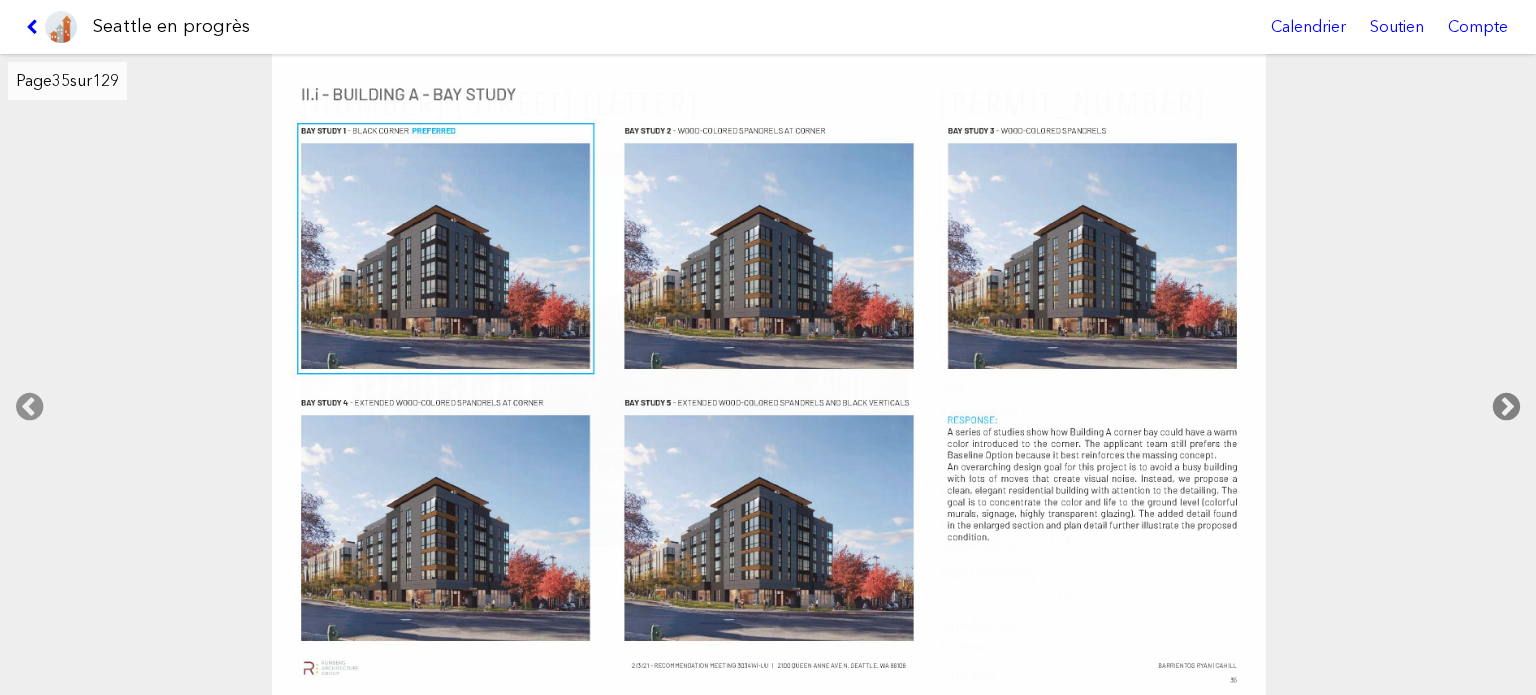 click at bounding box center (1506, 407) 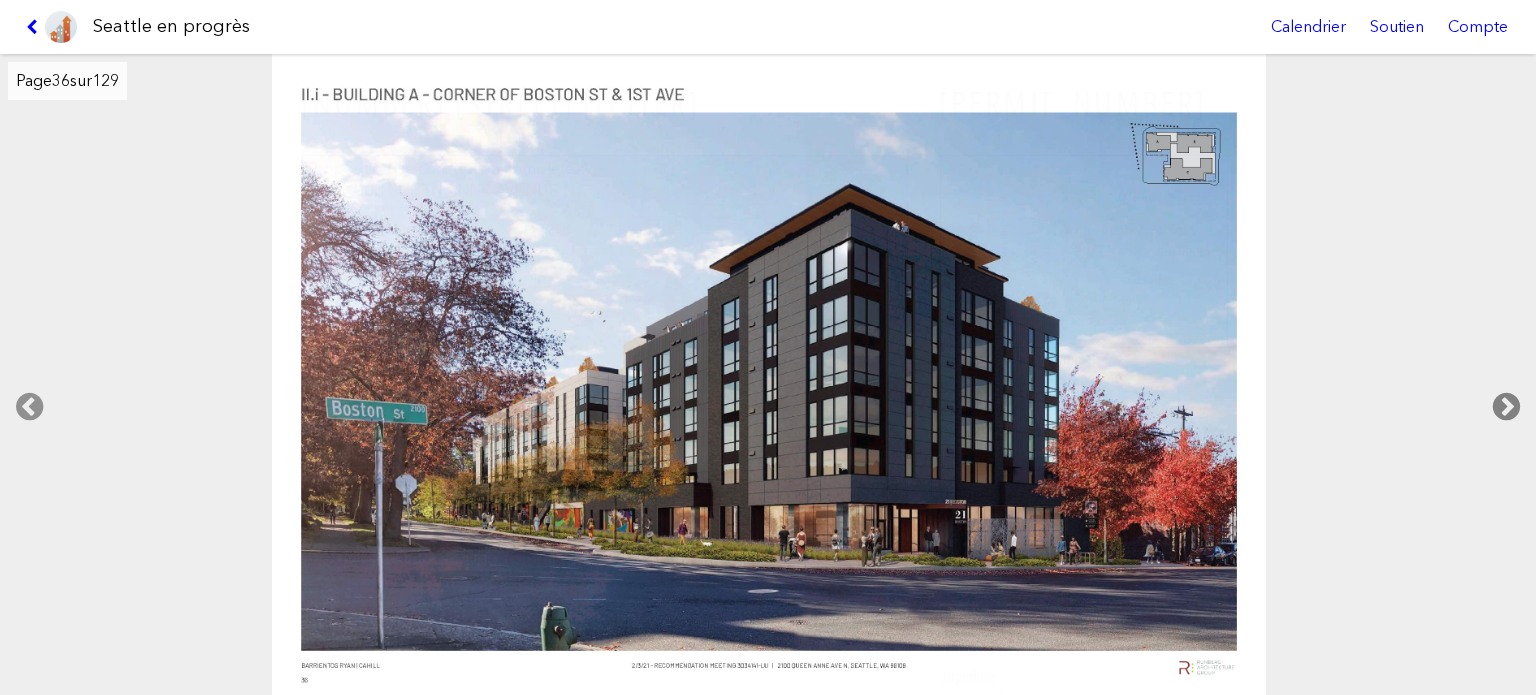 click at bounding box center (1506, 407) 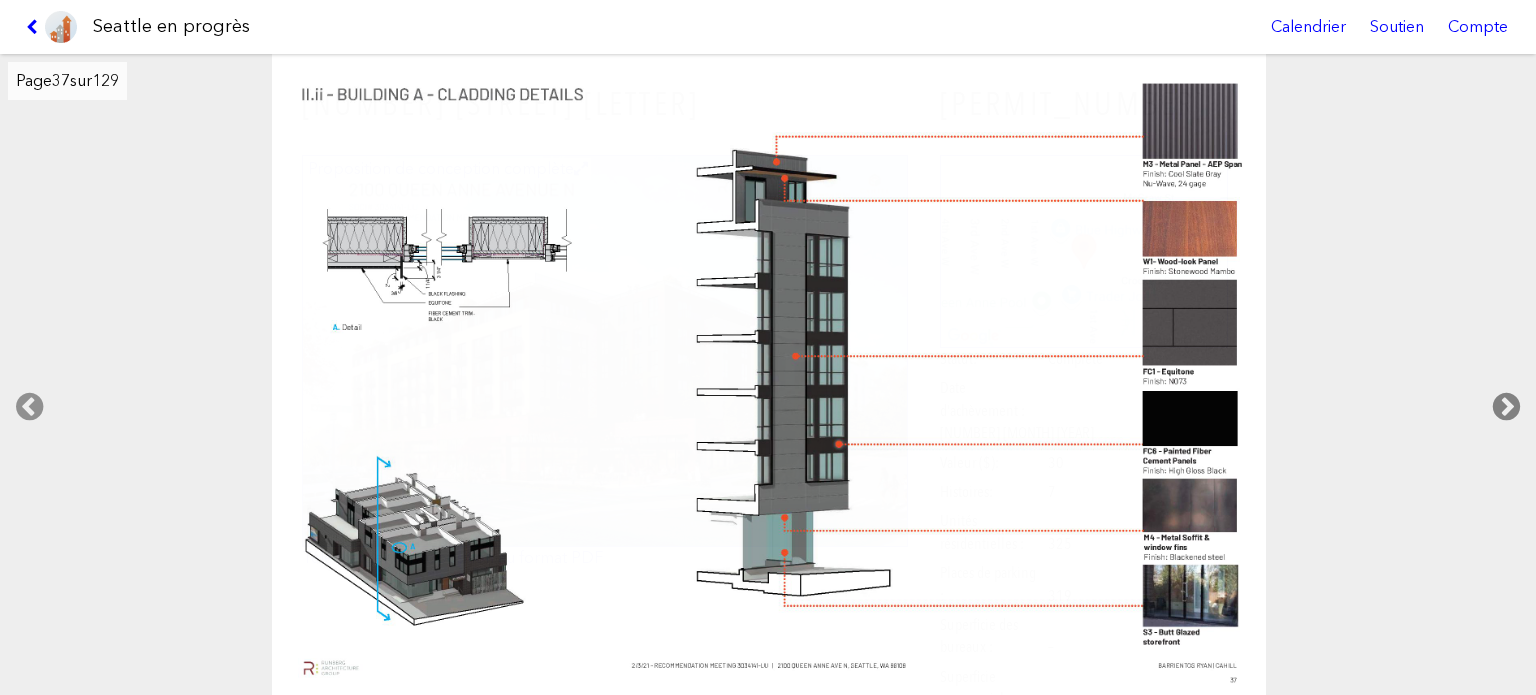 click at bounding box center (1506, 407) 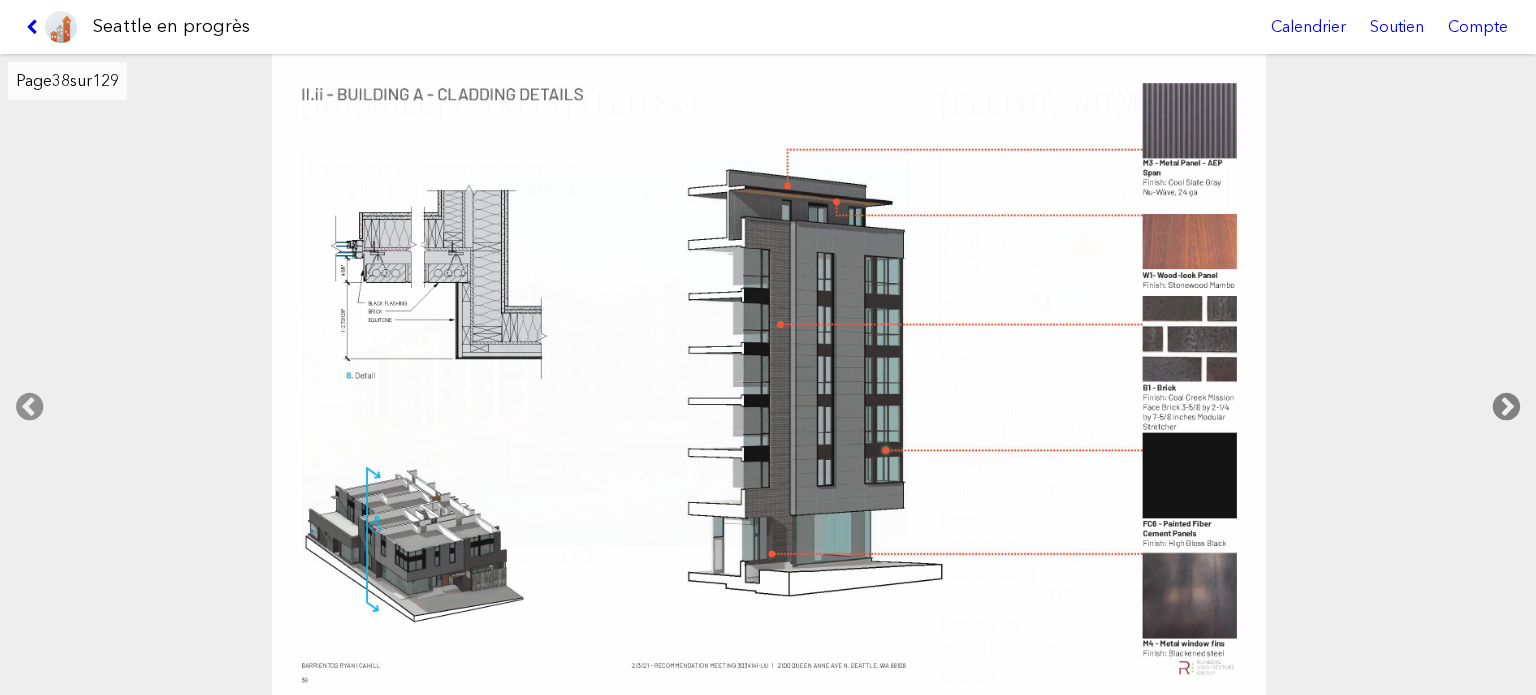 click at bounding box center [1506, 407] 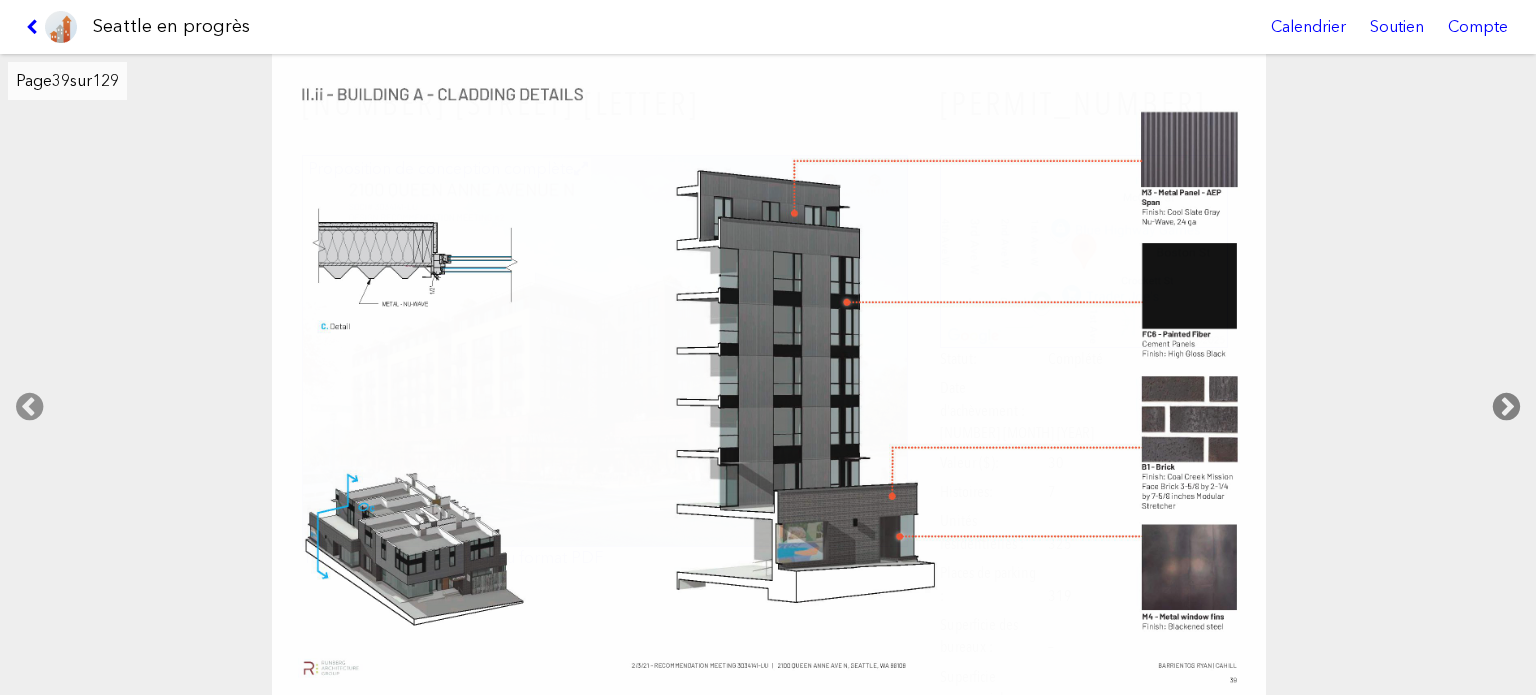 click at bounding box center (1506, 407) 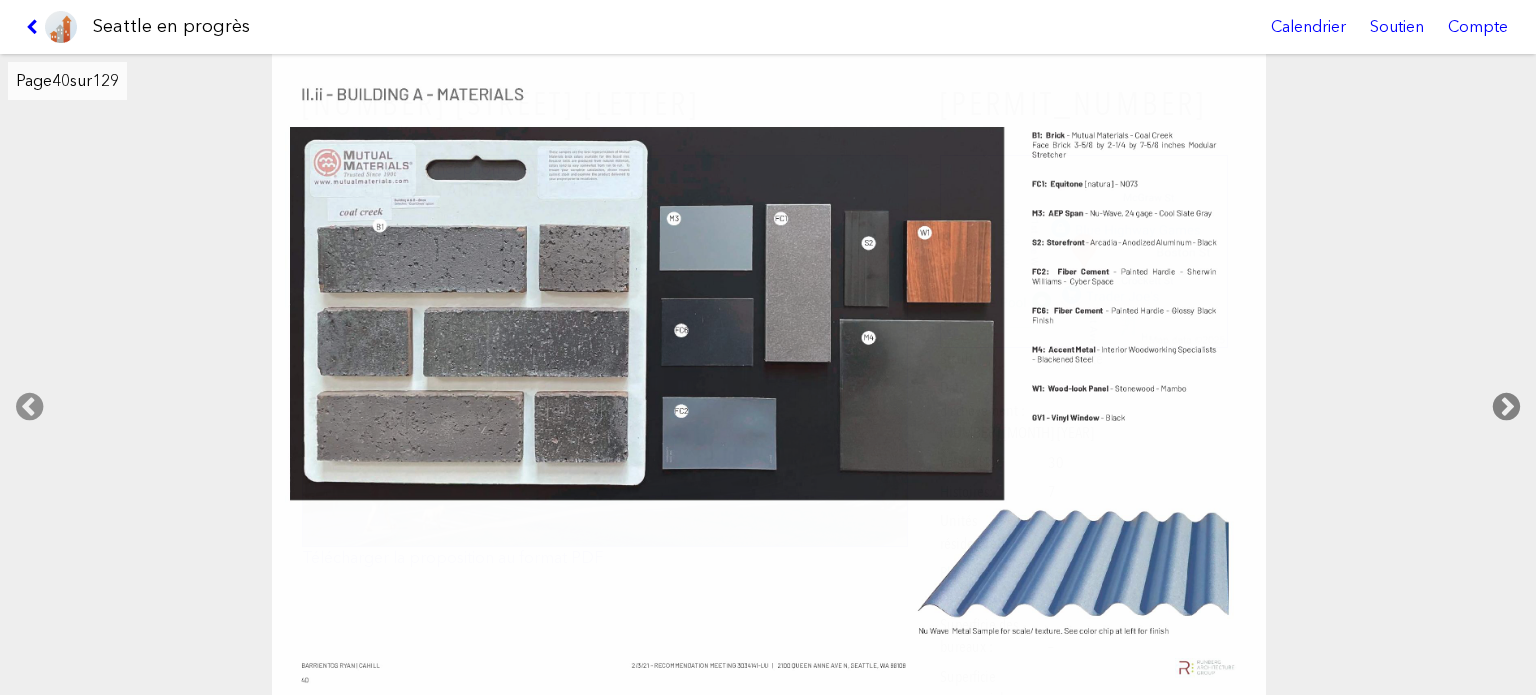 click at bounding box center (1506, 407) 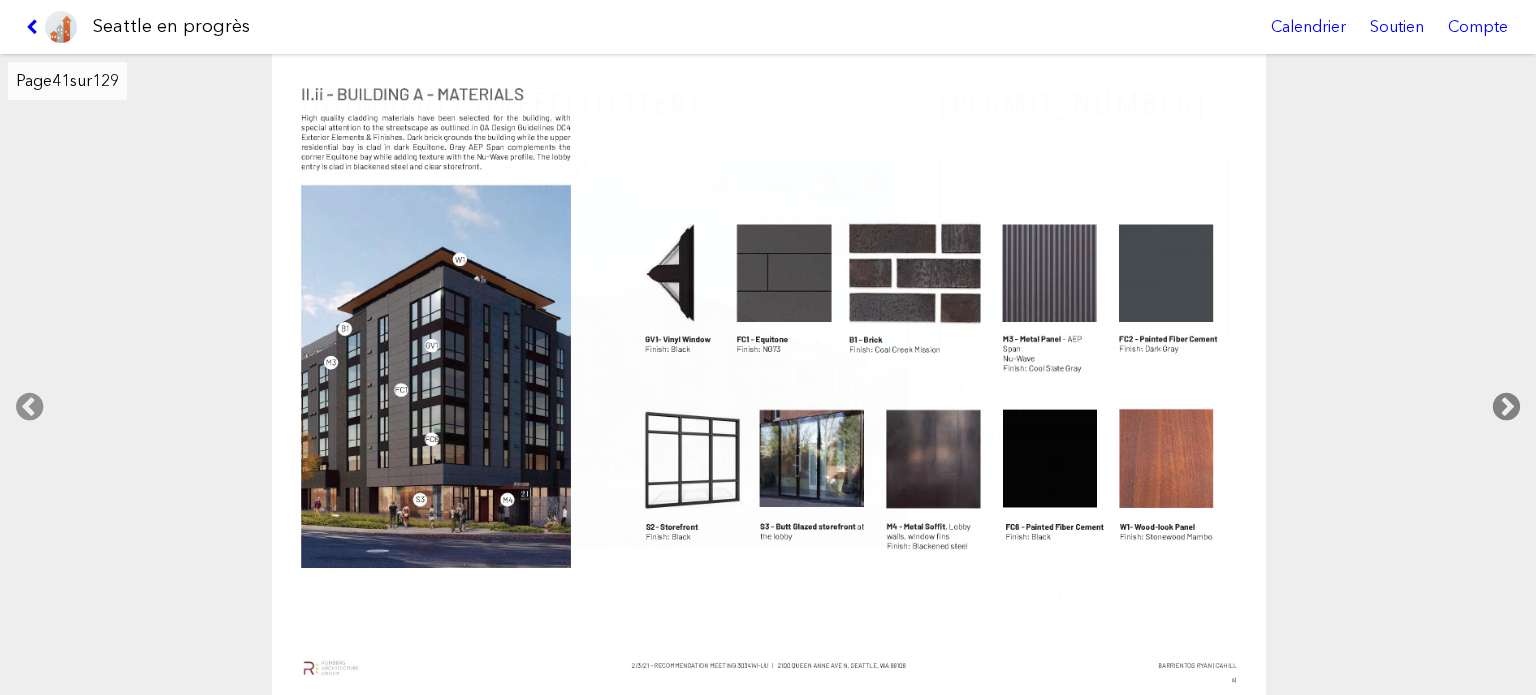 click at bounding box center [1506, 407] 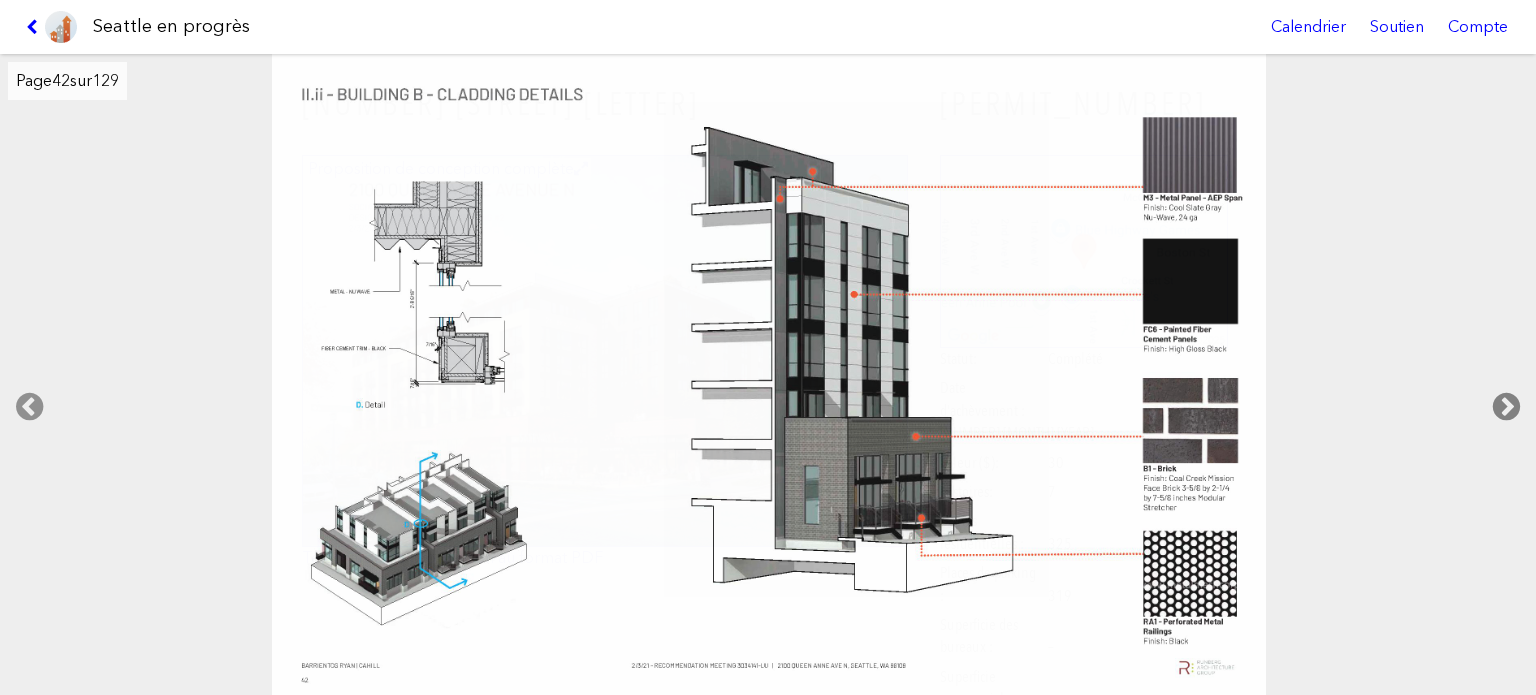 click at bounding box center (1506, 407) 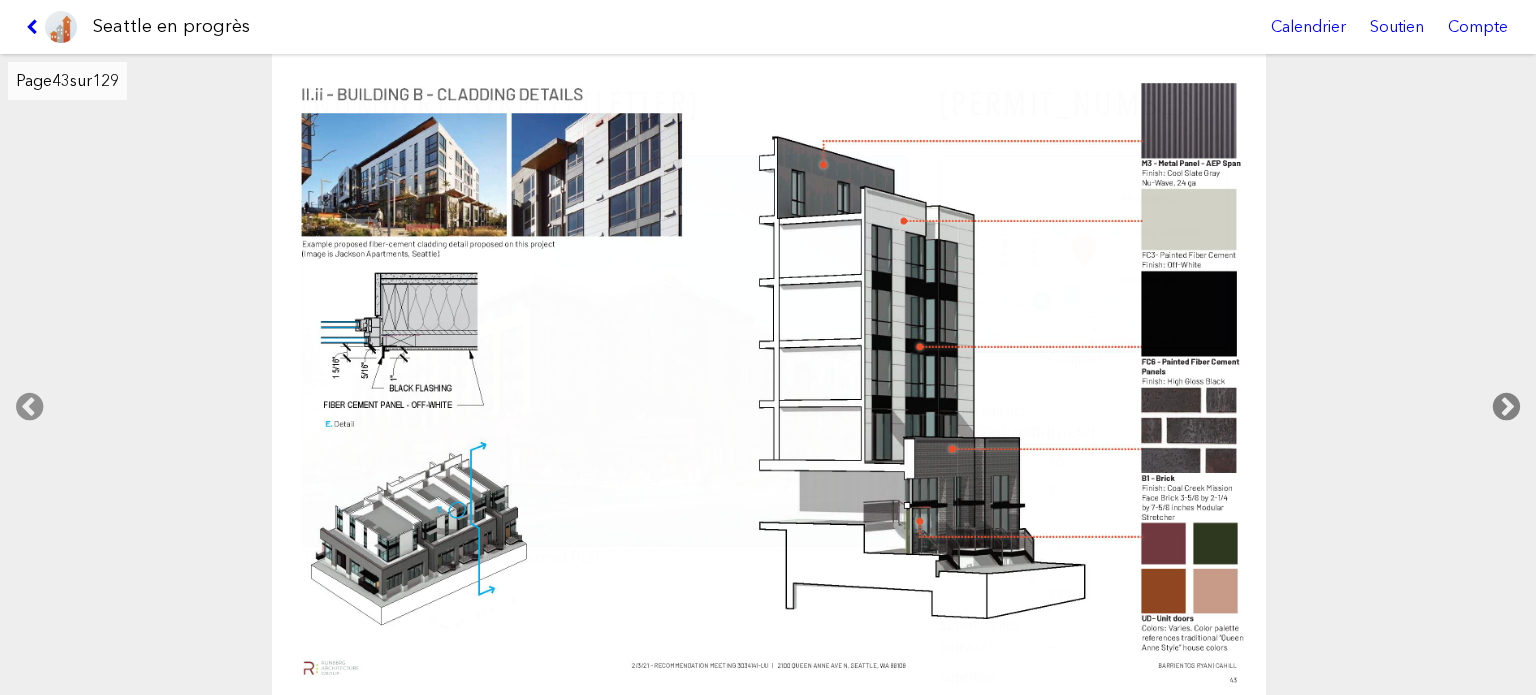click at bounding box center [1506, 407] 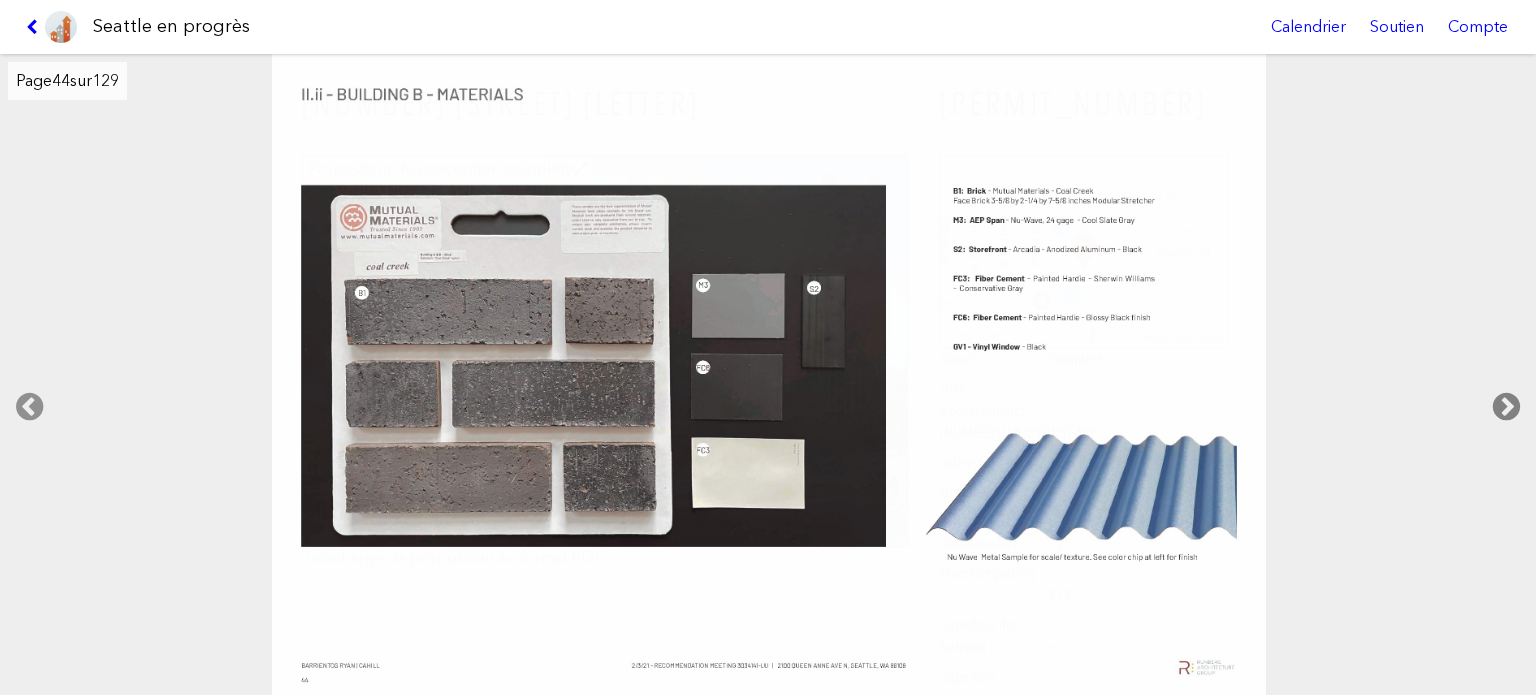 click at bounding box center (1506, 407) 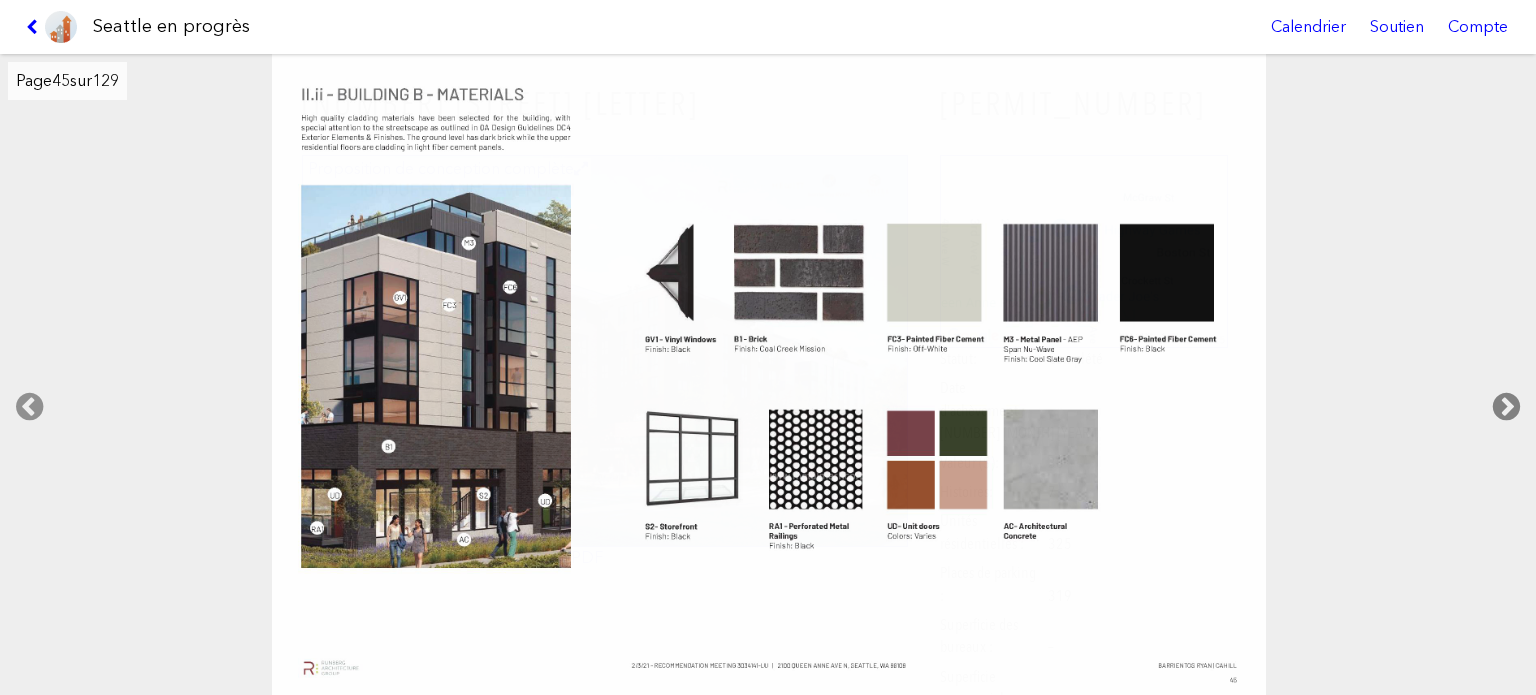 click at bounding box center (1506, 407) 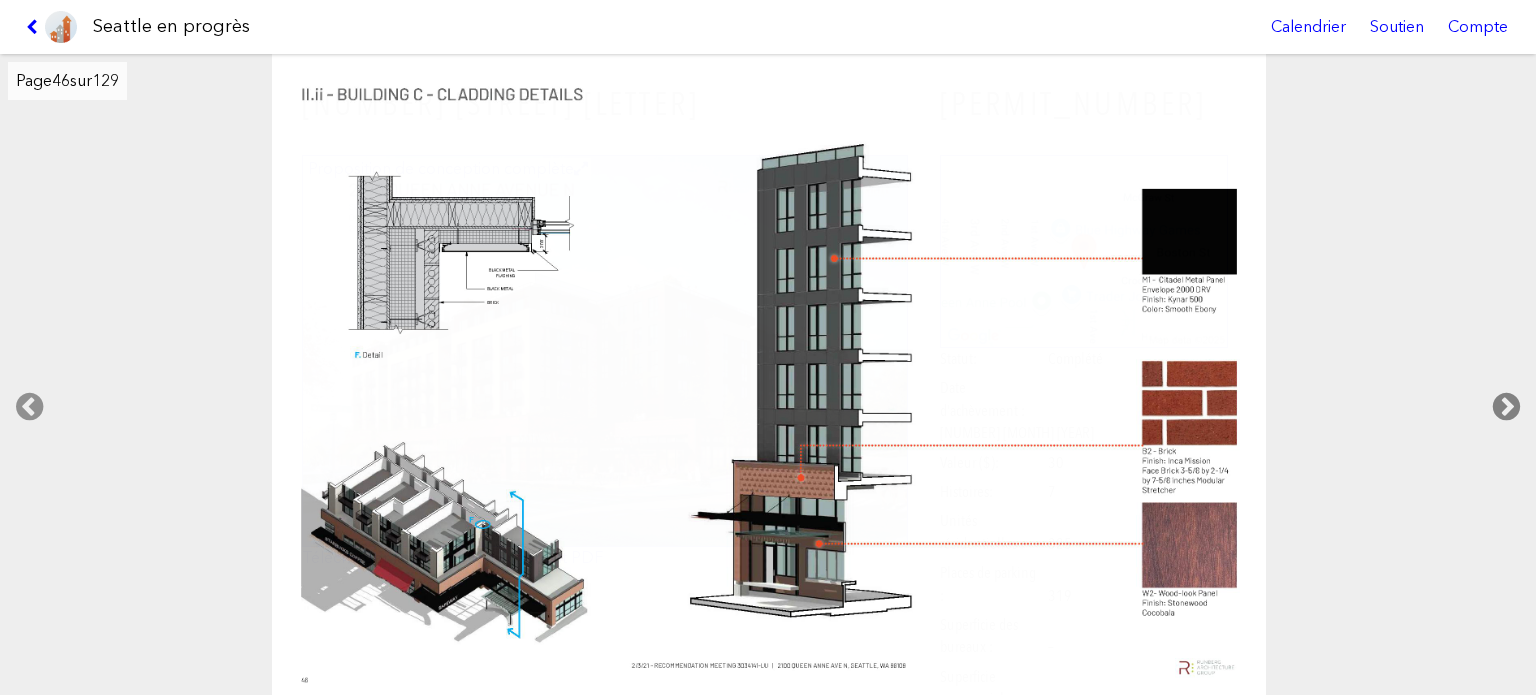 click at bounding box center (1506, 407) 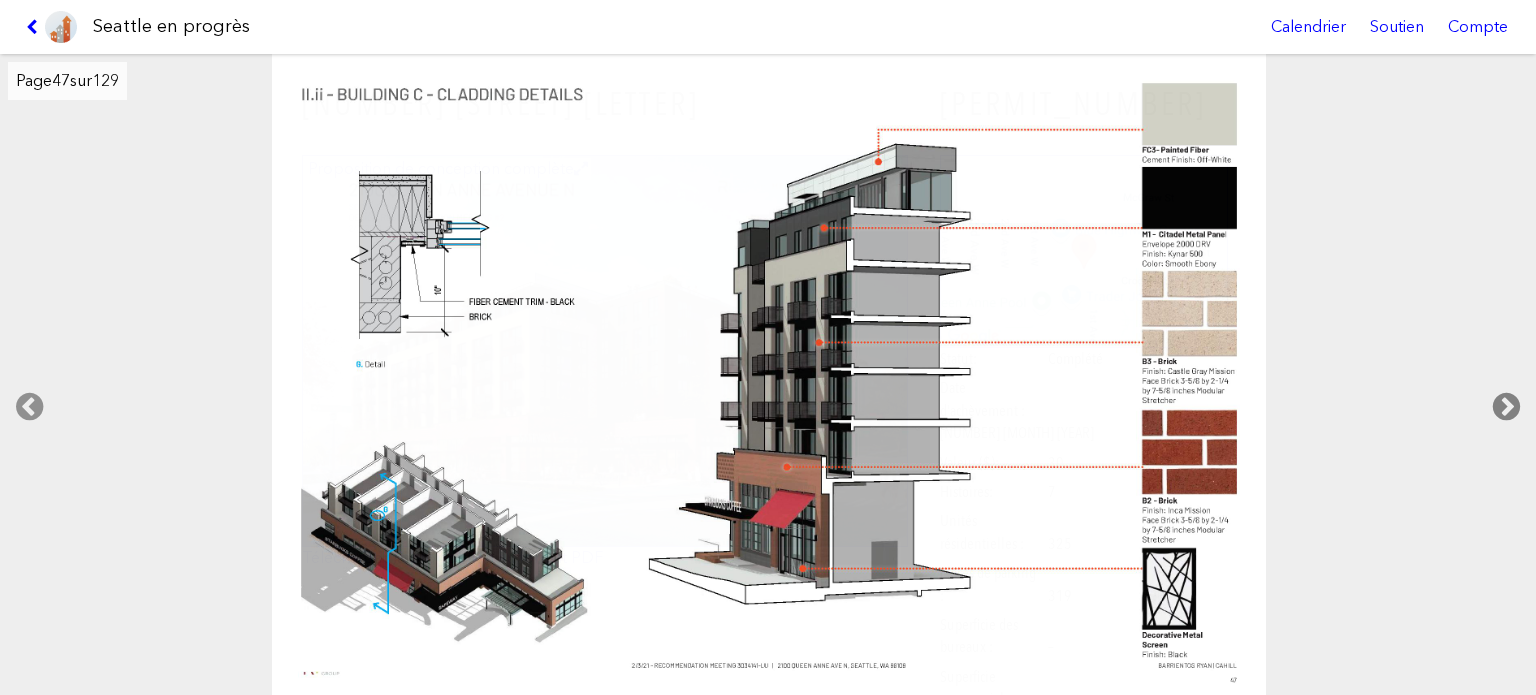 click at bounding box center [1506, 407] 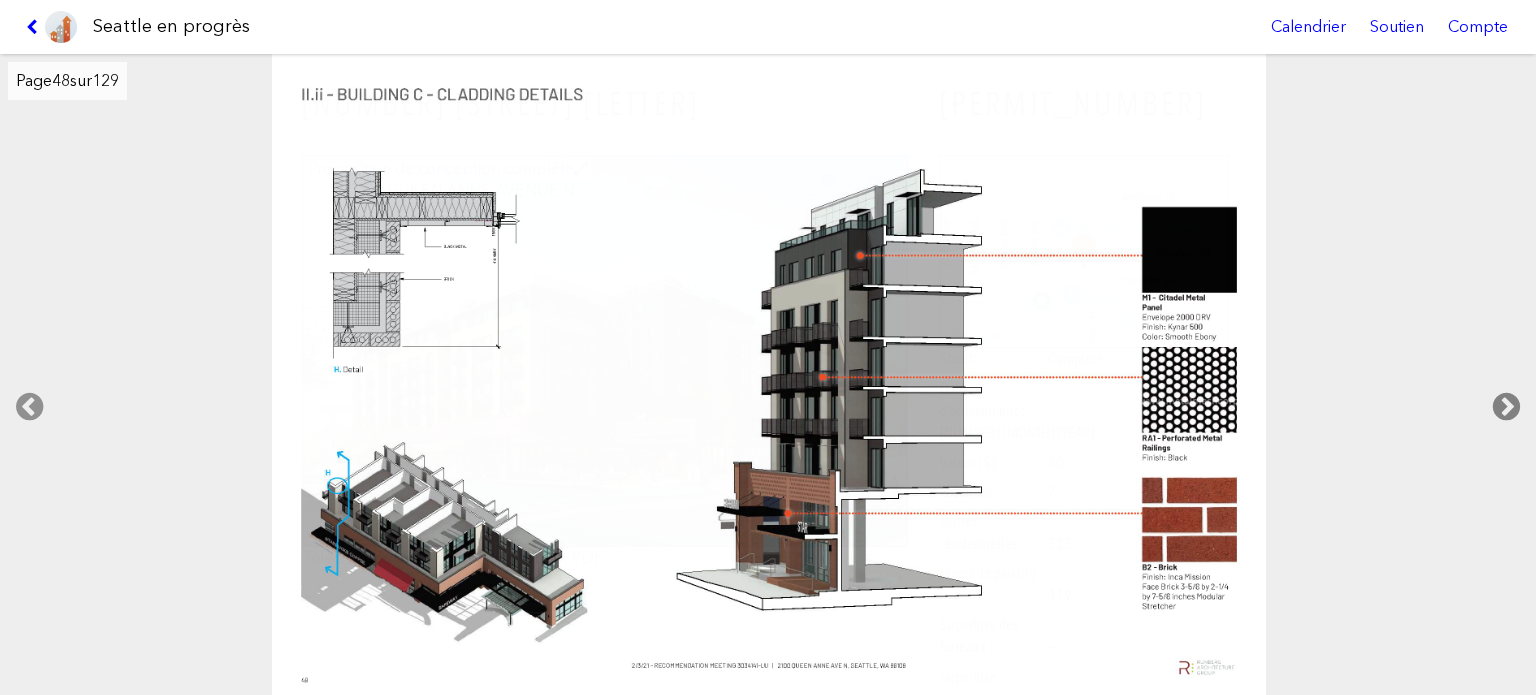 click at bounding box center (1506, 407) 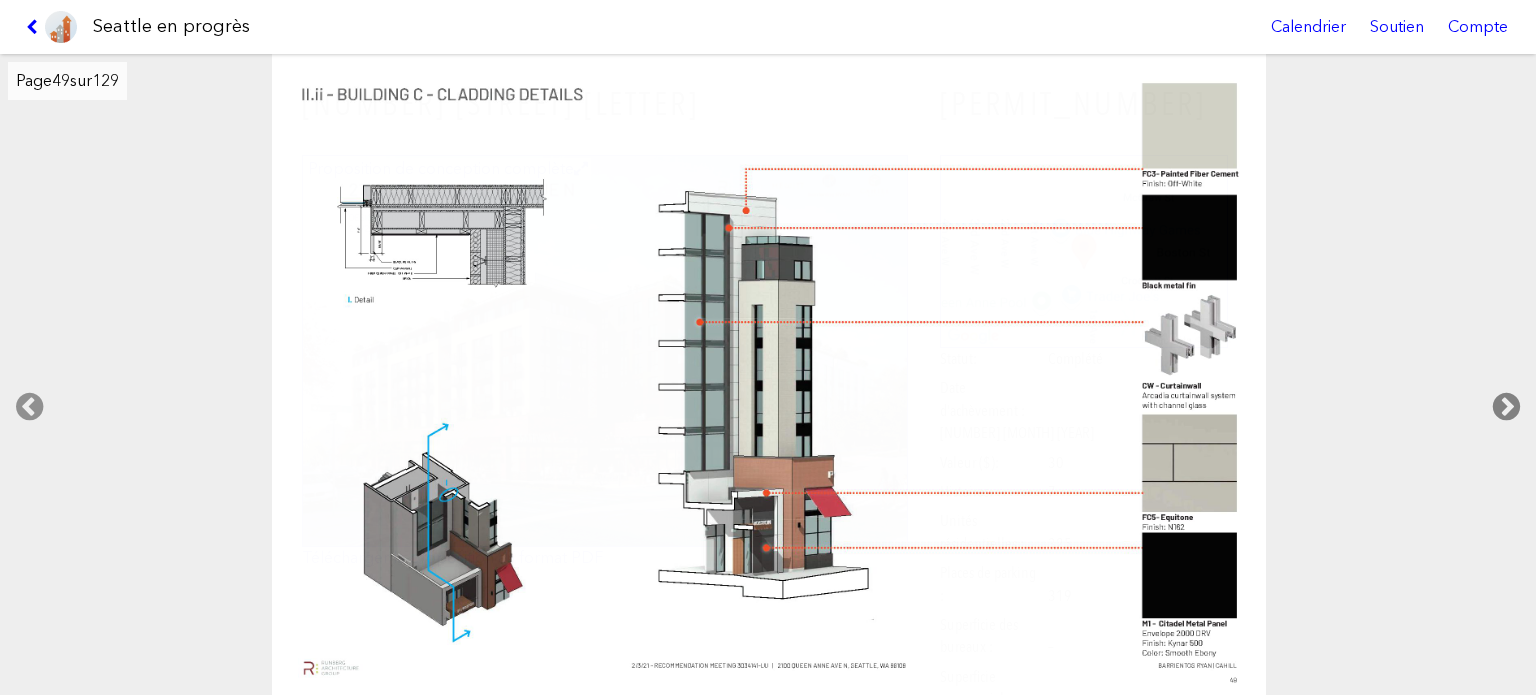 click at bounding box center [1506, 407] 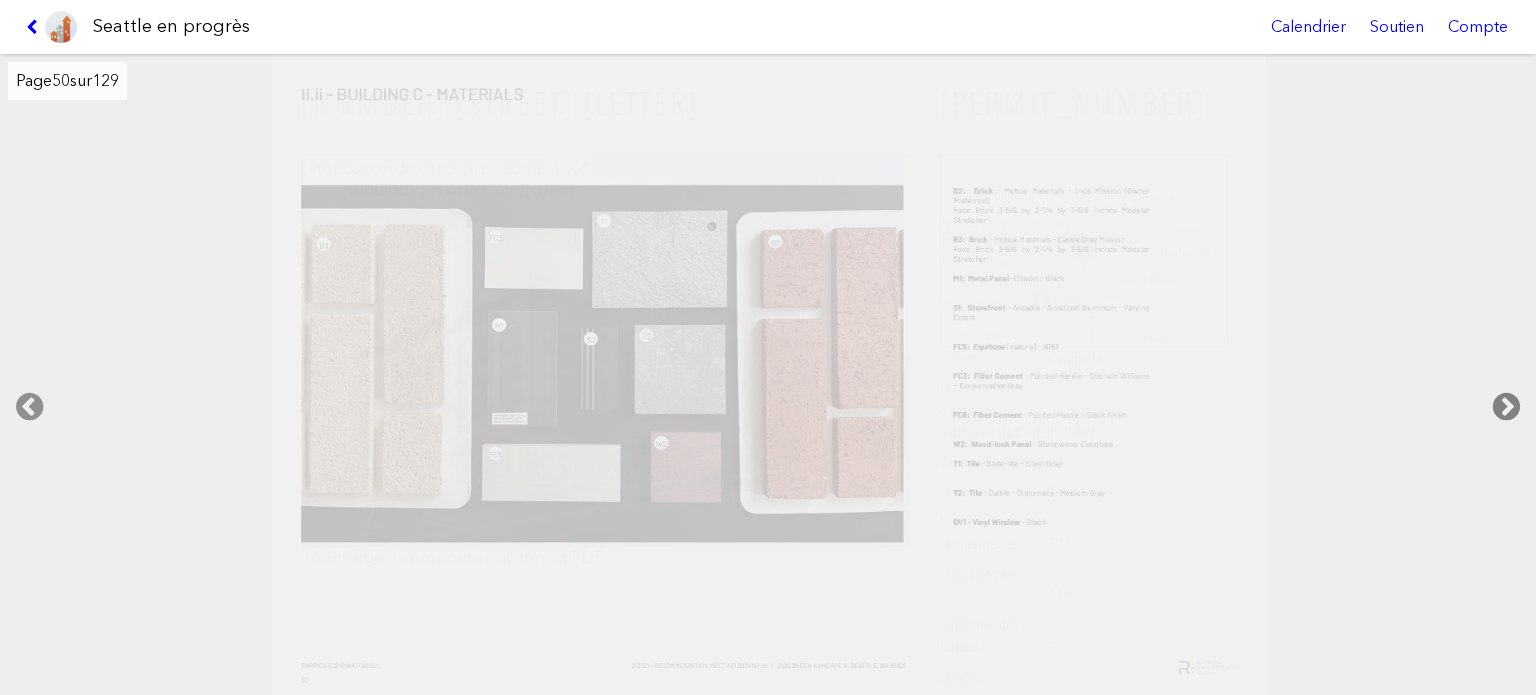 click at bounding box center (1506, 407) 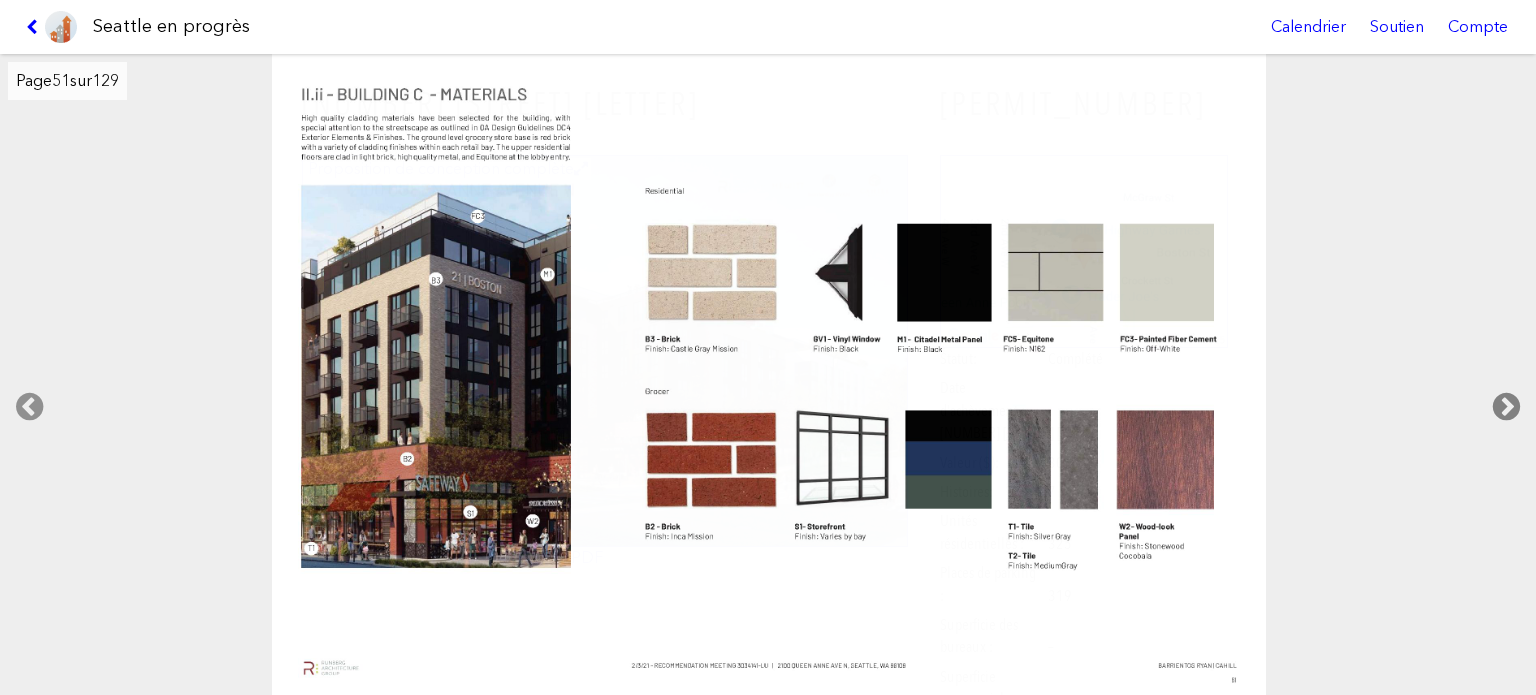 click at bounding box center [1506, 407] 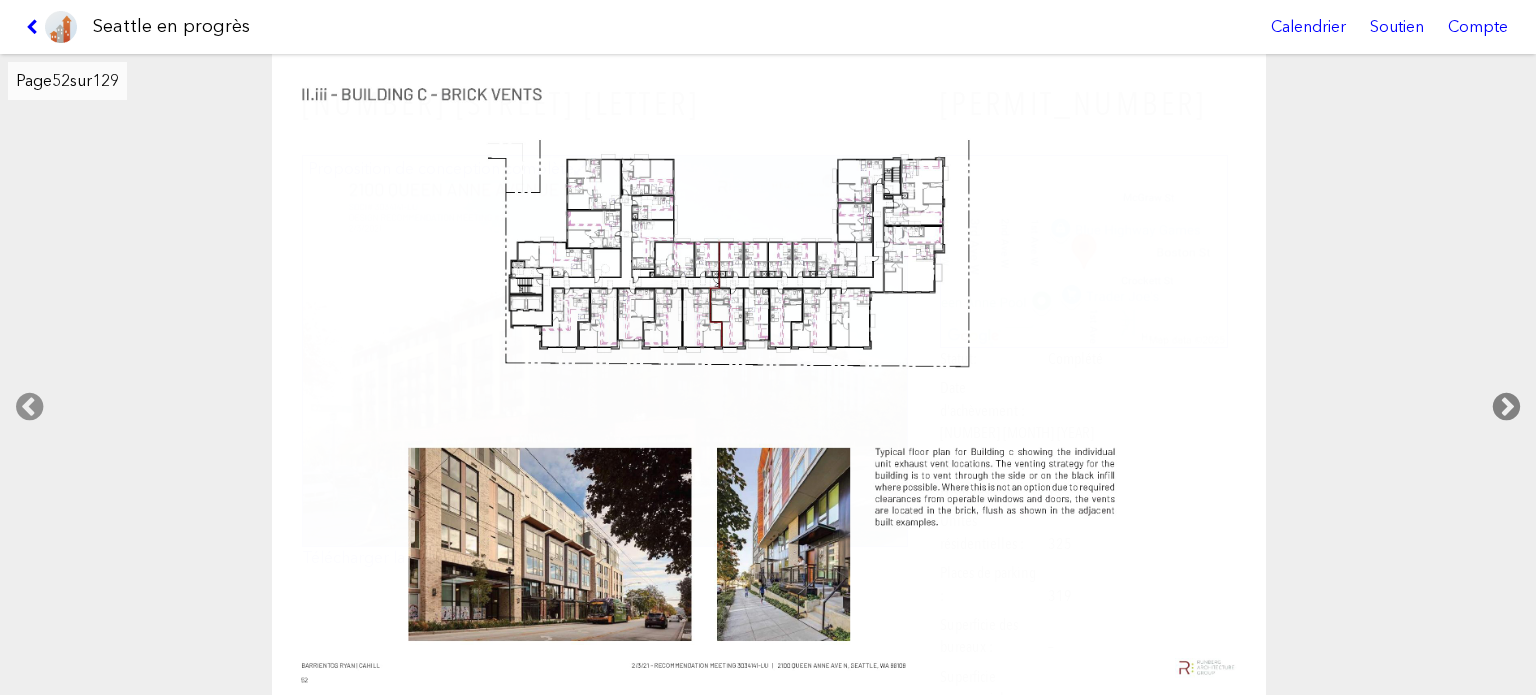 click at bounding box center [1506, 407] 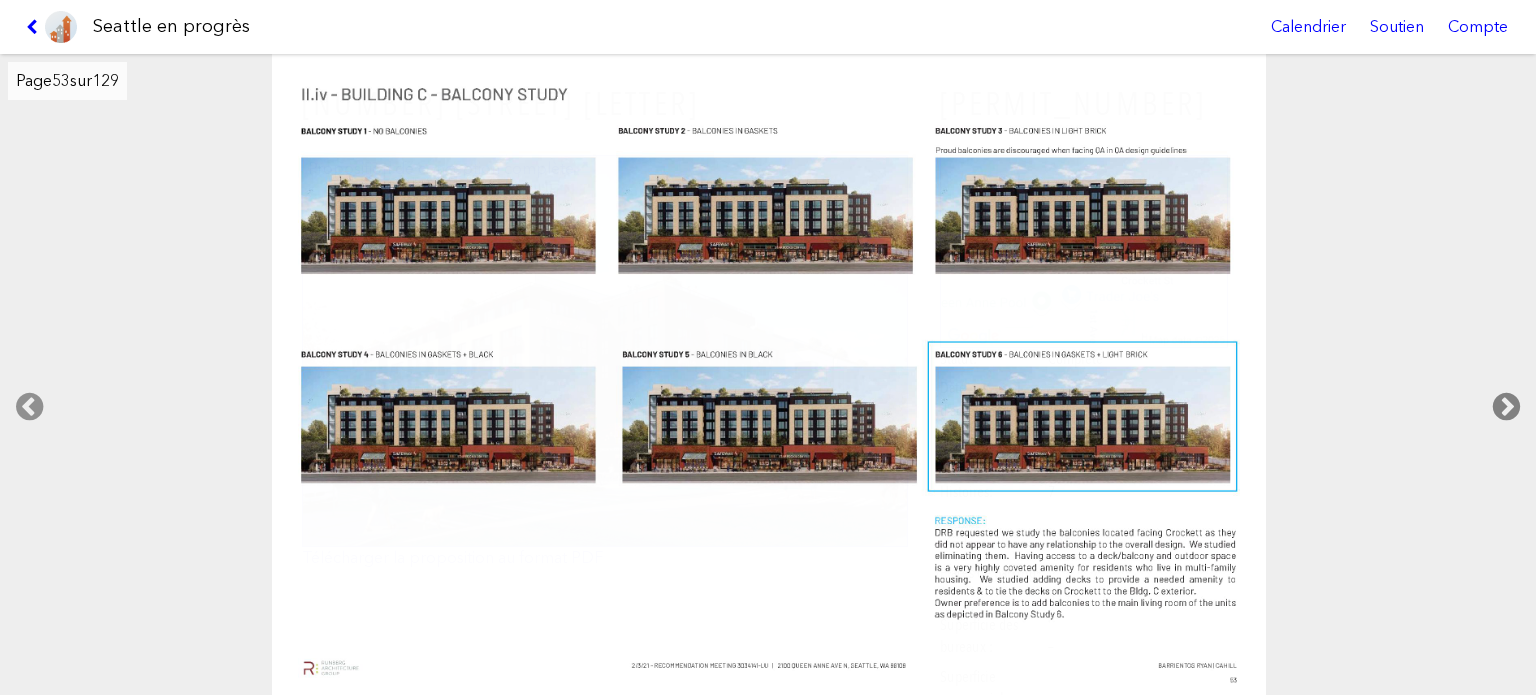 click at bounding box center (1506, 407) 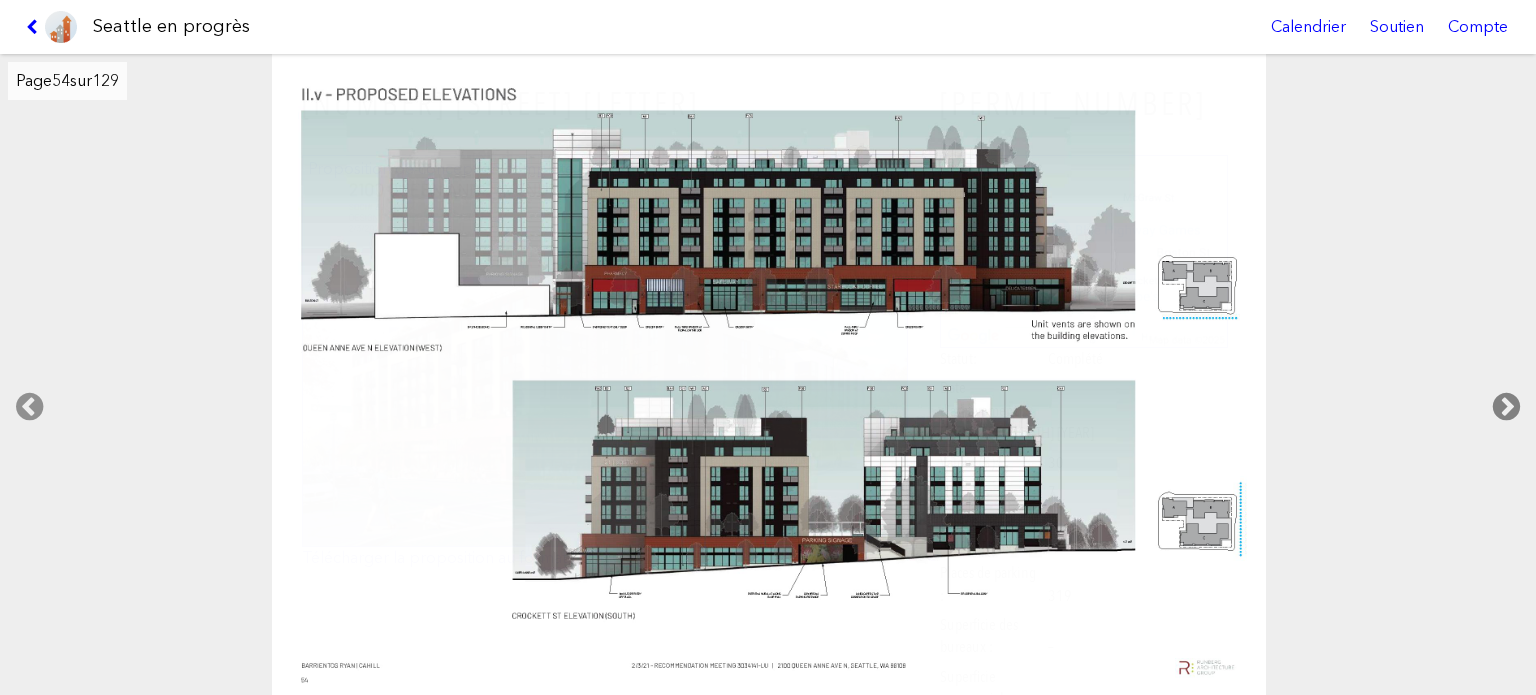 click at bounding box center [1506, 407] 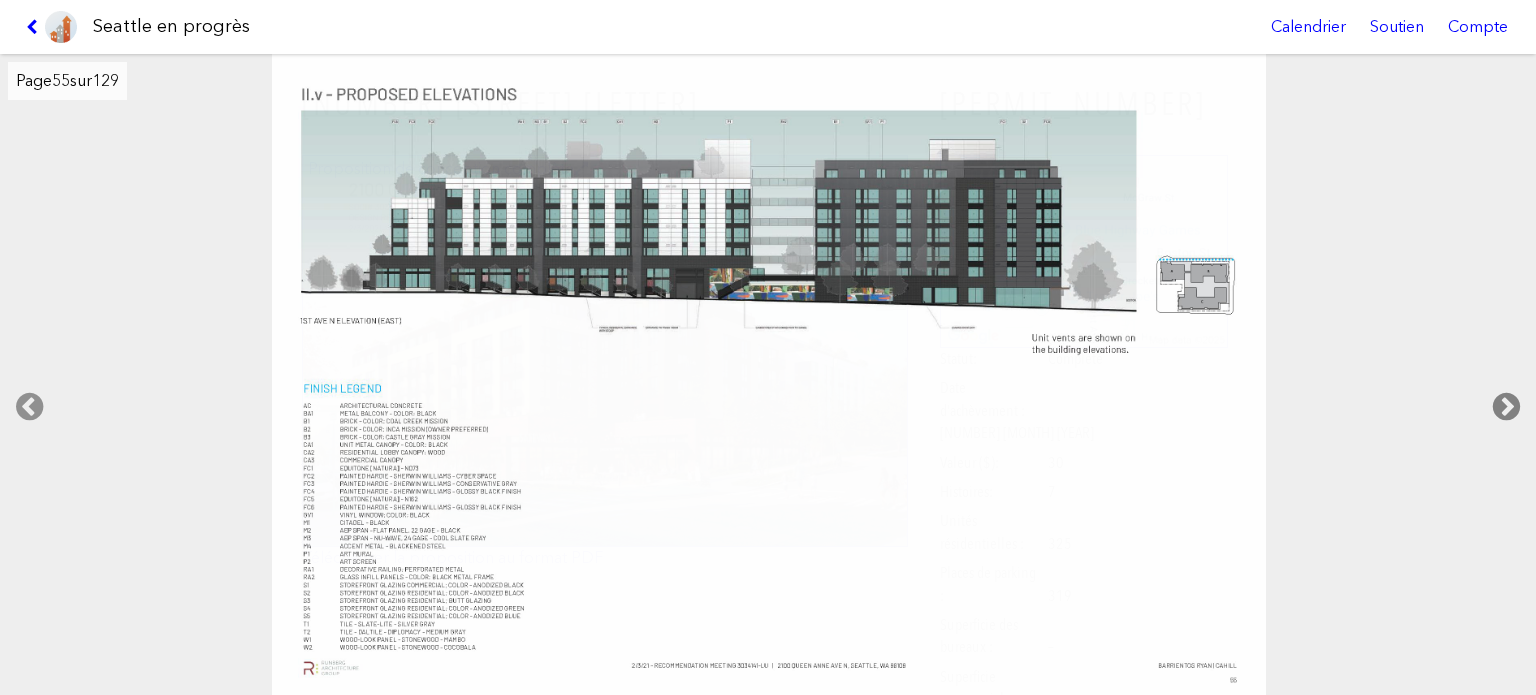 click at bounding box center [1506, 407] 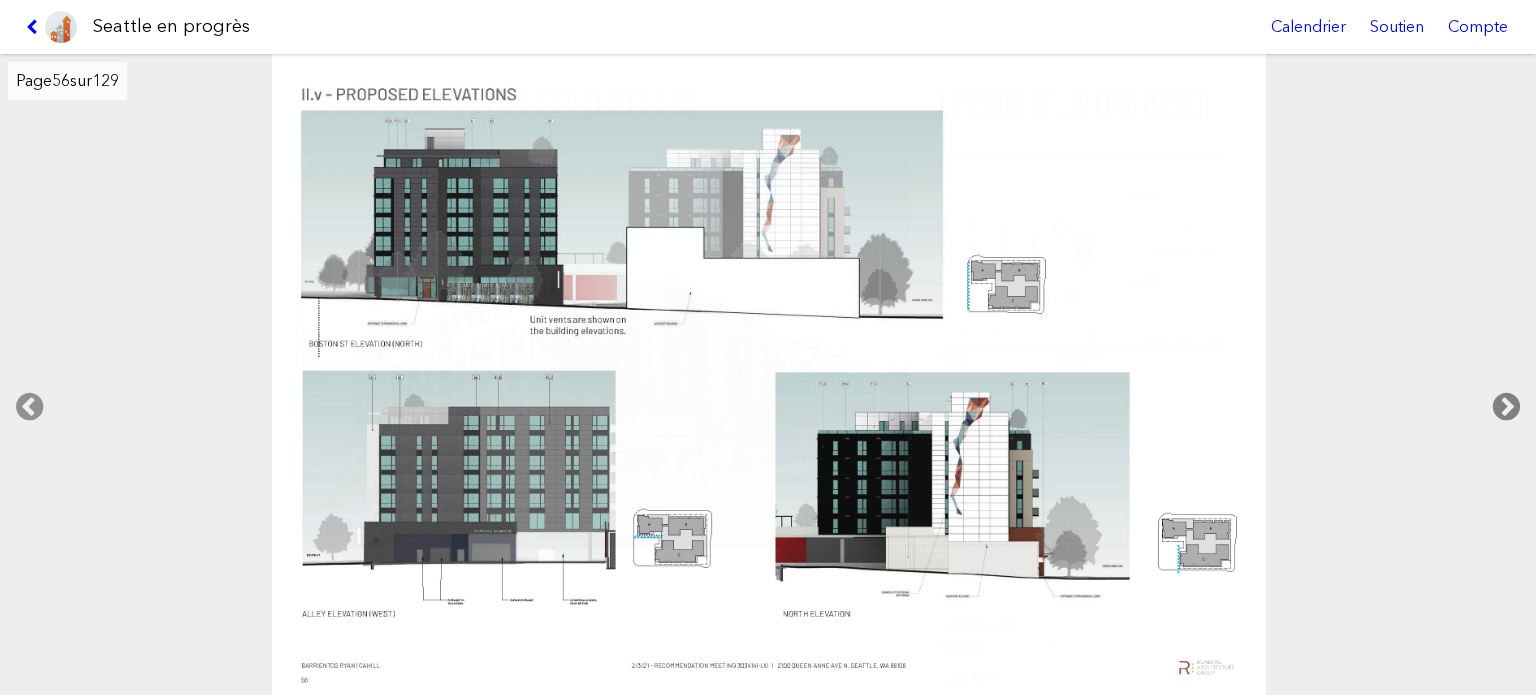 click at bounding box center (1506, 407) 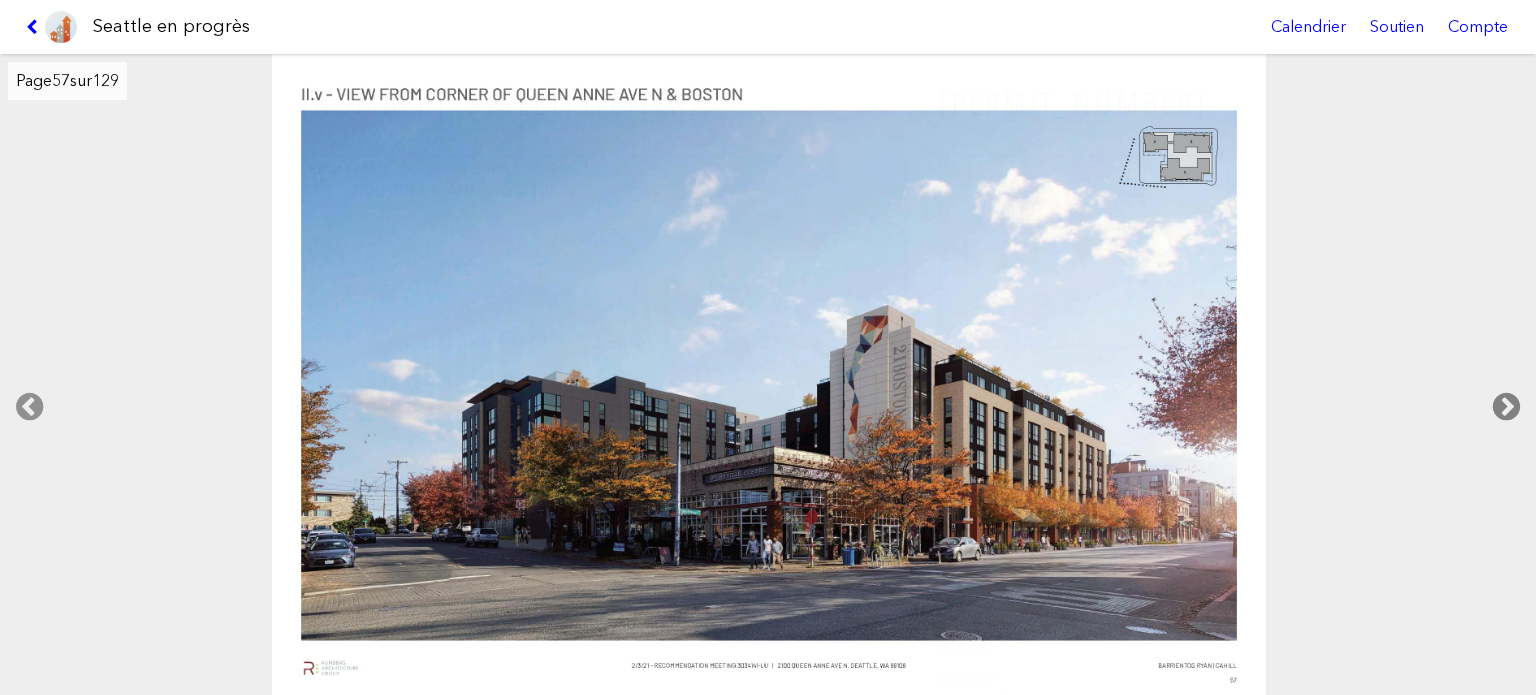 click at bounding box center (1506, 407) 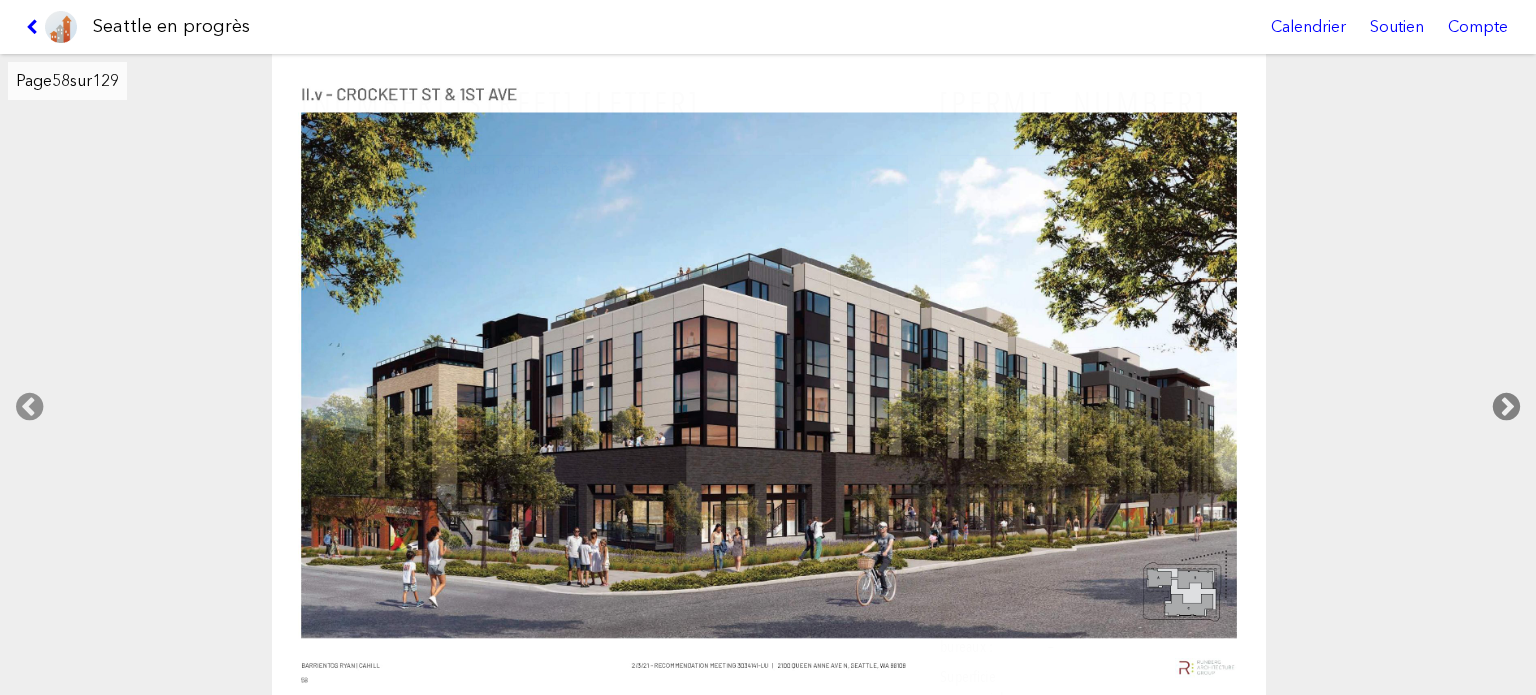 click at bounding box center (1506, 407) 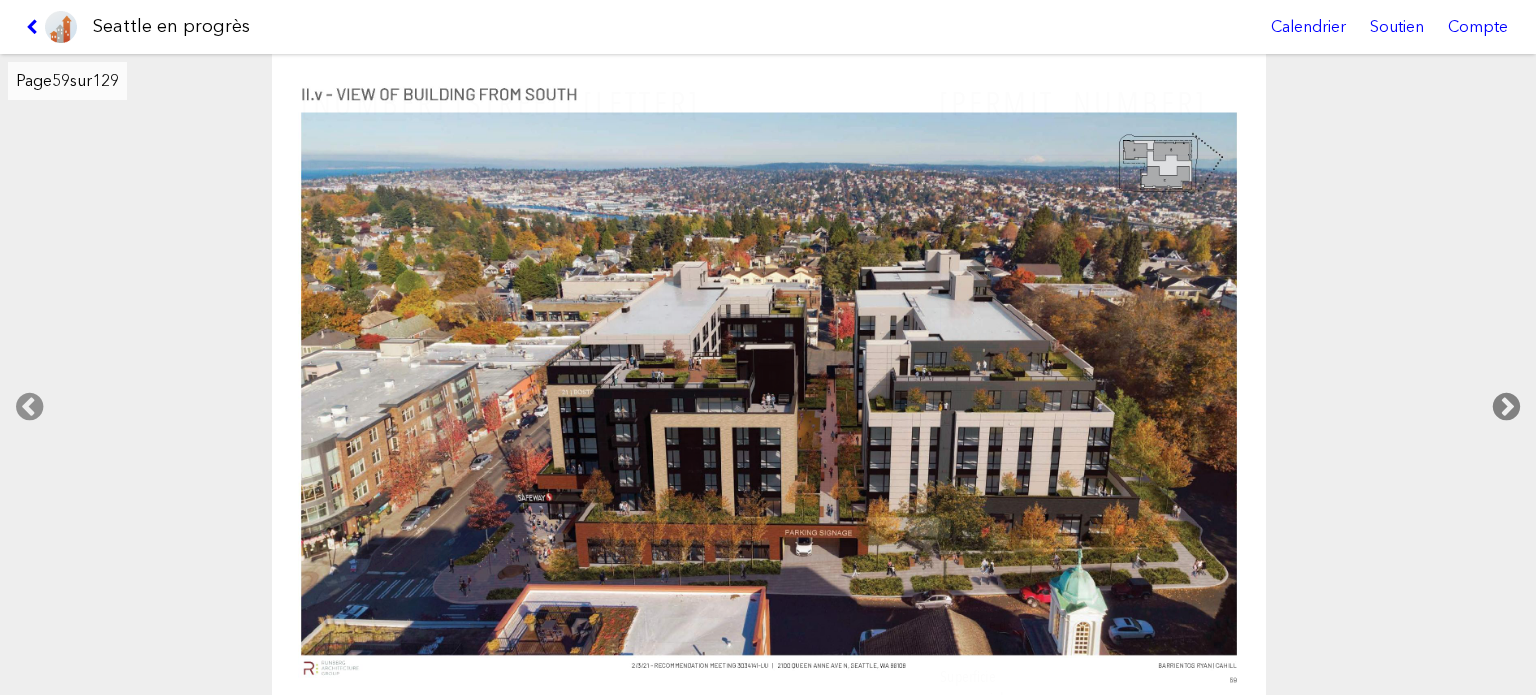 click at bounding box center (1506, 407) 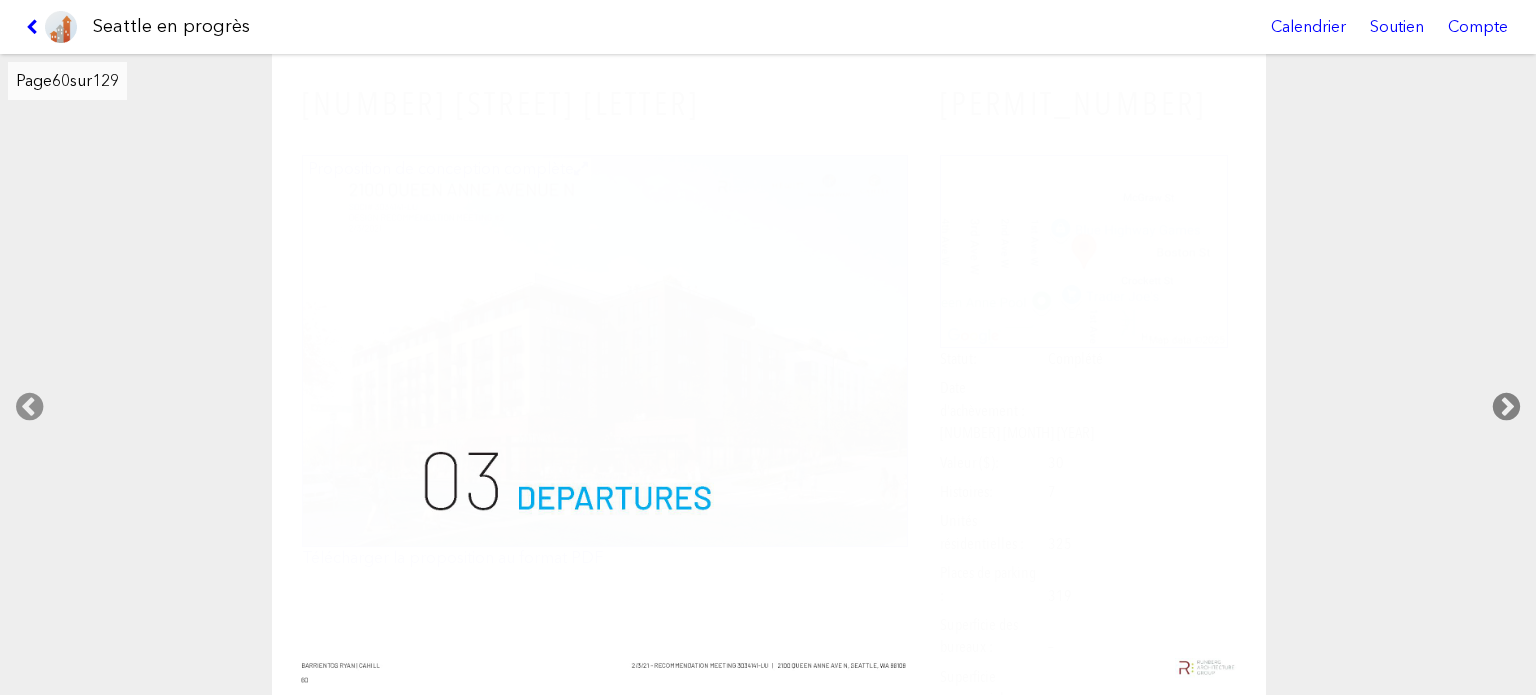 click at bounding box center (1506, 407) 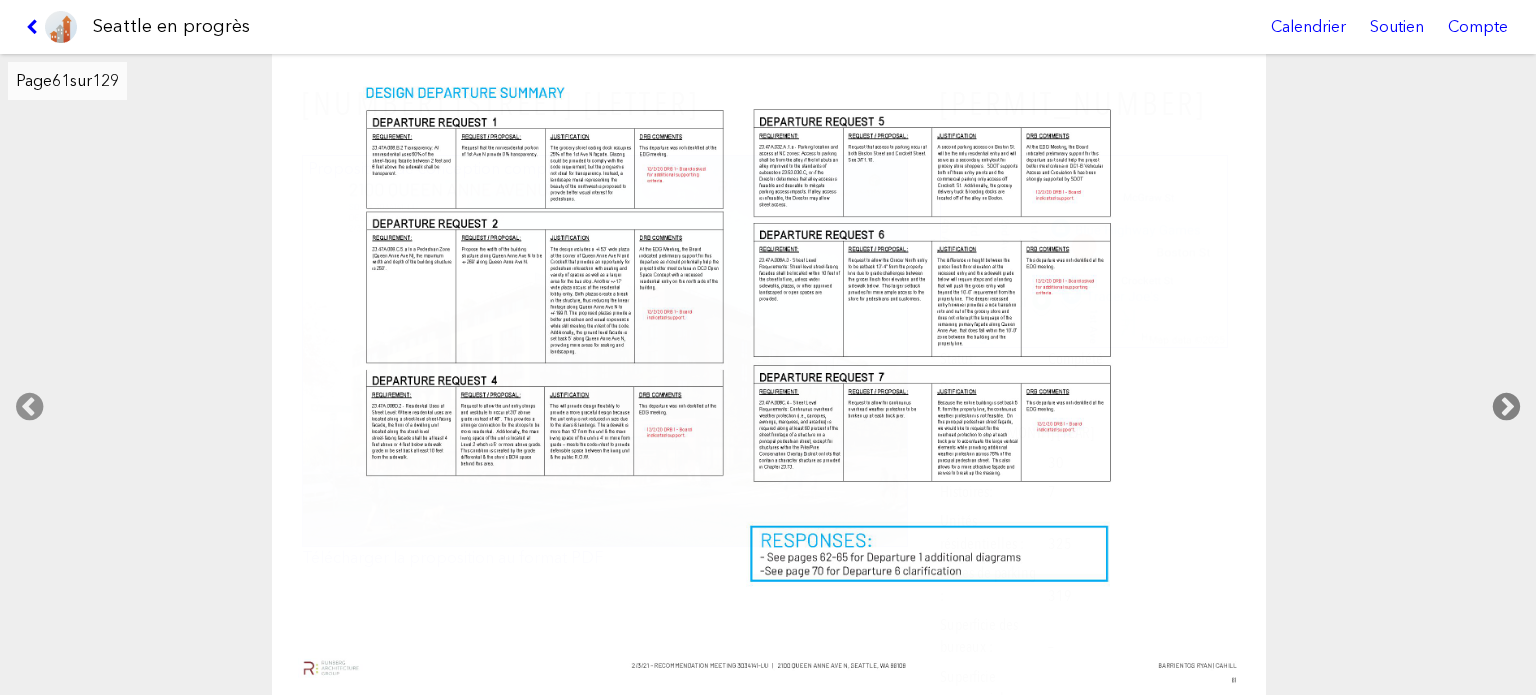 click at bounding box center [1506, 407] 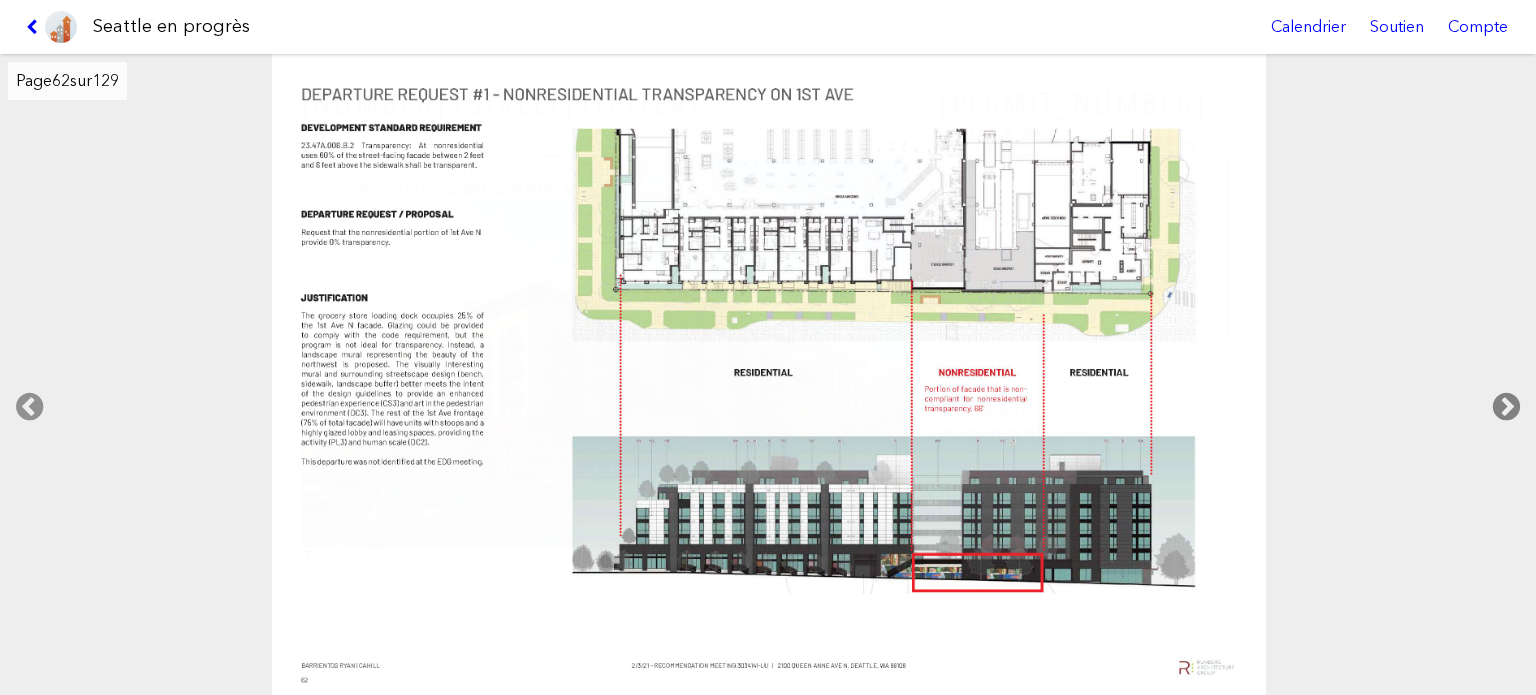 click at bounding box center [1506, 407] 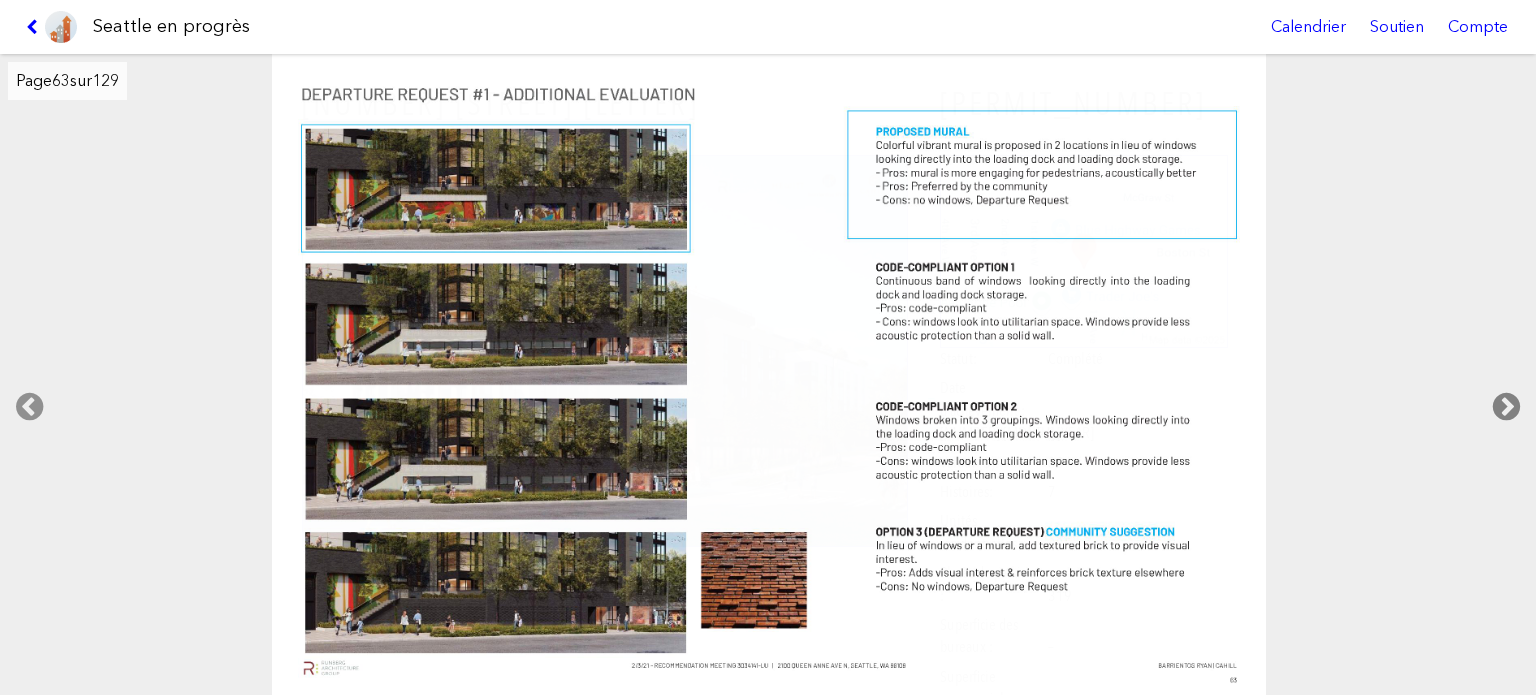 click at bounding box center [1506, 407] 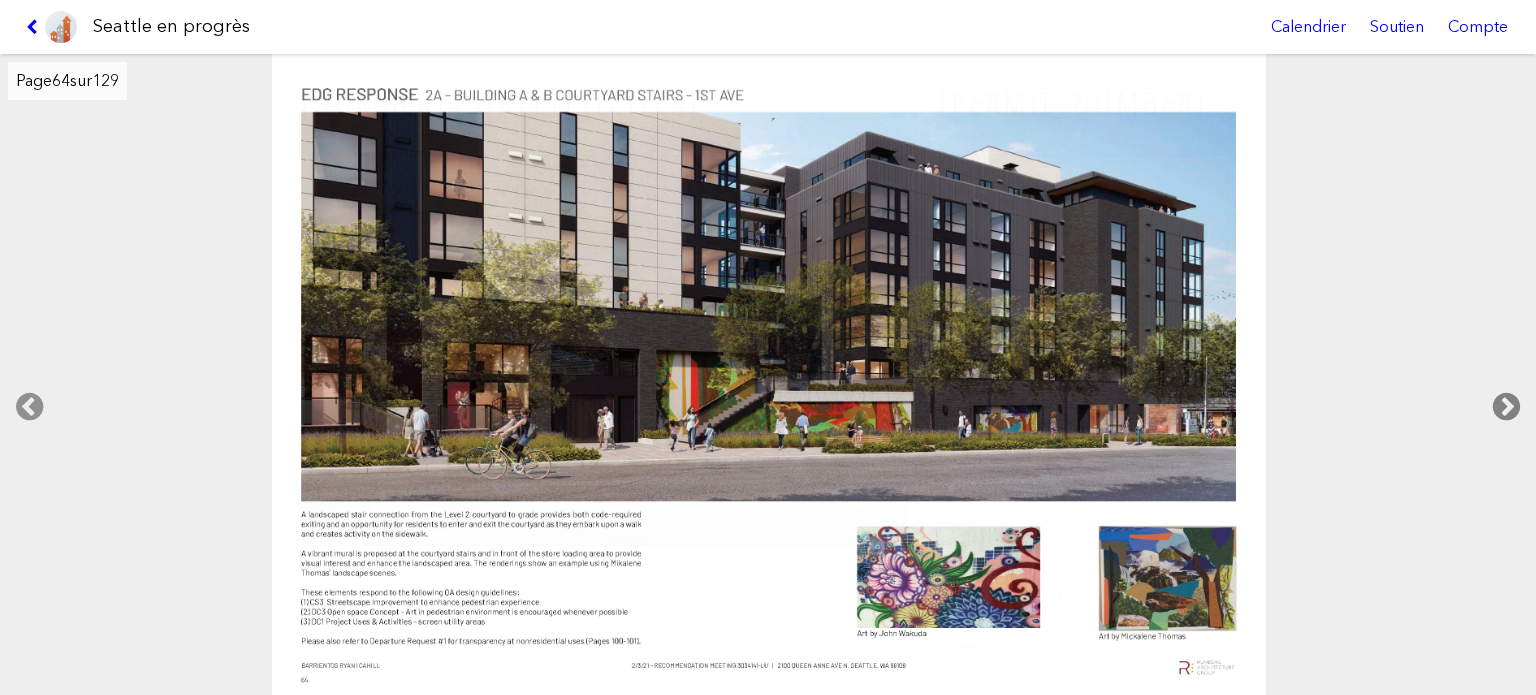 click at bounding box center (1506, 407) 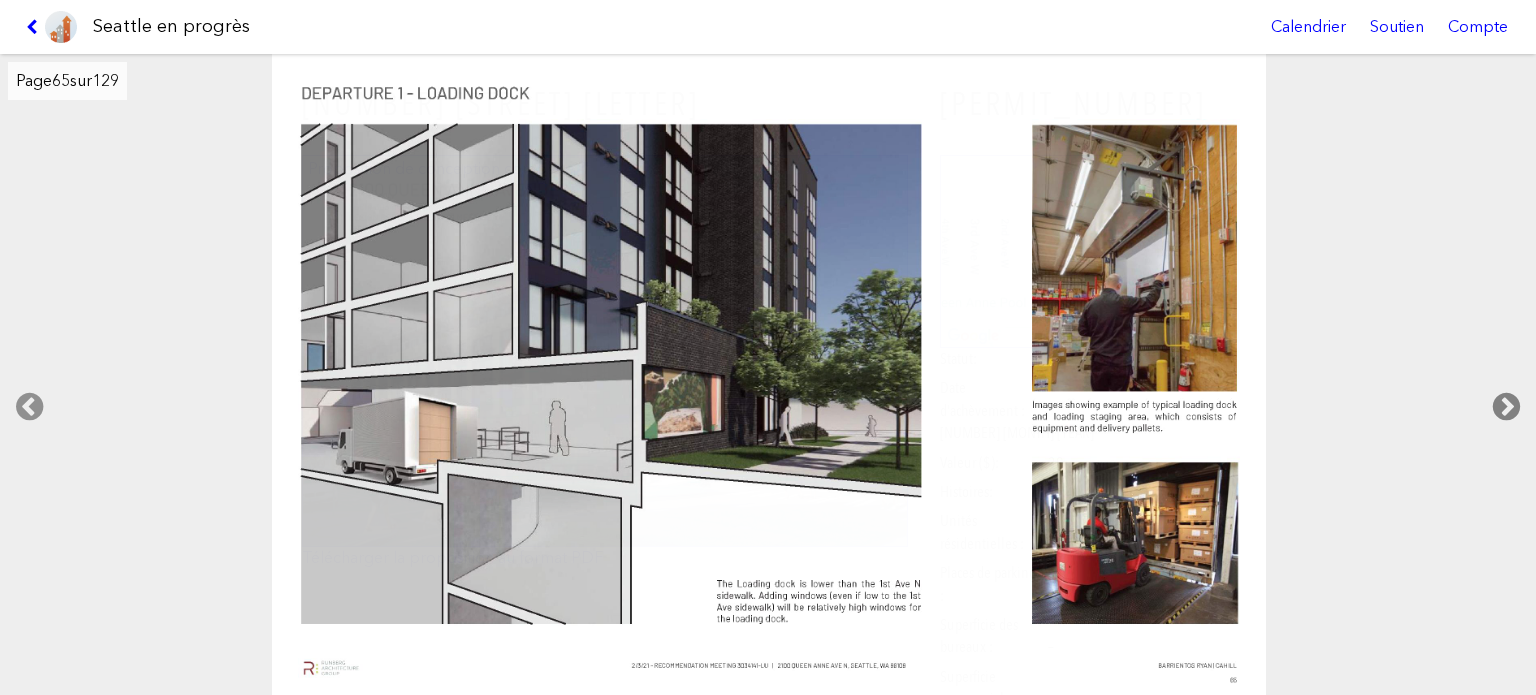 click at bounding box center [1506, 407] 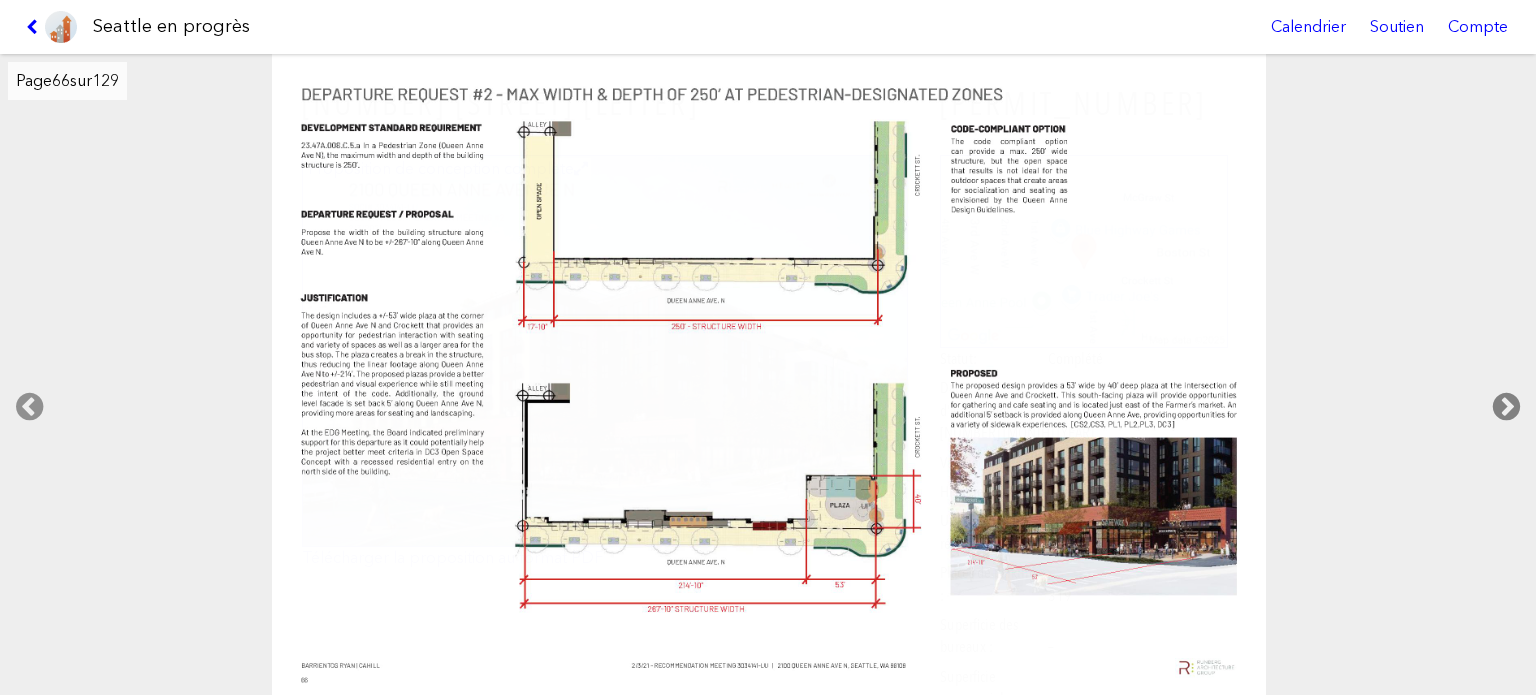 click at bounding box center (1506, 407) 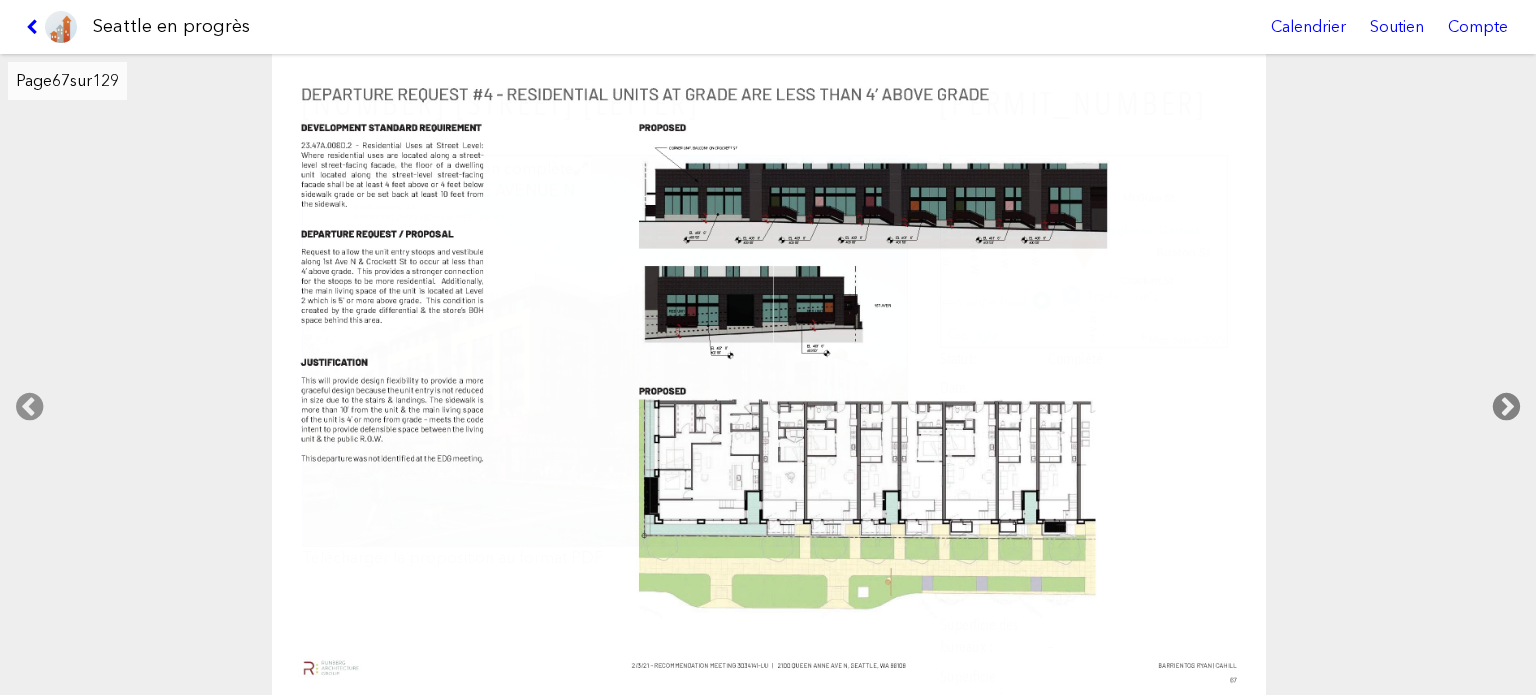 click at bounding box center [1506, 407] 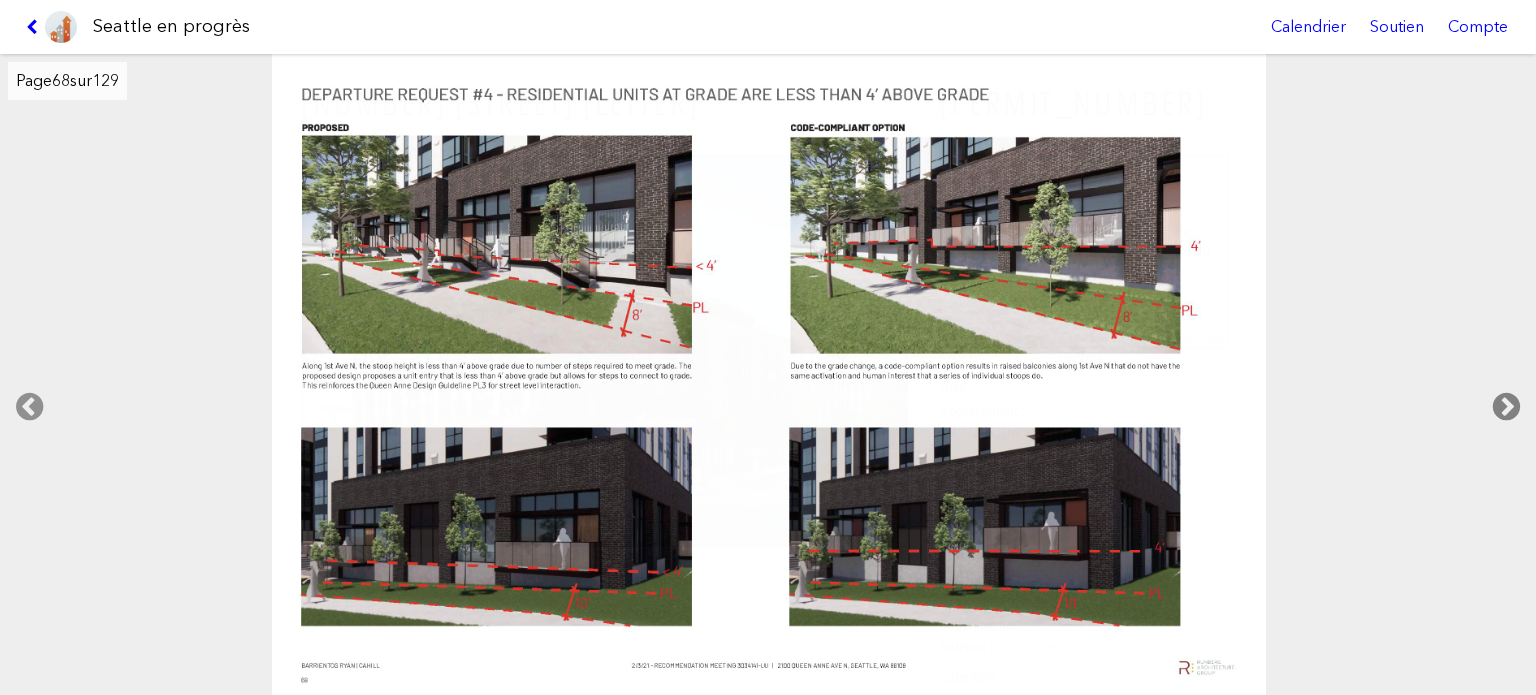 click at bounding box center [1506, 407] 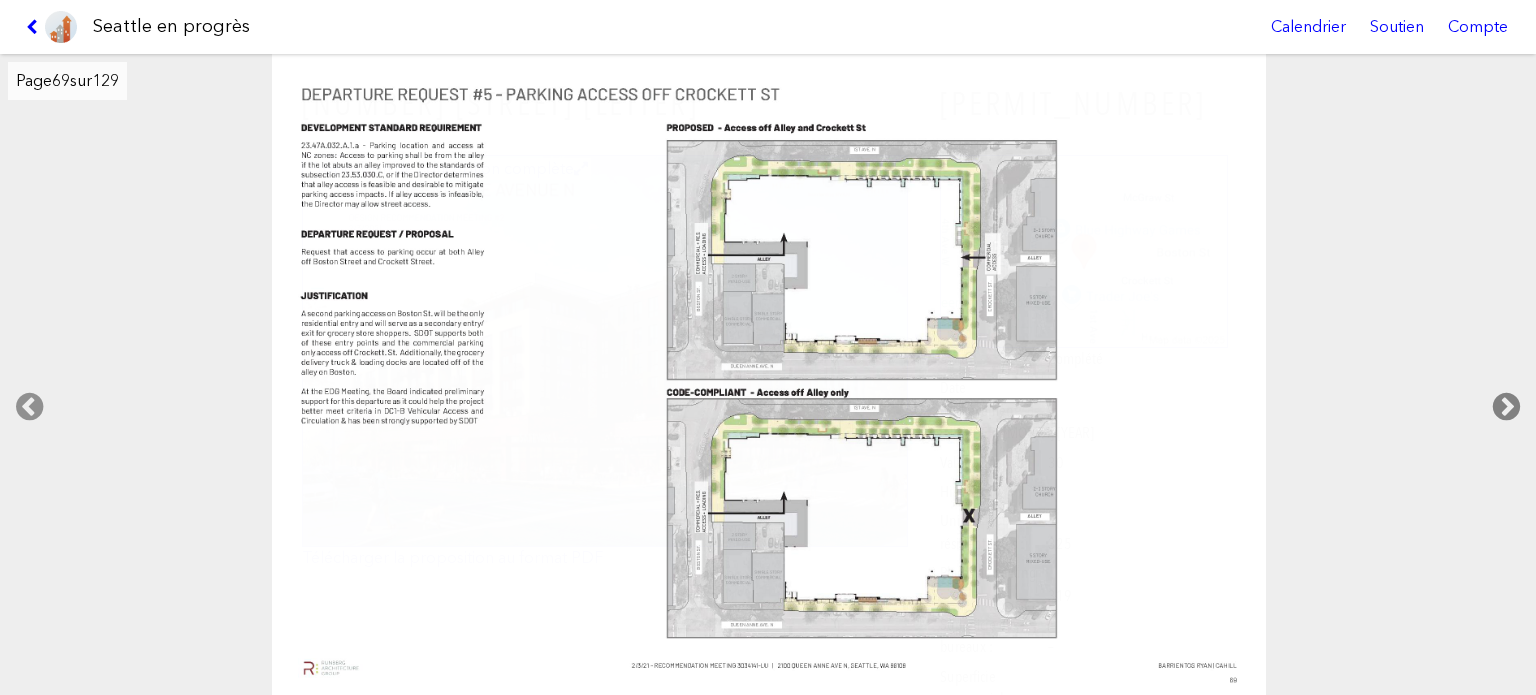 click at bounding box center [1506, 407] 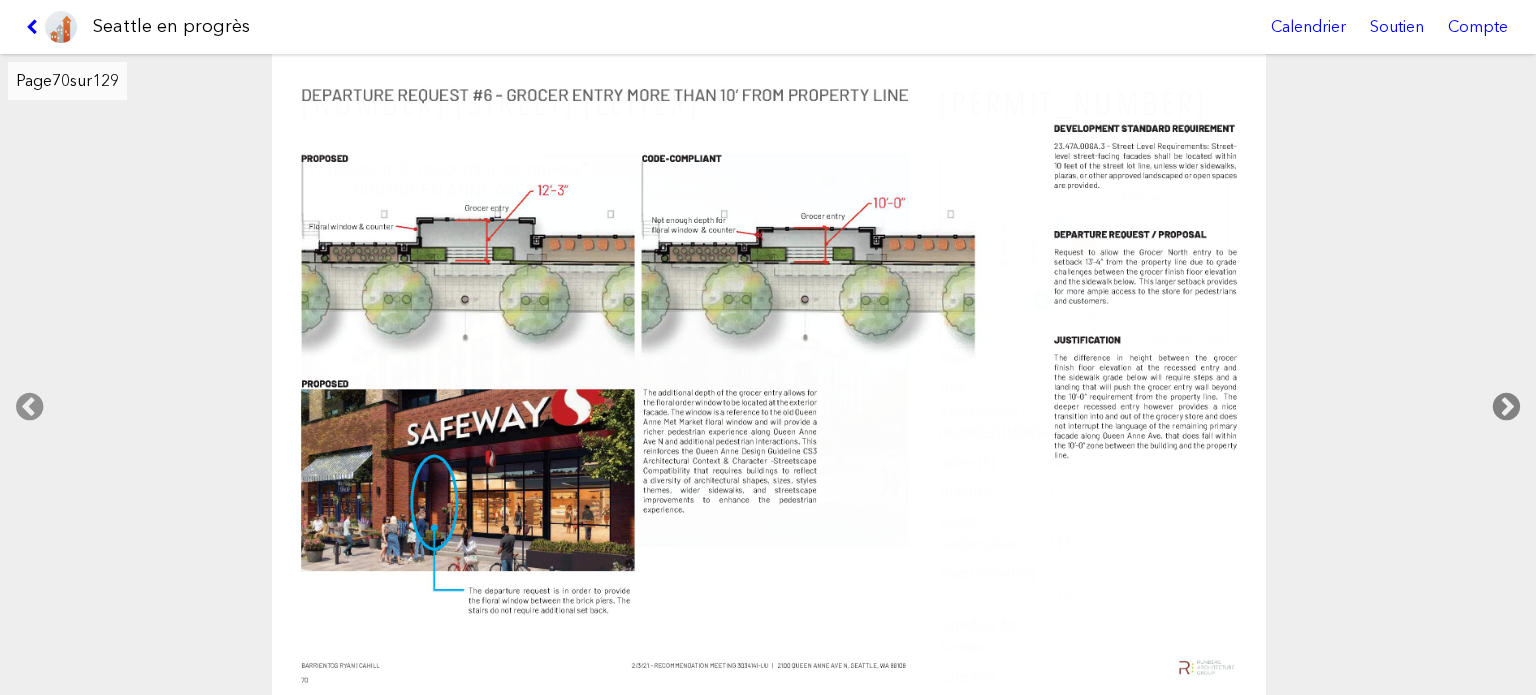 click at bounding box center (1506, 407) 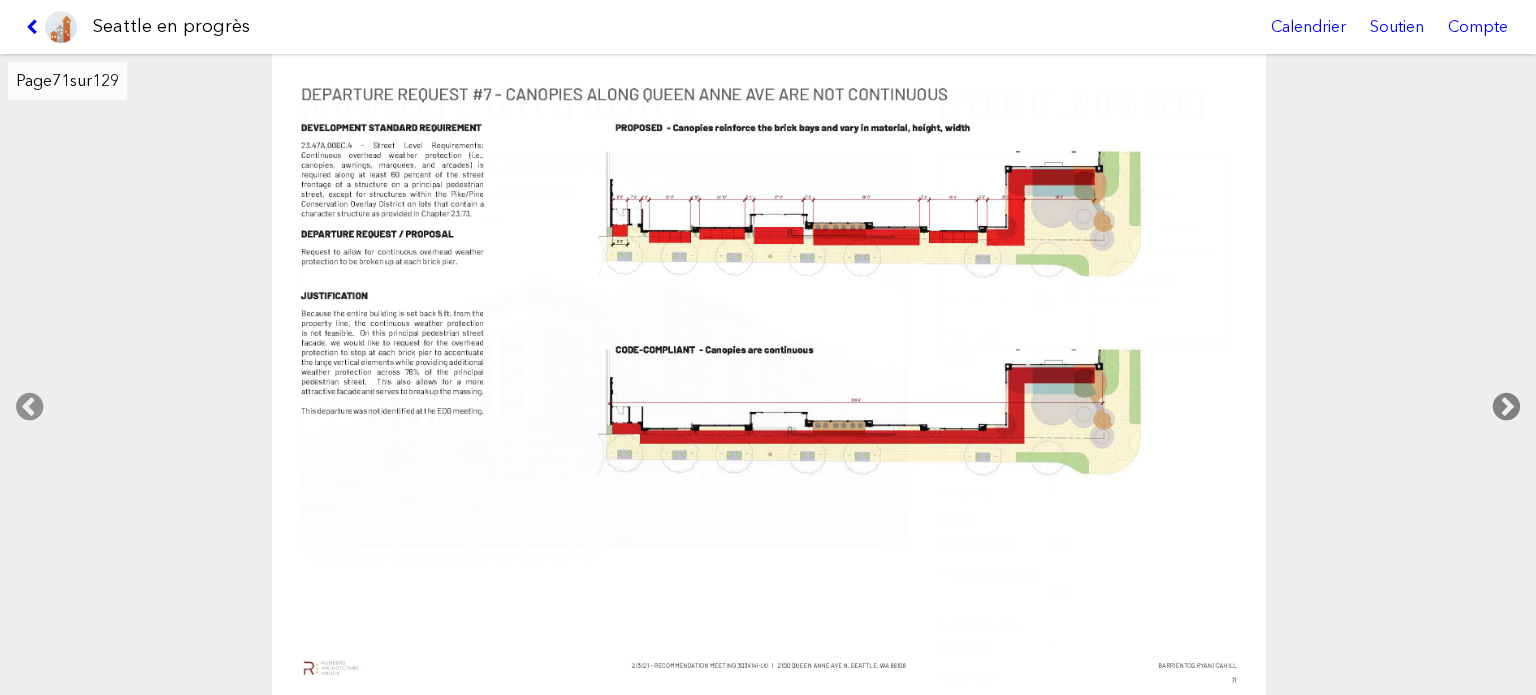 click at bounding box center (1506, 407) 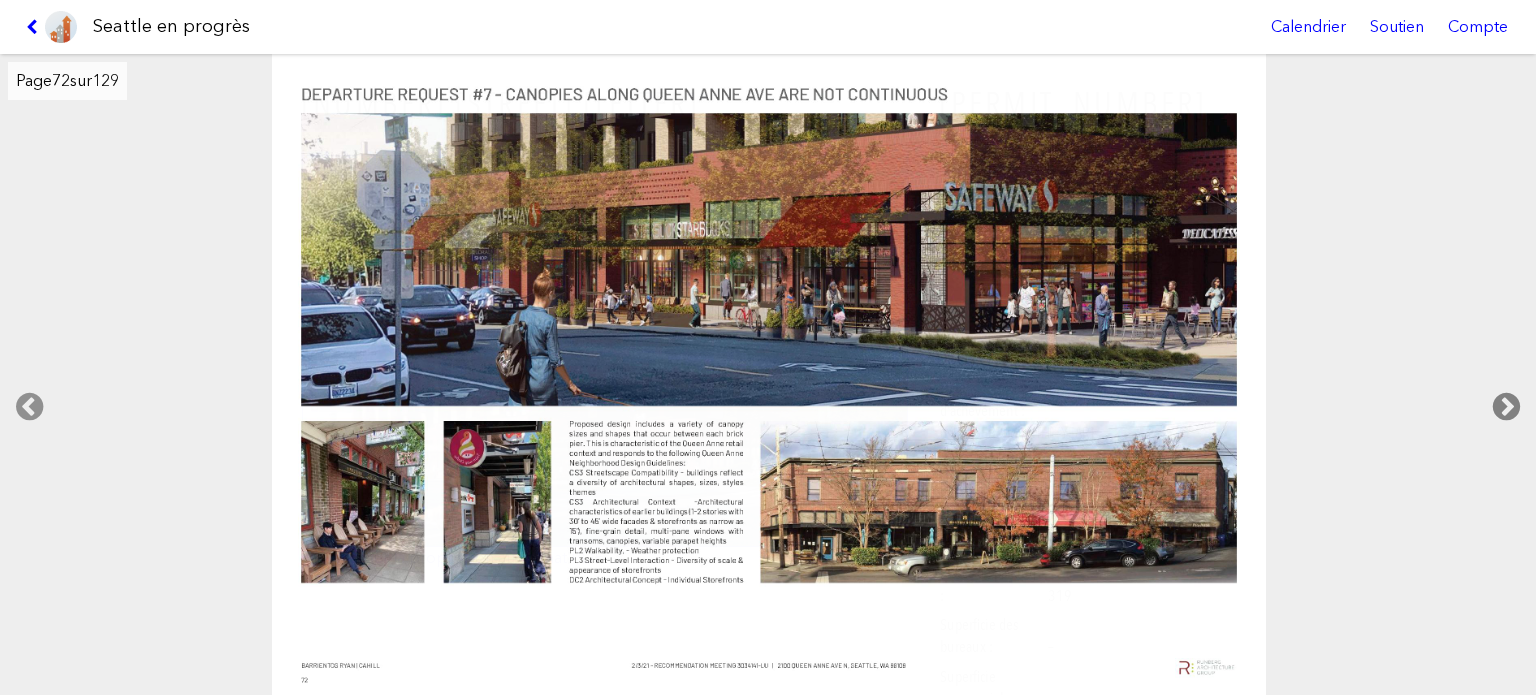 click at bounding box center (1506, 407) 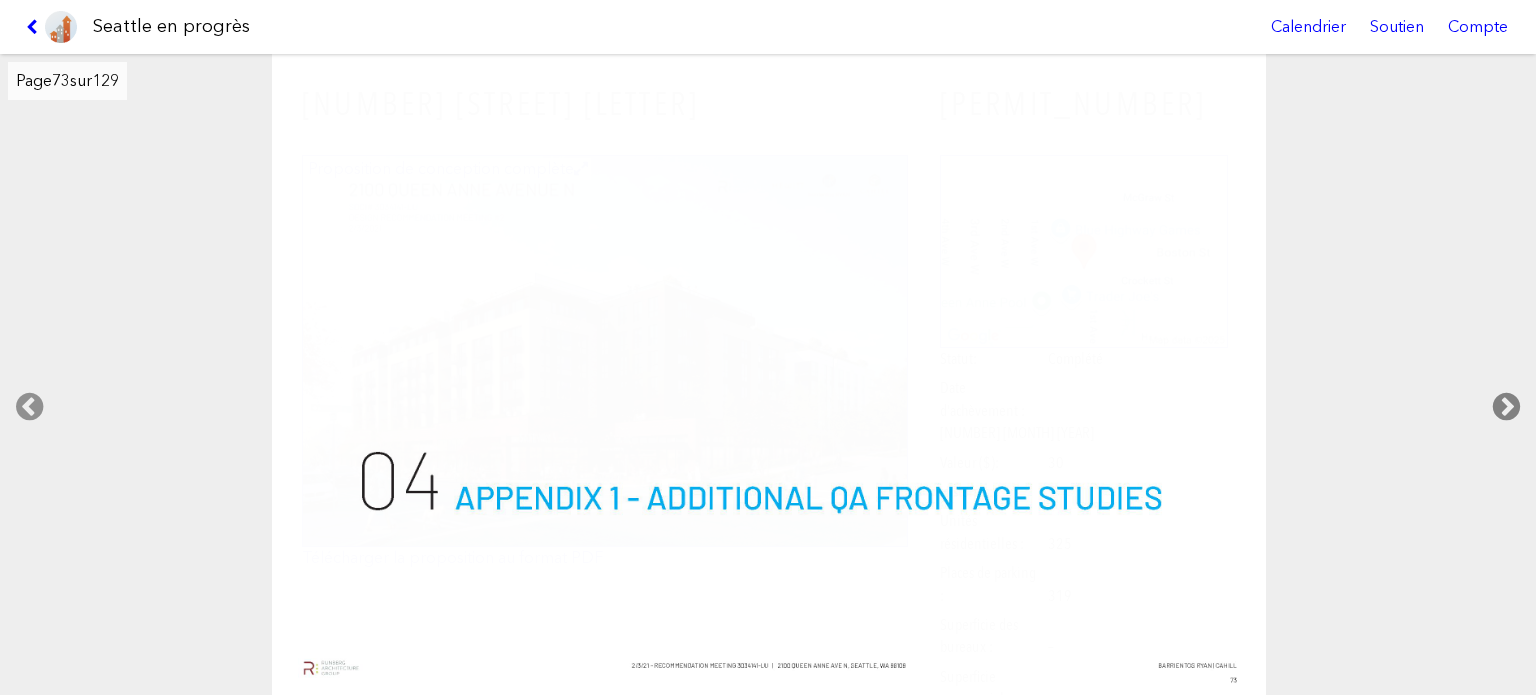 click at bounding box center (1506, 407) 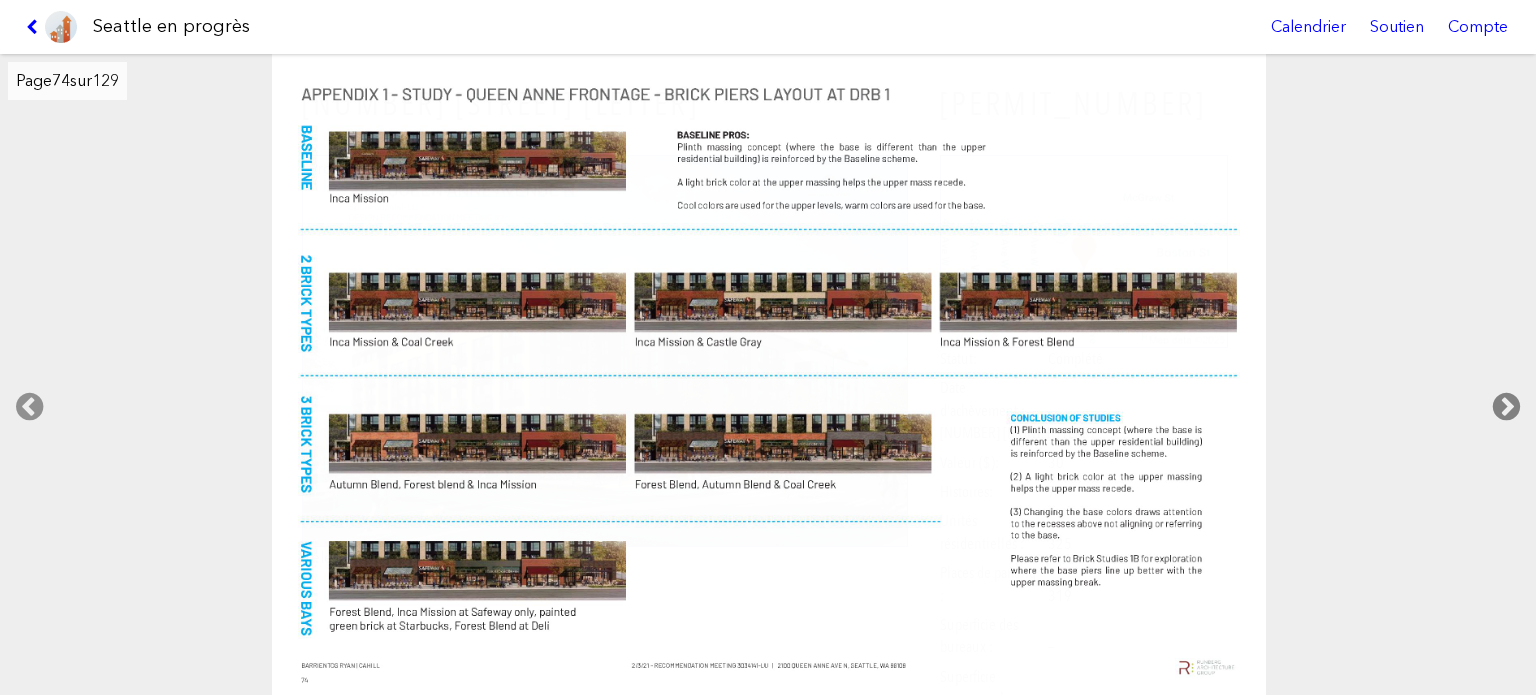 click at bounding box center (1506, 407) 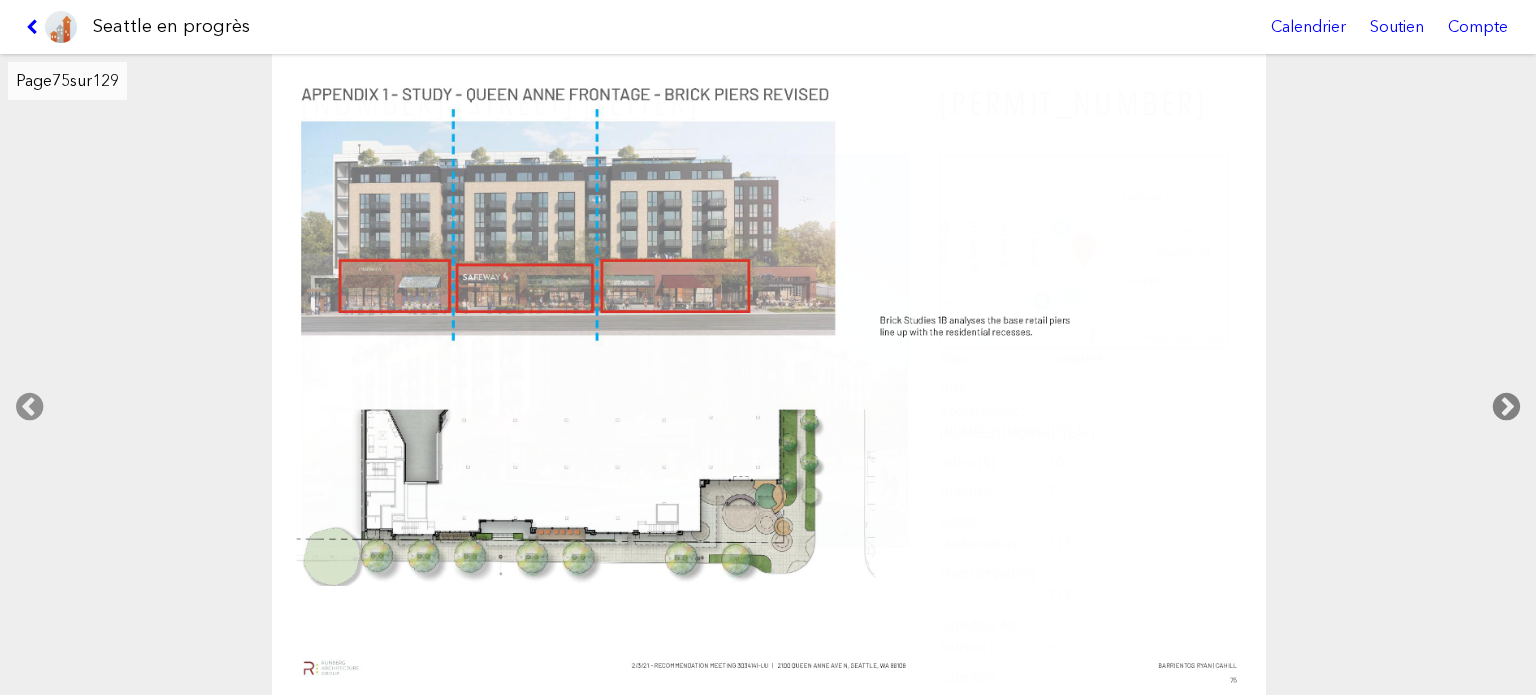 click at bounding box center [1506, 407] 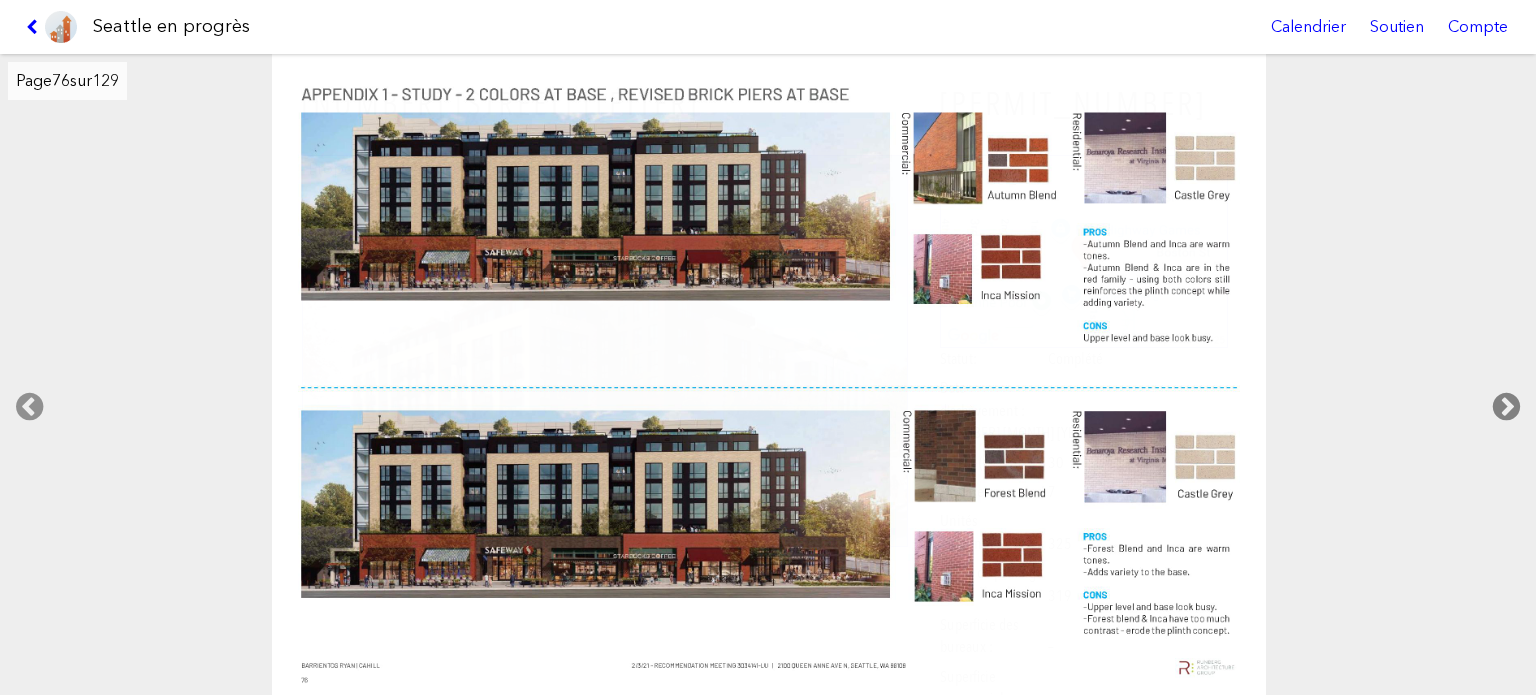 click at bounding box center [1506, 407] 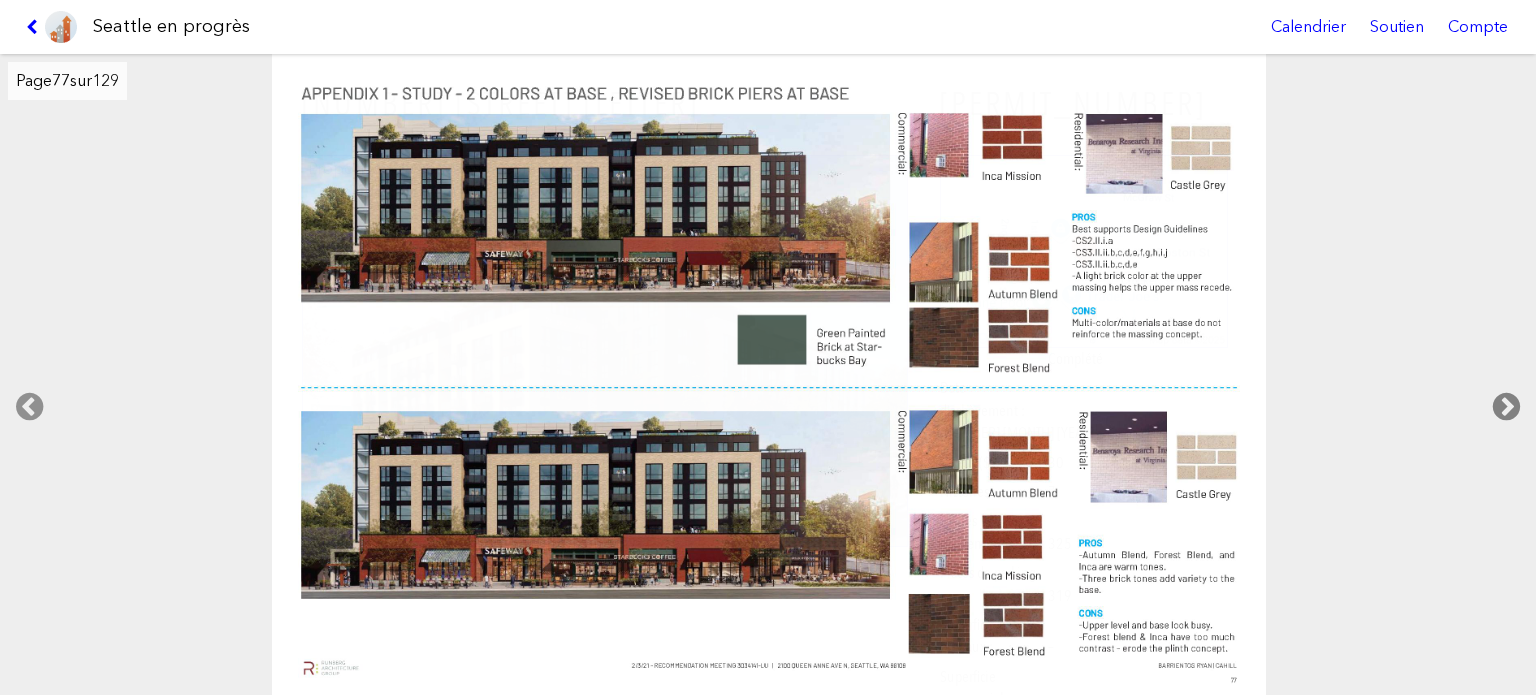 click at bounding box center [1506, 407] 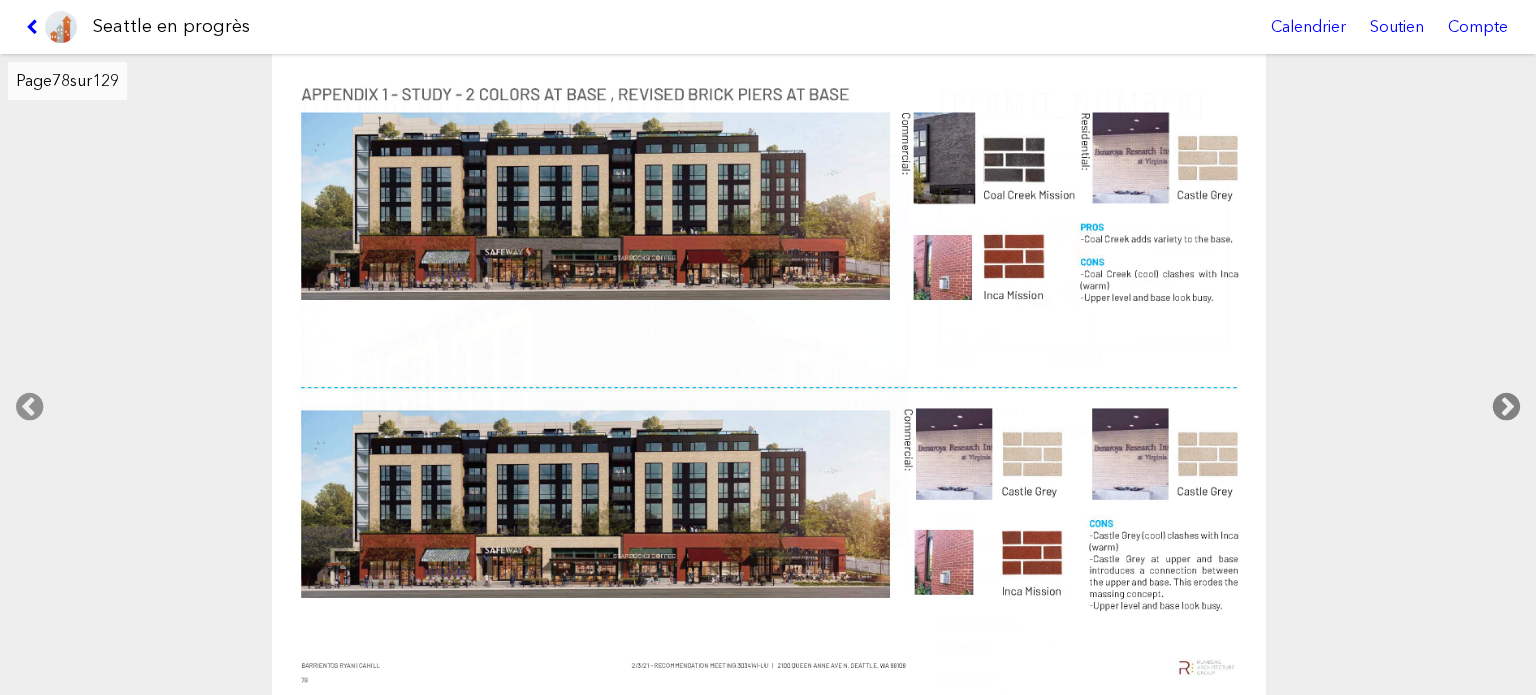 click at bounding box center [1506, 407] 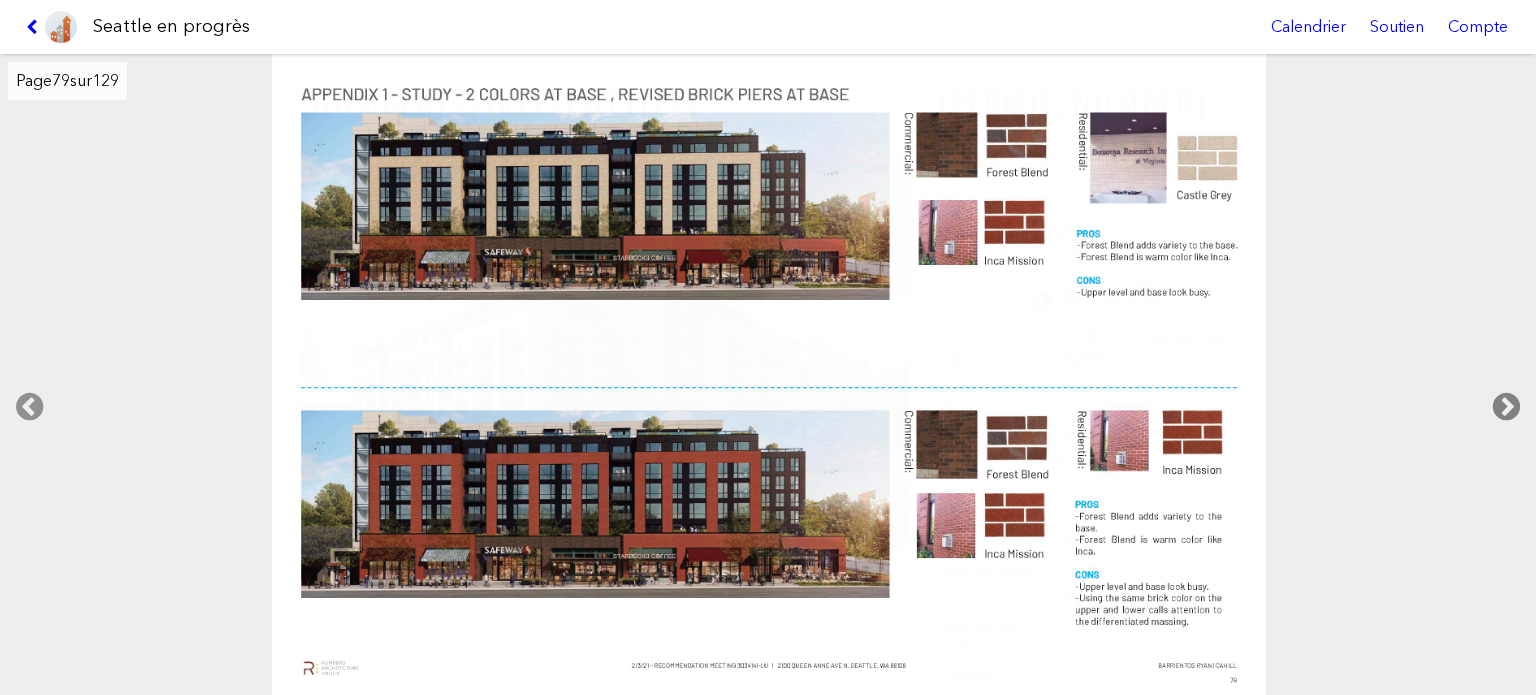 click at bounding box center [1506, 407] 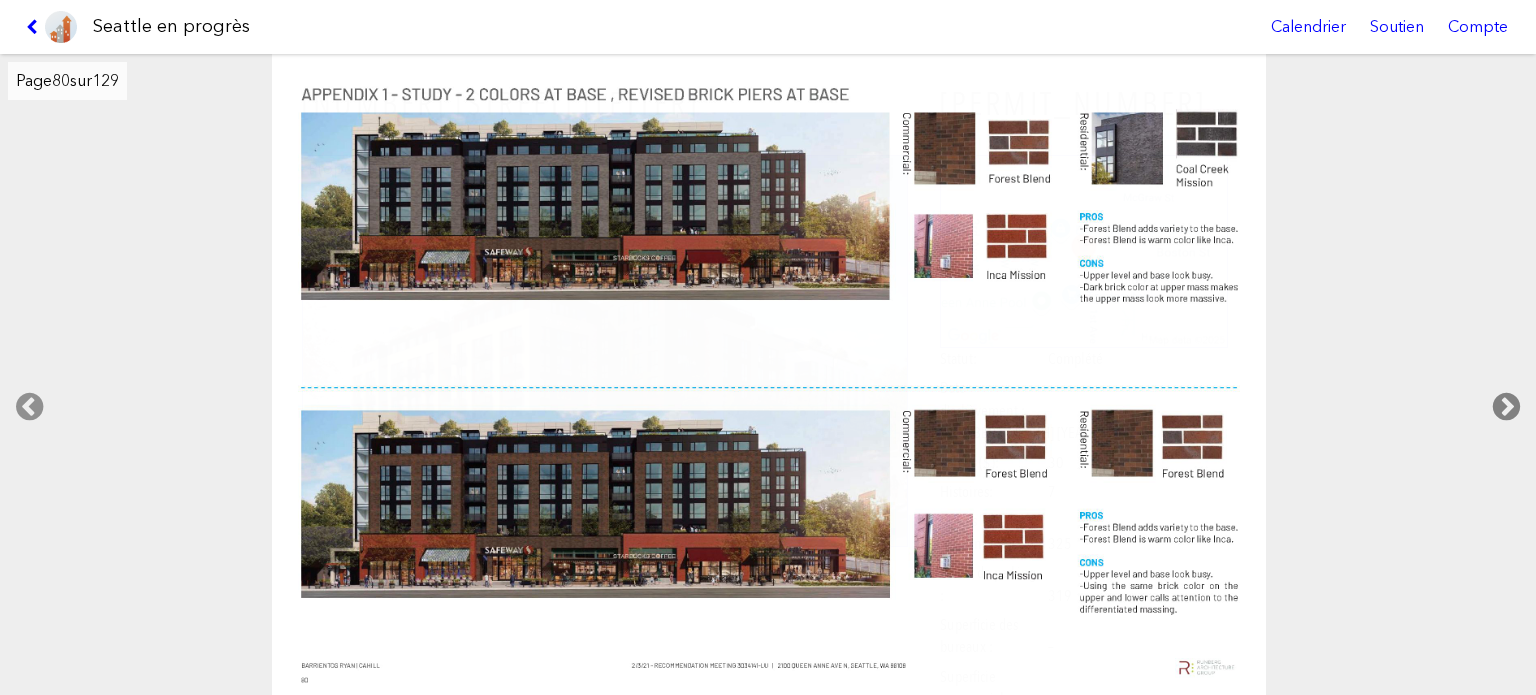 click at bounding box center [1506, 407] 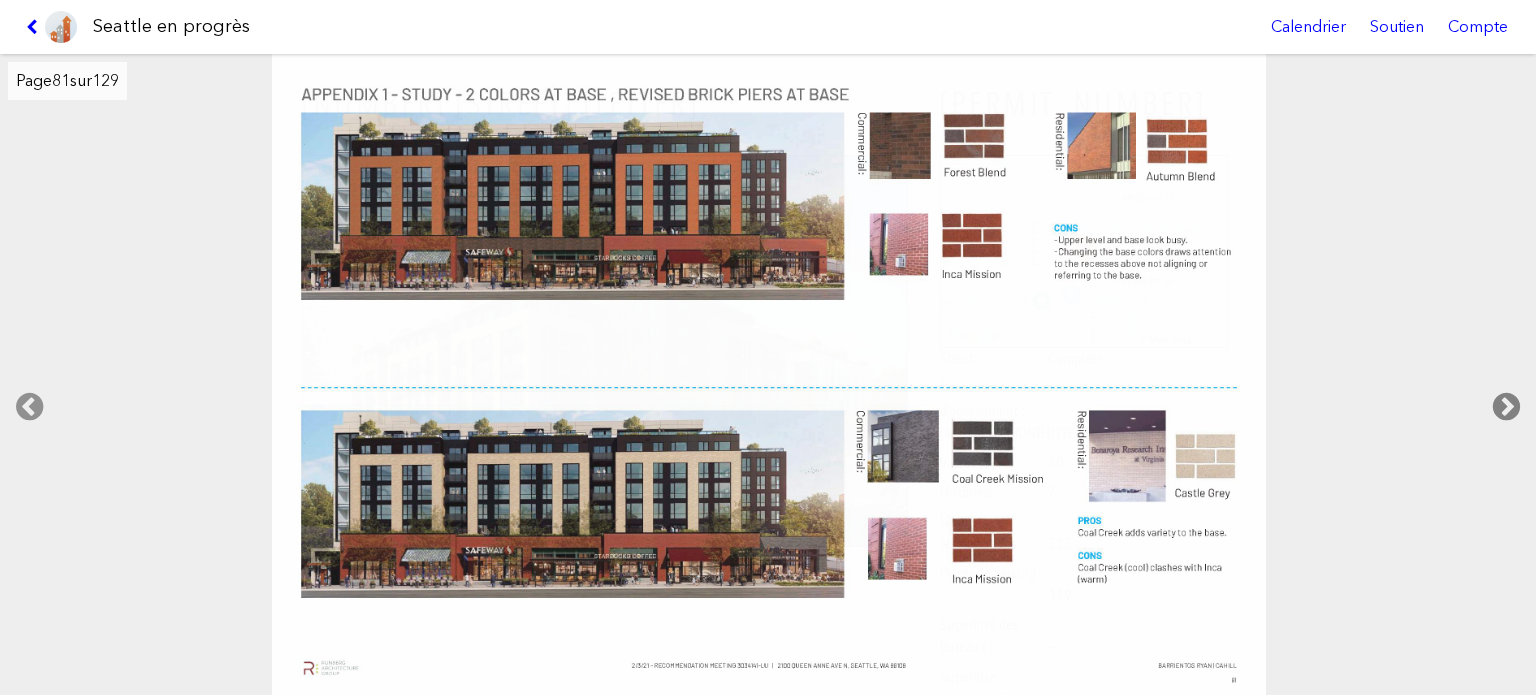 click at bounding box center [1506, 407] 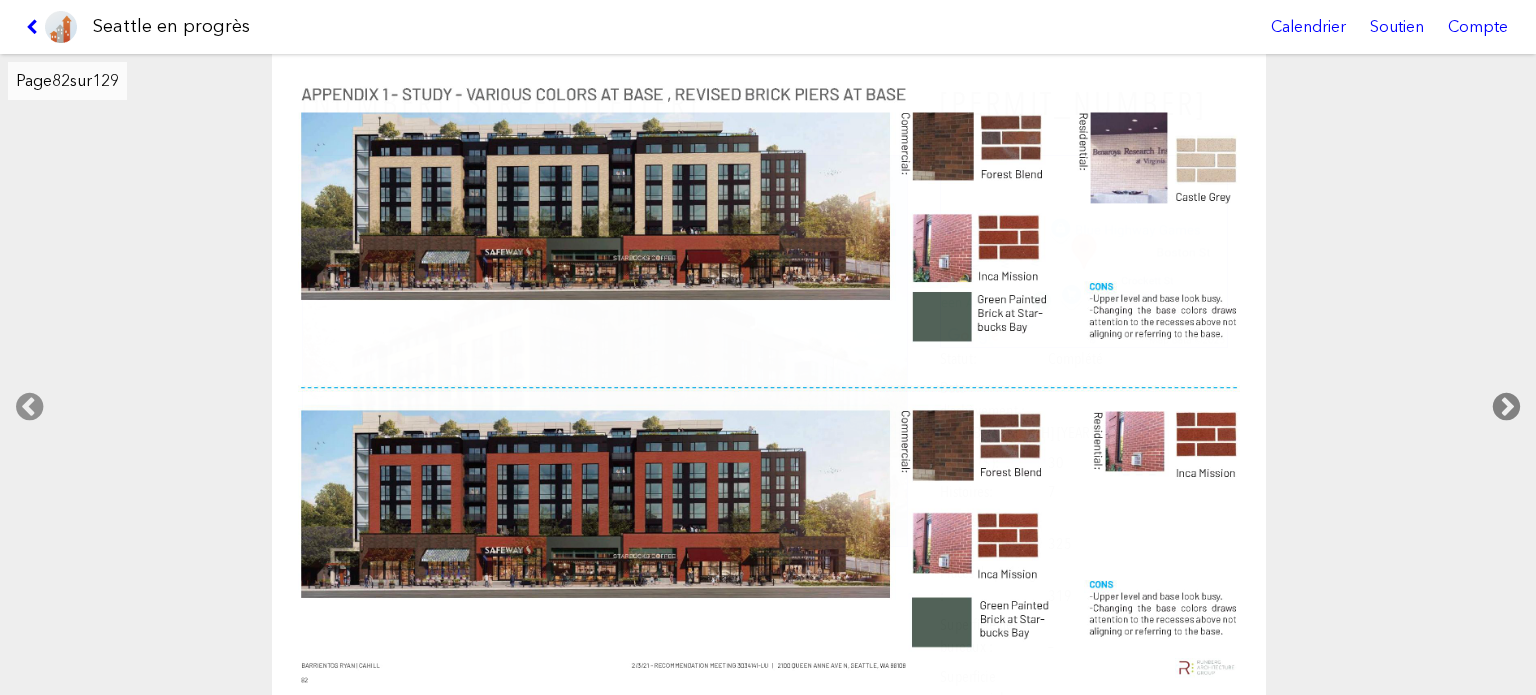 click at bounding box center [1506, 407] 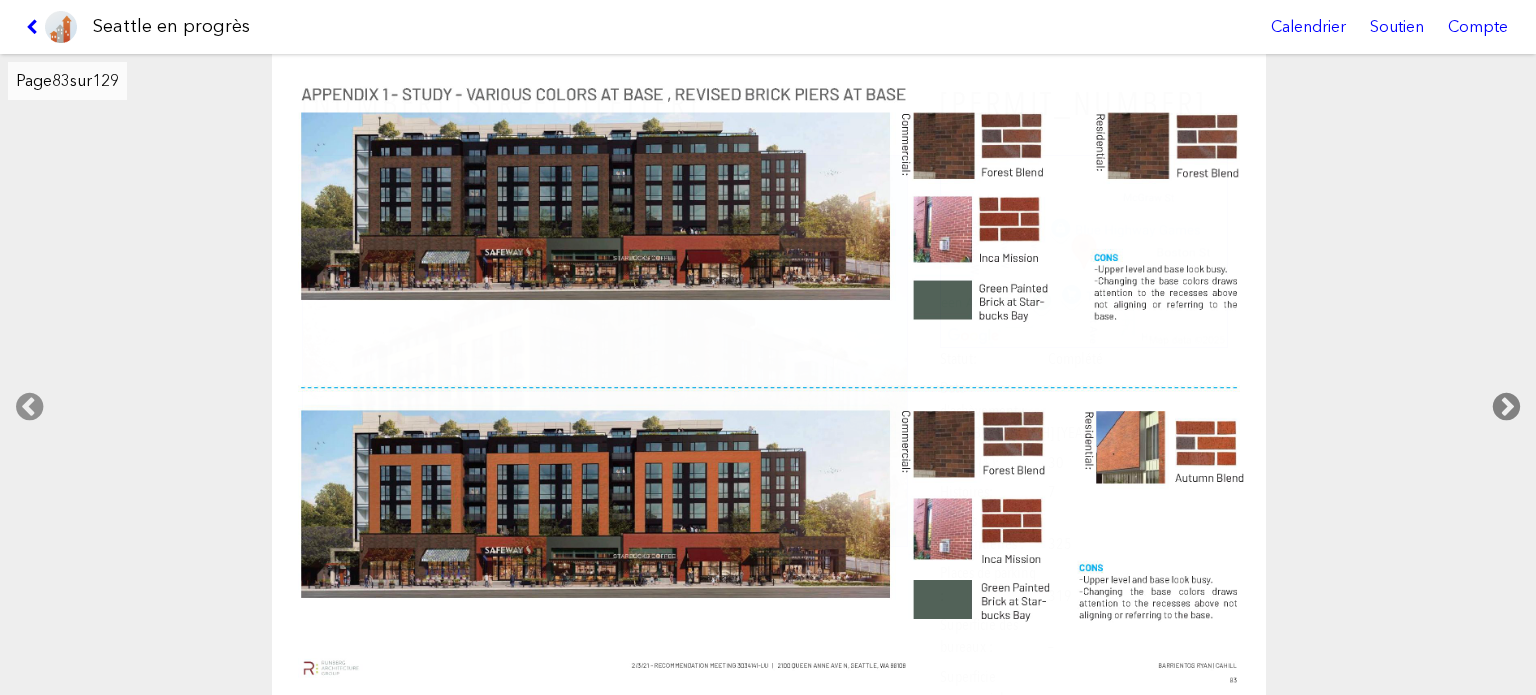 click at bounding box center (1506, 407) 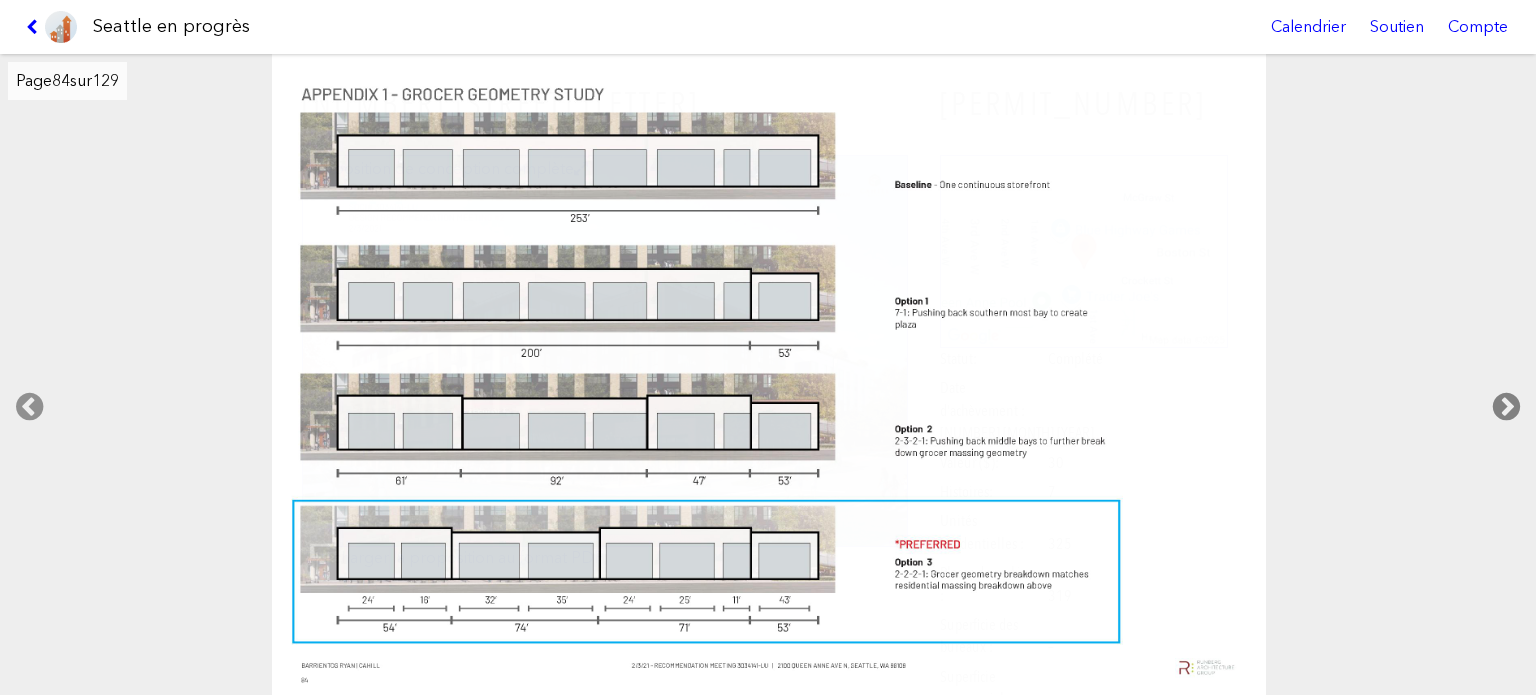 click at bounding box center [1506, 407] 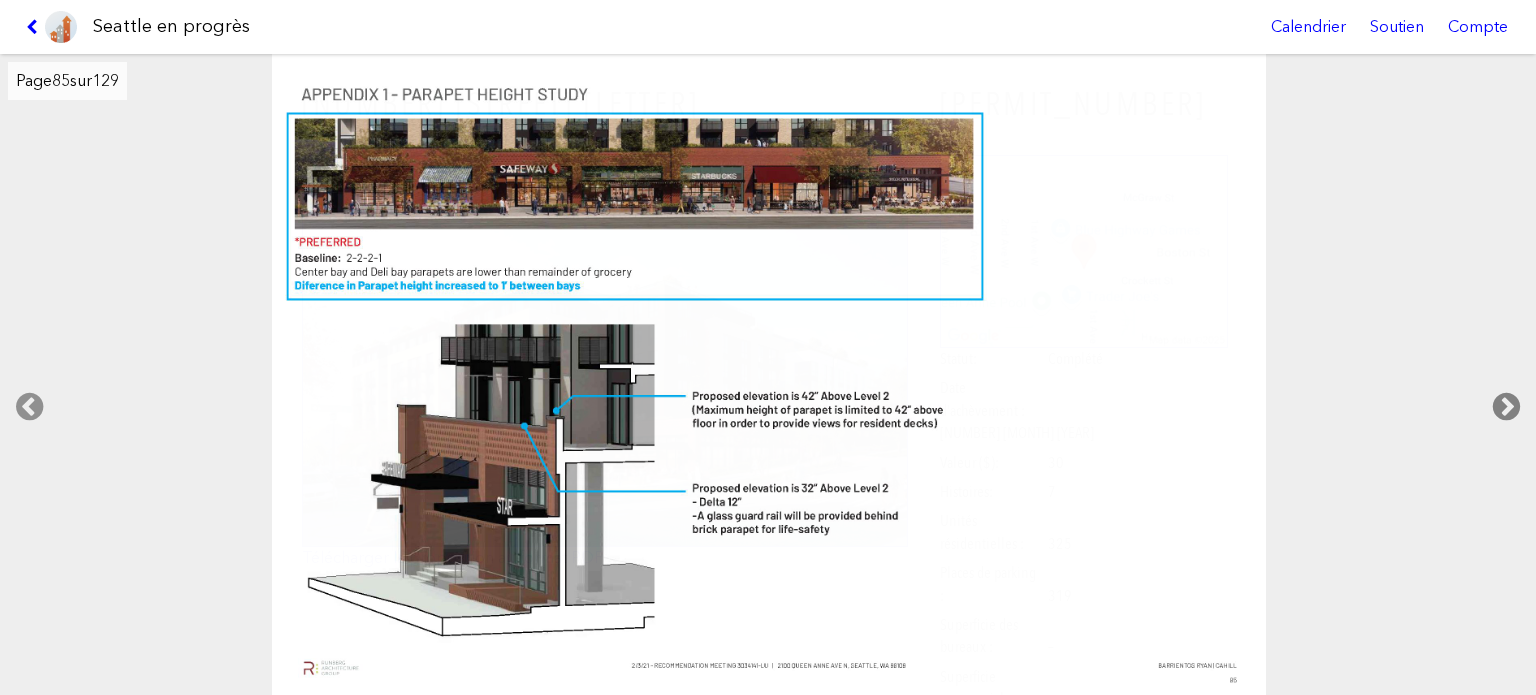 click at bounding box center [1506, 407] 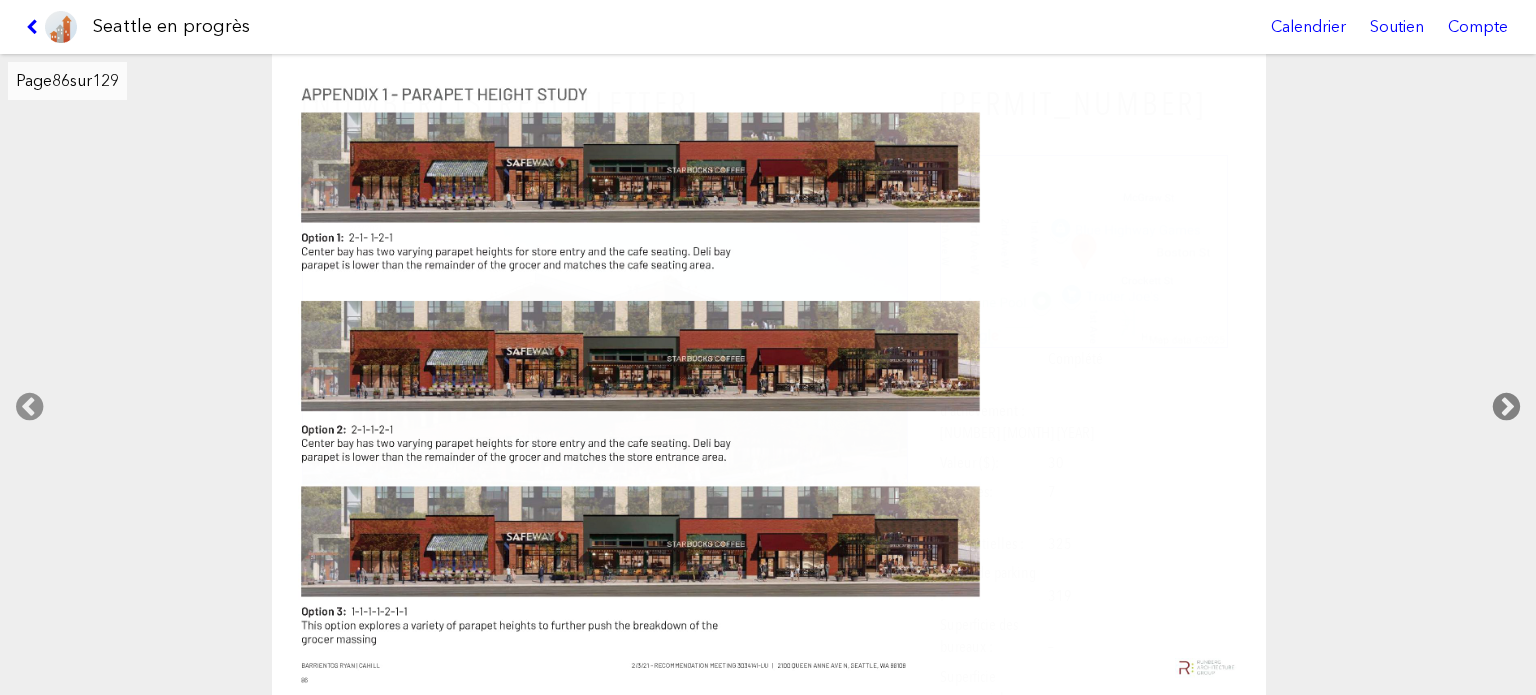 click at bounding box center (1506, 407) 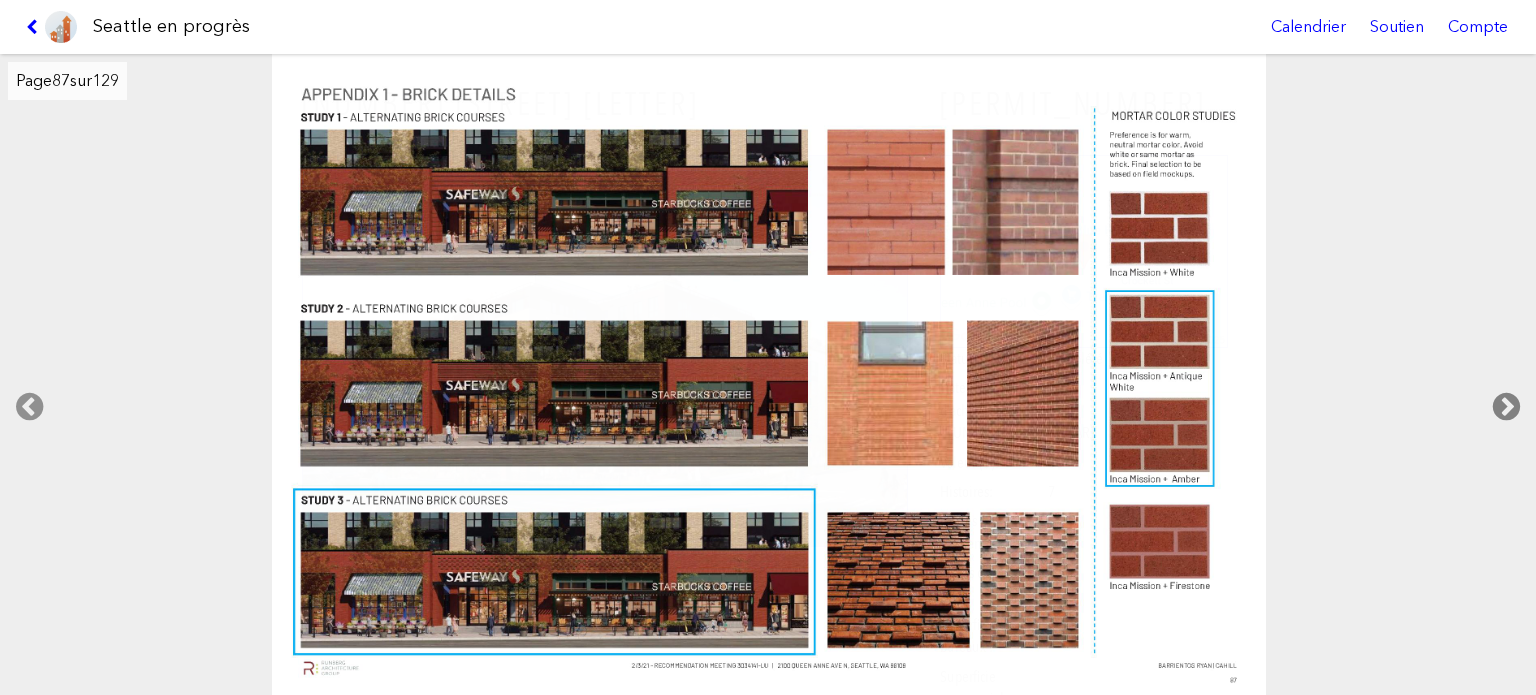 click at bounding box center [1506, 407] 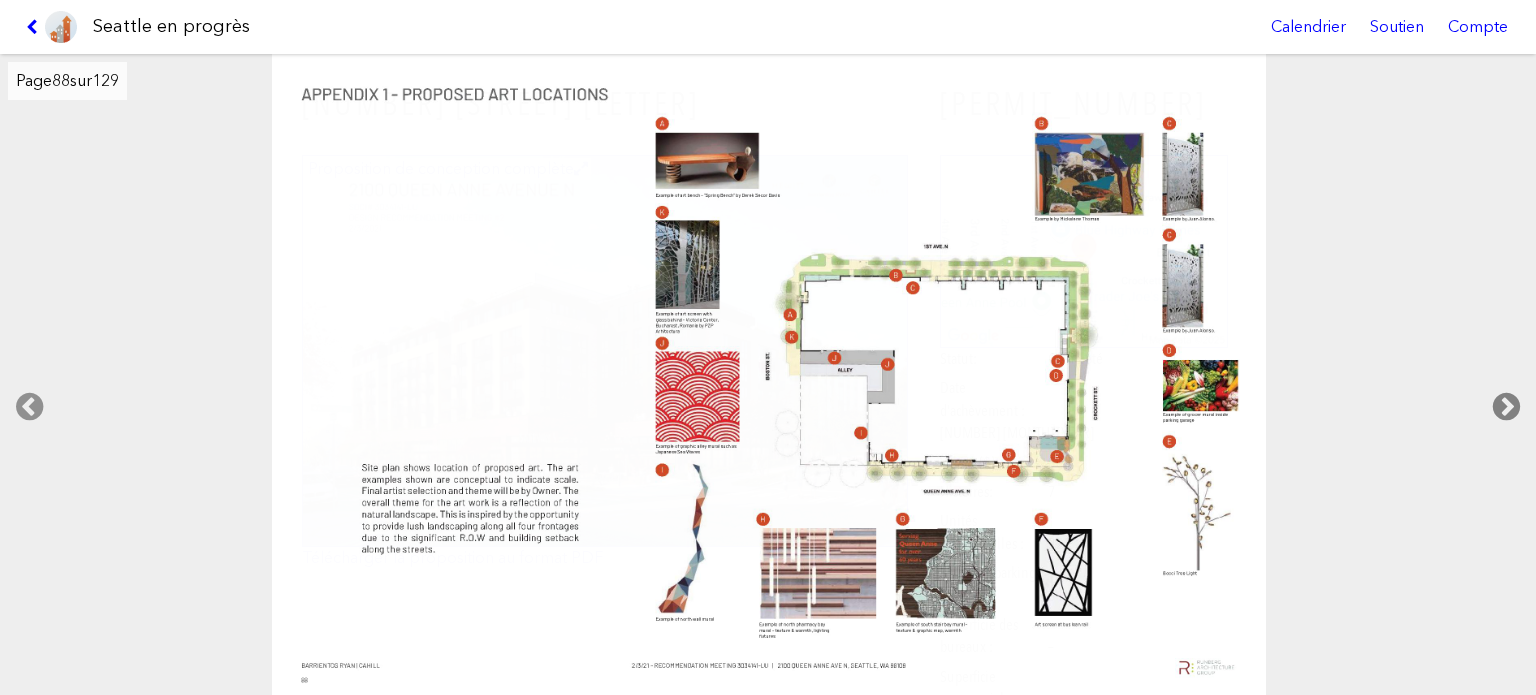 click at bounding box center [1506, 407] 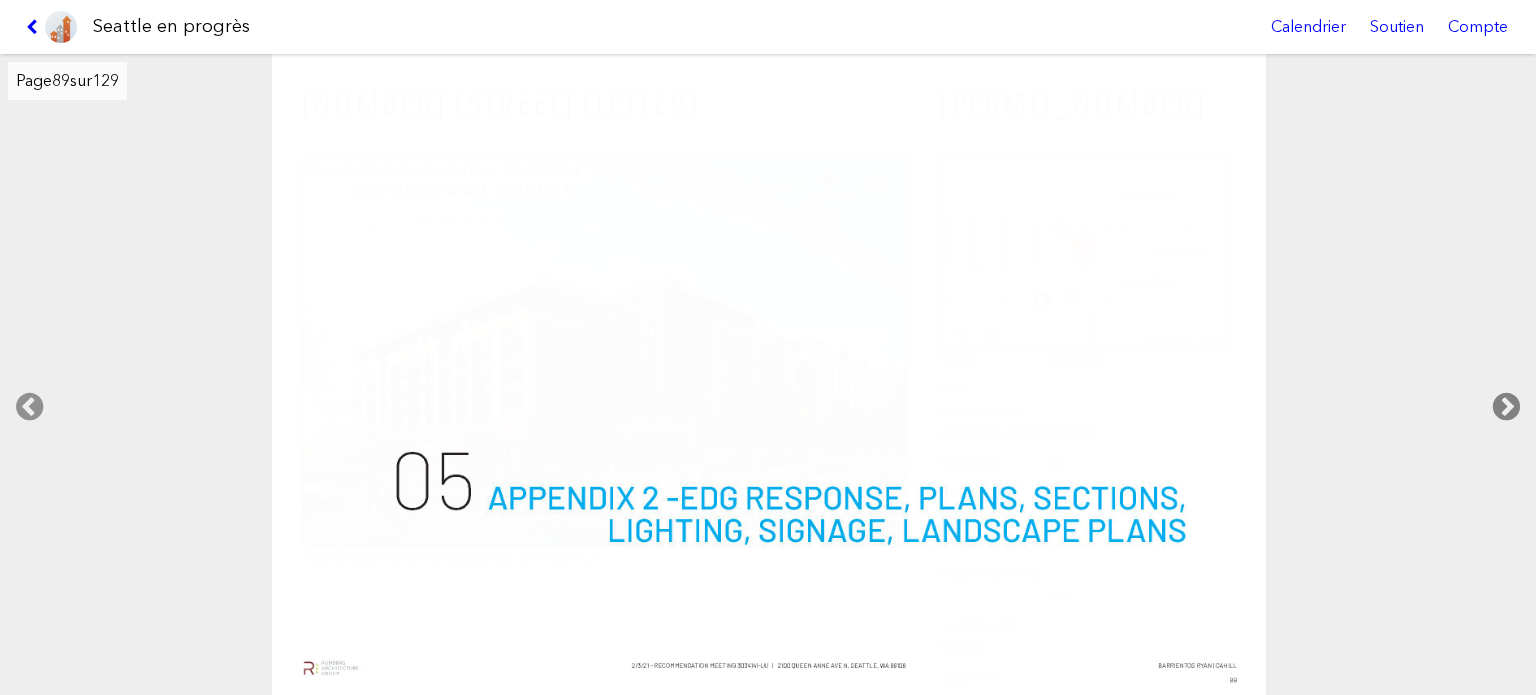 click at bounding box center [1506, 407] 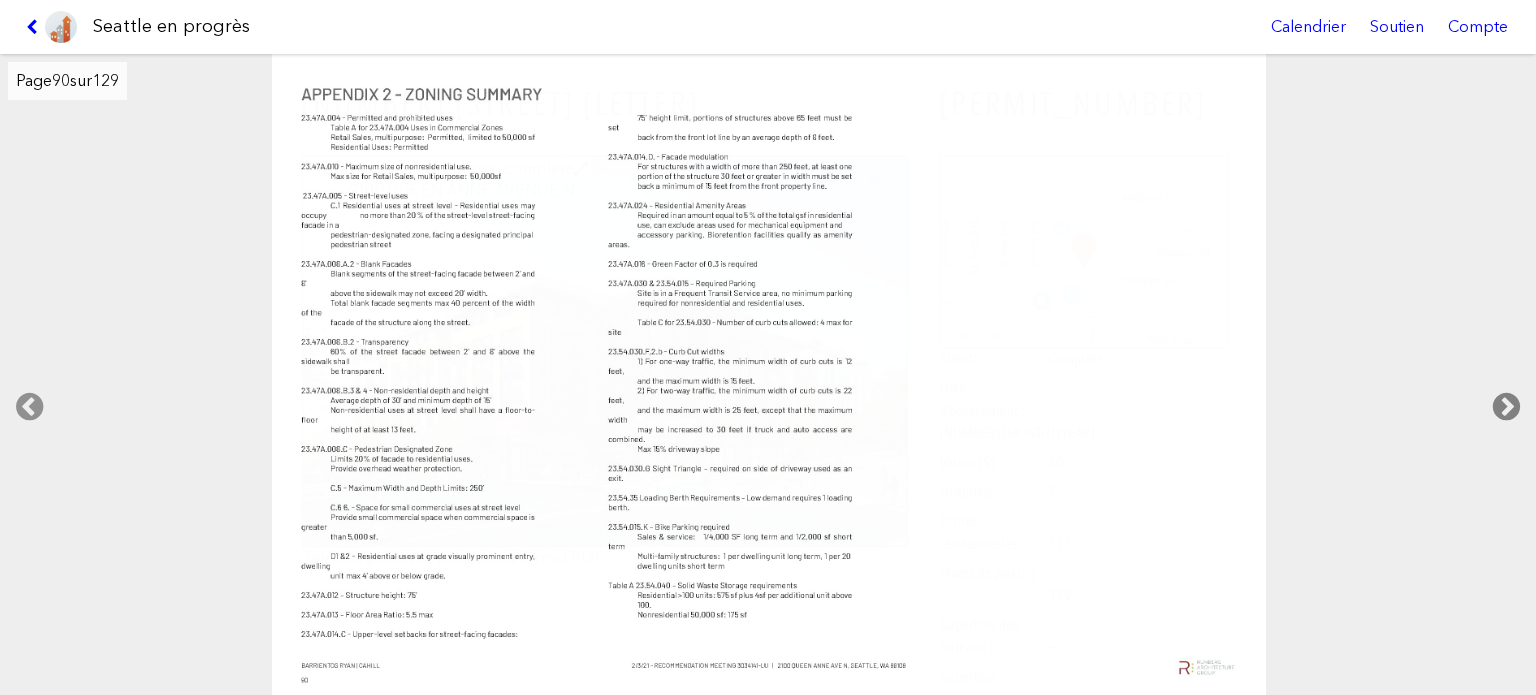 click at bounding box center [1506, 407] 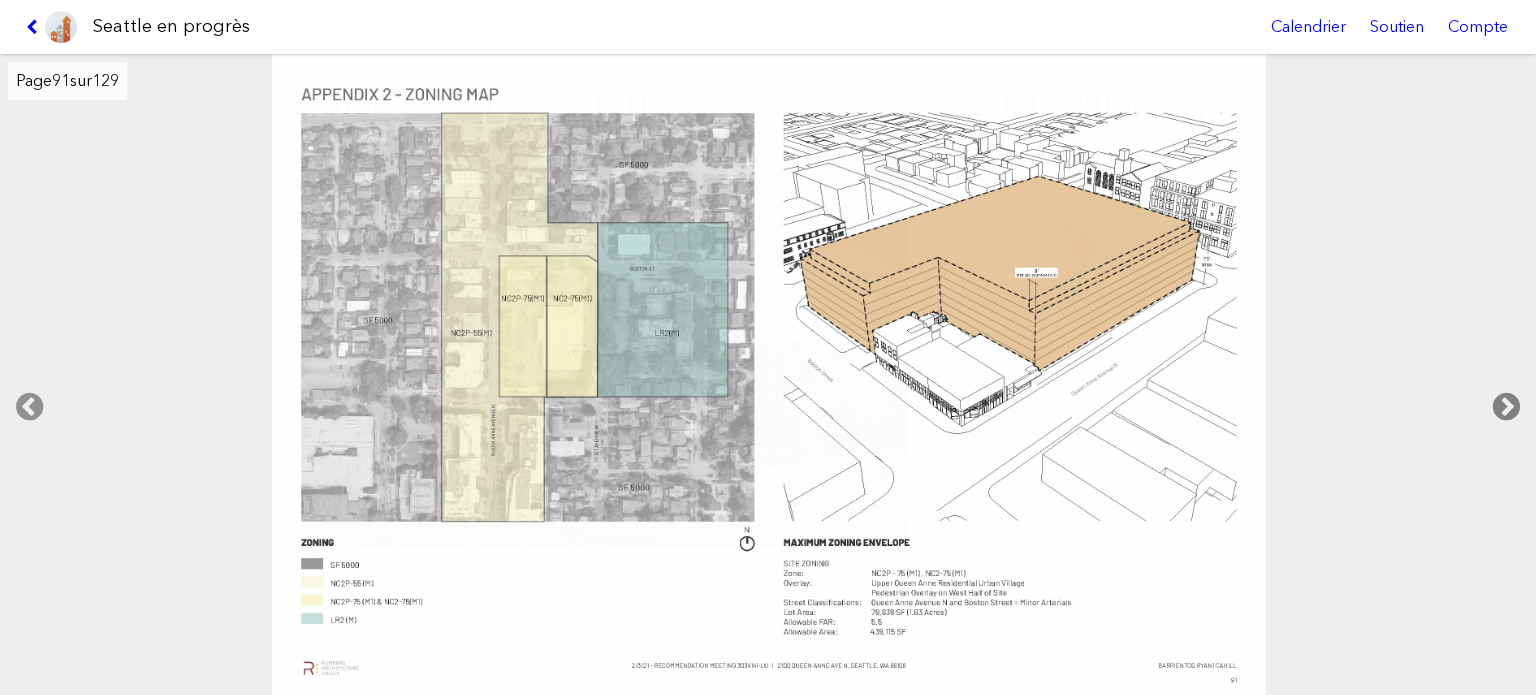 click at bounding box center [1506, 407] 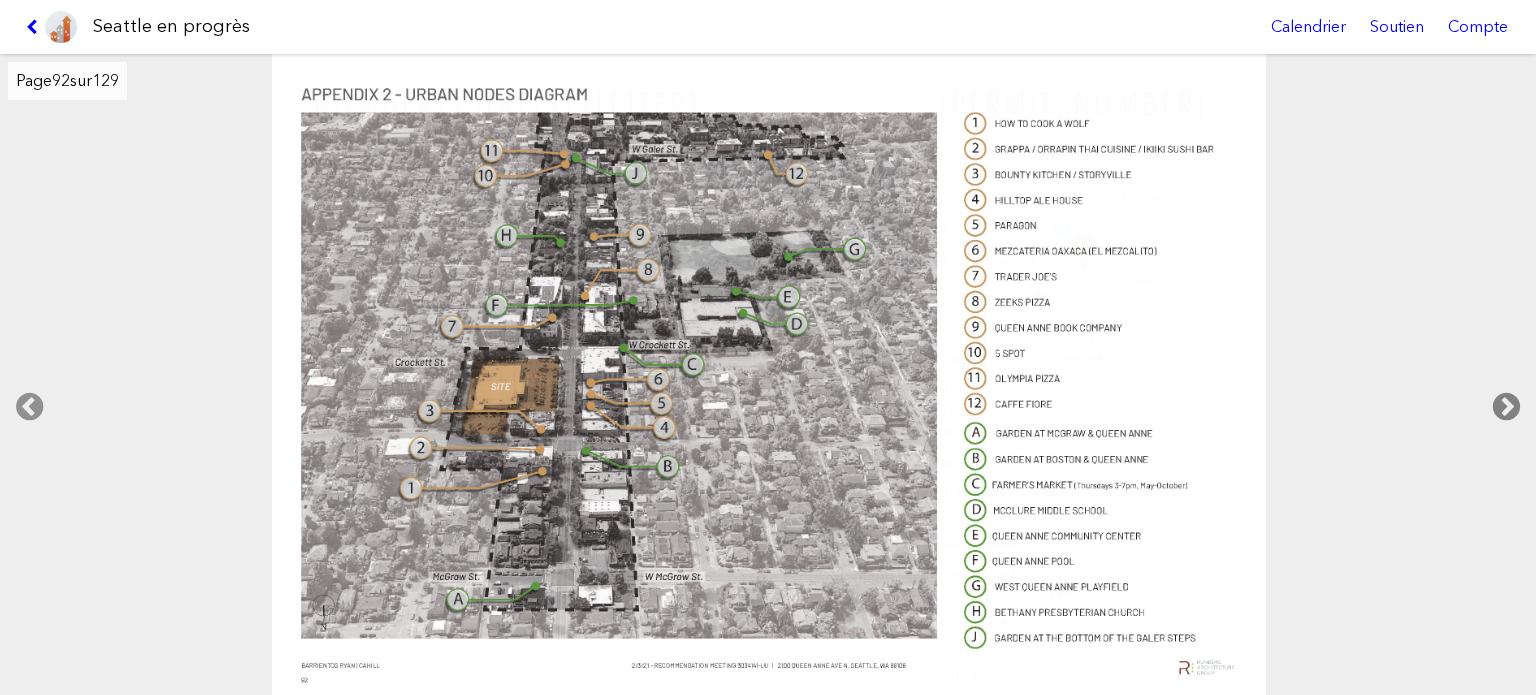 click at bounding box center [1506, 407] 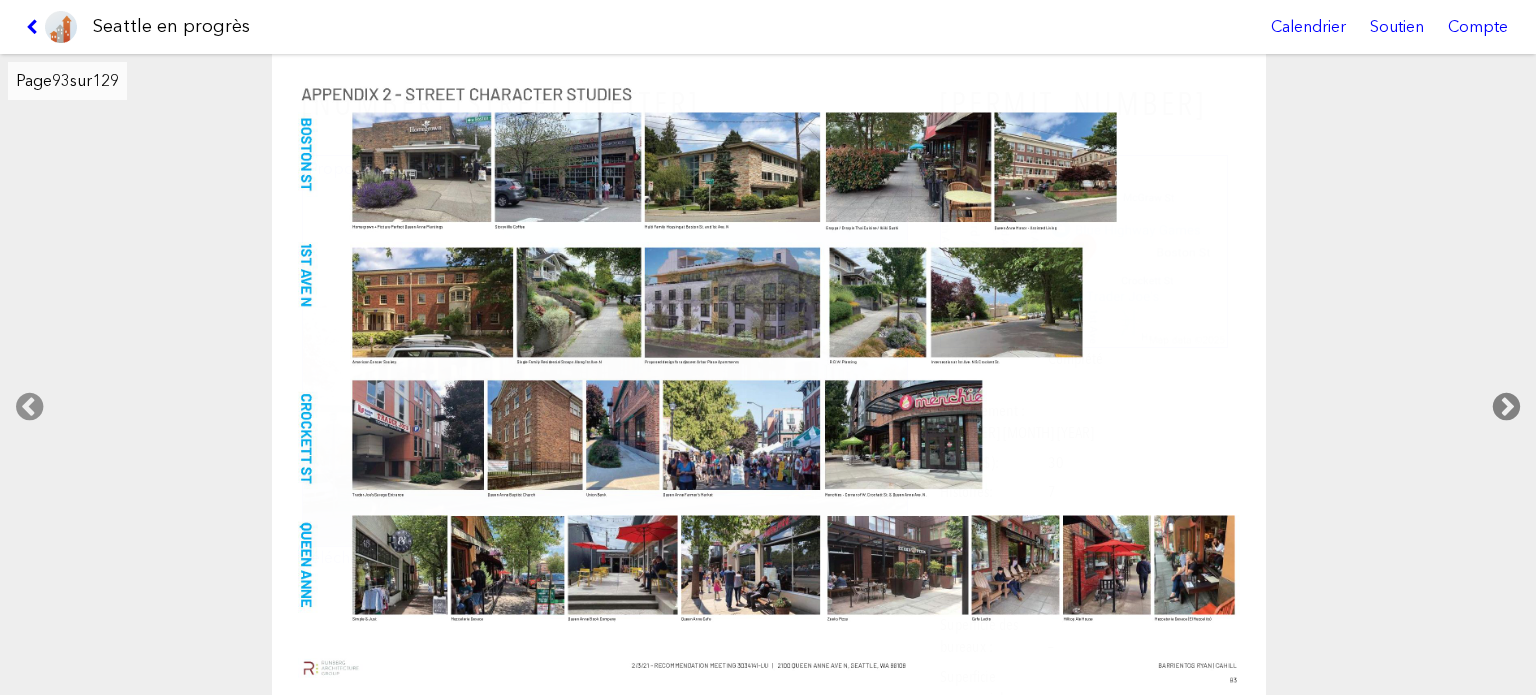 click at bounding box center [1506, 407] 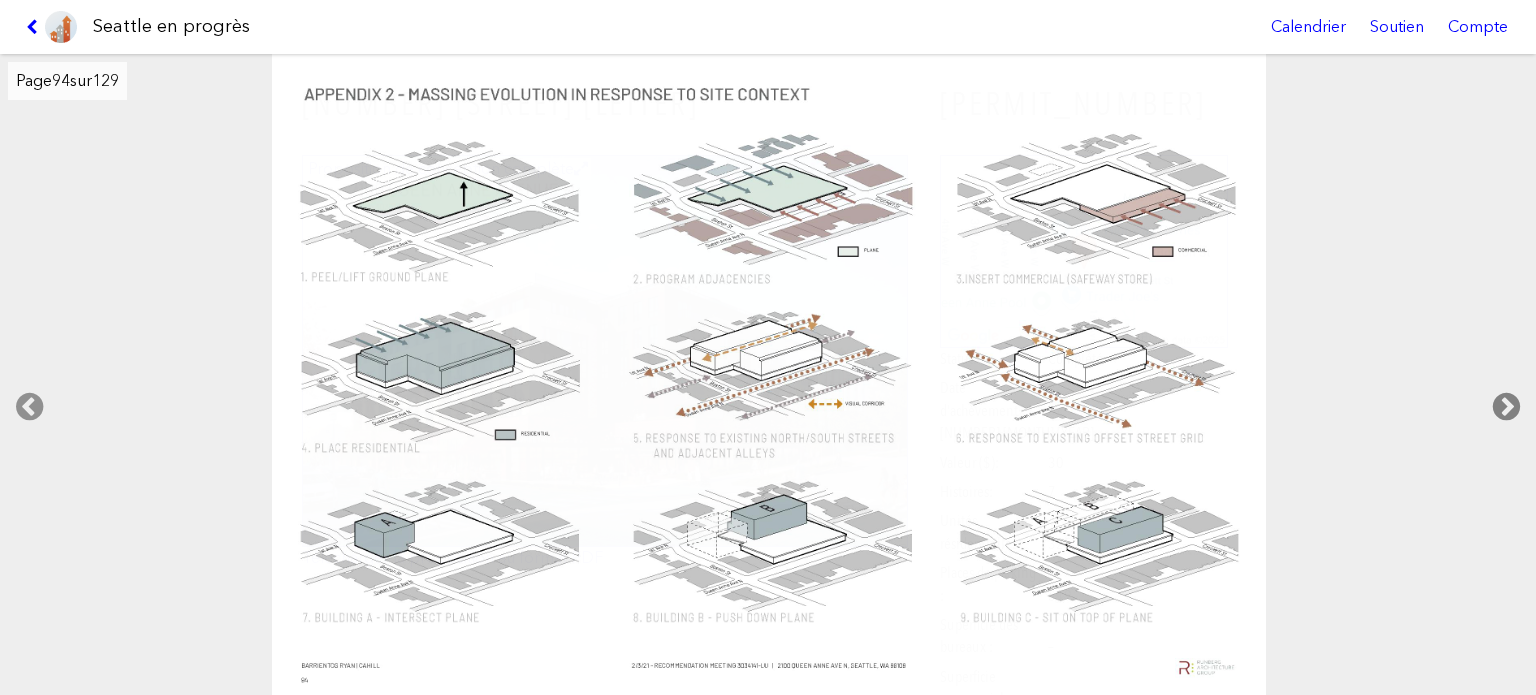click at bounding box center [1506, 407] 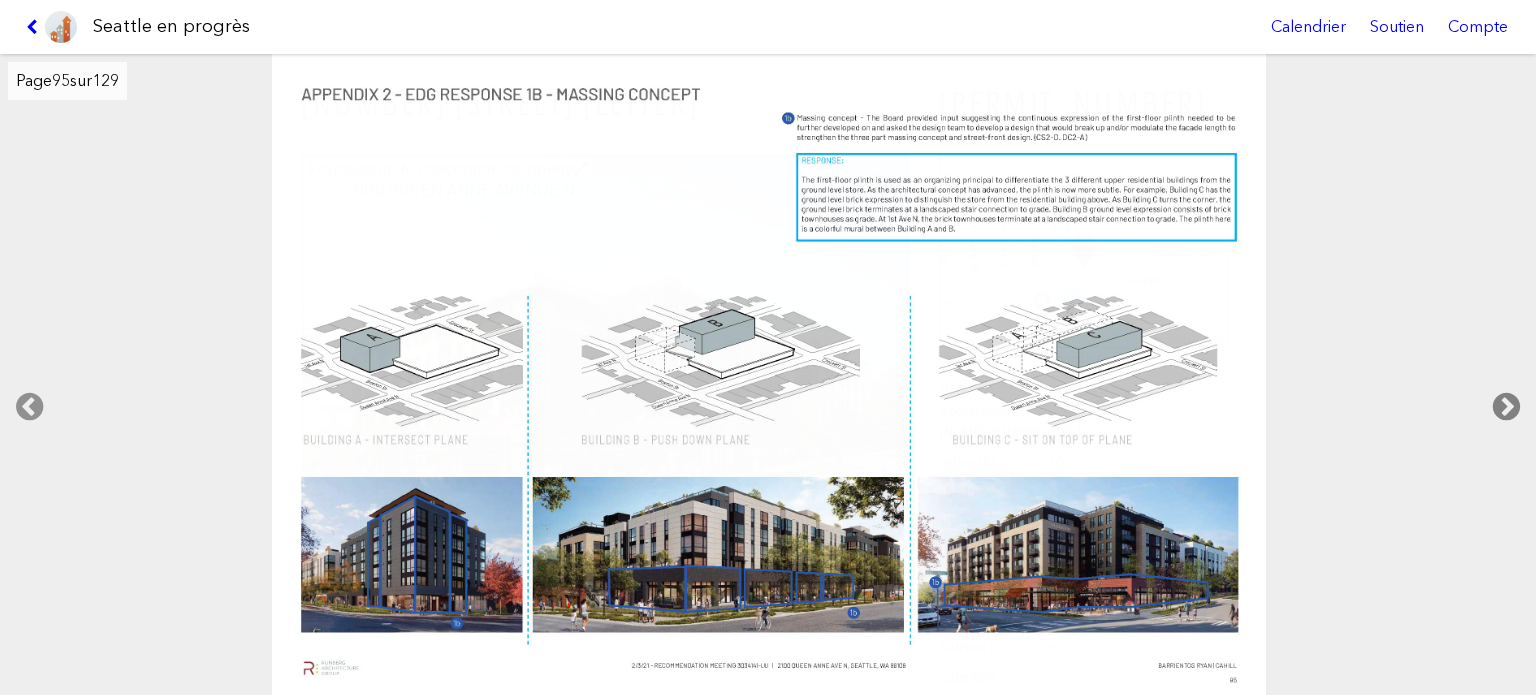 click at bounding box center (1506, 407) 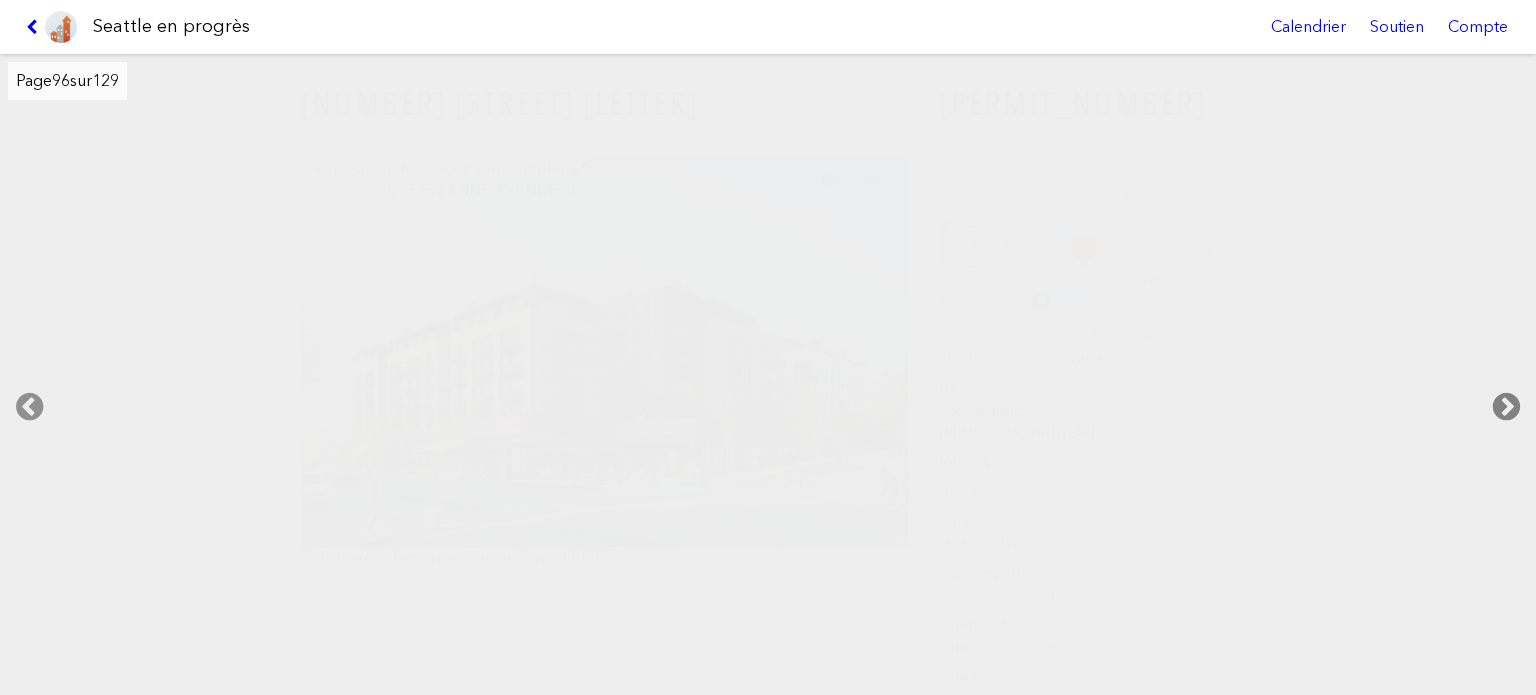 click at bounding box center [1506, 407] 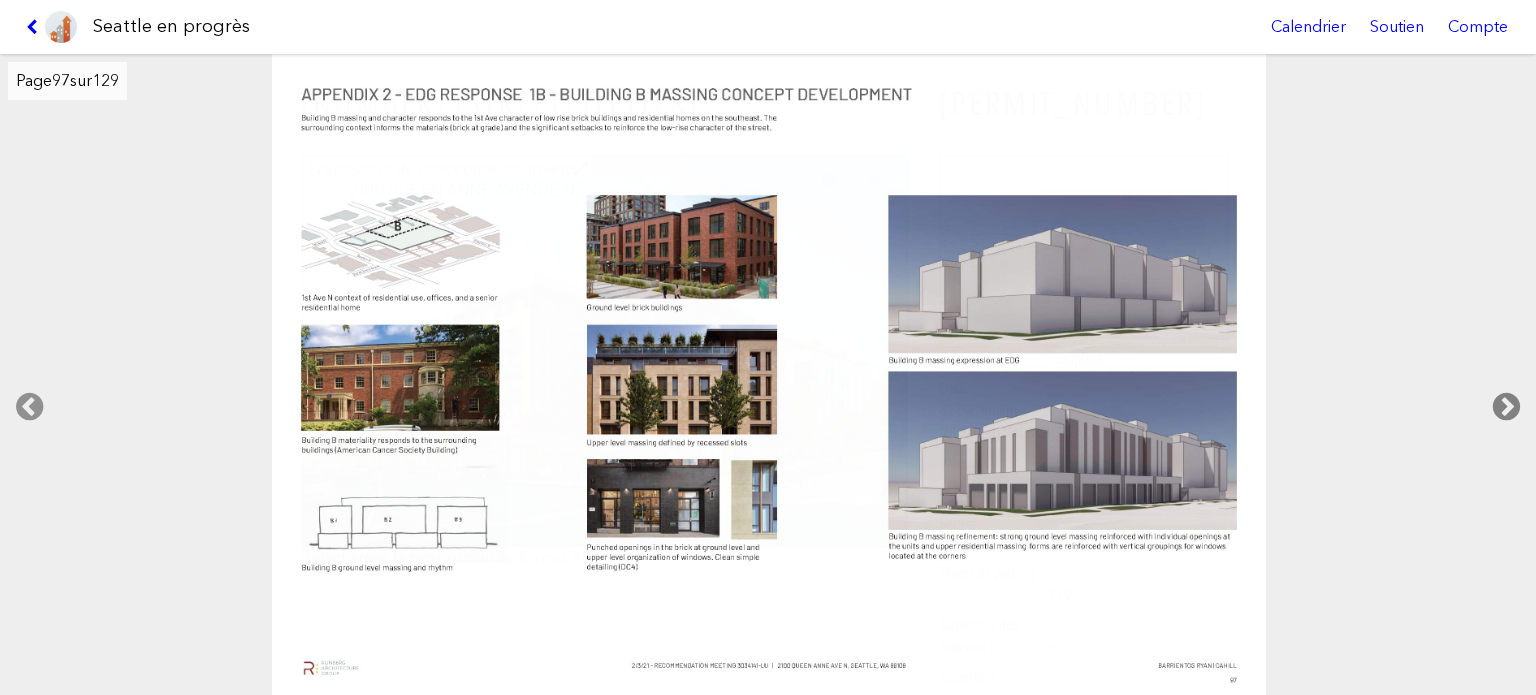 click at bounding box center (1506, 407) 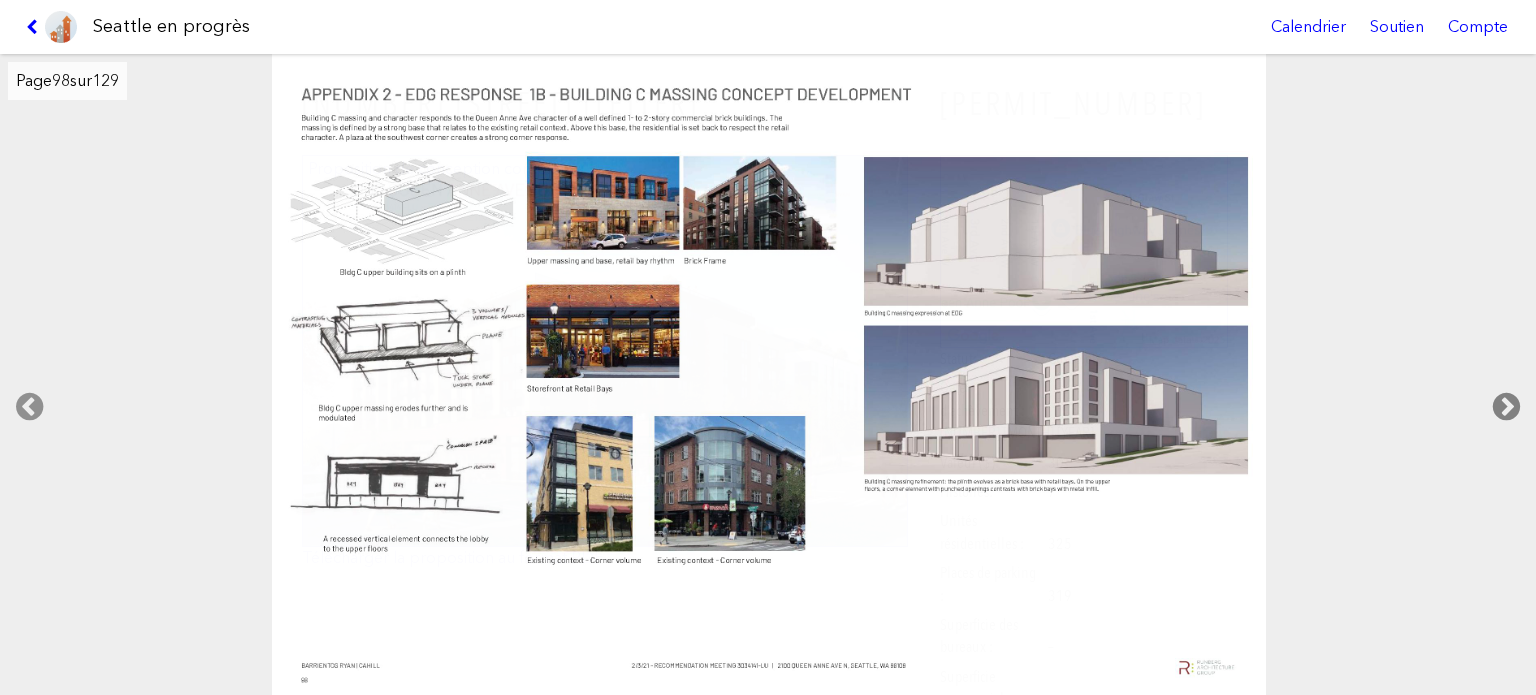 click at bounding box center (1506, 407) 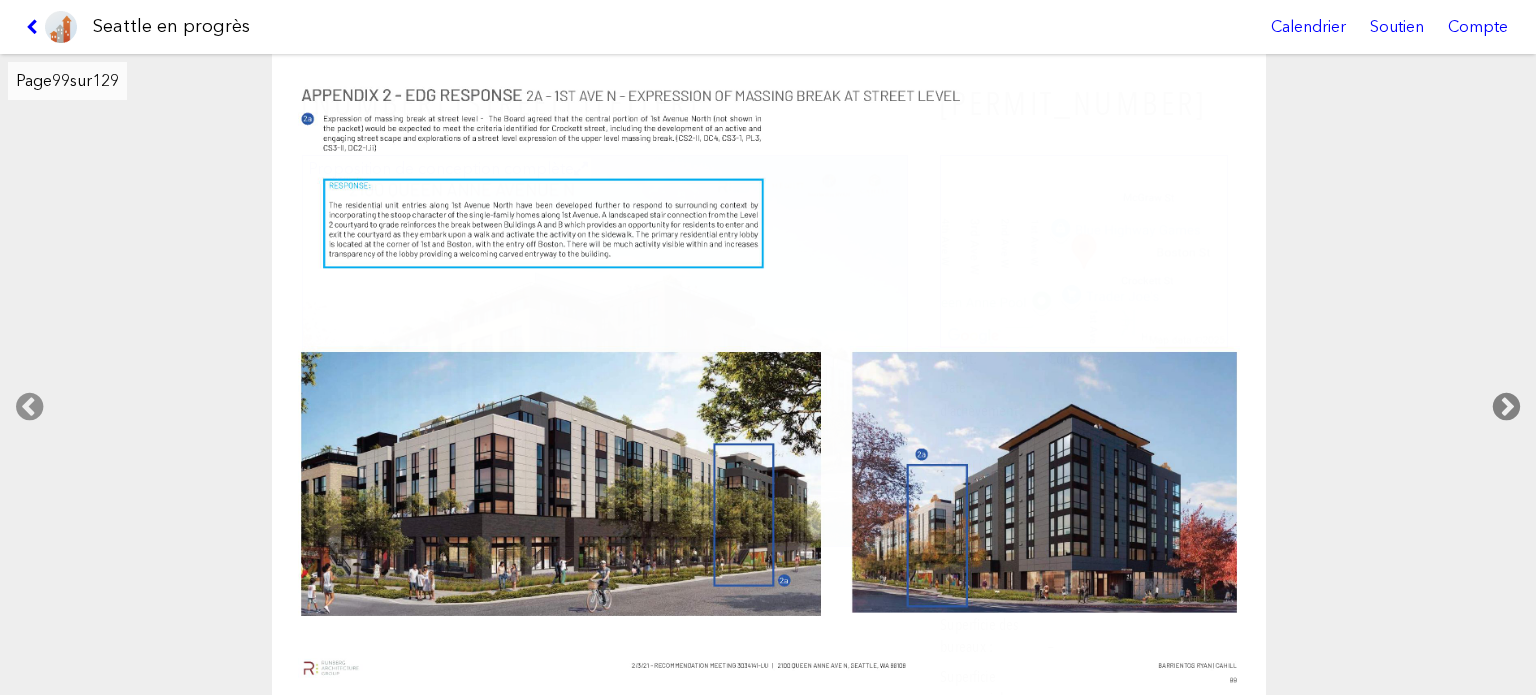 click at bounding box center [1506, 407] 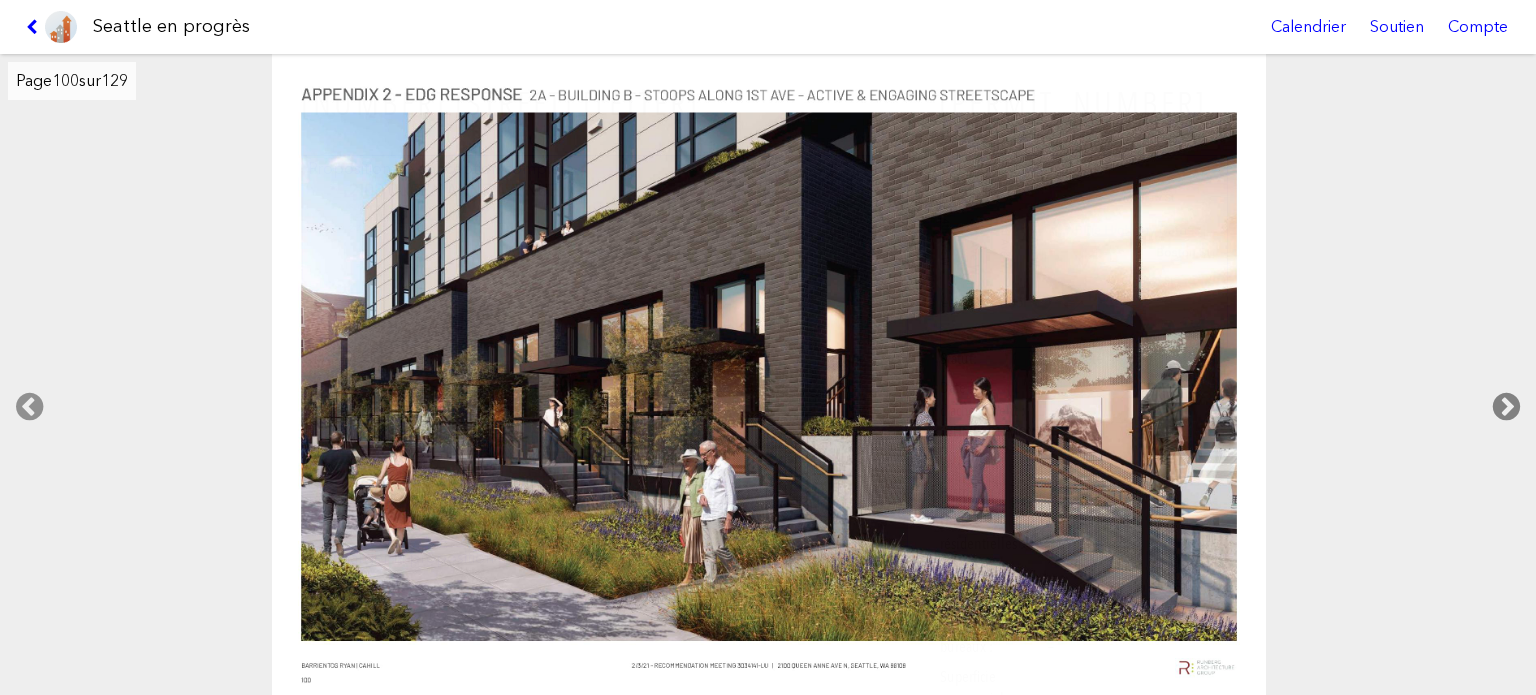 click at bounding box center (1506, 407) 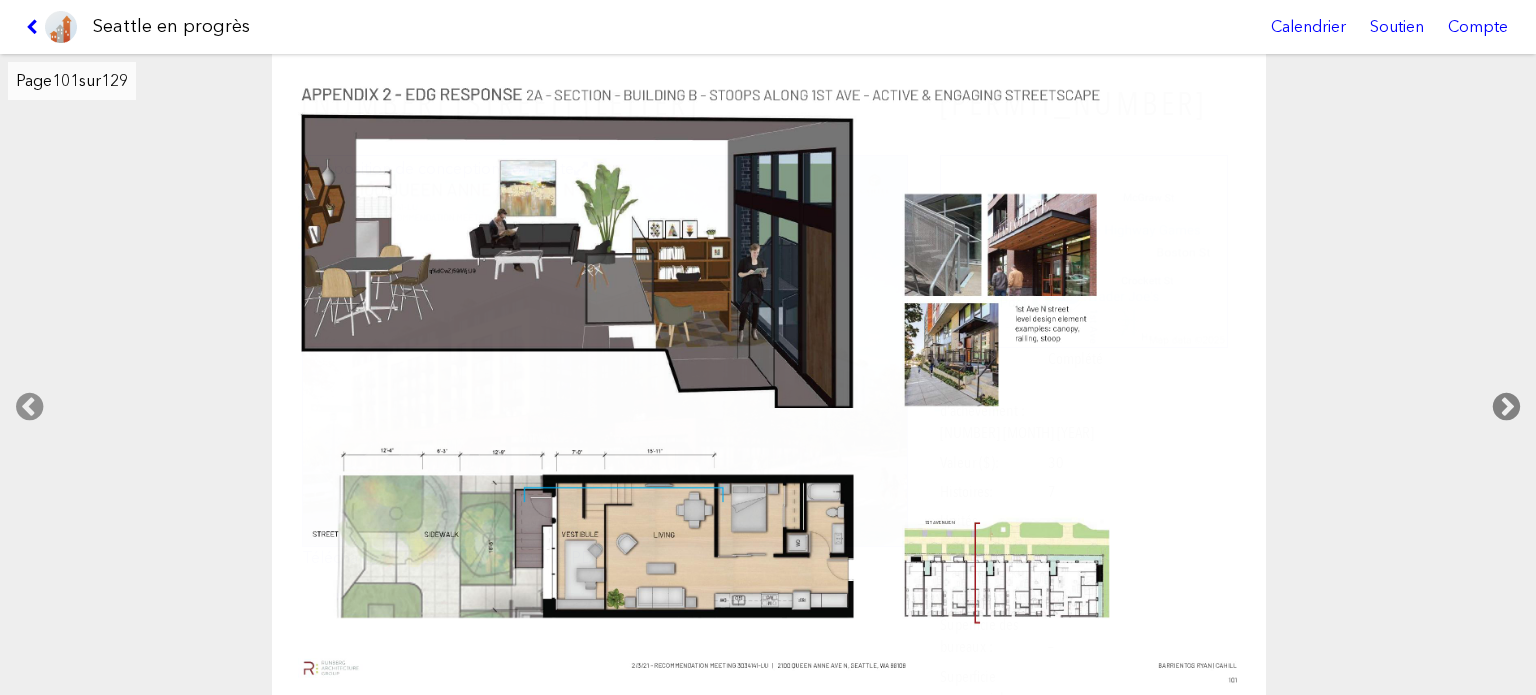 click at bounding box center (1506, 407) 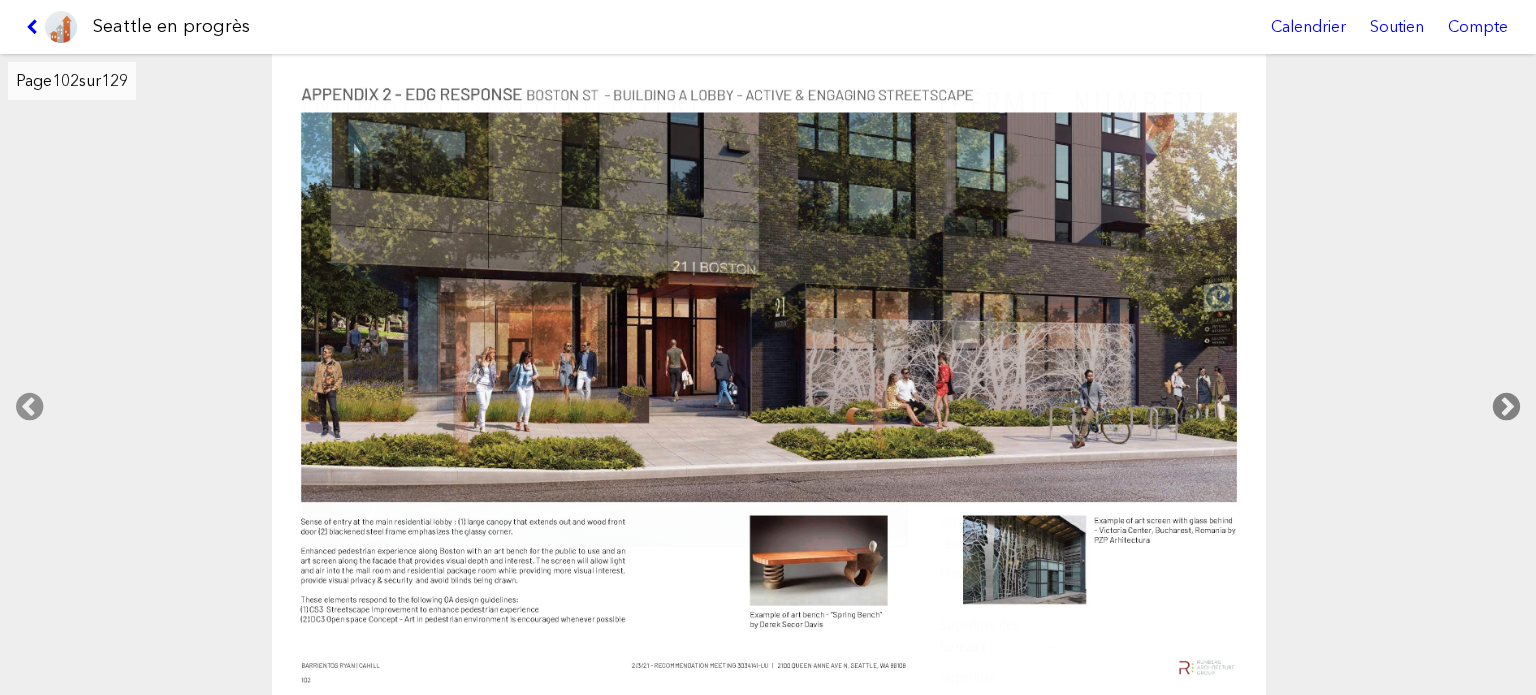 click at bounding box center [1506, 407] 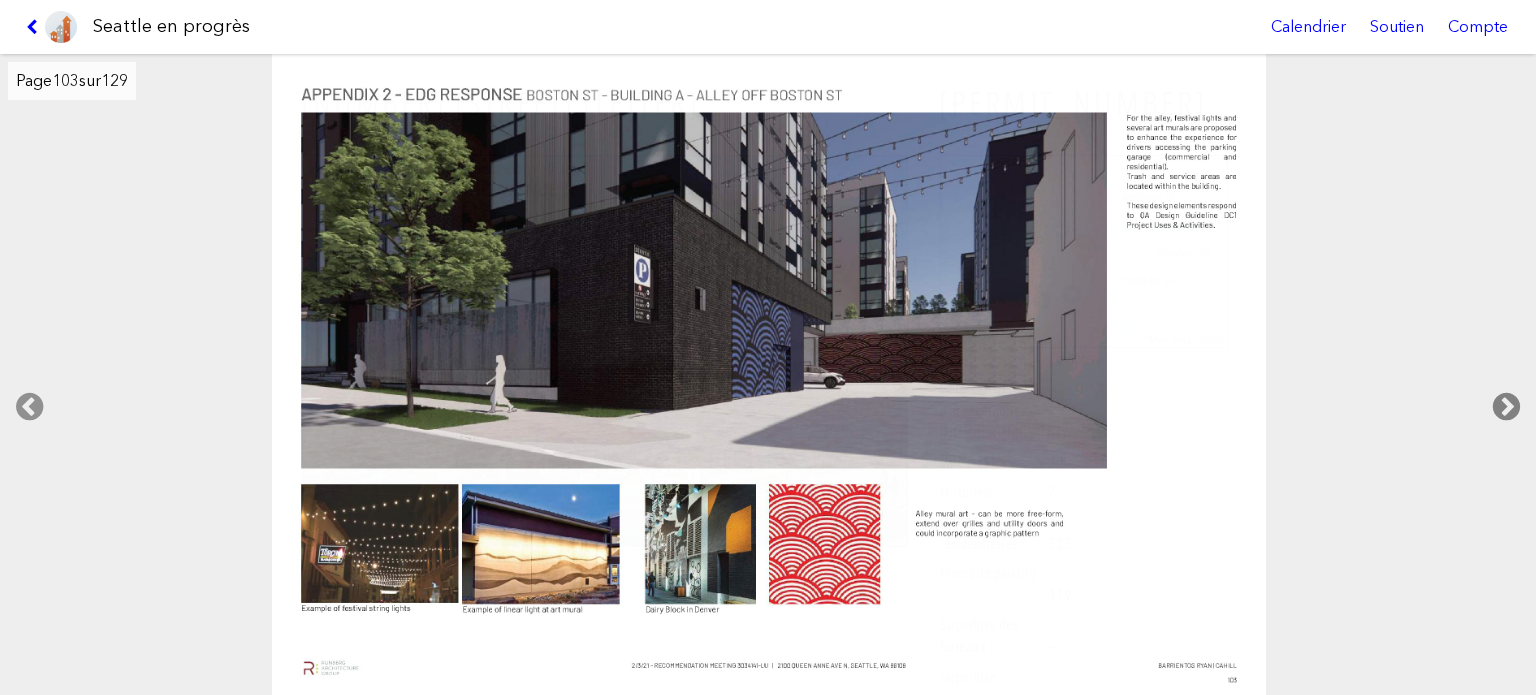 click at bounding box center (1506, 407) 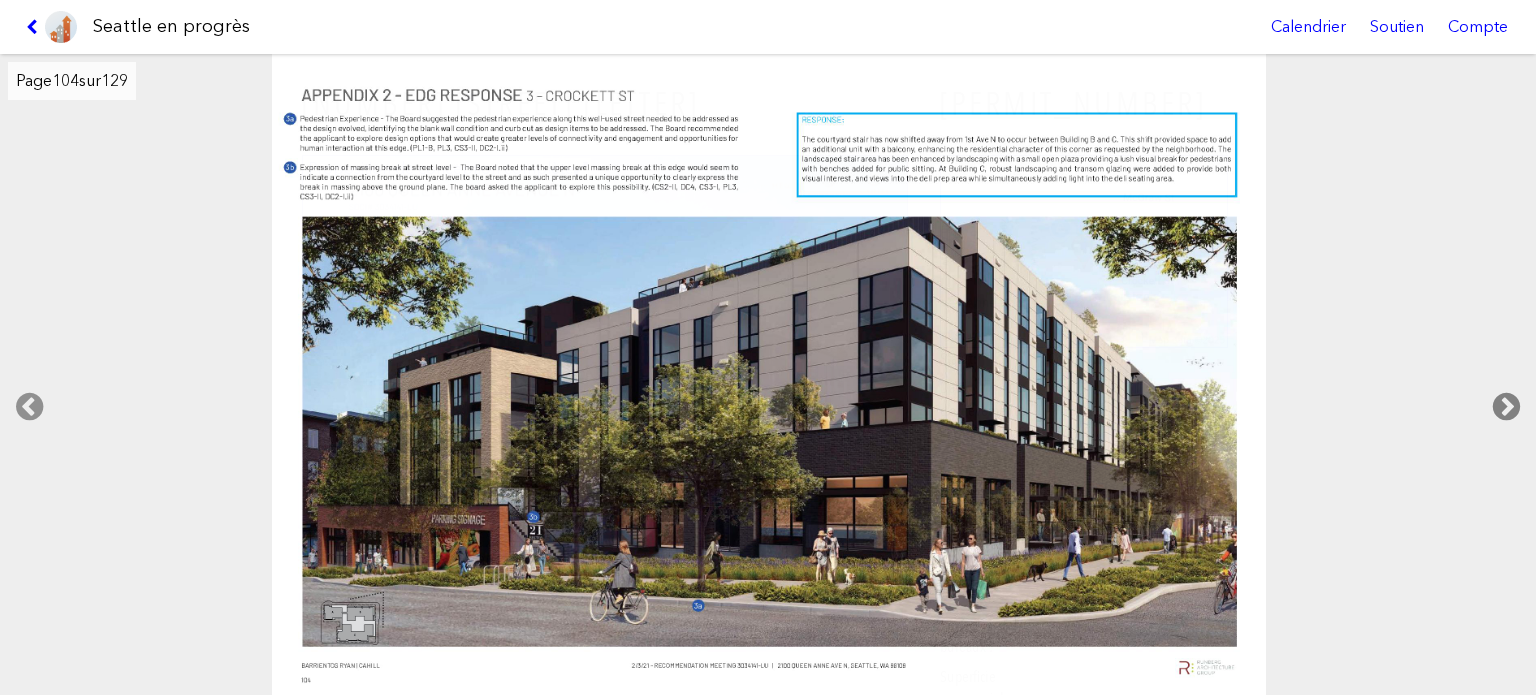 click at bounding box center (1506, 407) 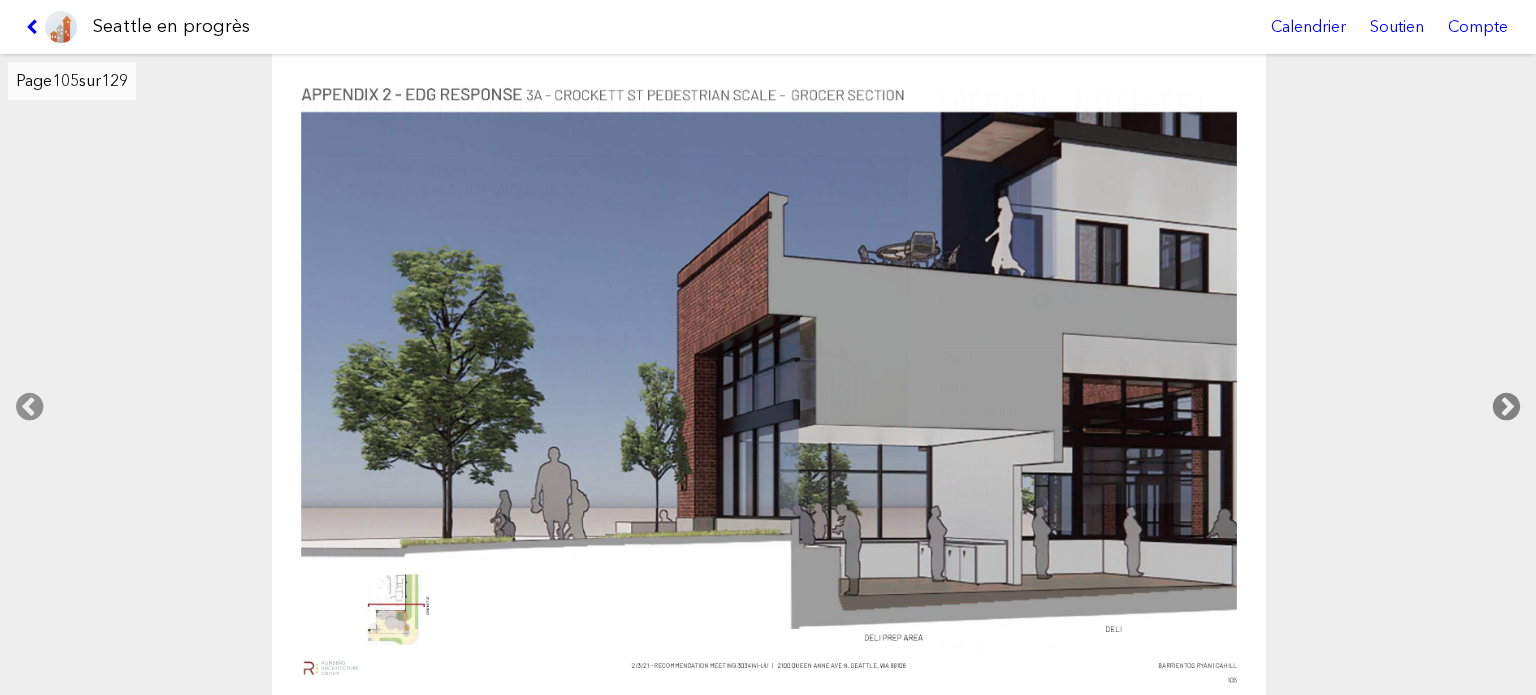click at bounding box center (1506, 407) 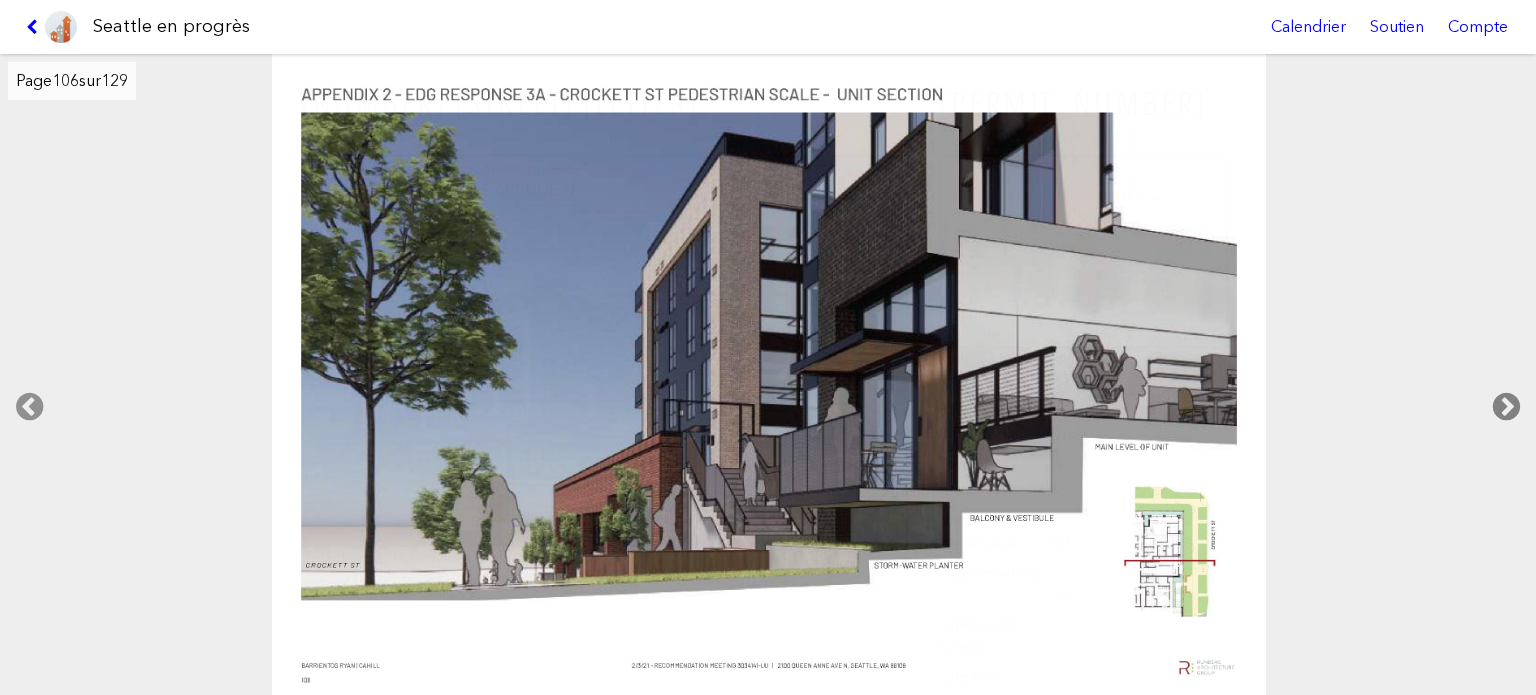 click at bounding box center (1506, 407) 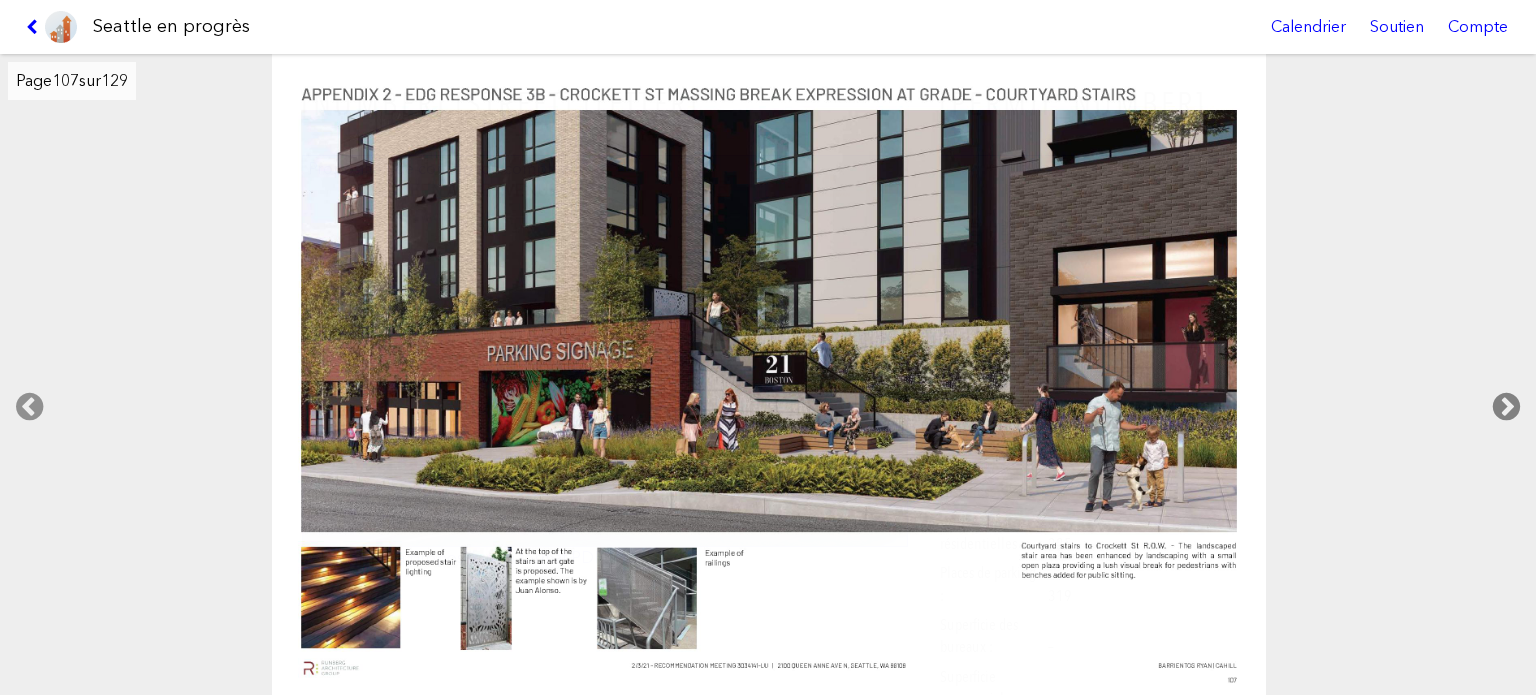 click at bounding box center [1506, 407] 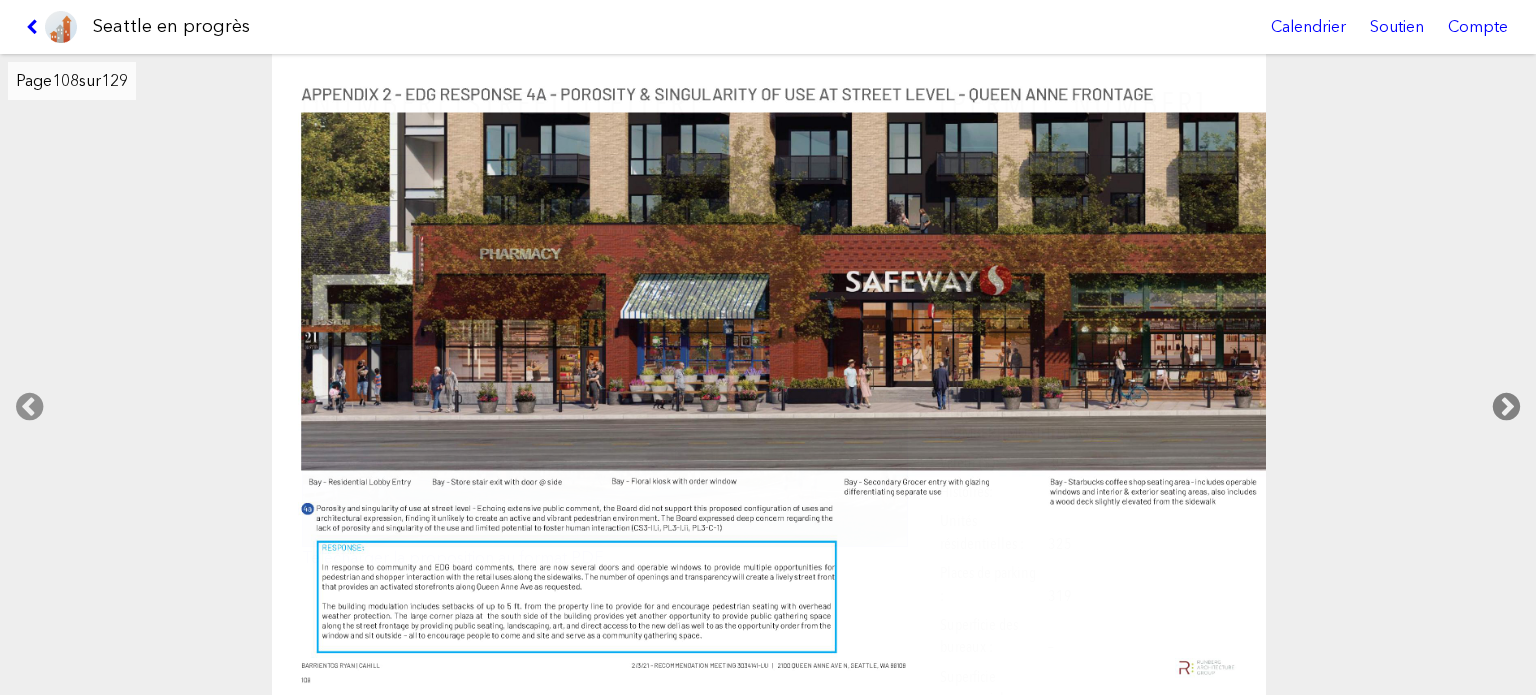 click at bounding box center (1506, 407) 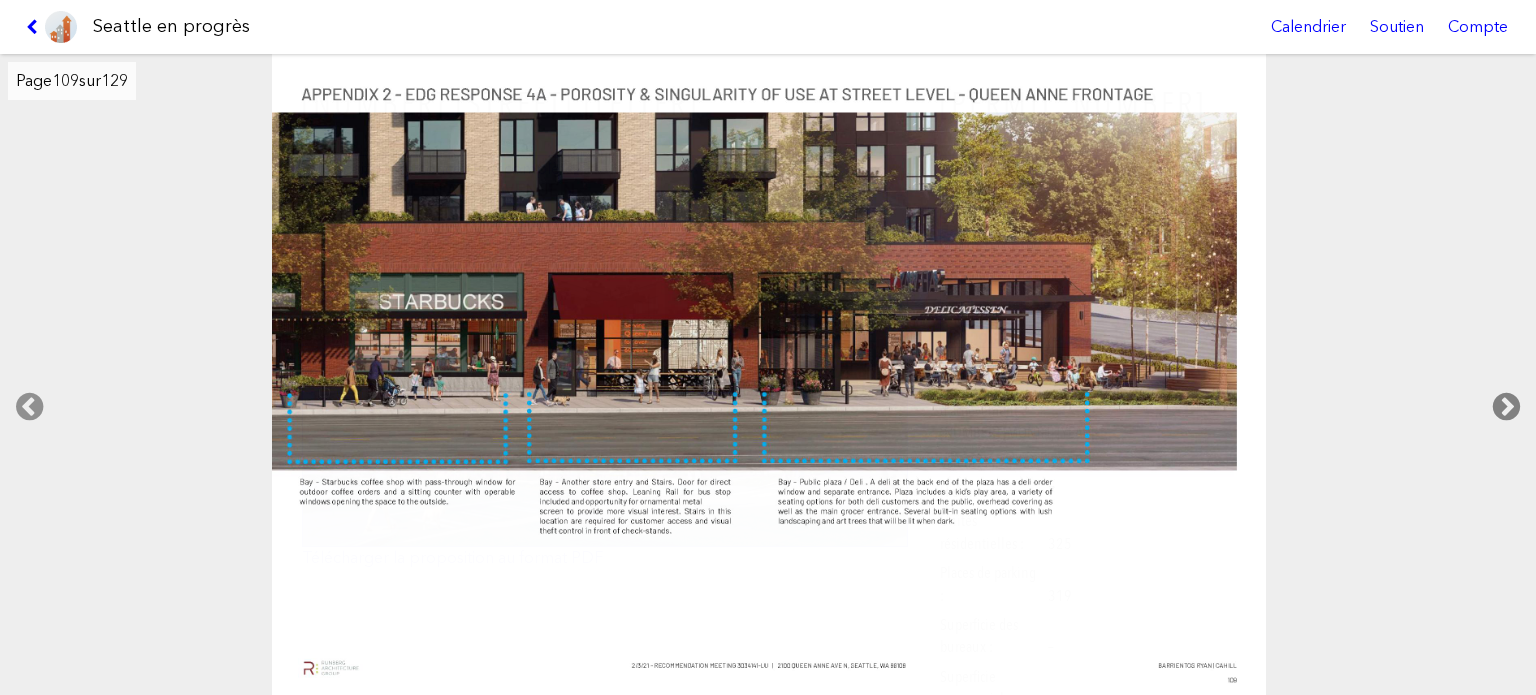 click at bounding box center (1506, 407) 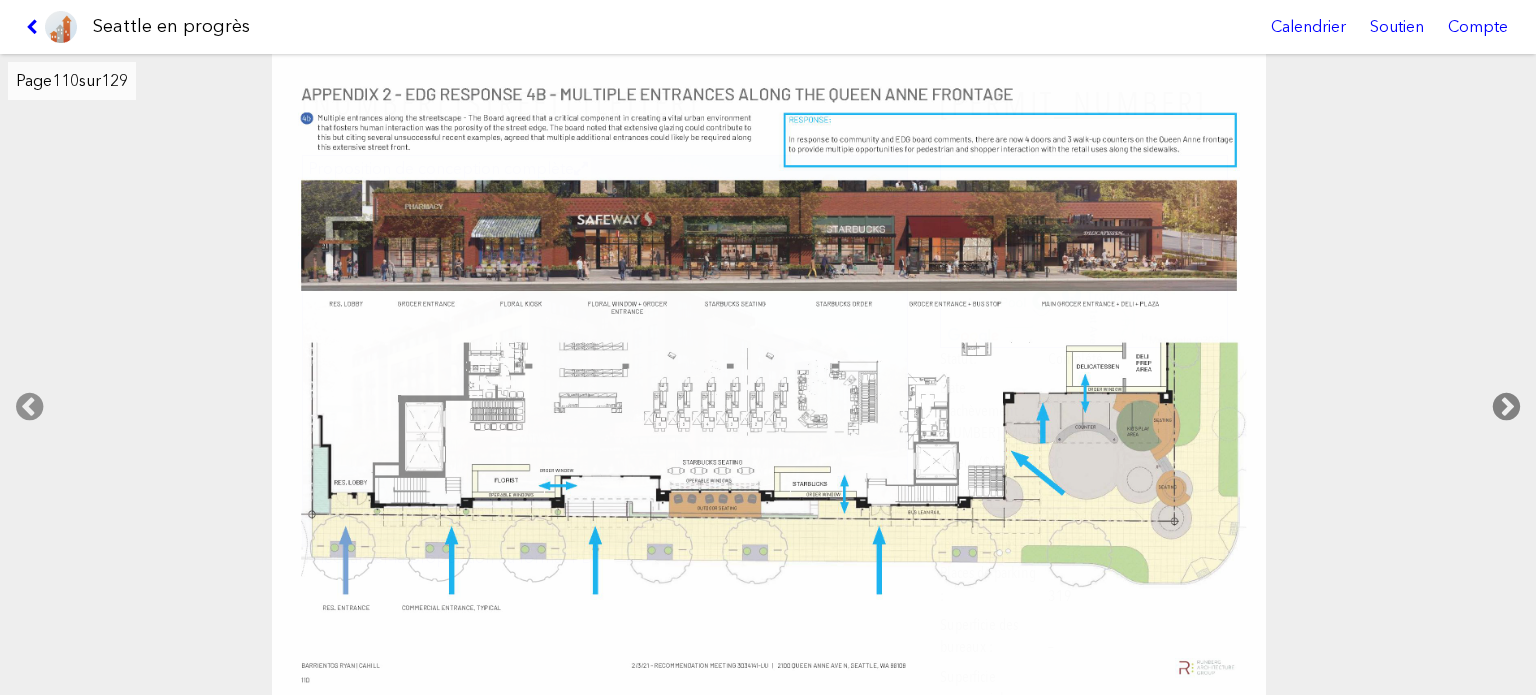click at bounding box center [1506, 407] 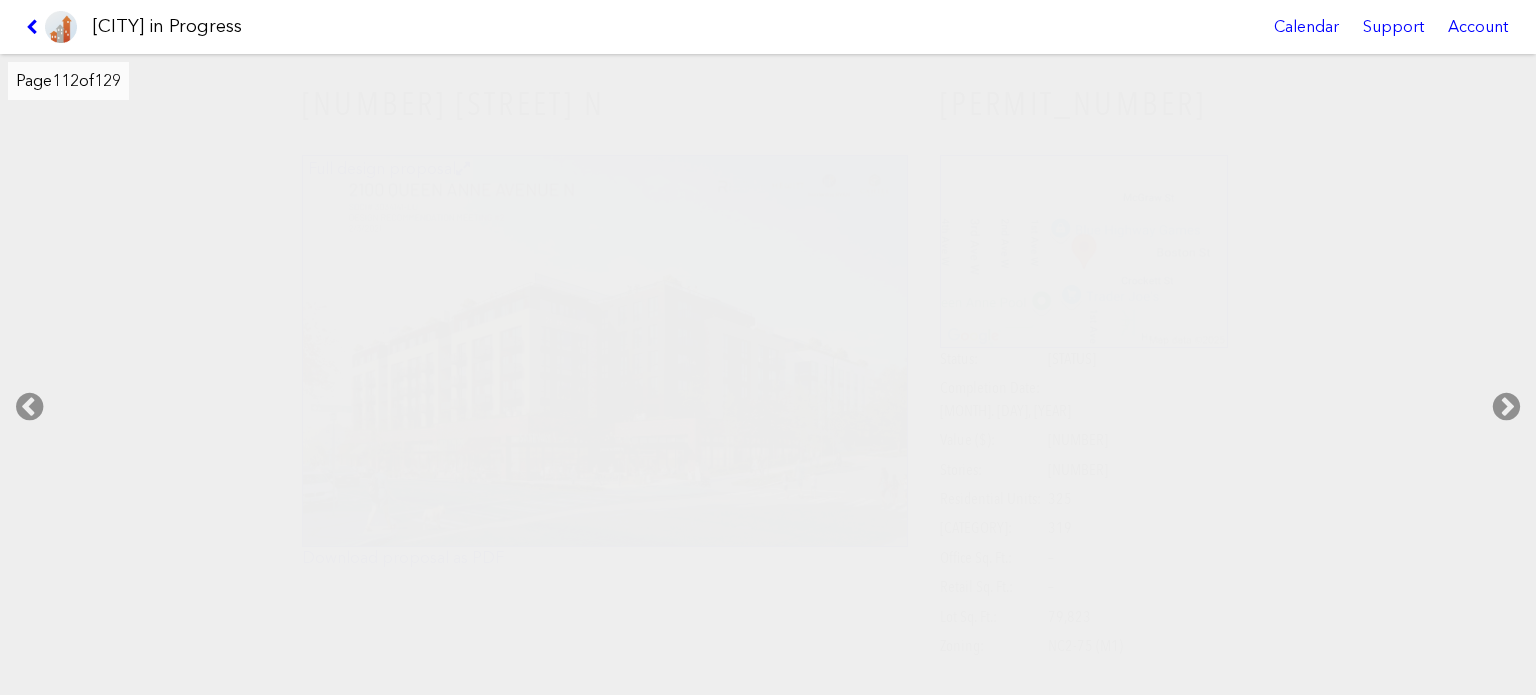 scroll, scrollTop: 0, scrollLeft: 0, axis: both 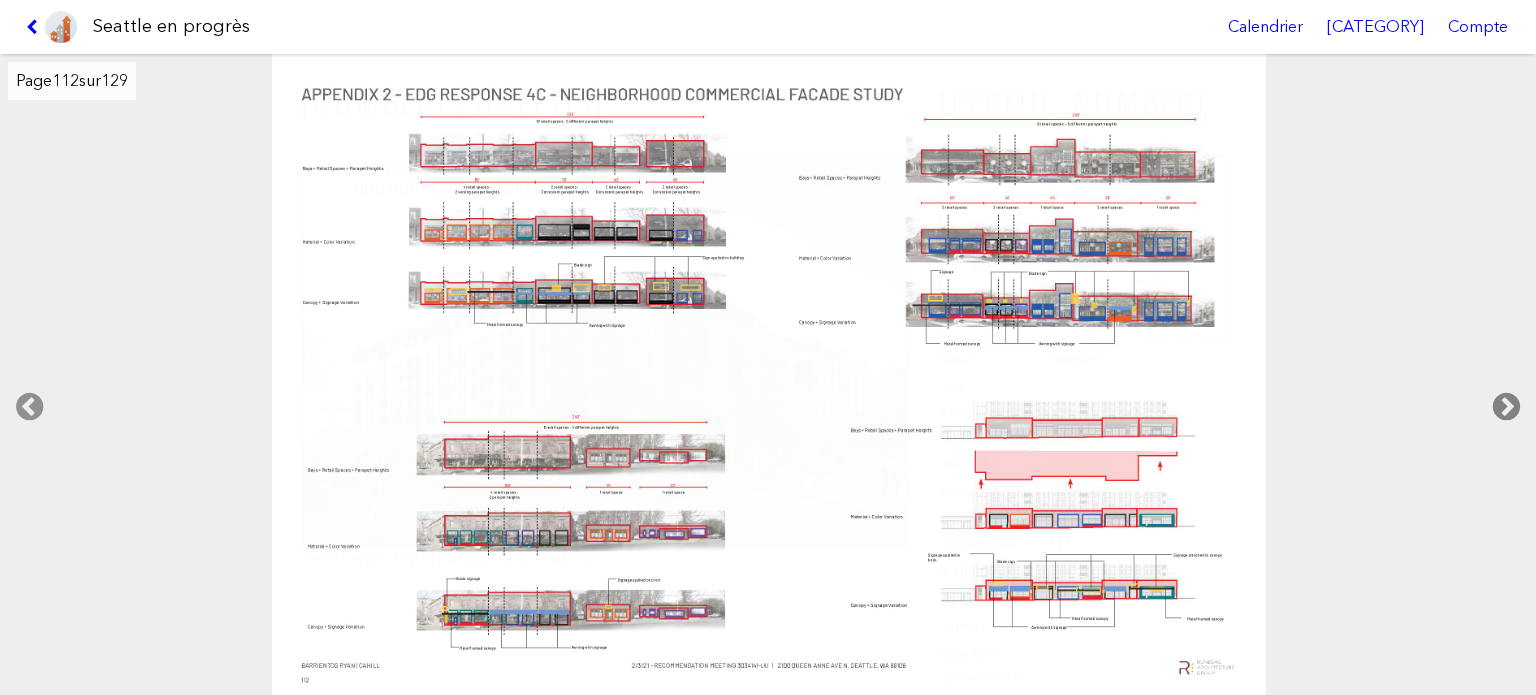 click at bounding box center [1506, 407] 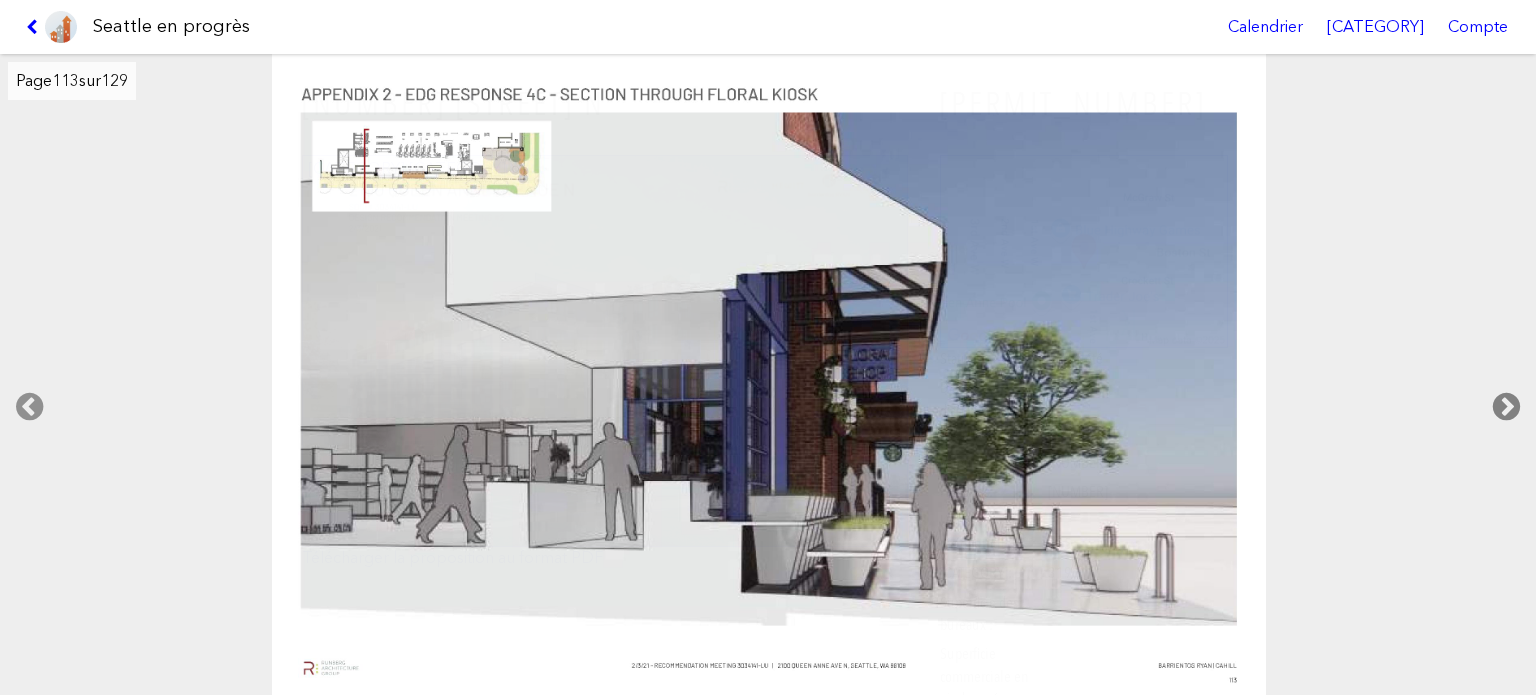 click at bounding box center [1506, 407] 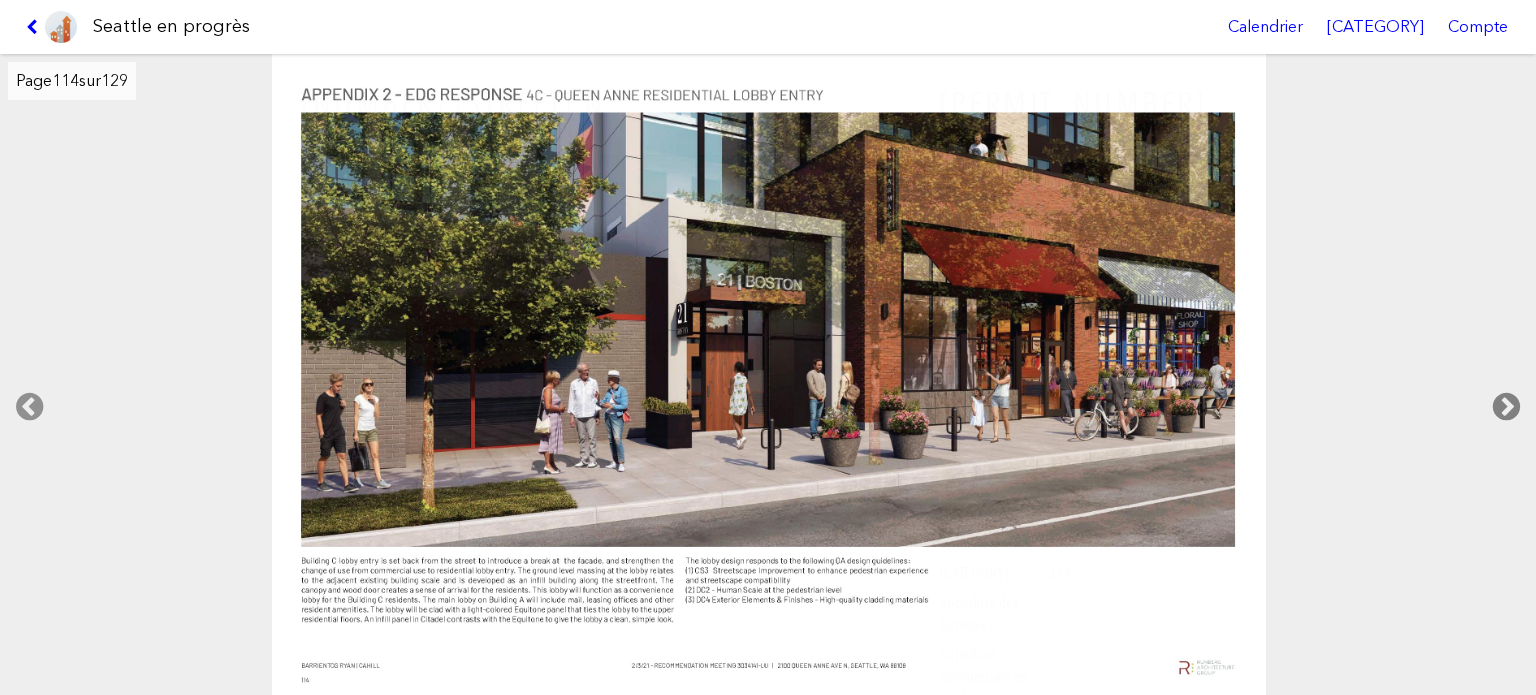 click at bounding box center [1506, 407] 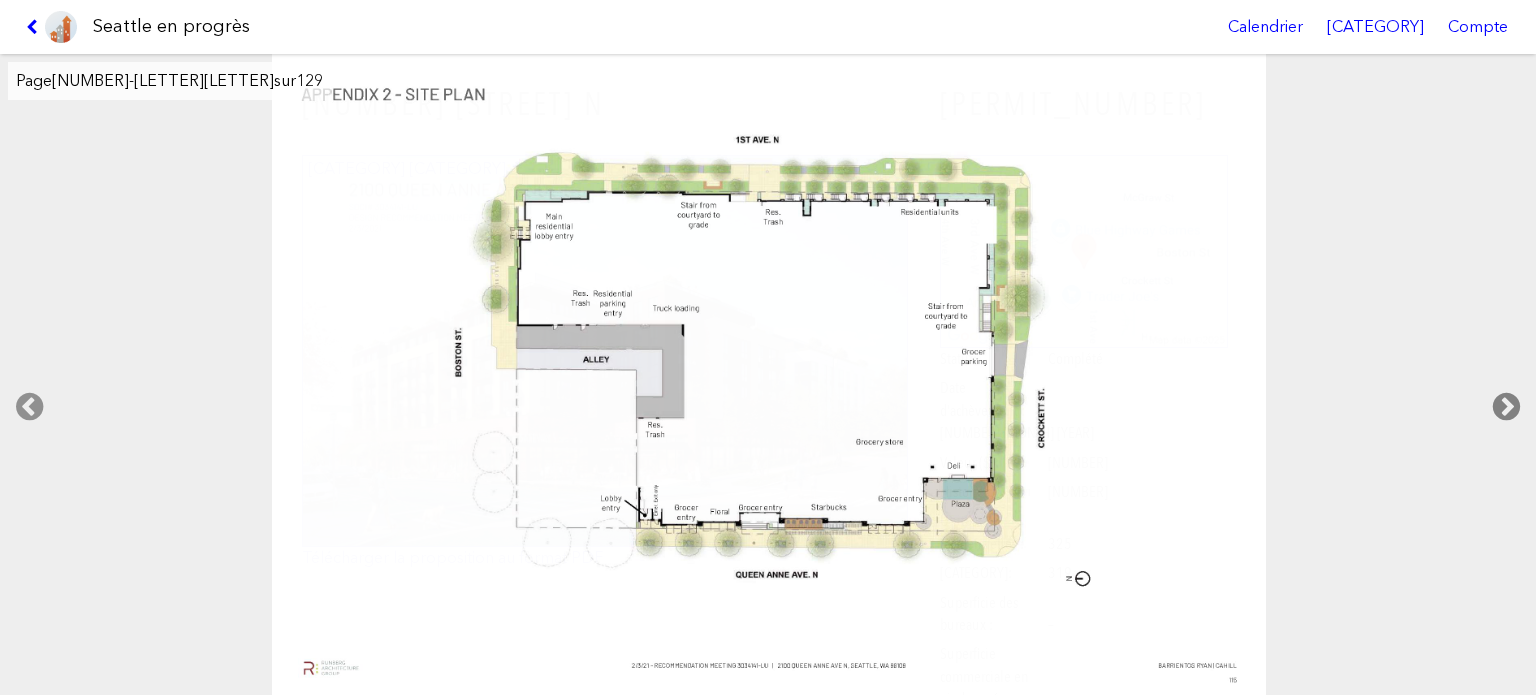 click at bounding box center (1506, 407) 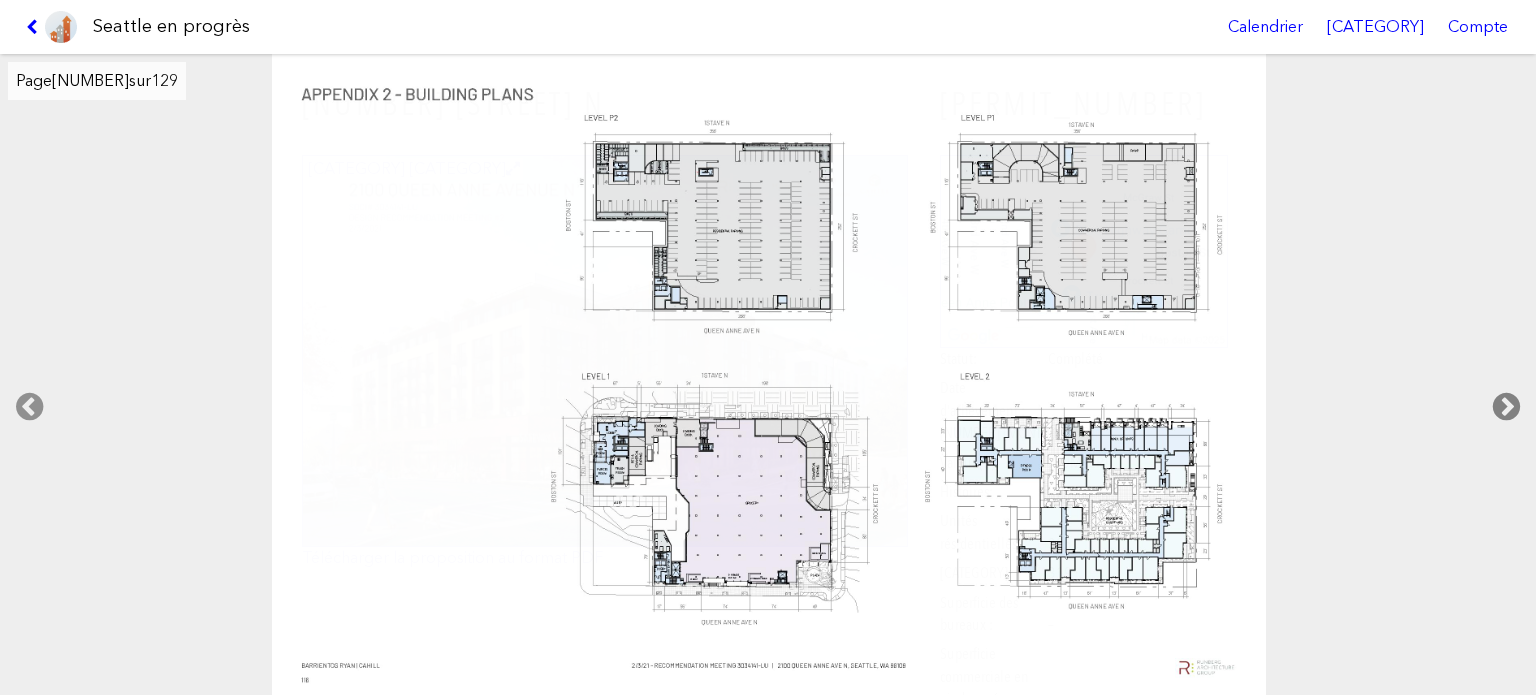 click at bounding box center (1506, 407) 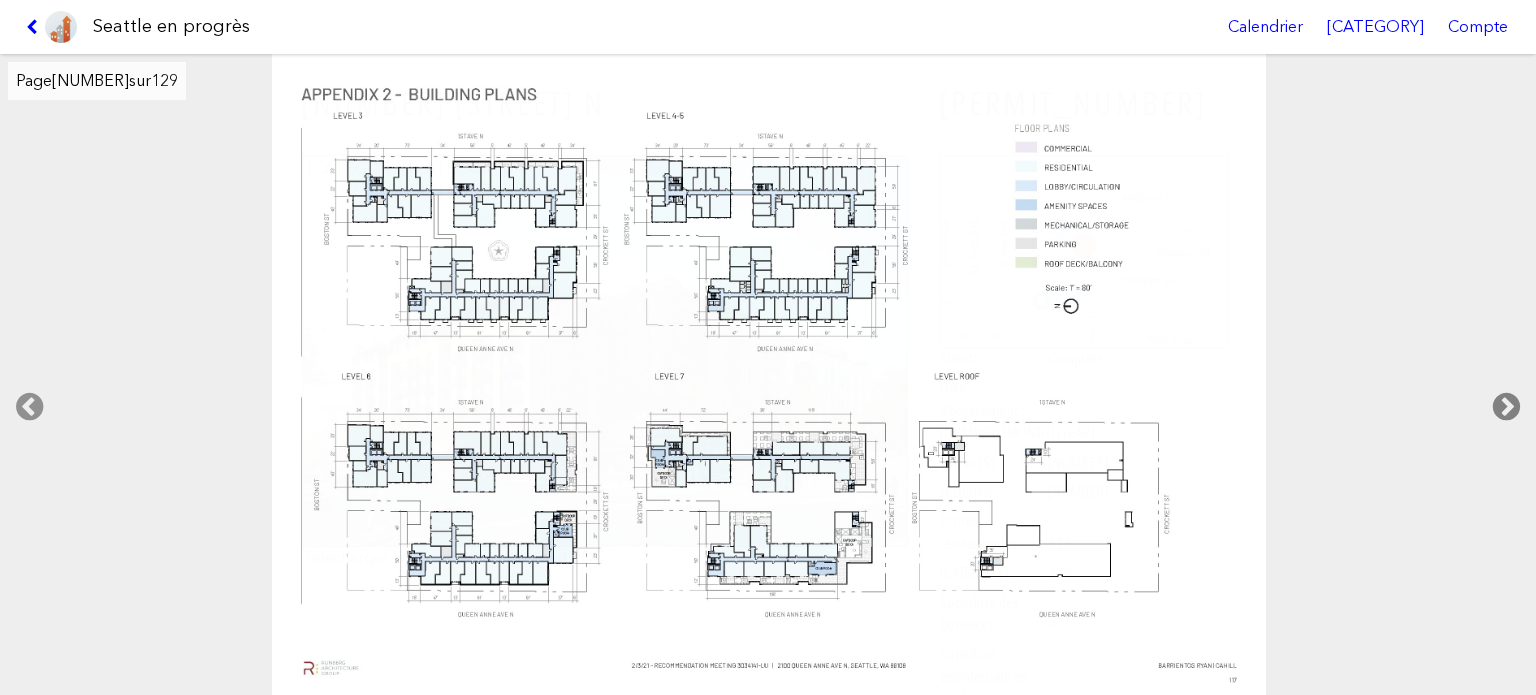 click at bounding box center [1506, 407] 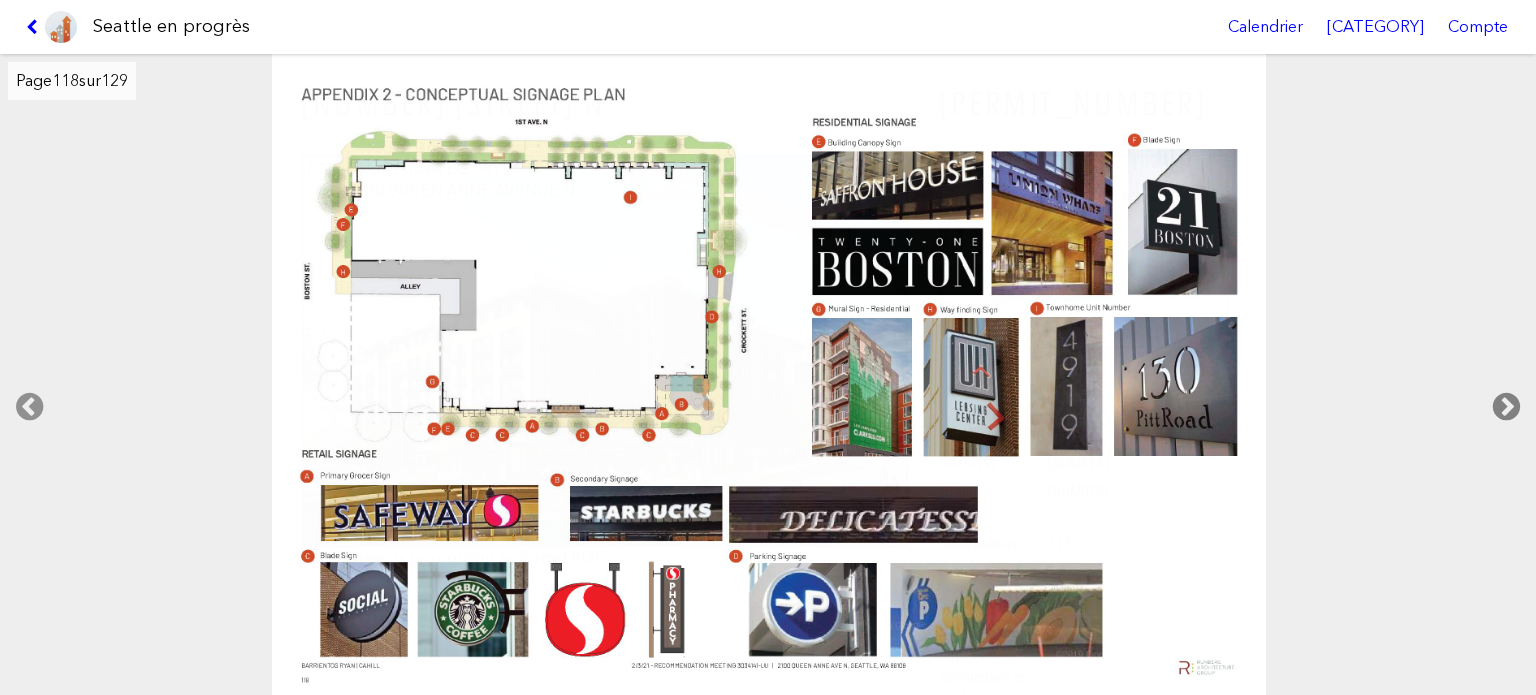 click at bounding box center [1506, 407] 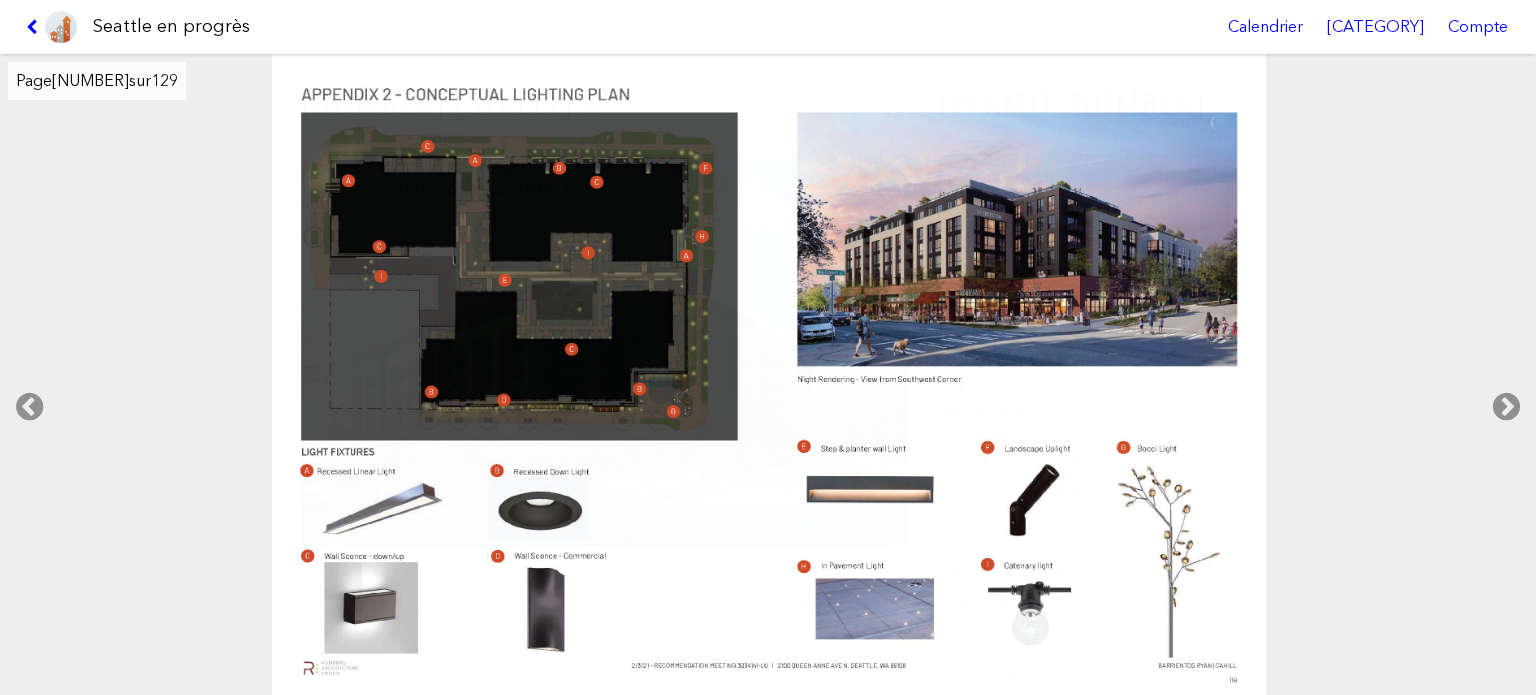 click at bounding box center (51, 27) 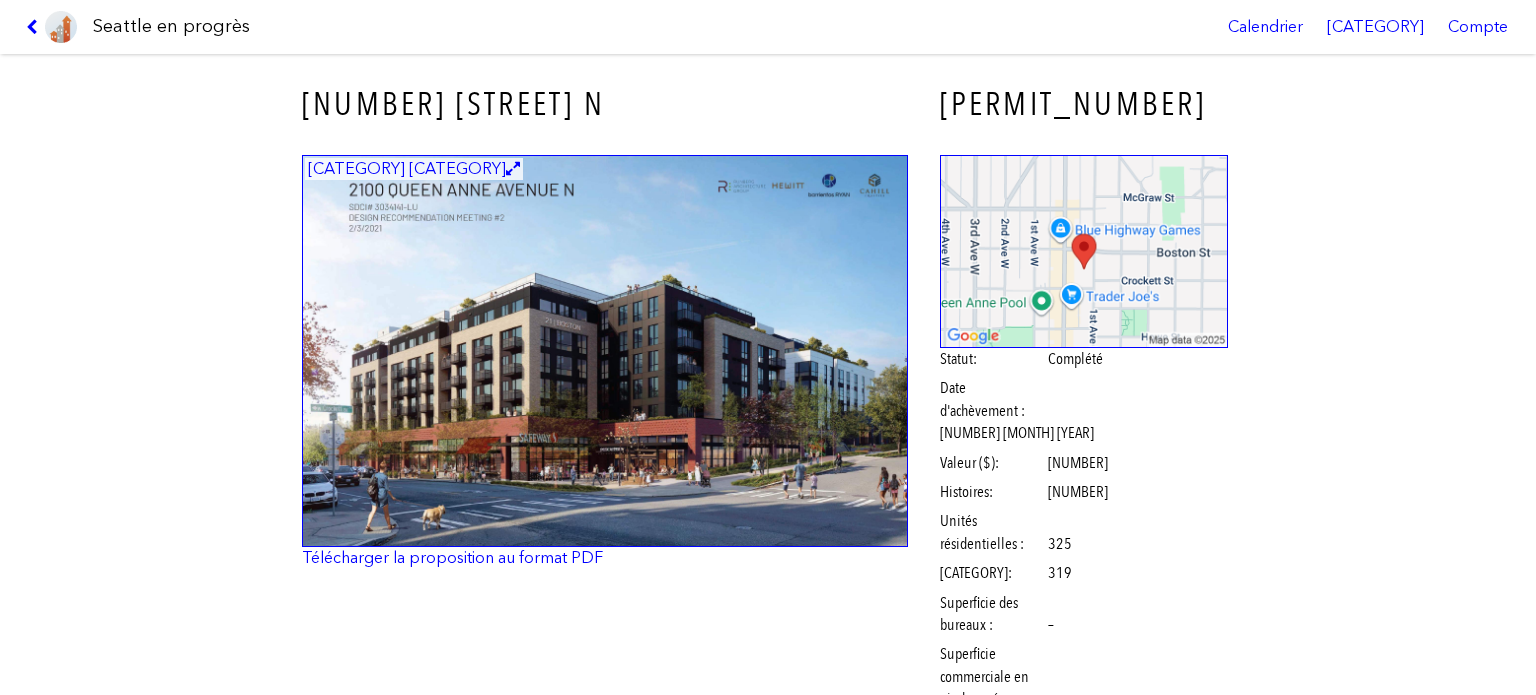 click at bounding box center [51, 27] 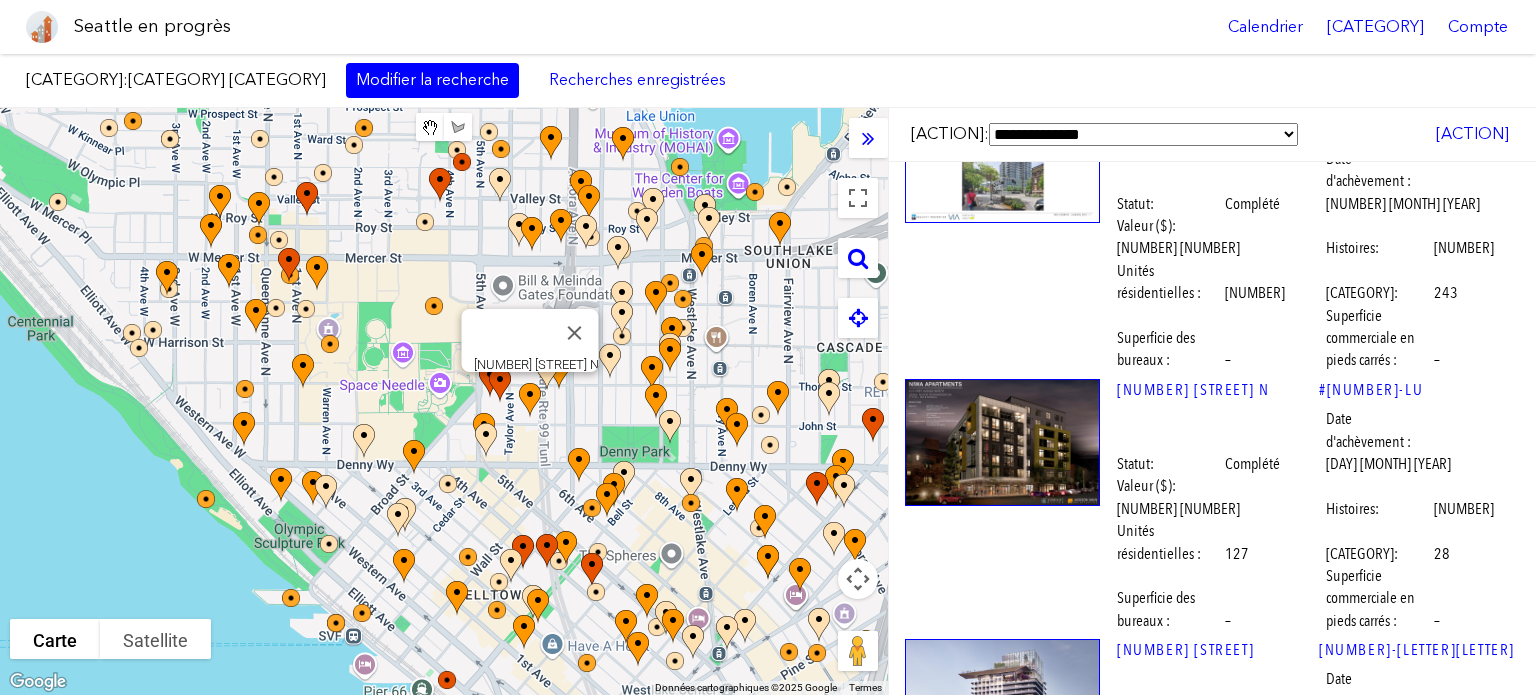 scroll, scrollTop: 3200, scrollLeft: 0, axis: vertical 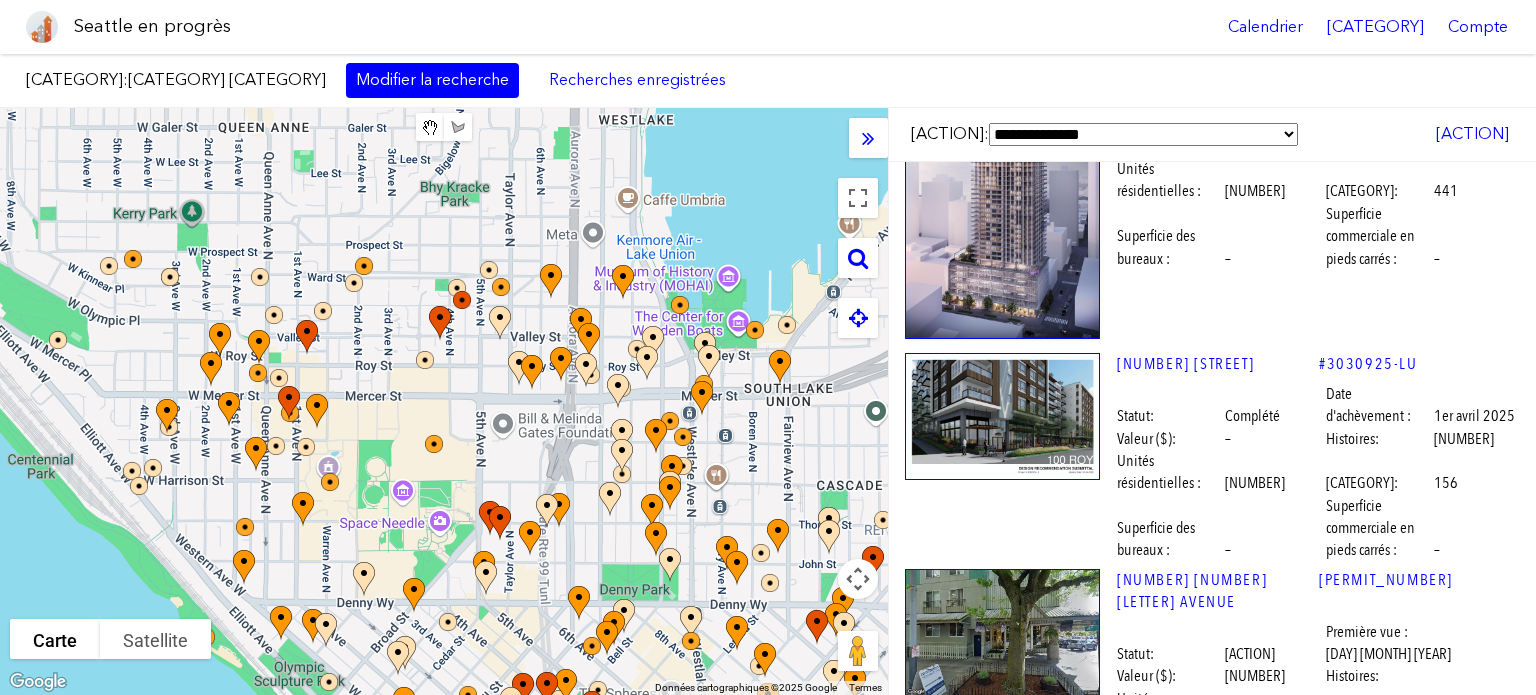 drag, startPoint x: 436, startPoint y: 347, endPoint x: 451, endPoint y: 576, distance: 229.49074 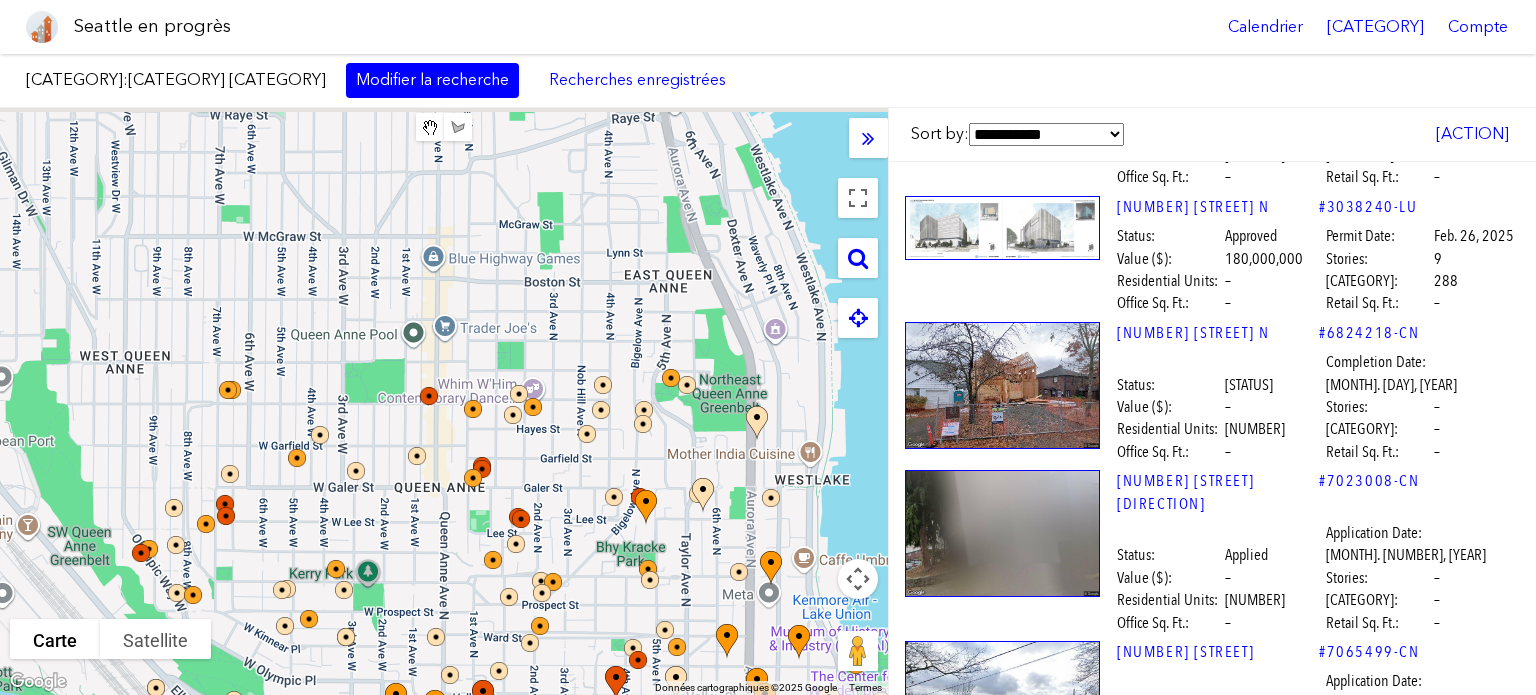 drag, startPoint x: 576, startPoint y: 318, endPoint x: 399, endPoint y: 337, distance: 178.01685 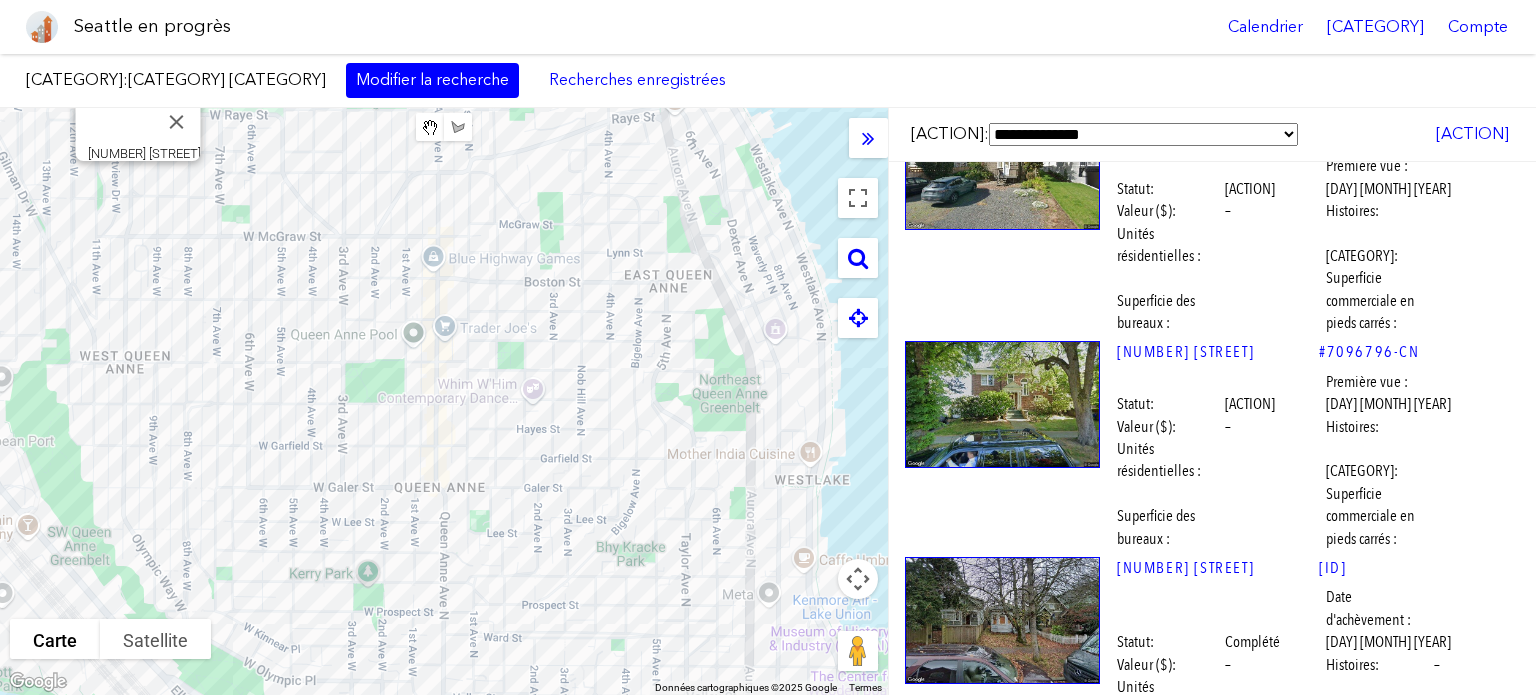 scroll, scrollTop: 937, scrollLeft: 0, axis: vertical 